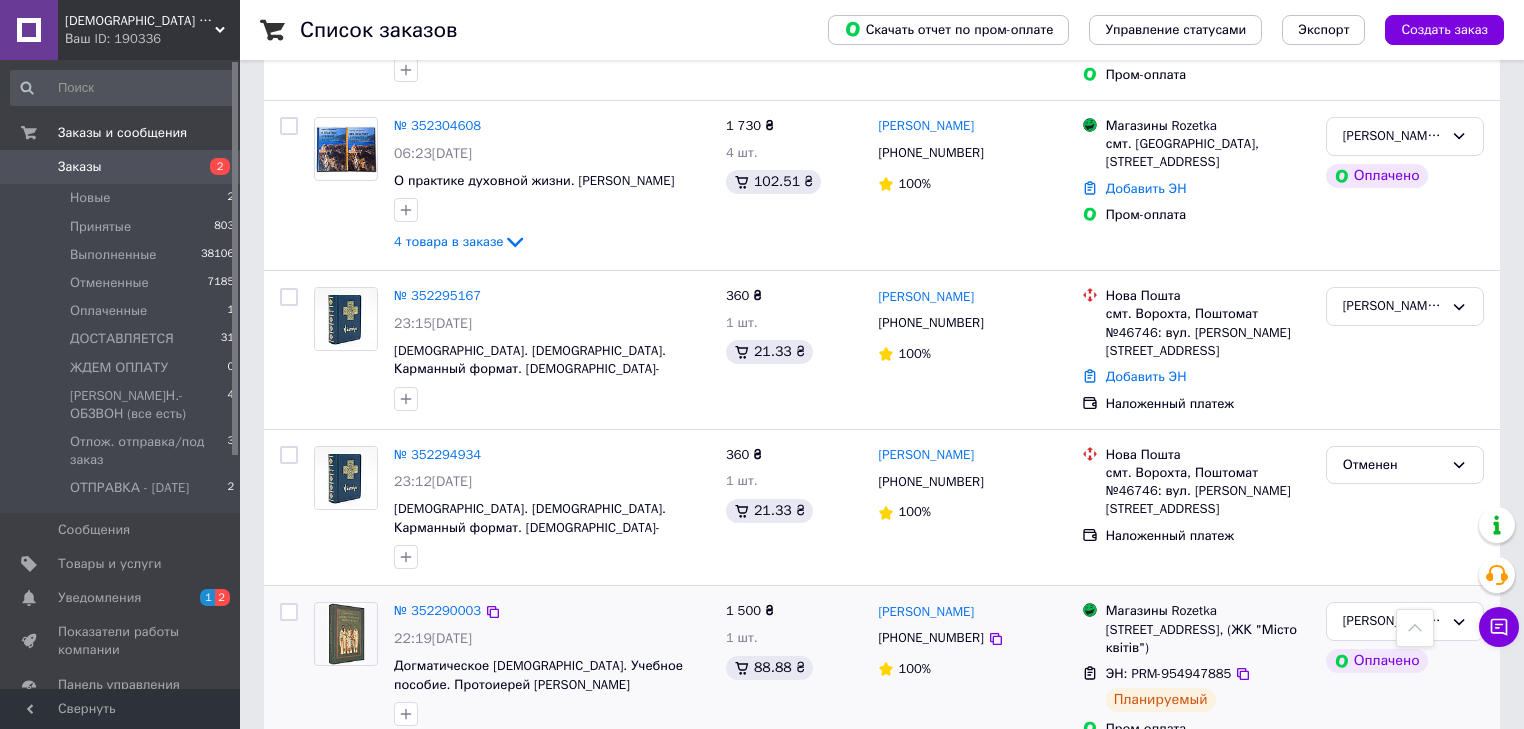 scroll, scrollTop: 720, scrollLeft: 0, axis: vertical 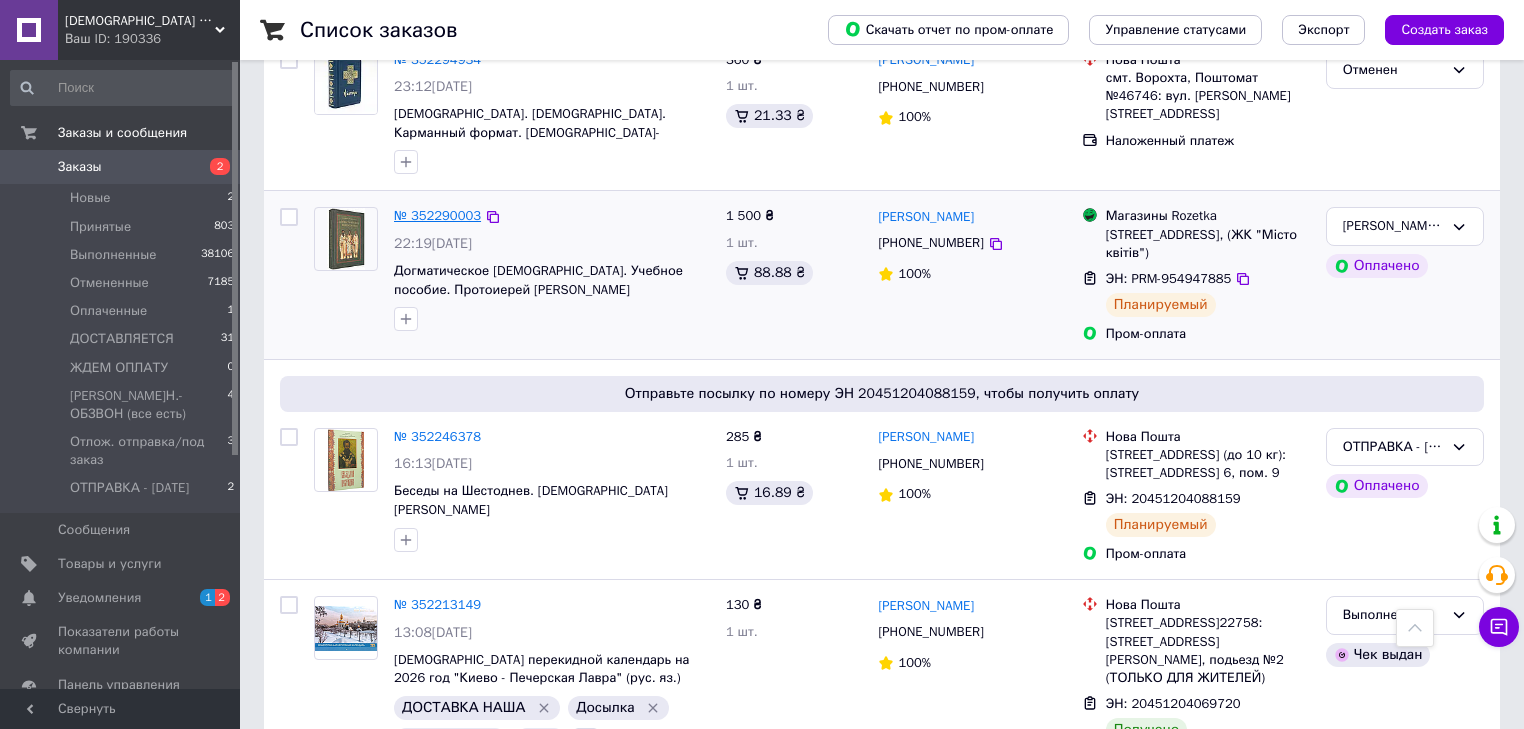 click on "№ 352290003" at bounding box center (437, 215) 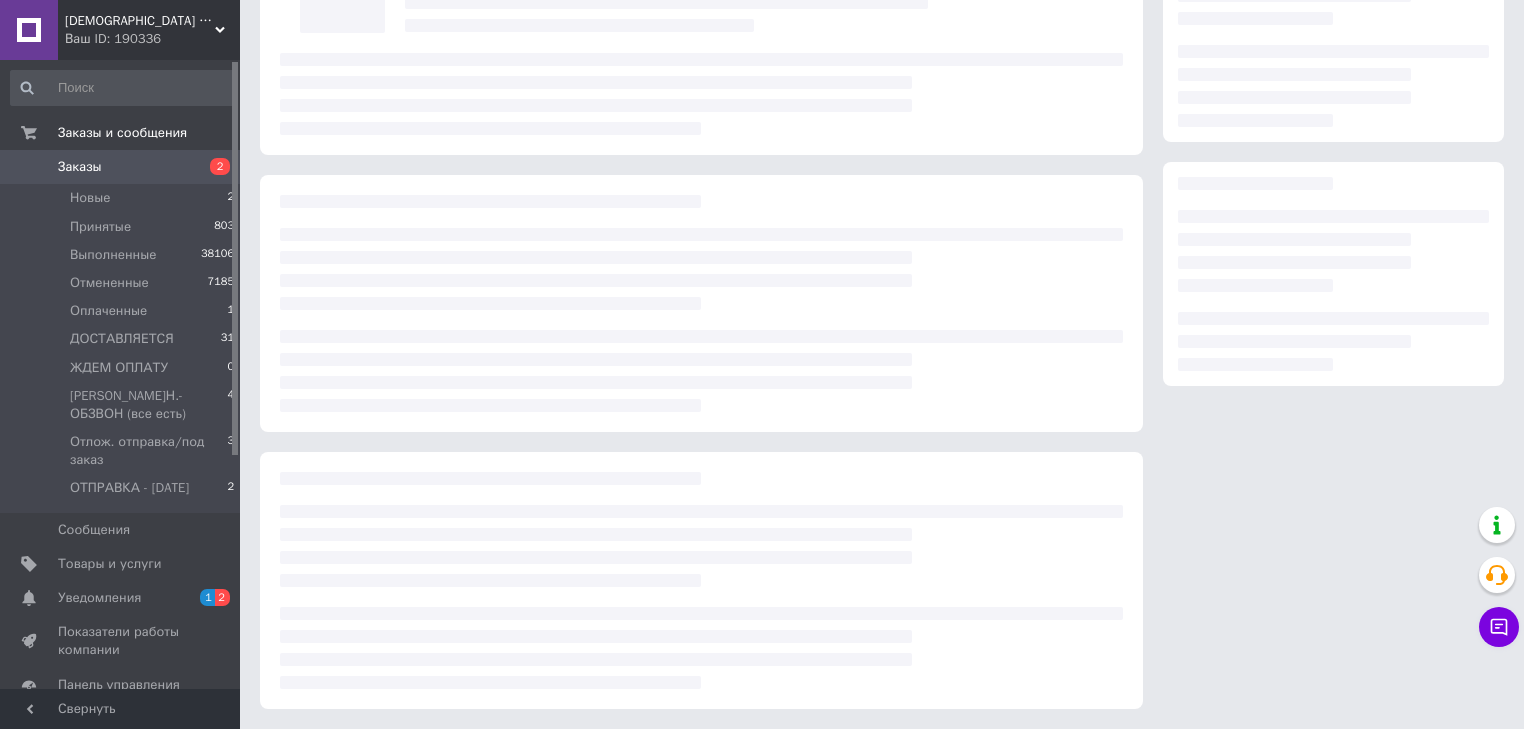 scroll, scrollTop: 0, scrollLeft: 0, axis: both 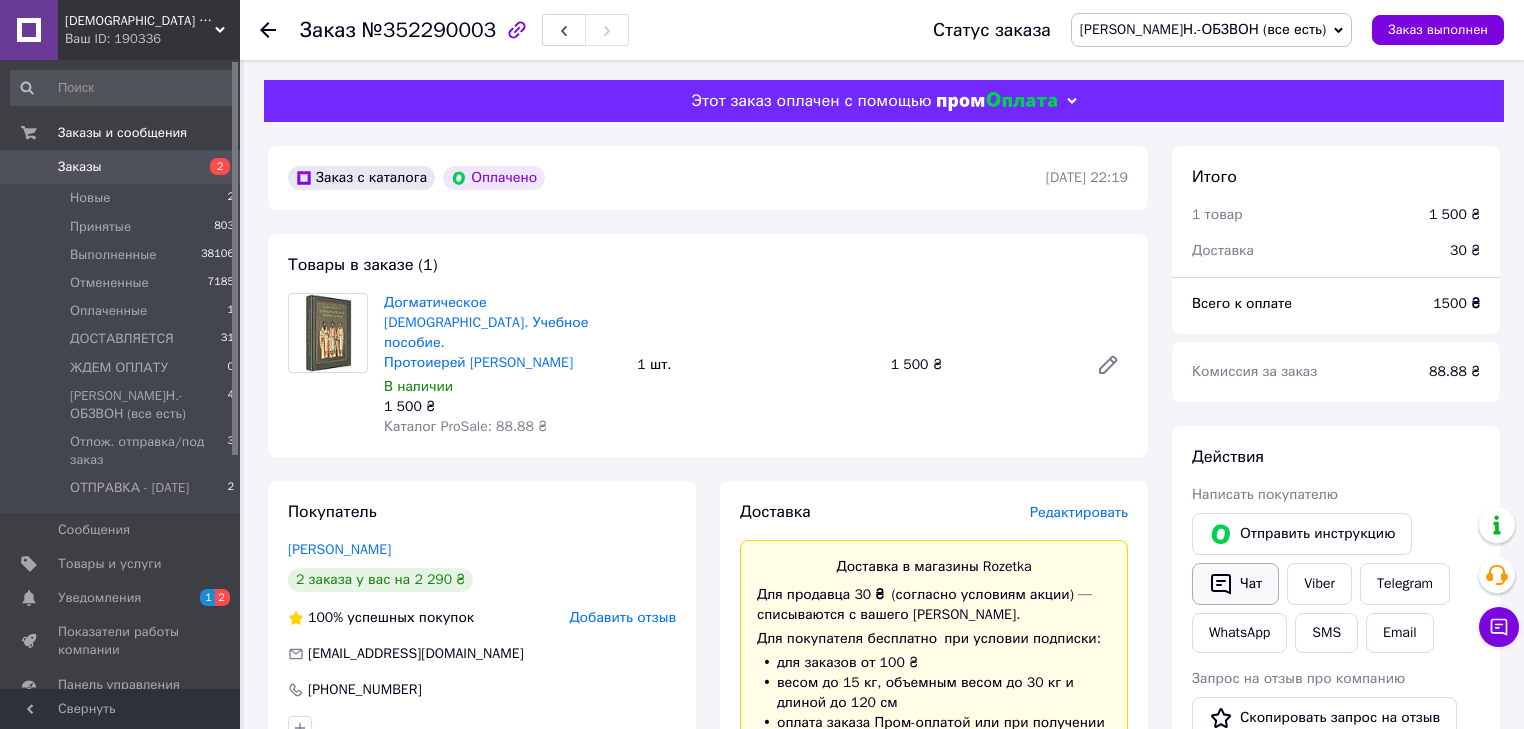click on "Чат" at bounding box center (1235, 584) 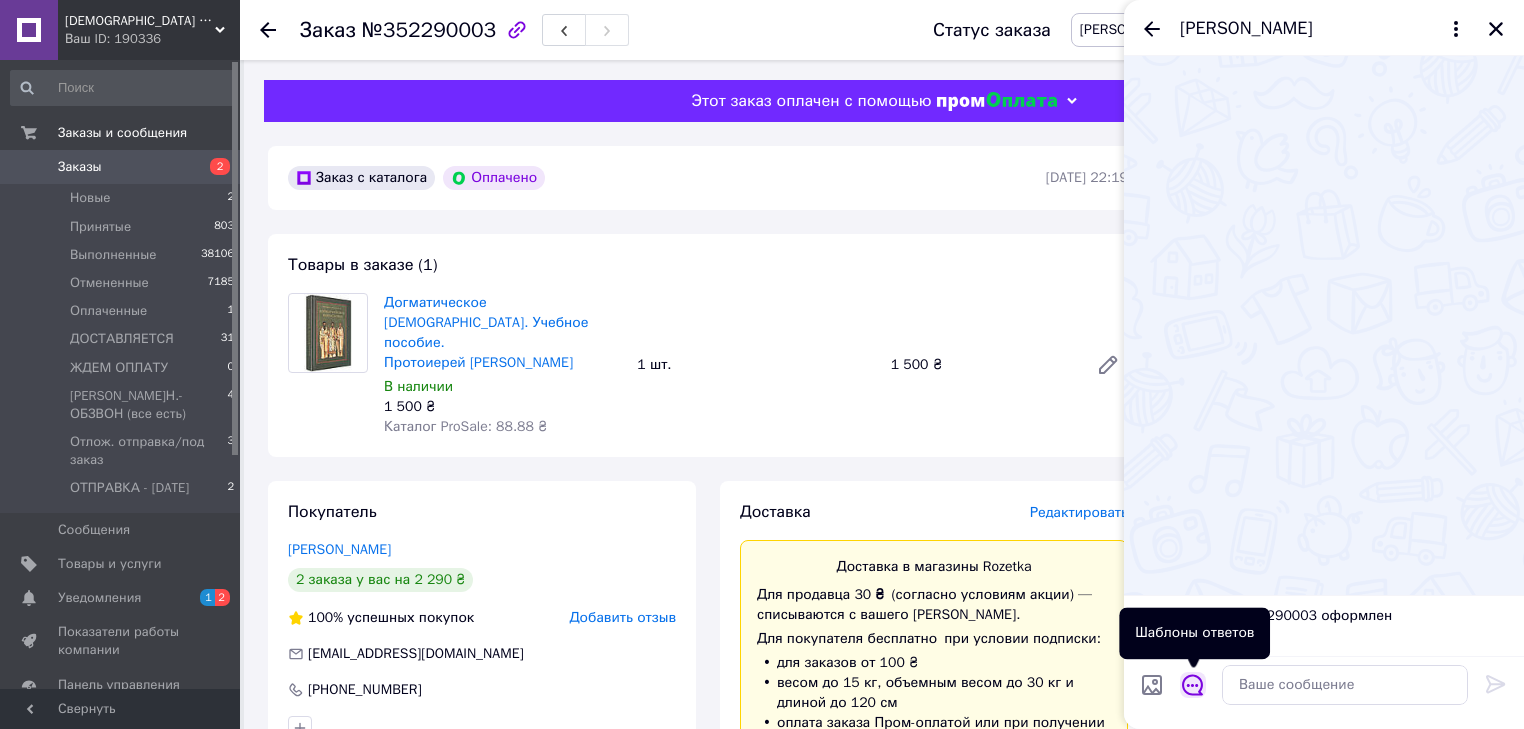 click 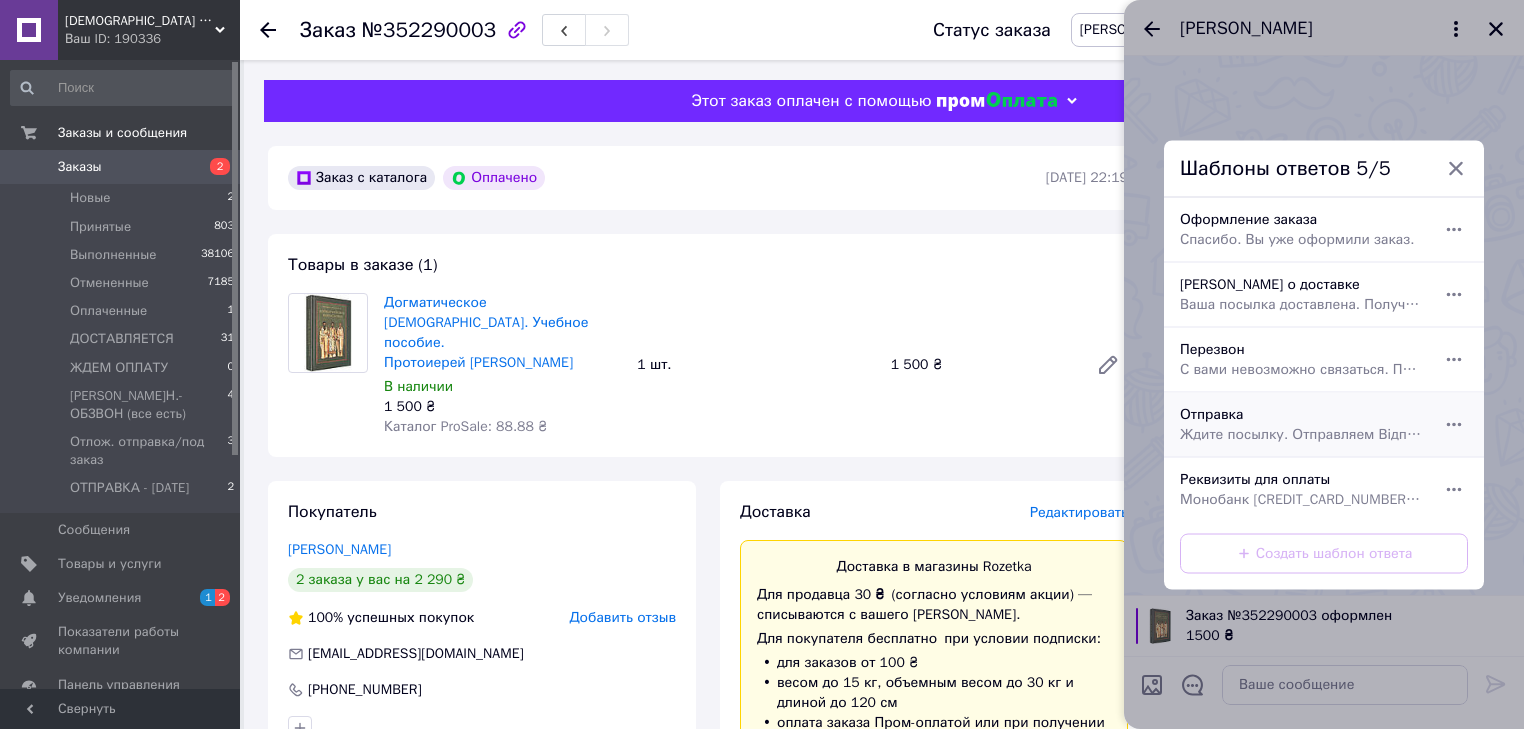 click on "Отправка Ждите посылку. Отправляем Відправлення №0504070065426" at bounding box center [1302, 424] 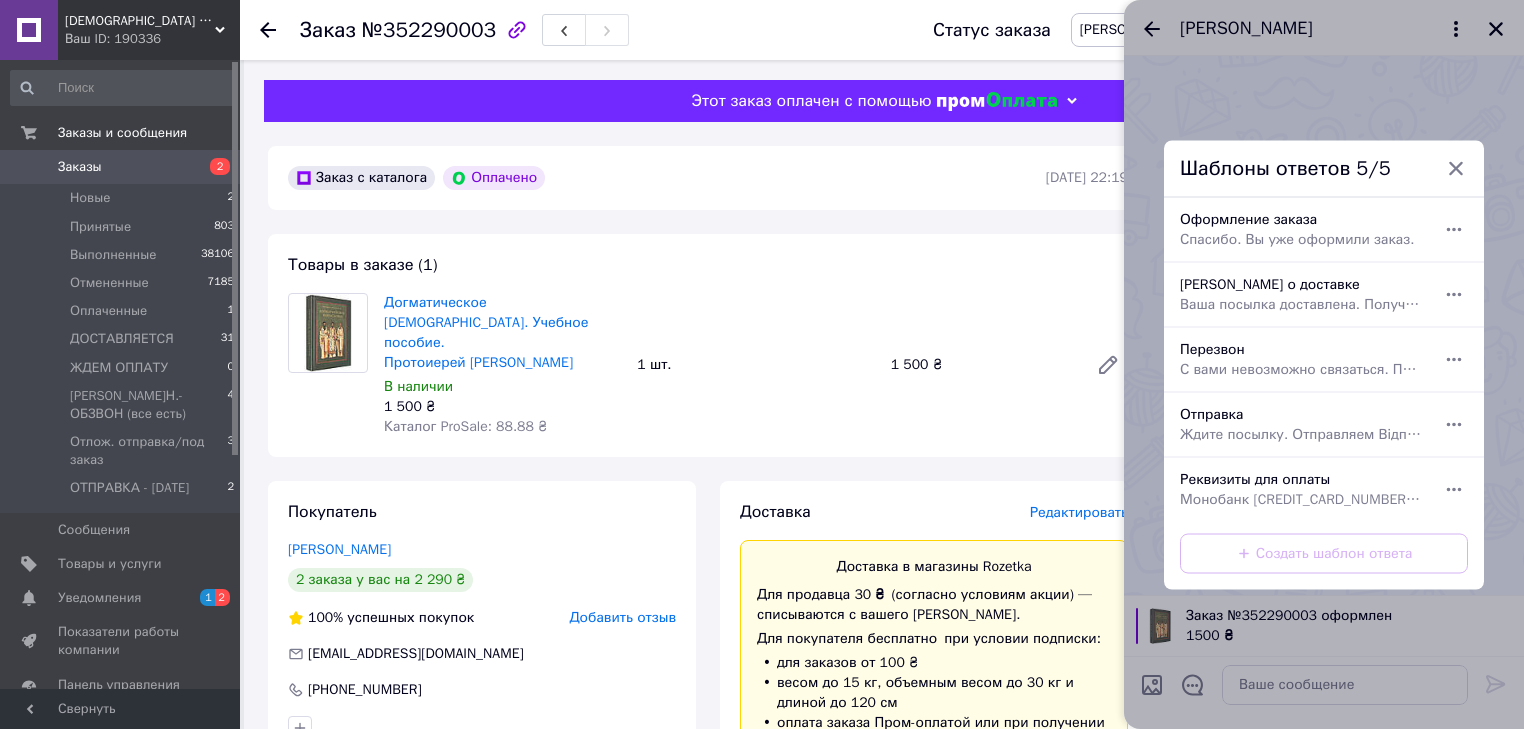 click at bounding box center (1324, 325) 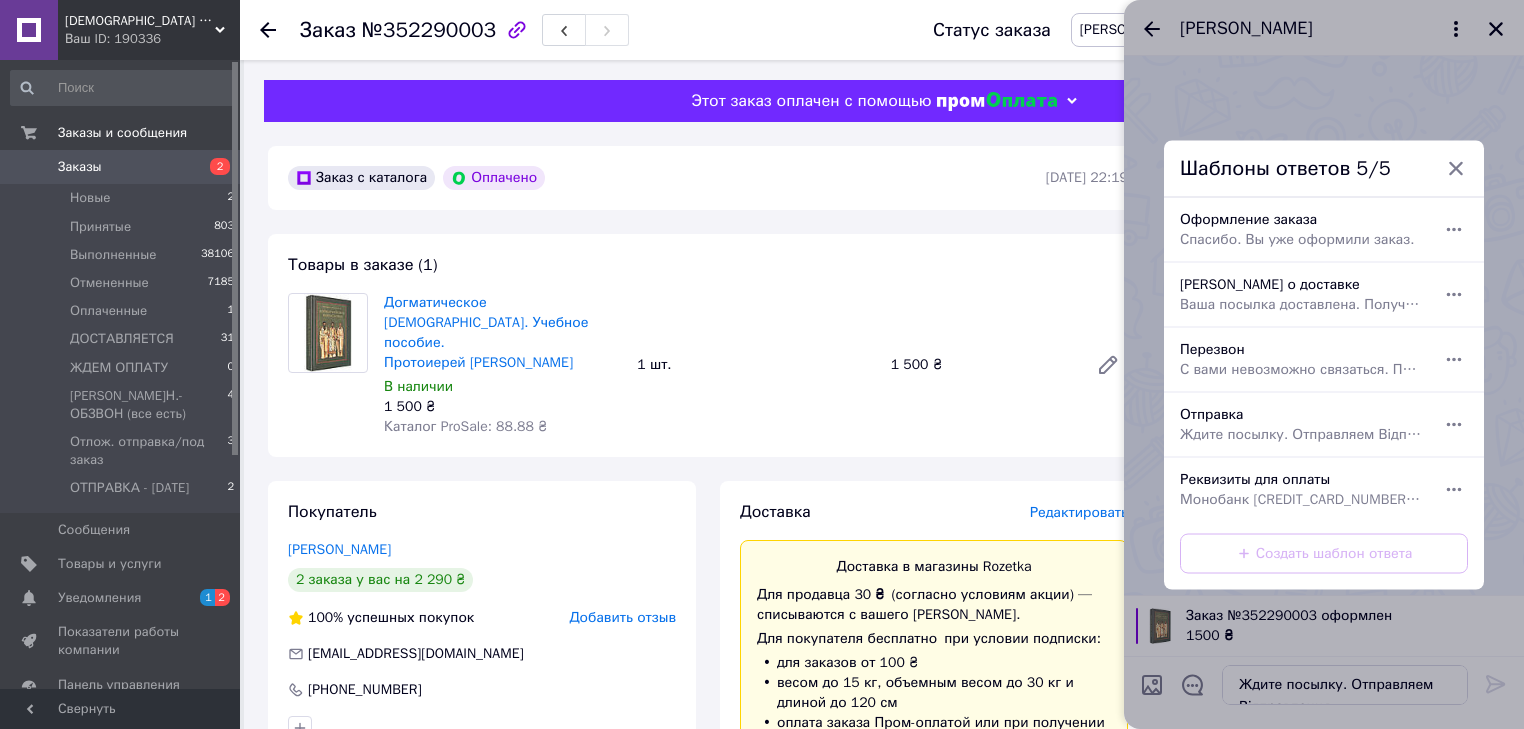 click at bounding box center [1324, 325] 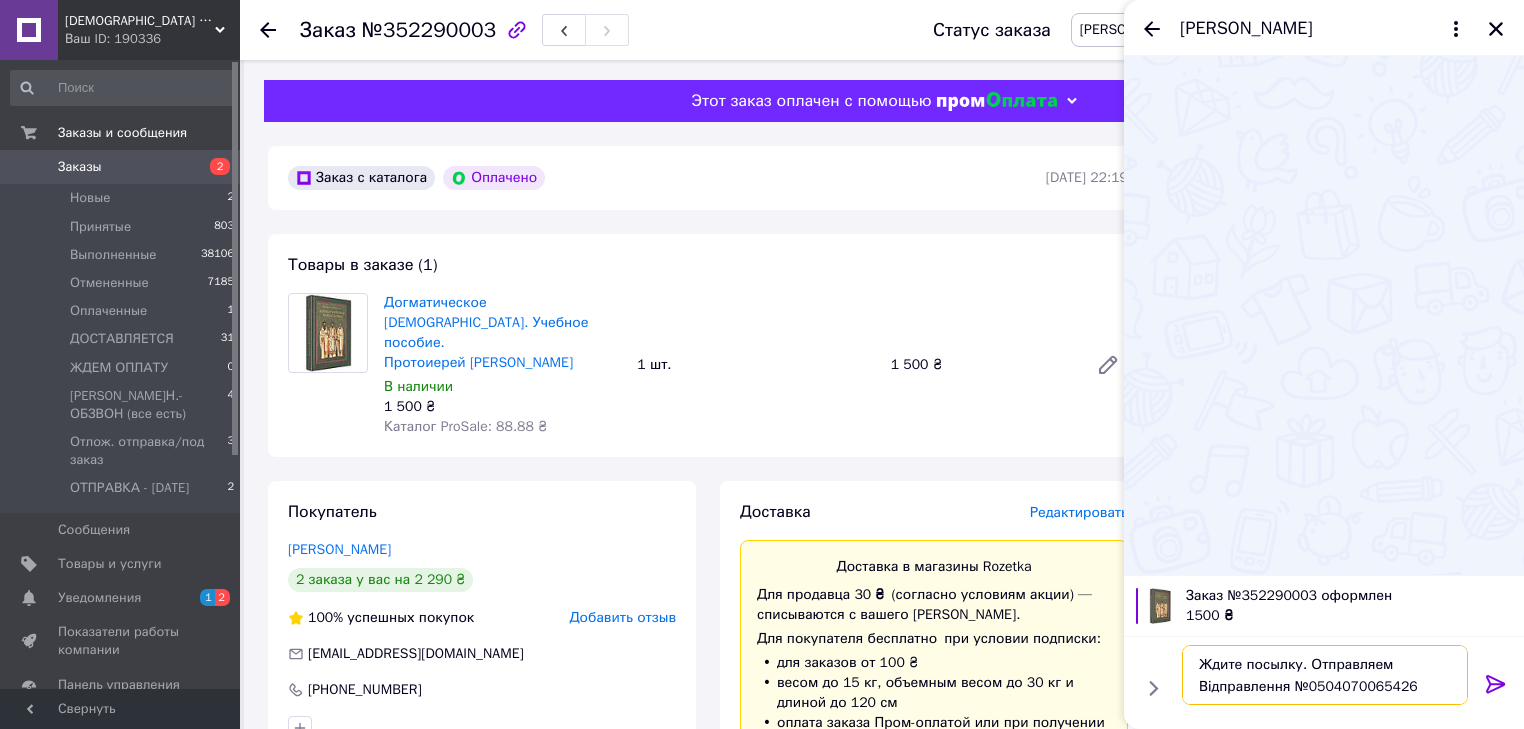 scroll, scrollTop: 1, scrollLeft: 0, axis: vertical 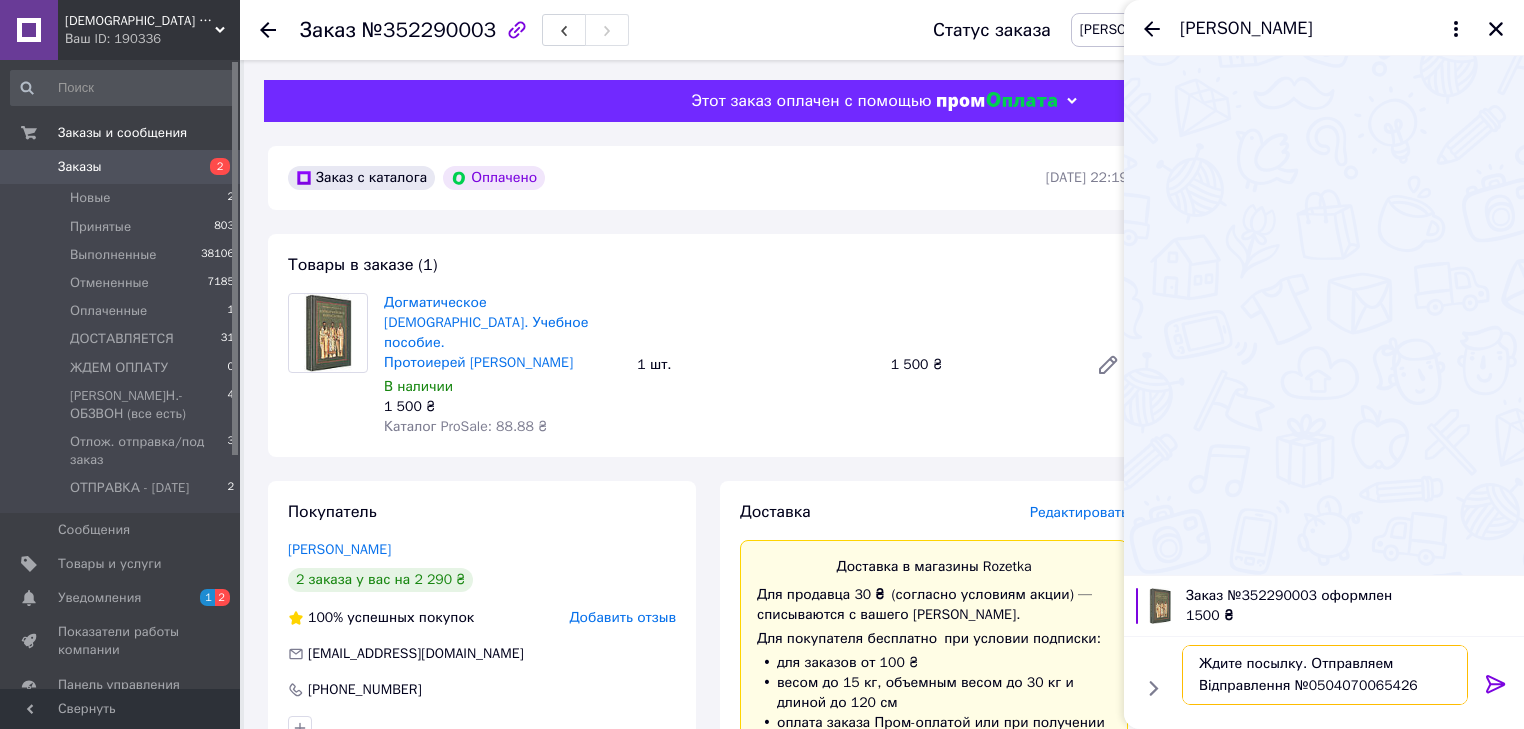 drag, startPoint x: 1201, startPoint y: 689, endPoint x: 1432, endPoint y: 692, distance: 231.01949 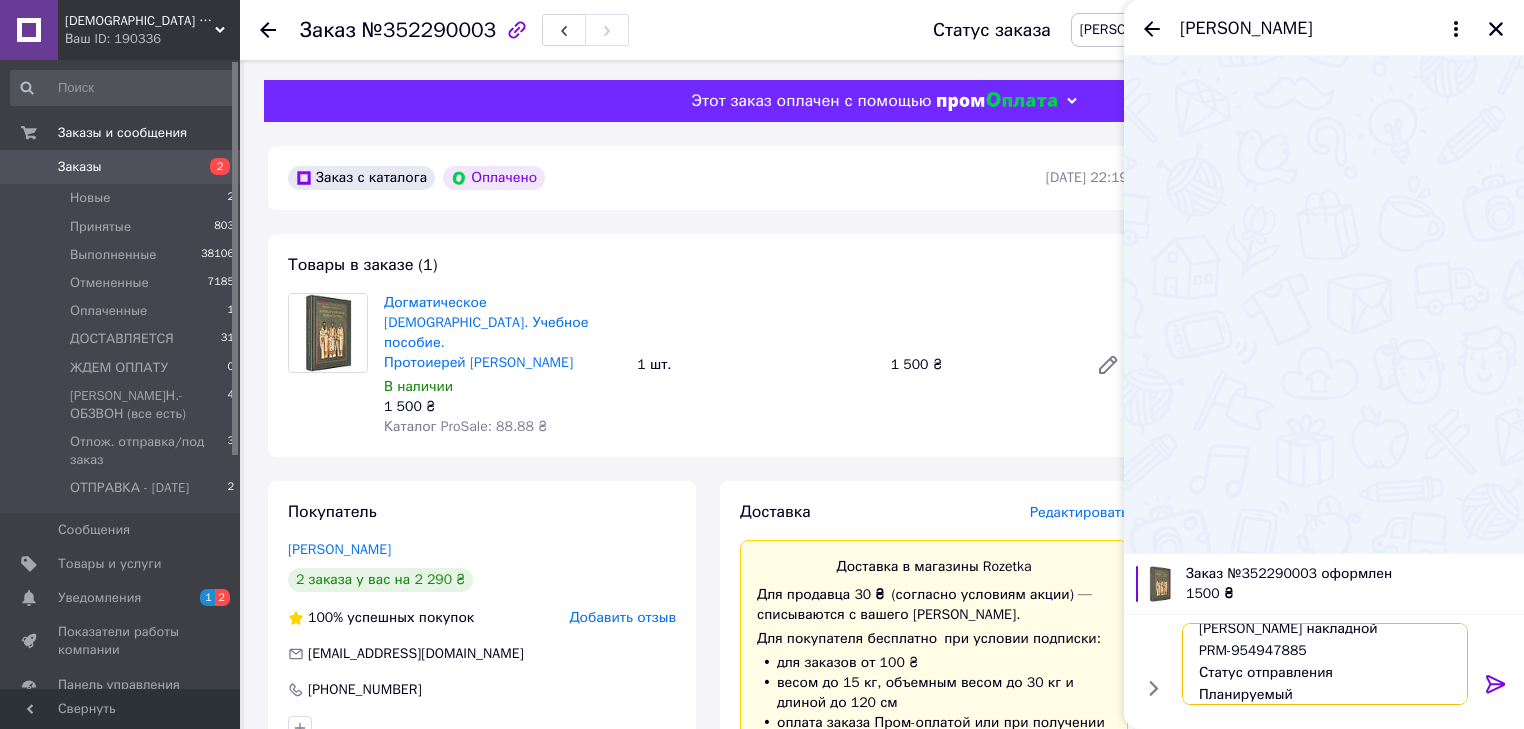 scroll, scrollTop: 0, scrollLeft: 0, axis: both 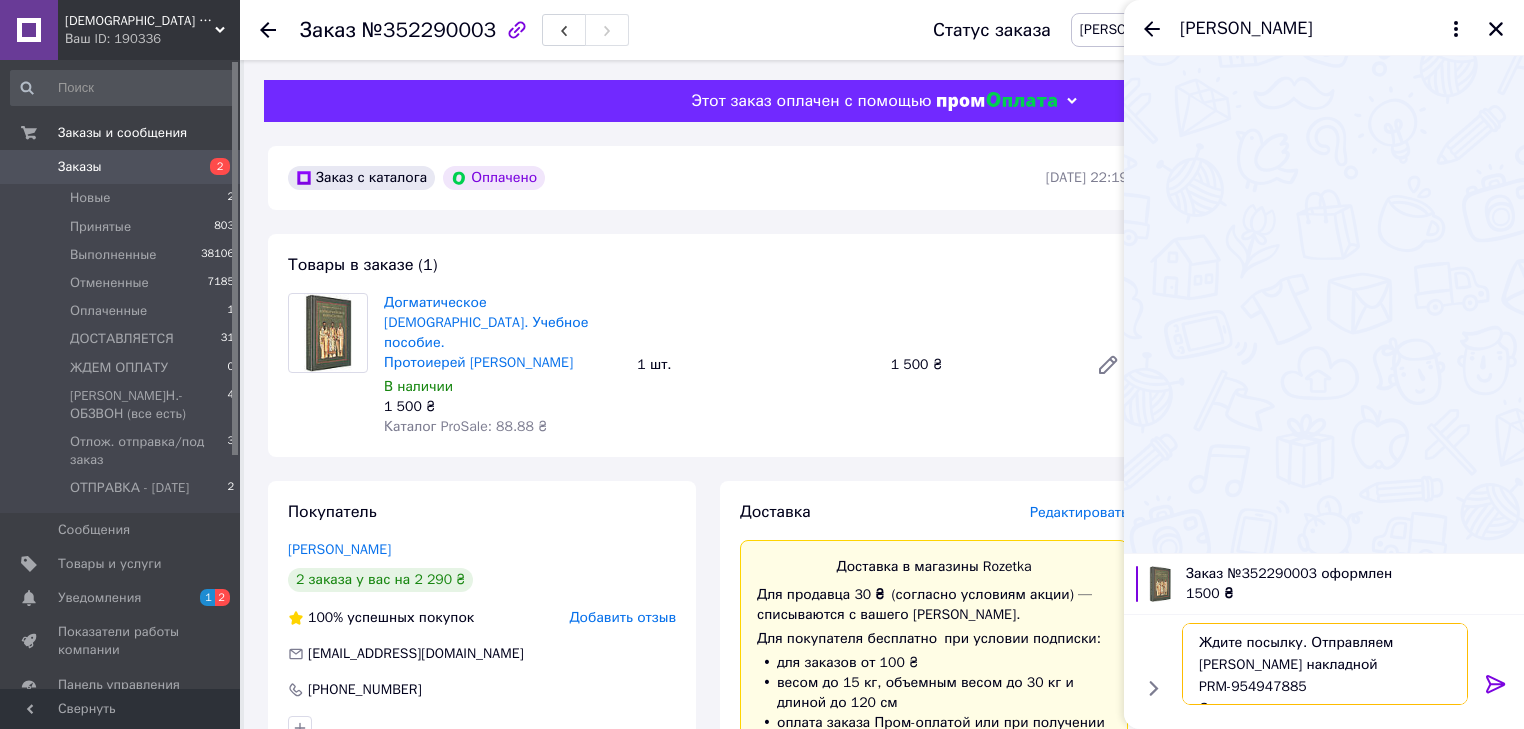 click on "Ждите посылку. Отправляем Номер накладной
PRM-954947885
Статус отправления
Планируемый" at bounding box center (1325, 664) 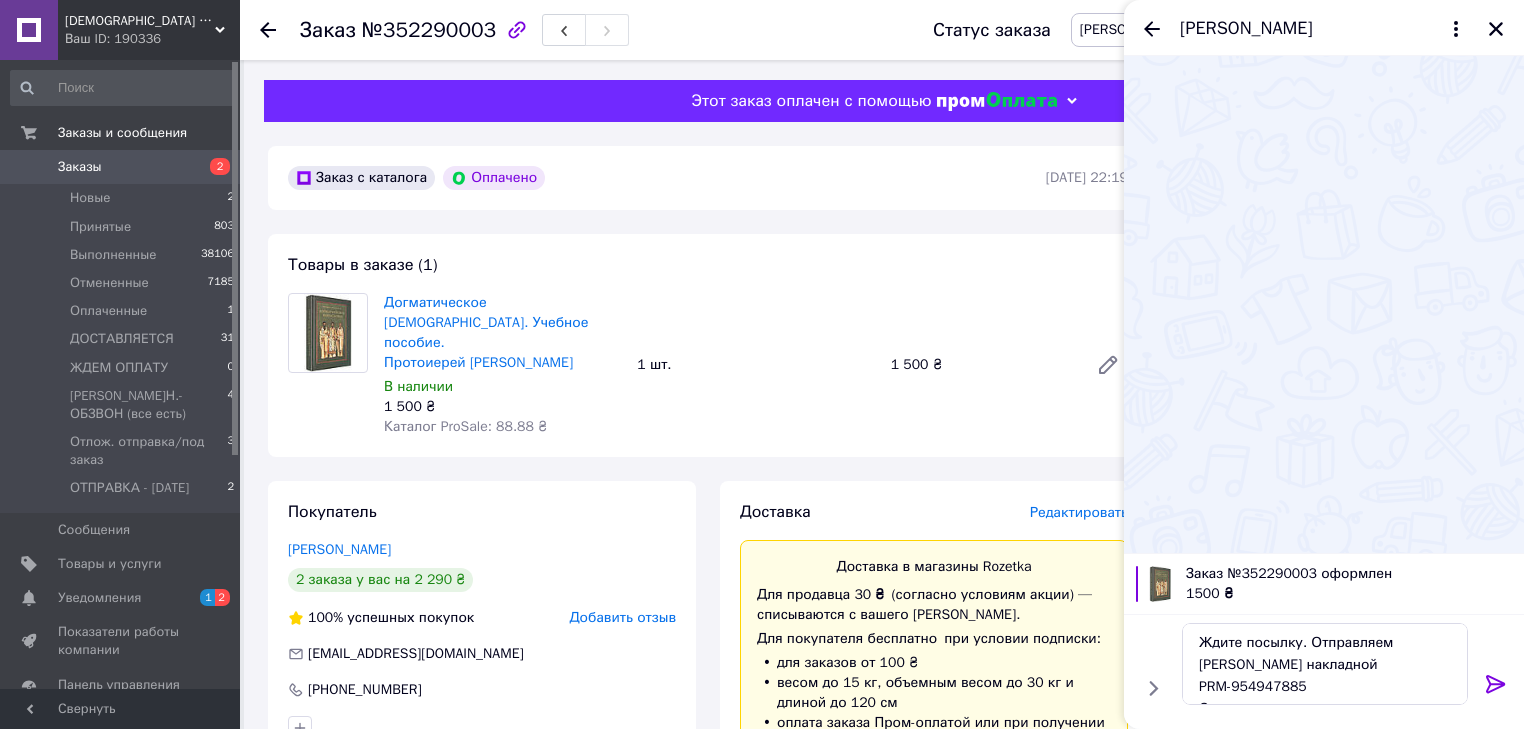 click 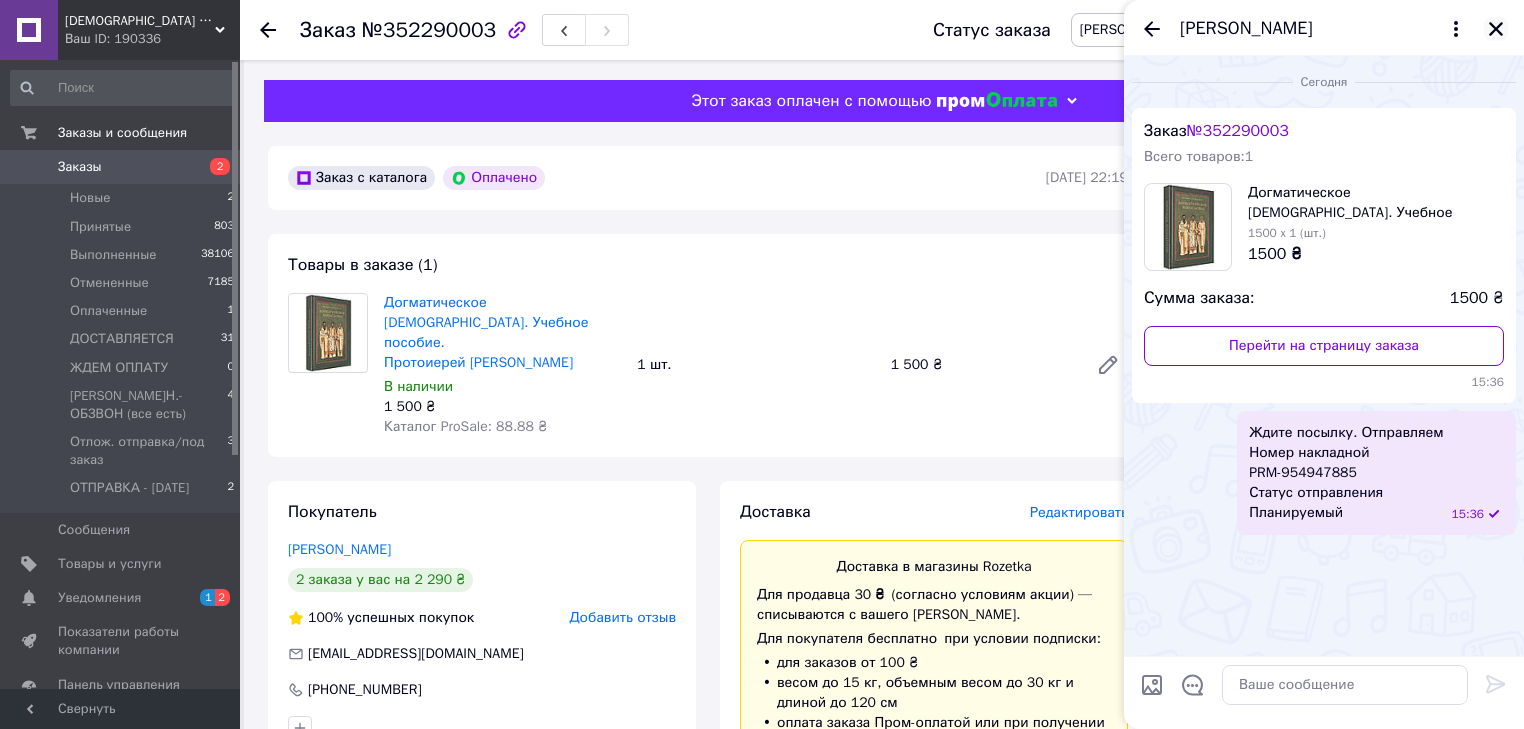 click 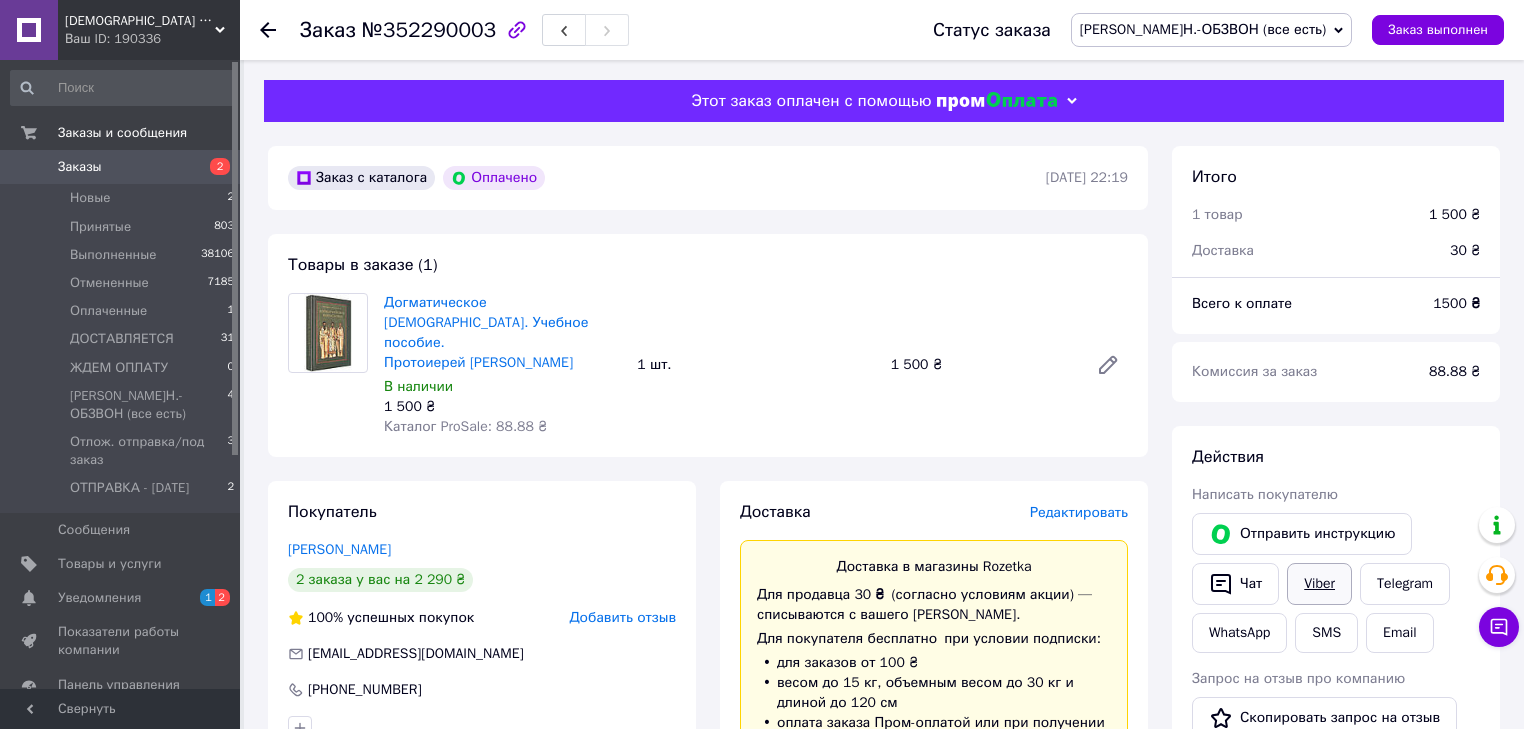 click on "Viber" at bounding box center (1319, 584) 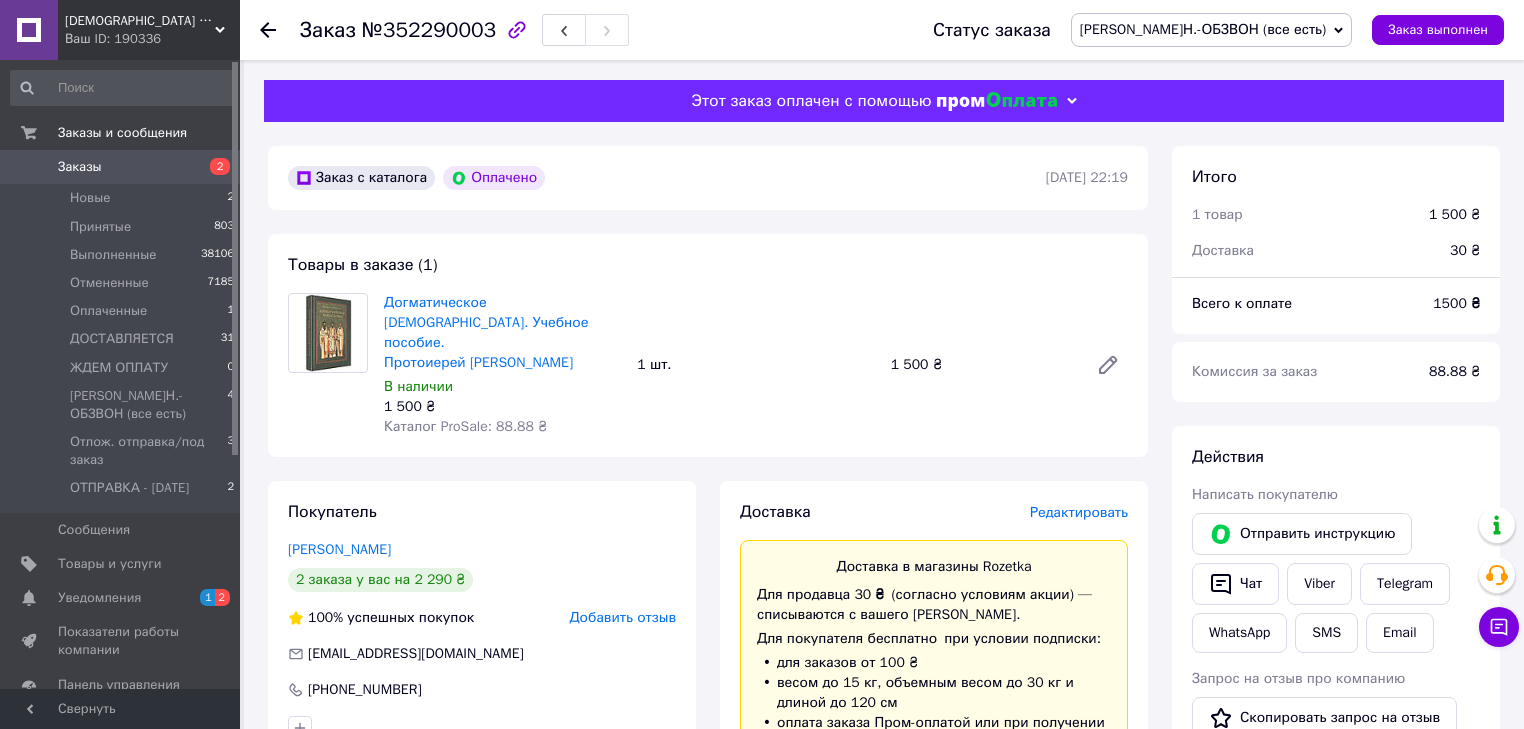 click on "[PERSON_NAME]Н.-ОБЗВОН (все есть)" at bounding box center (1203, 29) 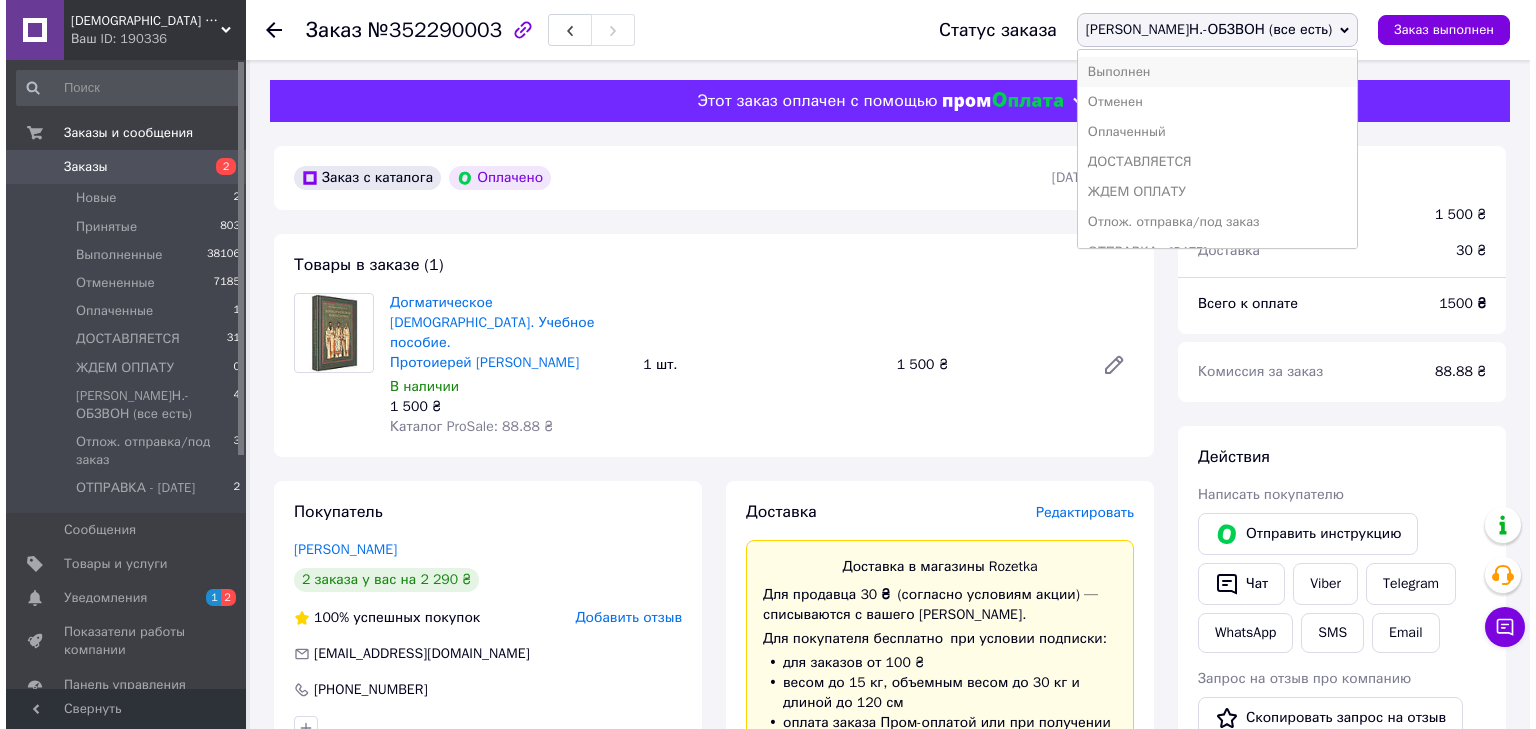 scroll, scrollTop: 52, scrollLeft: 0, axis: vertical 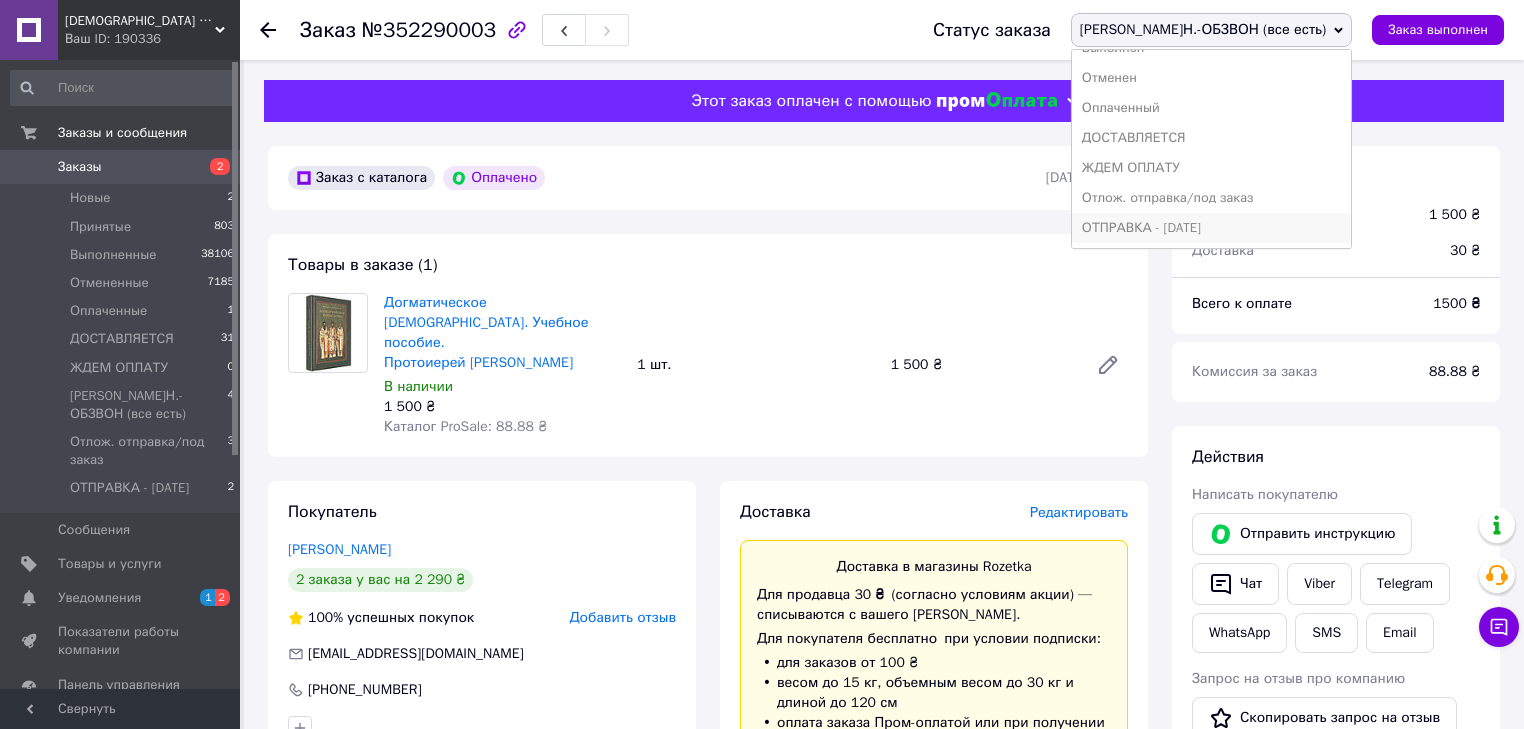 click on "ОТПРАВКА - [DATE]" at bounding box center [1211, 228] 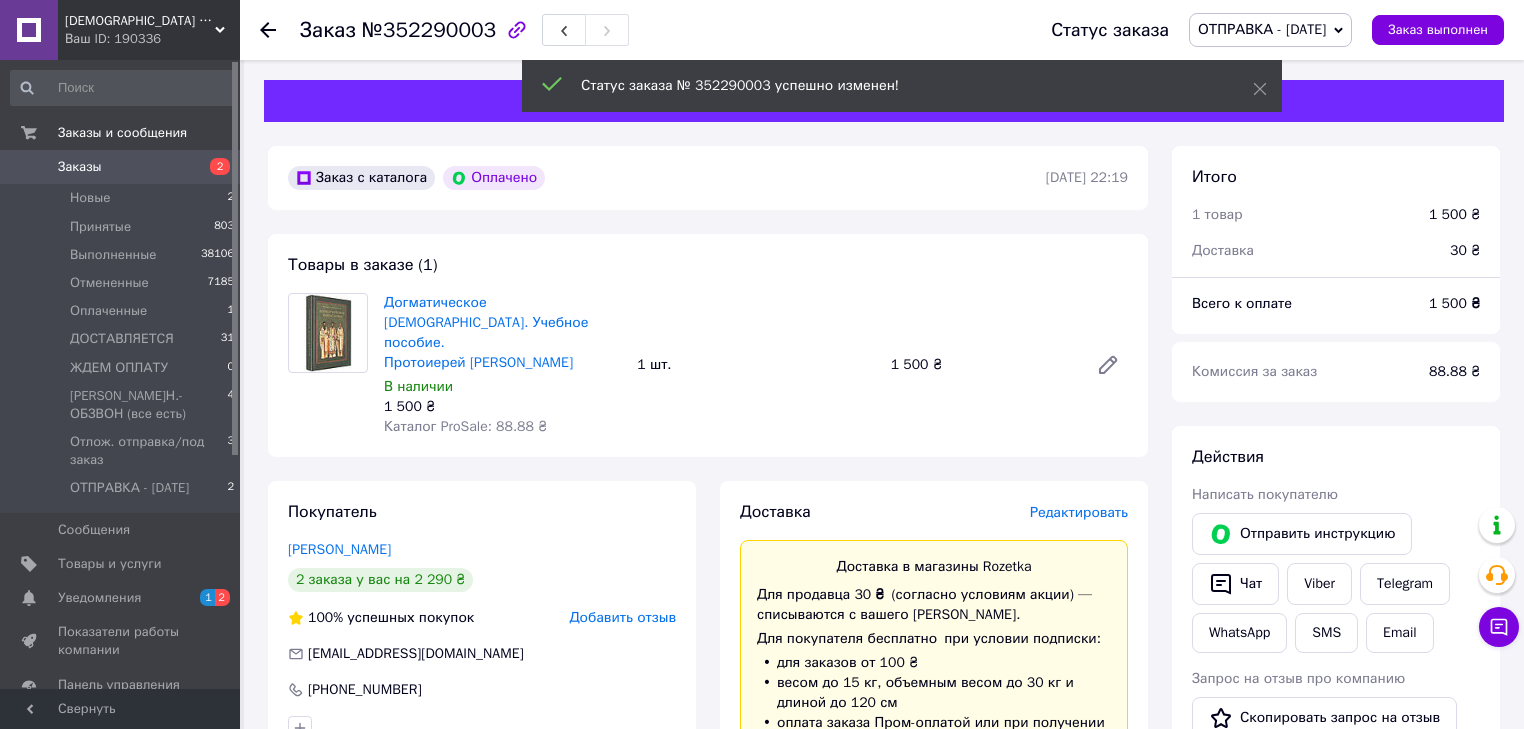 click 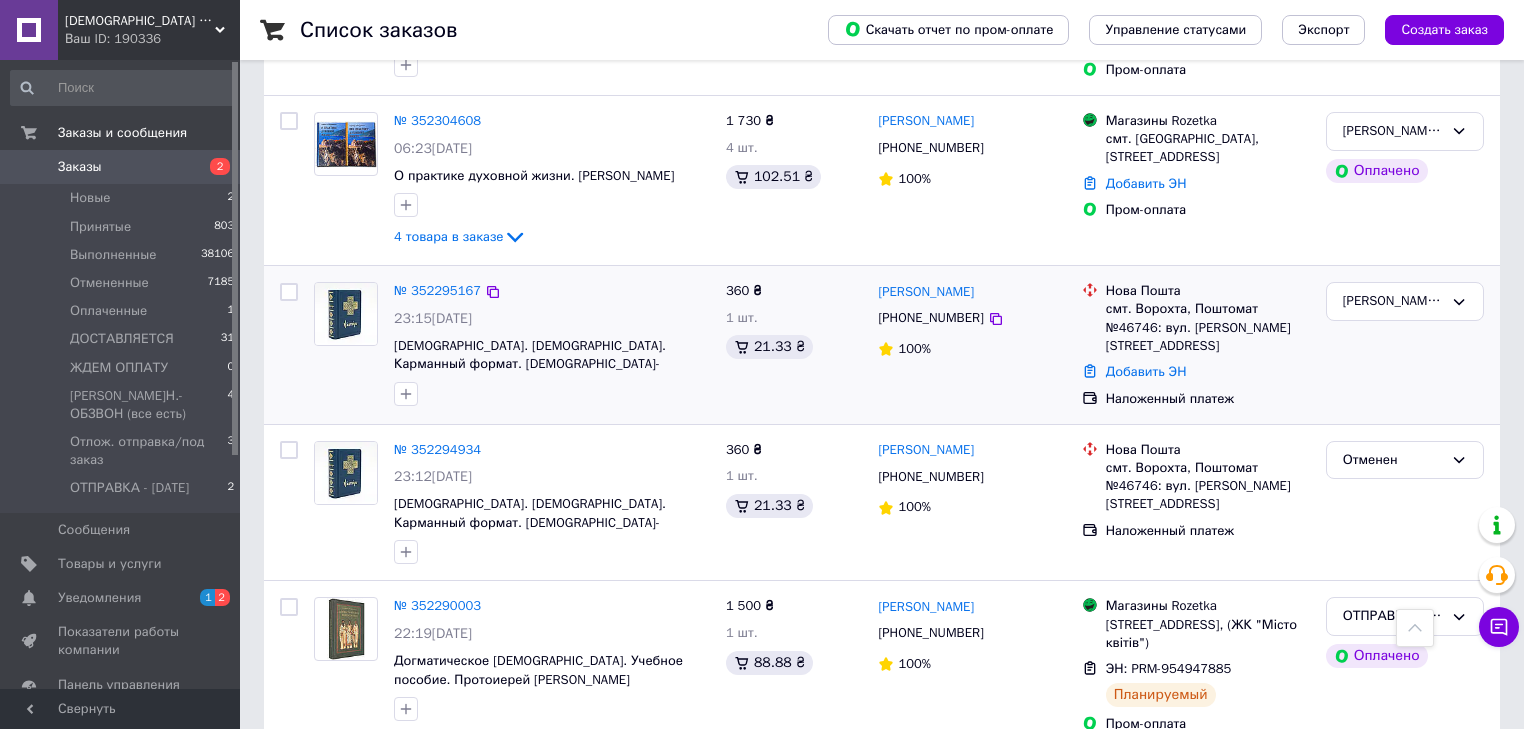 scroll, scrollTop: 320, scrollLeft: 0, axis: vertical 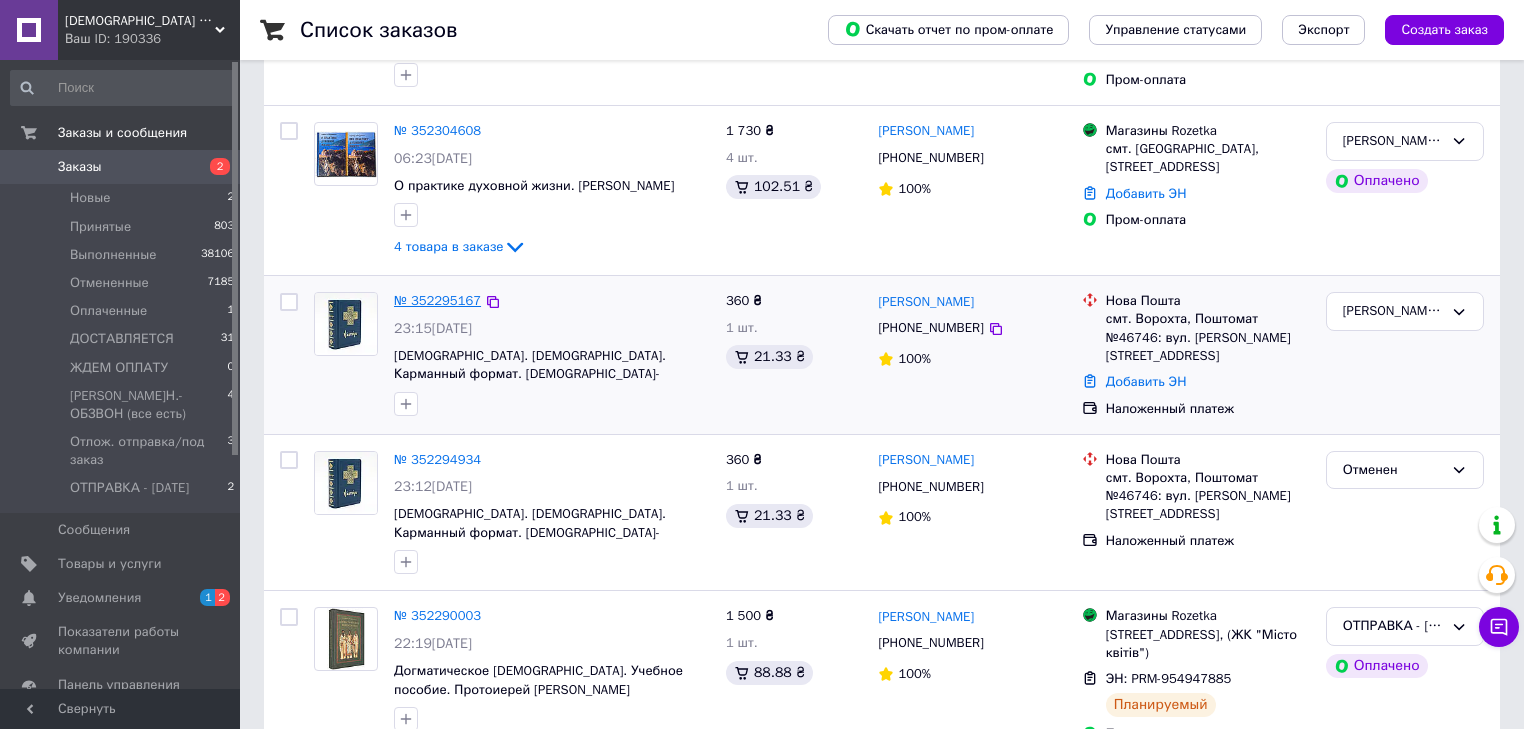 click on "№ 352295167" at bounding box center (437, 300) 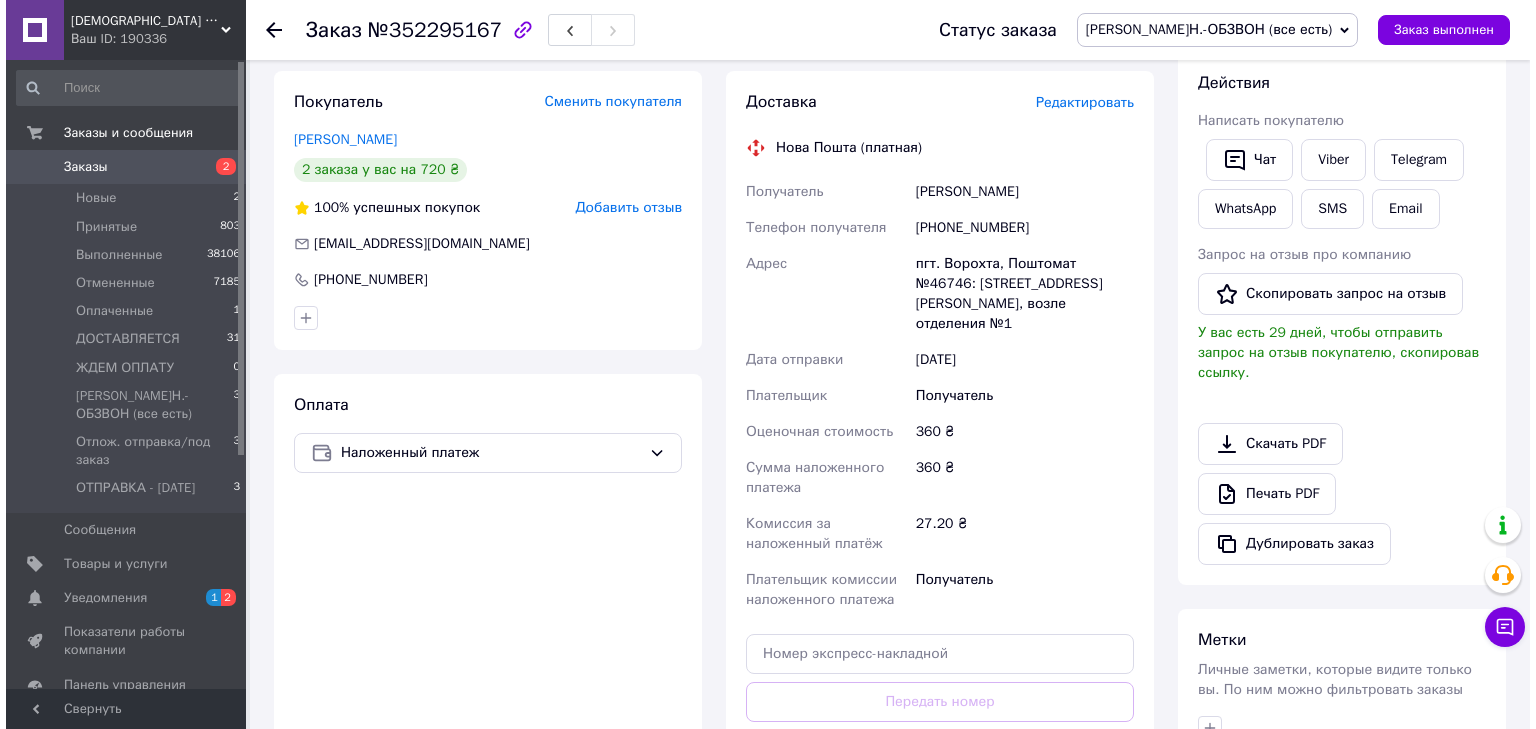 scroll, scrollTop: 320, scrollLeft: 0, axis: vertical 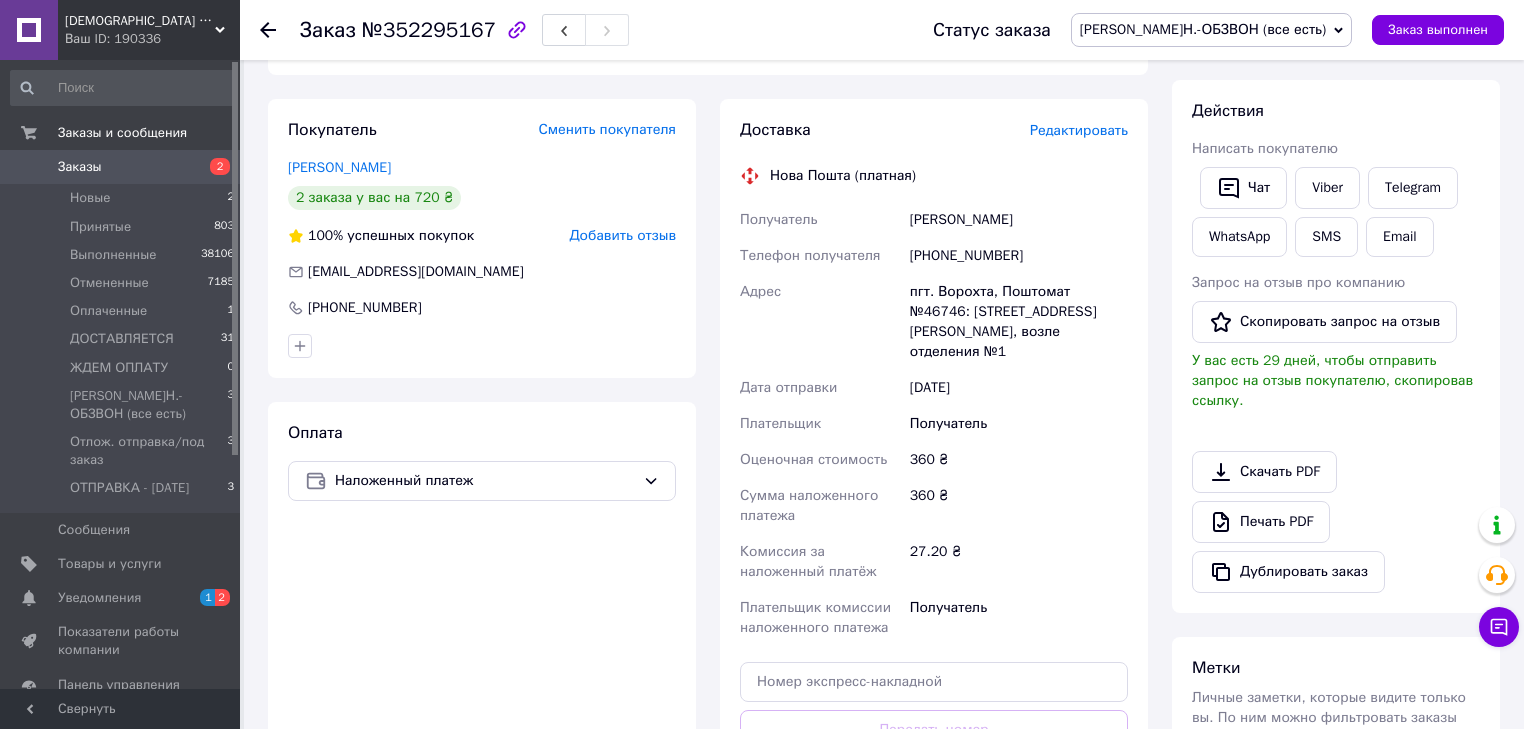 click on "Редактировать" at bounding box center (1079, 130) 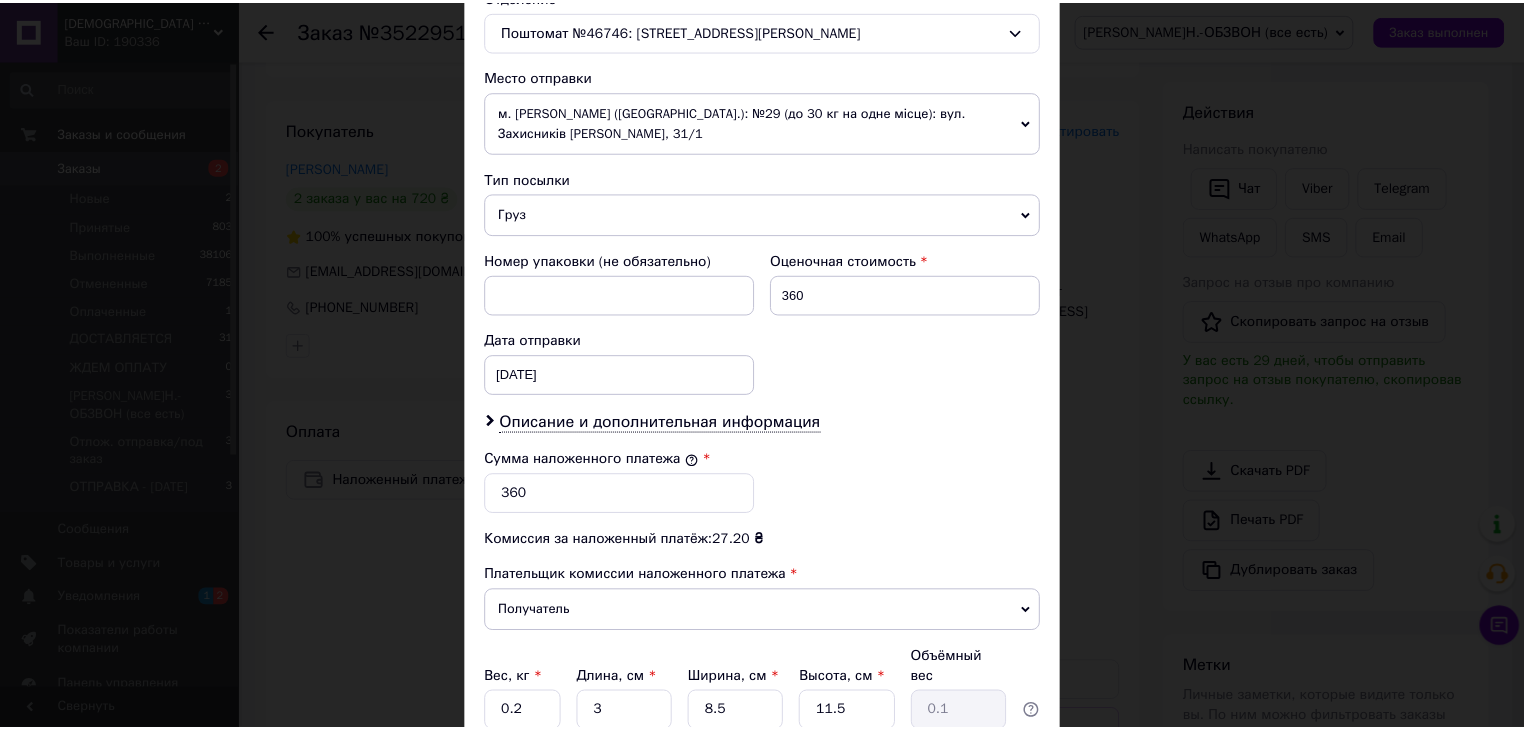 scroll, scrollTop: 811, scrollLeft: 0, axis: vertical 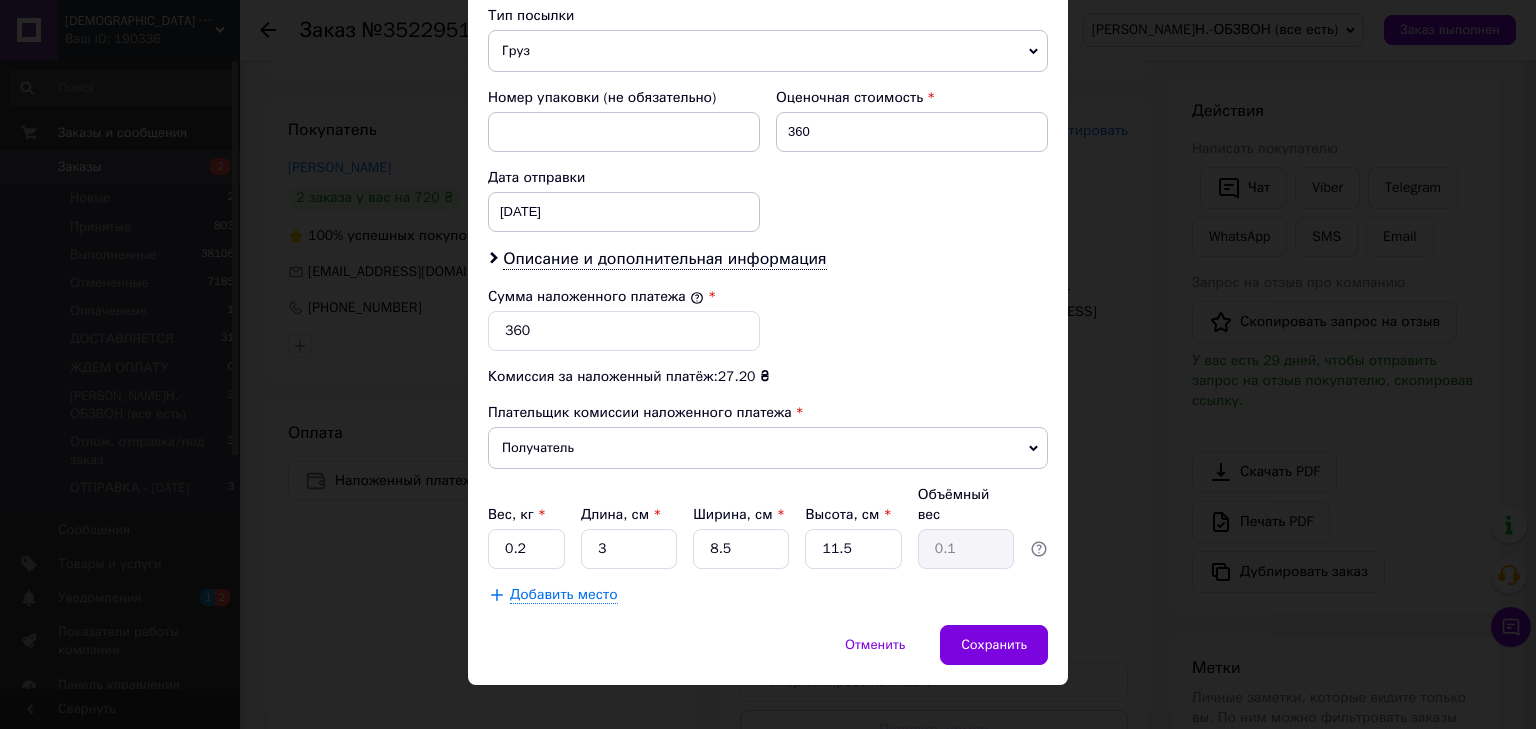 click on "Груз" at bounding box center (768, 51) 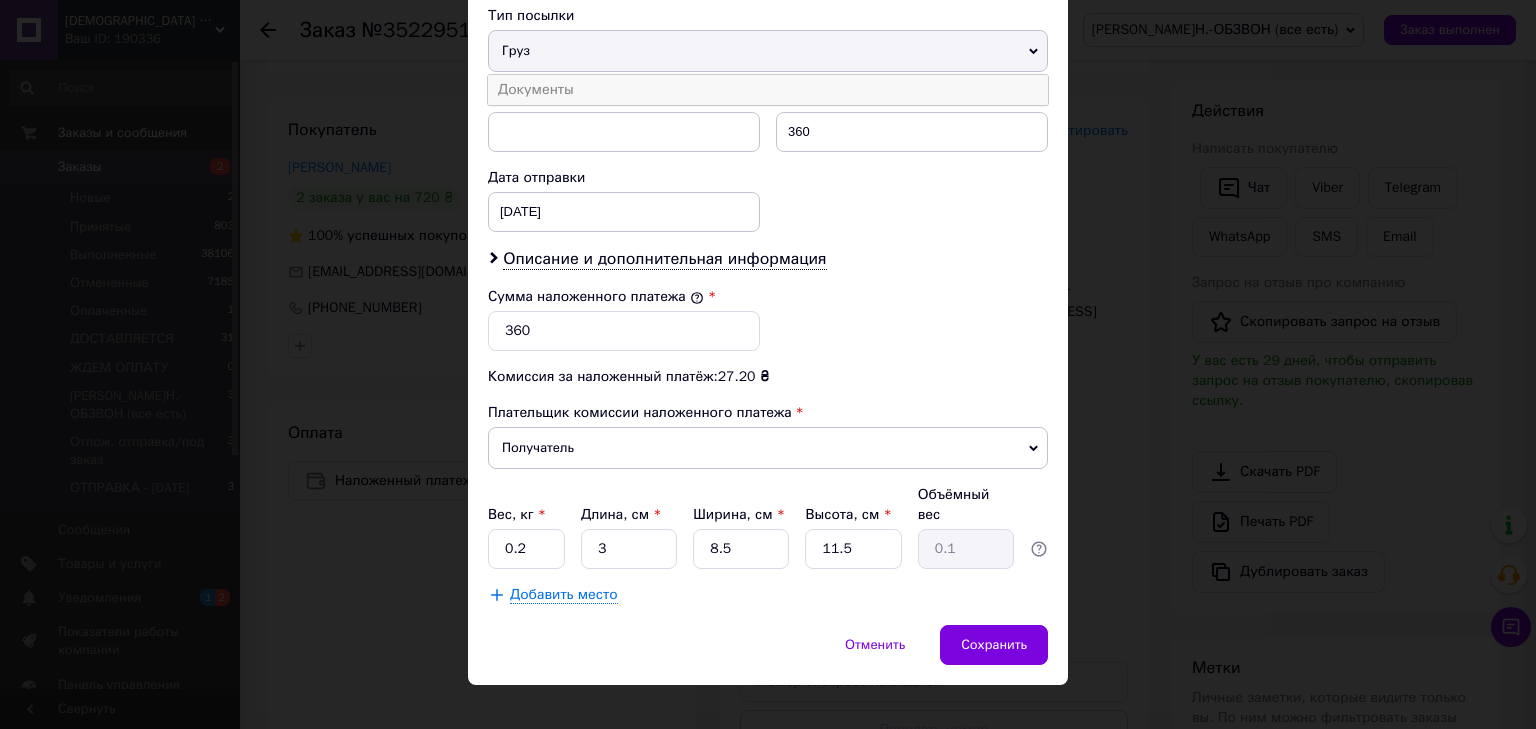 click on "Документы" at bounding box center [768, 90] 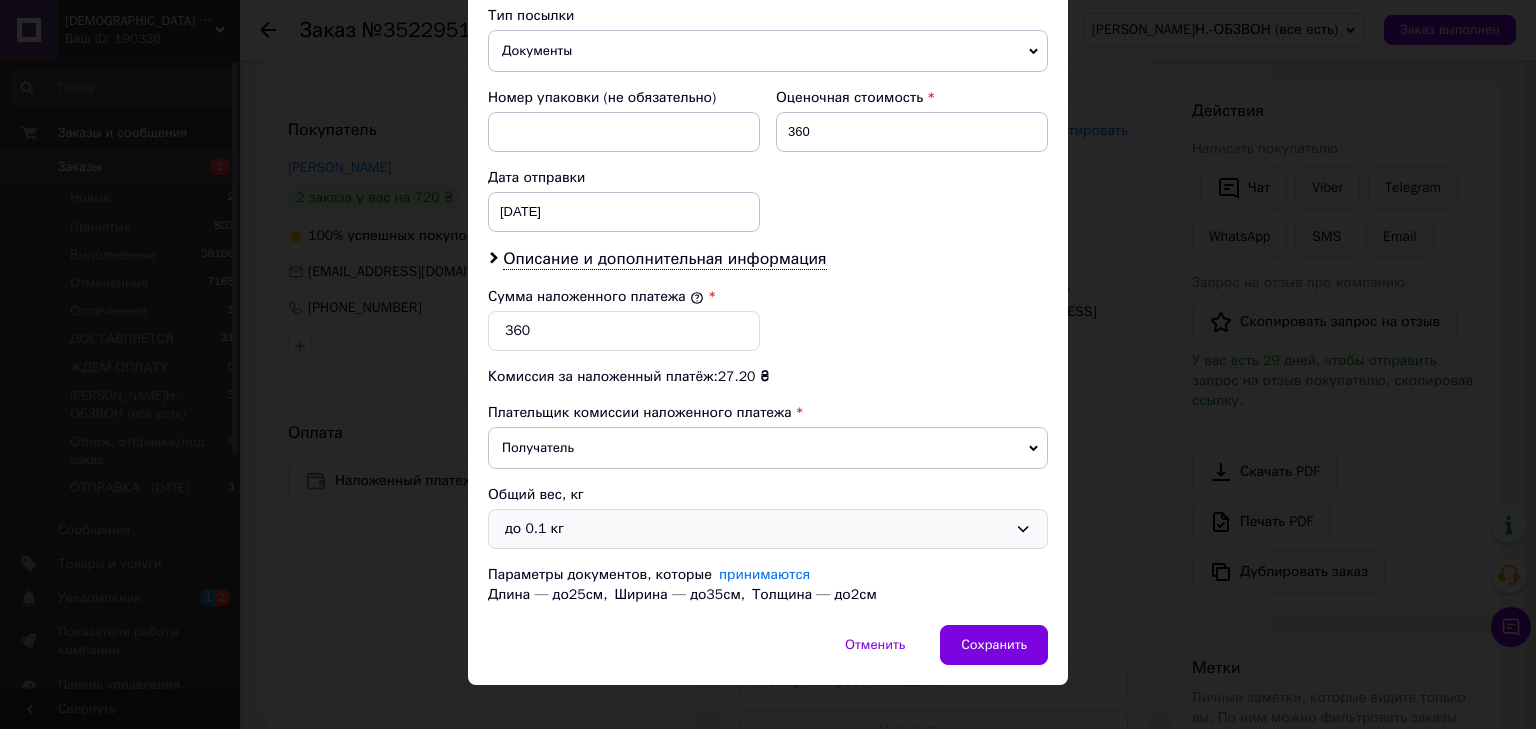 click on "до 0.1 кг" at bounding box center (756, 529) 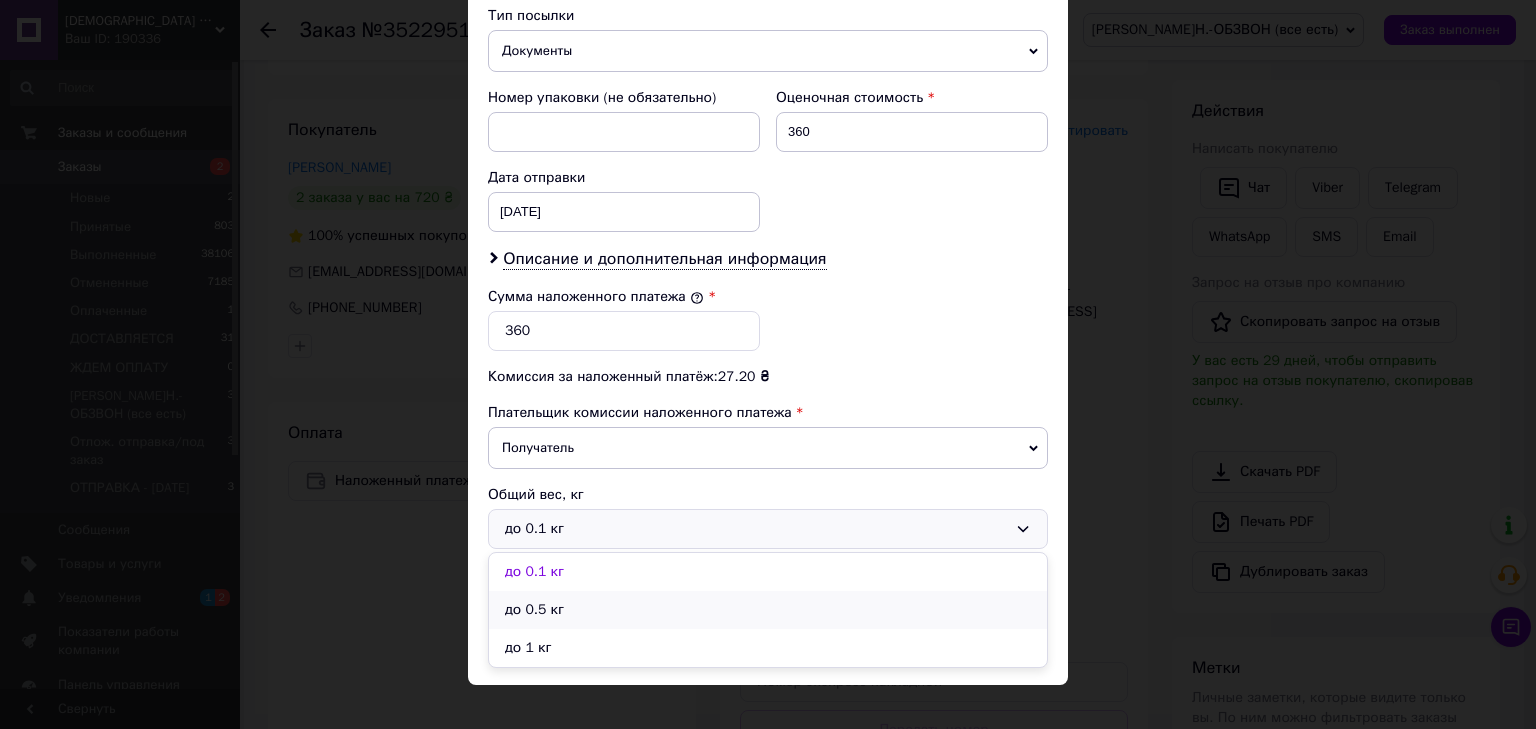click on "до 0.5 кг" at bounding box center (768, 610) 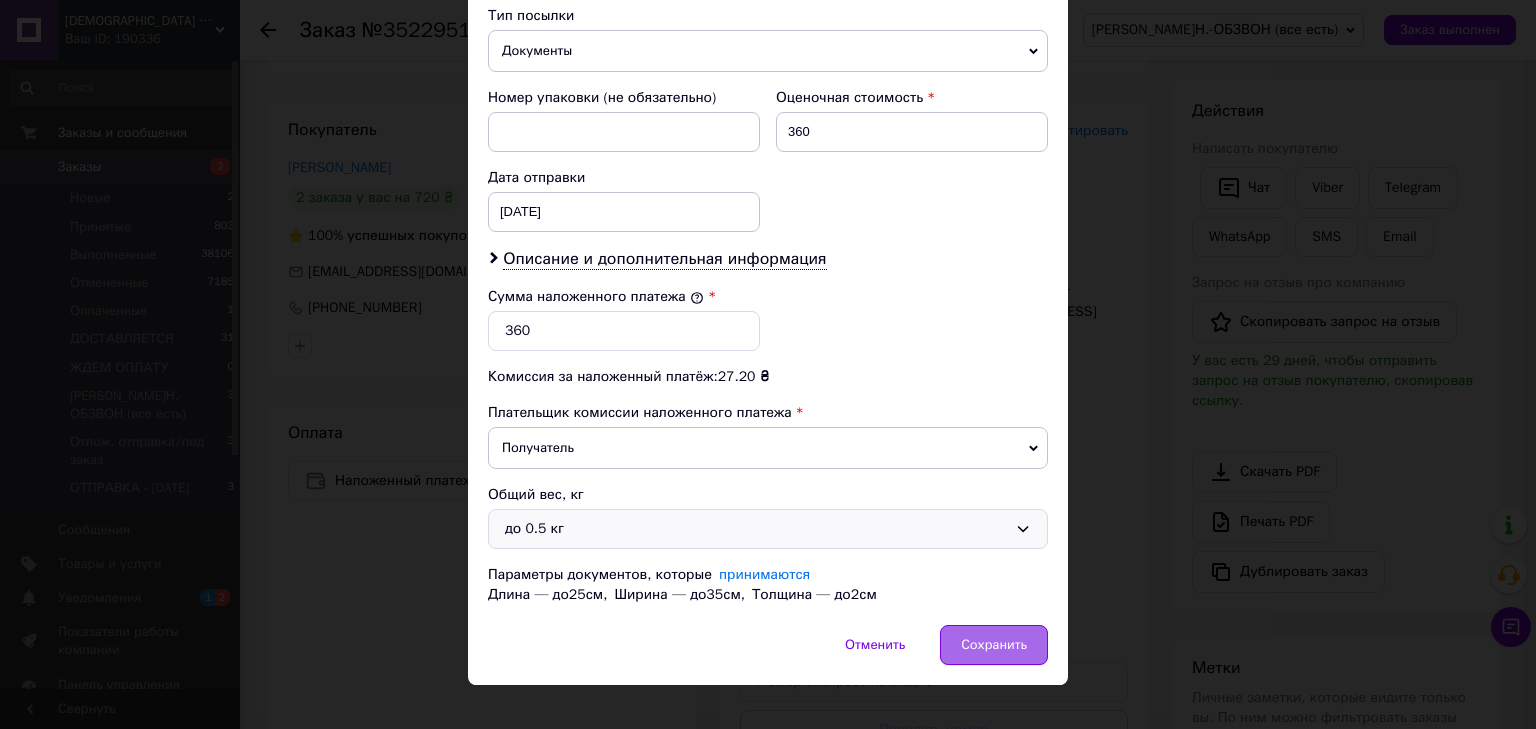 click on "Сохранить" at bounding box center (994, 645) 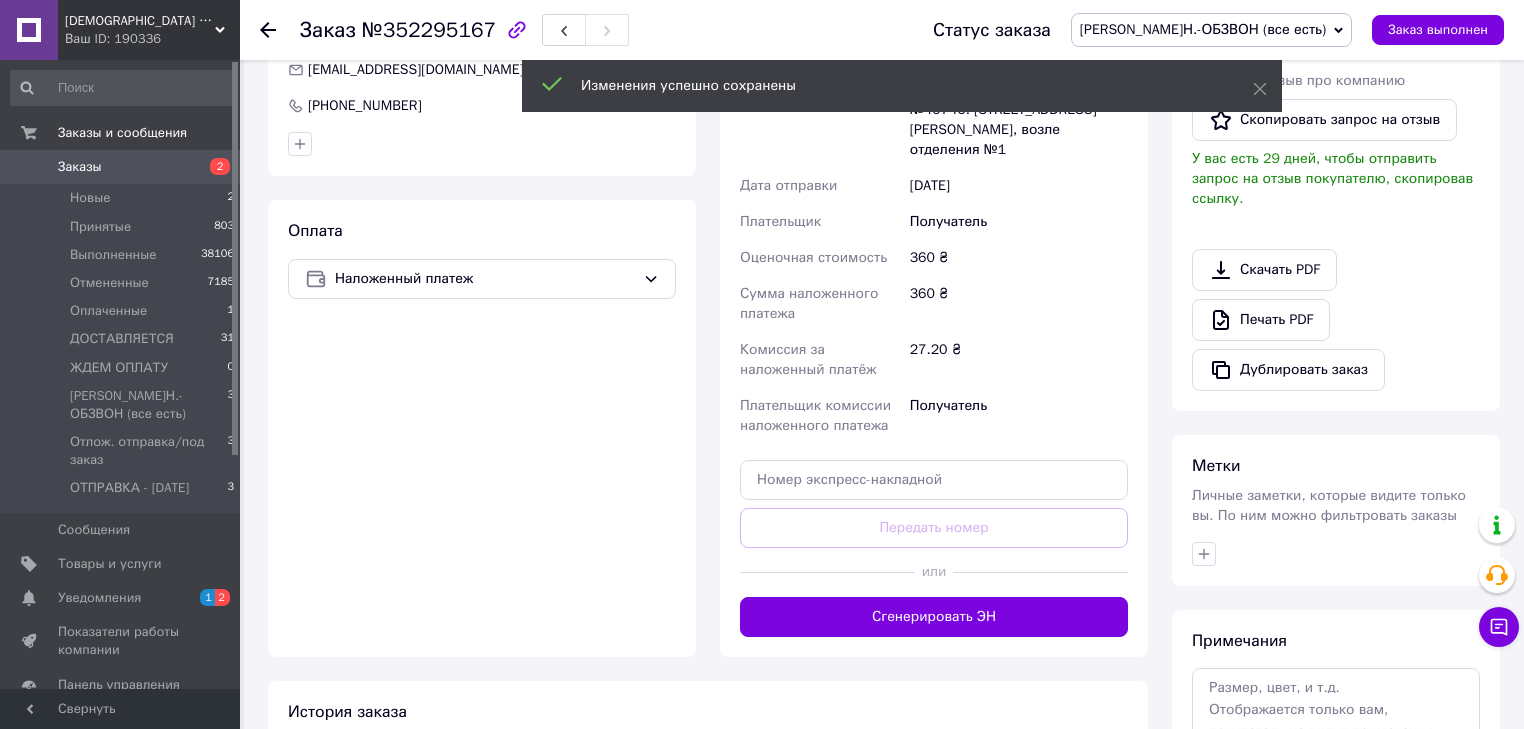 scroll, scrollTop: 560, scrollLeft: 0, axis: vertical 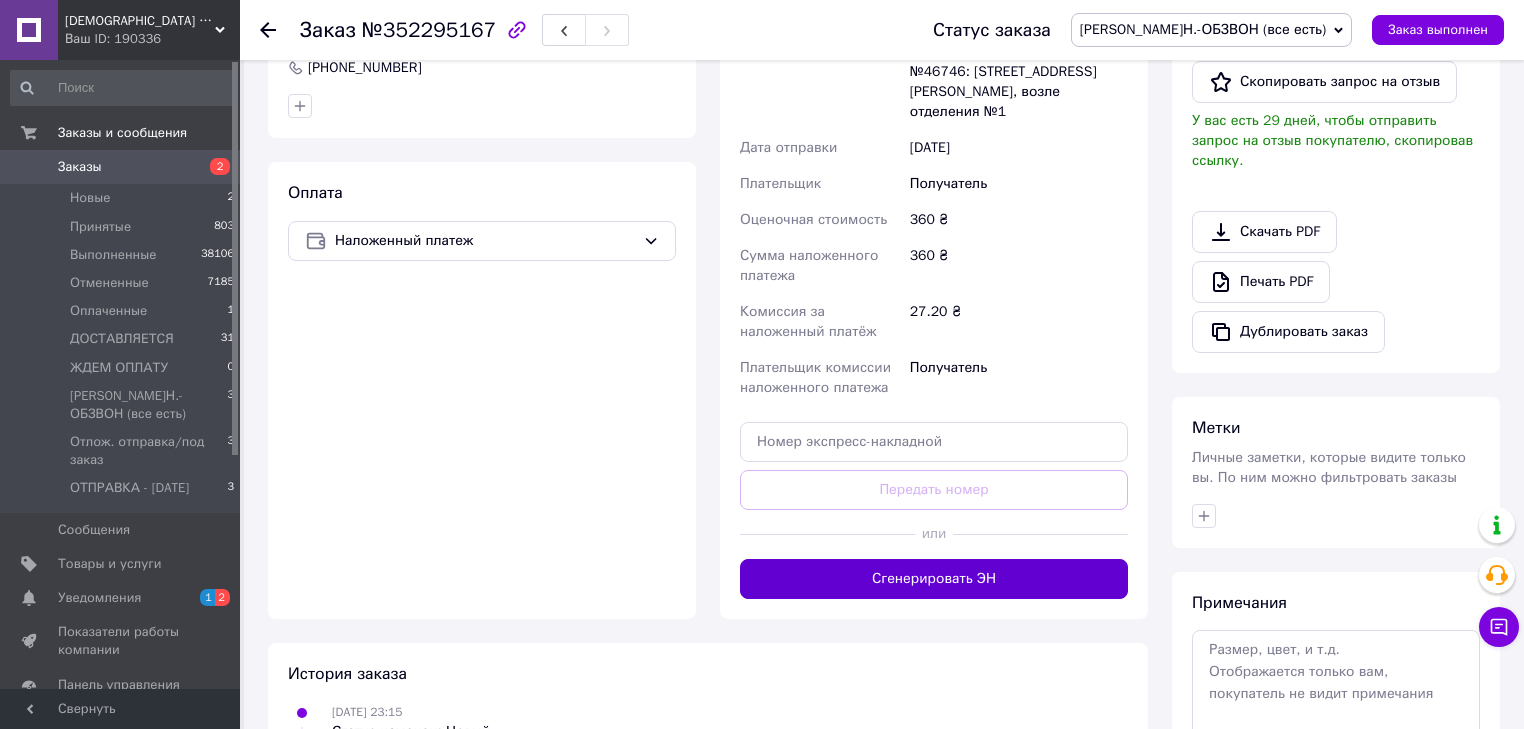 click on "Сгенерировать ЭН" at bounding box center [934, 579] 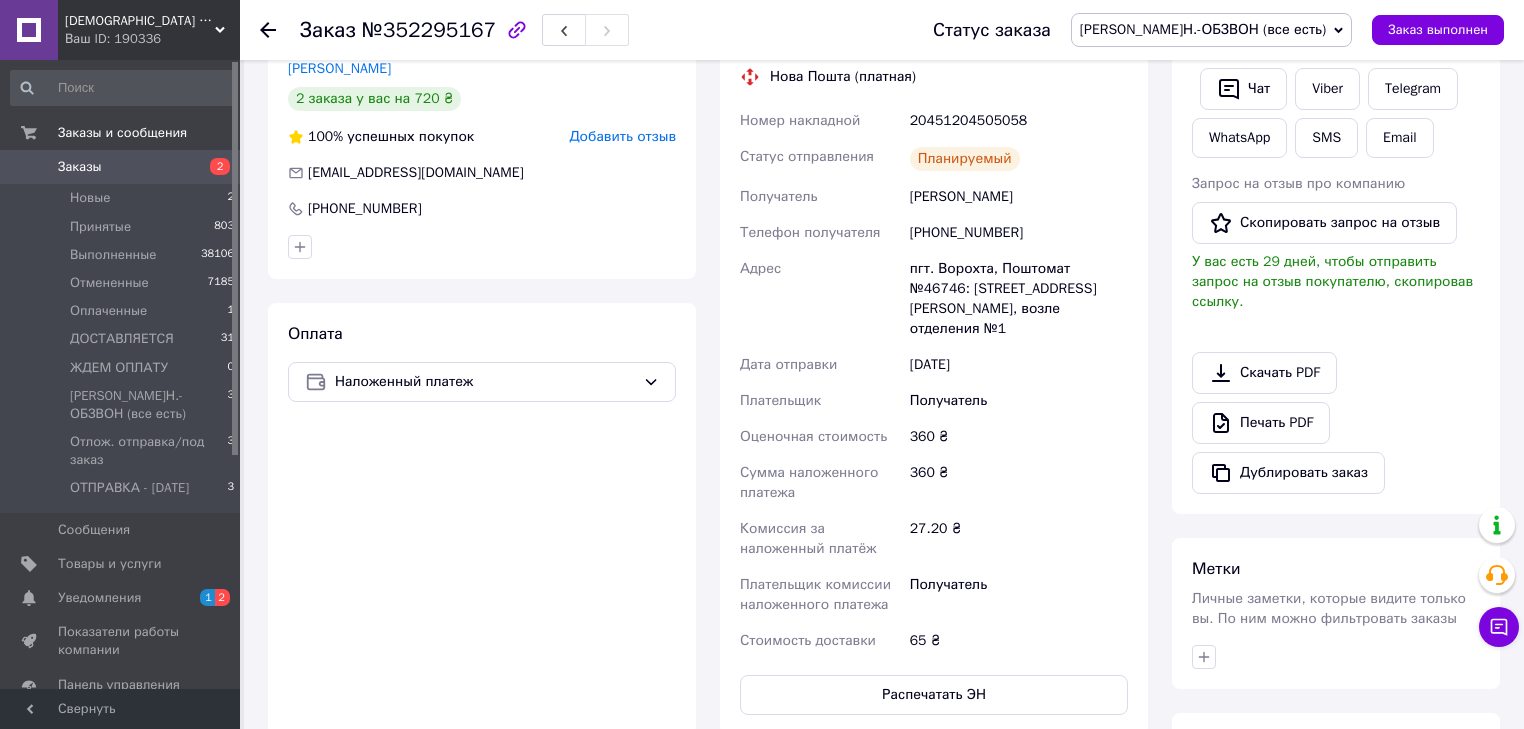 scroll, scrollTop: 480, scrollLeft: 0, axis: vertical 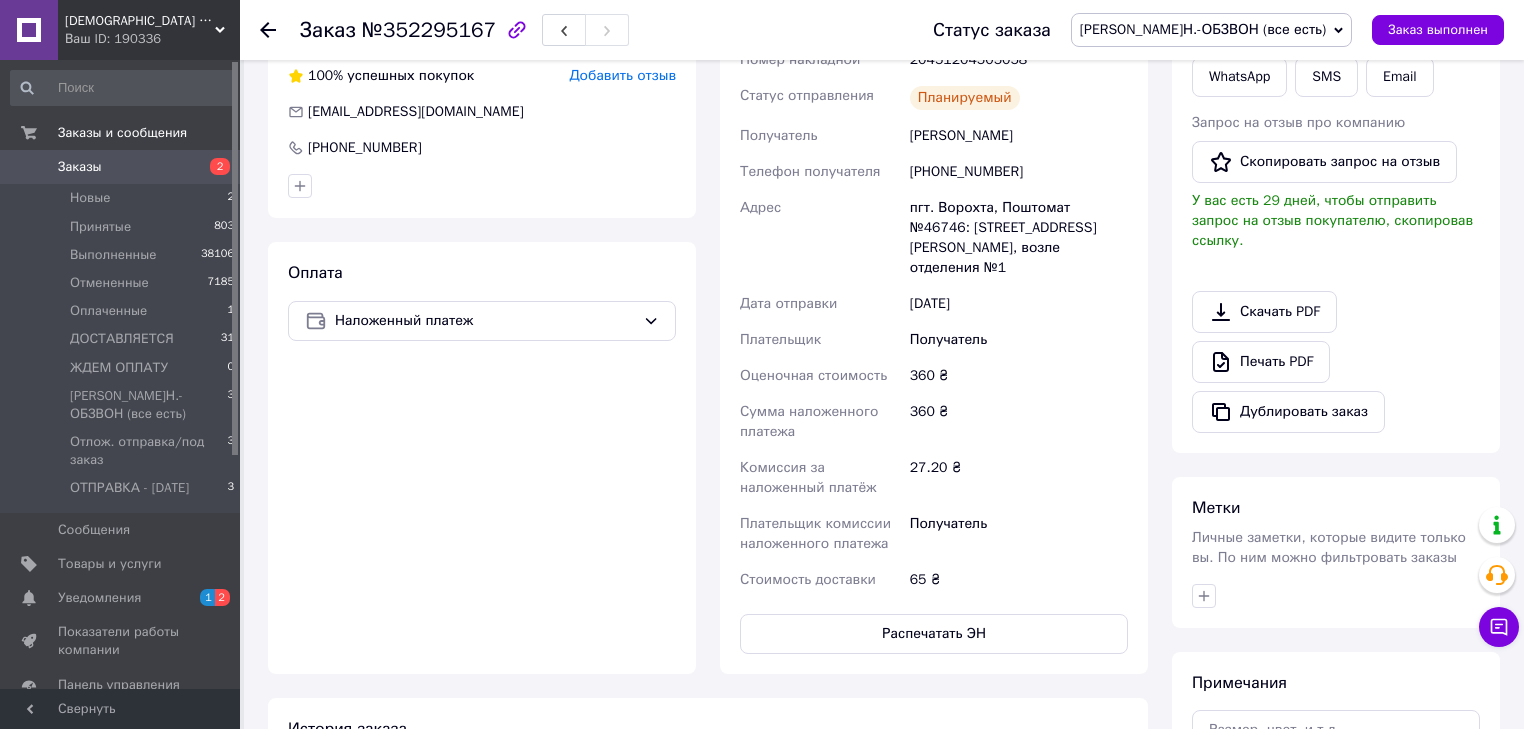 click on "[PERSON_NAME]Н.-ОБЗВОН (все есть)" at bounding box center [1203, 29] 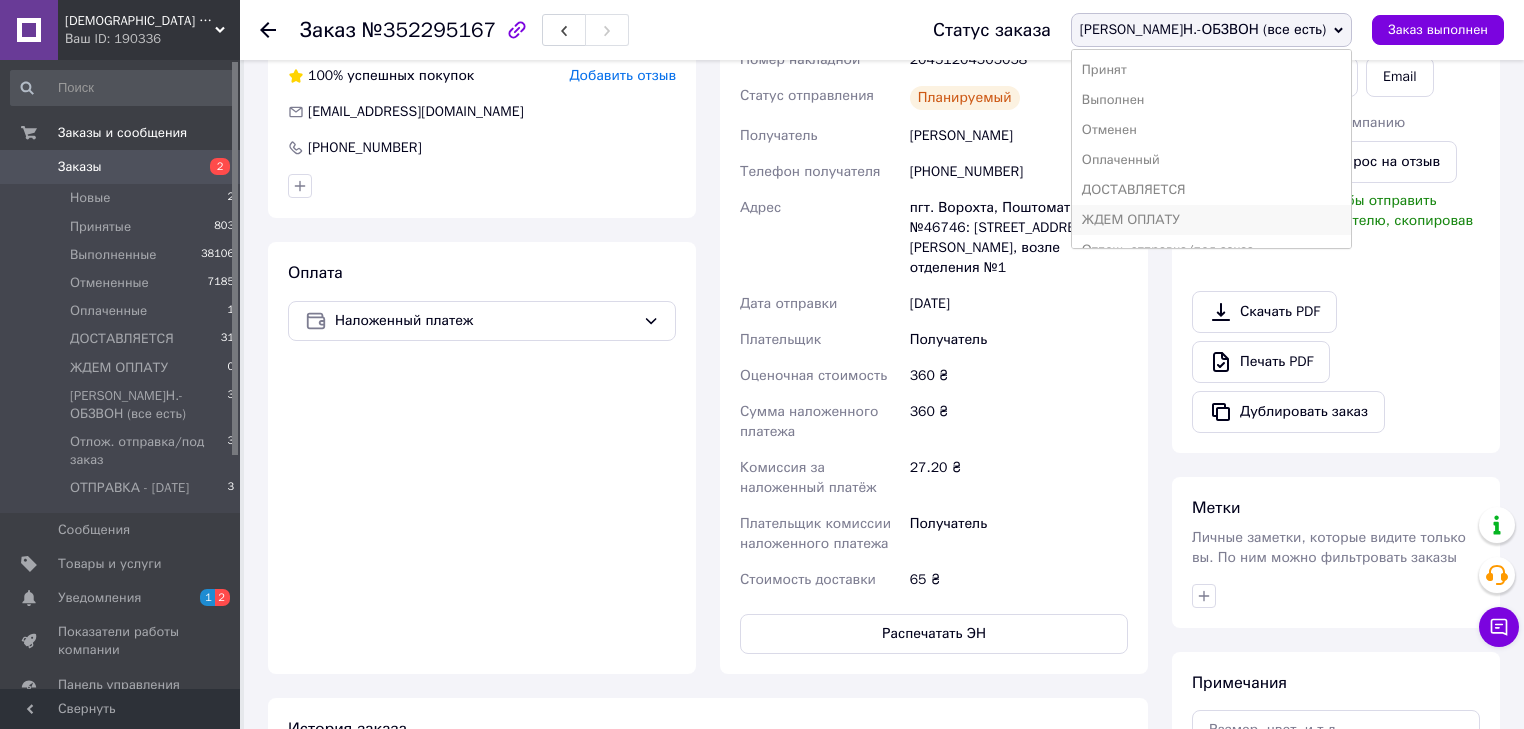 scroll, scrollTop: 52, scrollLeft: 0, axis: vertical 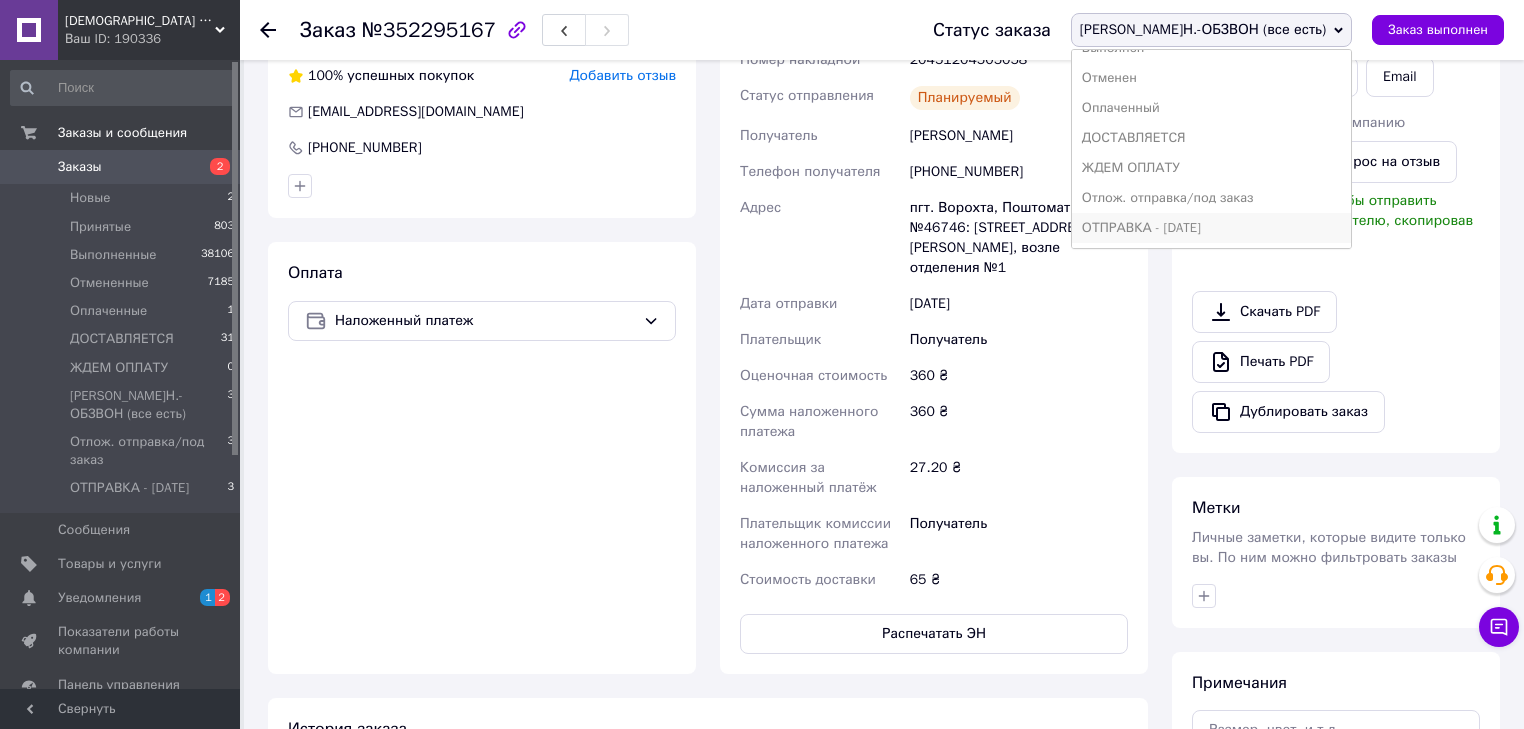 click on "ОТПРАВКА - [DATE]" at bounding box center [1211, 228] 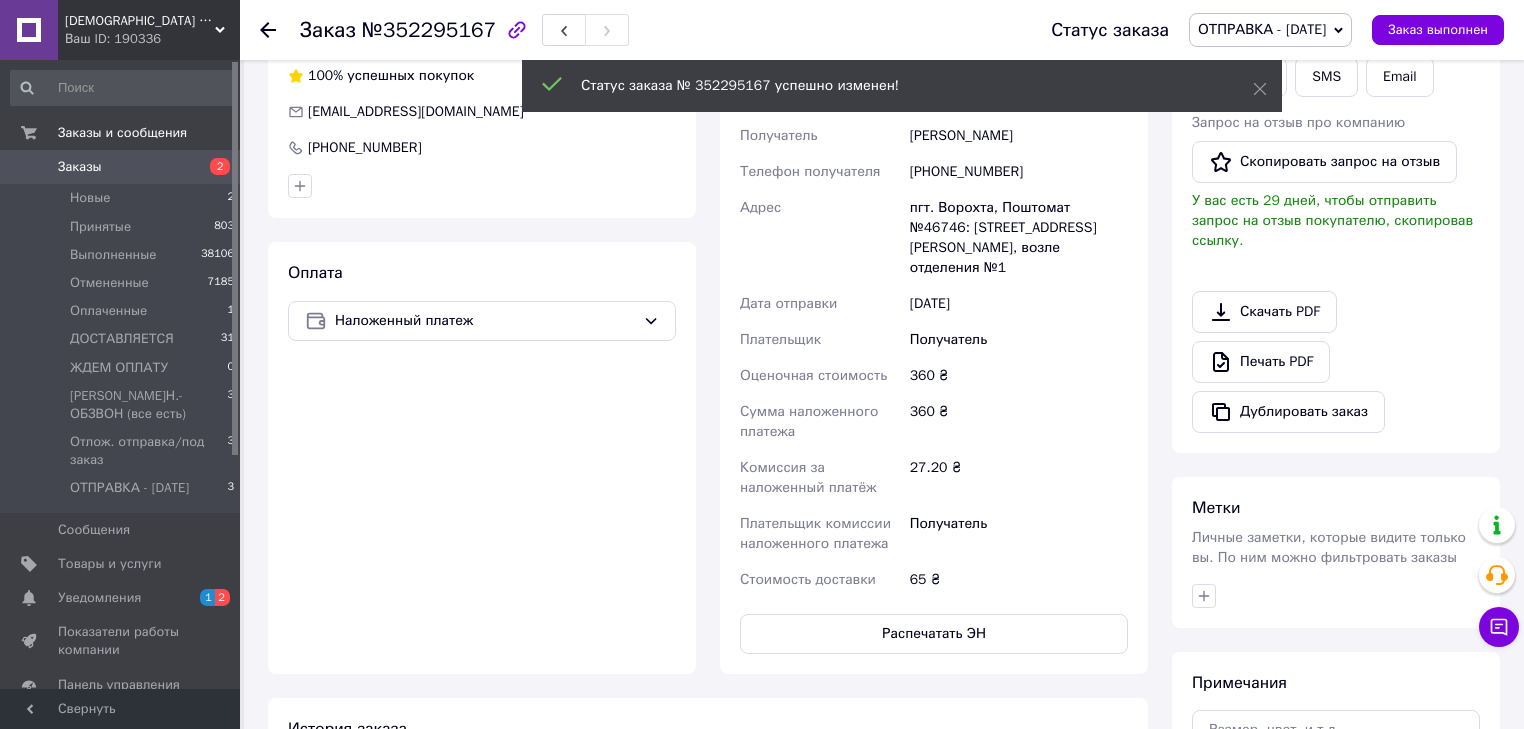 click 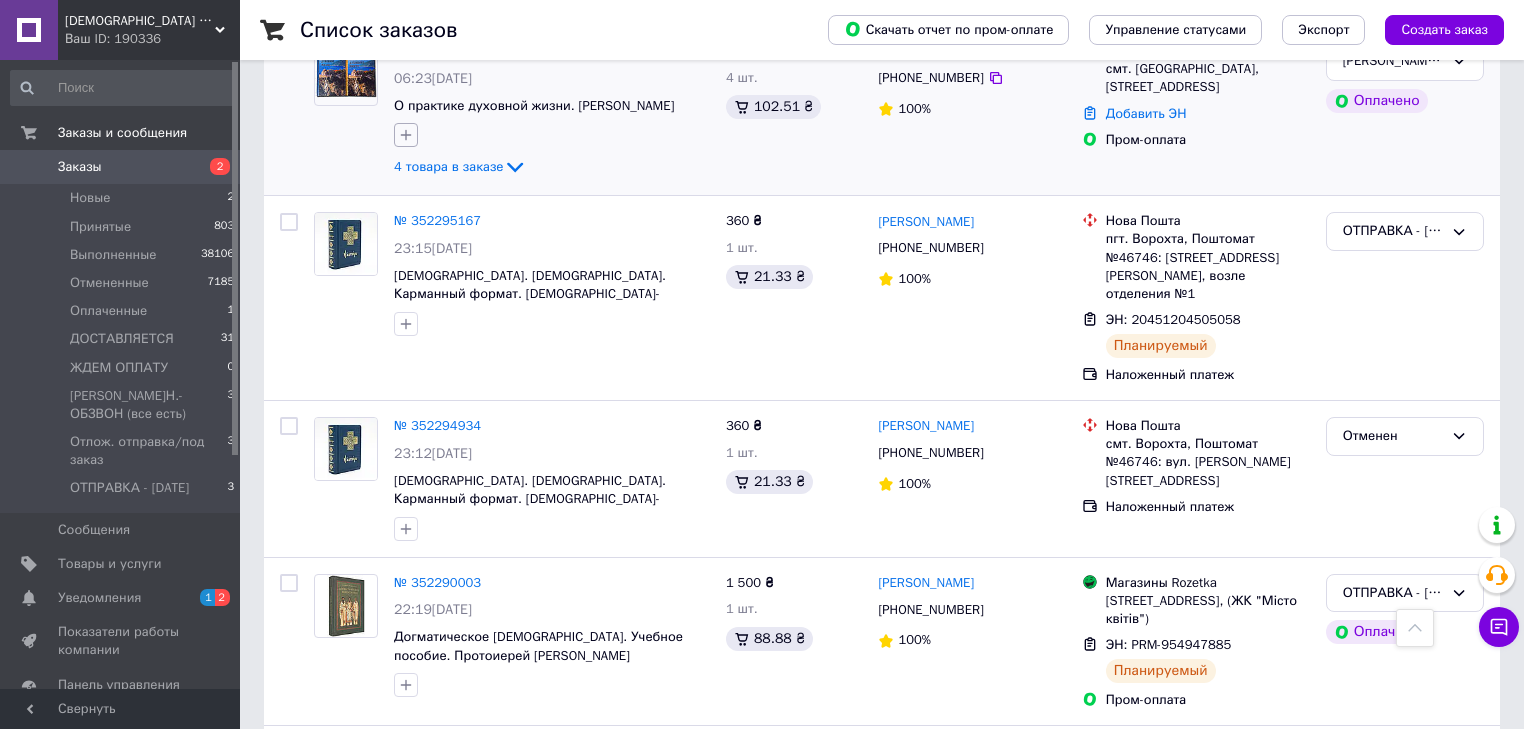 scroll, scrollTop: 320, scrollLeft: 0, axis: vertical 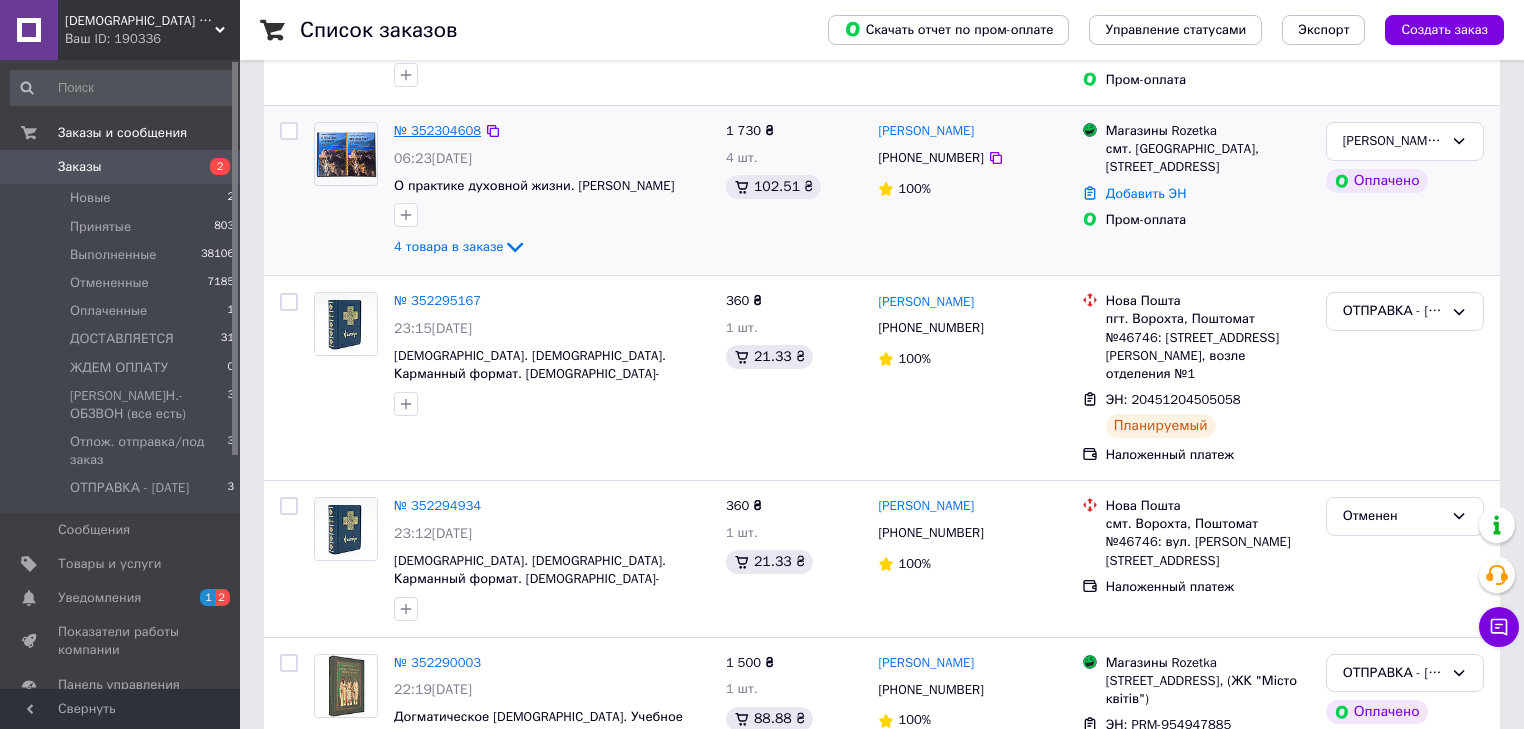 click on "№ 352304608" at bounding box center [437, 130] 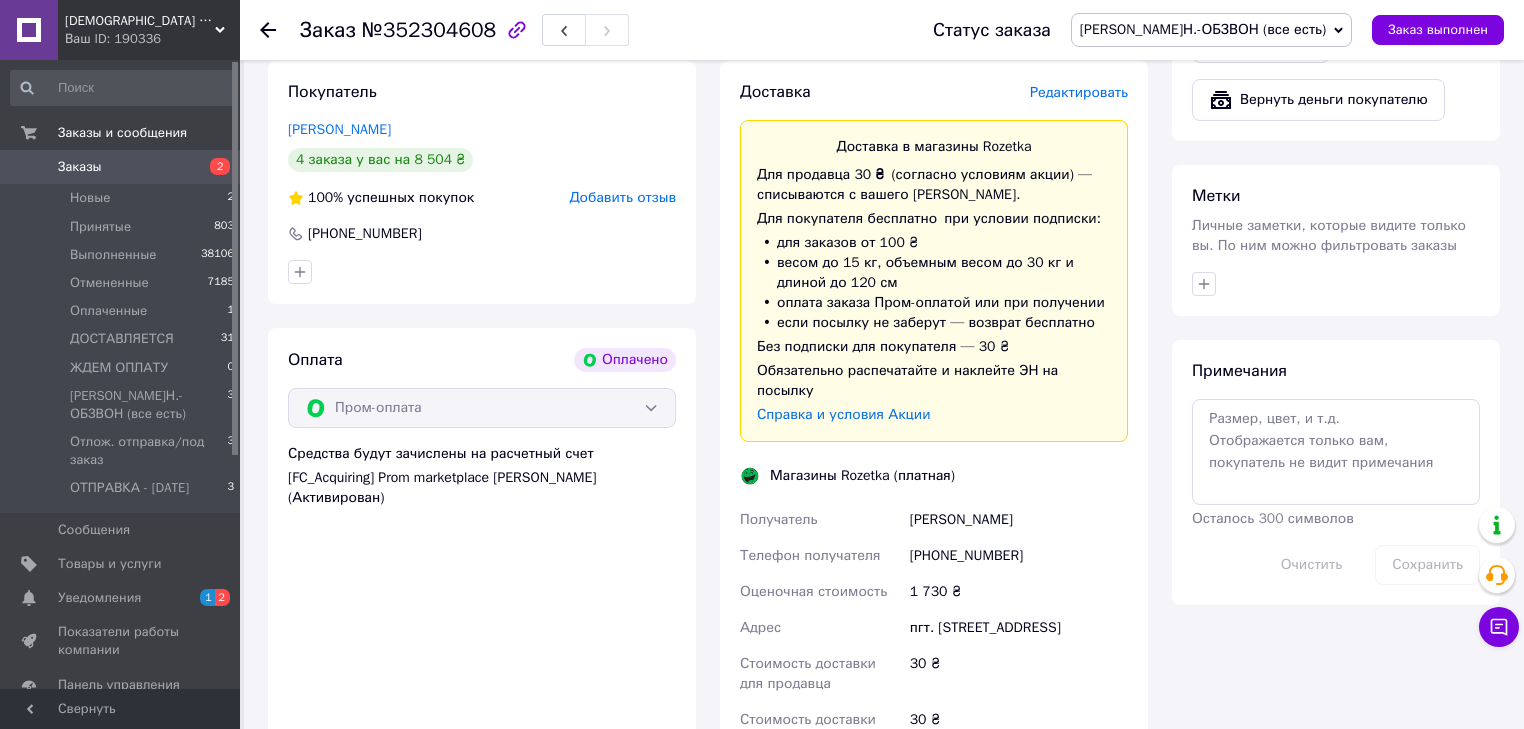 scroll, scrollTop: 880, scrollLeft: 0, axis: vertical 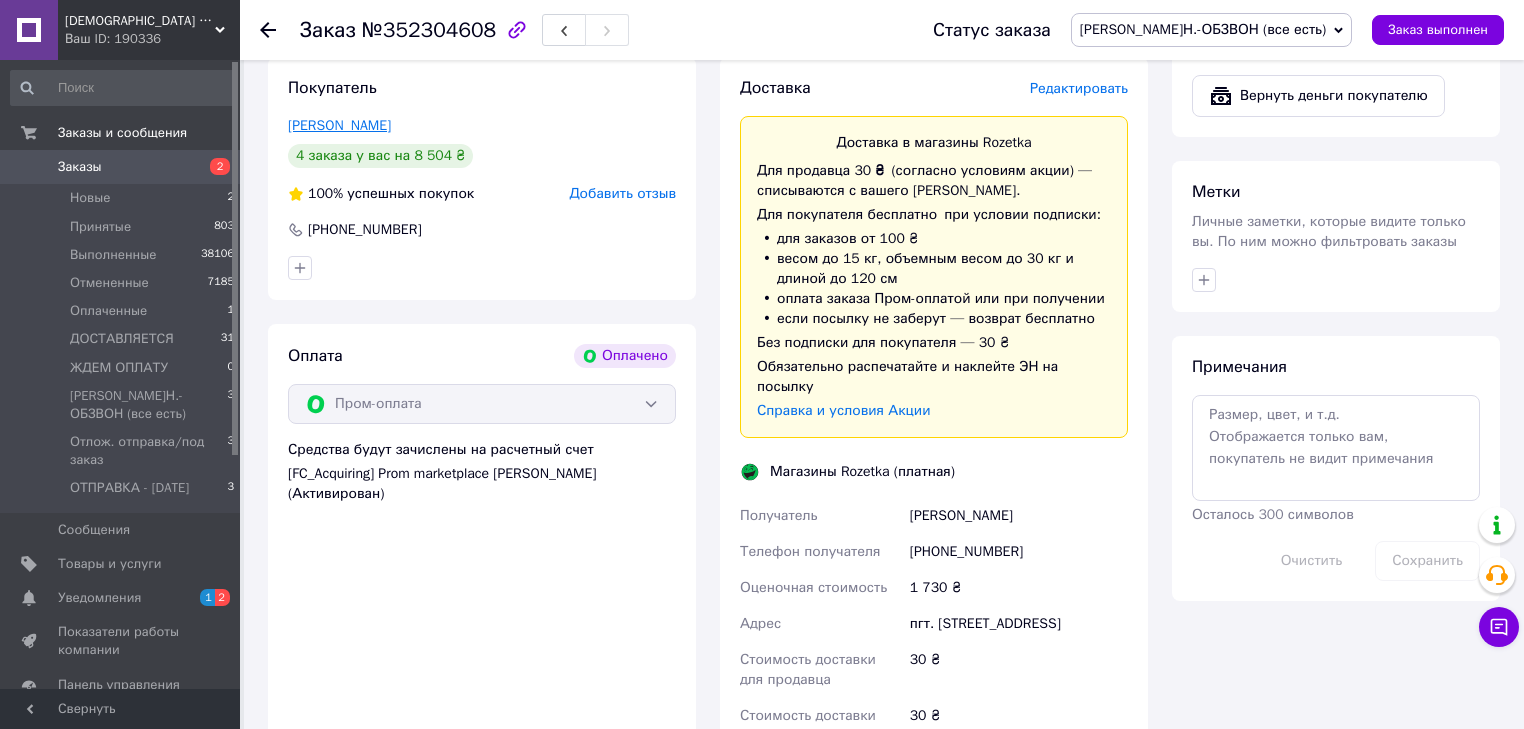 click on "[PERSON_NAME]" at bounding box center [339, 125] 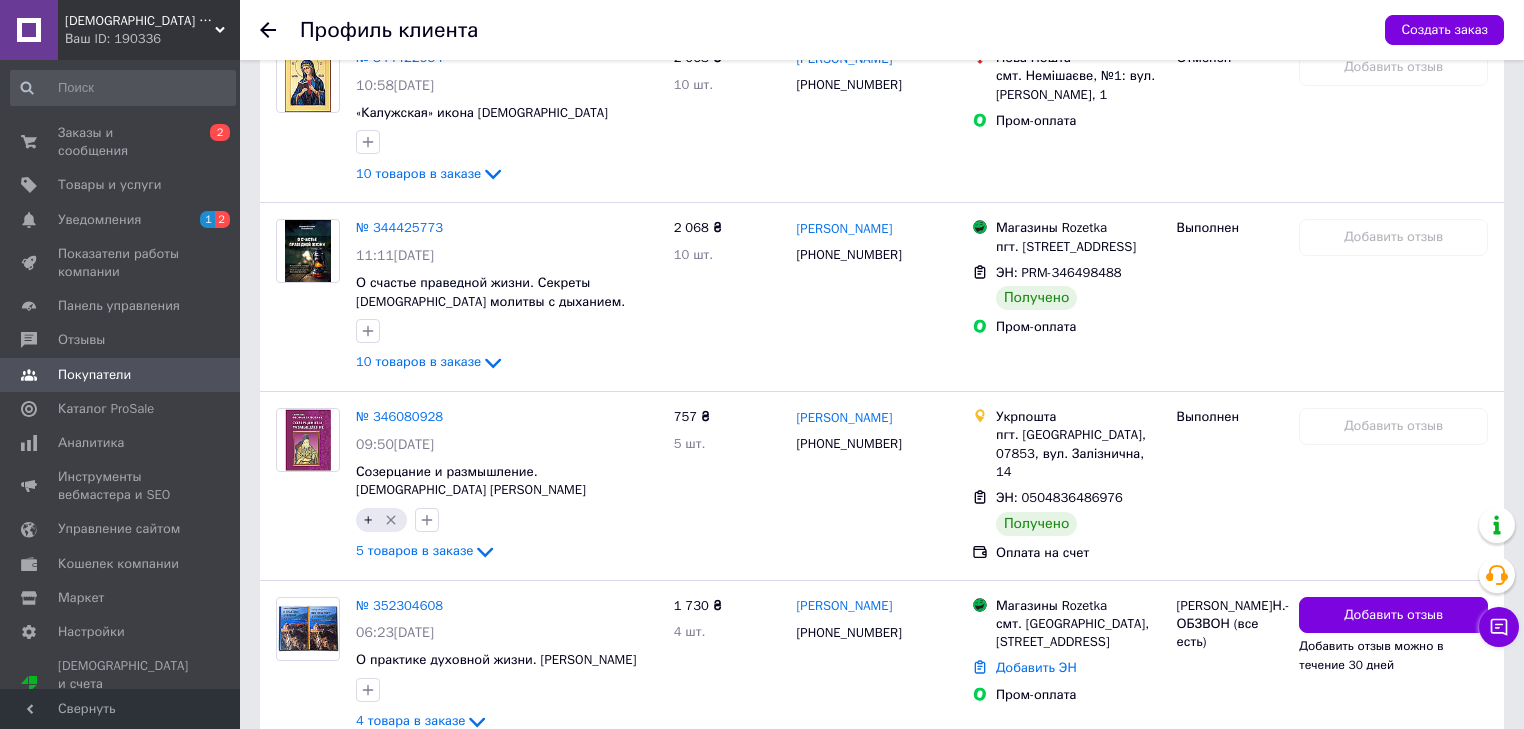 scroll, scrollTop: 851, scrollLeft: 0, axis: vertical 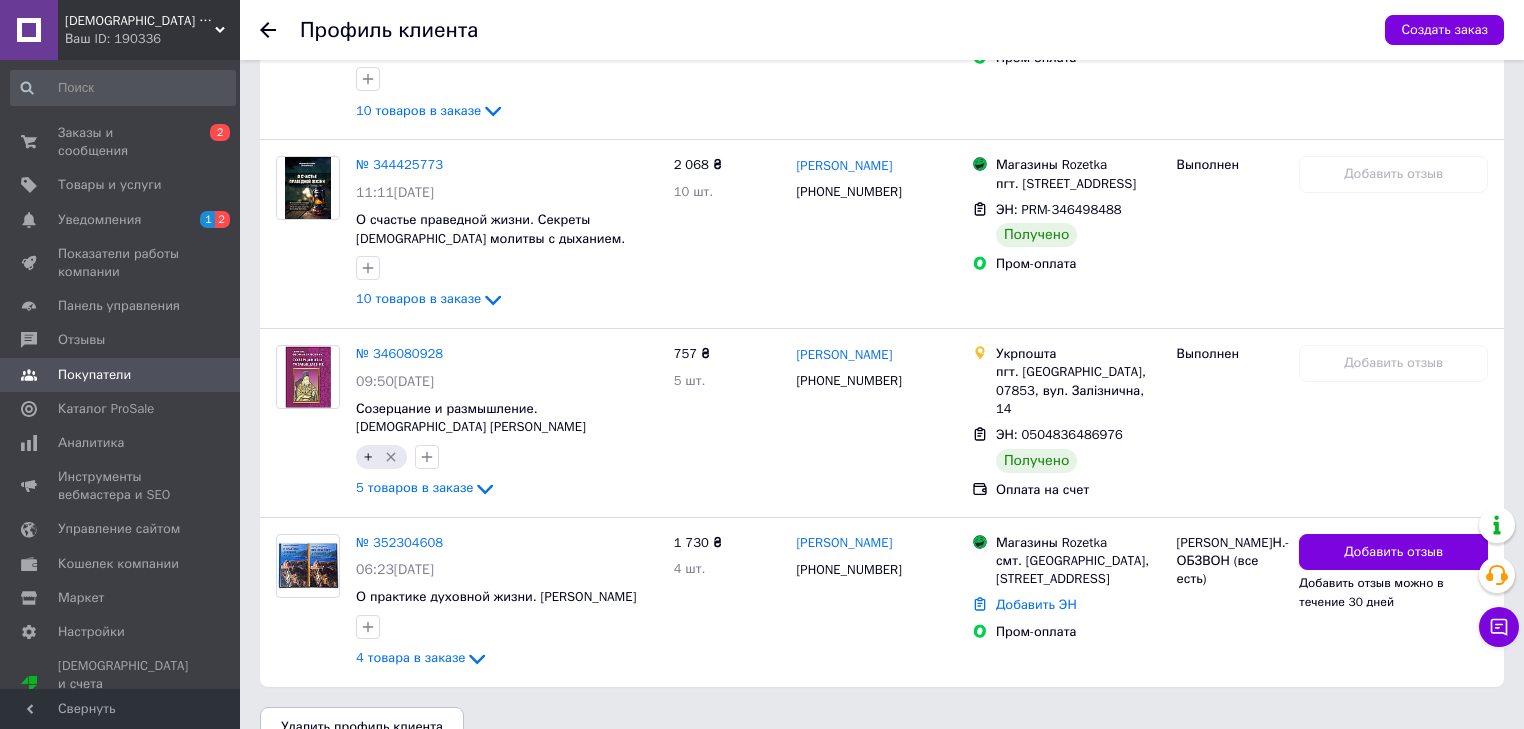 click 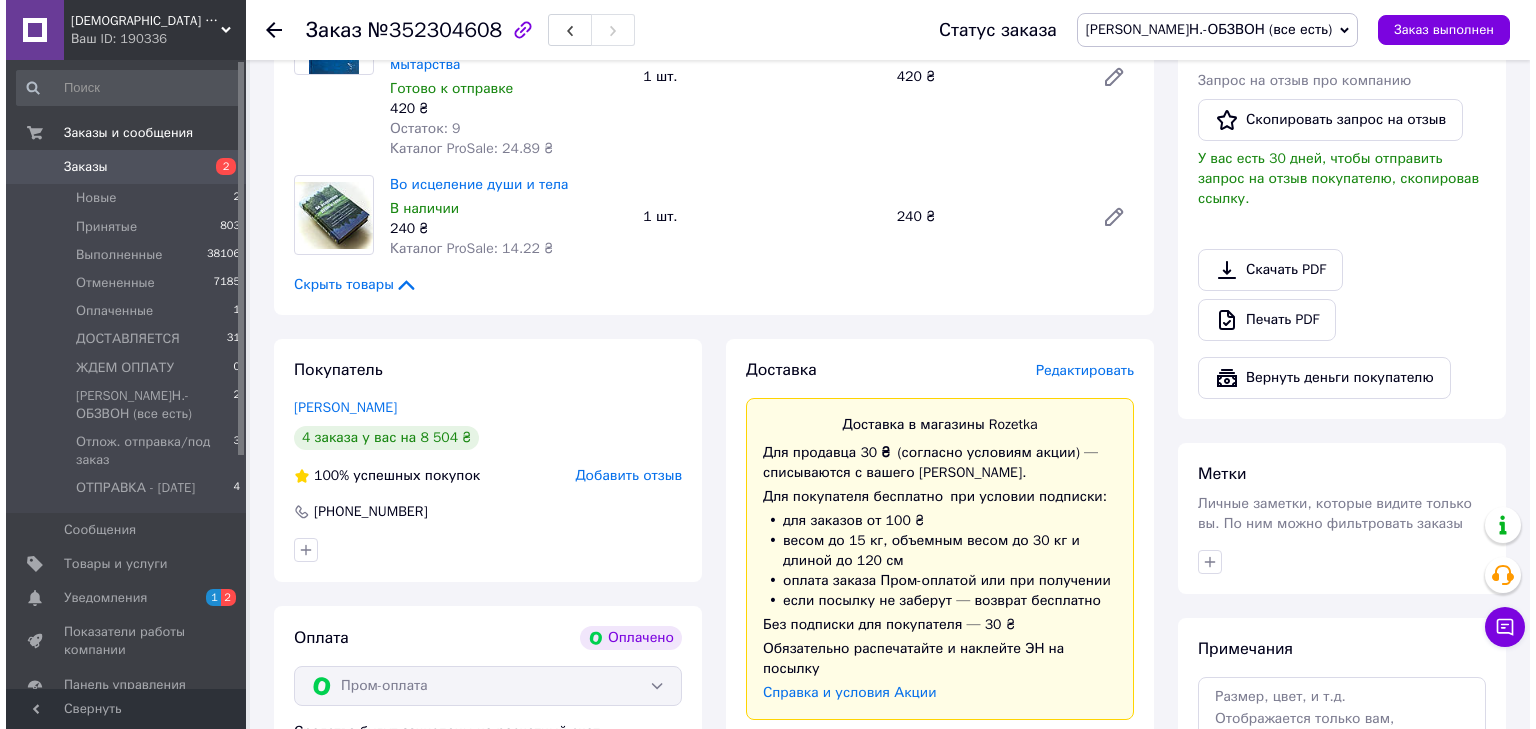 scroll, scrollTop: 585, scrollLeft: 0, axis: vertical 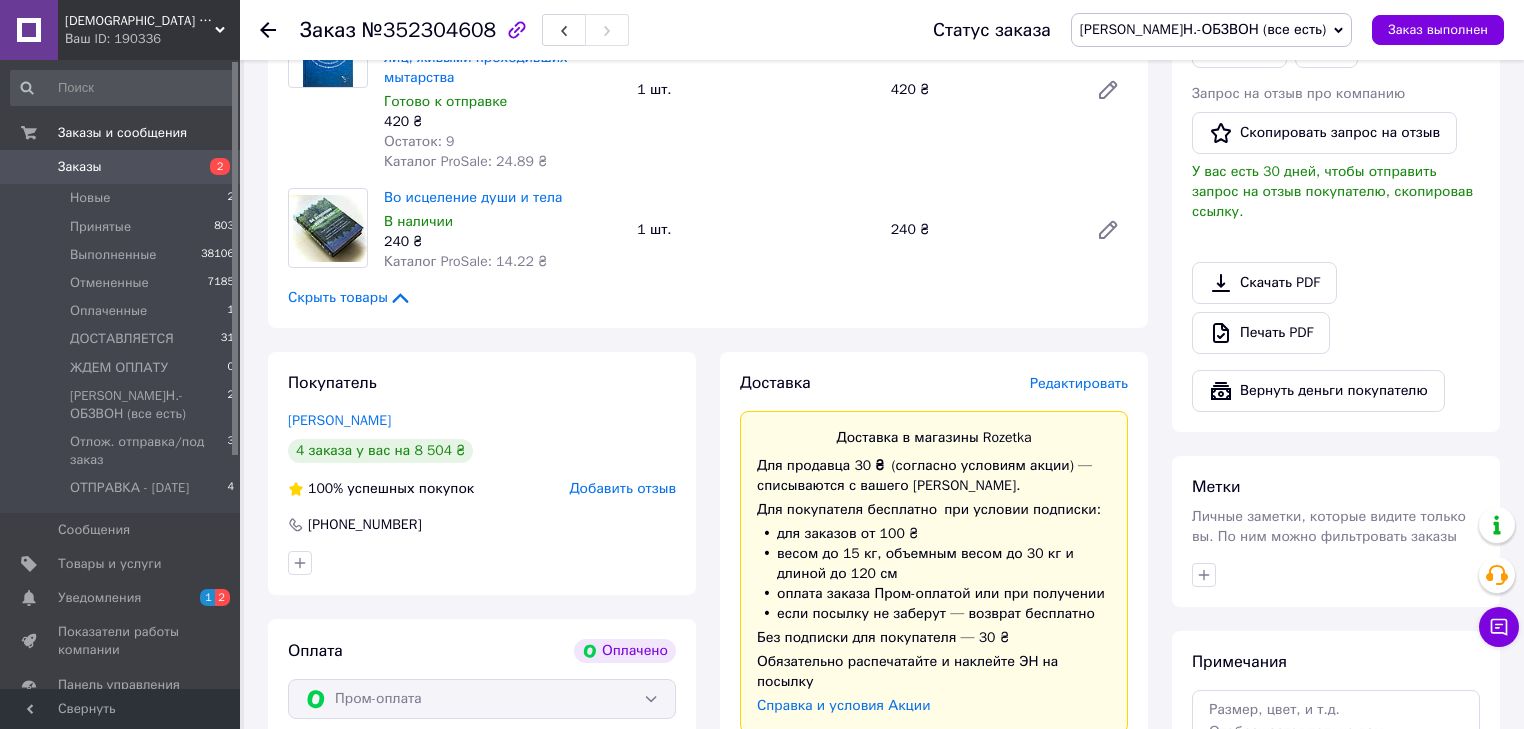 click on "Редактировать" at bounding box center (1079, 383) 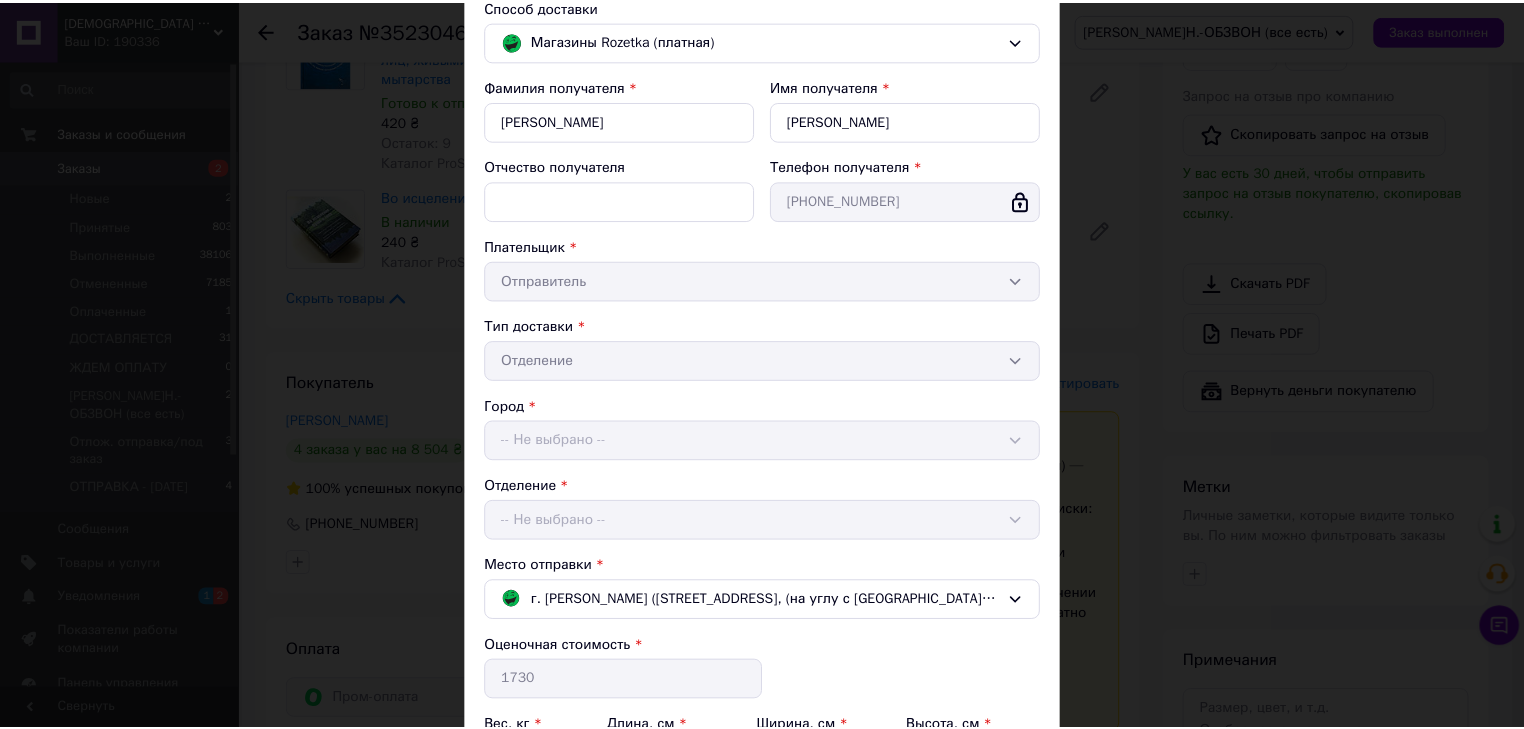 scroll, scrollTop: 390, scrollLeft: 0, axis: vertical 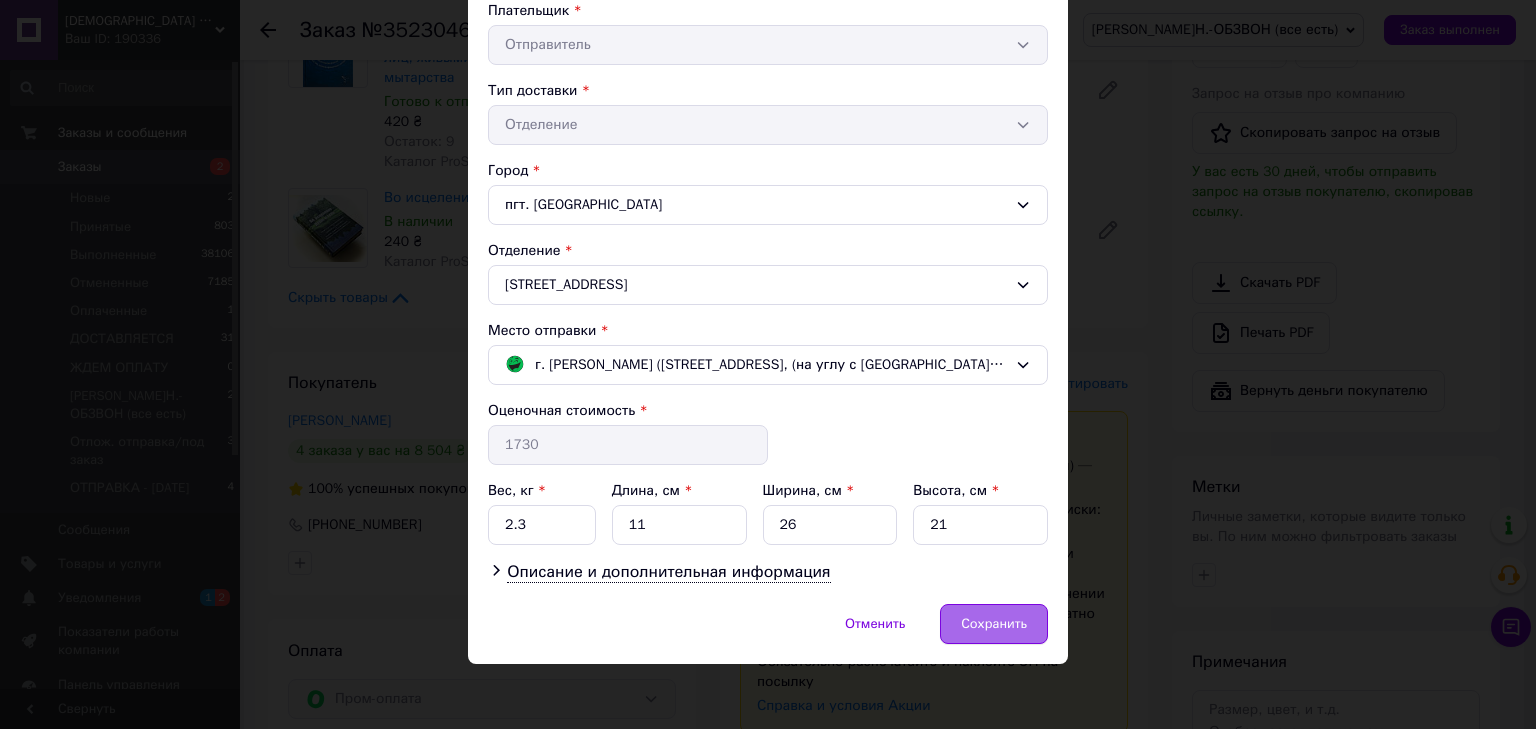 click on "Сохранить" at bounding box center (994, 624) 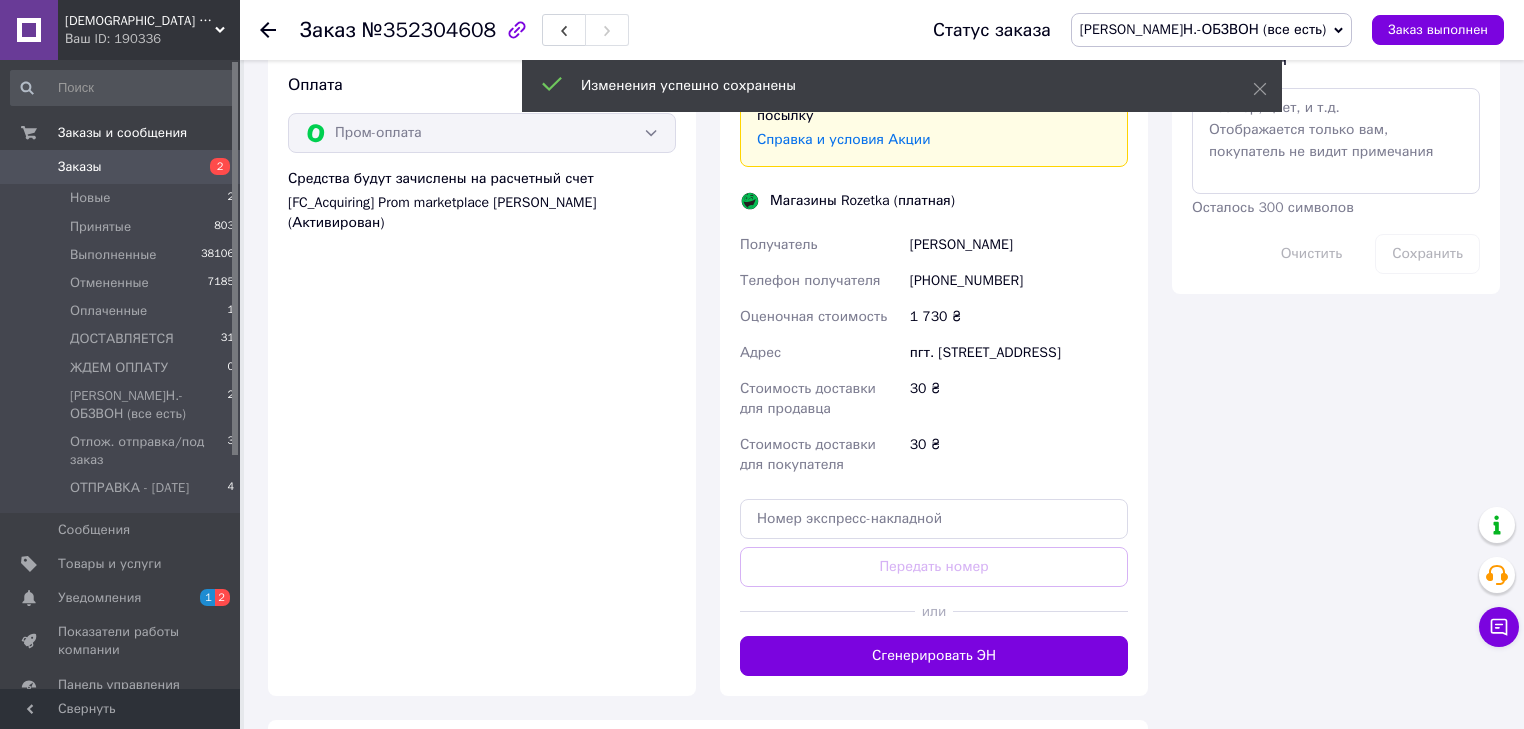 scroll, scrollTop: 1225, scrollLeft: 0, axis: vertical 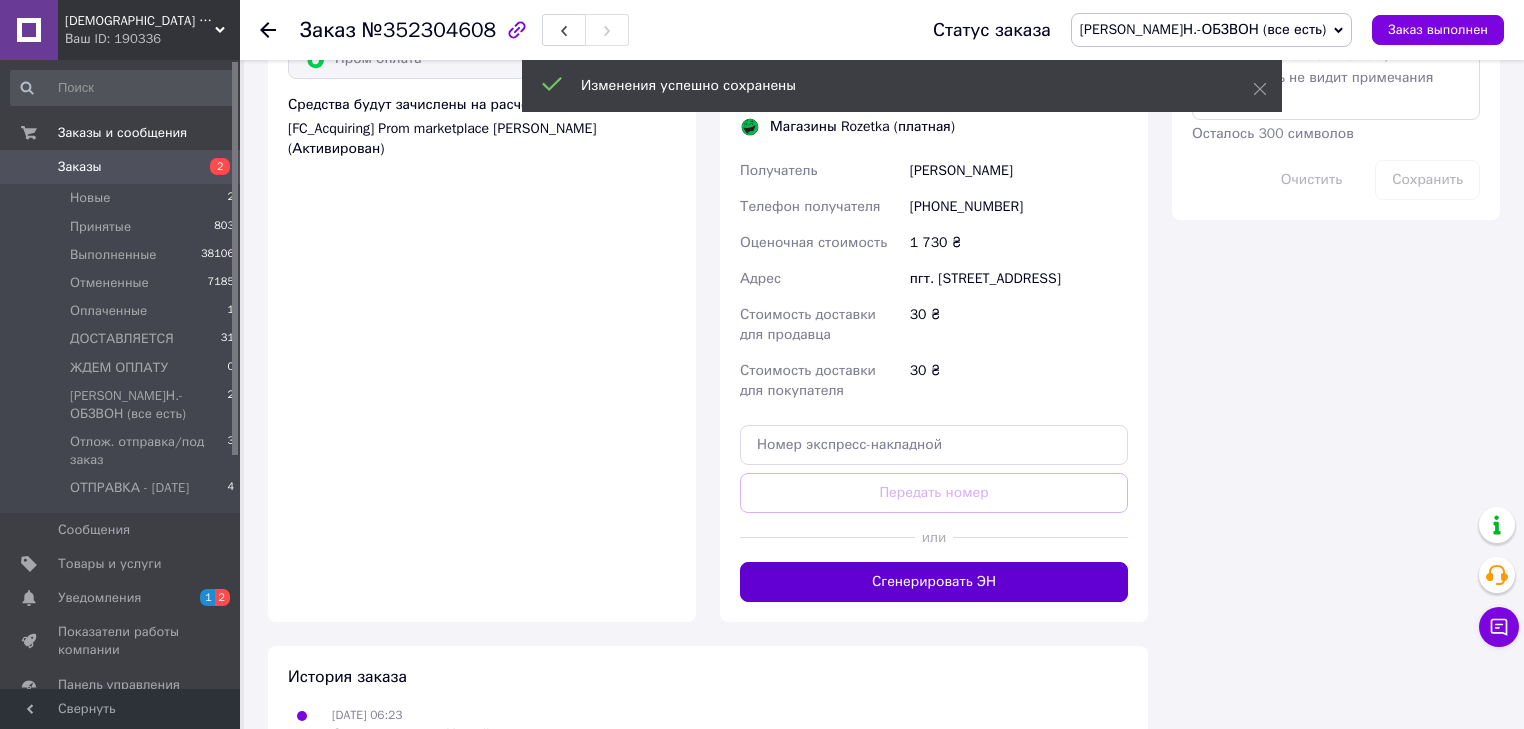 click on "Сгенерировать ЭН" at bounding box center (934, 582) 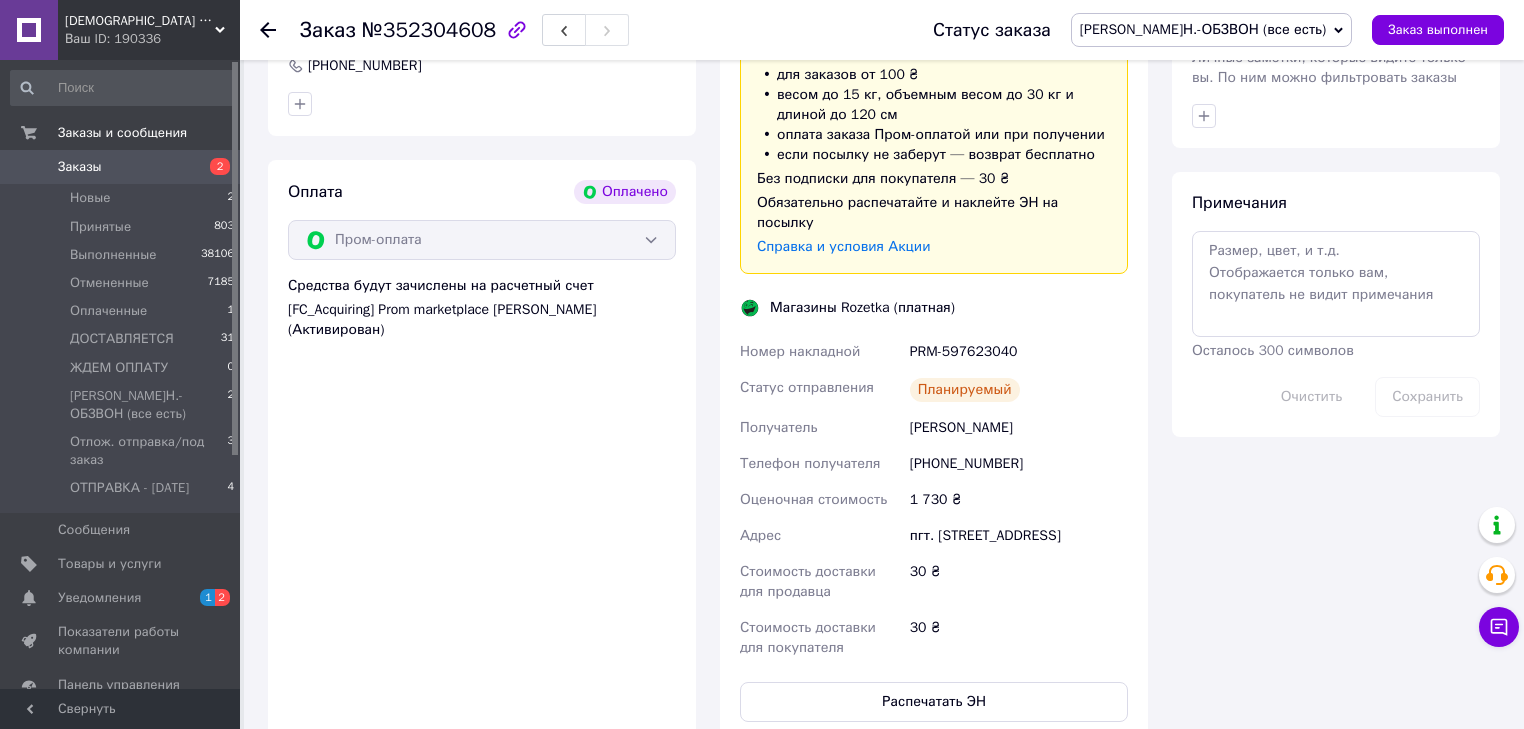 scroll, scrollTop: 985, scrollLeft: 0, axis: vertical 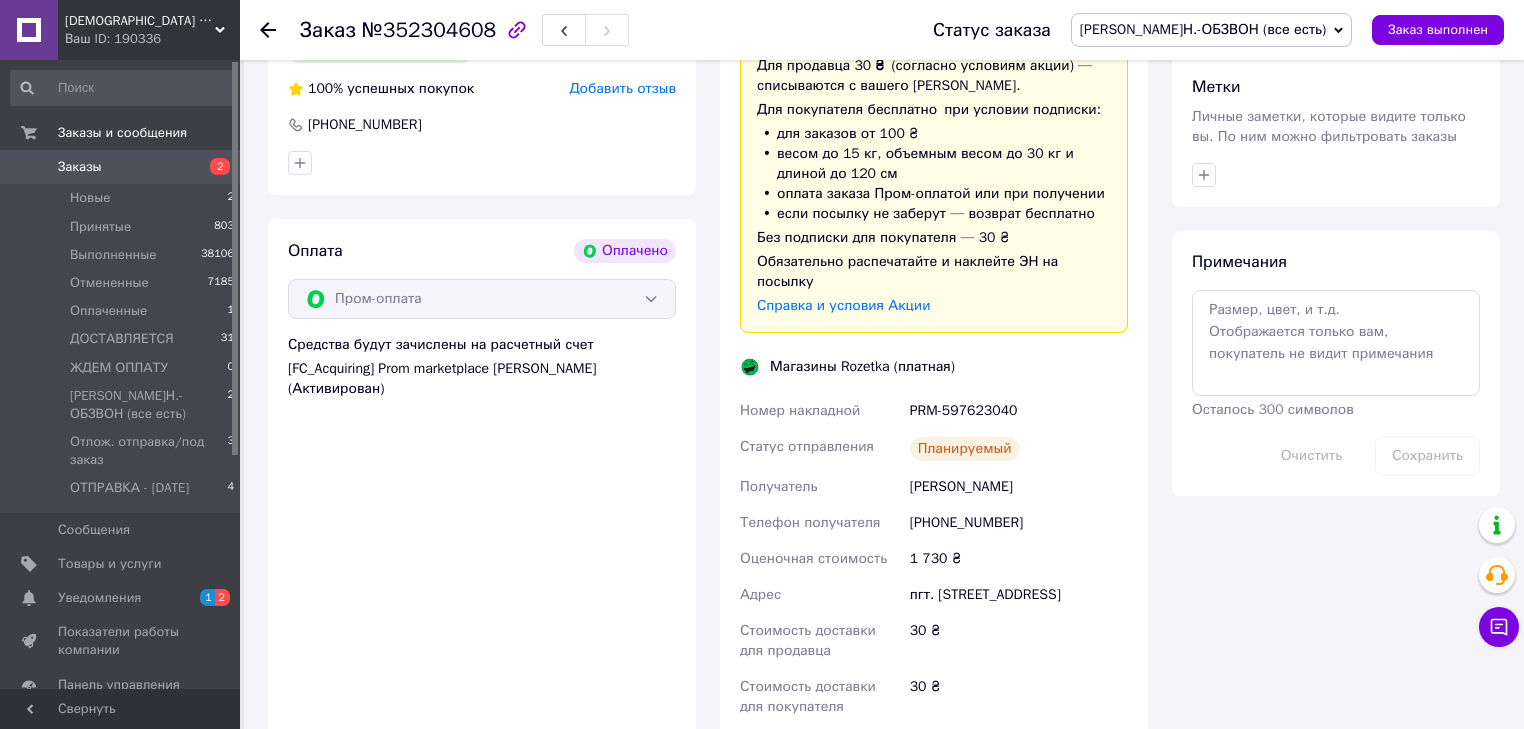 click on "[PERSON_NAME]Н.-ОБЗВОН (все есть)" at bounding box center (1203, 29) 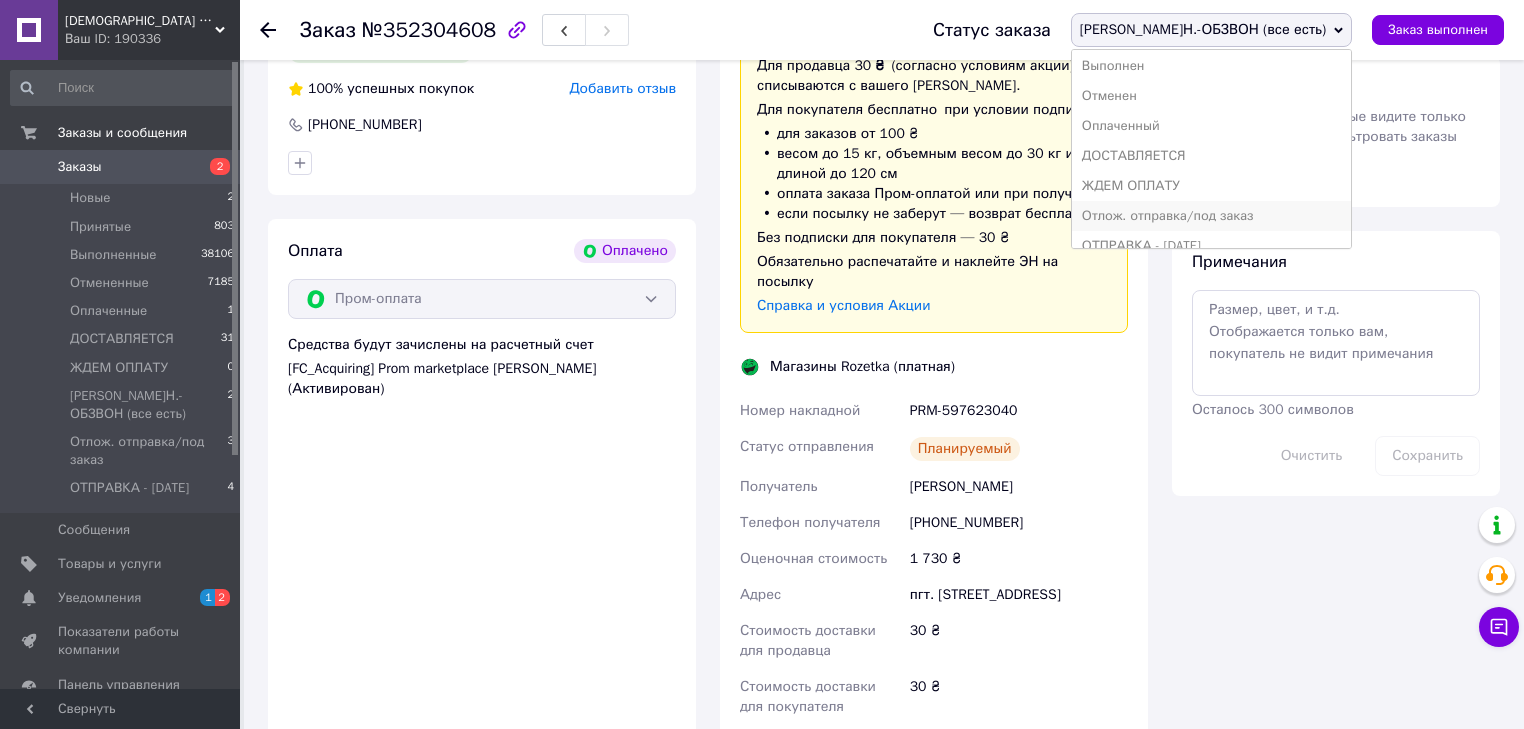 scroll, scrollTop: 52, scrollLeft: 0, axis: vertical 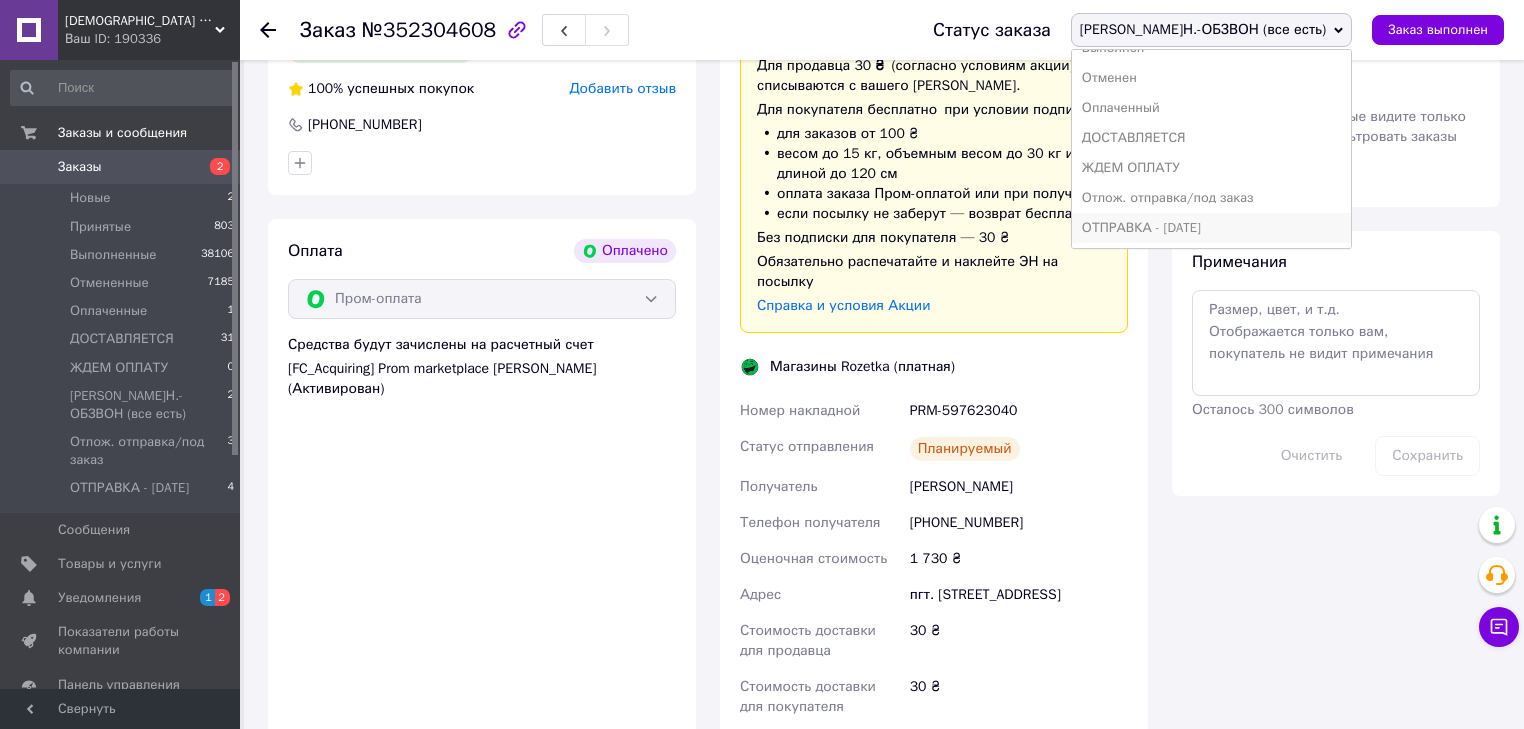click on "ОТПРАВКА - [DATE]" at bounding box center [1211, 228] 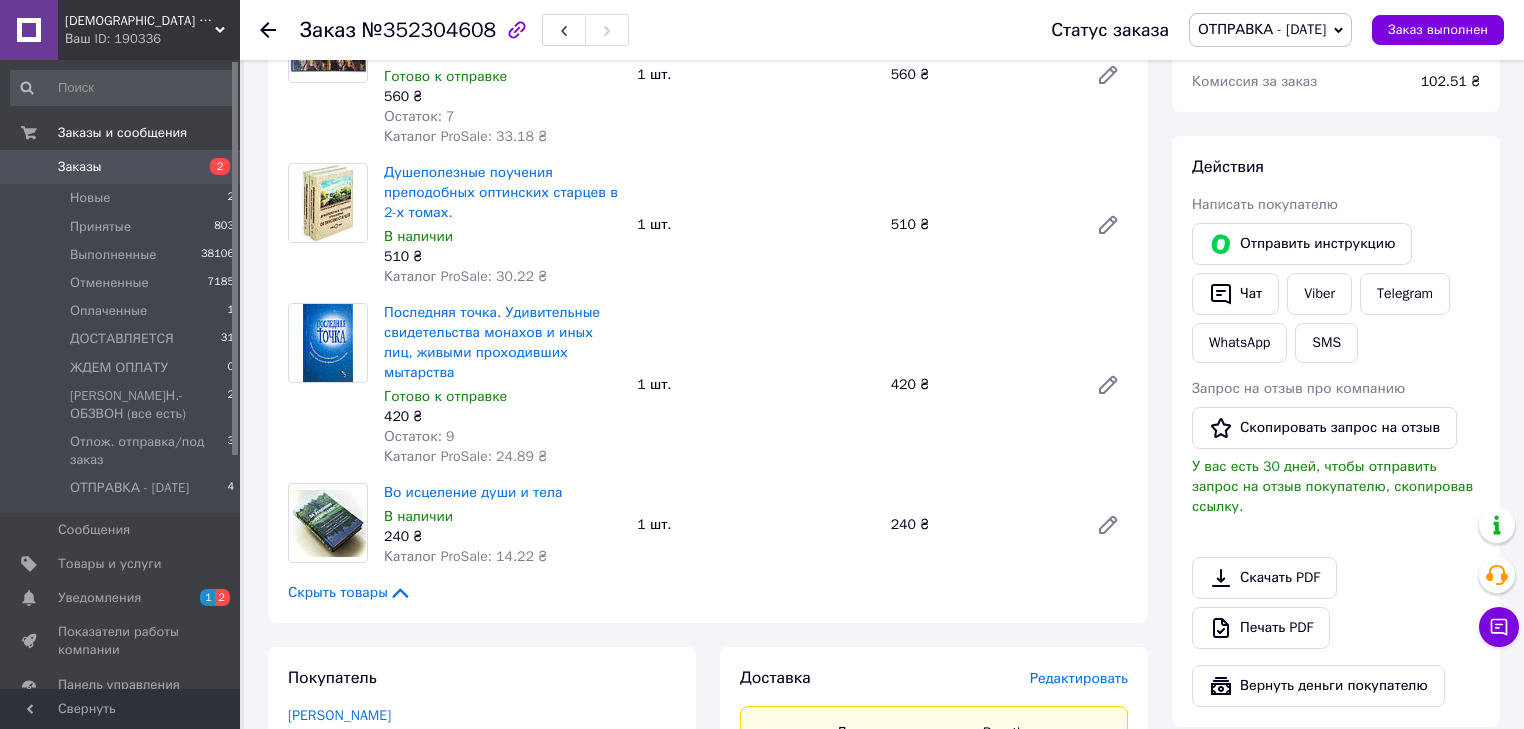 scroll, scrollTop: 265, scrollLeft: 0, axis: vertical 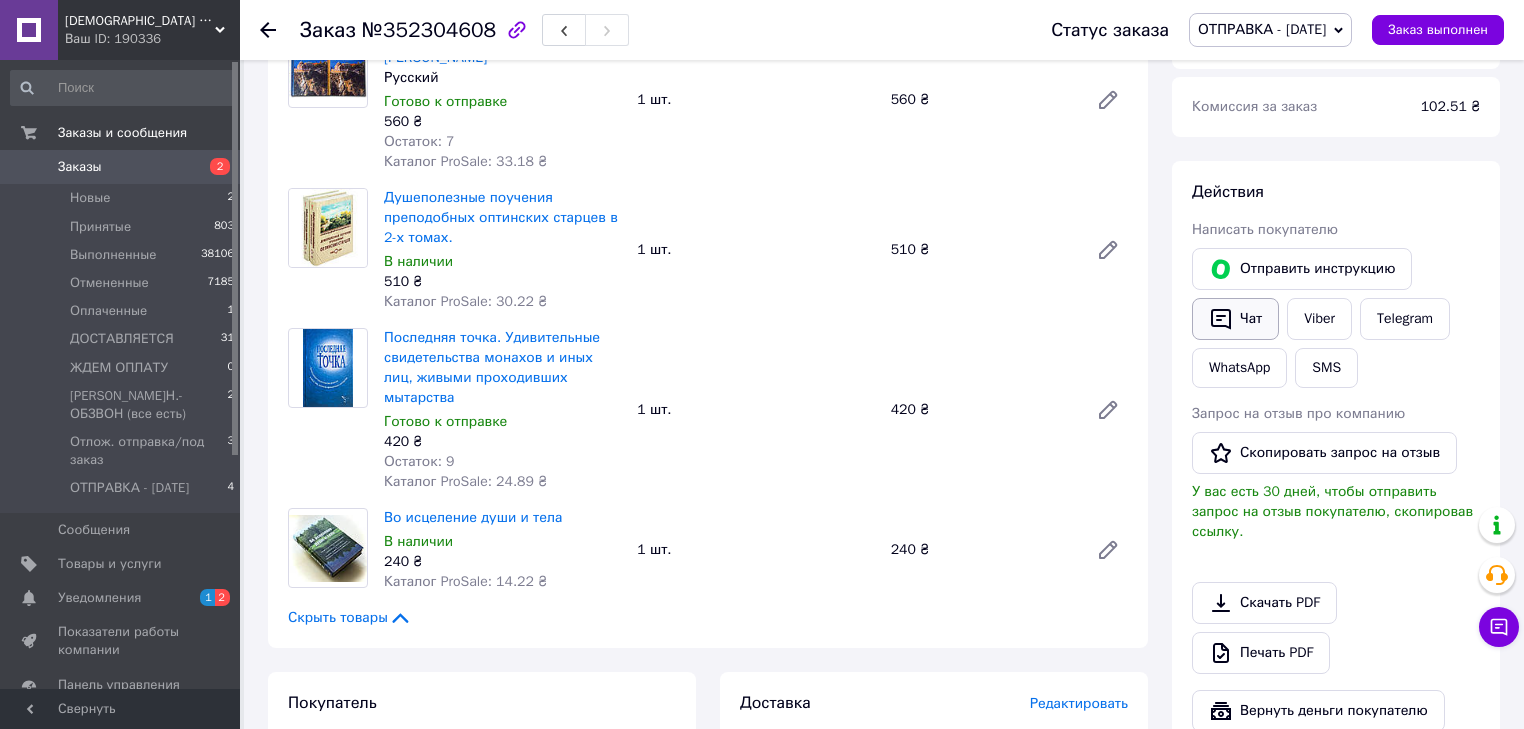 click 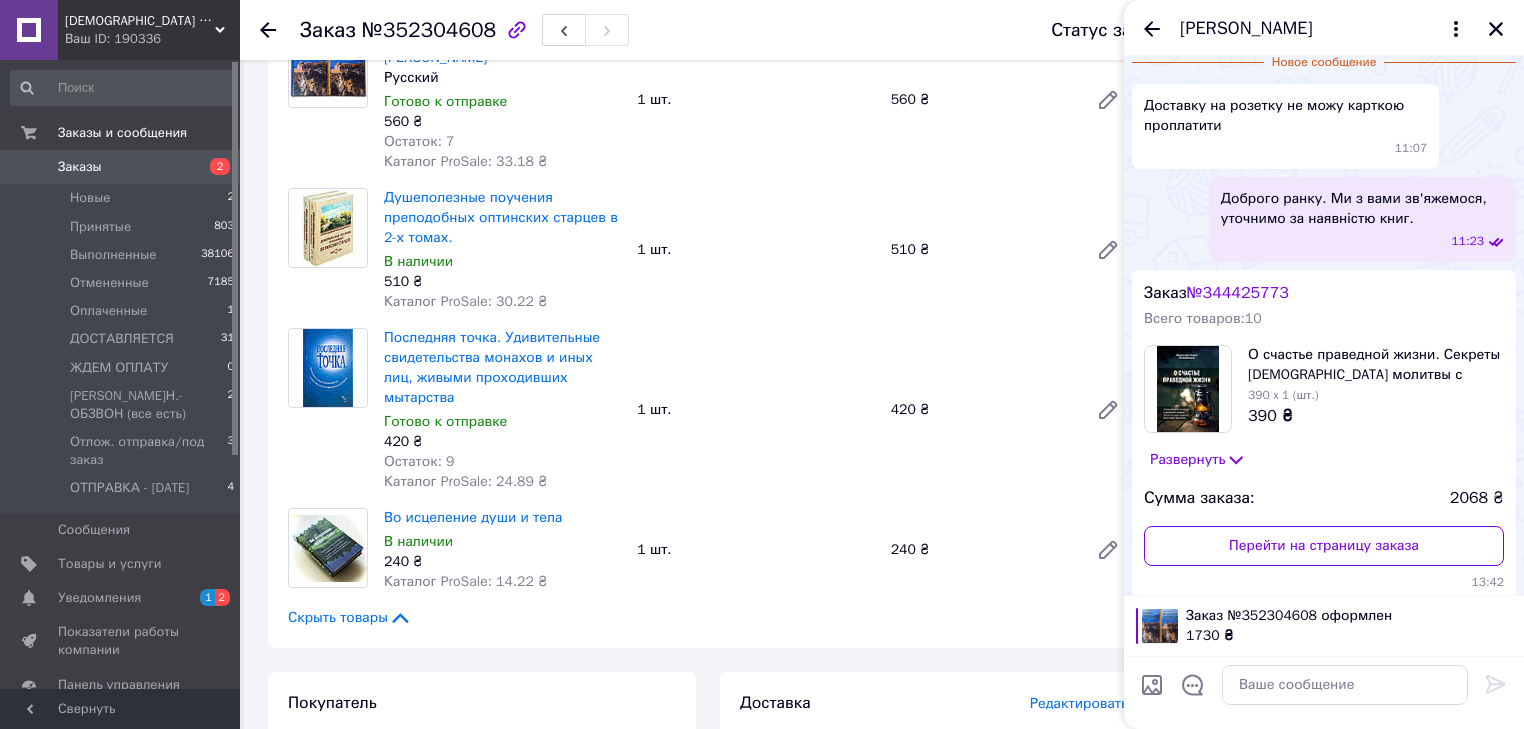 scroll, scrollTop: 444, scrollLeft: 0, axis: vertical 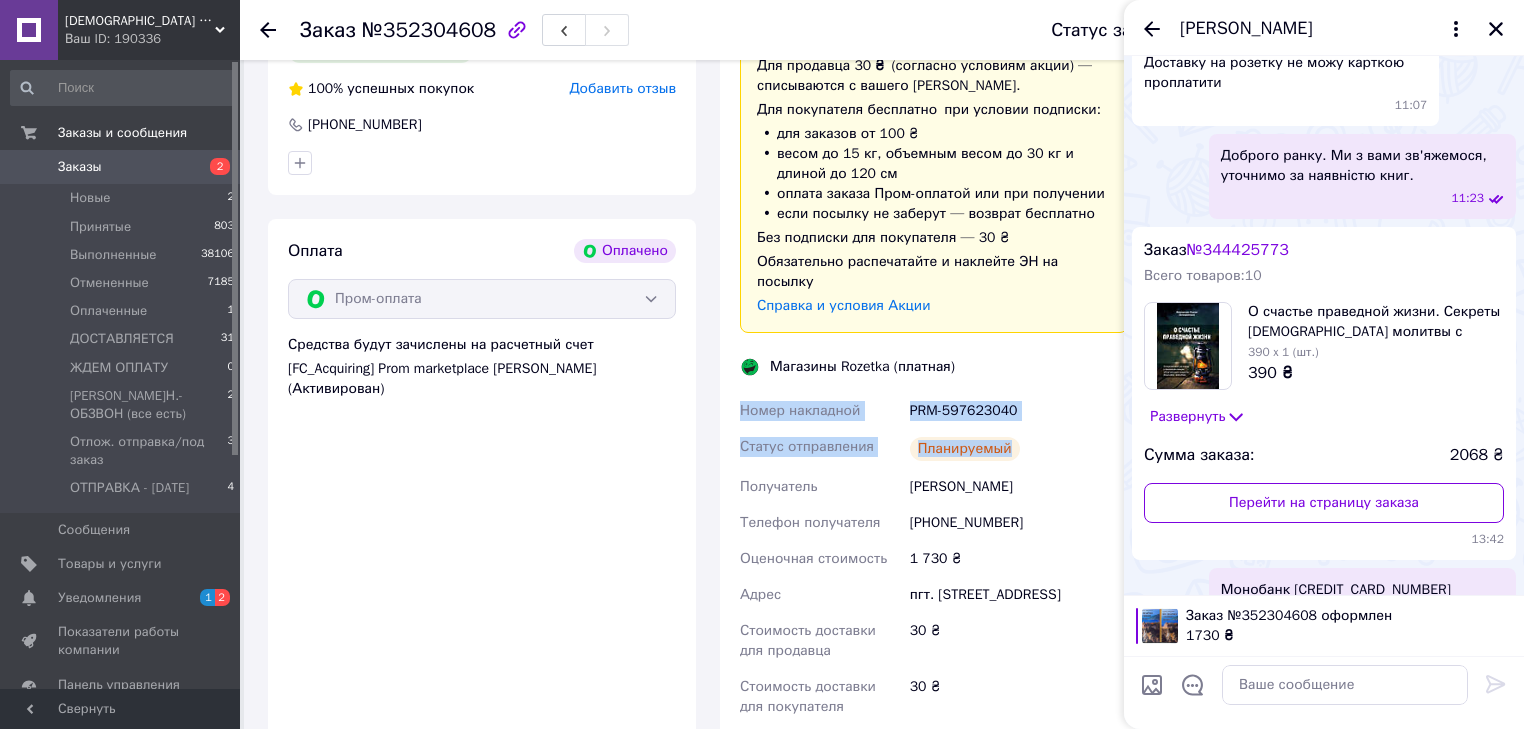 drag, startPoint x: 733, startPoint y: 368, endPoint x: 1012, endPoint y: 424, distance: 284.56458 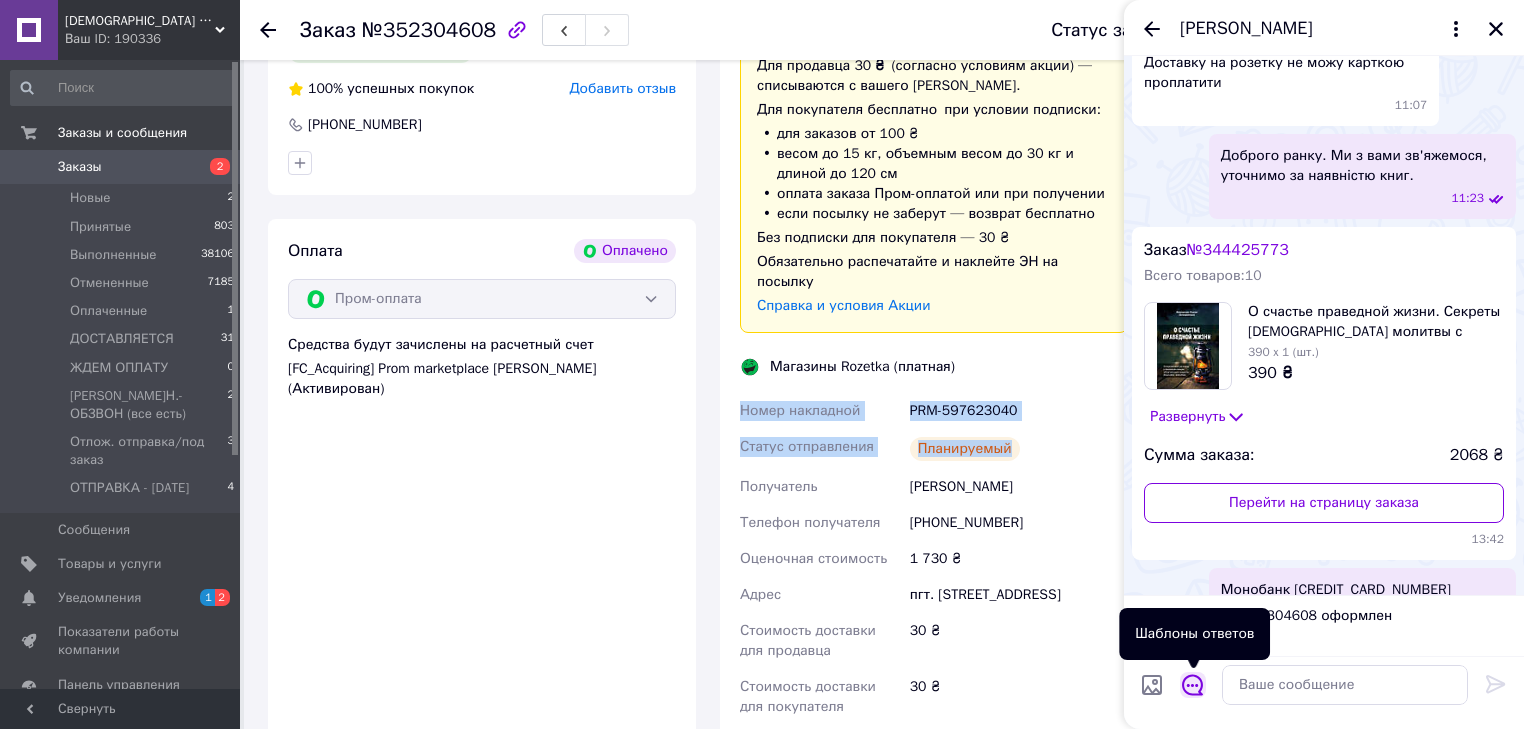 click 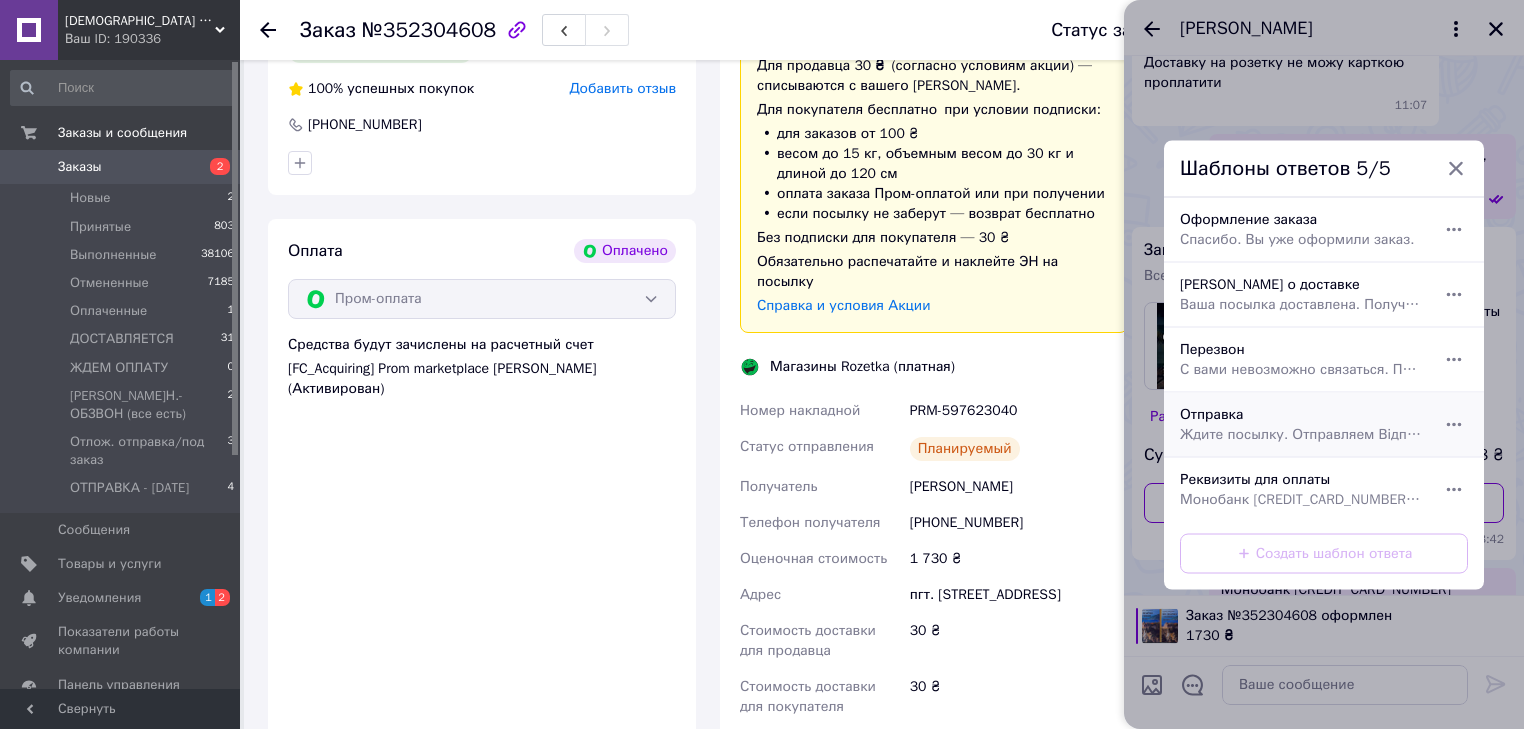 click on "Отправка Ждите посылку. Отправляем Відправлення №0504070065426" at bounding box center [1302, 424] 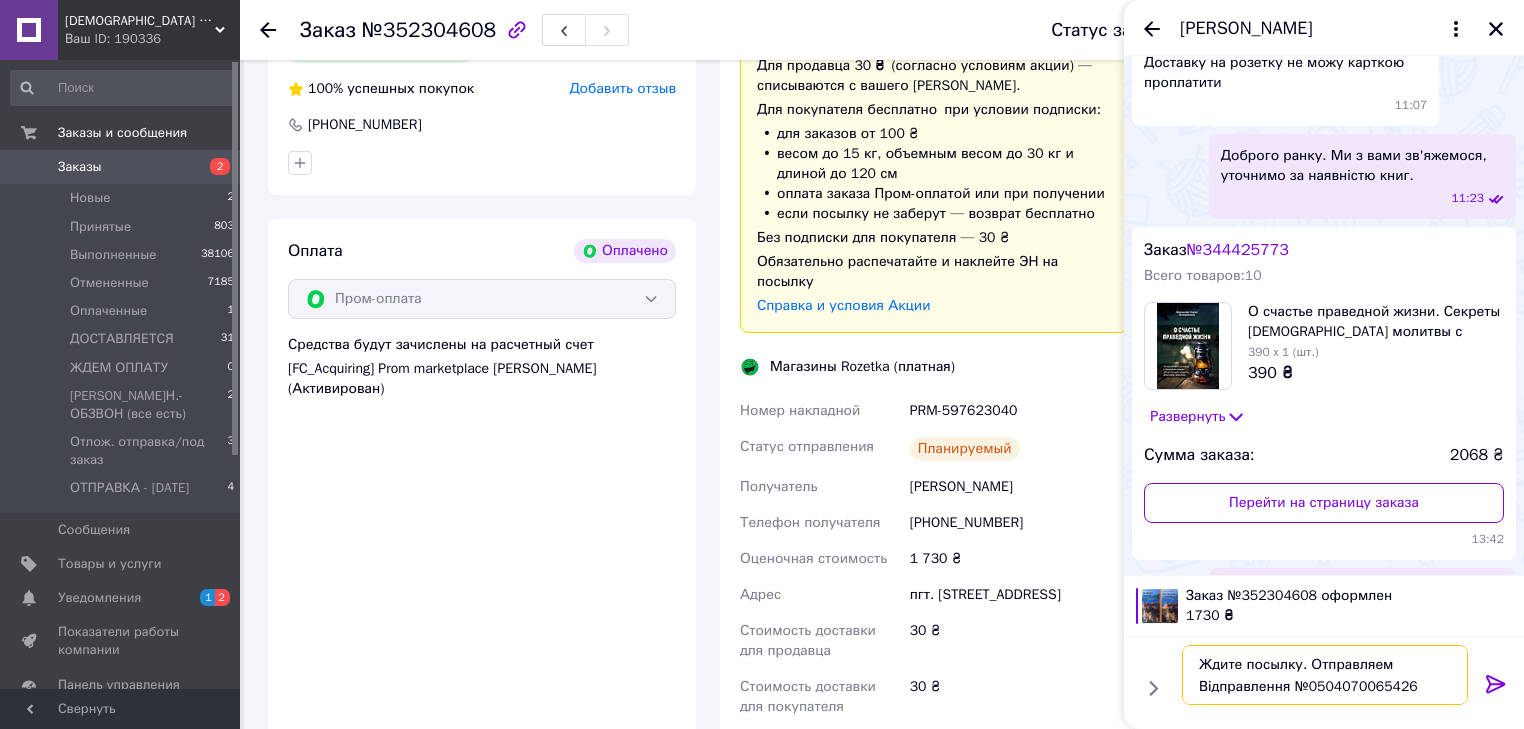 drag, startPoint x: 1192, startPoint y: 684, endPoint x: 1453, endPoint y: 686, distance: 261.00766 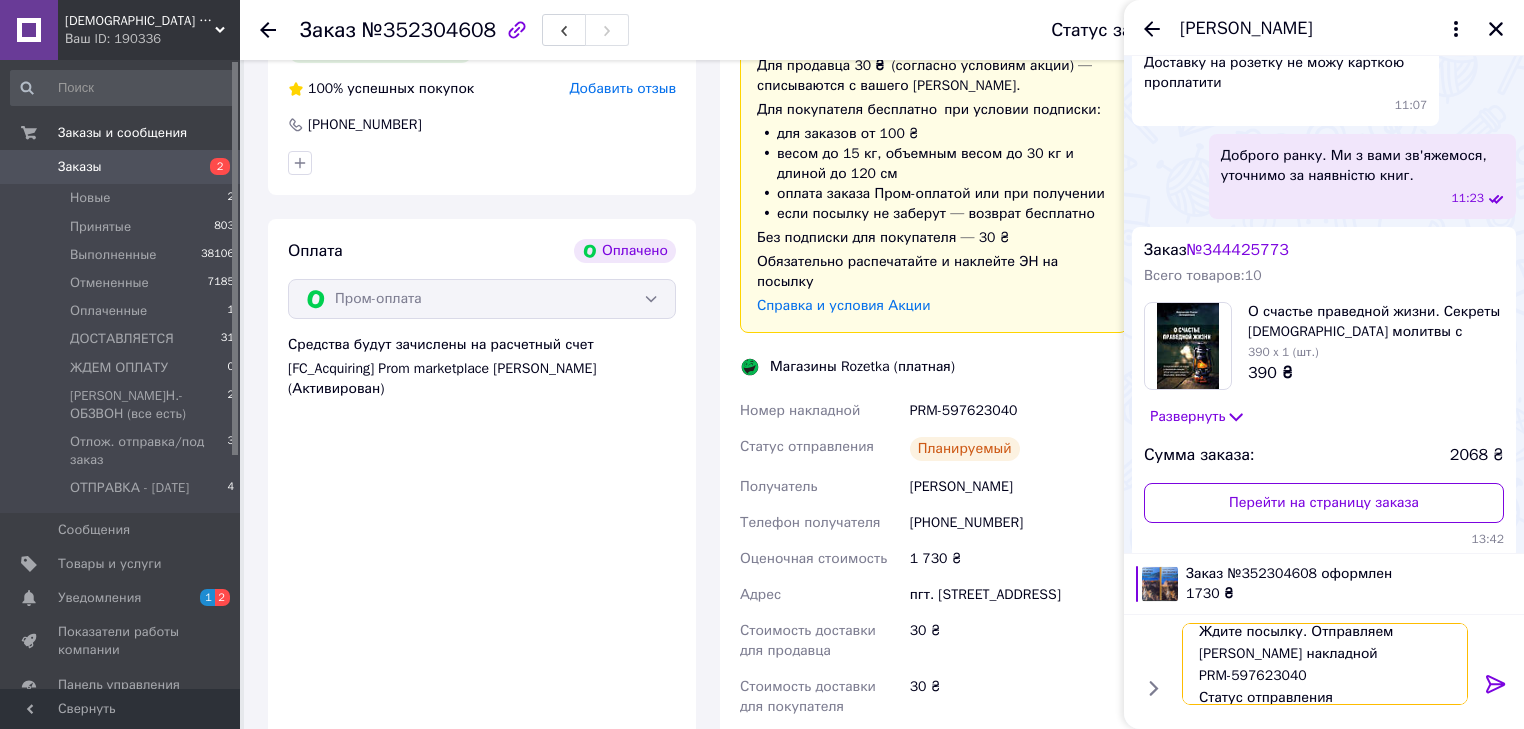 scroll, scrollTop: 0, scrollLeft: 0, axis: both 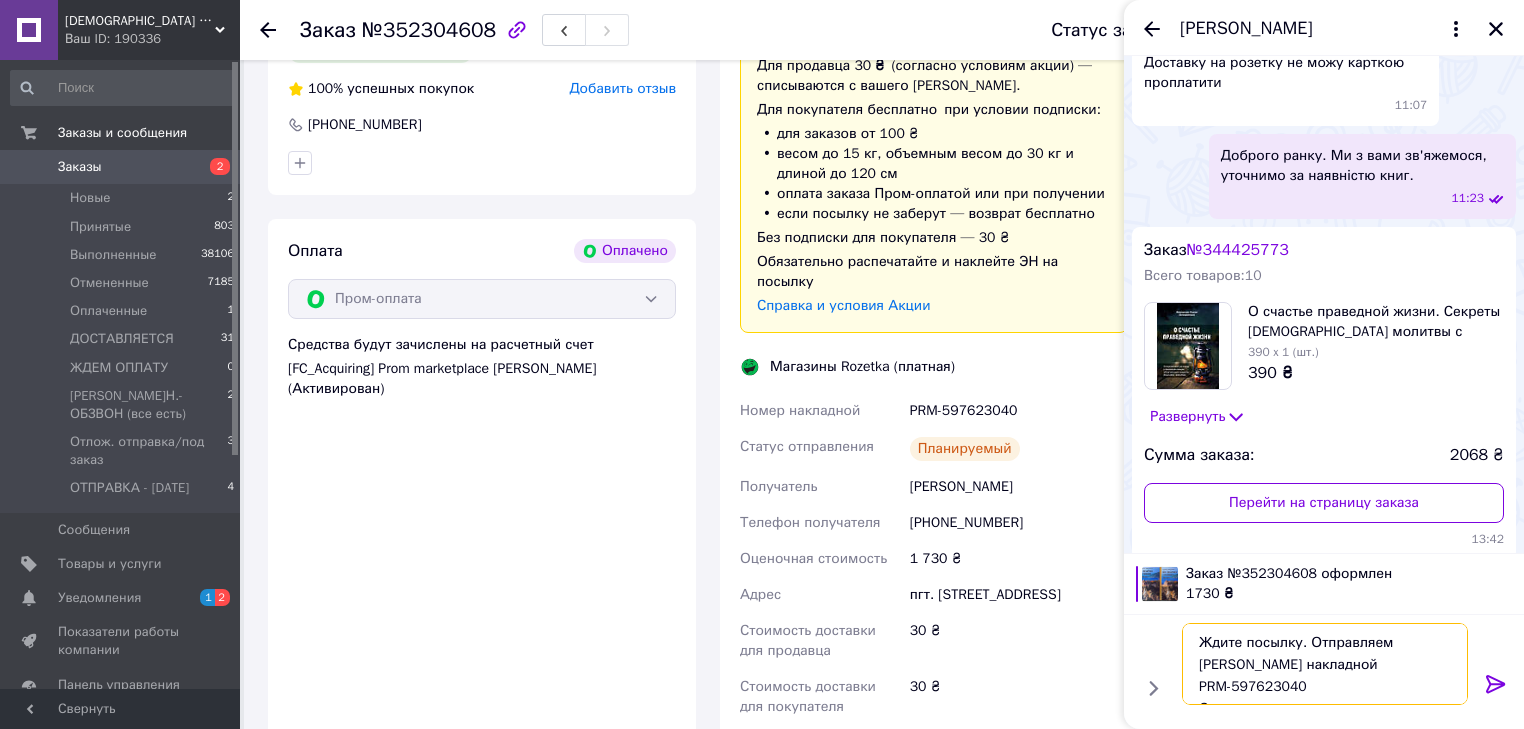 click on "Ждите посылку. Отправляем Номер накладной
PRM-597623040
Статус отправления
Планируемый" at bounding box center (1325, 664) 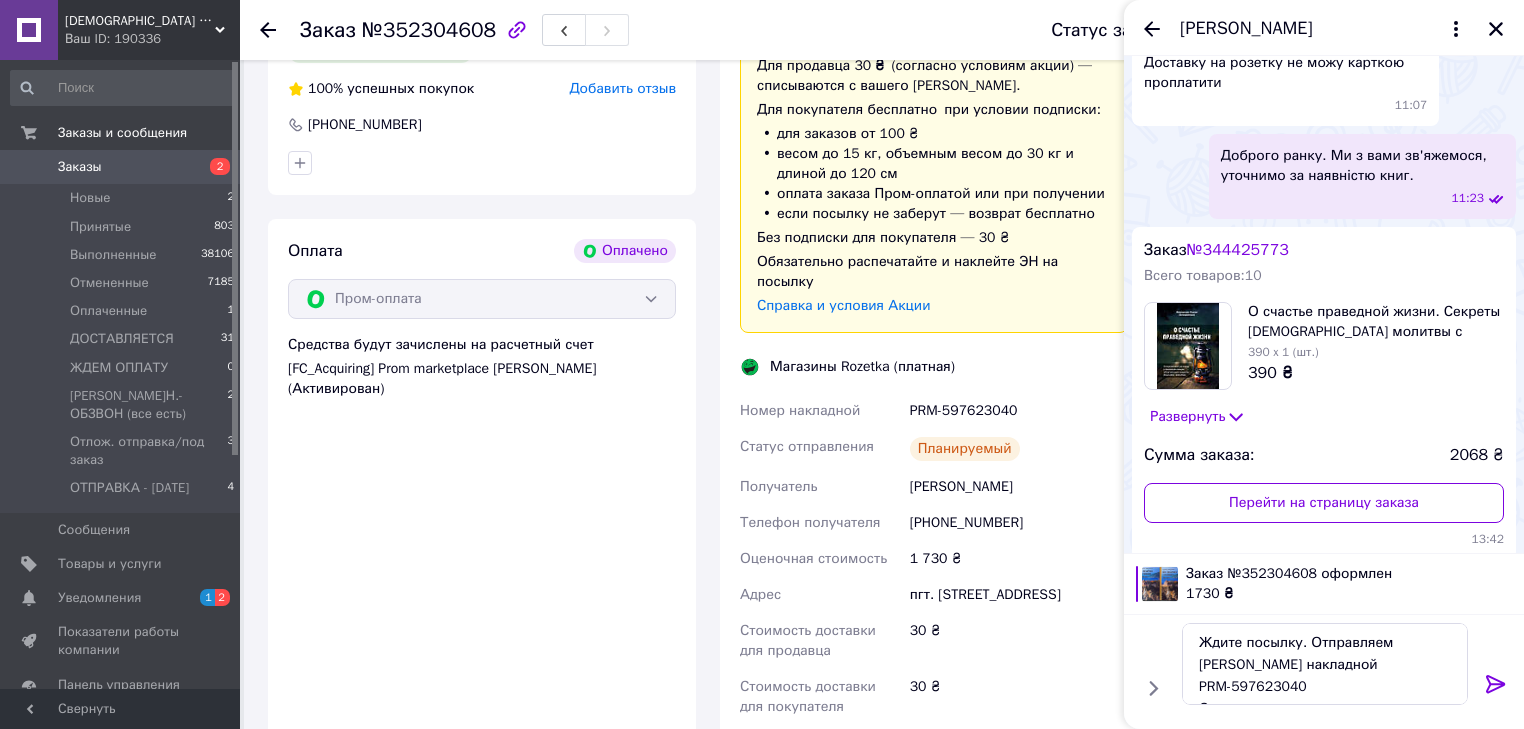 click 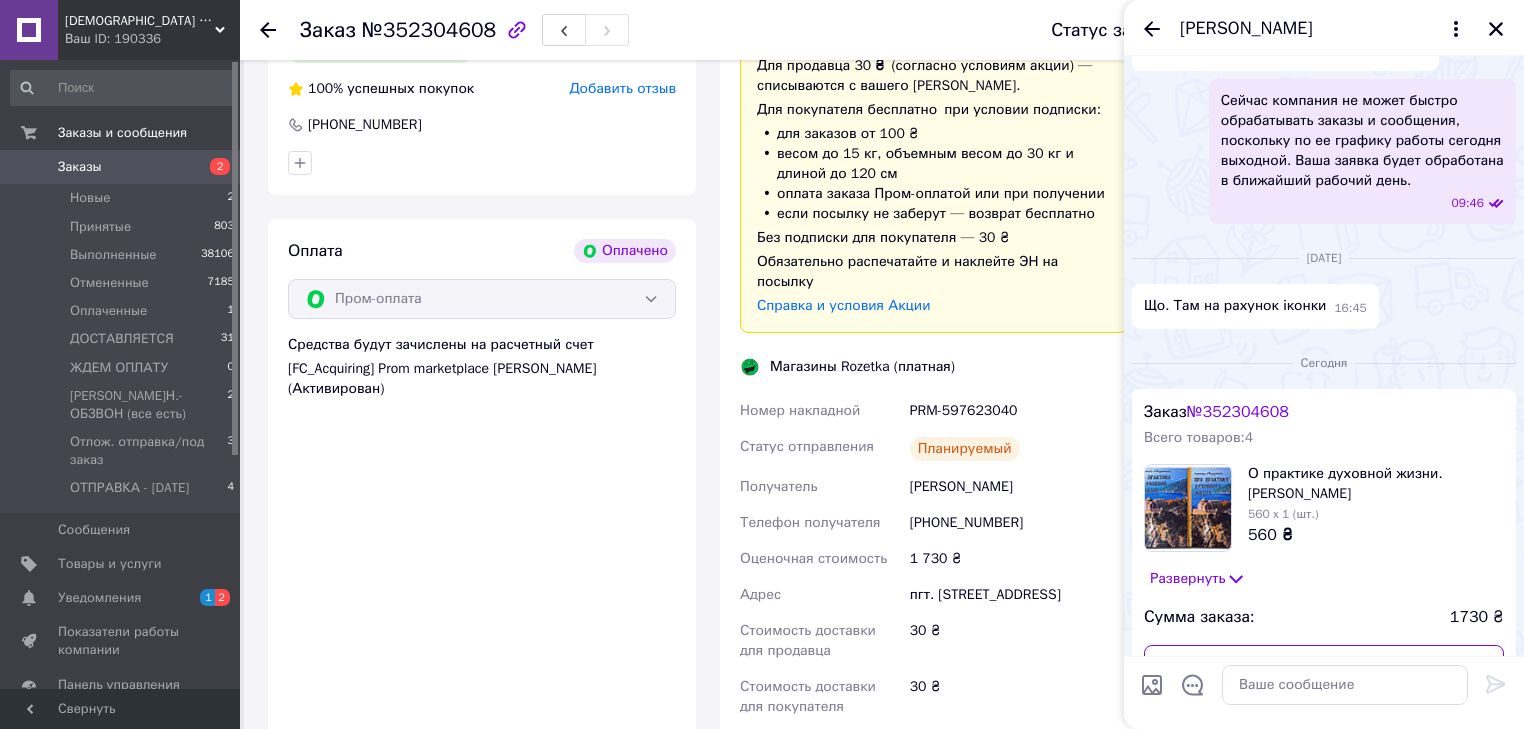scroll, scrollTop: 1688, scrollLeft: 0, axis: vertical 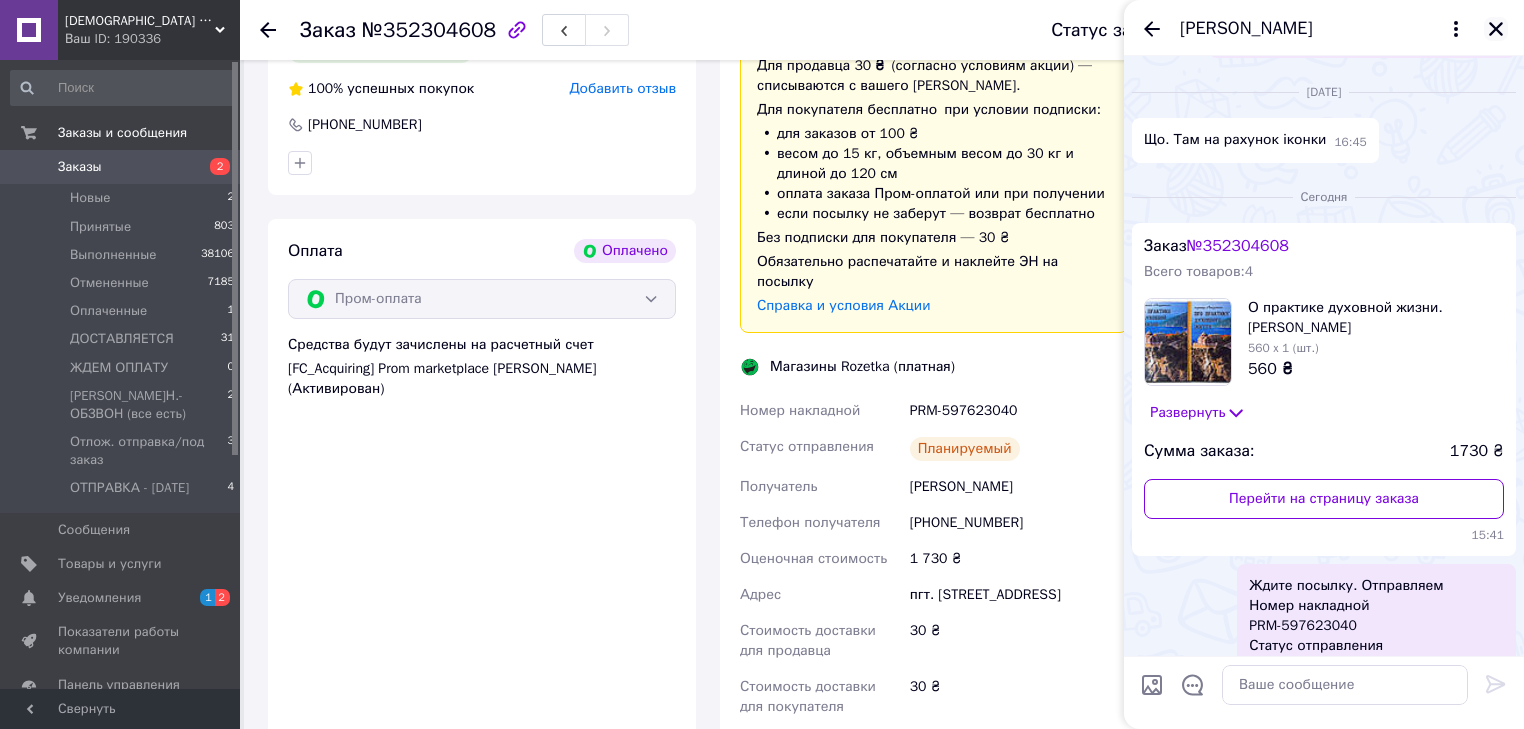 click 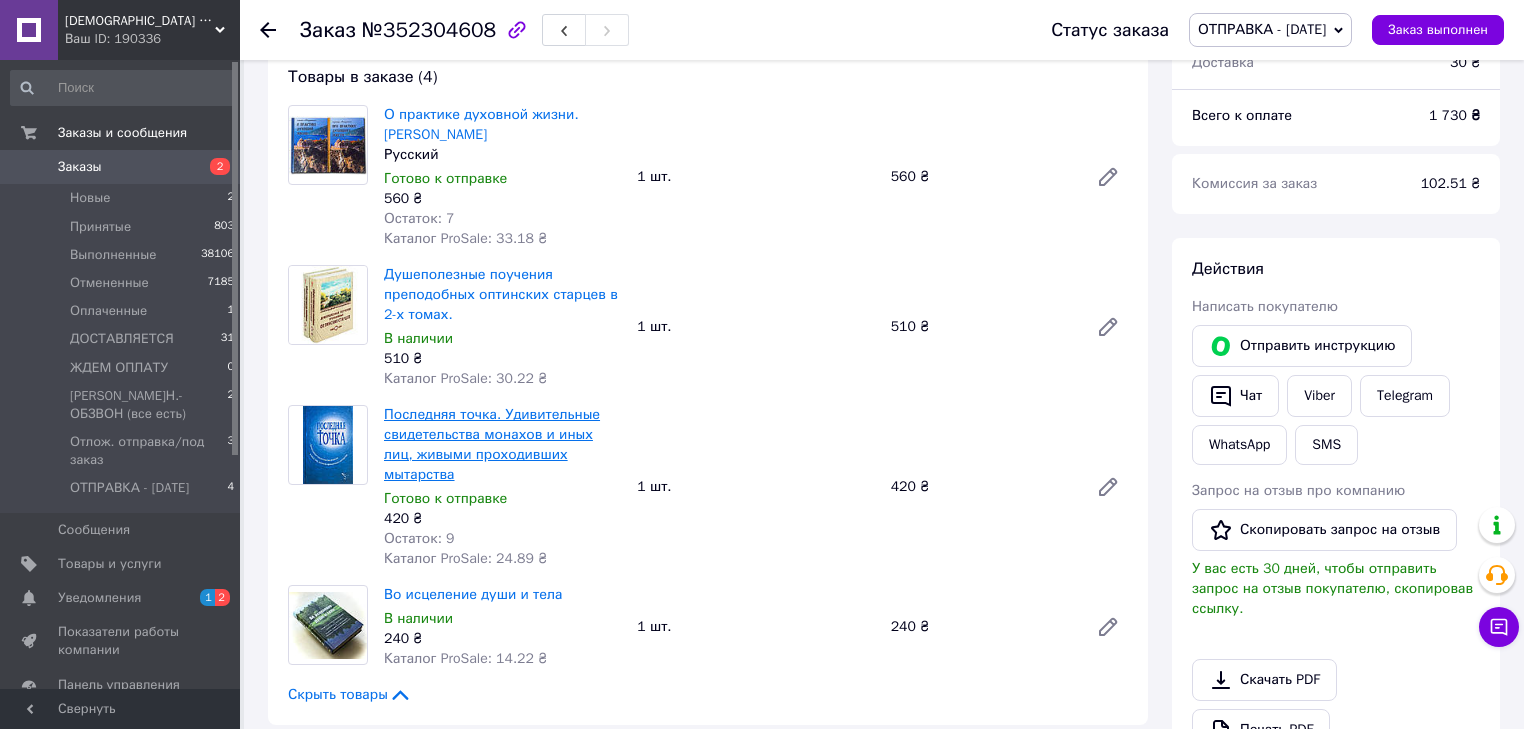 scroll, scrollTop: 160, scrollLeft: 0, axis: vertical 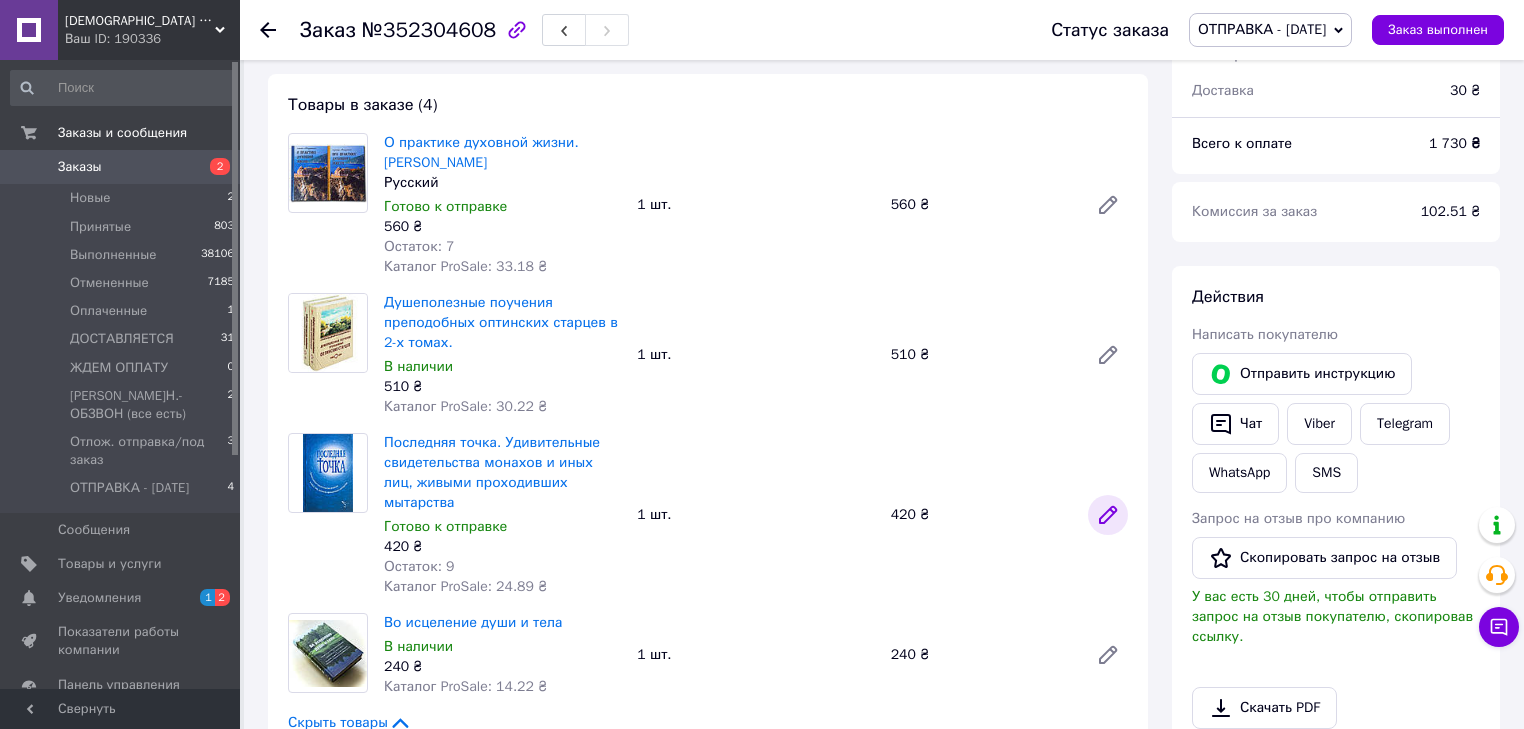 click 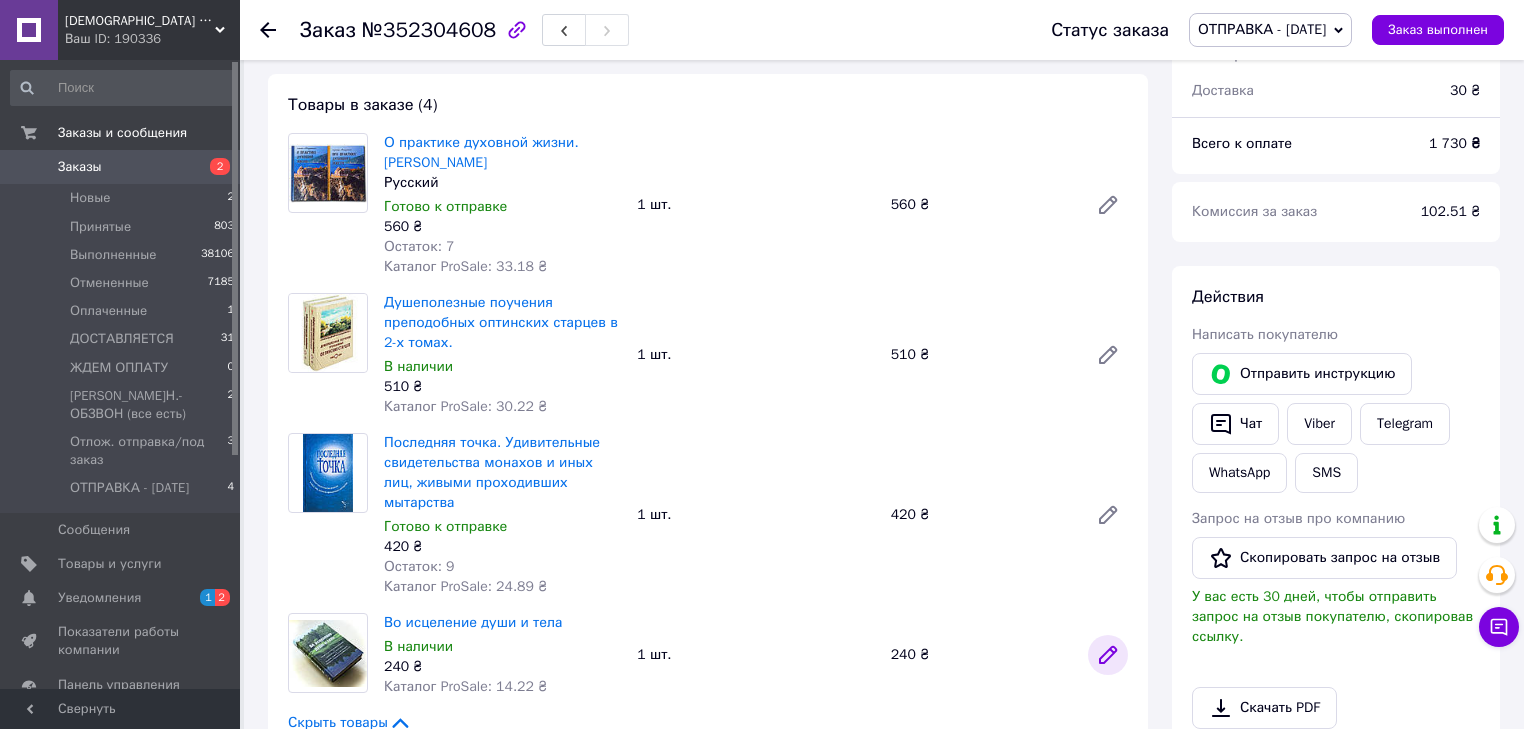 click 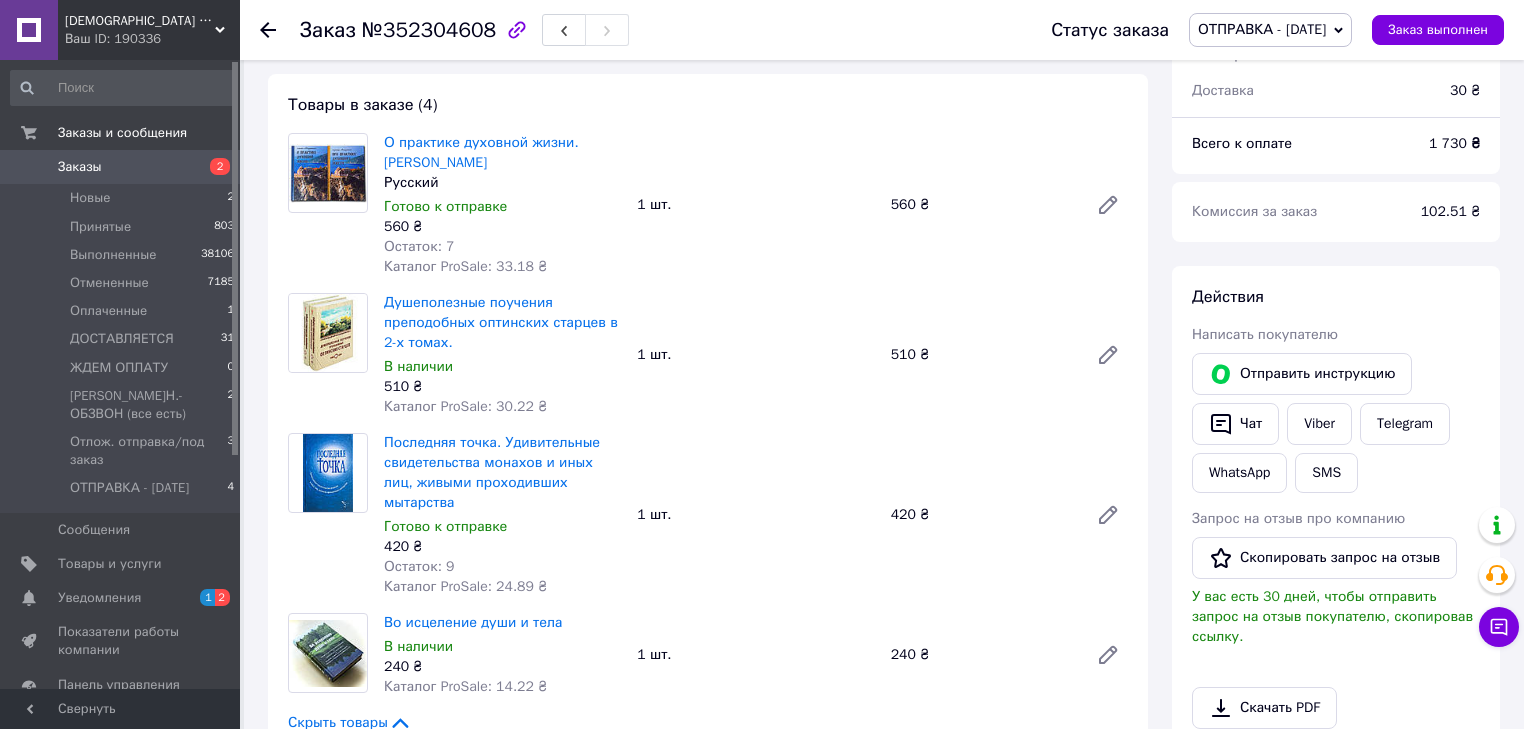 scroll, scrollTop: 0, scrollLeft: 0, axis: both 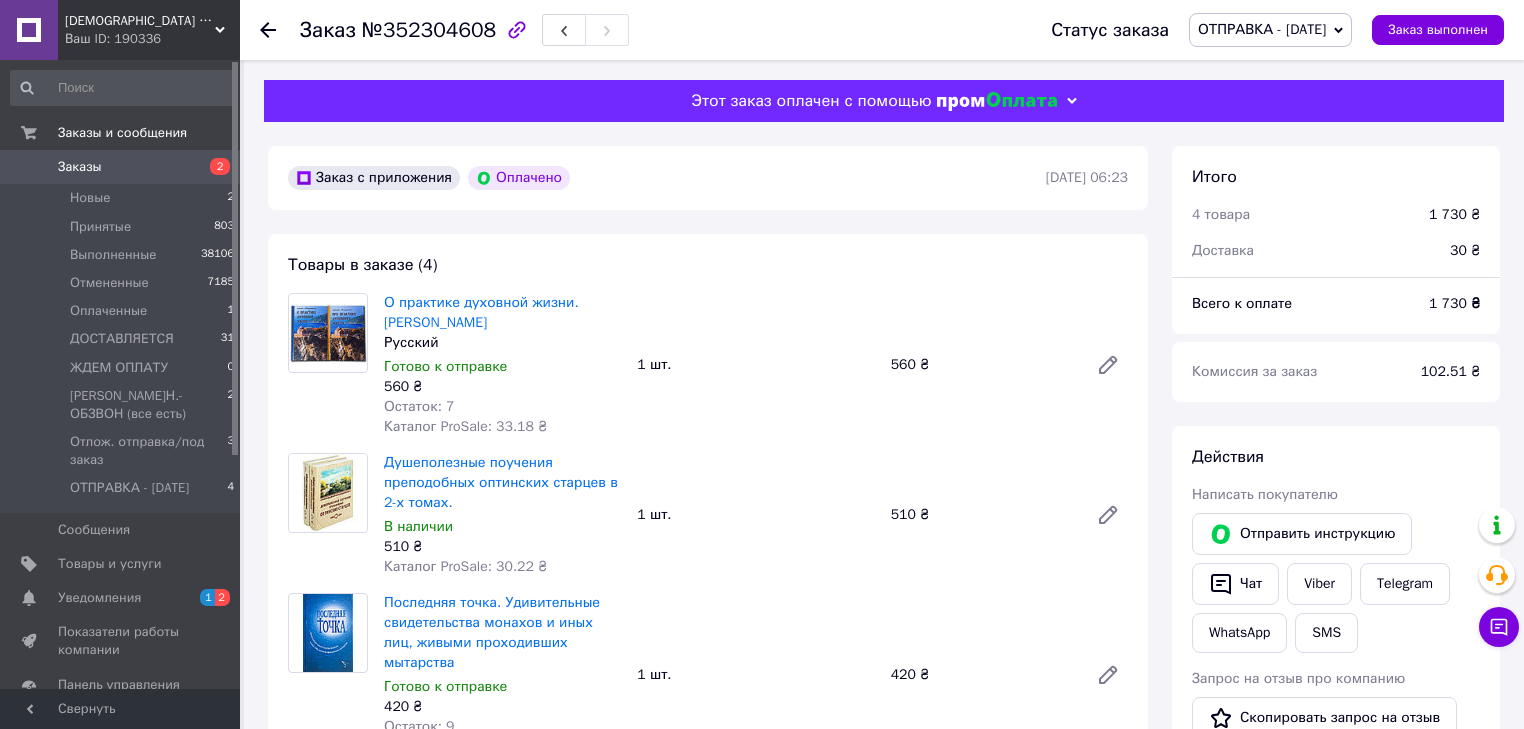 click 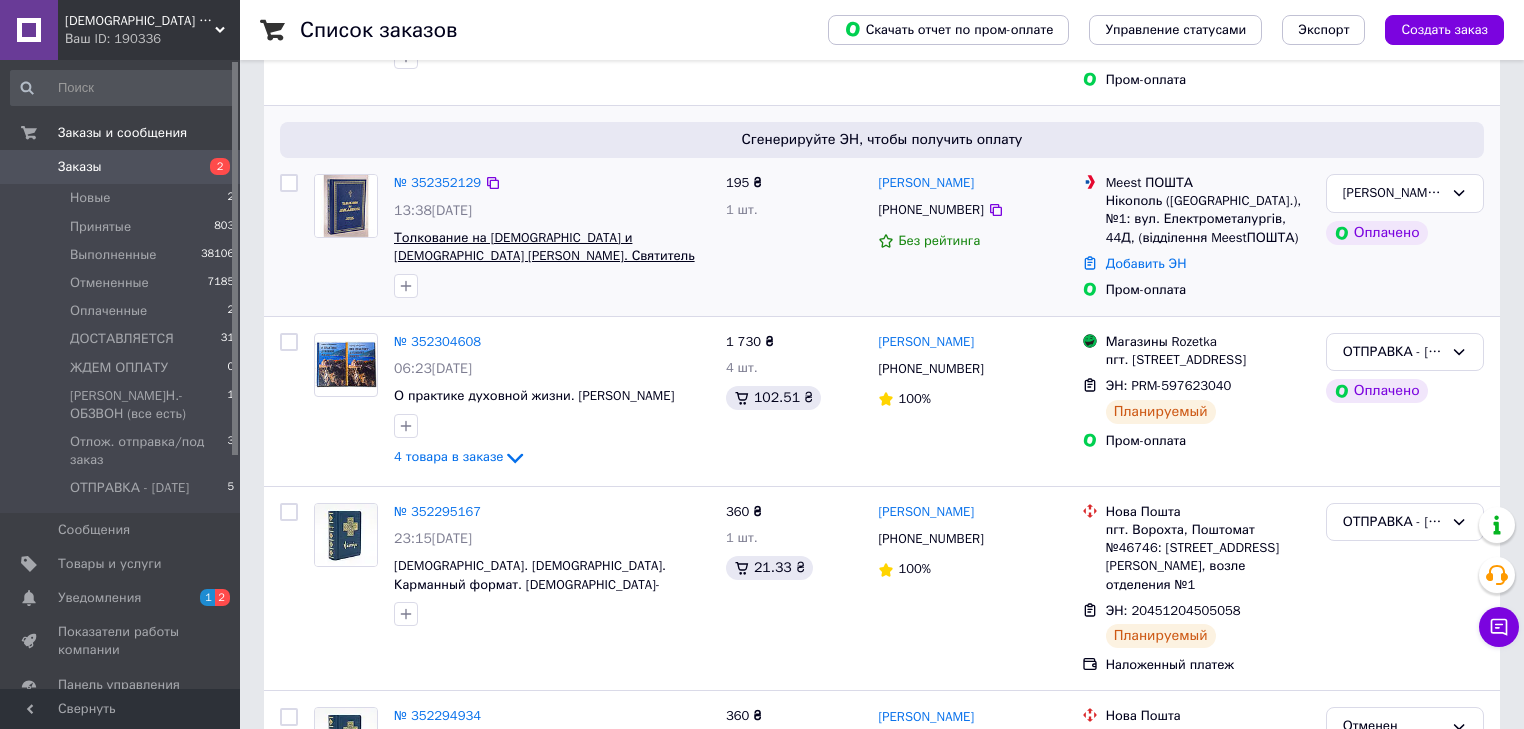 scroll, scrollTop: 160, scrollLeft: 0, axis: vertical 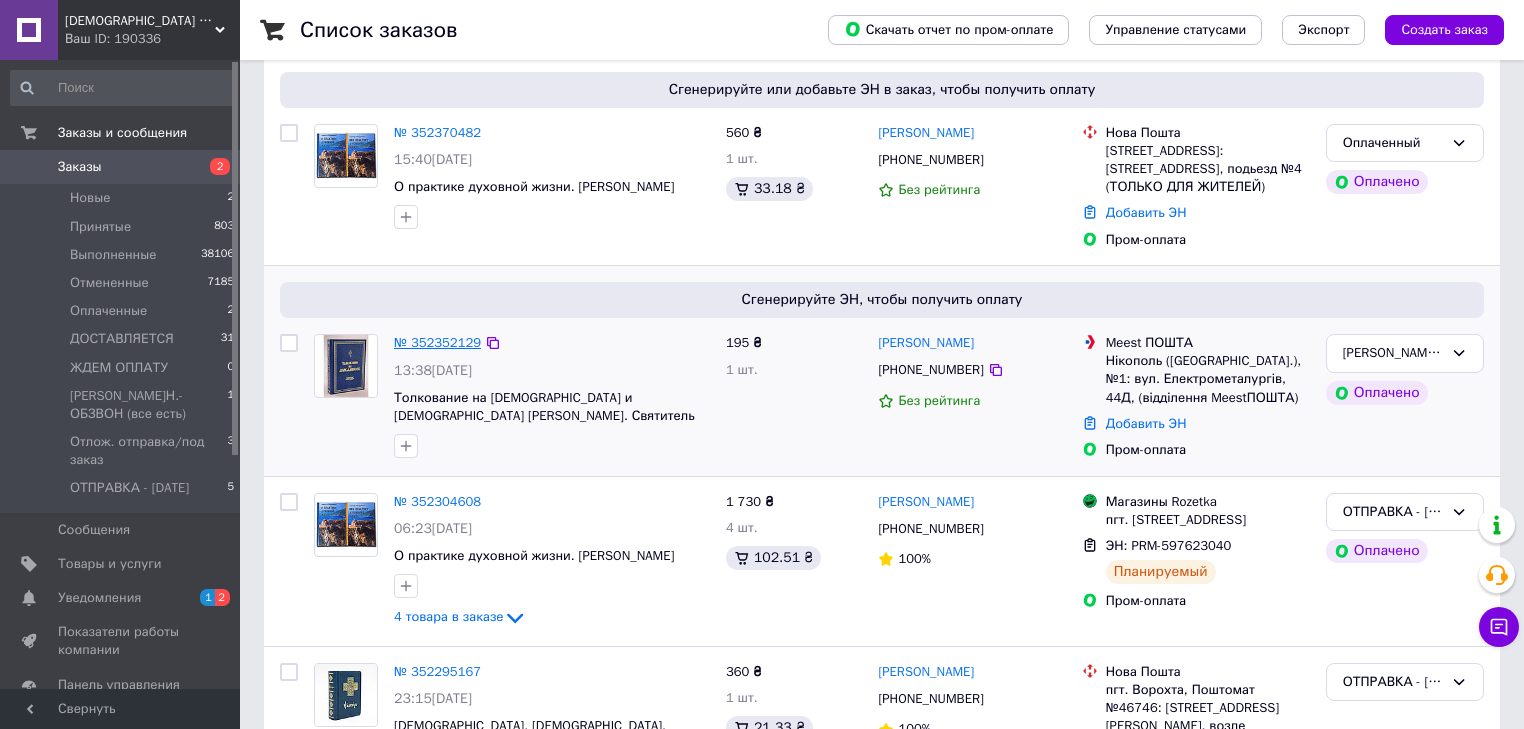 click on "№ 352352129" at bounding box center [437, 342] 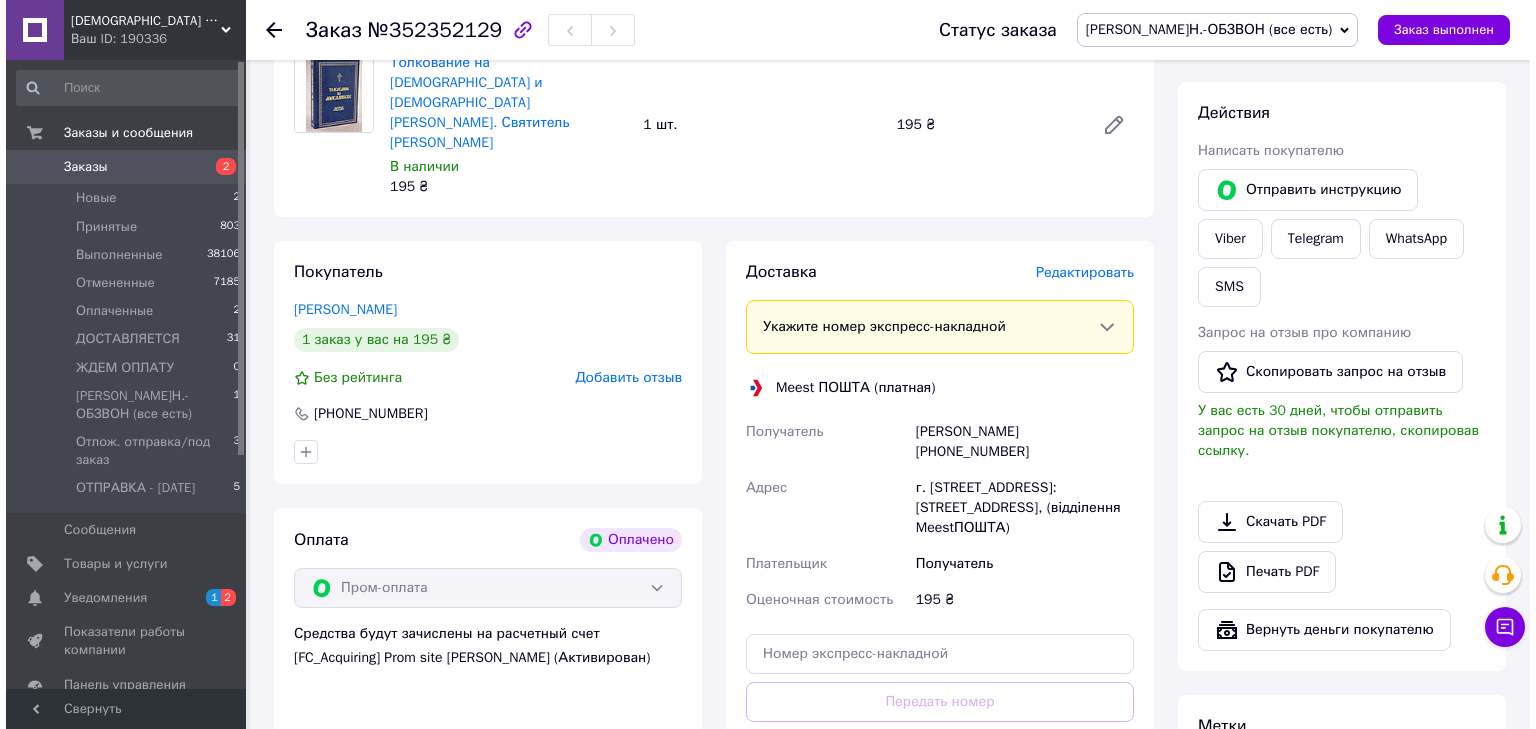 scroll, scrollTop: 160, scrollLeft: 0, axis: vertical 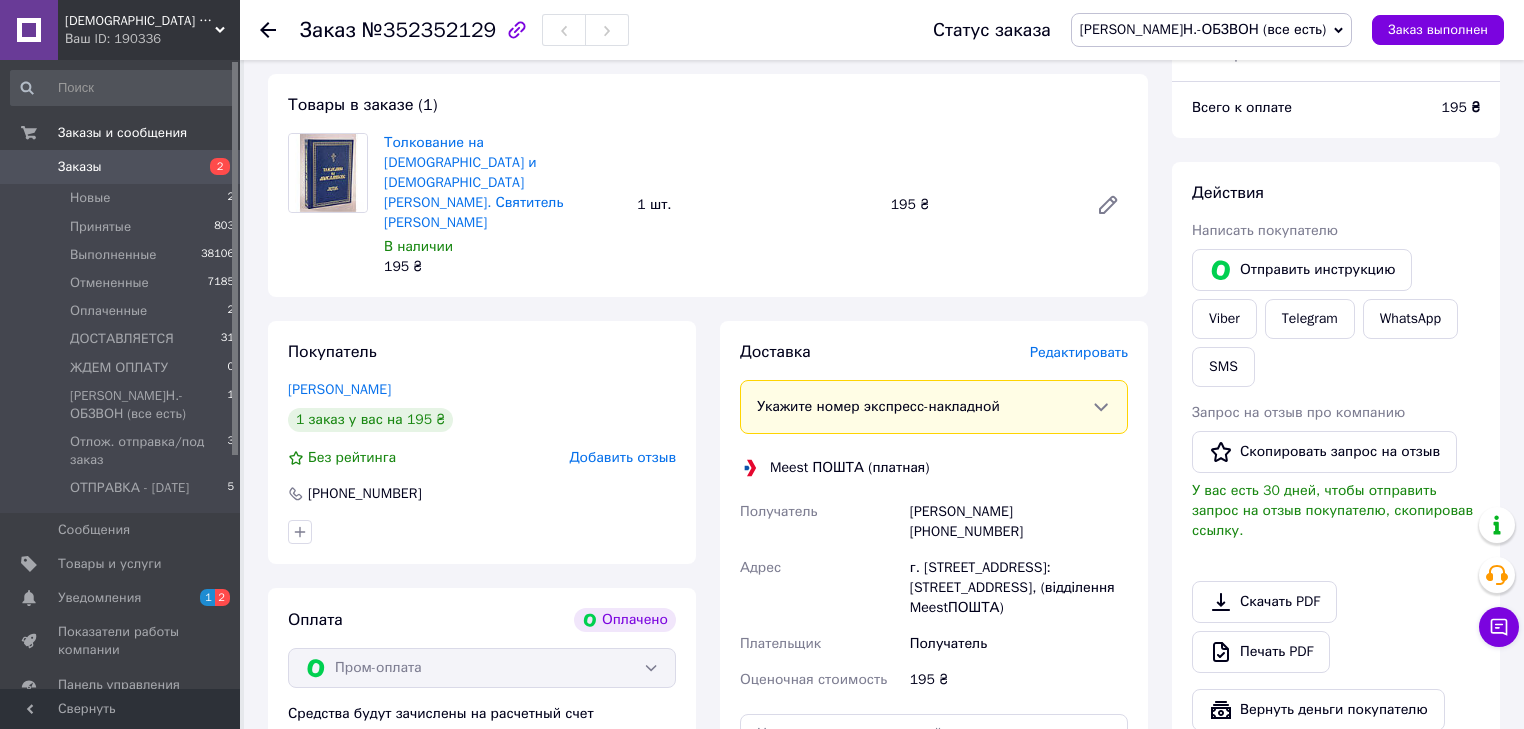 click on "Редактировать" at bounding box center (1079, 352) 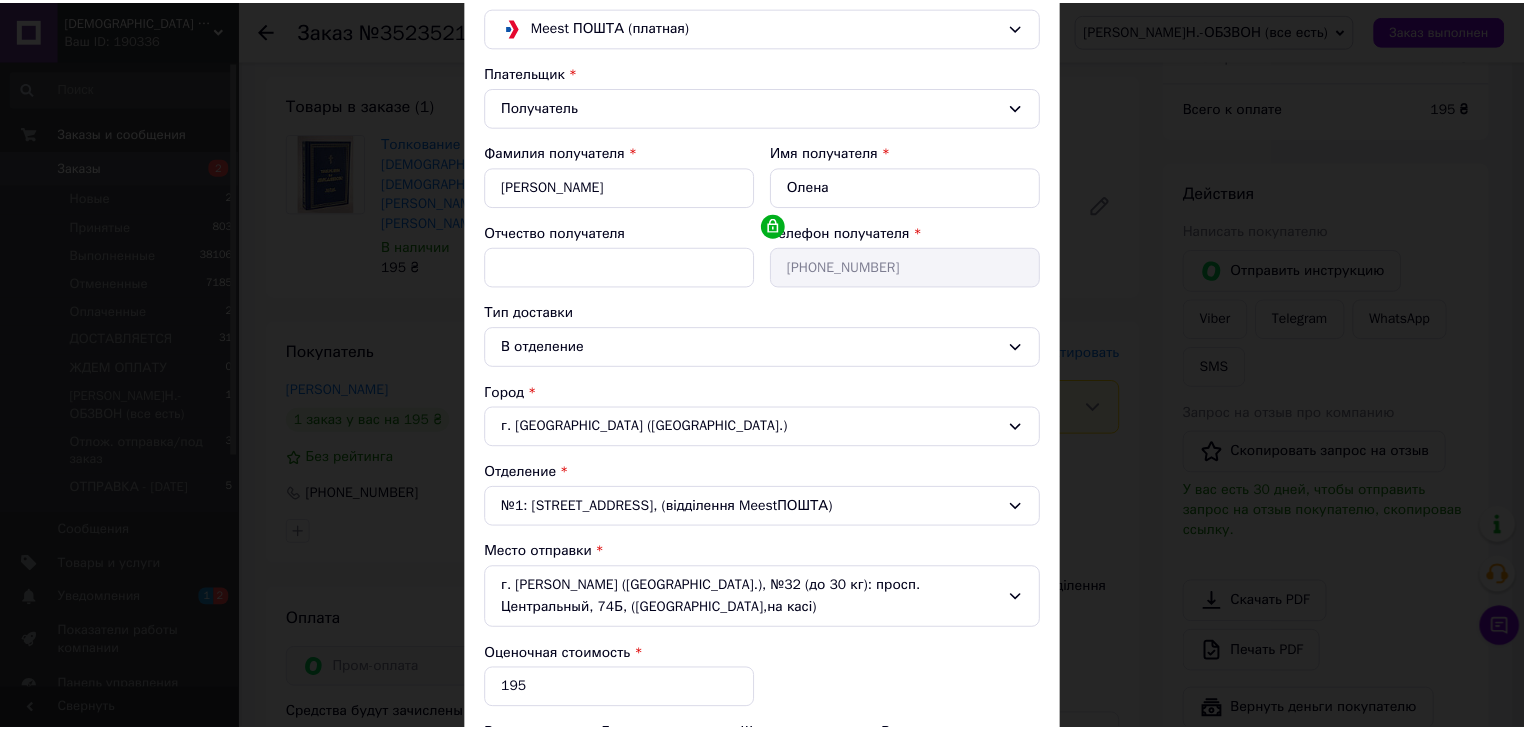 scroll, scrollTop: 409, scrollLeft: 0, axis: vertical 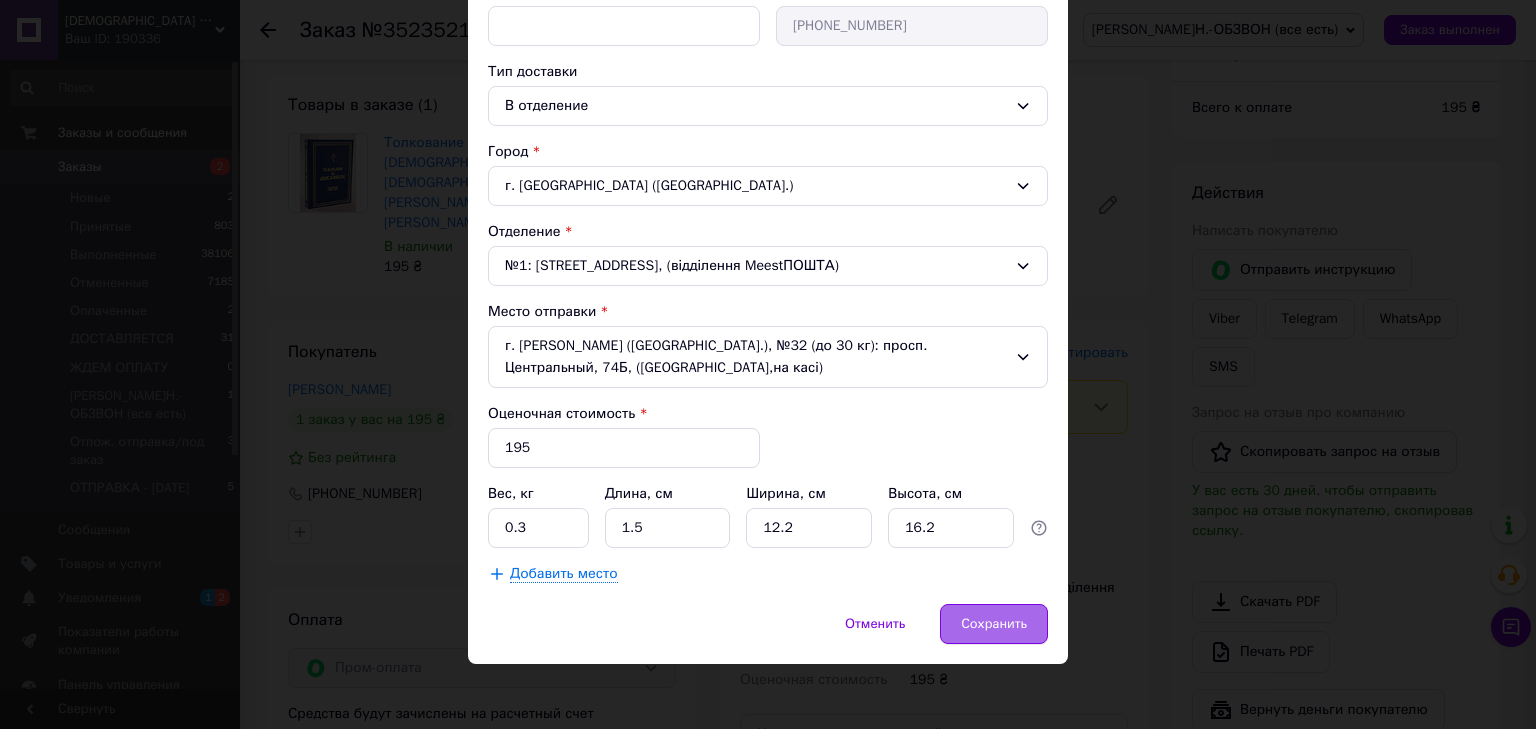 click on "Сохранить" at bounding box center (994, 624) 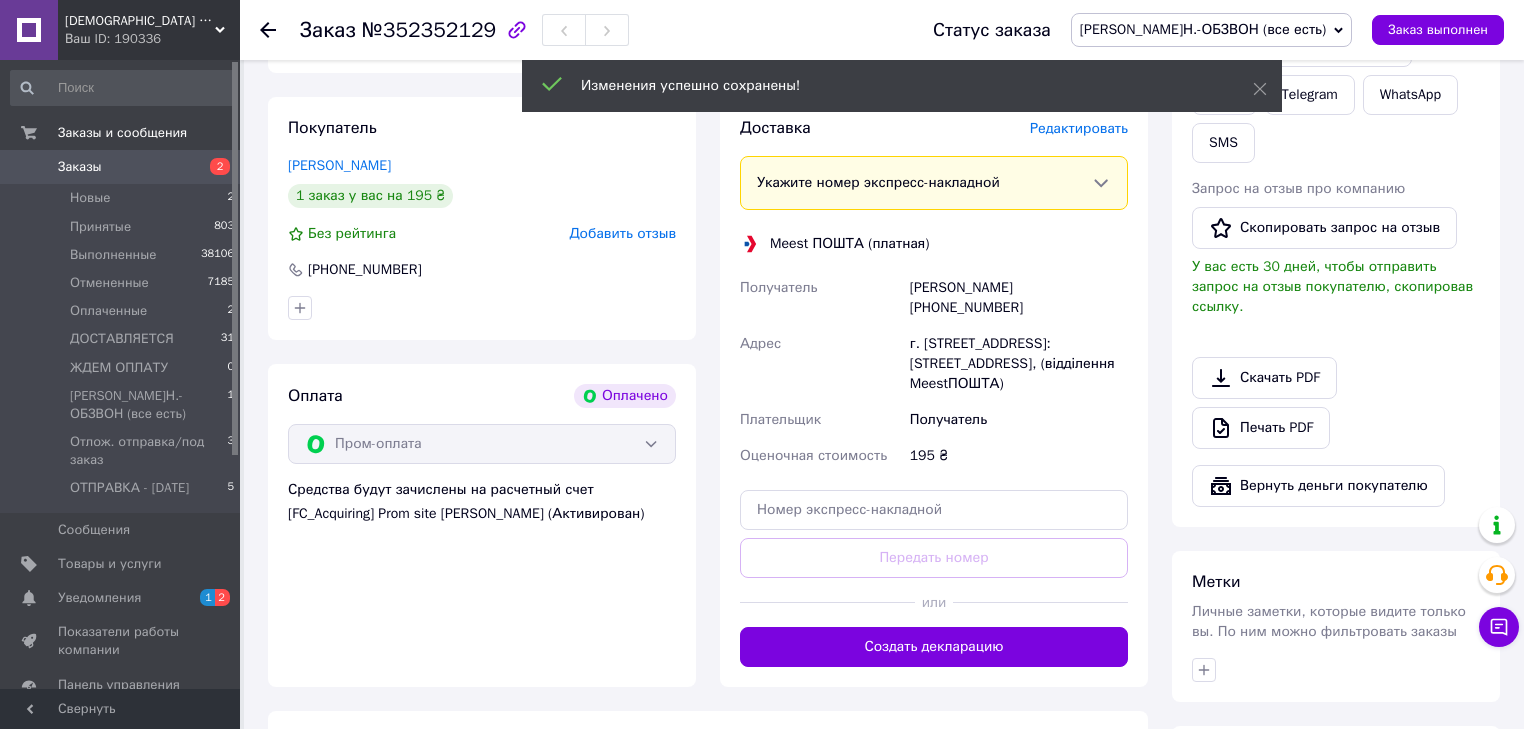 scroll, scrollTop: 400, scrollLeft: 0, axis: vertical 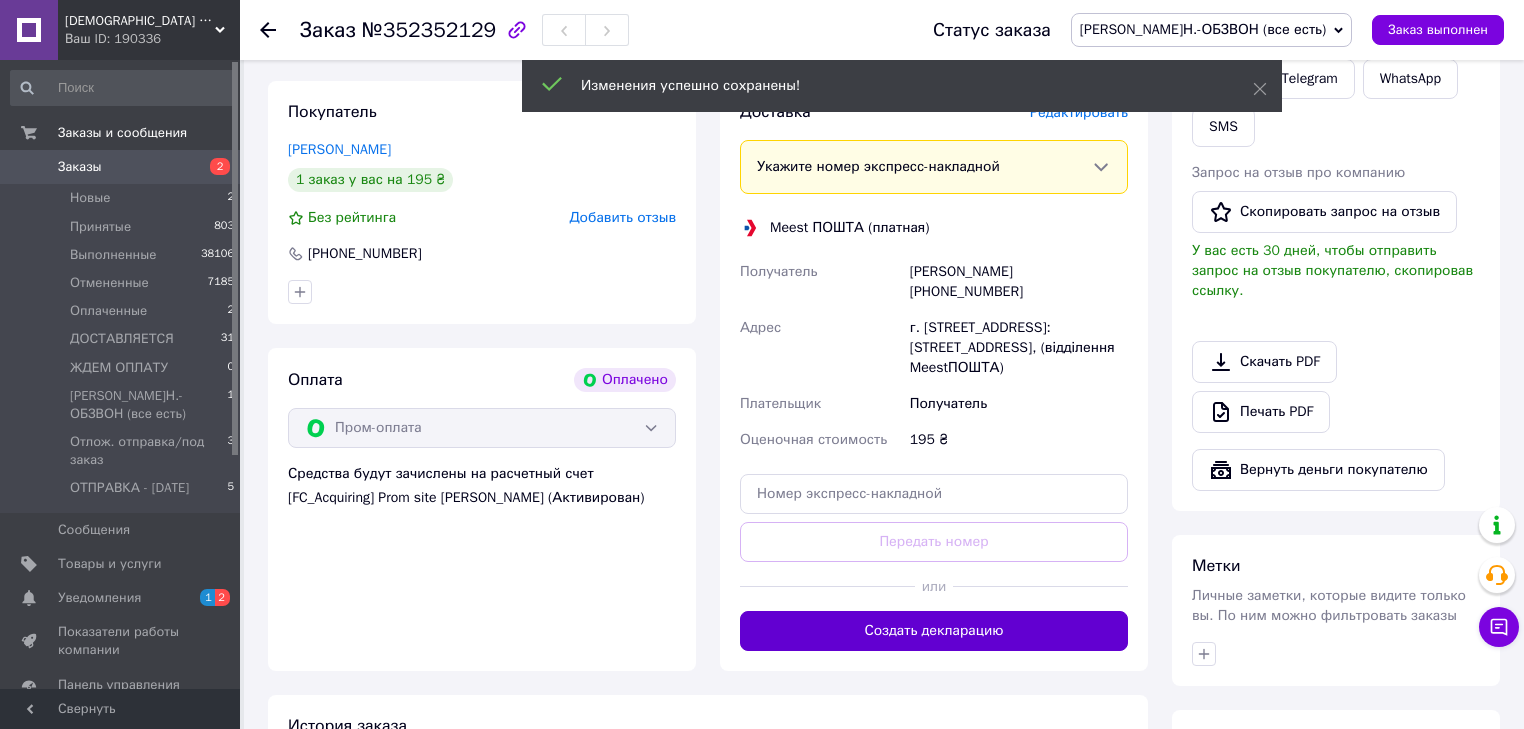 click on "Создать декларацию" at bounding box center [934, 631] 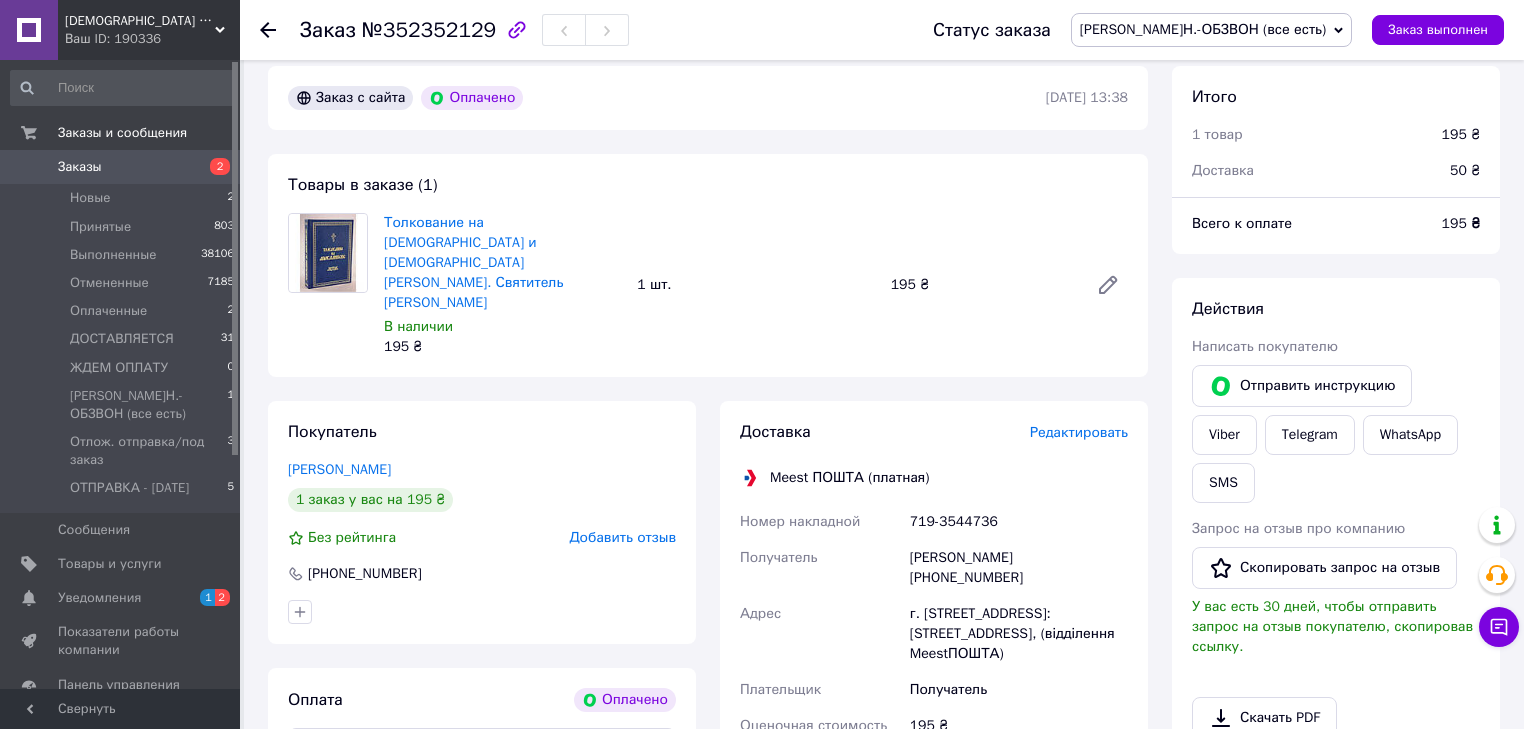 scroll, scrollTop: 0, scrollLeft: 0, axis: both 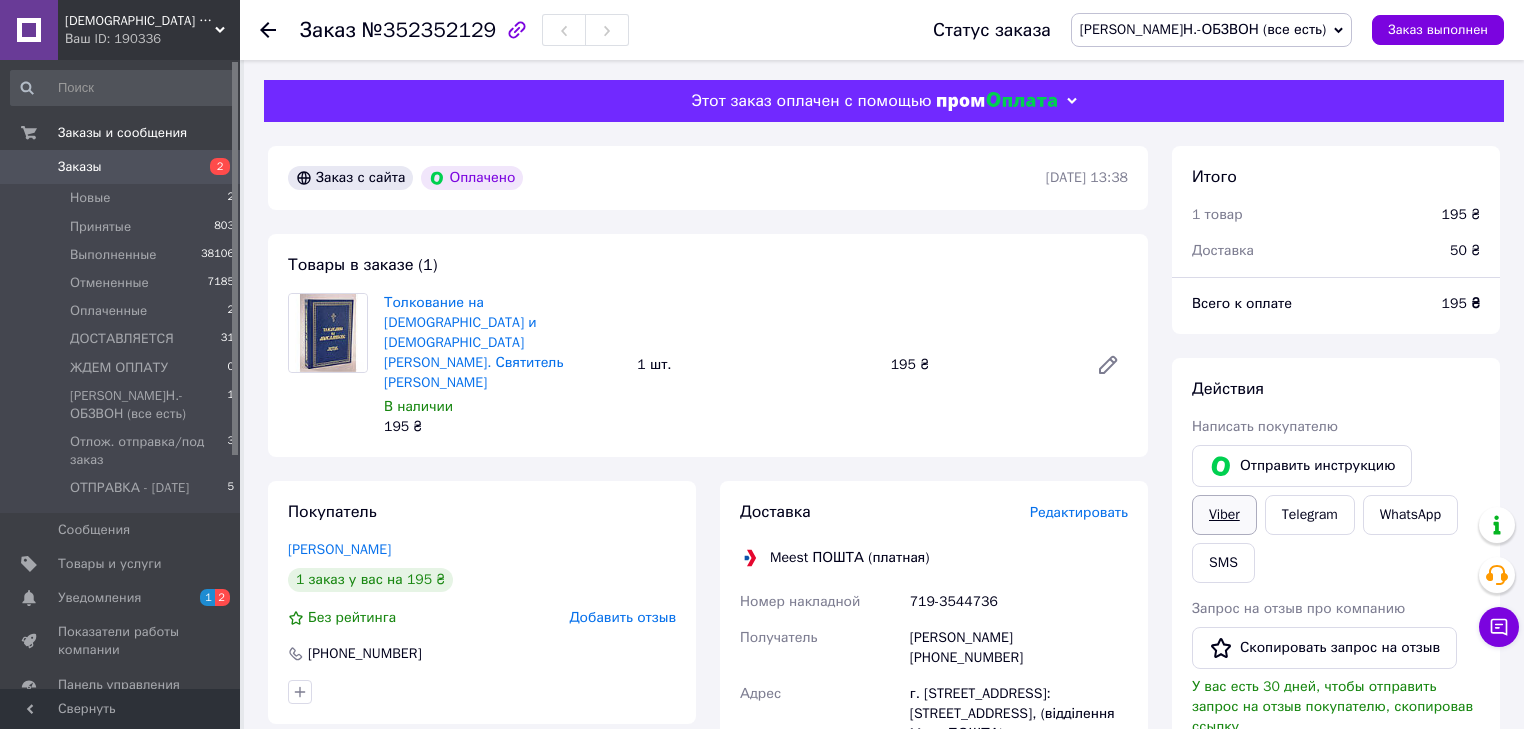 click on "Viber" at bounding box center (1224, 515) 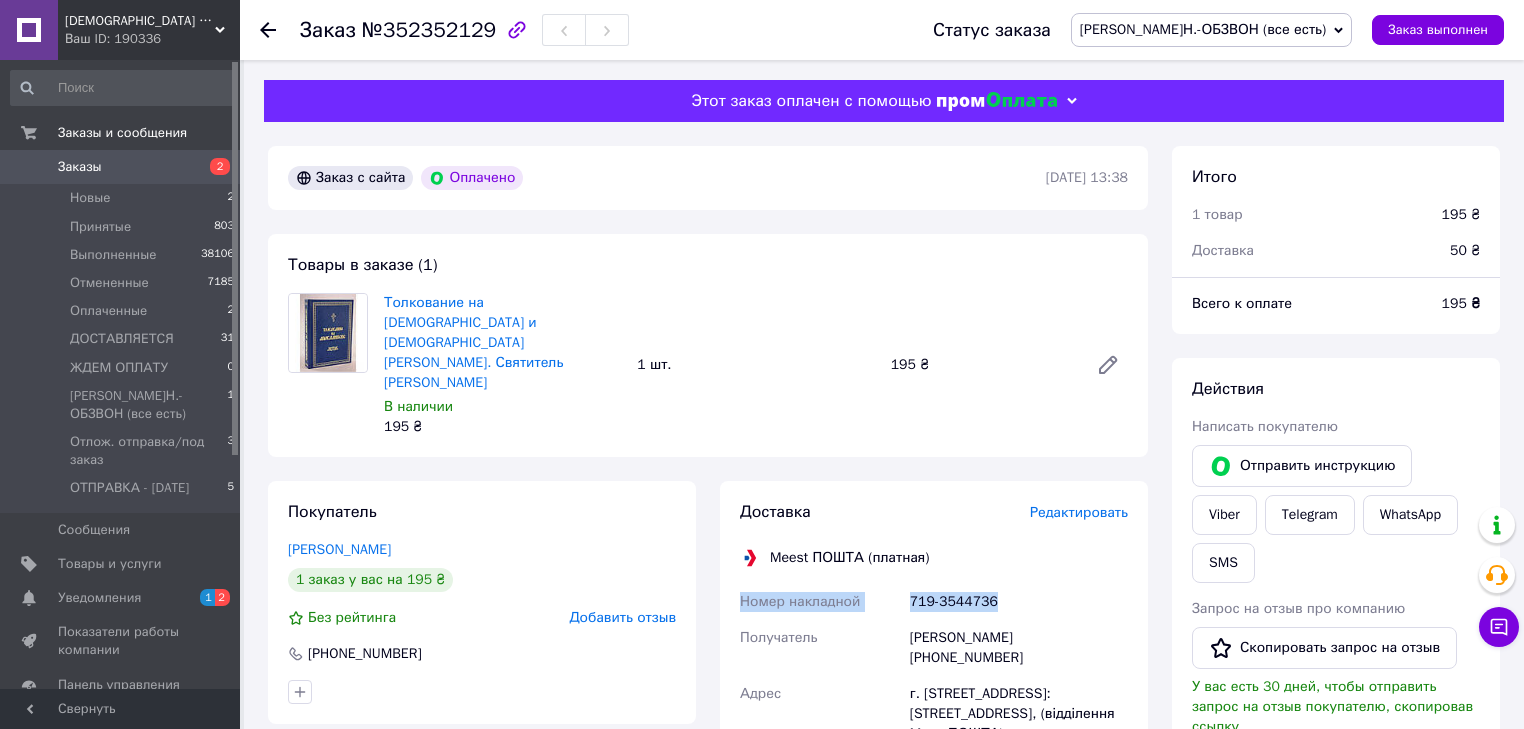 drag, startPoint x: 740, startPoint y: 584, endPoint x: 903, endPoint y: 563, distance: 164.3472 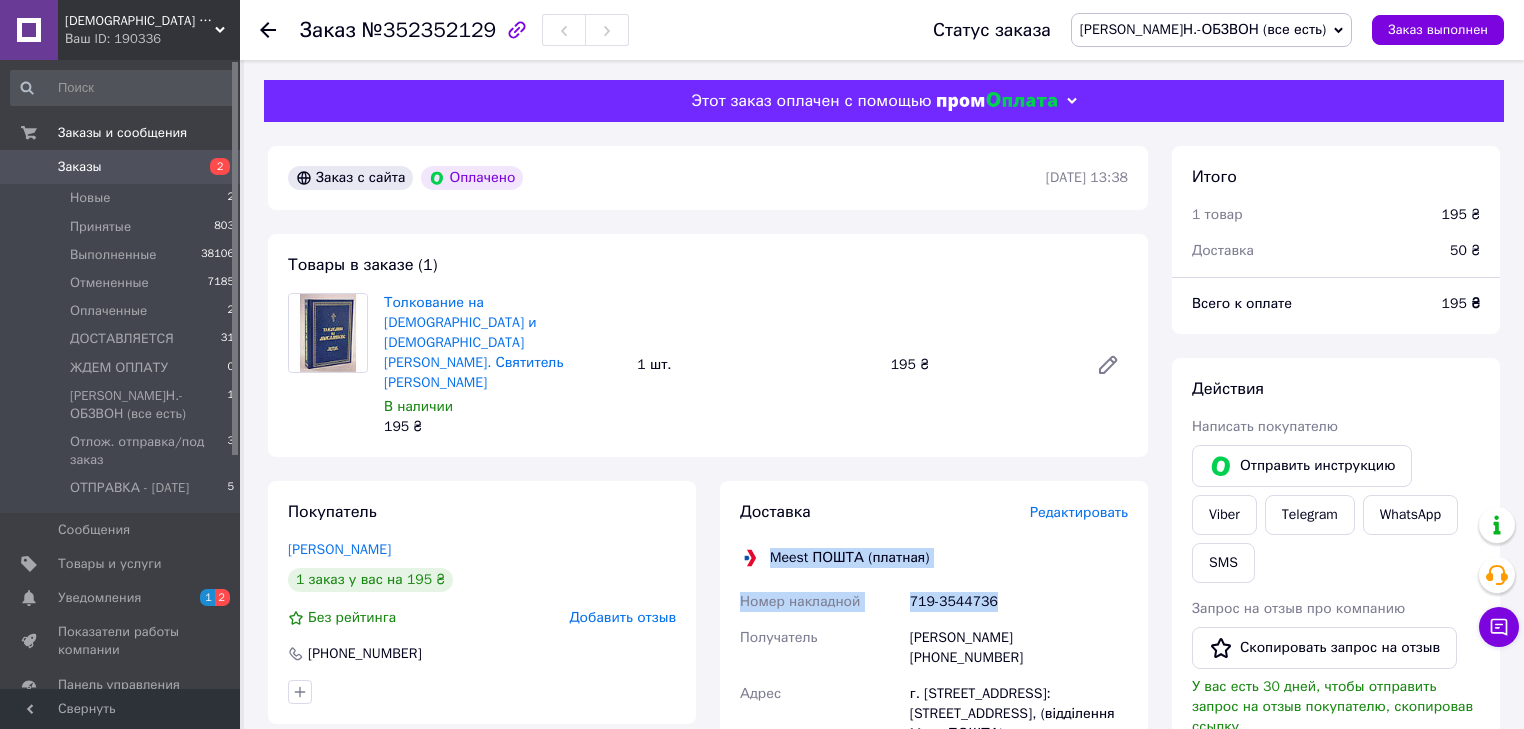 drag, startPoint x: 736, startPoint y: 524, endPoint x: 1032, endPoint y: 588, distance: 302.8399 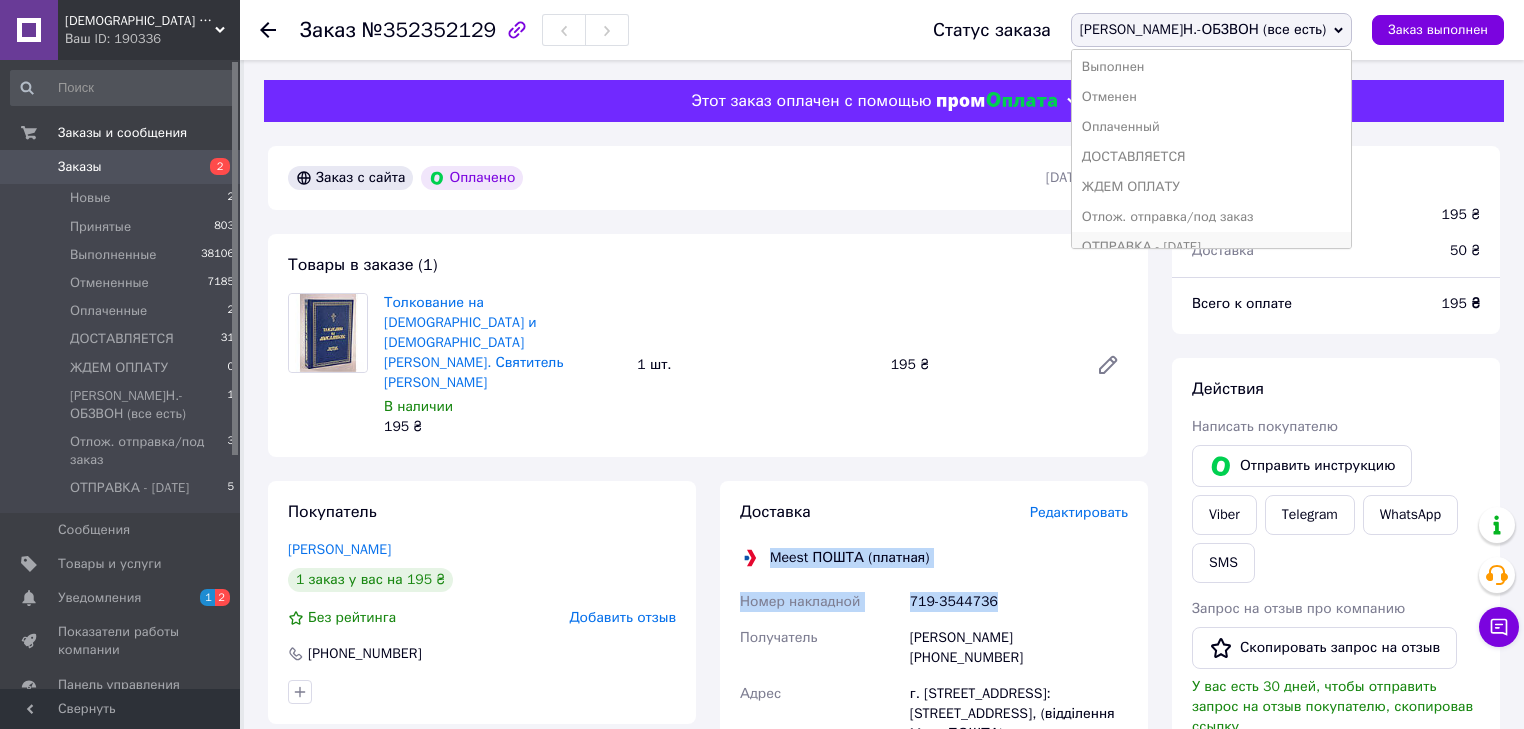 scroll, scrollTop: 52, scrollLeft: 0, axis: vertical 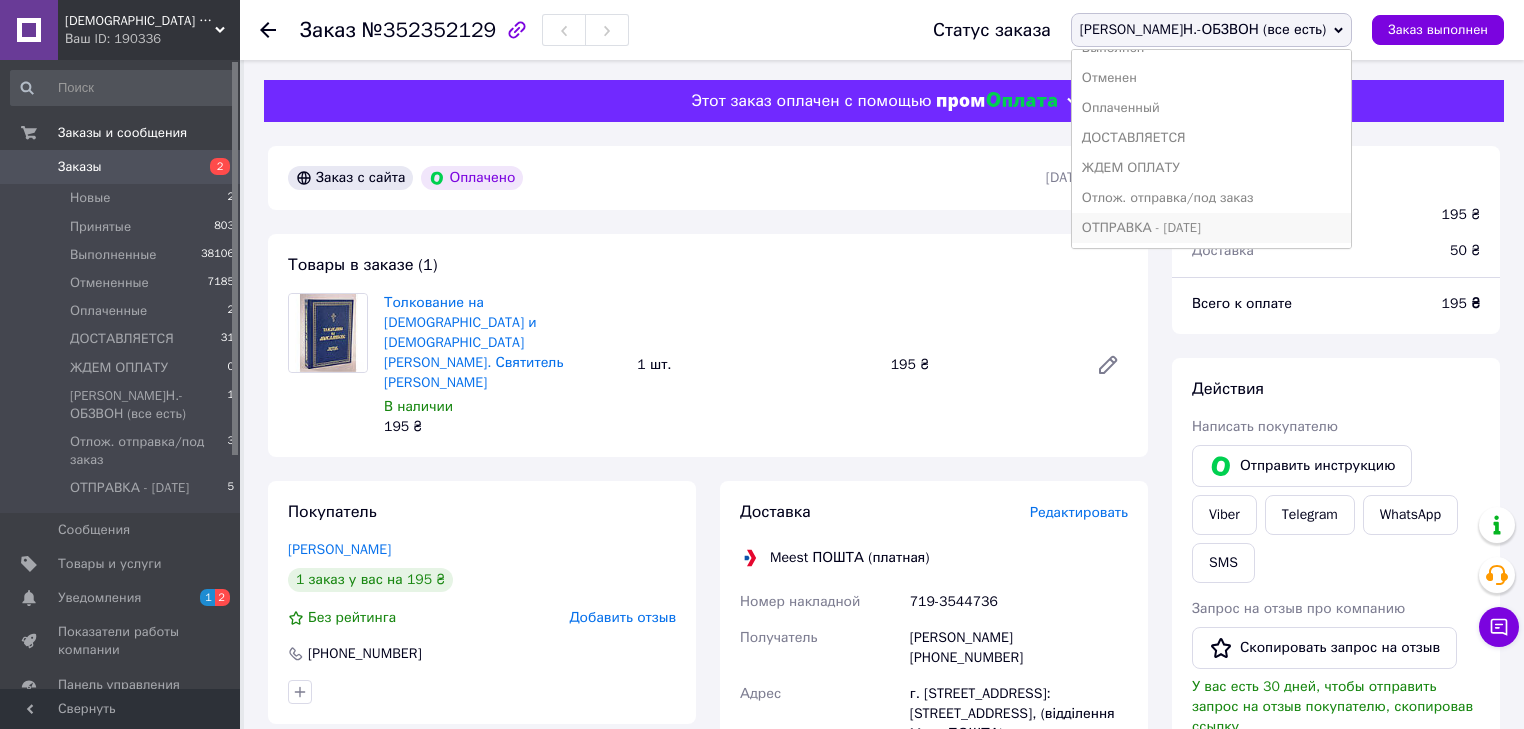 click on "ОТПРАВКА - [DATE]" at bounding box center (1211, 228) 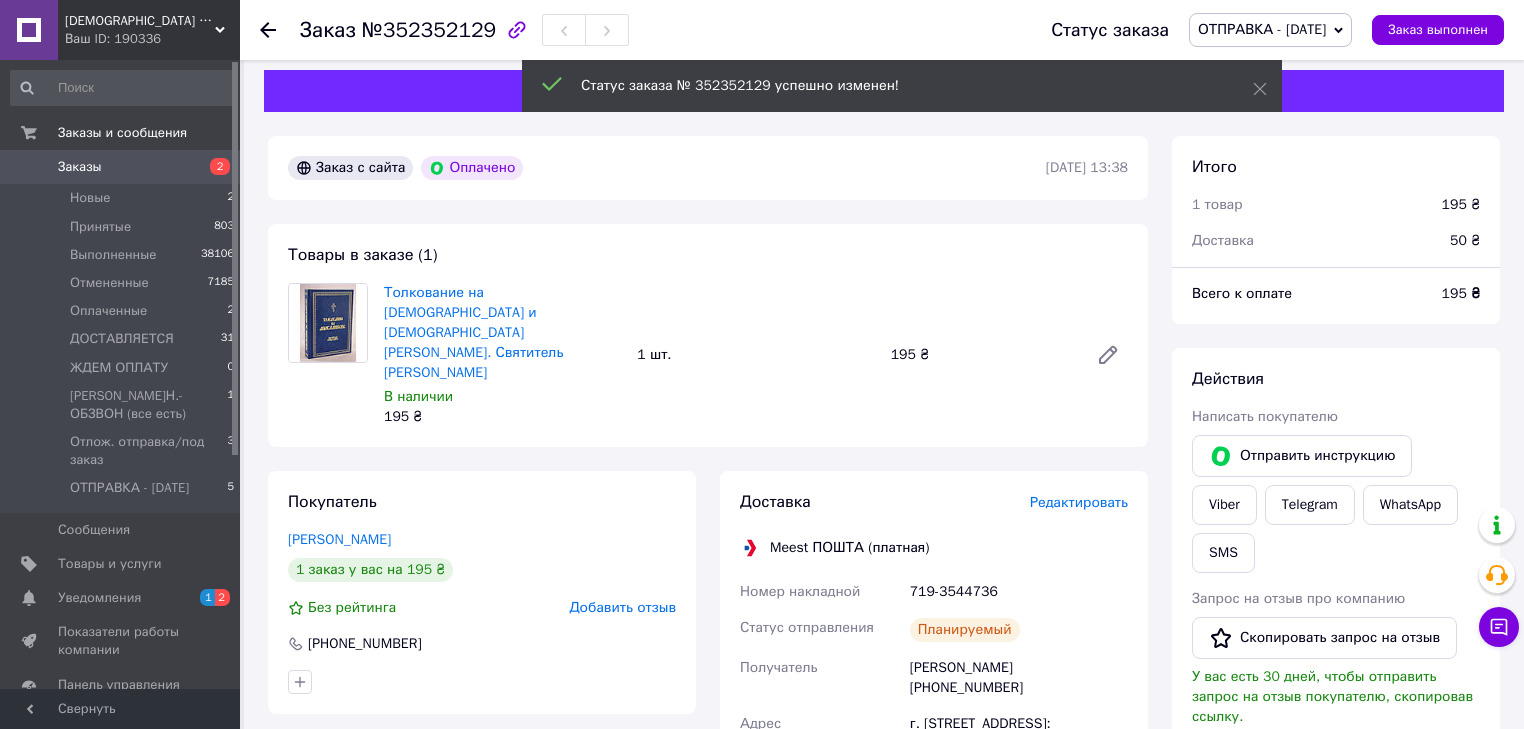 scroll, scrollTop: 80, scrollLeft: 0, axis: vertical 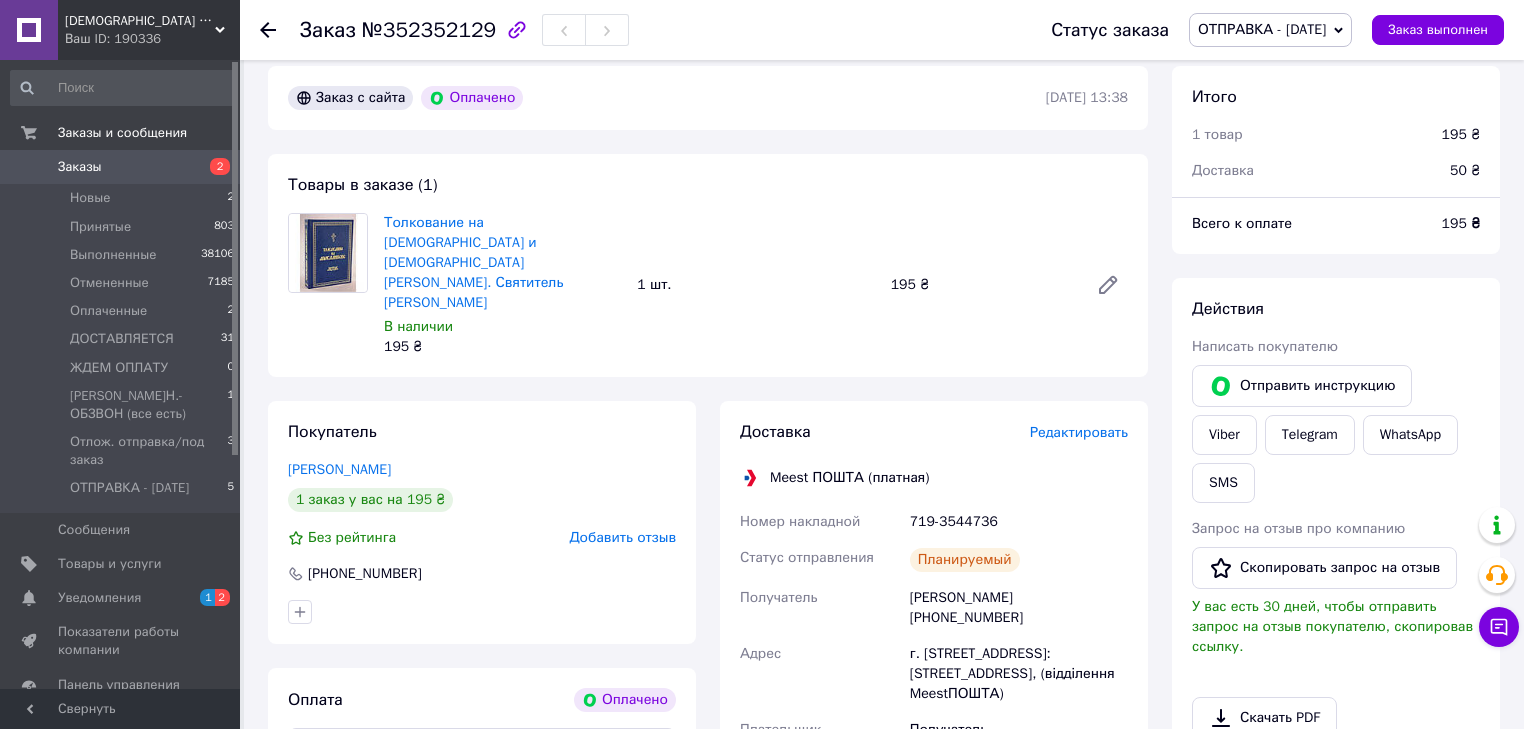 click 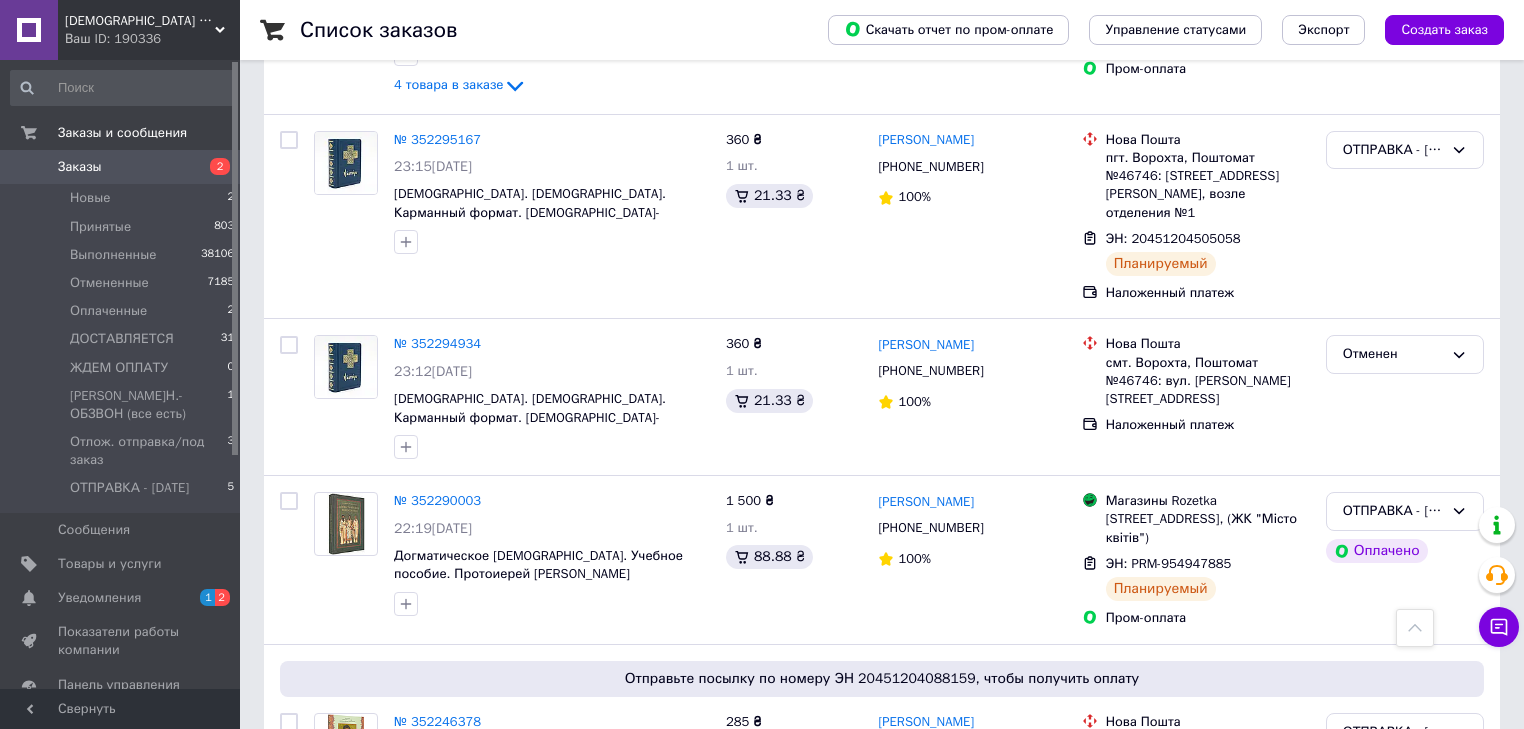 scroll, scrollTop: 800, scrollLeft: 0, axis: vertical 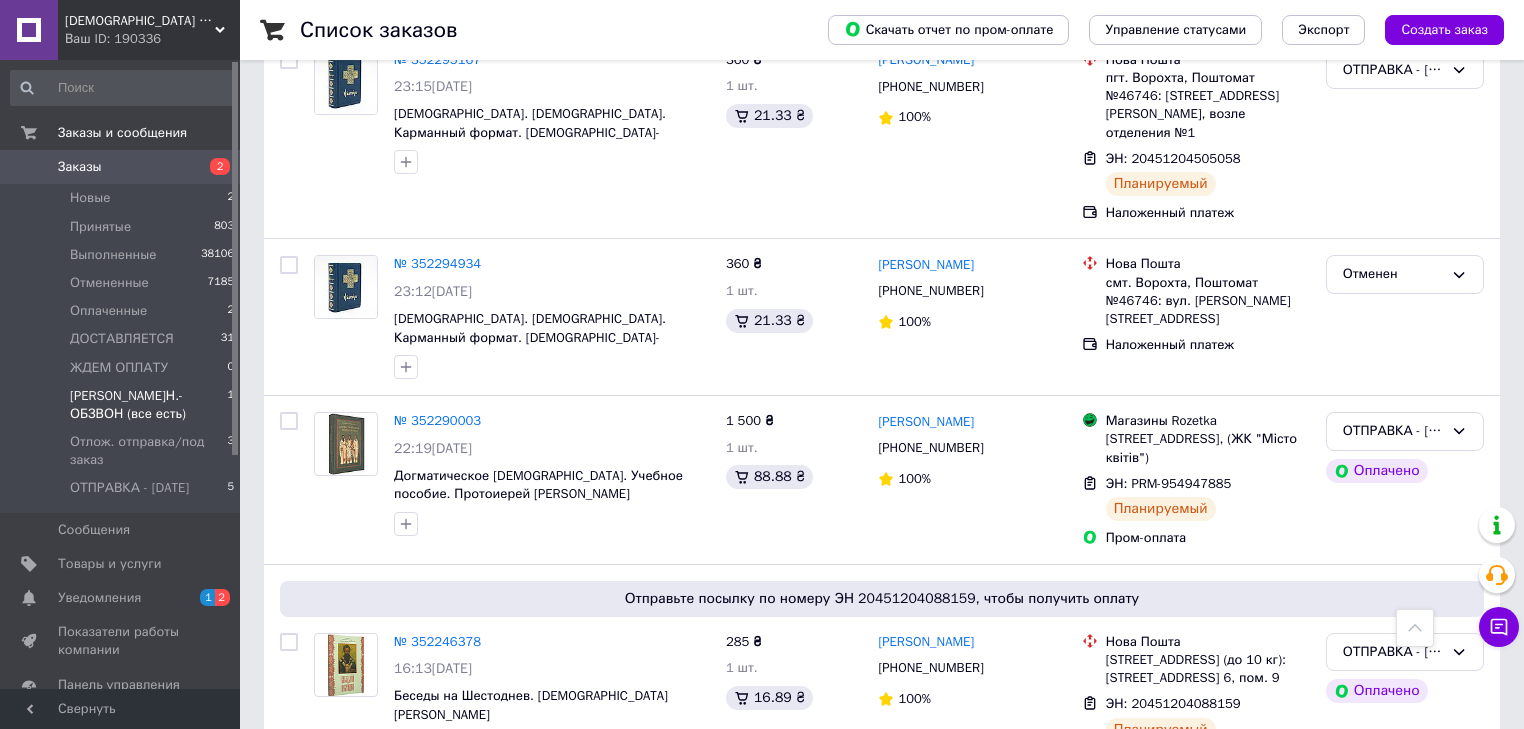 click on "[PERSON_NAME]Н.-ОБЗВОН (все есть)" at bounding box center (148, 405) 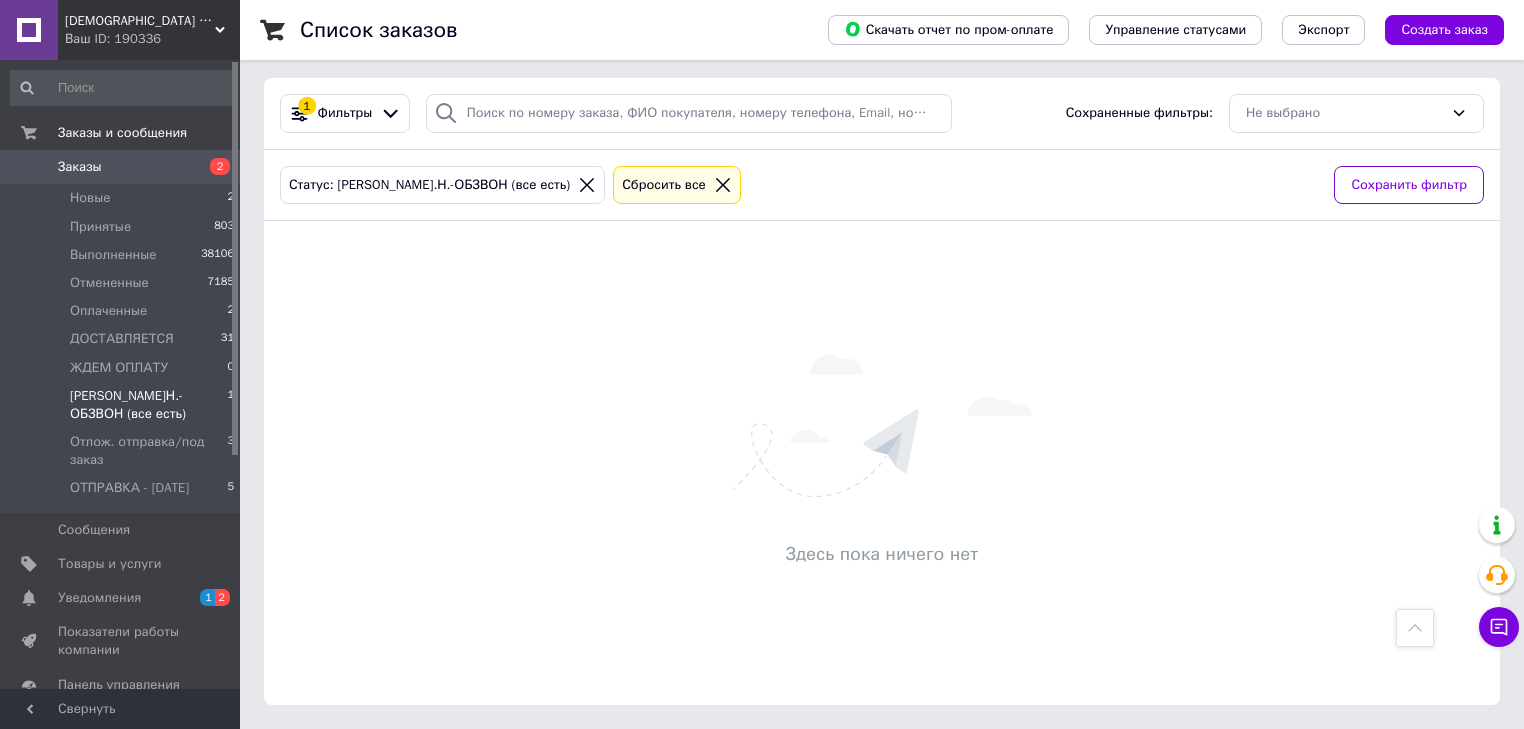 scroll, scrollTop: 0, scrollLeft: 0, axis: both 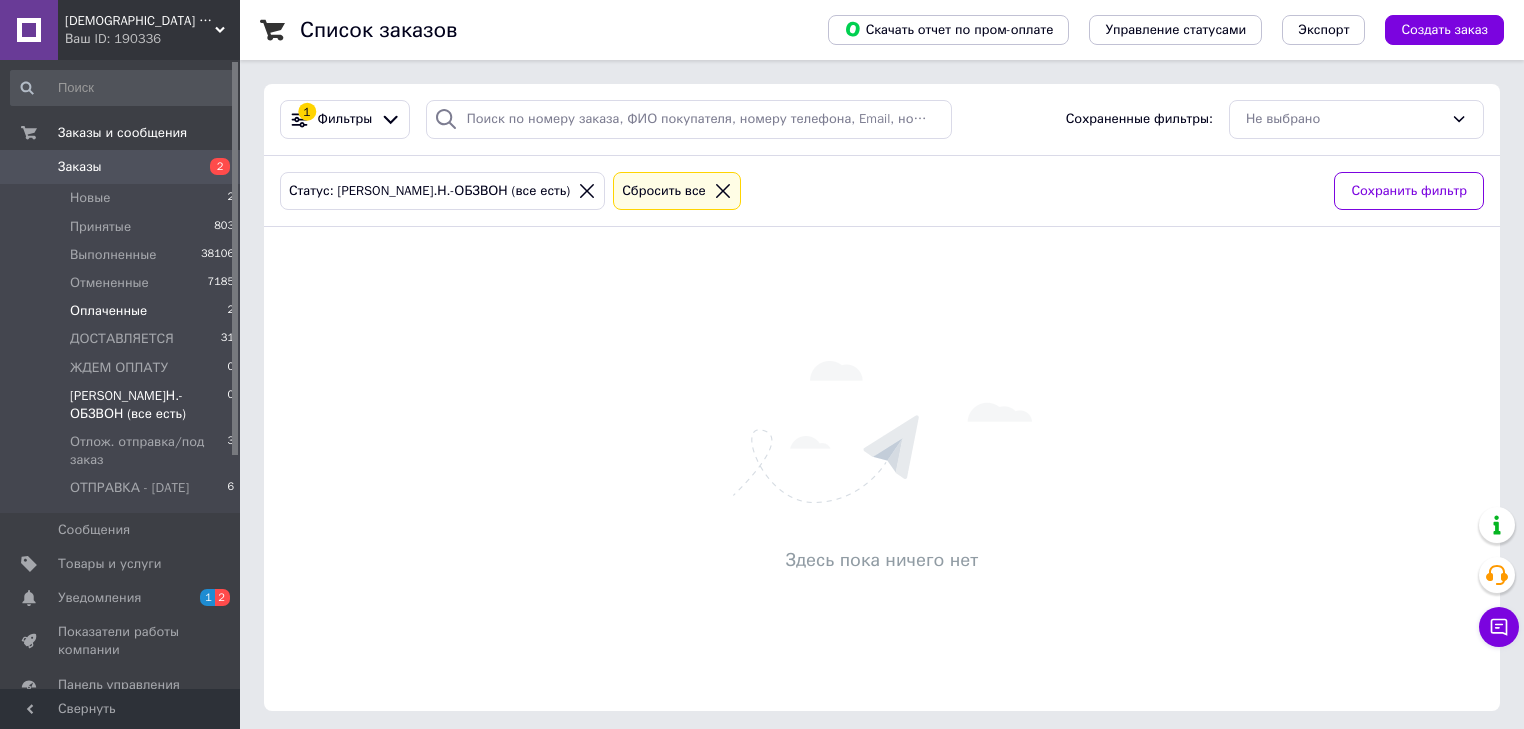 click on "Оплаченные" at bounding box center [108, 311] 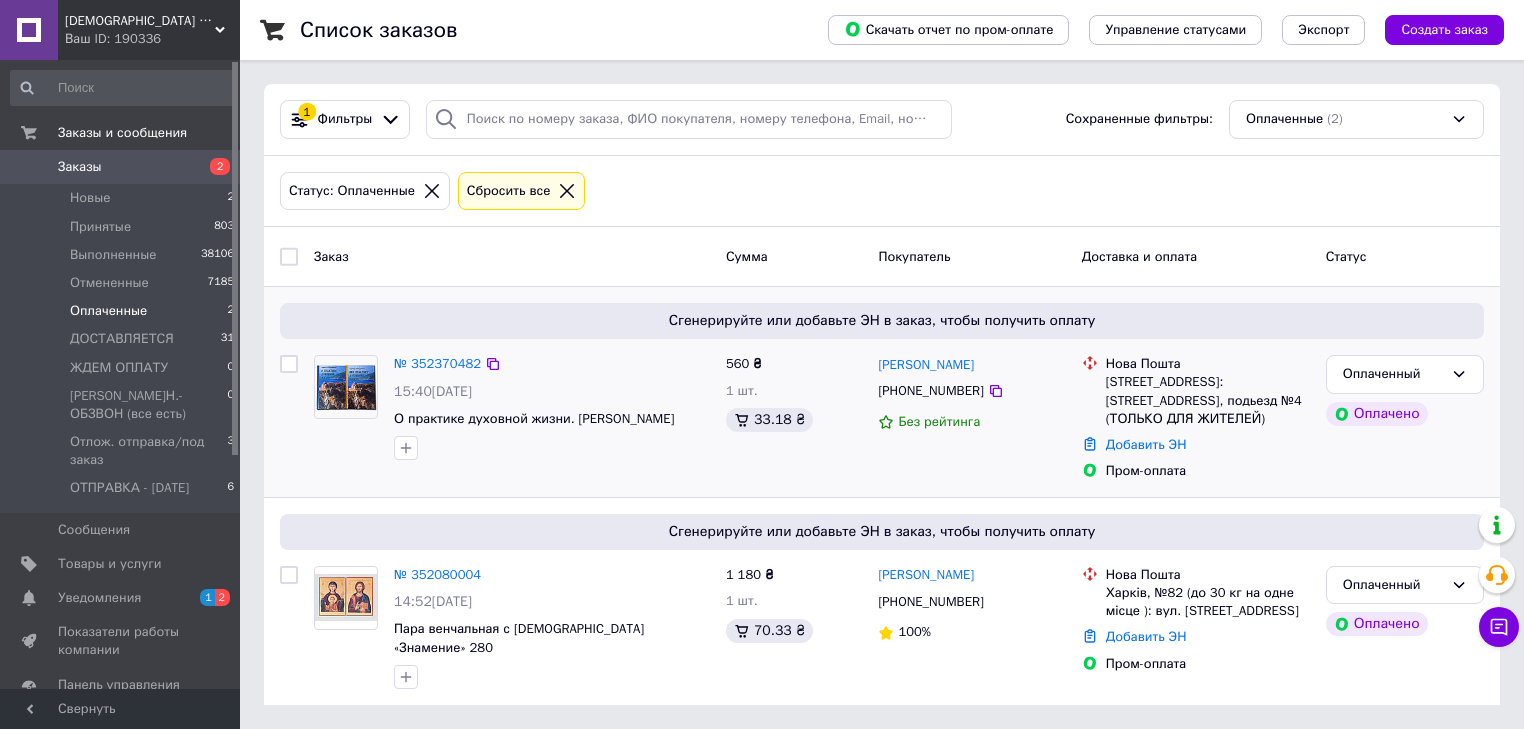scroll, scrollTop: 17, scrollLeft: 0, axis: vertical 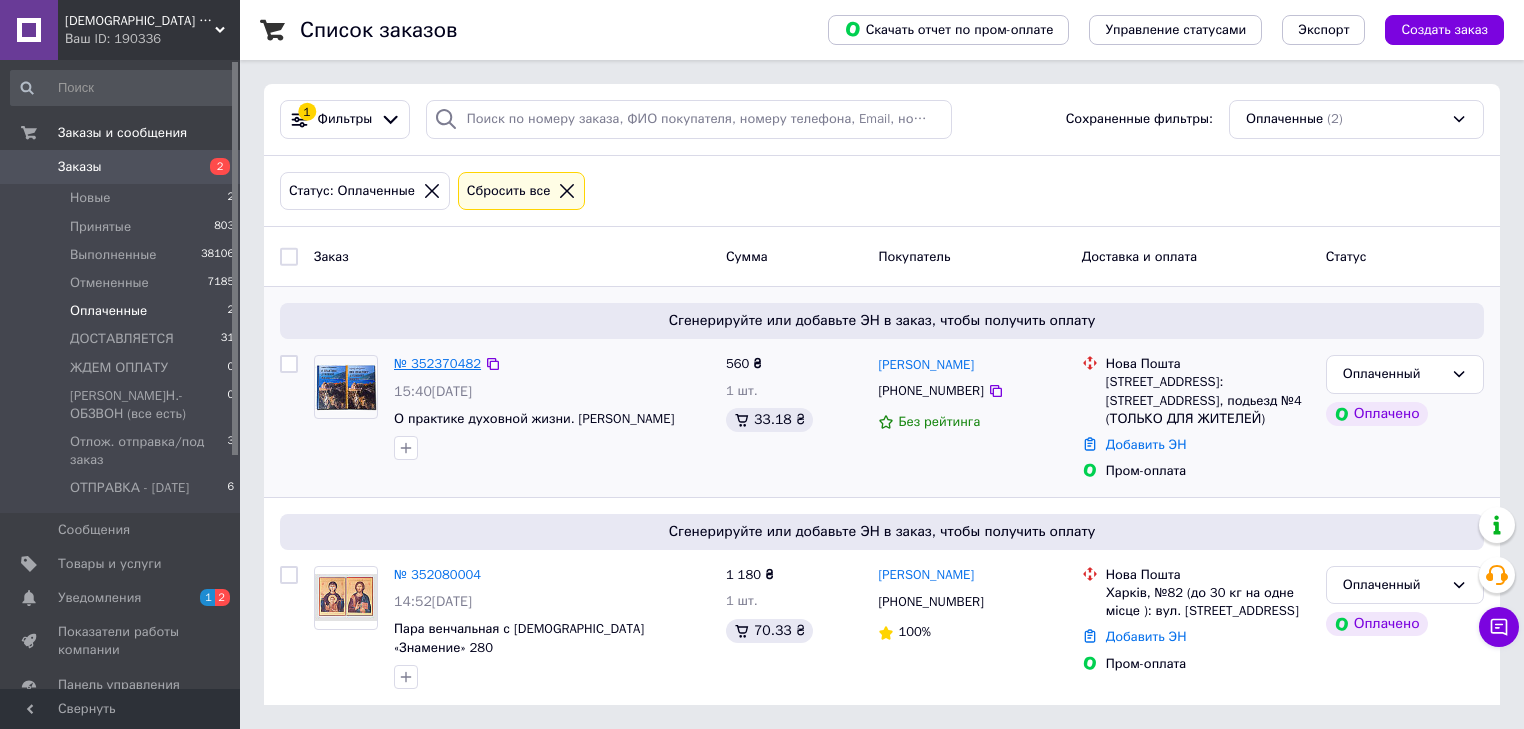click on "№ 352370482" at bounding box center (437, 363) 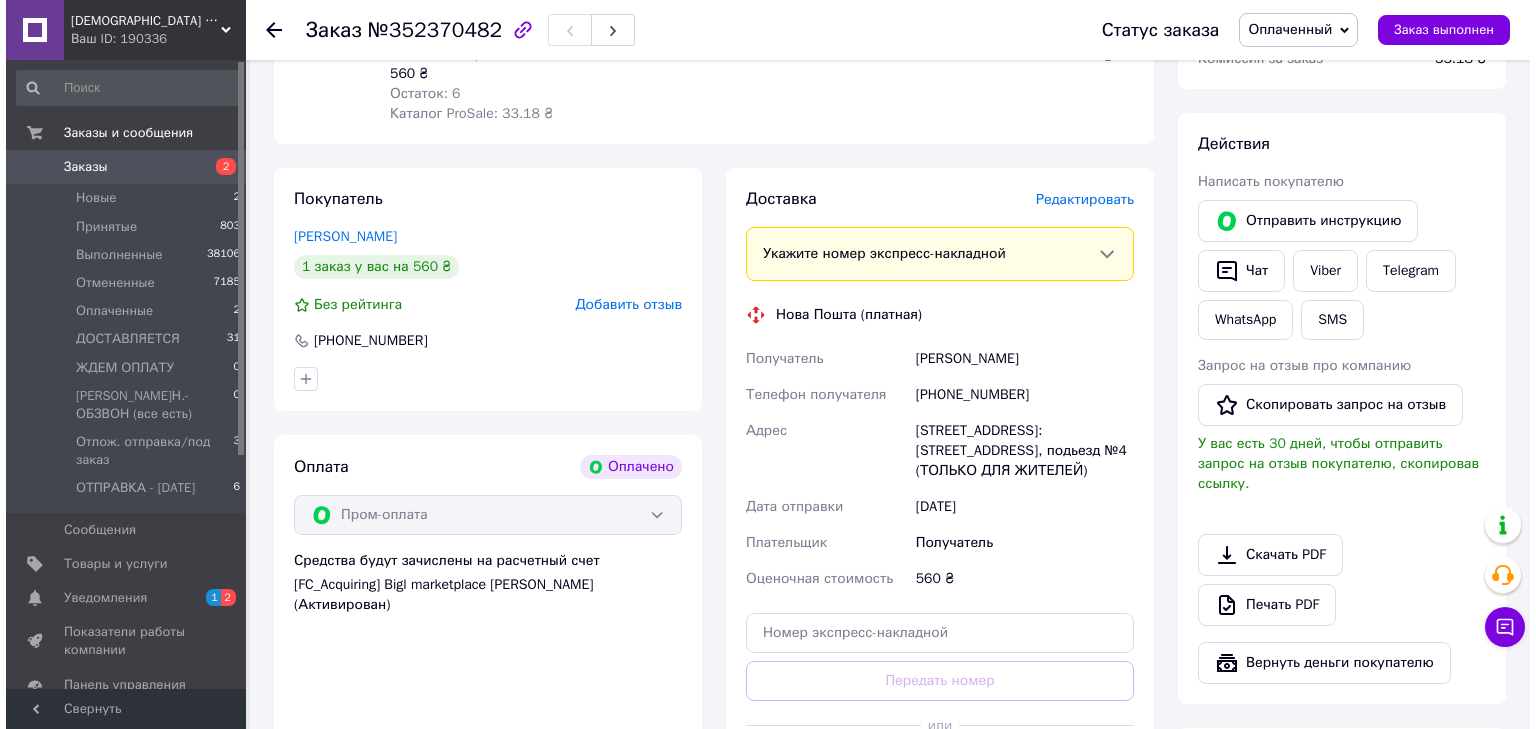 scroll, scrollTop: 320, scrollLeft: 0, axis: vertical 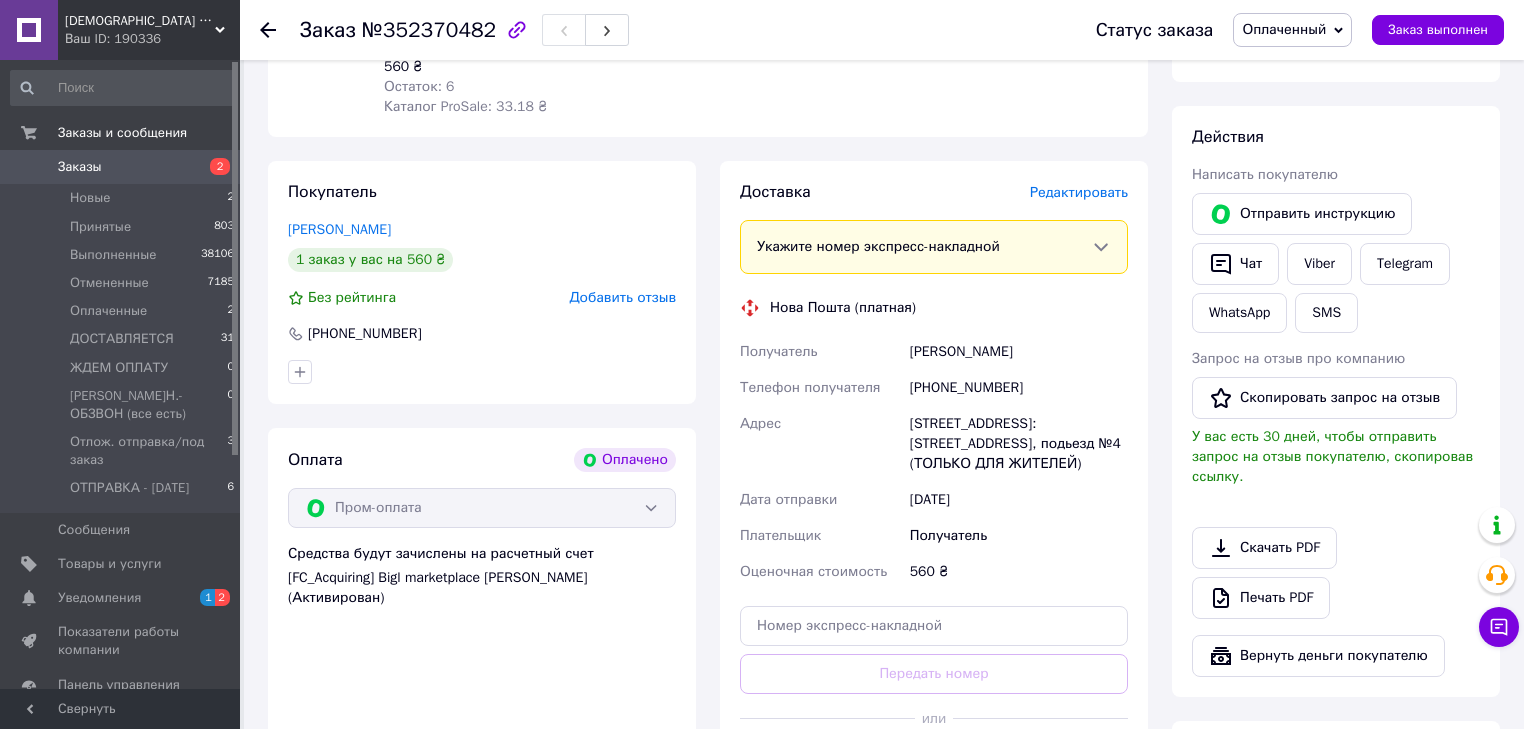 click on "Редактировать" at bounding box center [1079, 192] 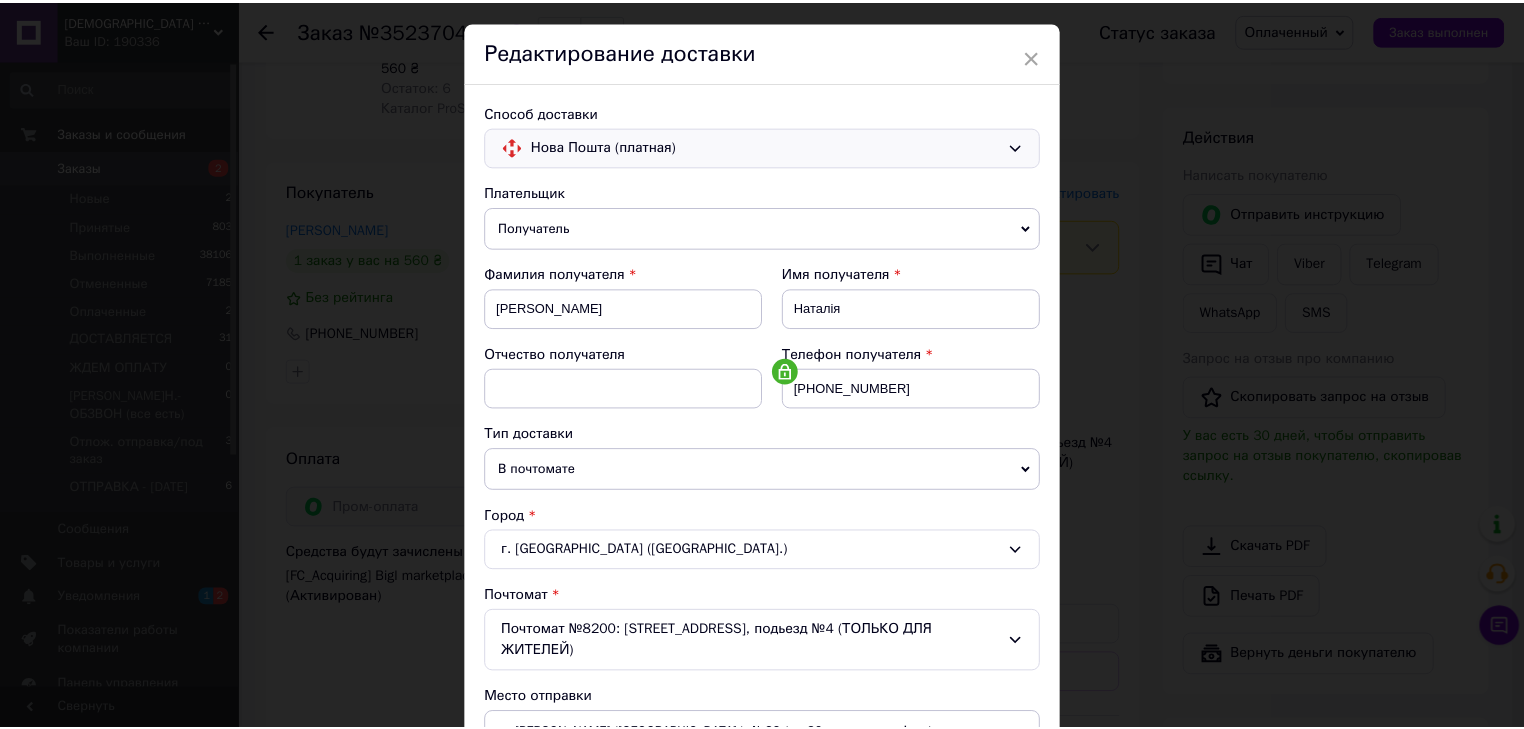 scroll, scrollTop: 0, scrollLeft: 0, axis: both 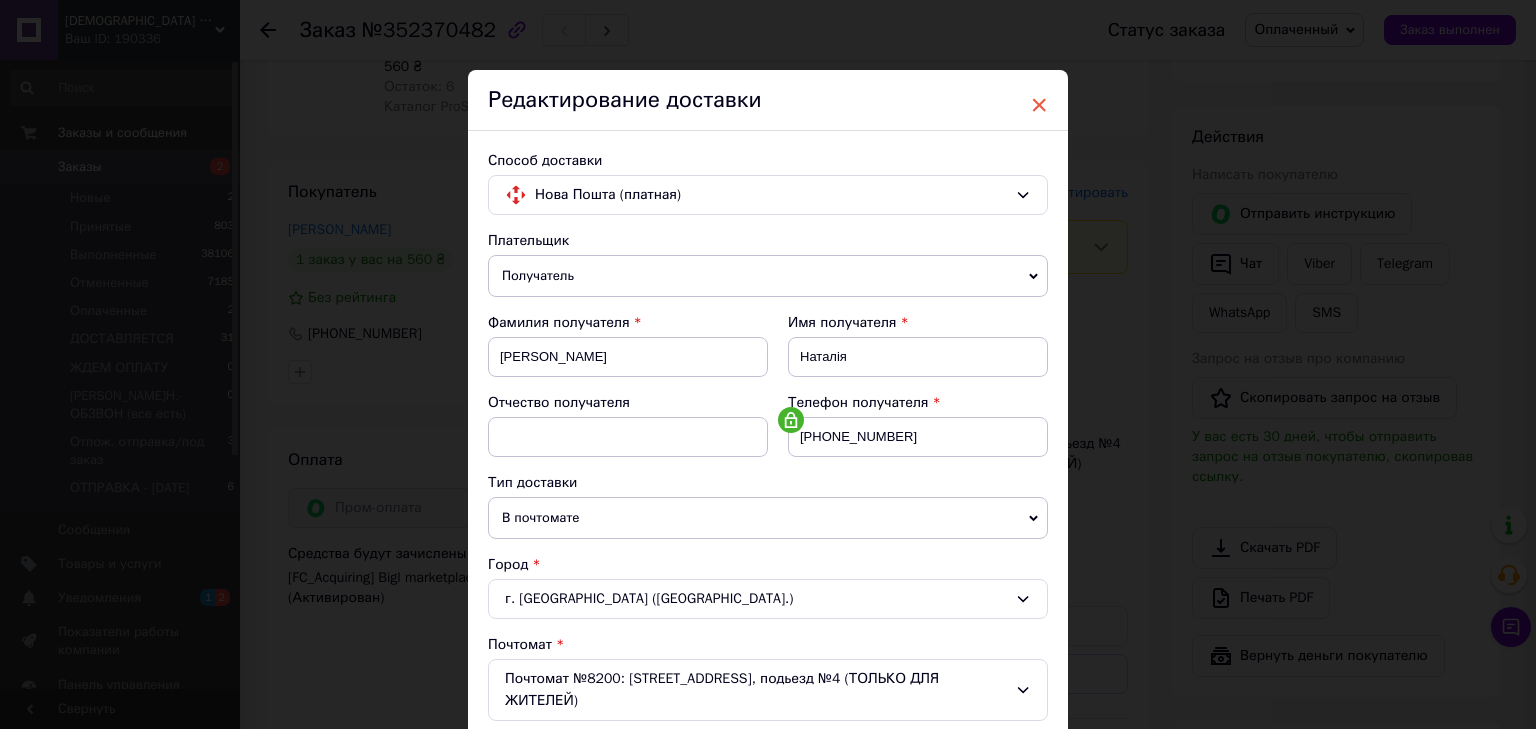 click on "×" at bounding box center (1039, 105) 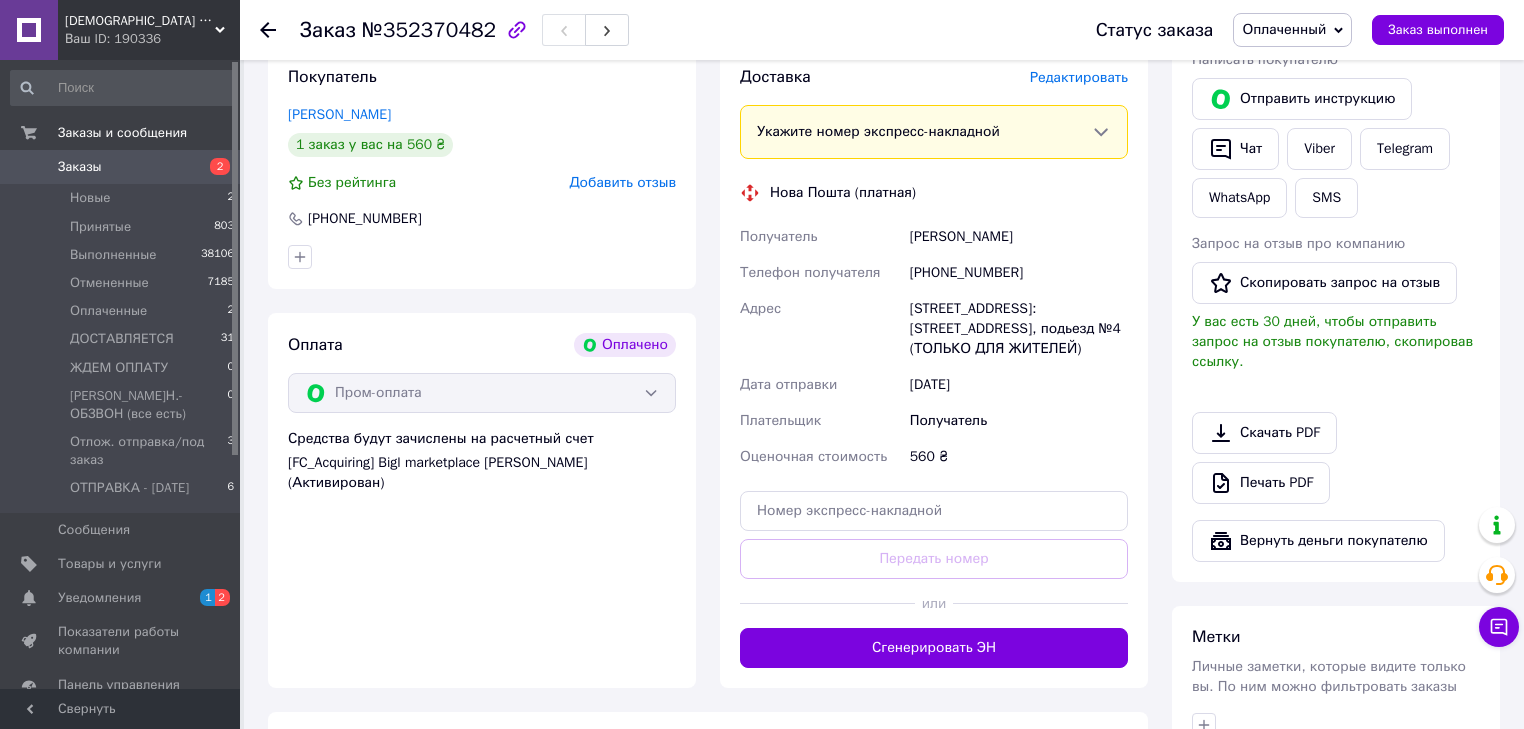 scroll, scrollTop: 640, scrollLeft: 0, axis: vertical 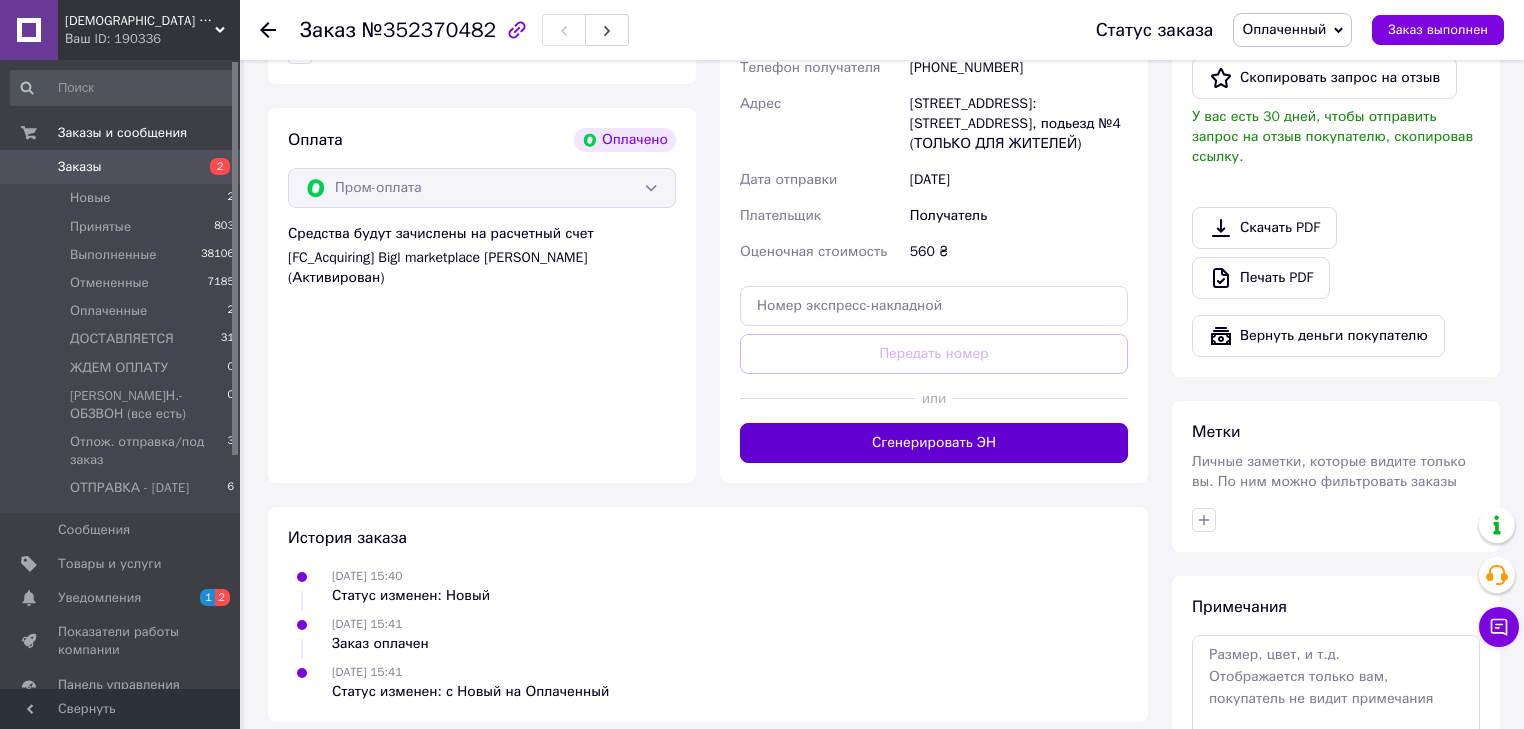 click on "Сгенерировать ЭН" at bounding box center [934, 443] 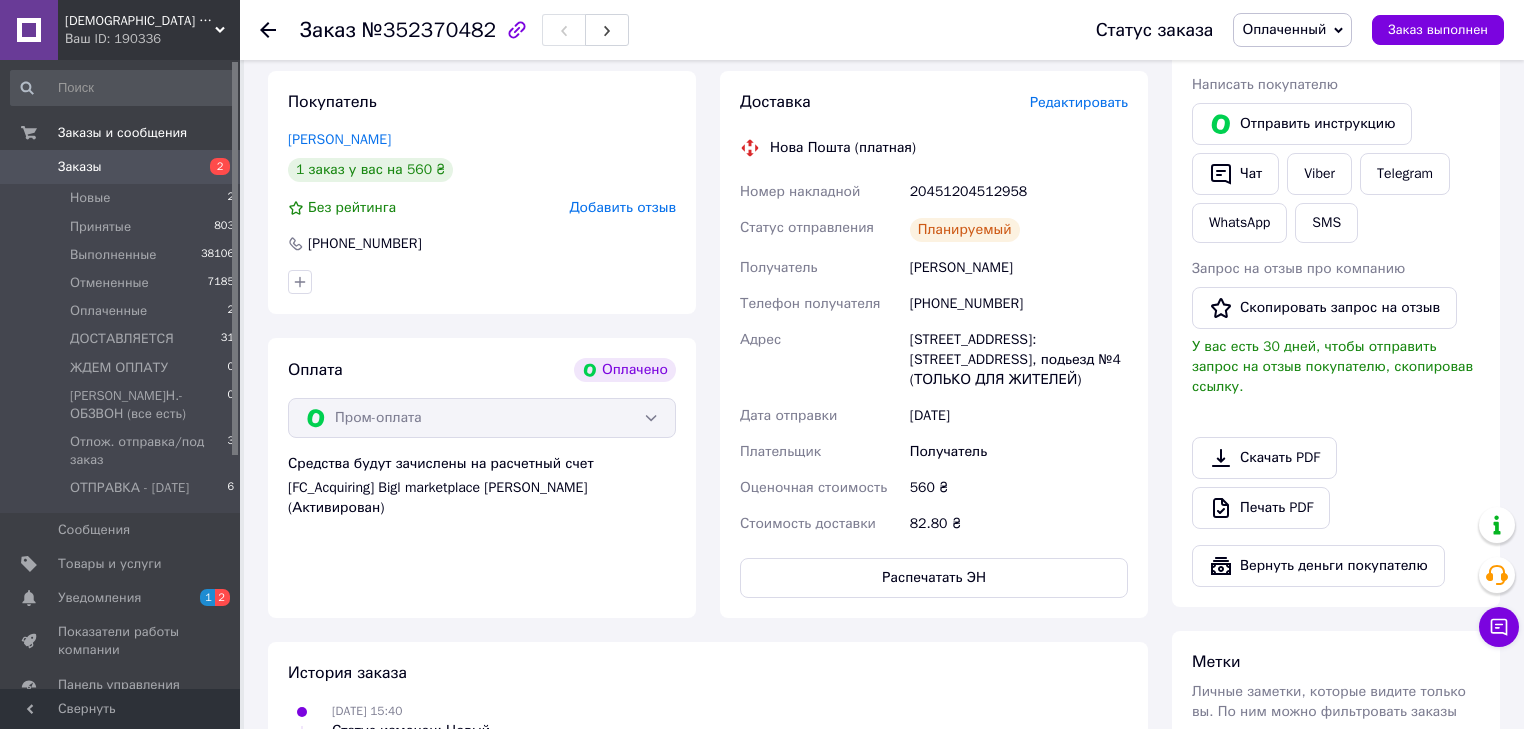 scroll, scrollTop: 320, scrollLeft: 0, axis: vertical 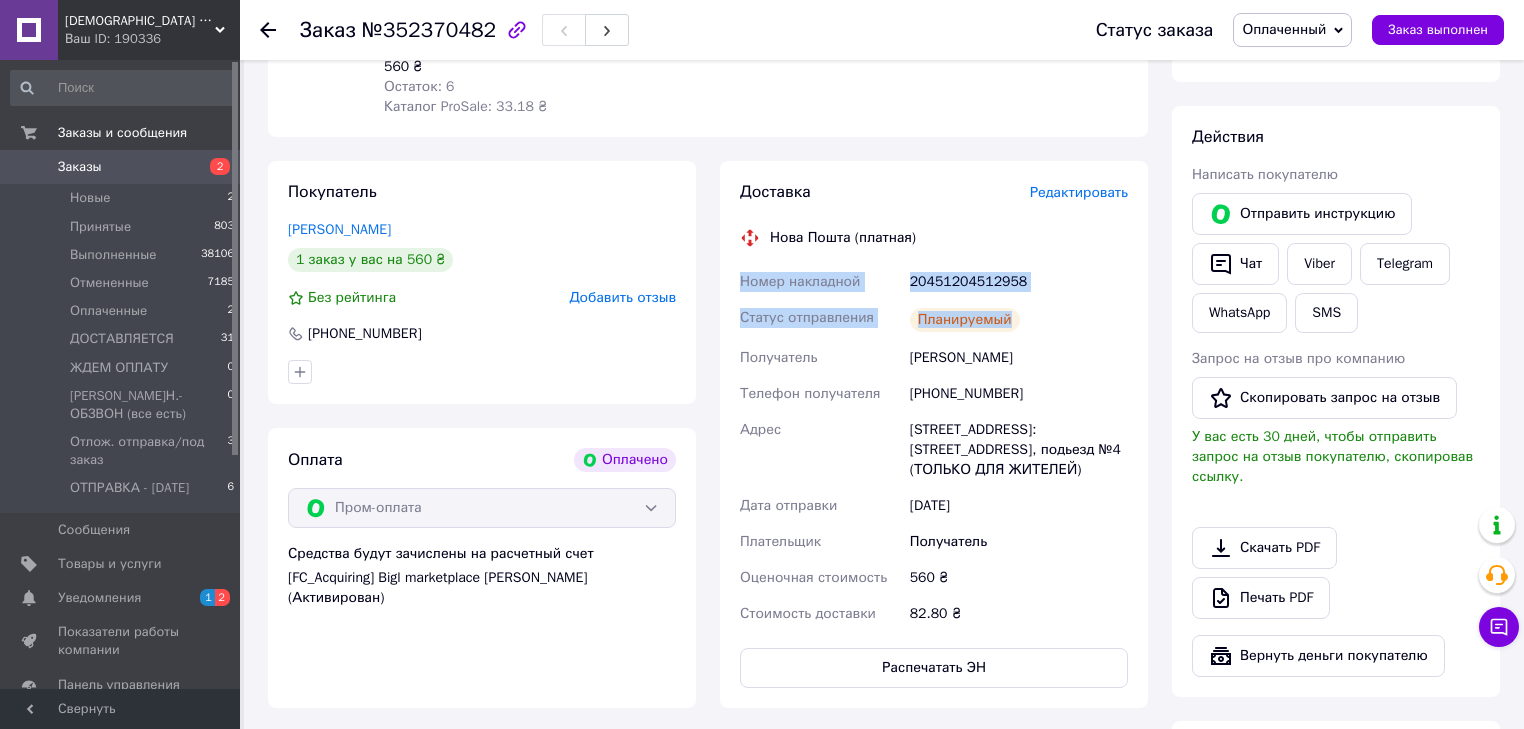 drag, startPoint x: 735, startPoint y: 280, endPoint x: 1017, endPoint y: 323, distance: 285.25952 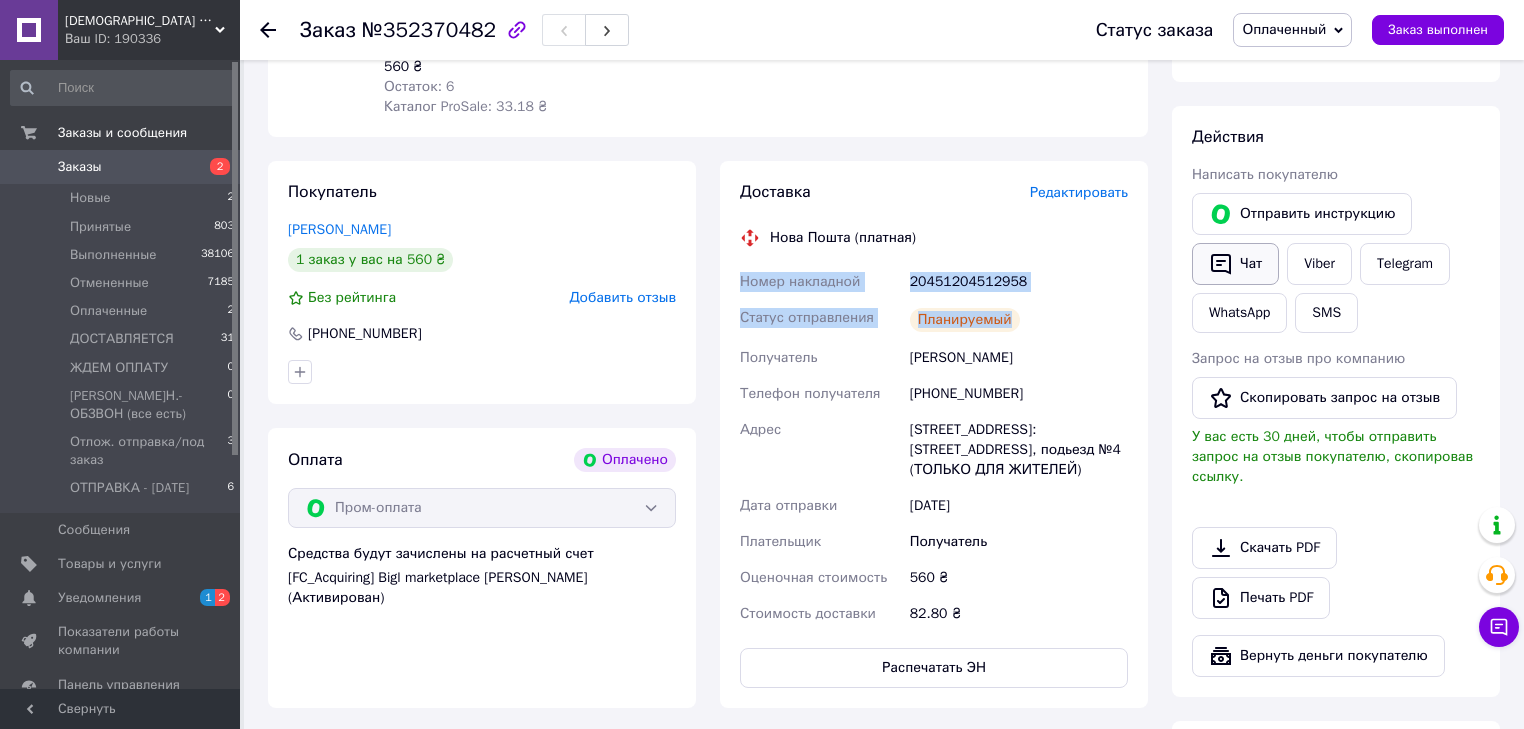 click on "Чат" at bounding box center [1235, 264] 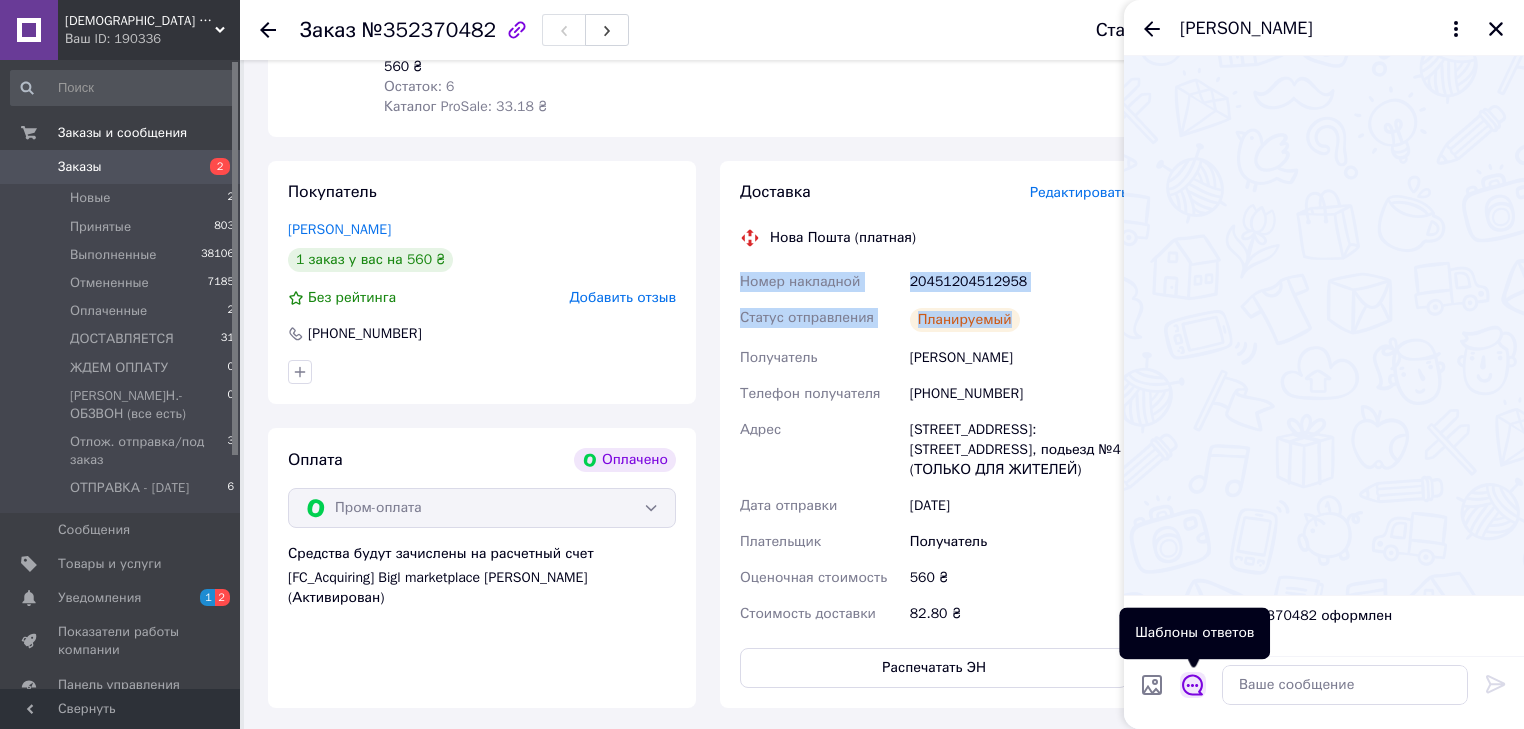 click 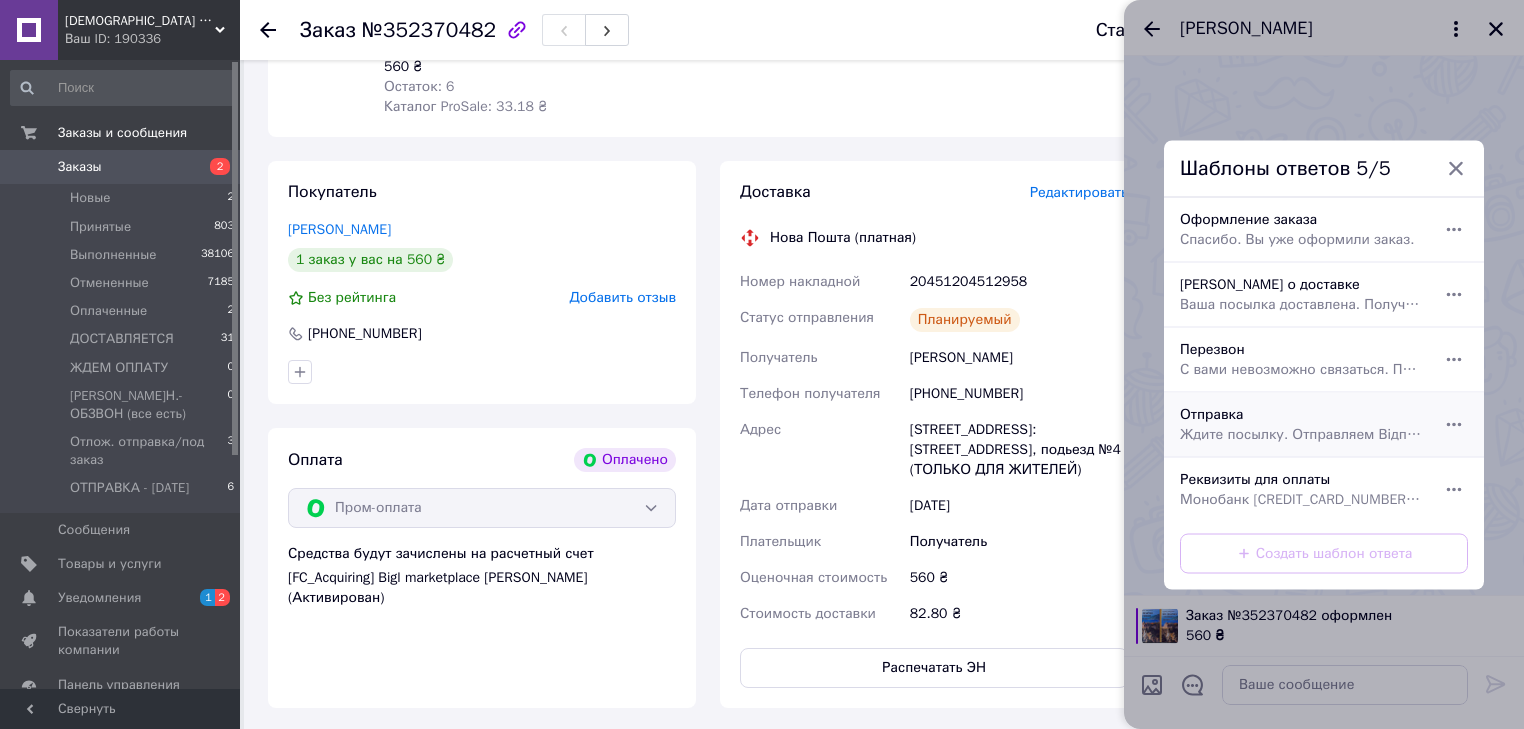 click on "Ждите посылку. Отправляем Відправлення №0504070065426" at bounding box center [1302, 434] 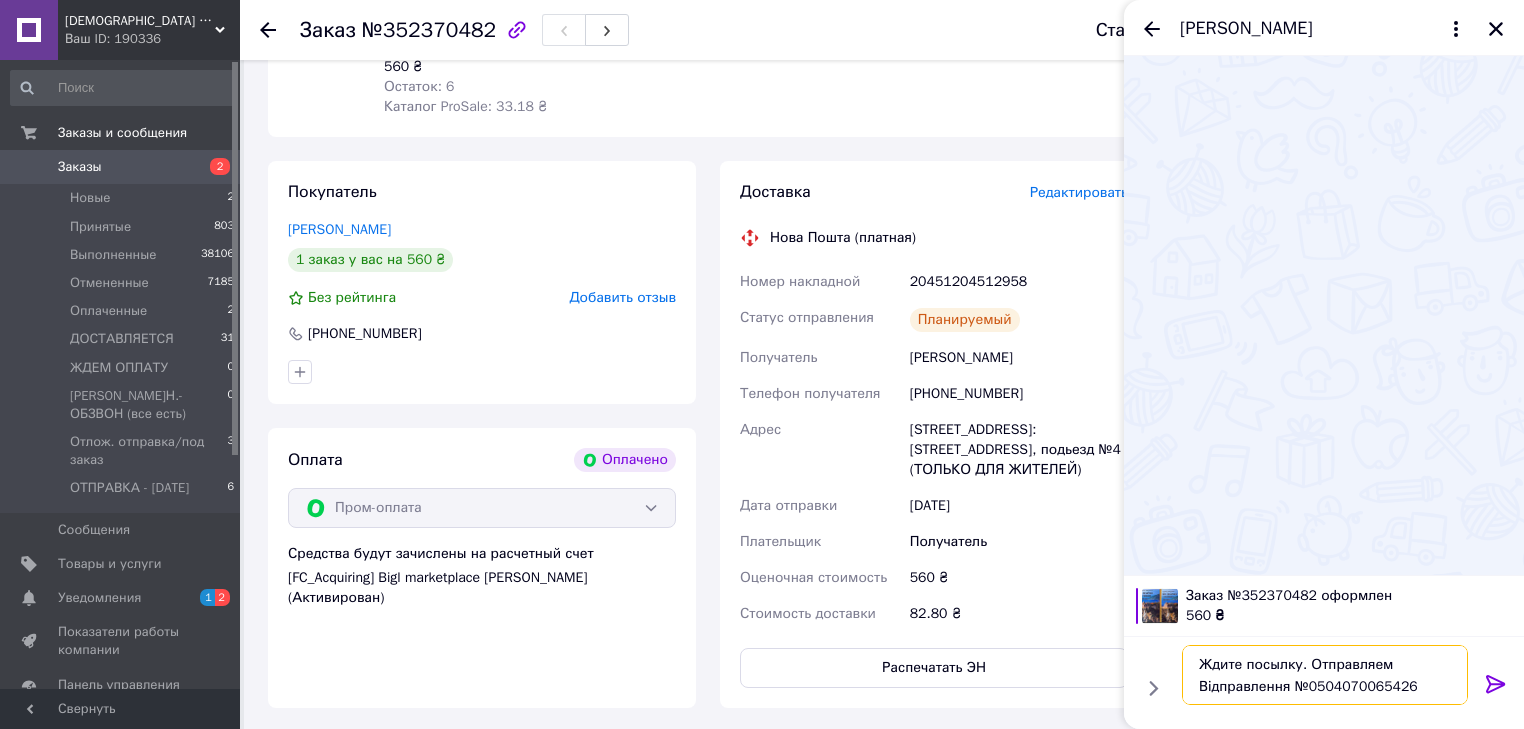 scroll, scrollTop: 1, scrollLeft: 0, axis: vertical 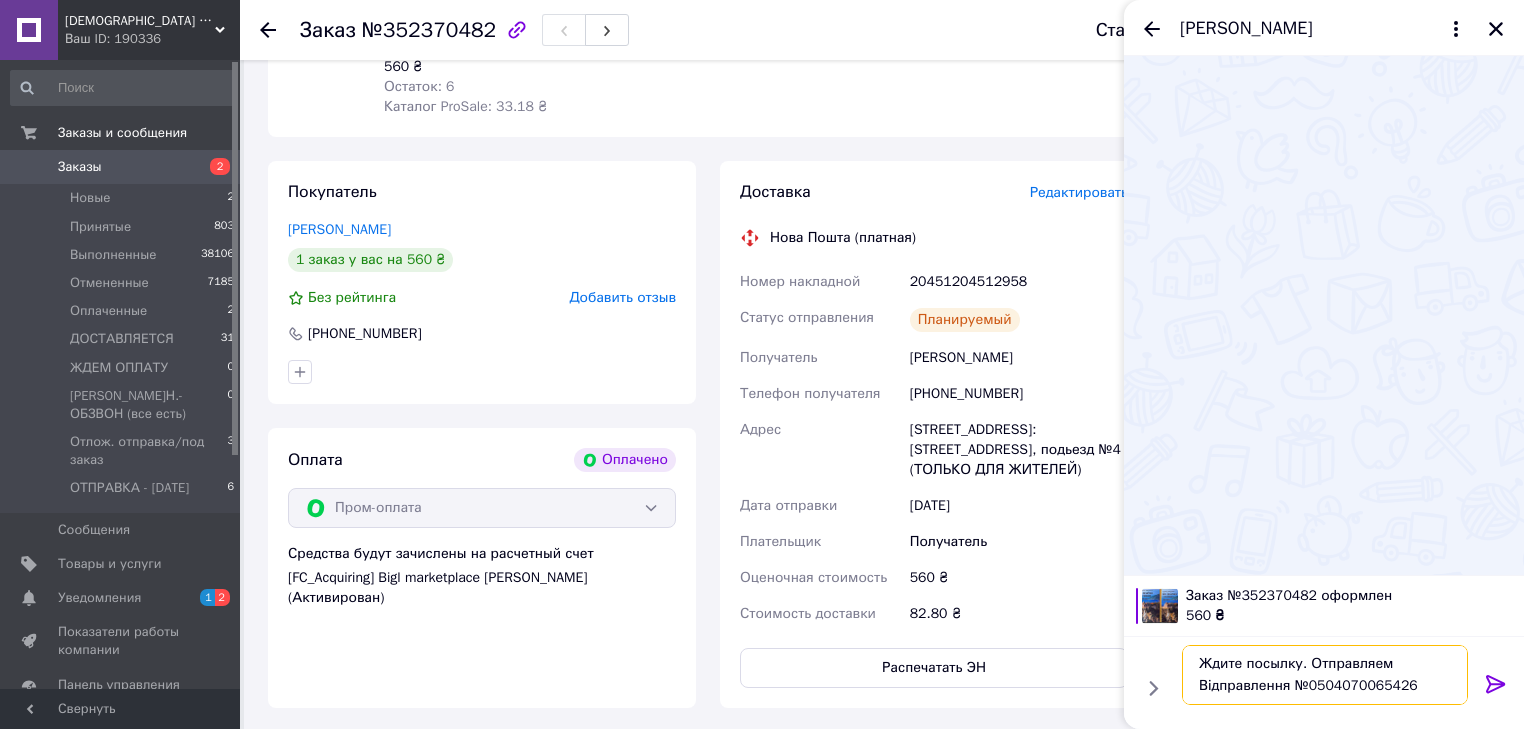 drag, startPoint x: 1199, startPoint y: 686, endPoint x: 1416, endPoint y: 697, distance: 217.27863 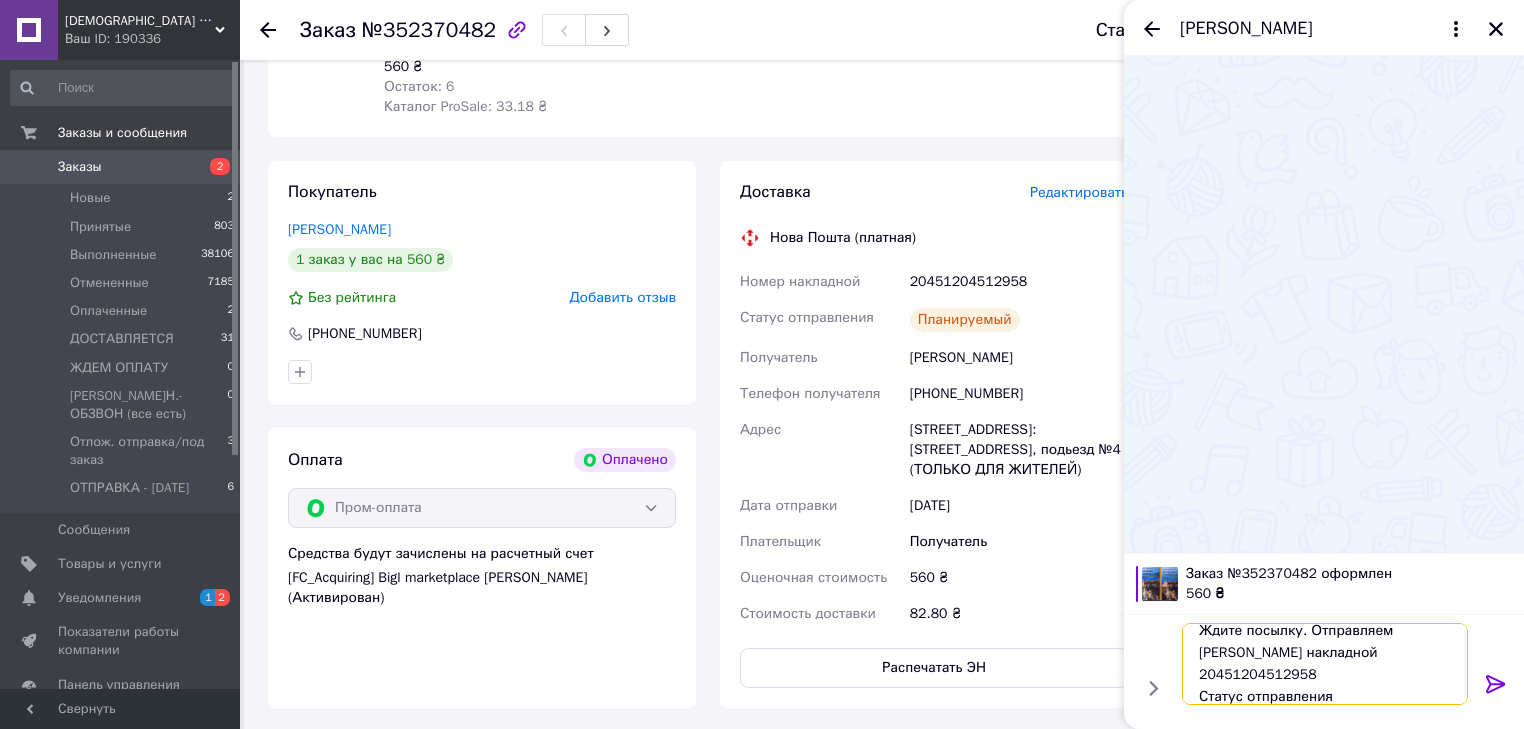 scroll, scrollTop: 0, scrollLeft: 0, axis: both 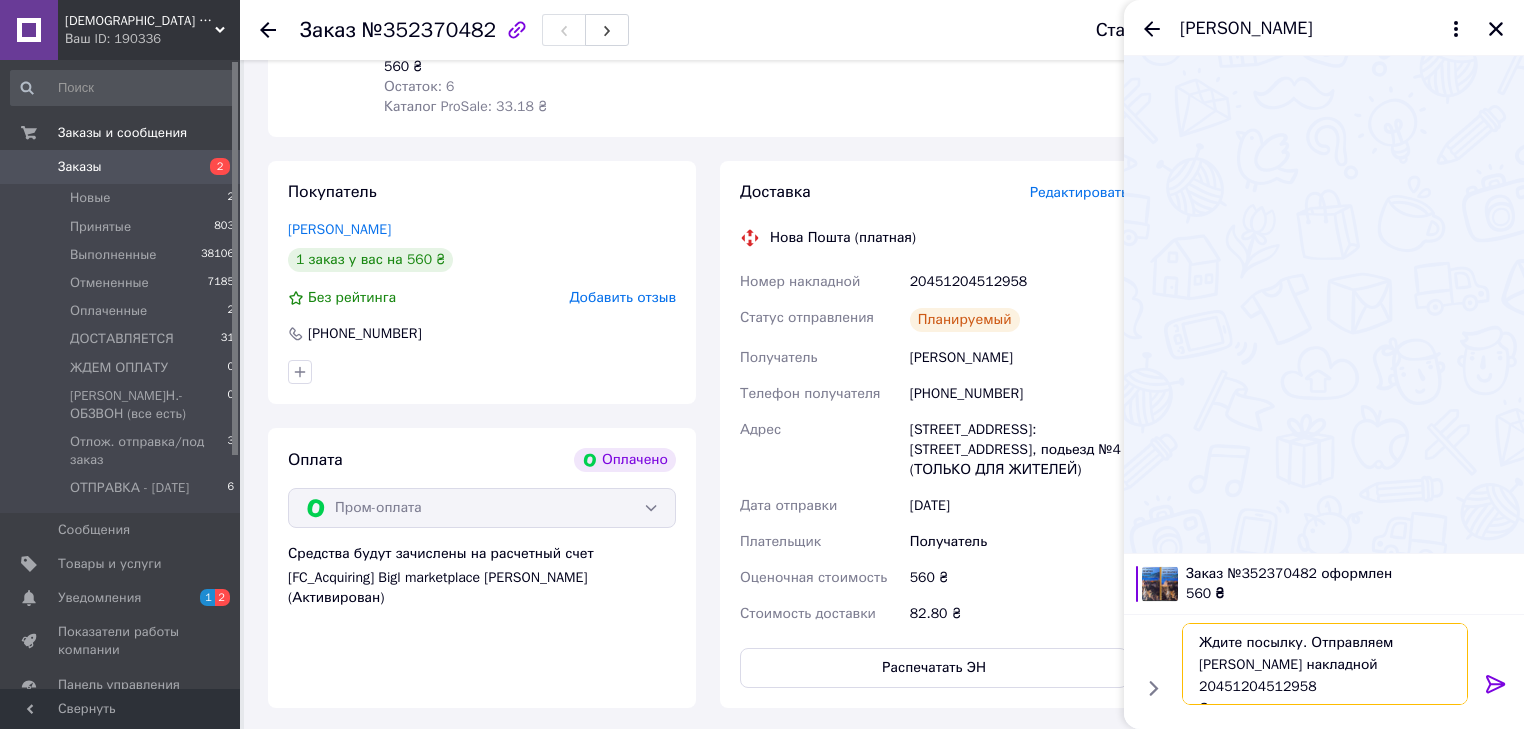click on "Ждите посылку. Отправляем Номер накладной
20451204512958
Статус отправления
Планируемый" at bounding box center (1325, 664) 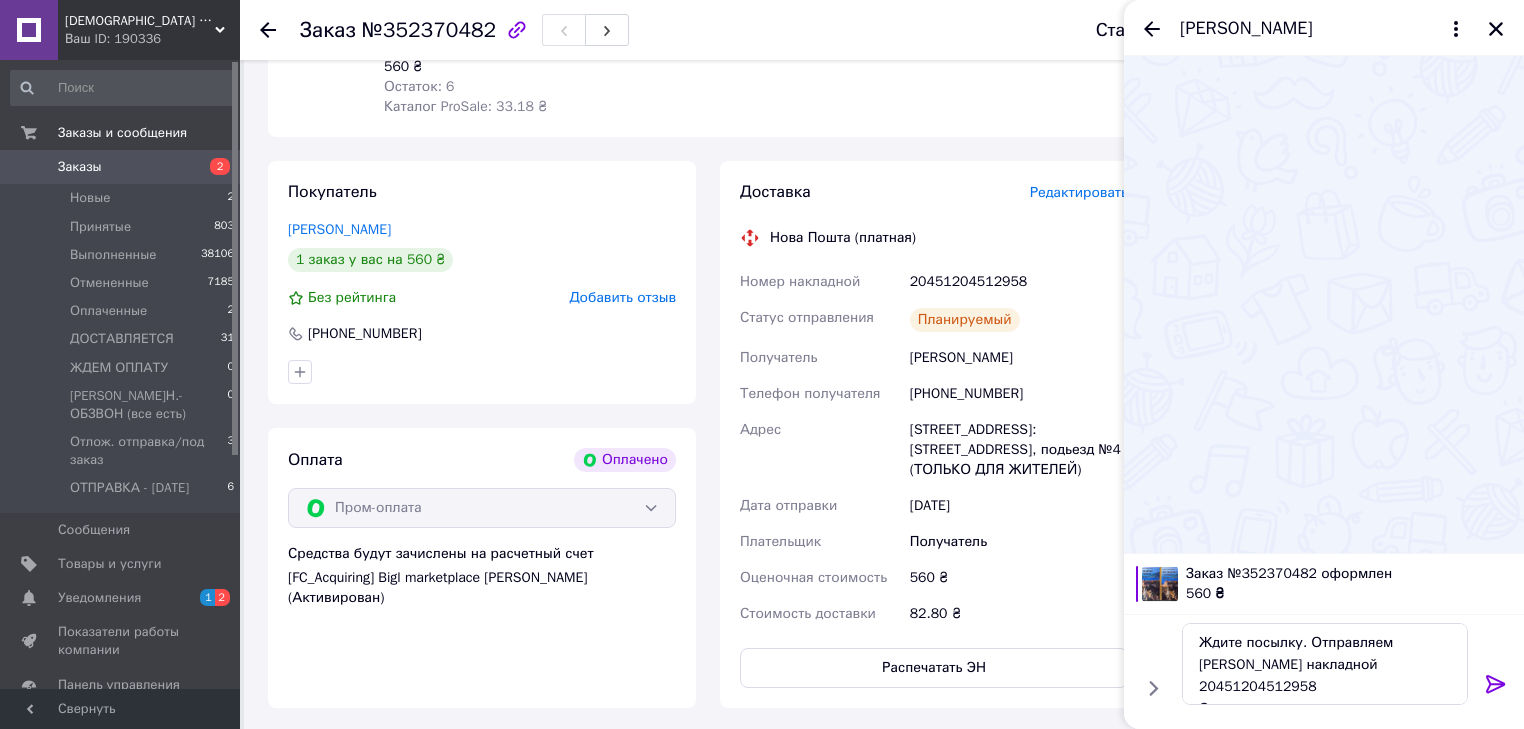 click 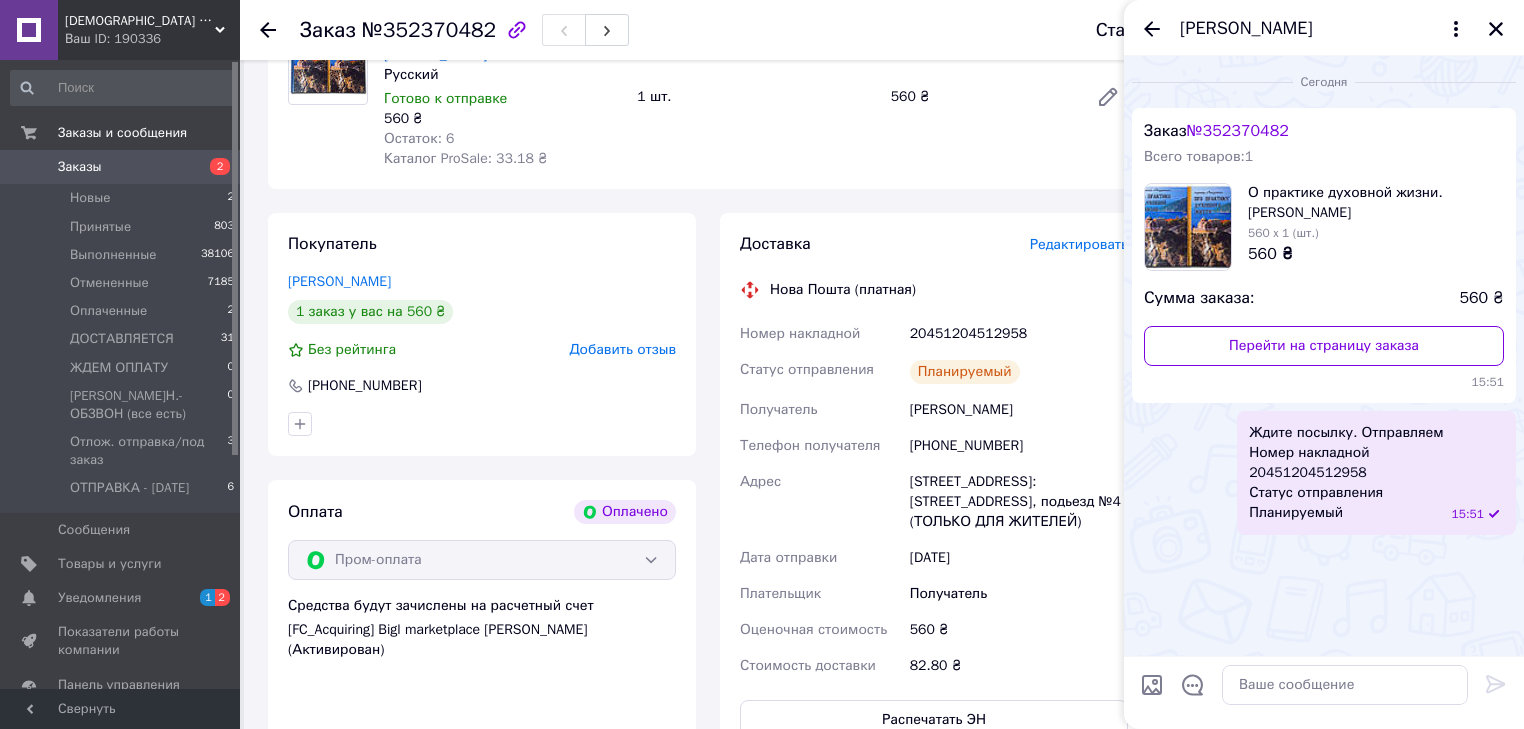 scroll, scrollTop: 240, scrollLeft: 0, axis: vertical 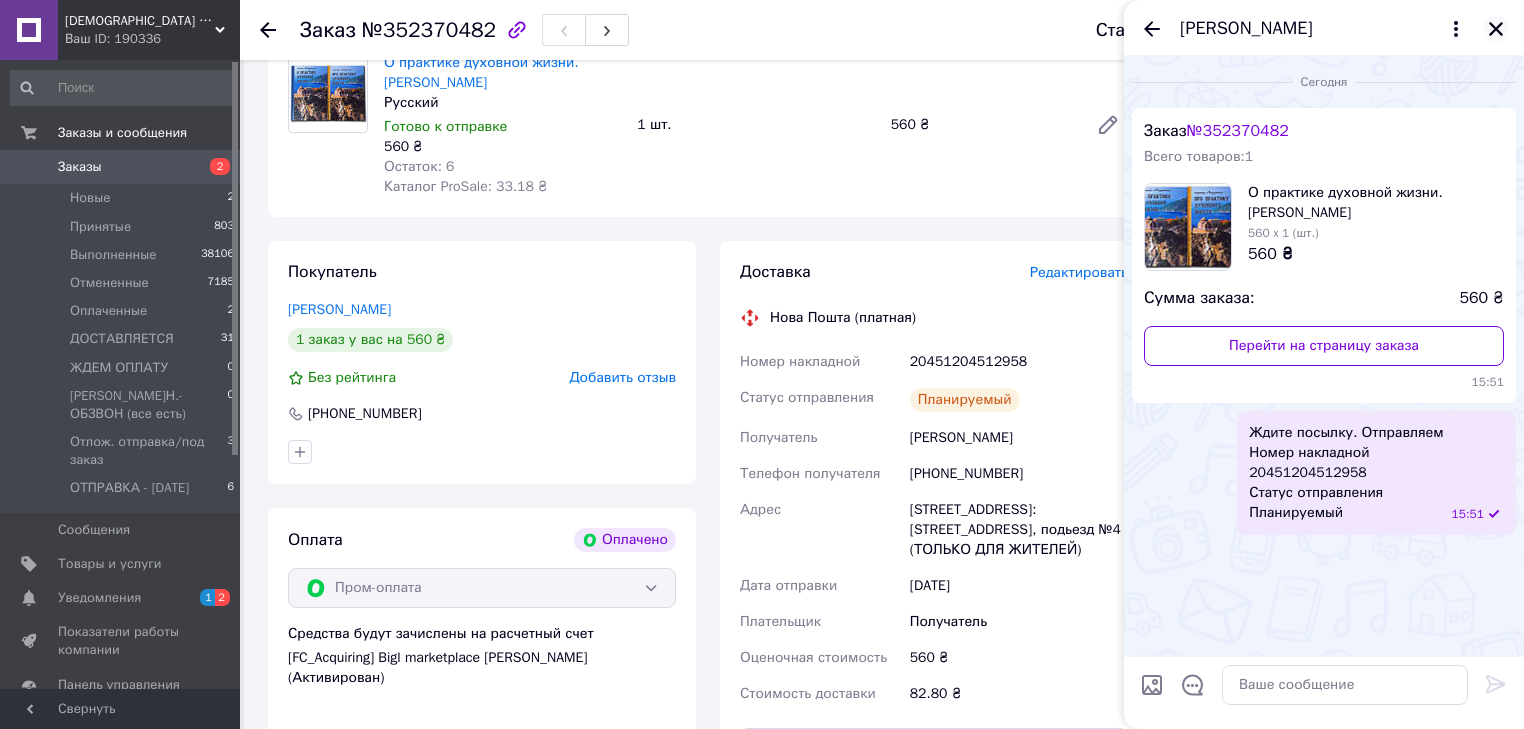 click 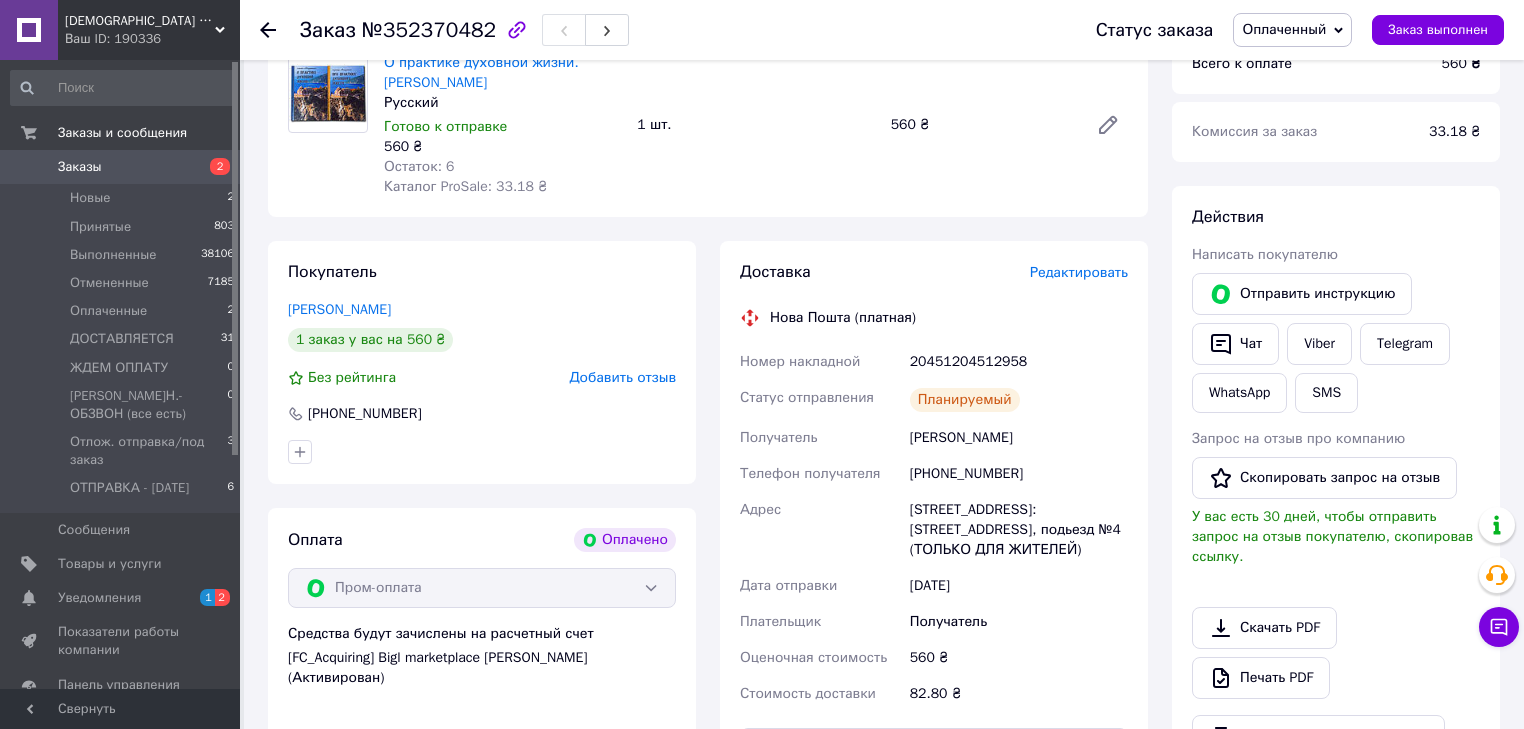 click on "Оплаченный" at bounding box center (1284, 29) 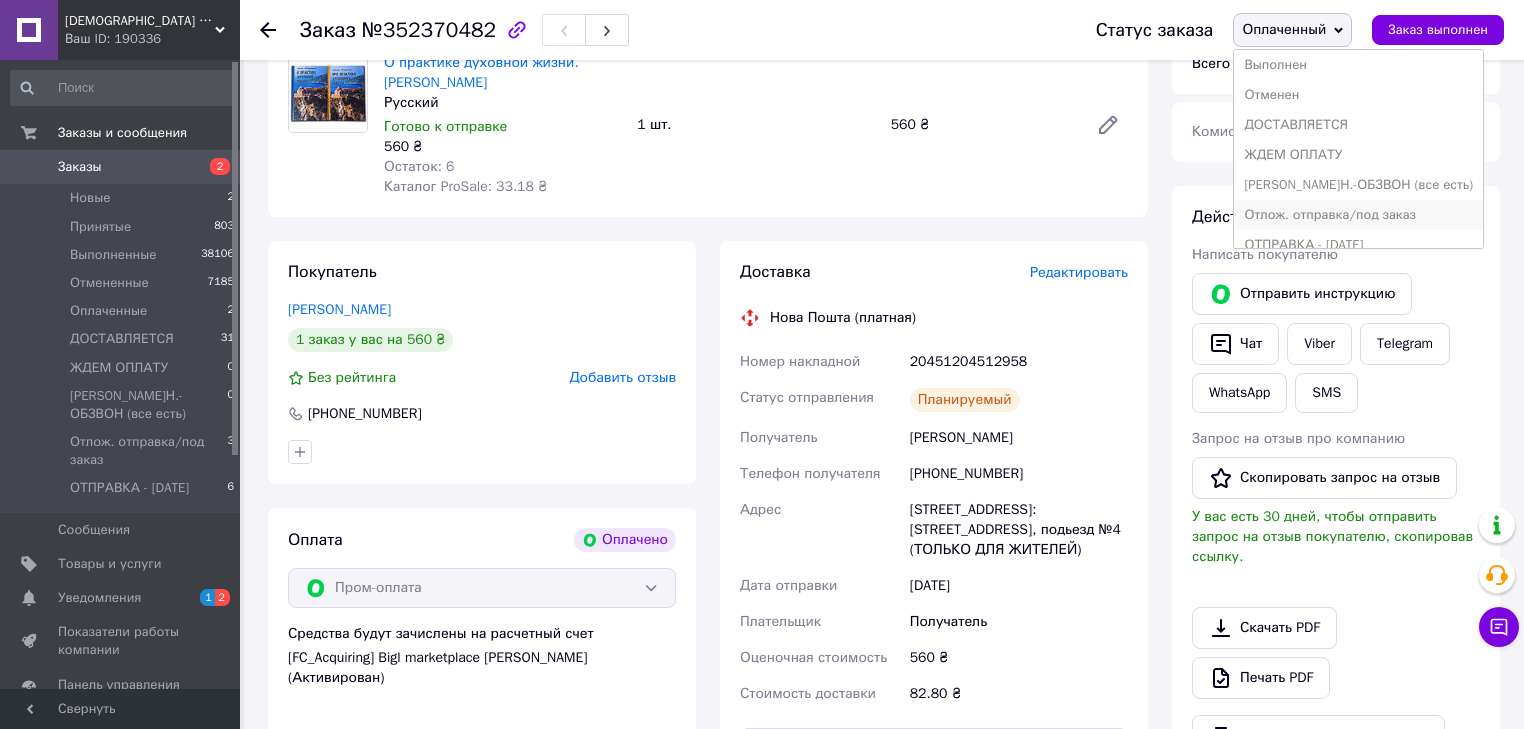 scroll, scrollTop: 52, scrollLeft: 0, axis: vertical 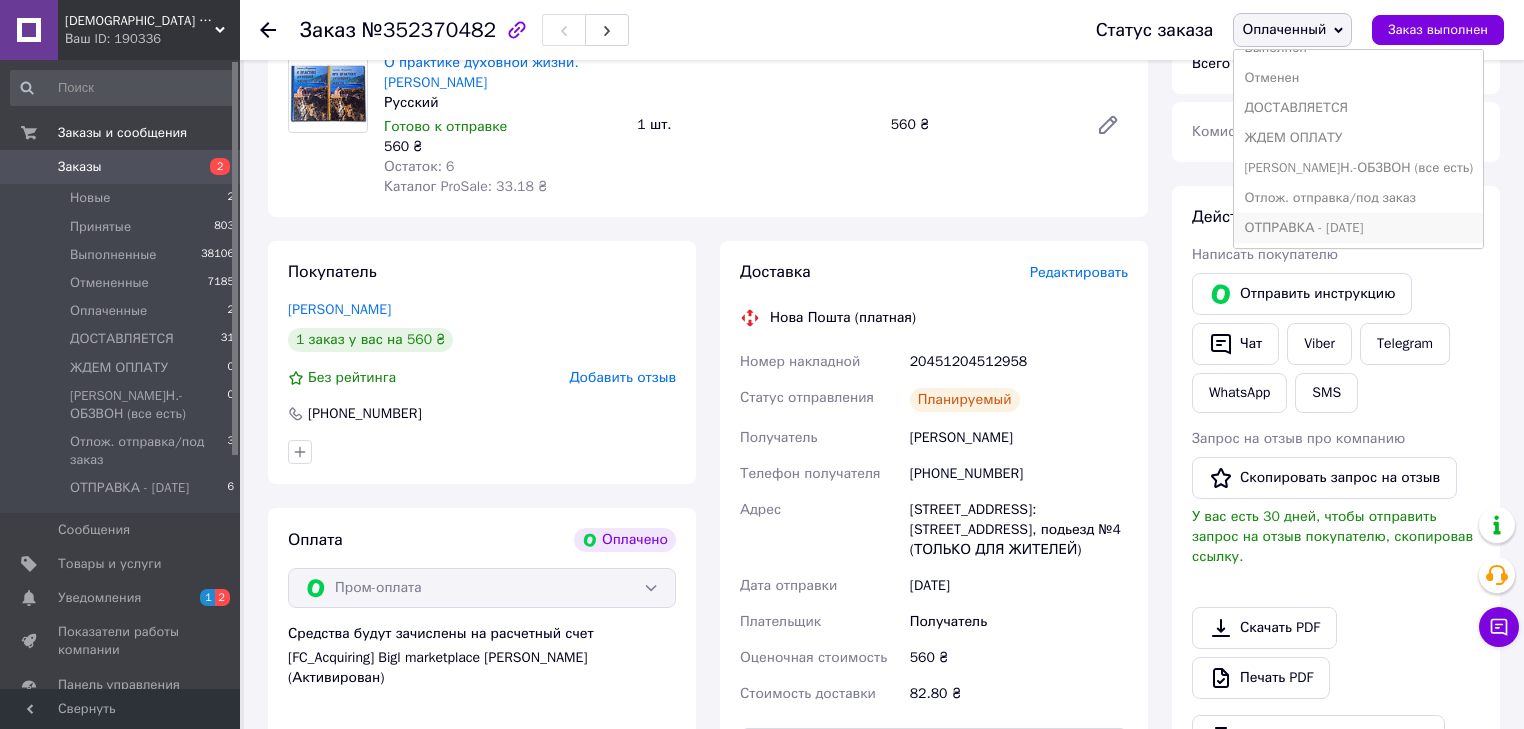 click on "ОТПРАВКА - [DATE]" at bounding box center (1358, 228) 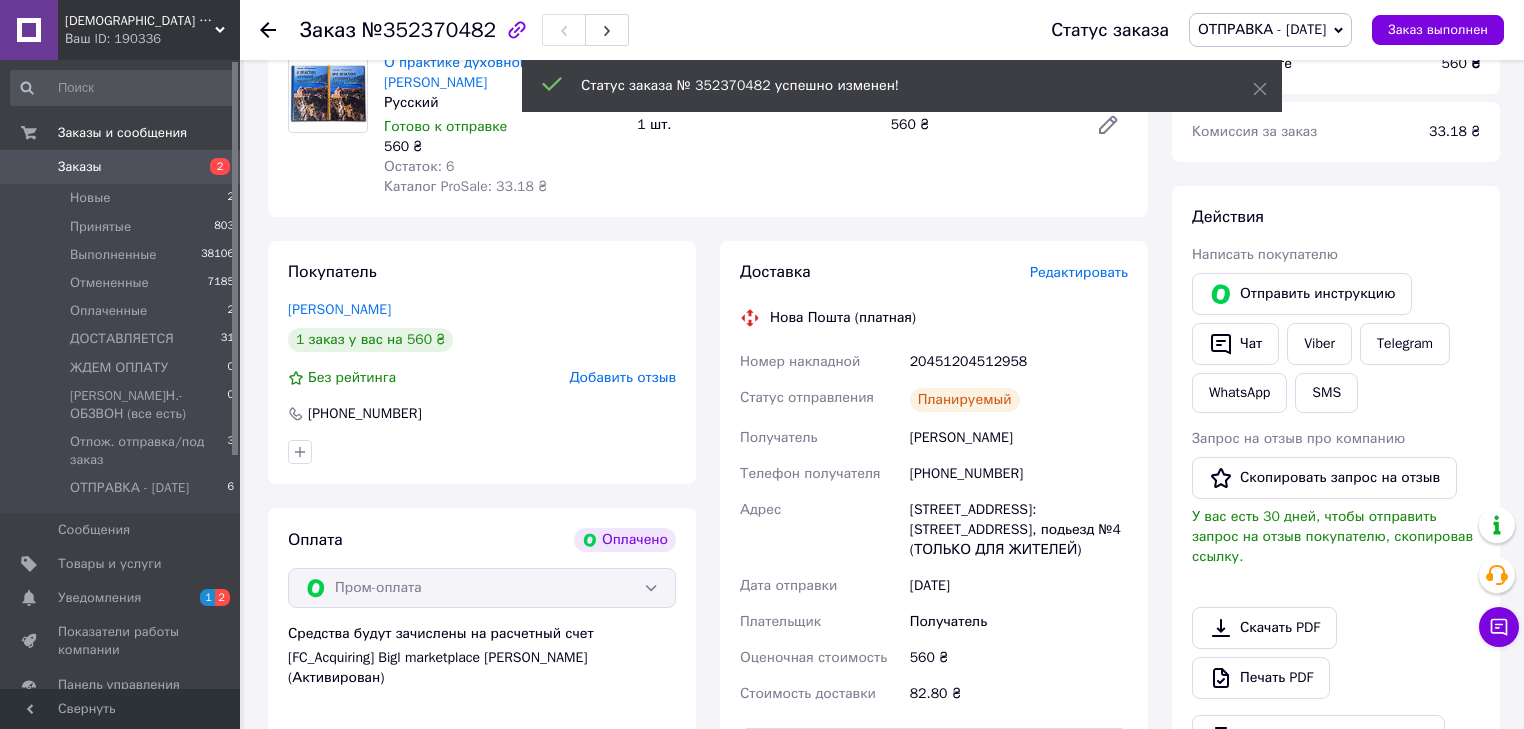 scroll, scrollTop: 0, scrollLeft: 0, axis: both 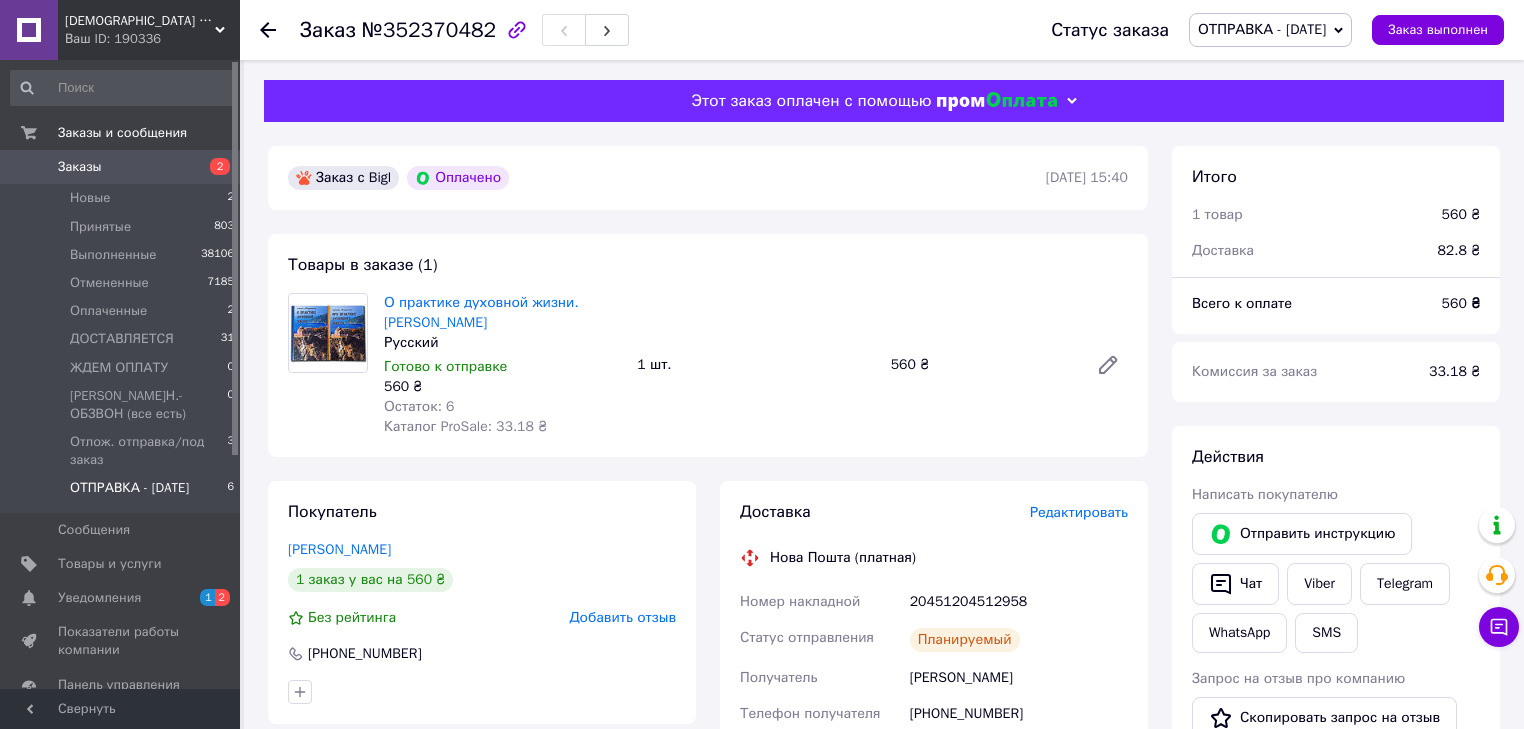 click on "ОТПРАВКА - [DATE]" at bounding box center [129, 488] 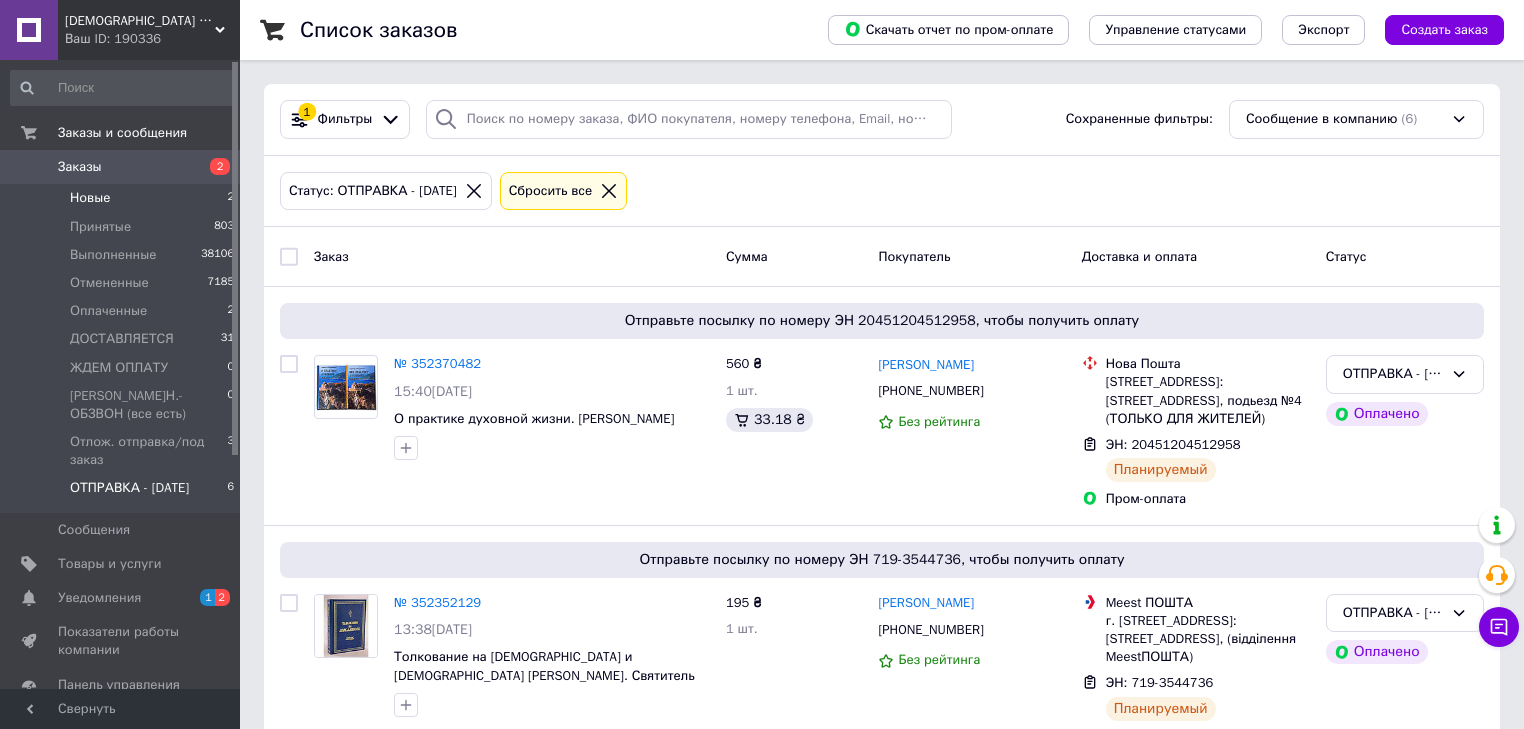 click on "Новые" at bounding box center [90, 198] 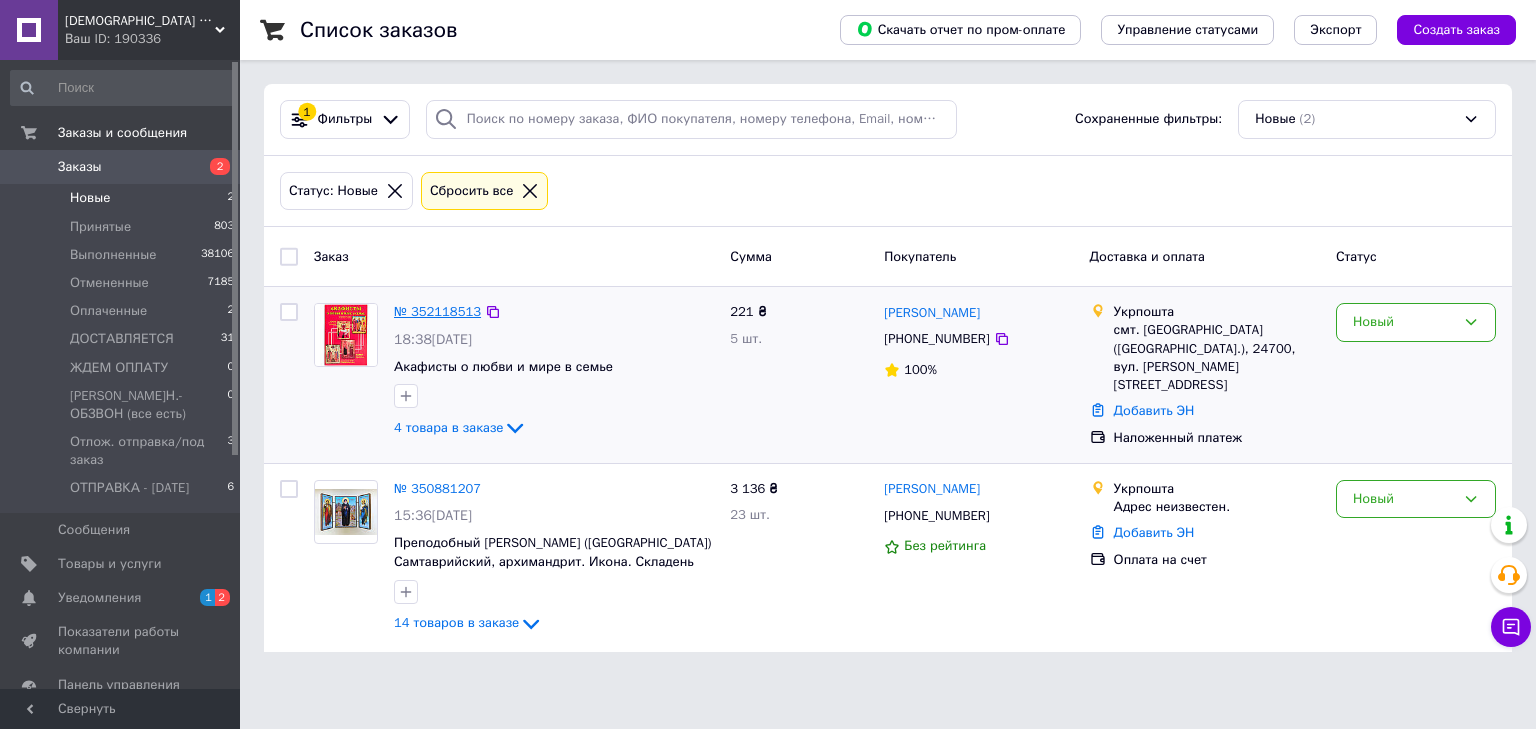 click on "№ 352118513" at bounding box center (437, 311) 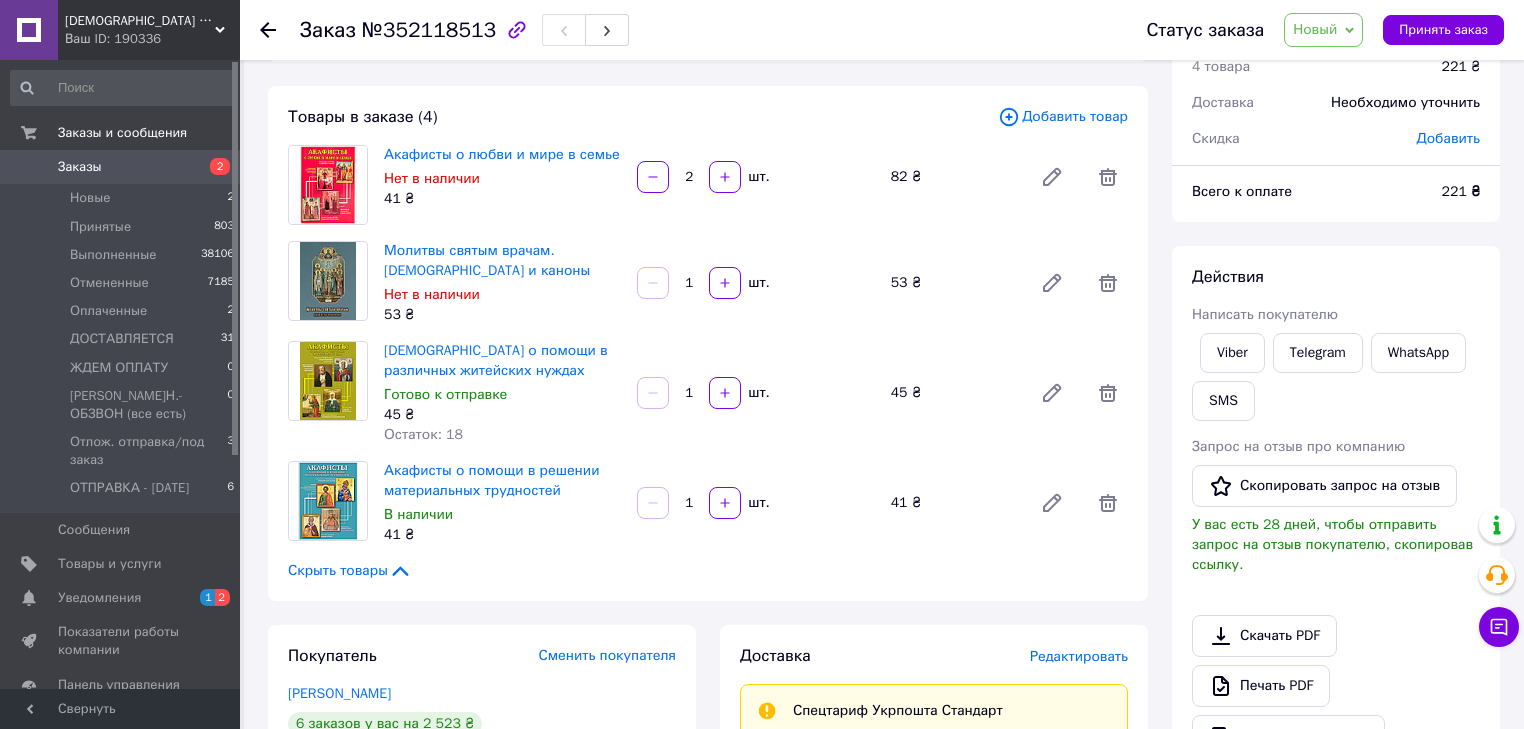 scroll, scrollTop: 0, scrollLeft: 0, axis: both 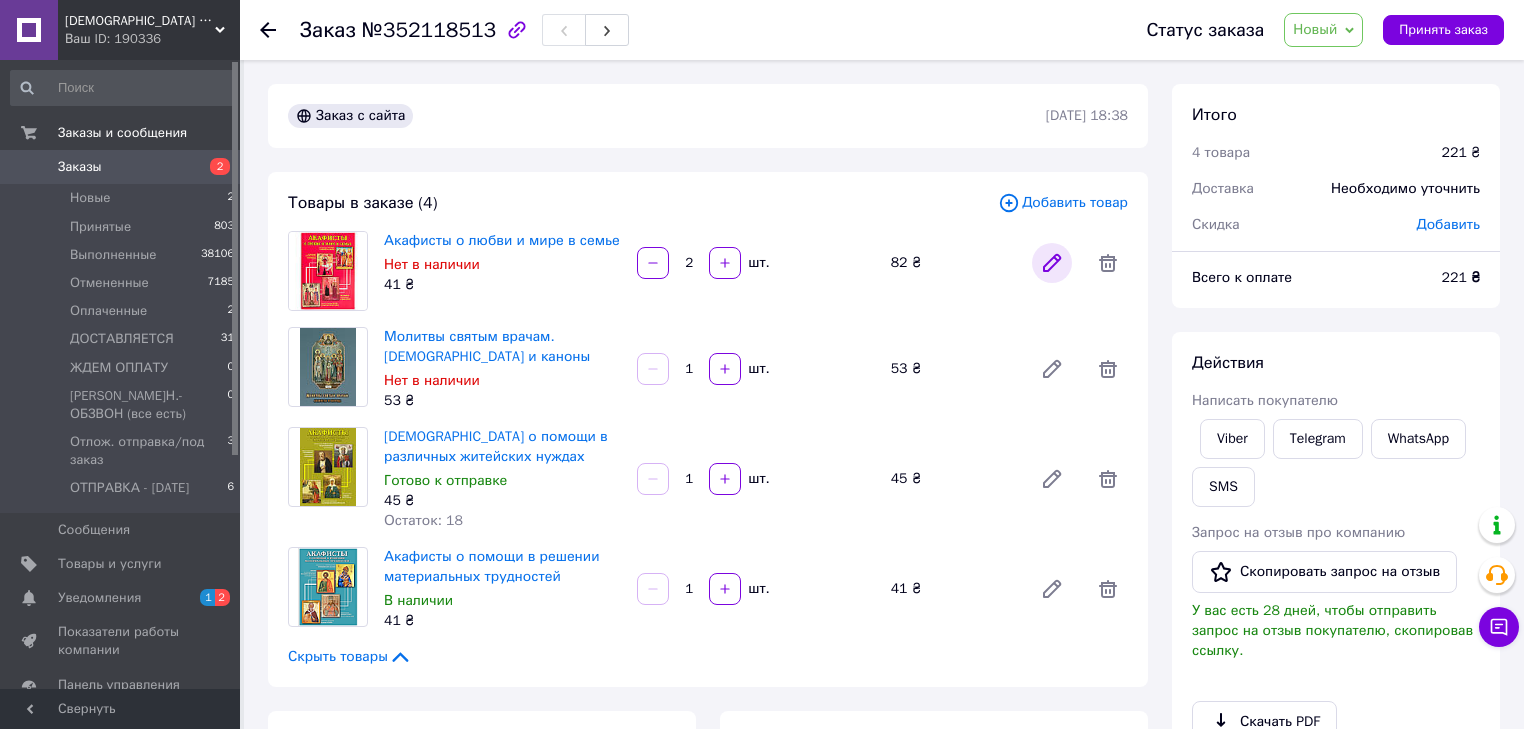 click 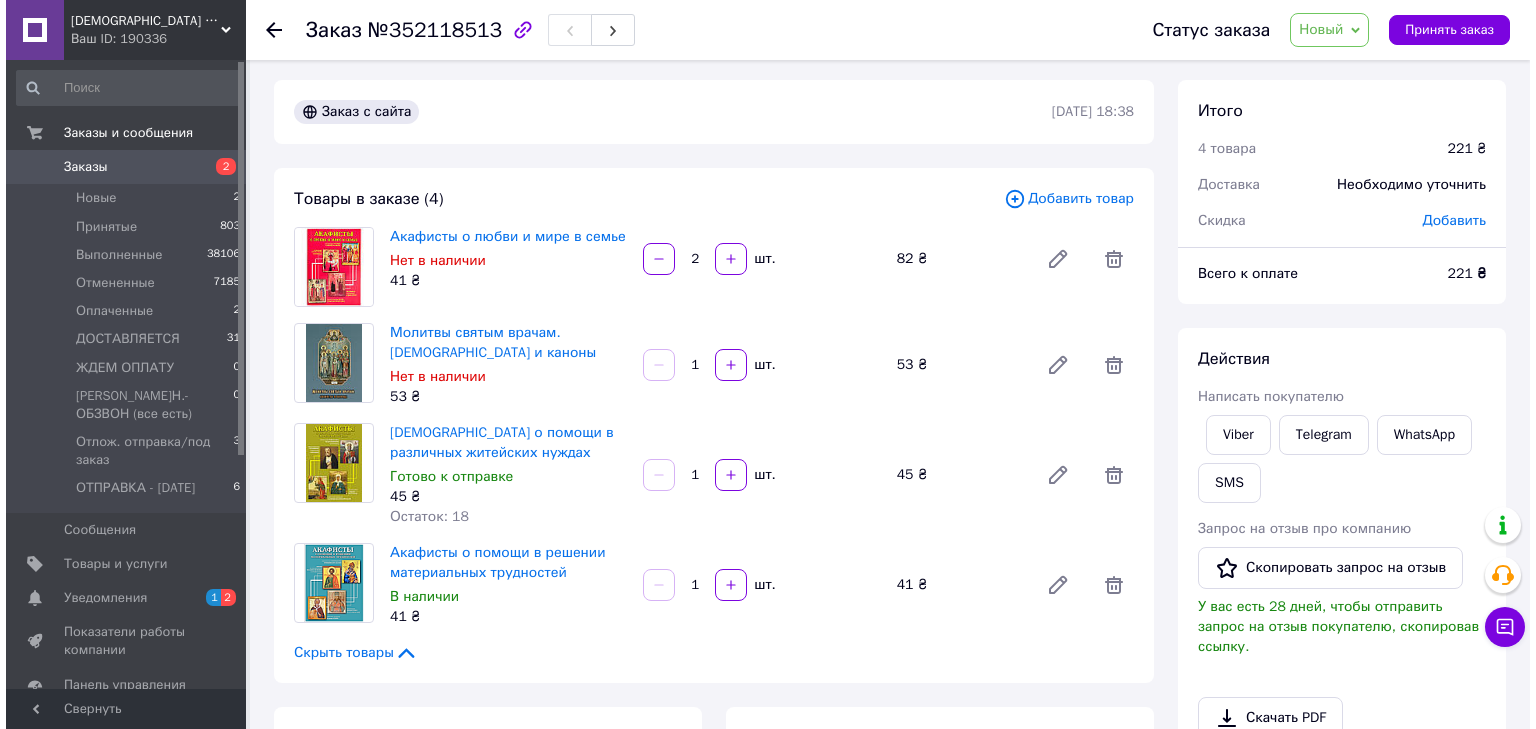 scroll, scrollTop: 80, scrollLeft: 0, axis: vertical 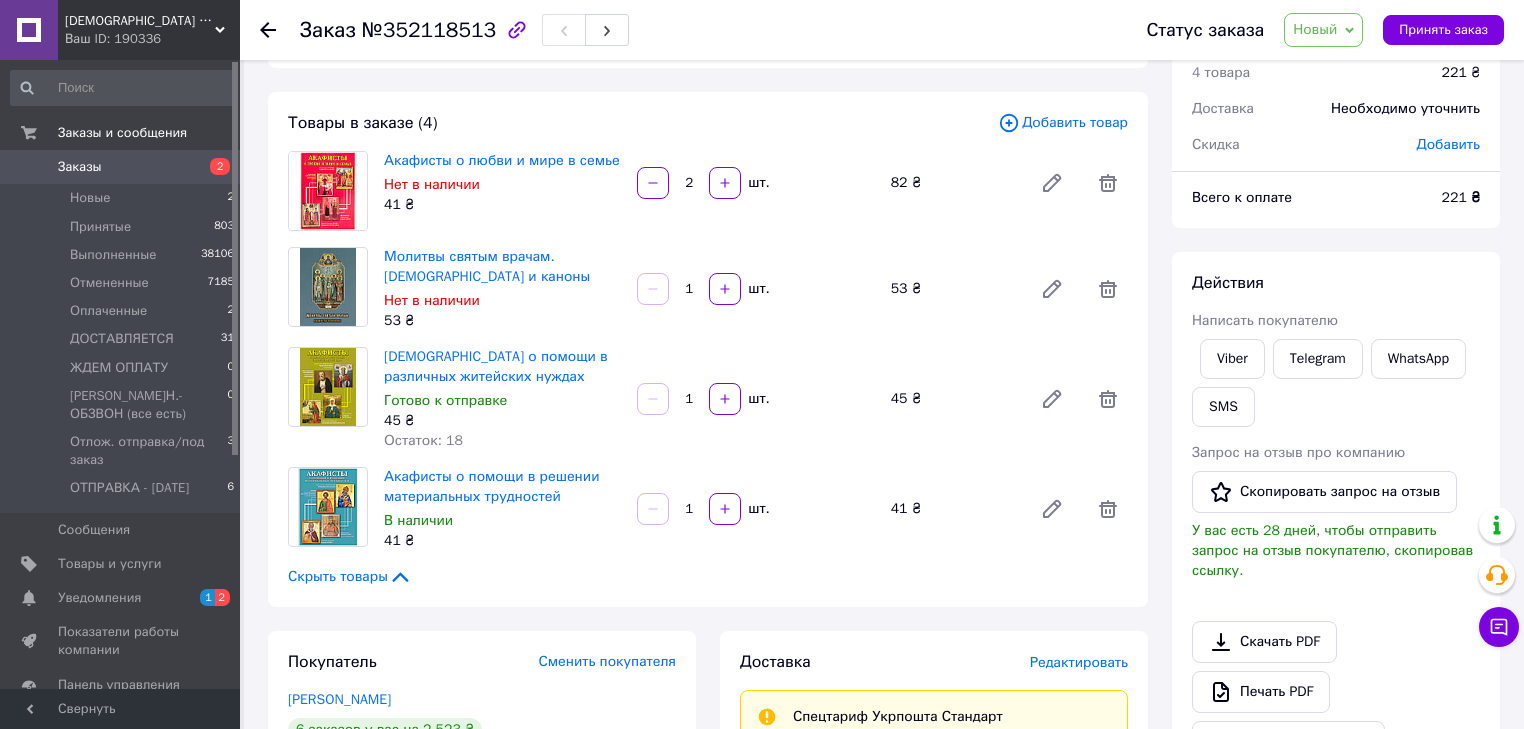 click on "Добавить товар" at bounding box center (1063, 123) 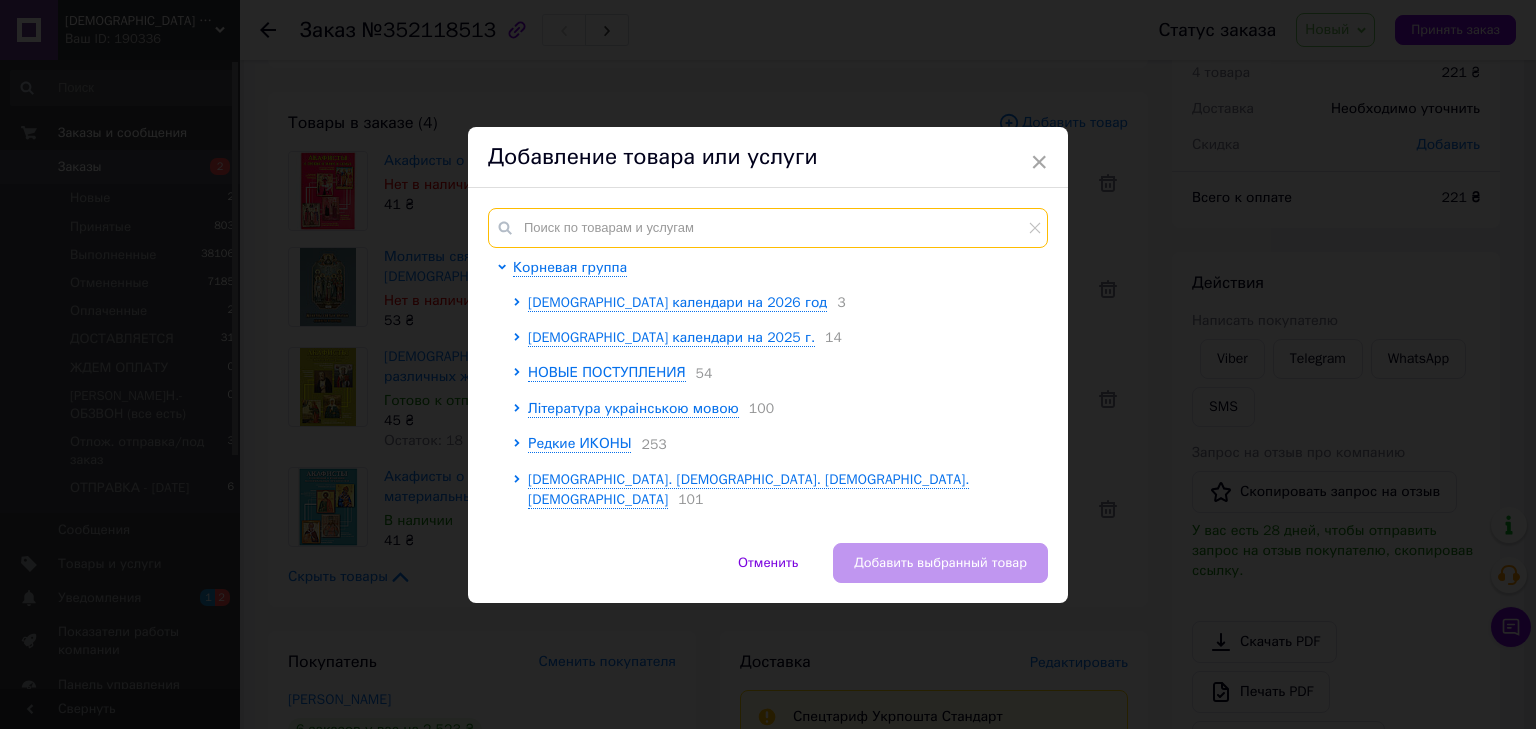 click at bounding box center [768, 228] 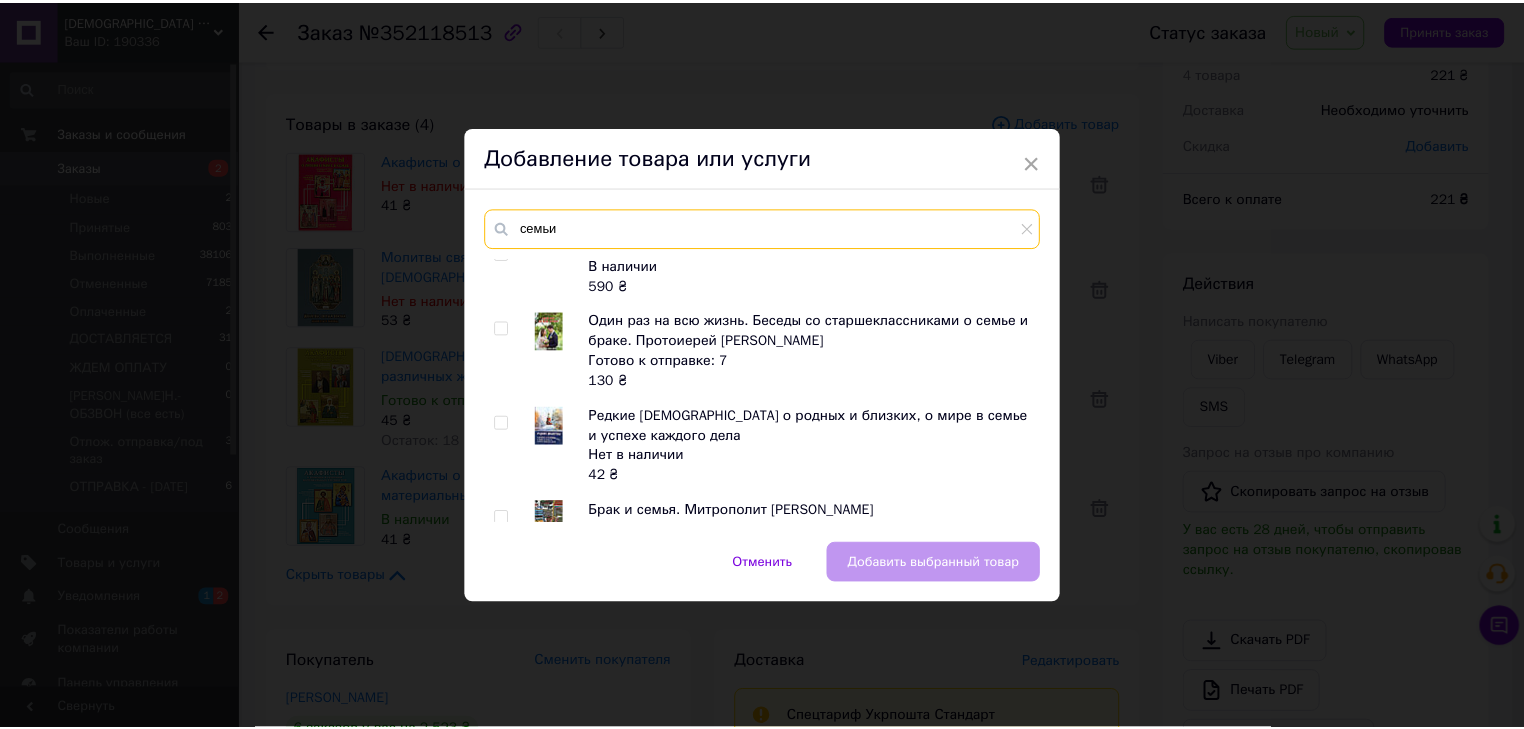 scroll, scrollTop: 0, scrollLeft: 0, axis: both 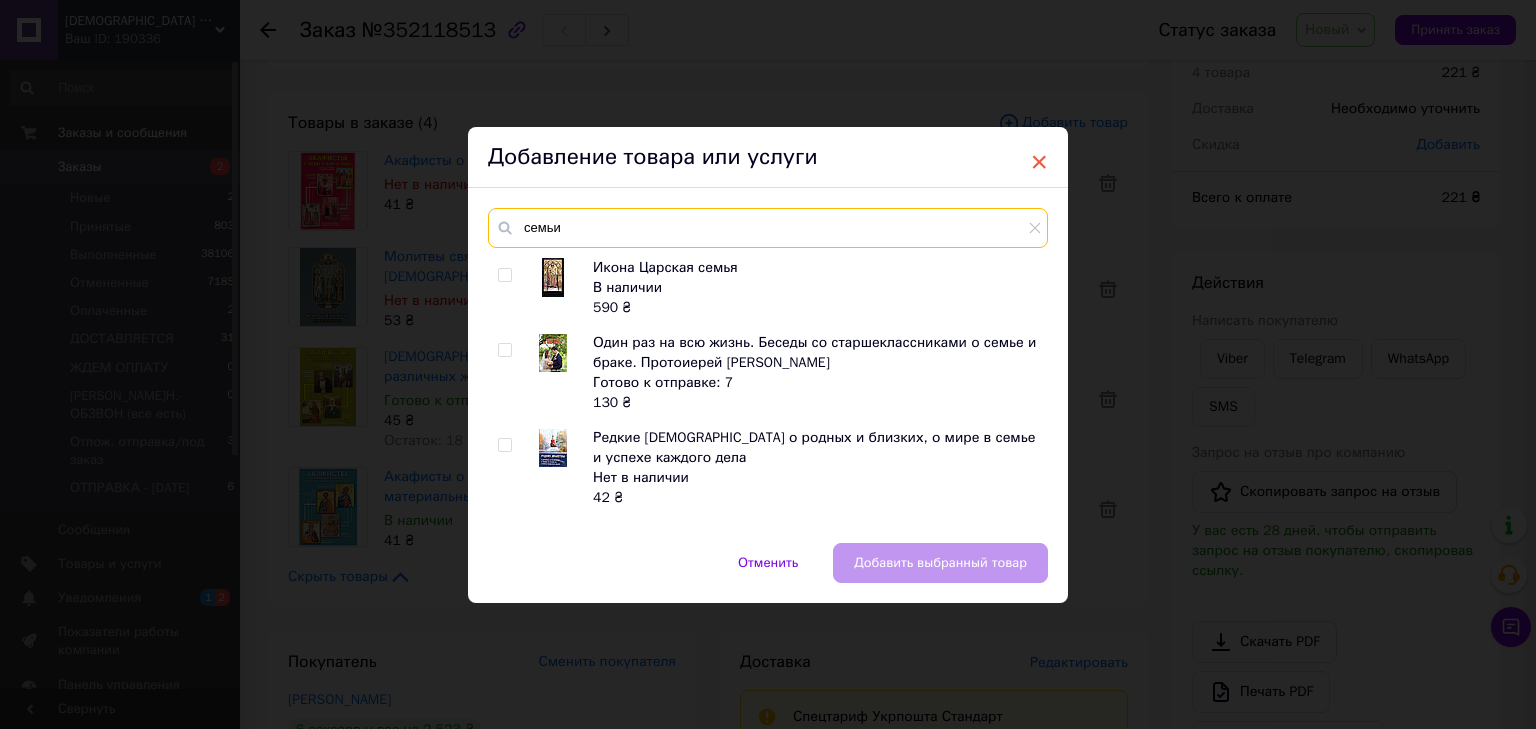 type on "семьи" 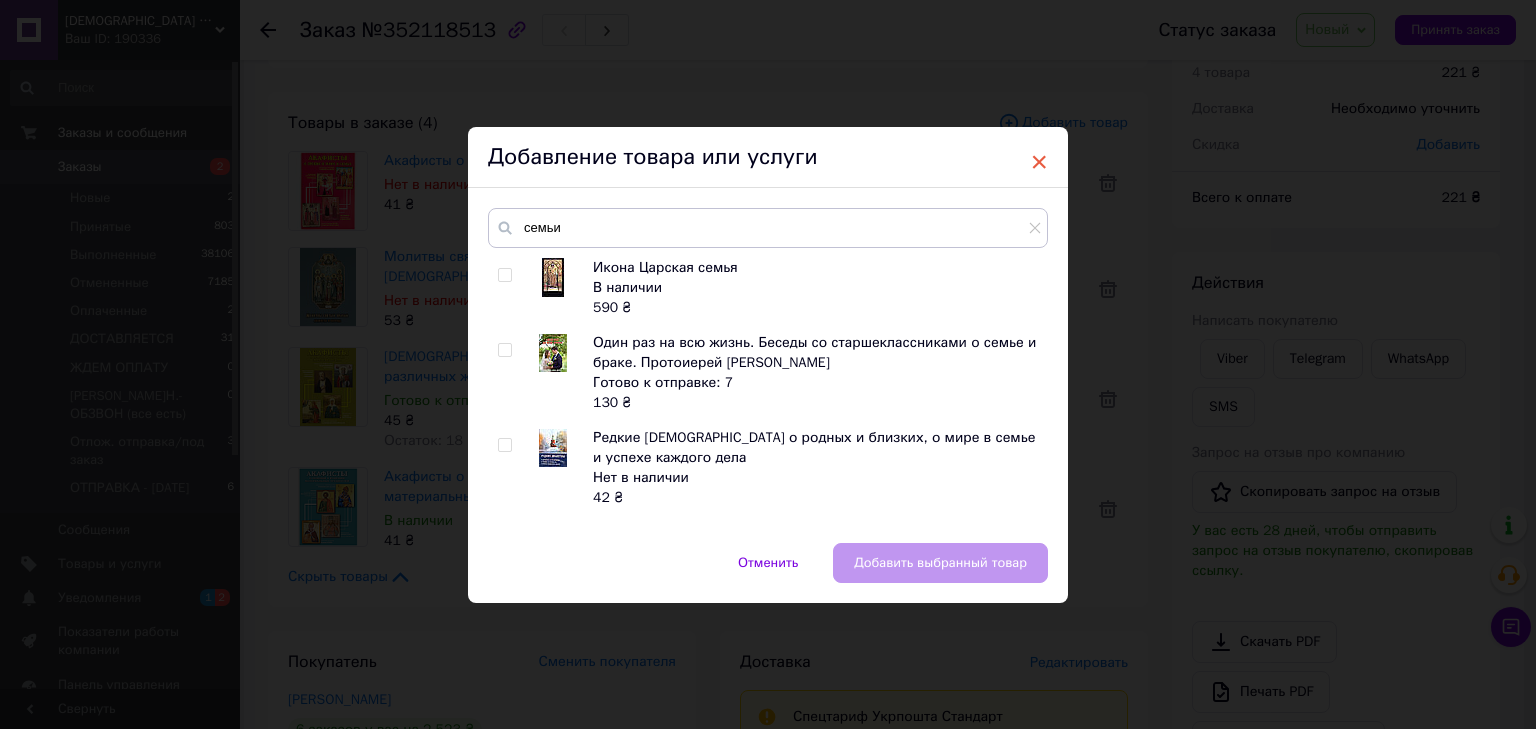 click on "×" at bounding box center (1039, 162) 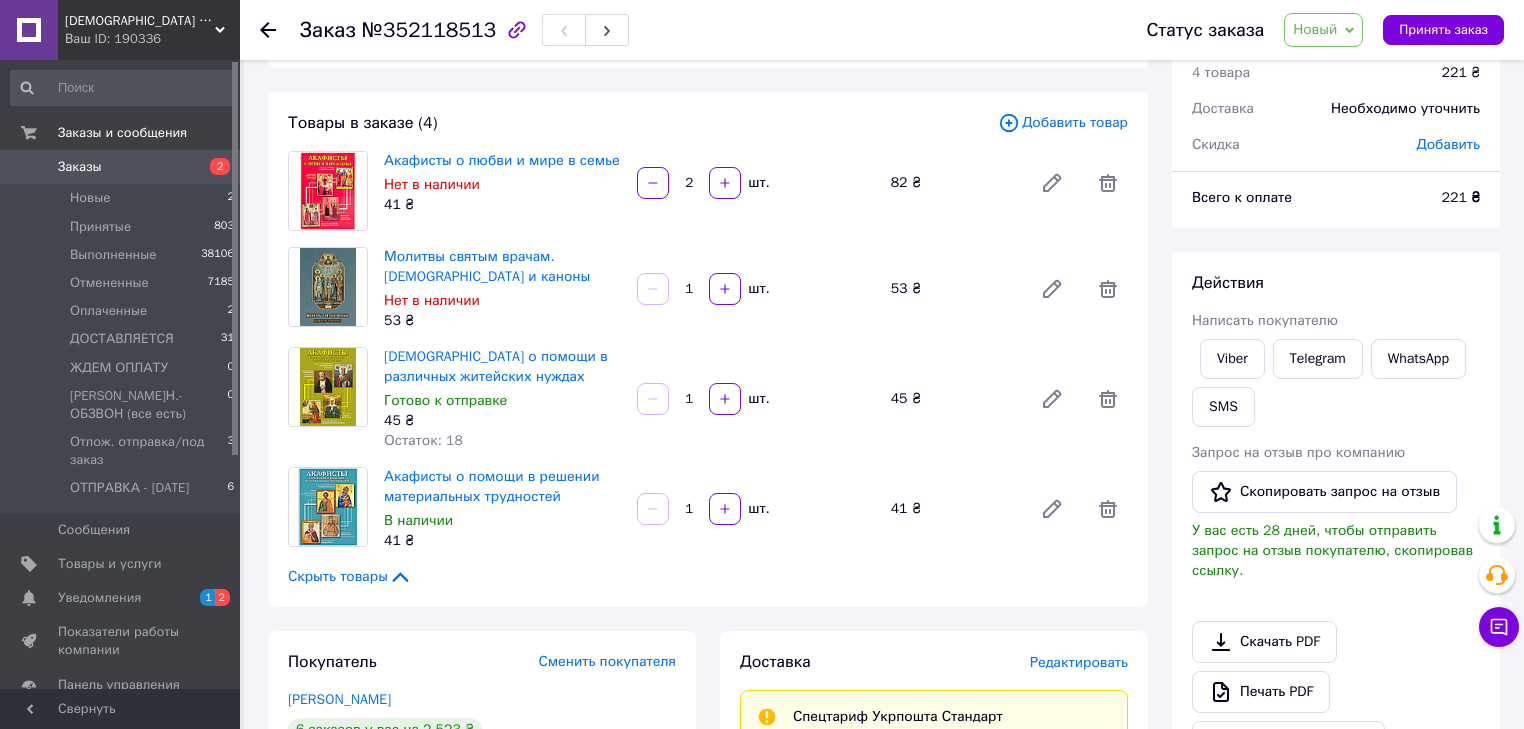 click on "Добавить товар" at bounding box center [1063, 123] 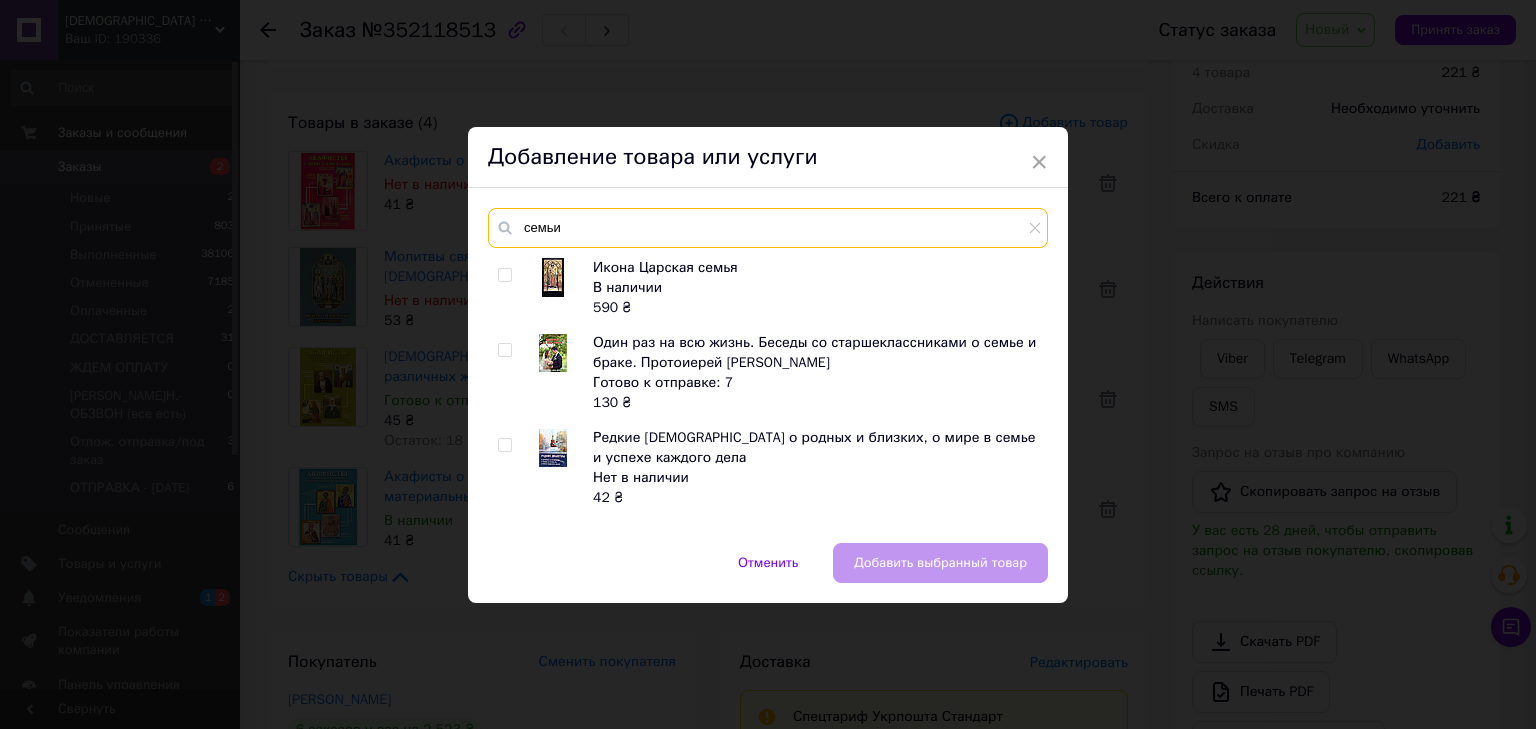 drag, startPoint x: 575, startPoint y: 224, endPoint x: 520, endPoint y: 223, distance: 55.00909 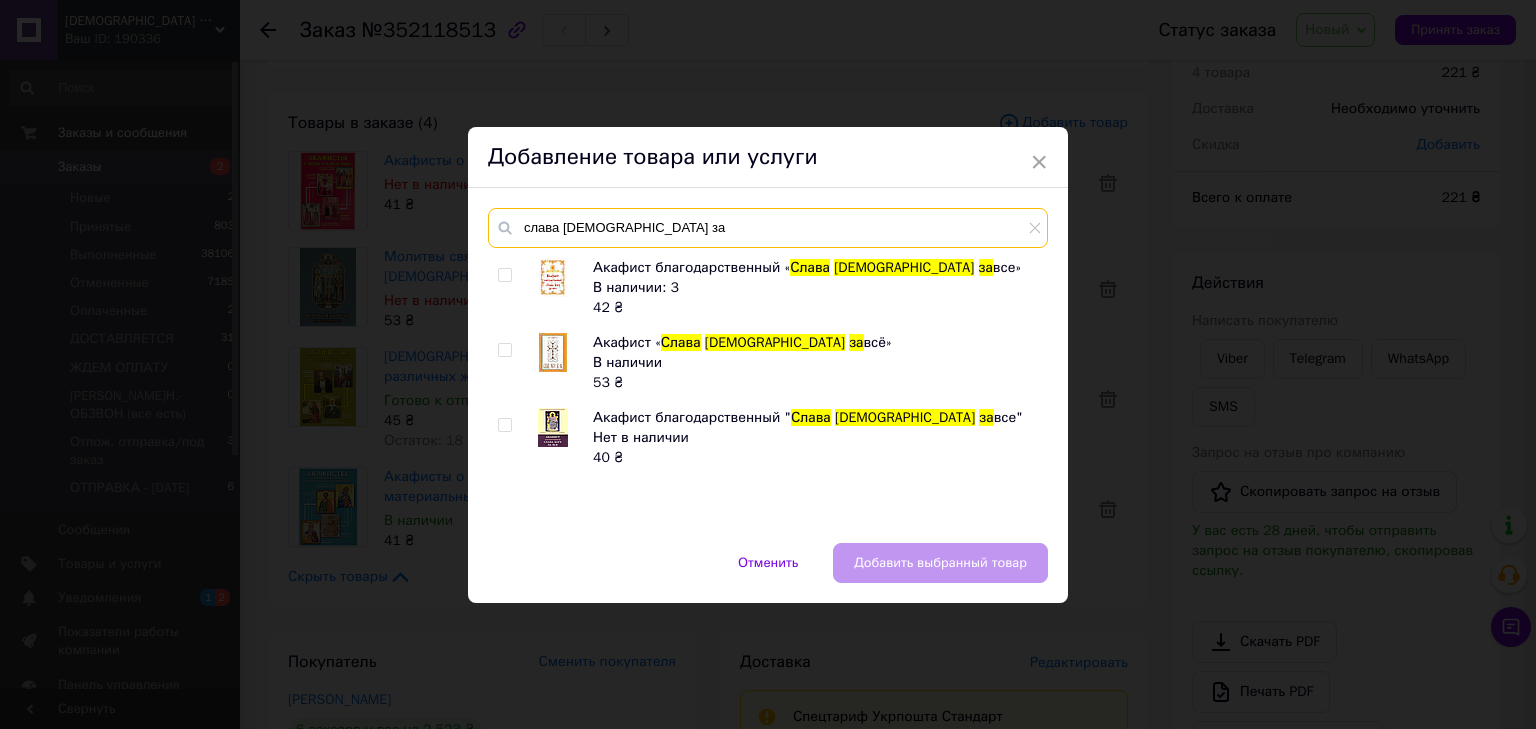 type on "слава богу за" 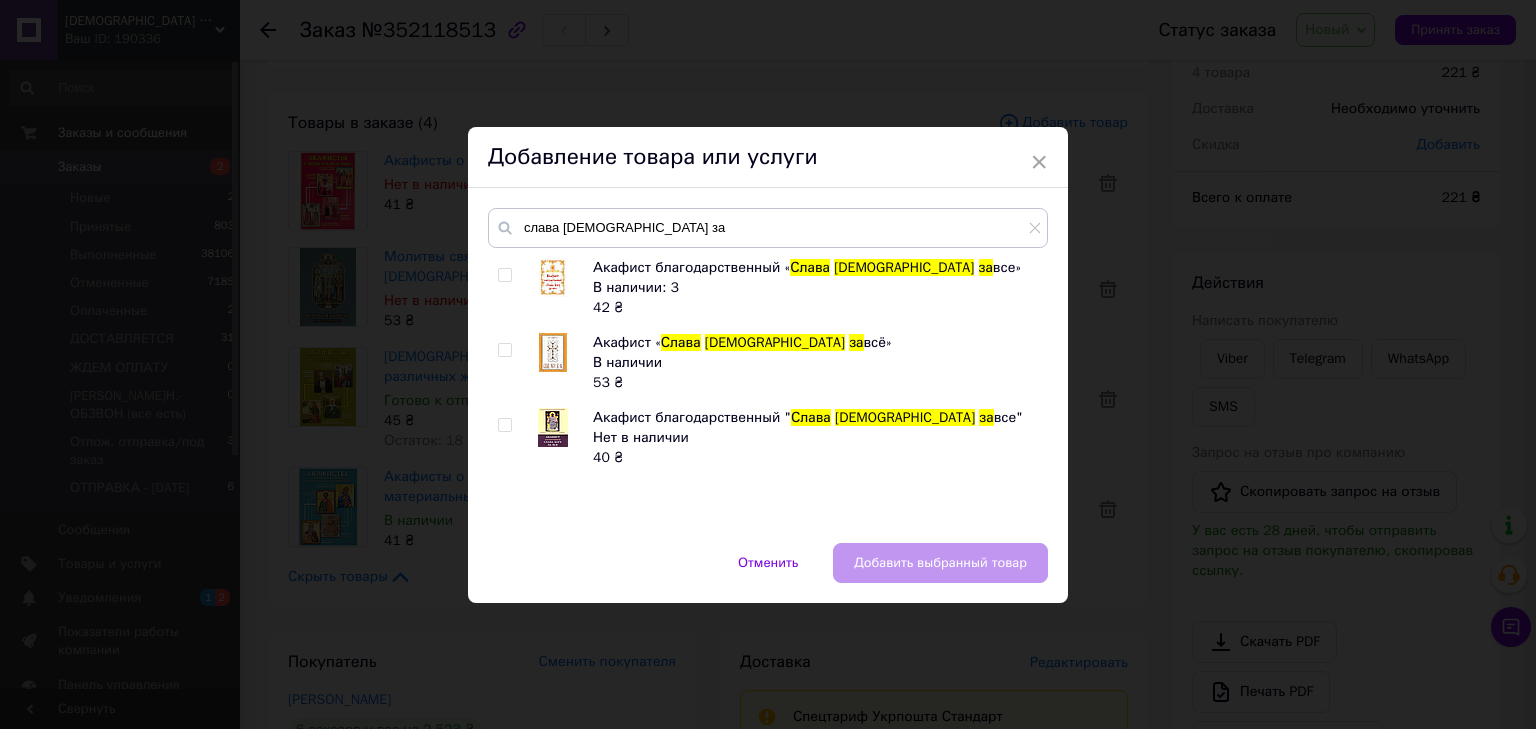click at bounding box center (504, 275) 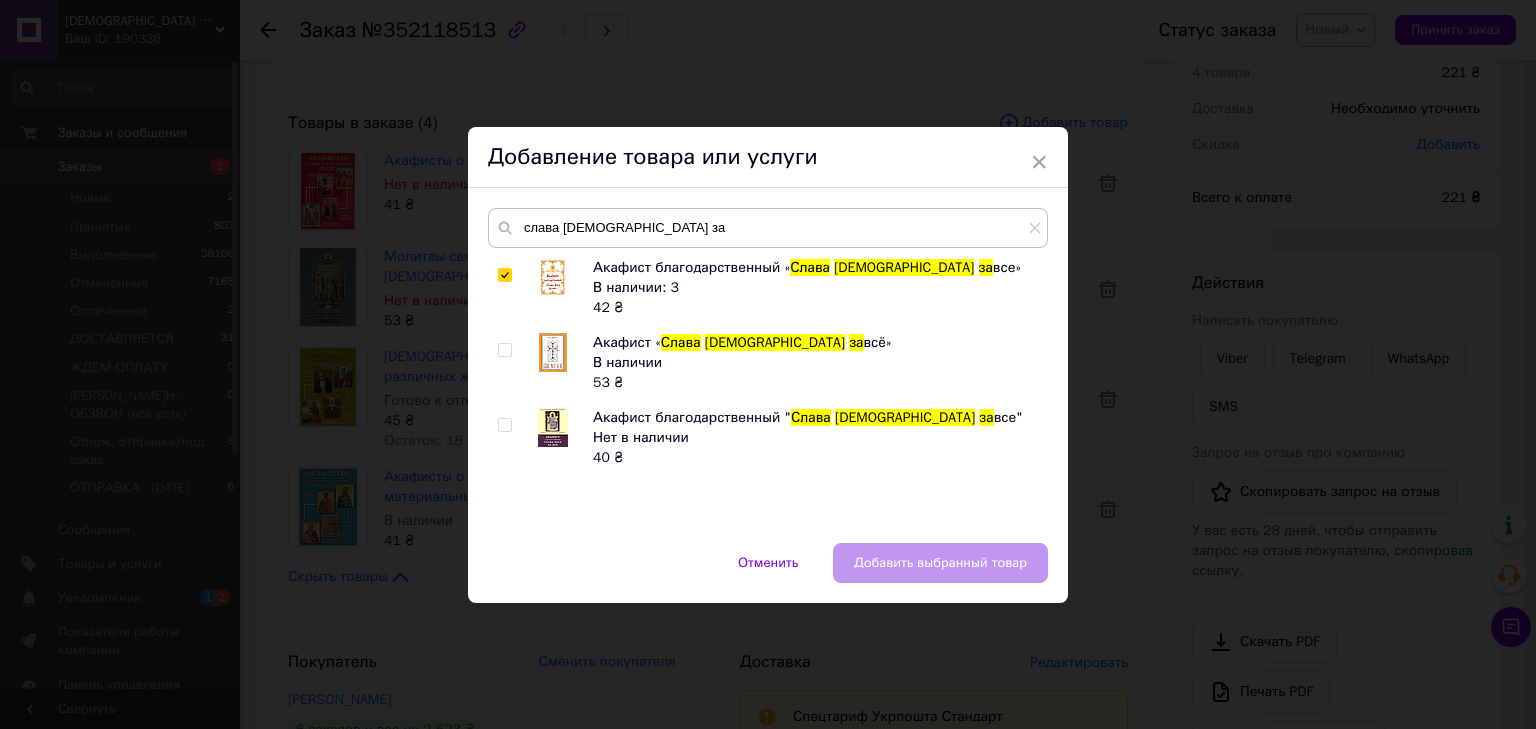 checkbox on "true" 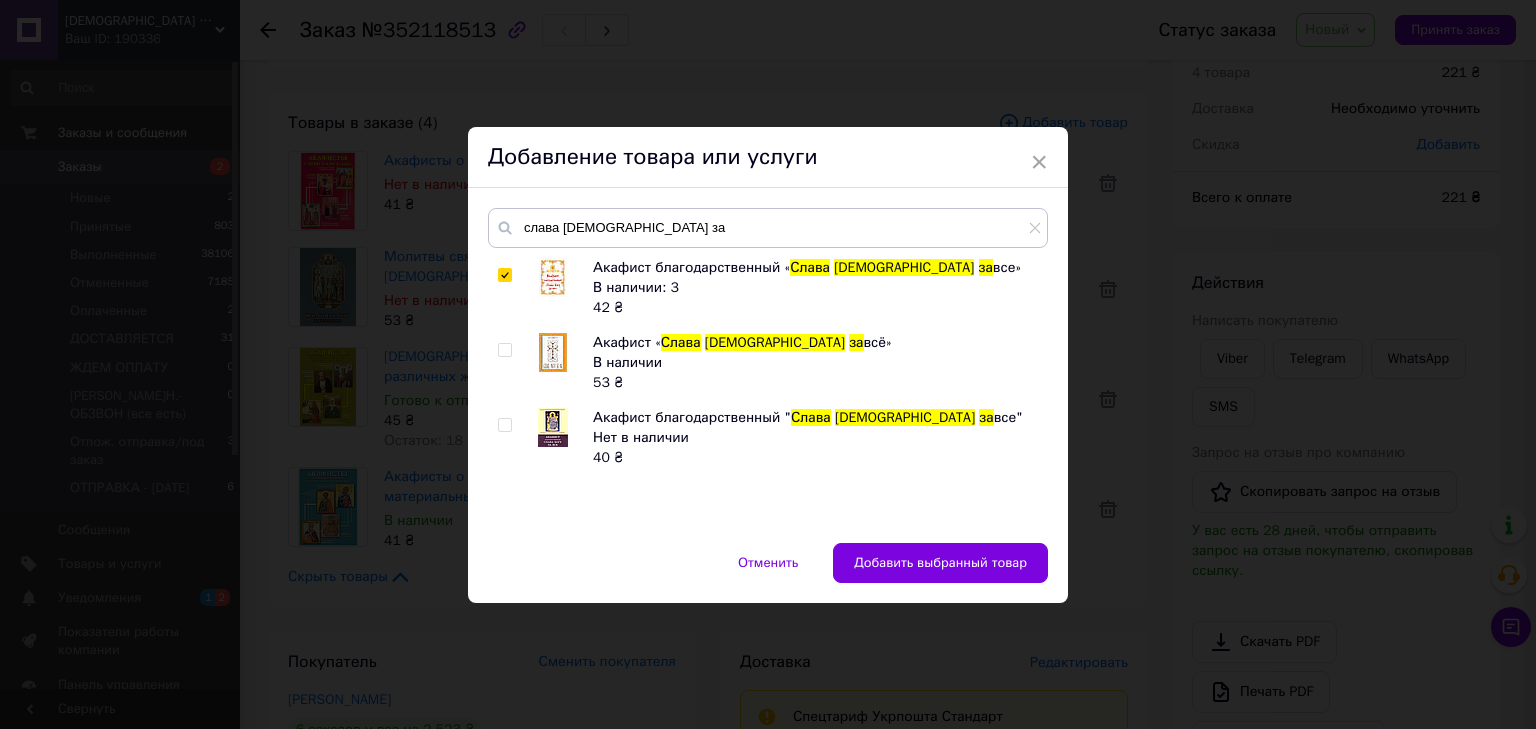 click at bounding box center (504, 350) 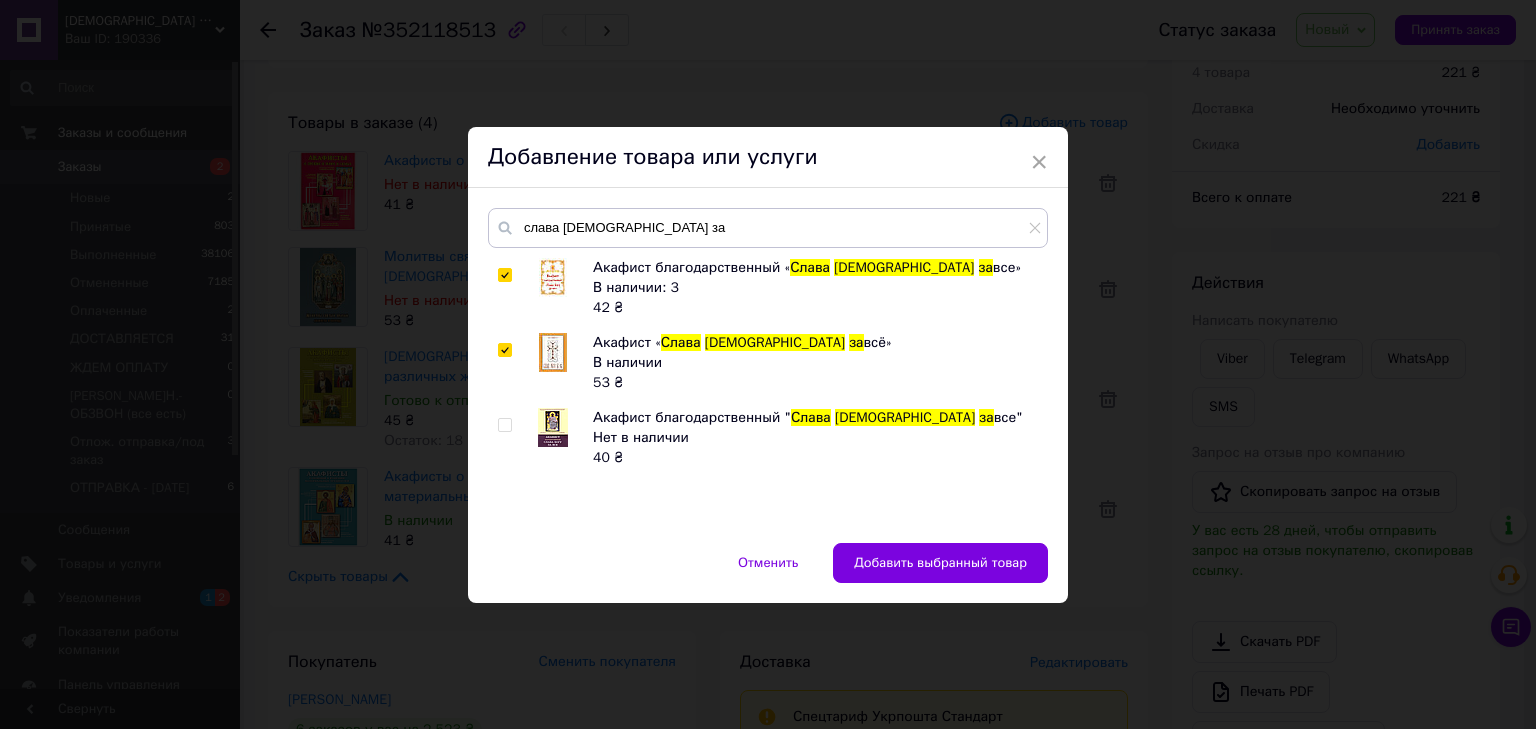 checkbox on "true" 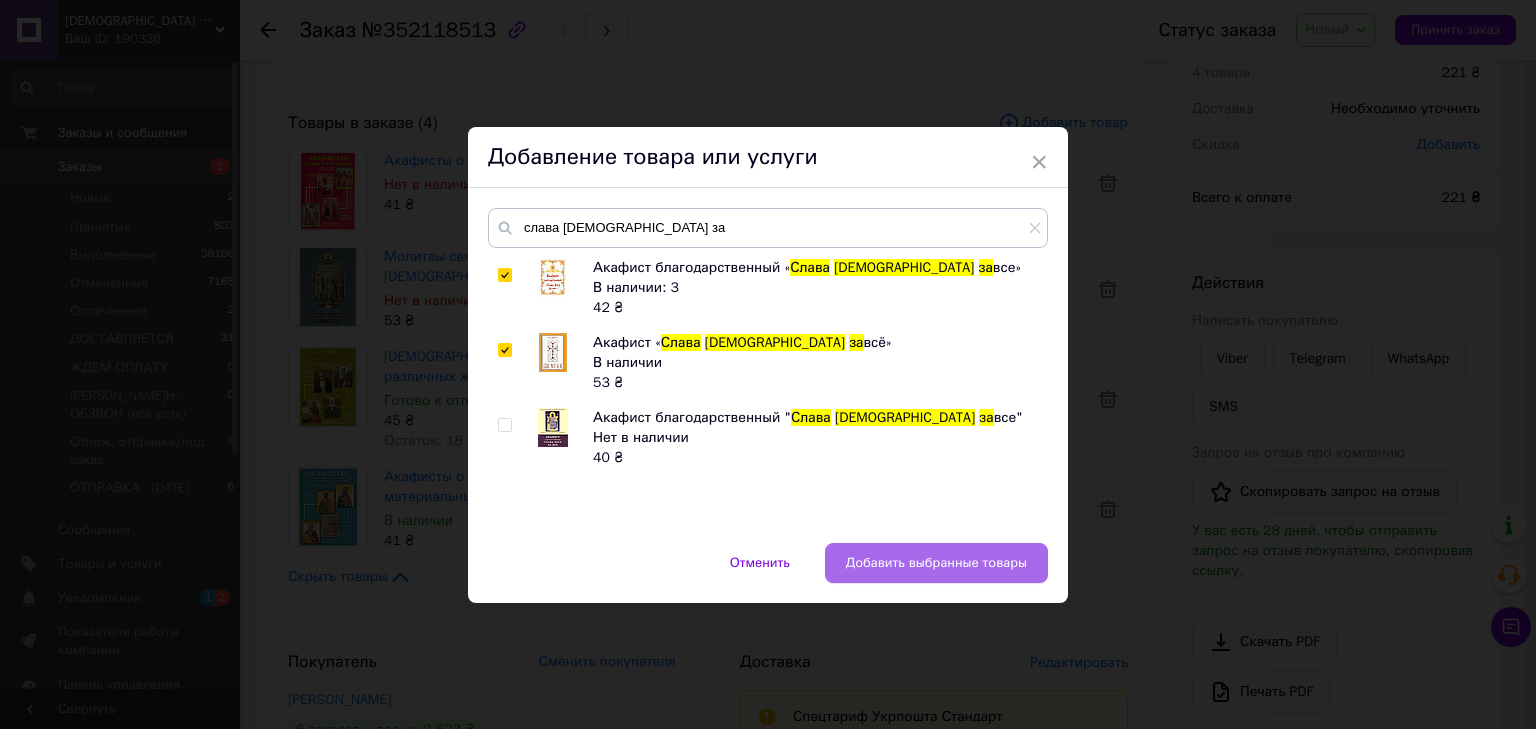 click on "Добавить выбранные товары" at bounding box center [936, 563] 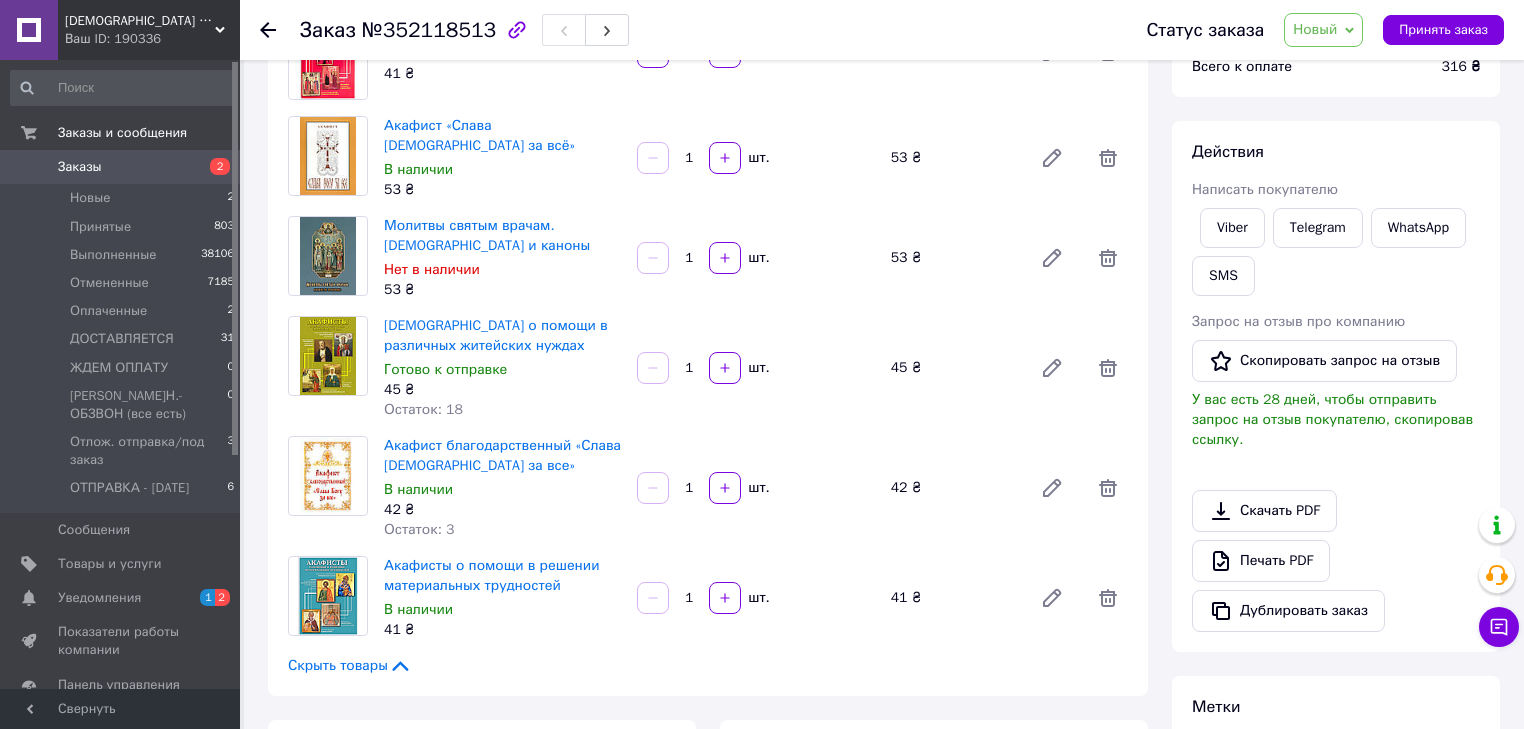 scroll, scrollTop: 240, scrollLeft: 0, axis: vertical 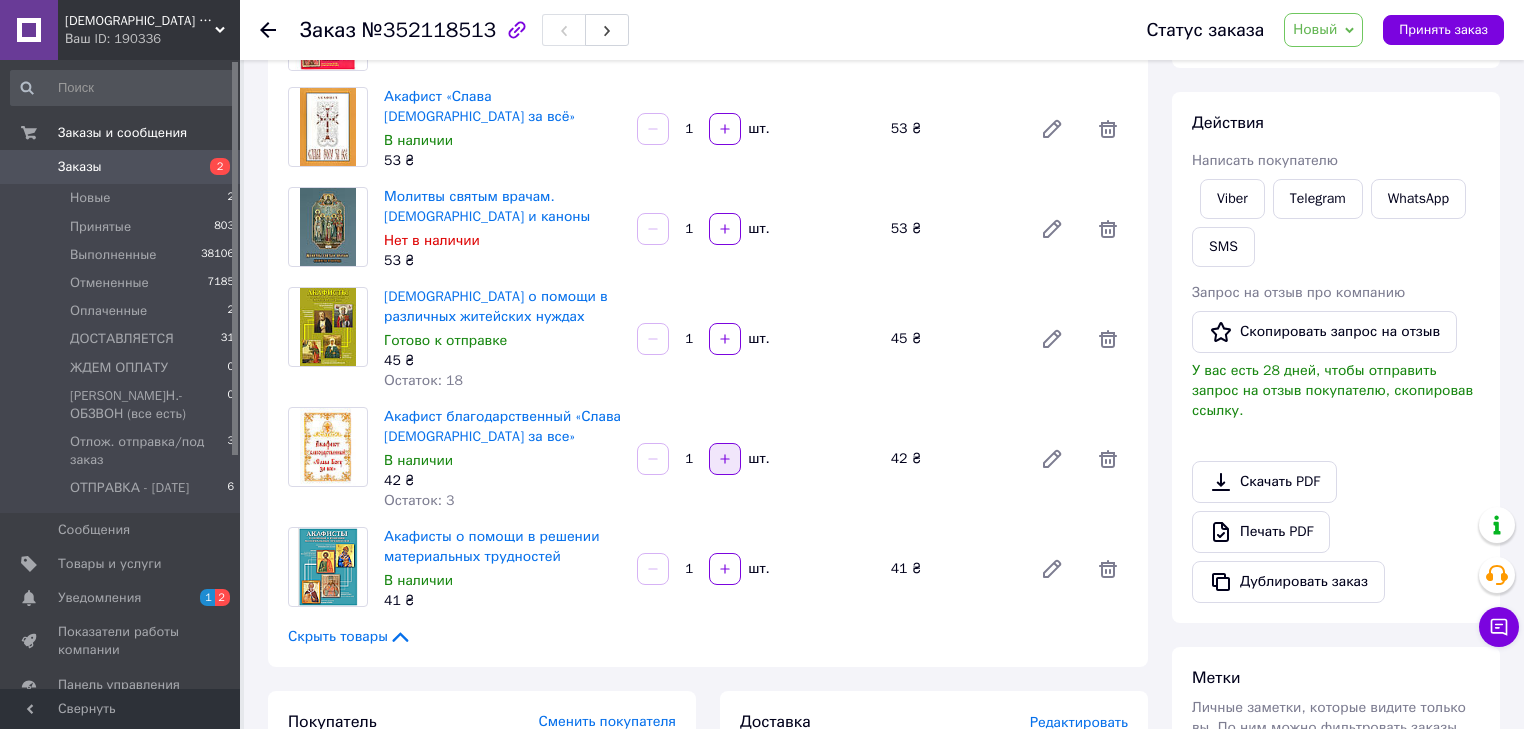 click 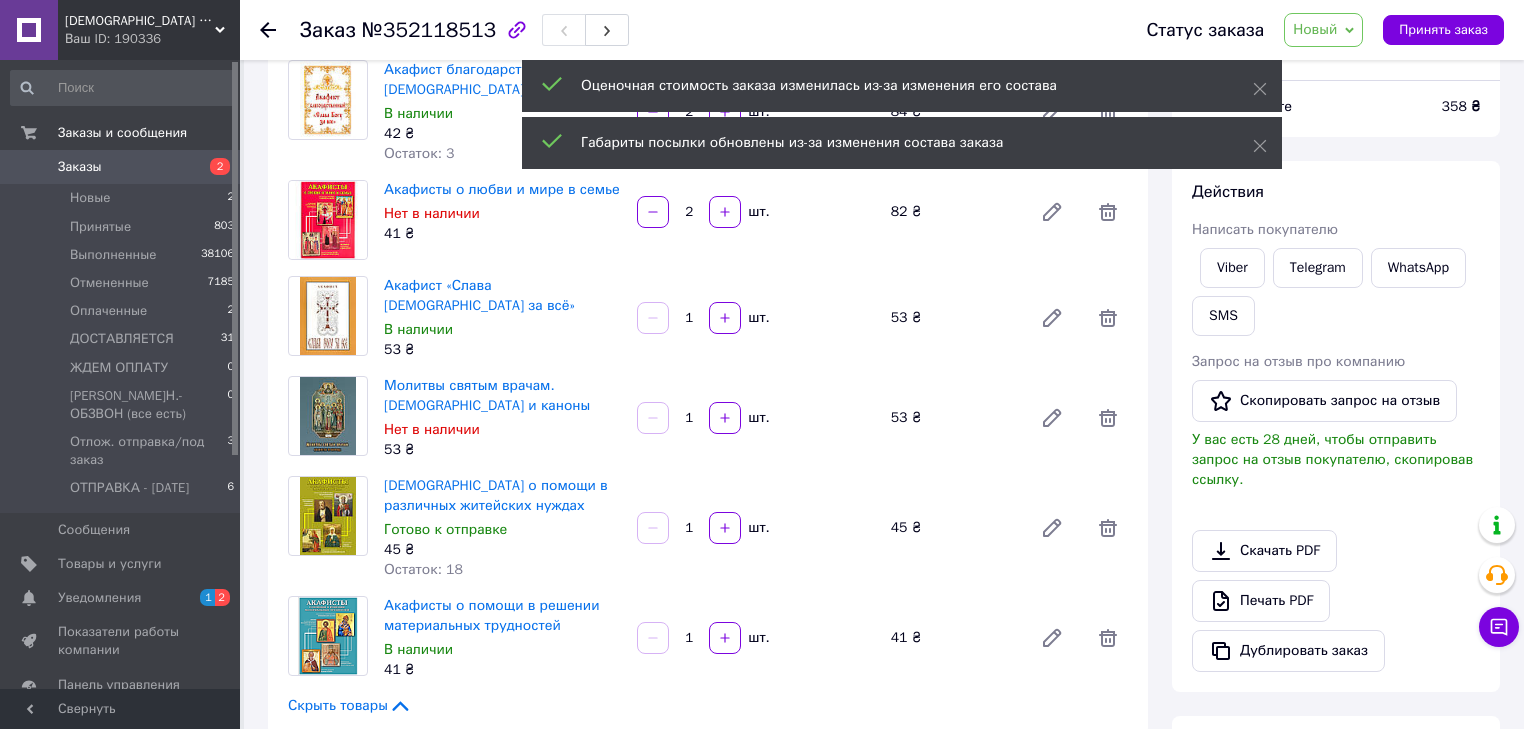 scroll, scrollTop: 0, scrollLeft: 0, axis: both 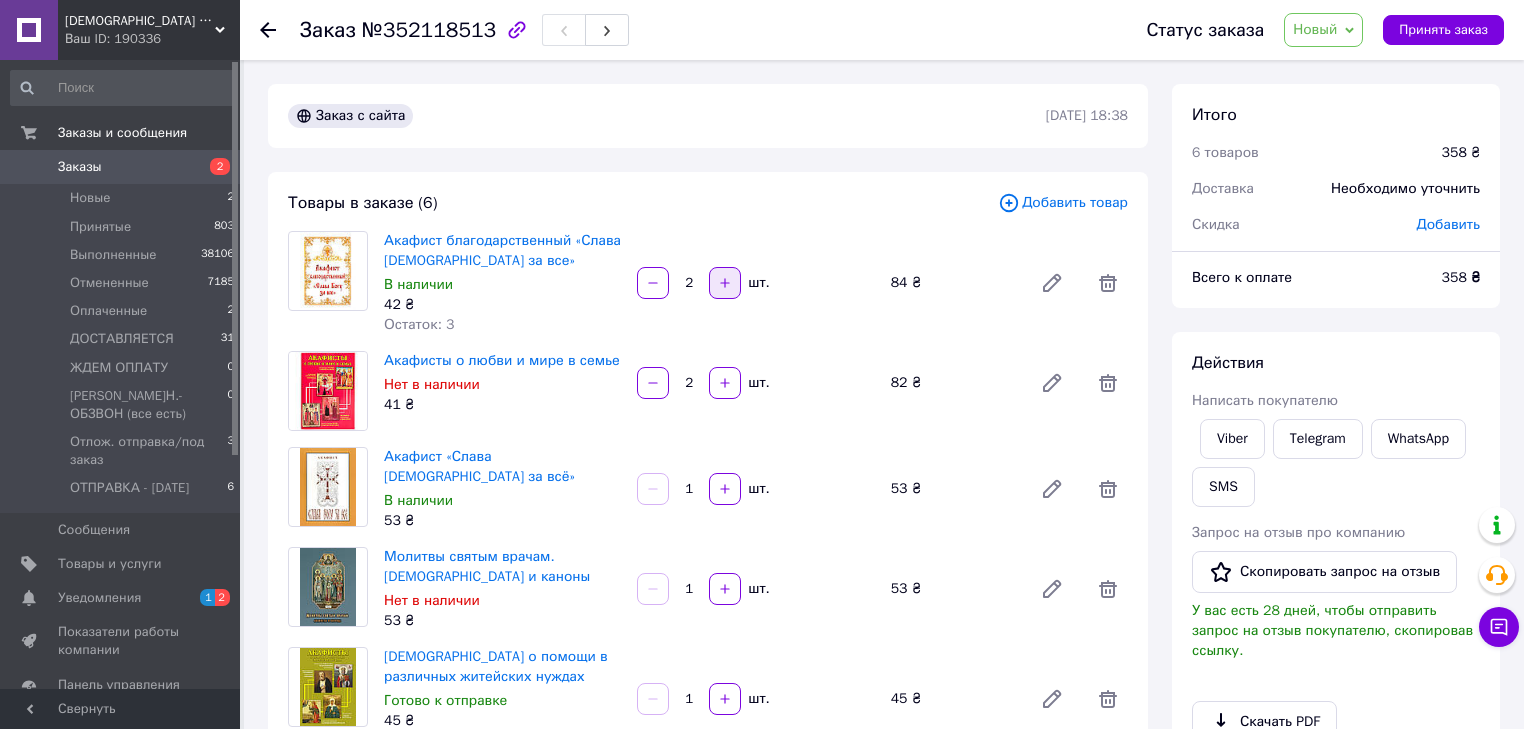click 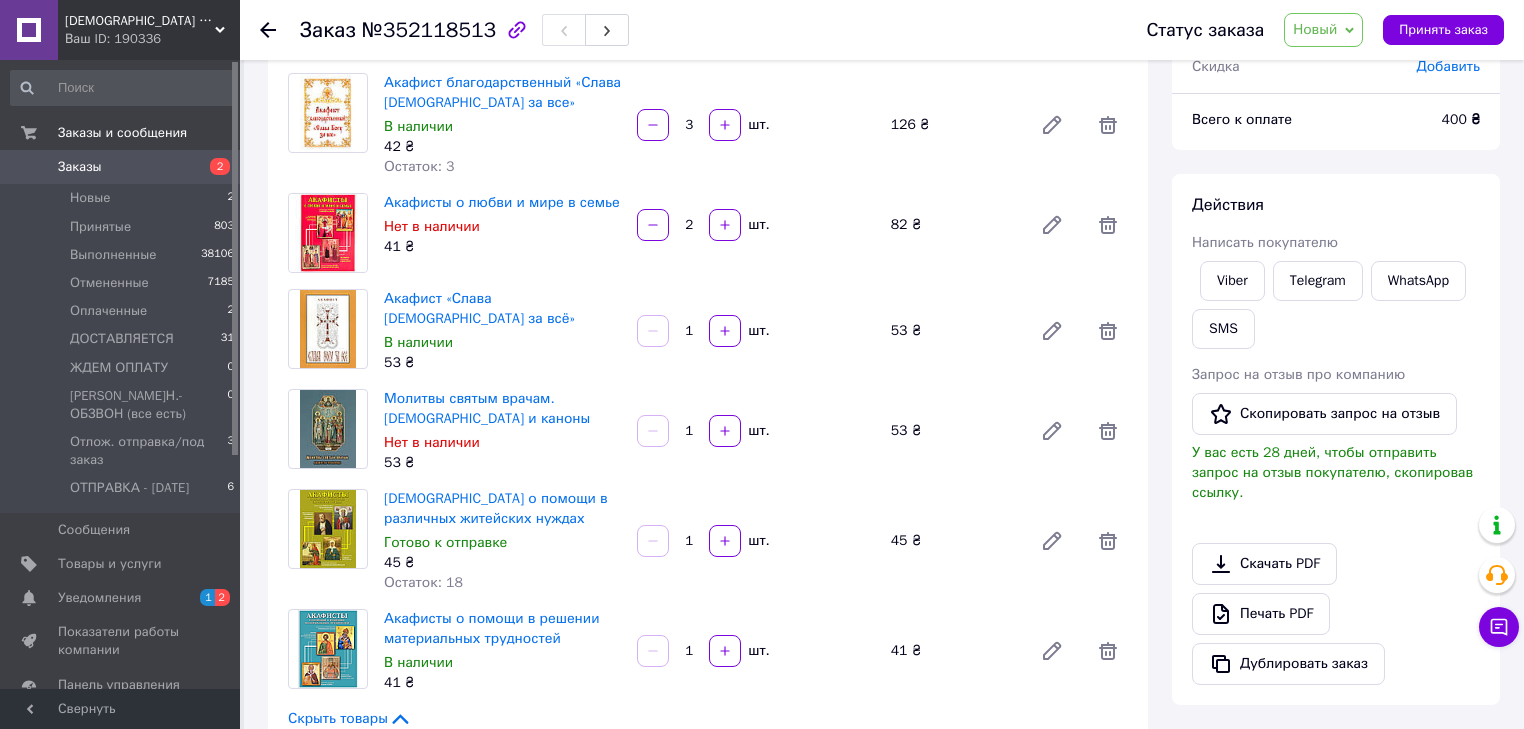 scroll, scrollTop: 0, scrollLeft: 0, axis: both 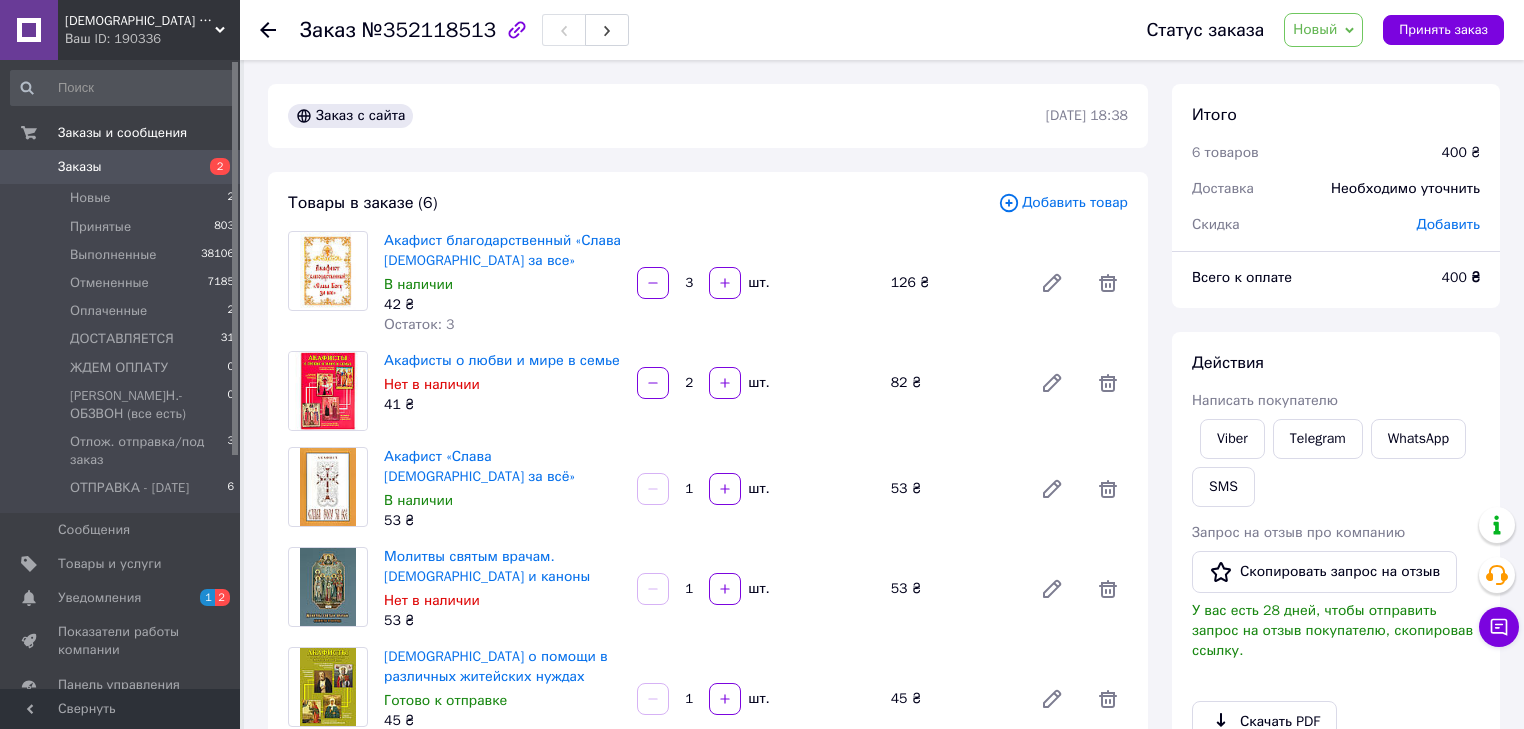 click on "Добавить товар" at bounding box center [1063, 203] 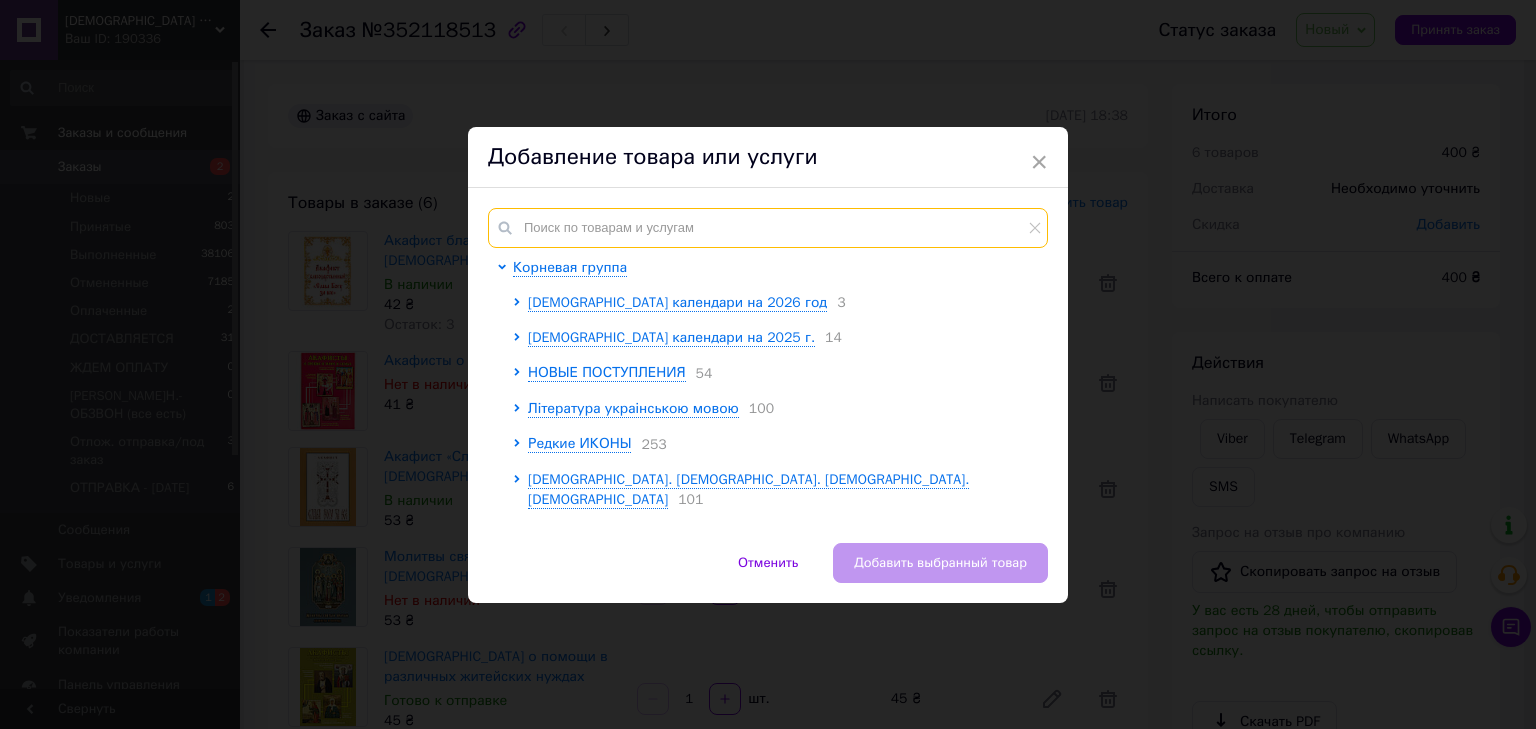 click at bounding box center (768, 228) 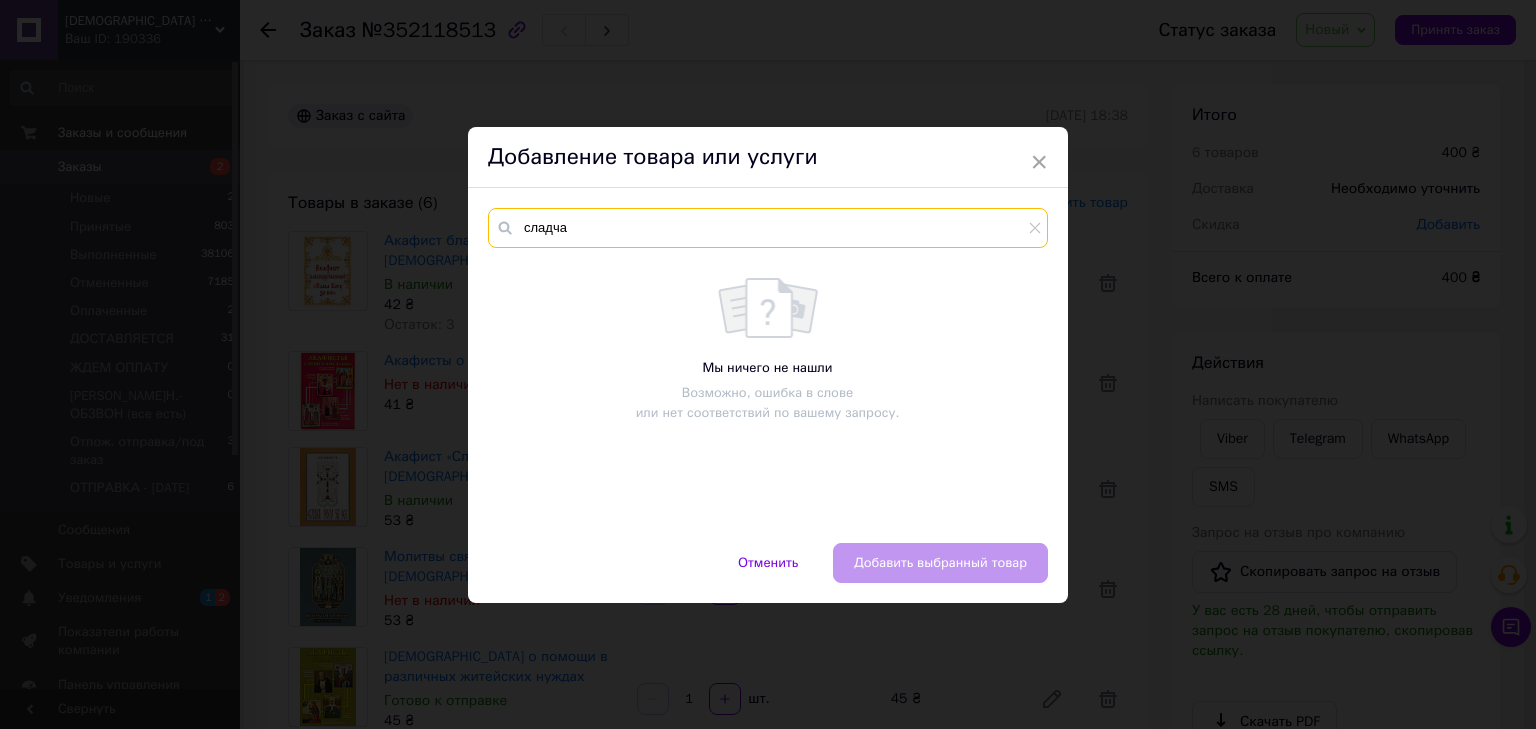 drag, startPoint x: 574, startPoint y: 234, endPoint x: 496, endPoint y: 228, distance: 78.23043 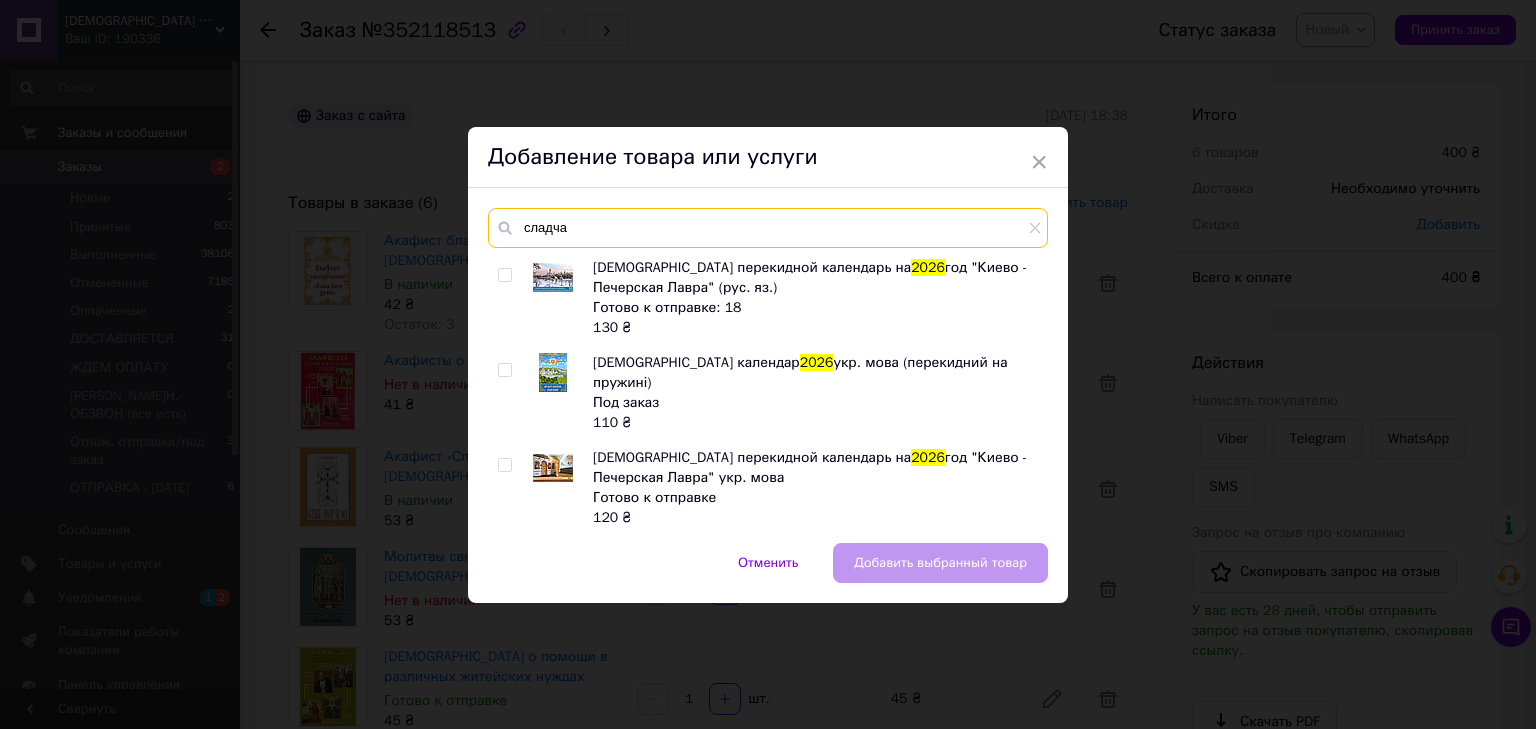 type on "2026" 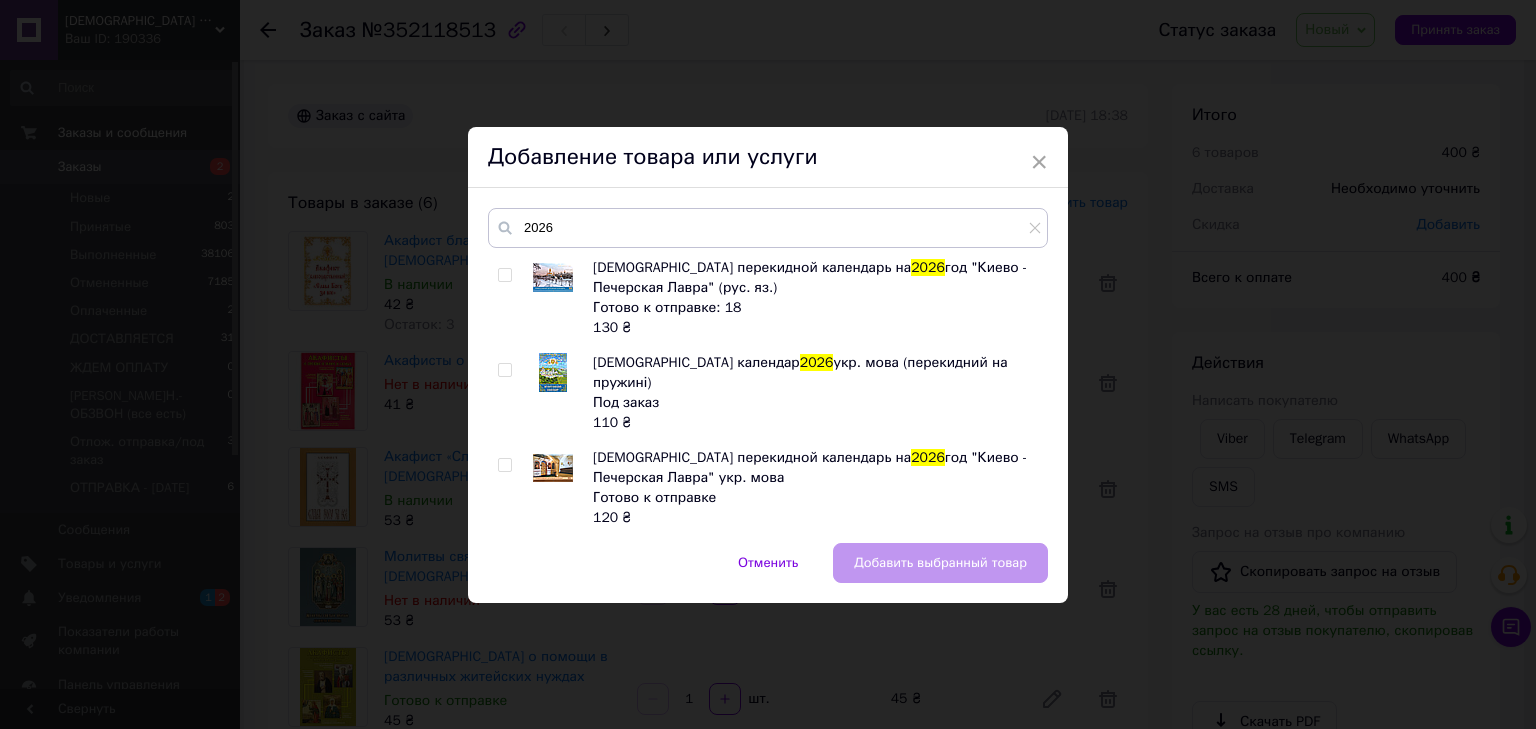 click on "2026 Православный перекидной календарь на  2026  год "Киево - Печерская Лавра" (рус. яз.) Готово к отправке: 18 130   ₴ Православний календар  2026  укр. мова (перекидний на пружині) Под заказ 110   ₴ Православный перекидной календарь на  2026  год "Киево - Печерская Лавра" укр. мова Готово к отправке 120   ₴" at bounding box center (768, 365) 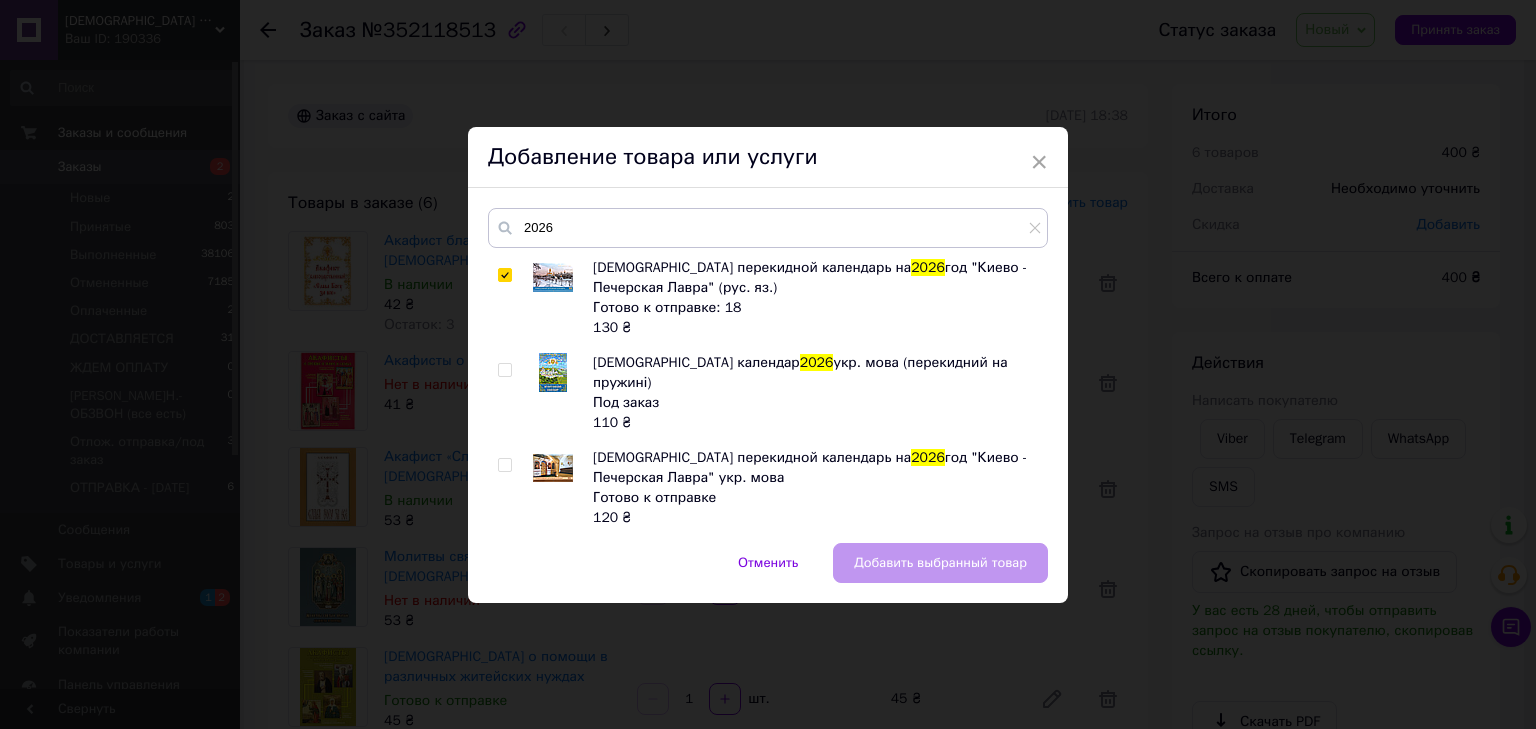 checkbox on "true" 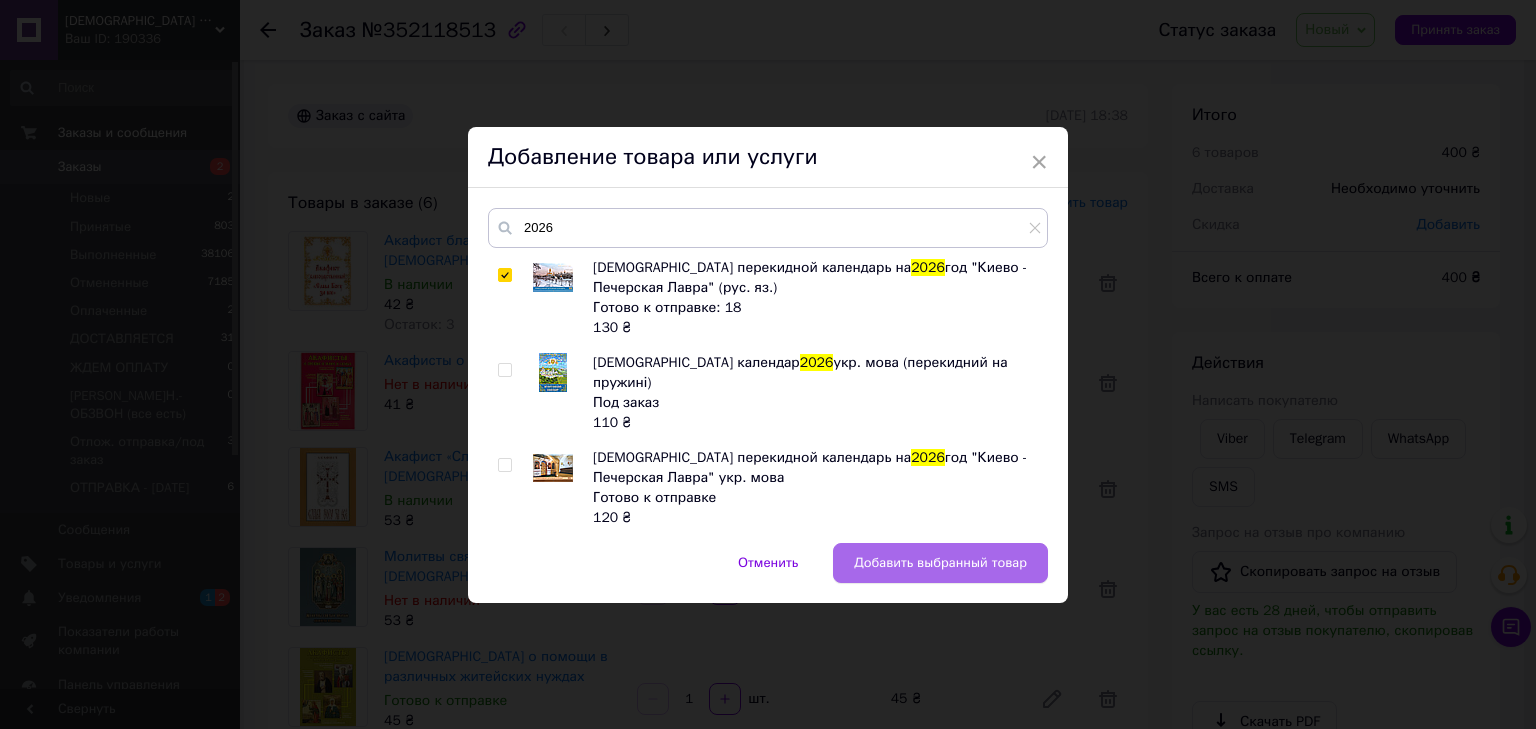 click on "Добавить выбранный товар" at bounding box center (940, 563) 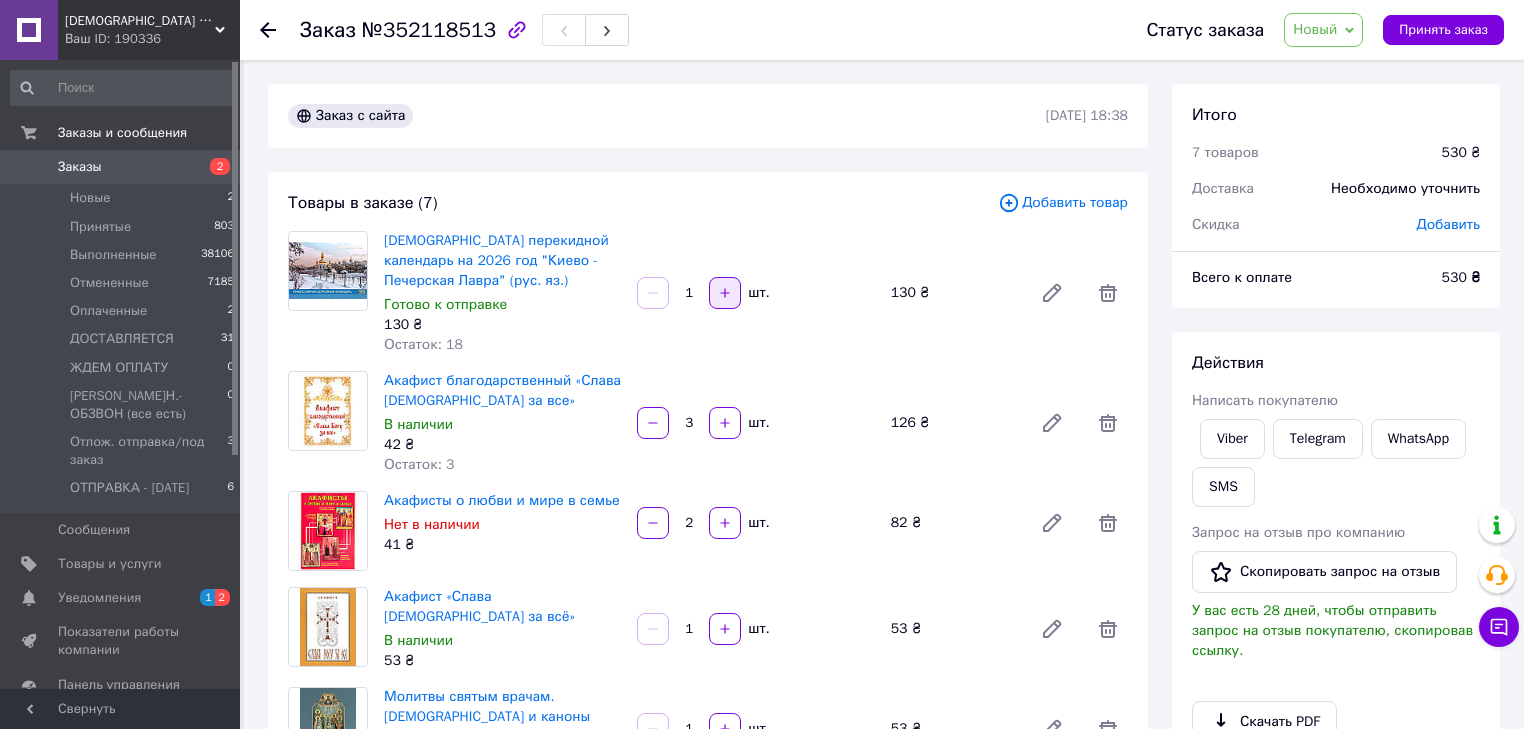 click 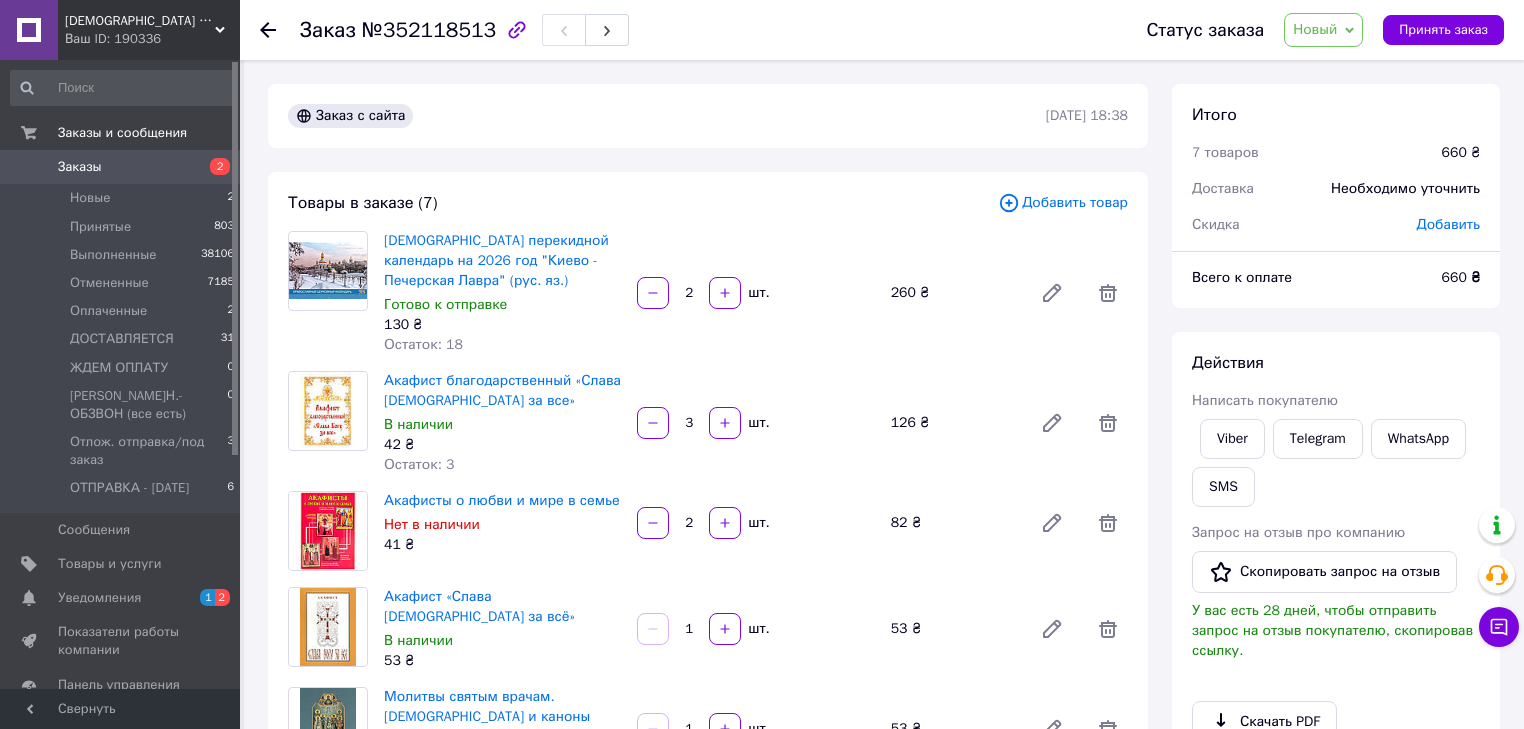 click 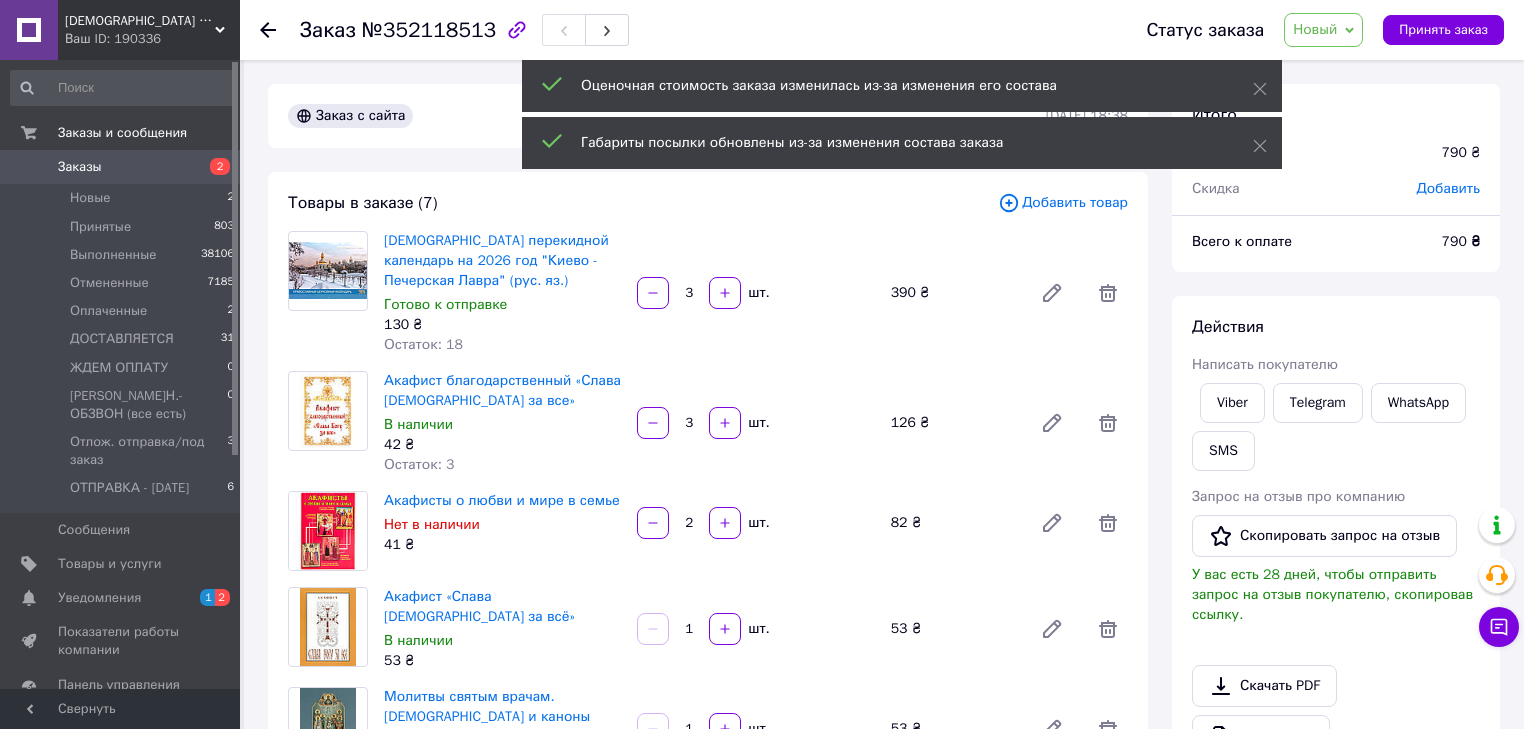 scroll, scrollTop: 80, scrollLeft: 0, axis: vertical 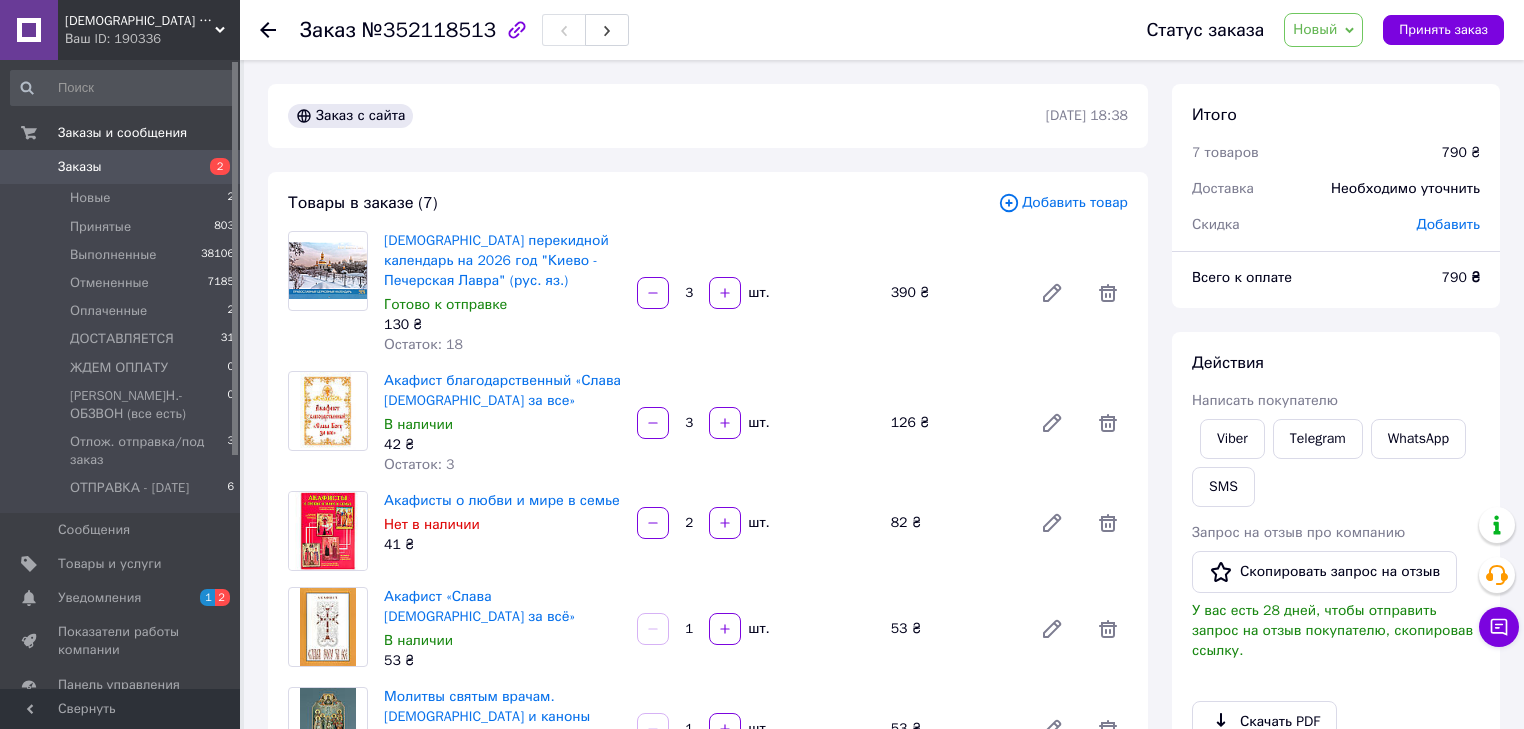 click on "Добавить товар" at bounding box center [1063, 203] 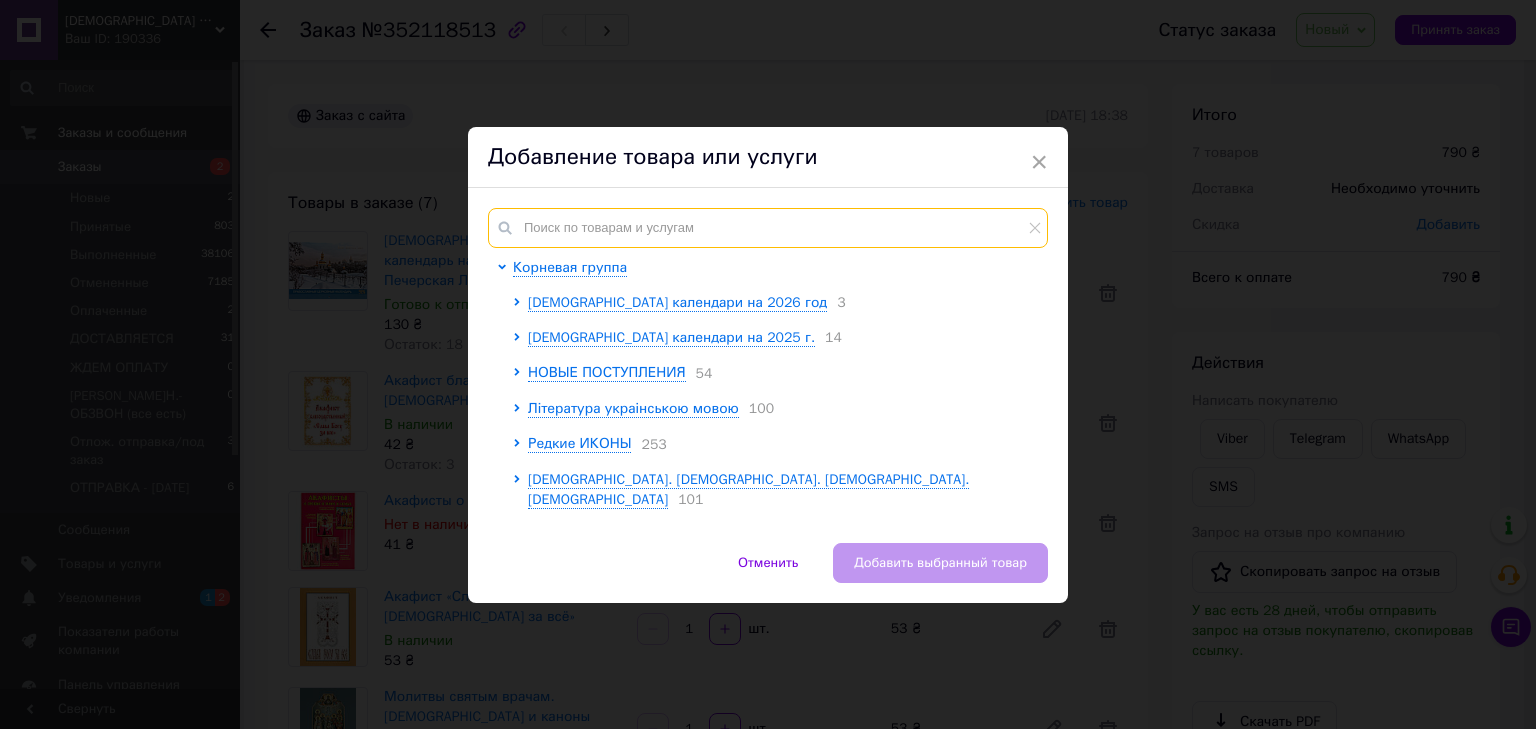 click at bounding box center [768, 228] 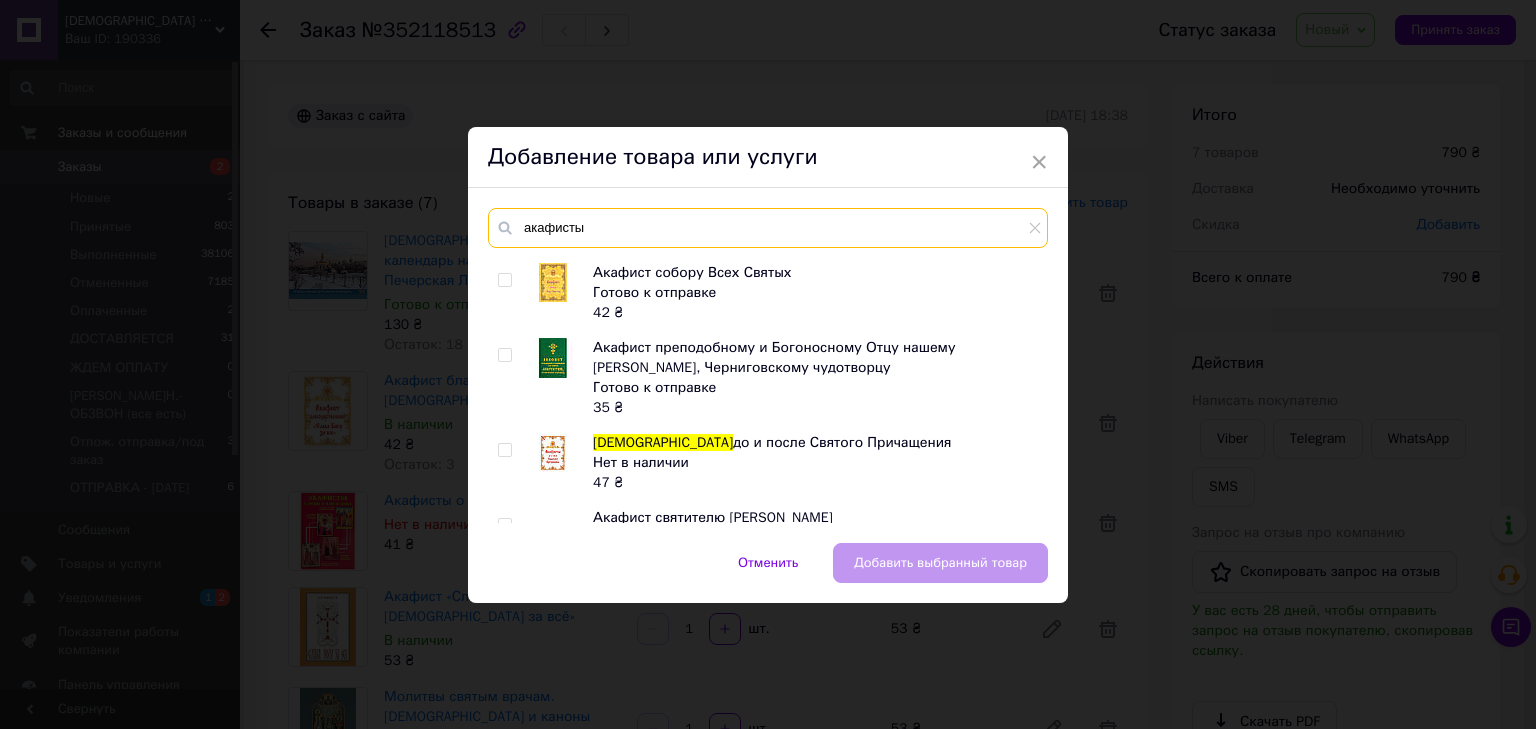 scroll, scrollTop: 3135, scrollLeft: 0, axis: vertical 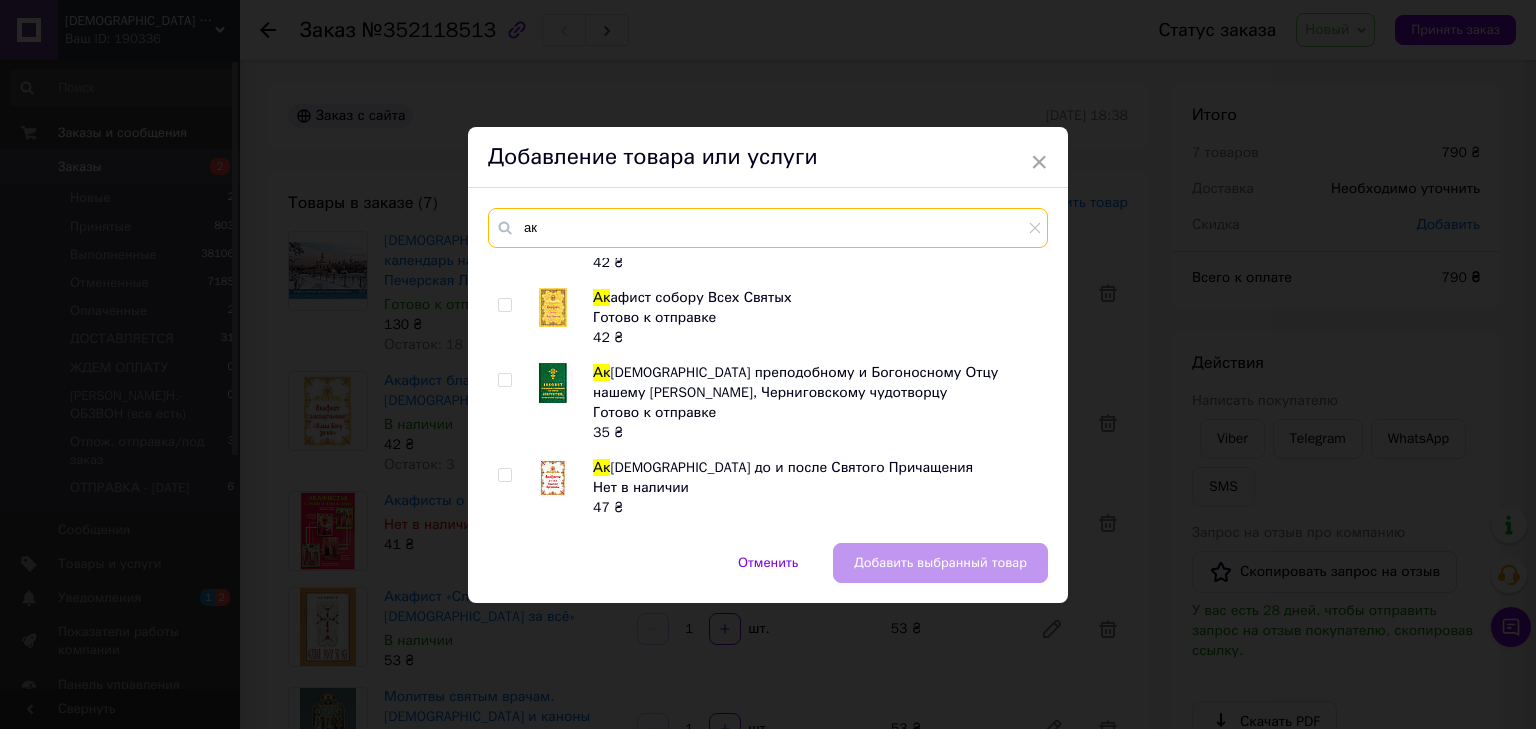 type on "а" 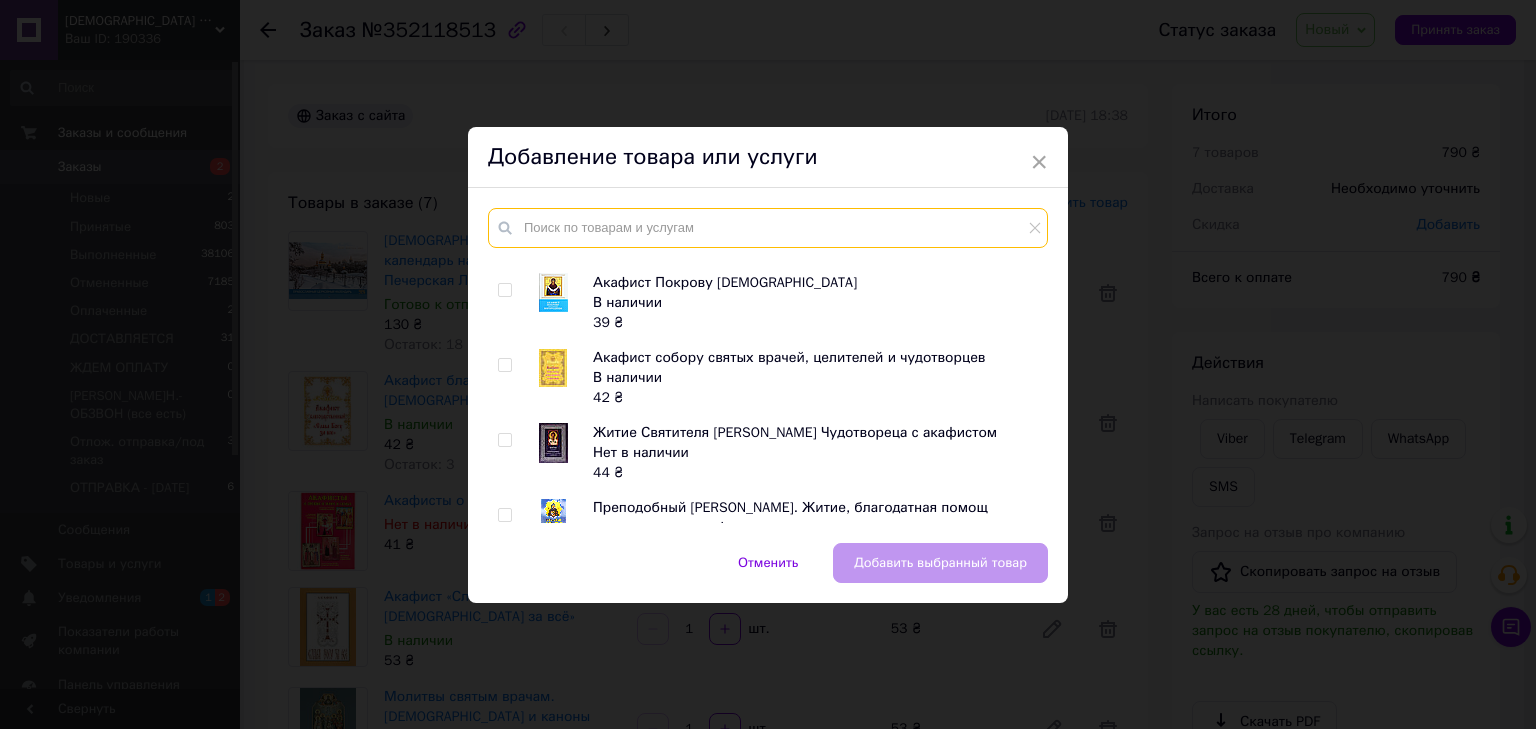 scroll, scrollTop: 400, scrollLeft: 0, axis: vertical 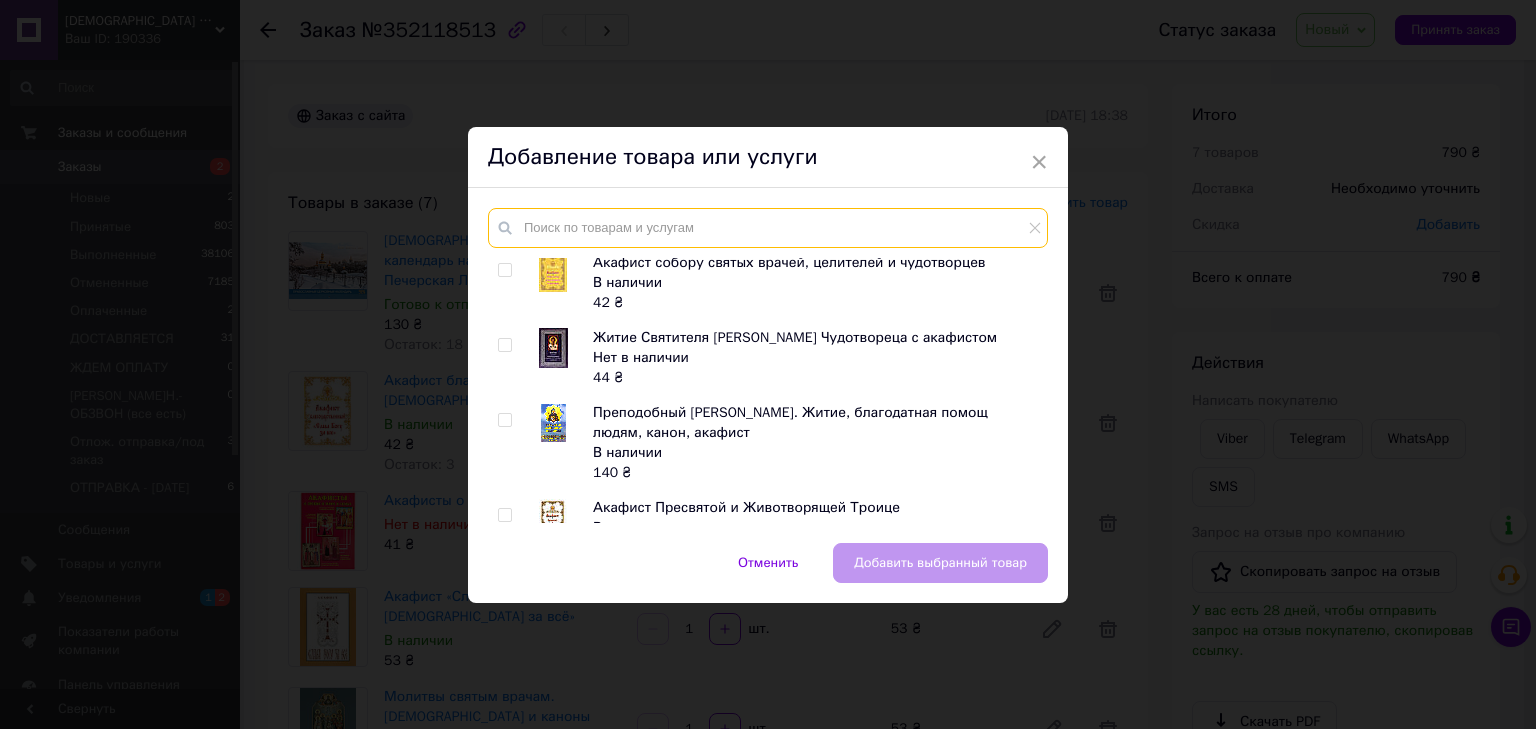 type on "акафисты" 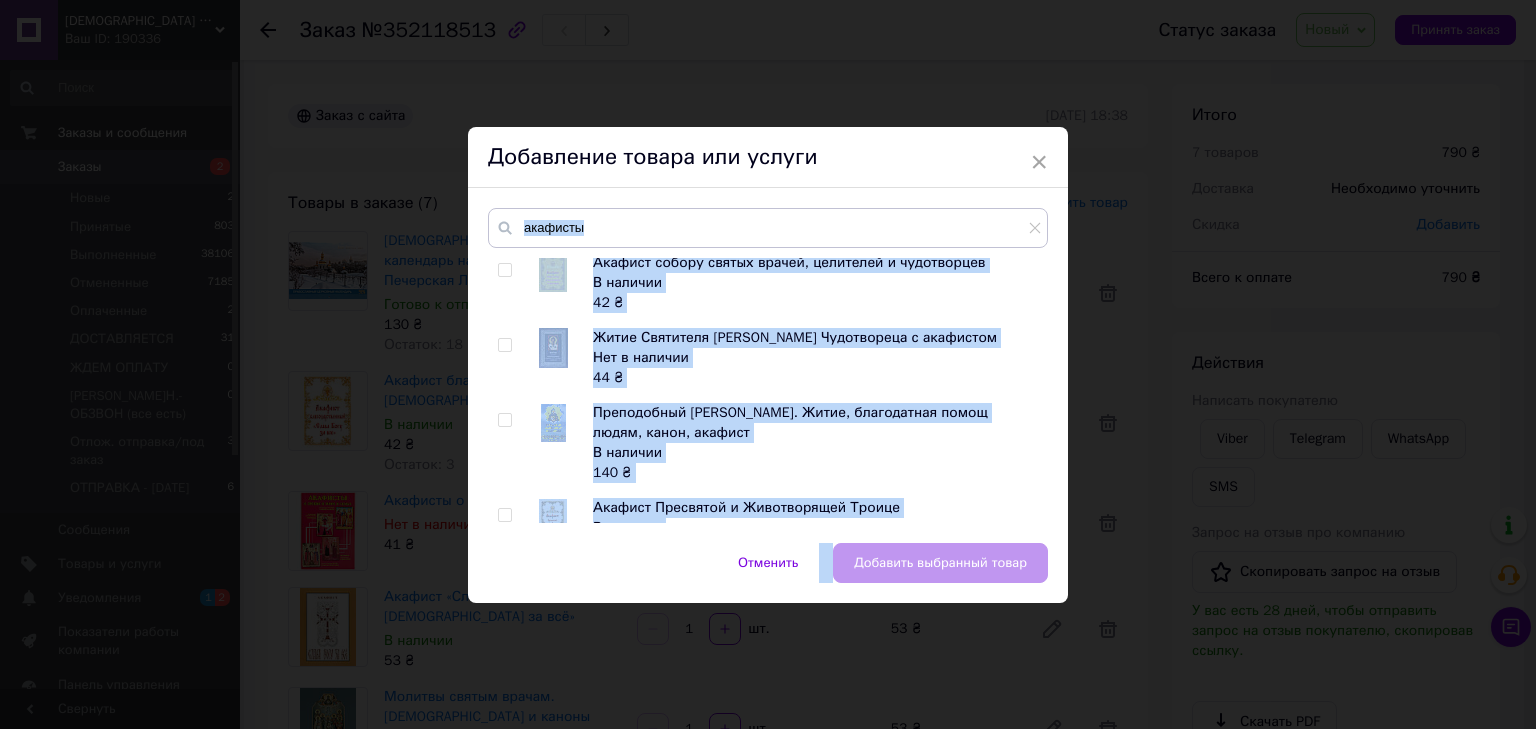 drag, startPoint x: 877, startPoint y: 144, endPoint x: 1183, endPoint y: 278, distance: 334.0539 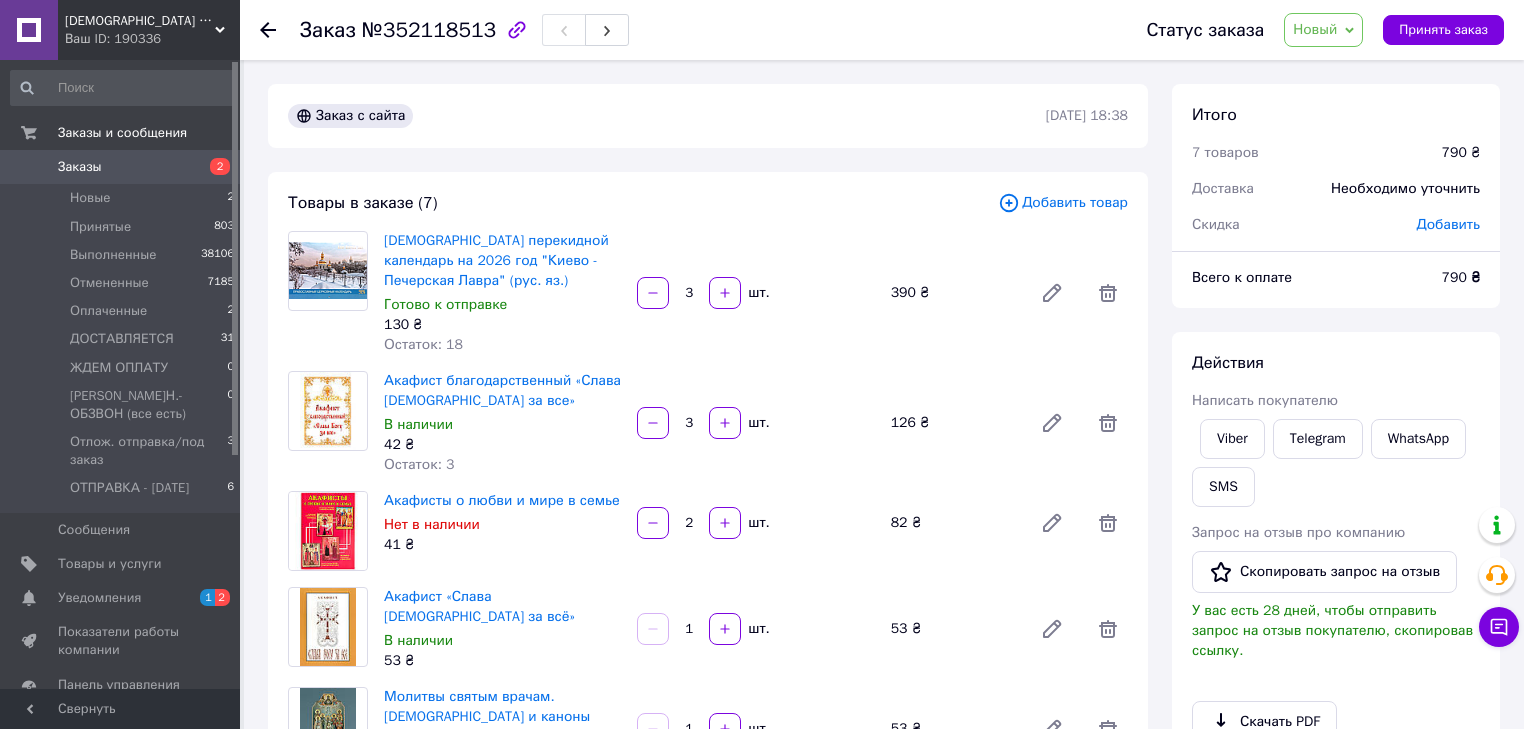 click on "Добавить товар" at bounding box center (1063, 203) 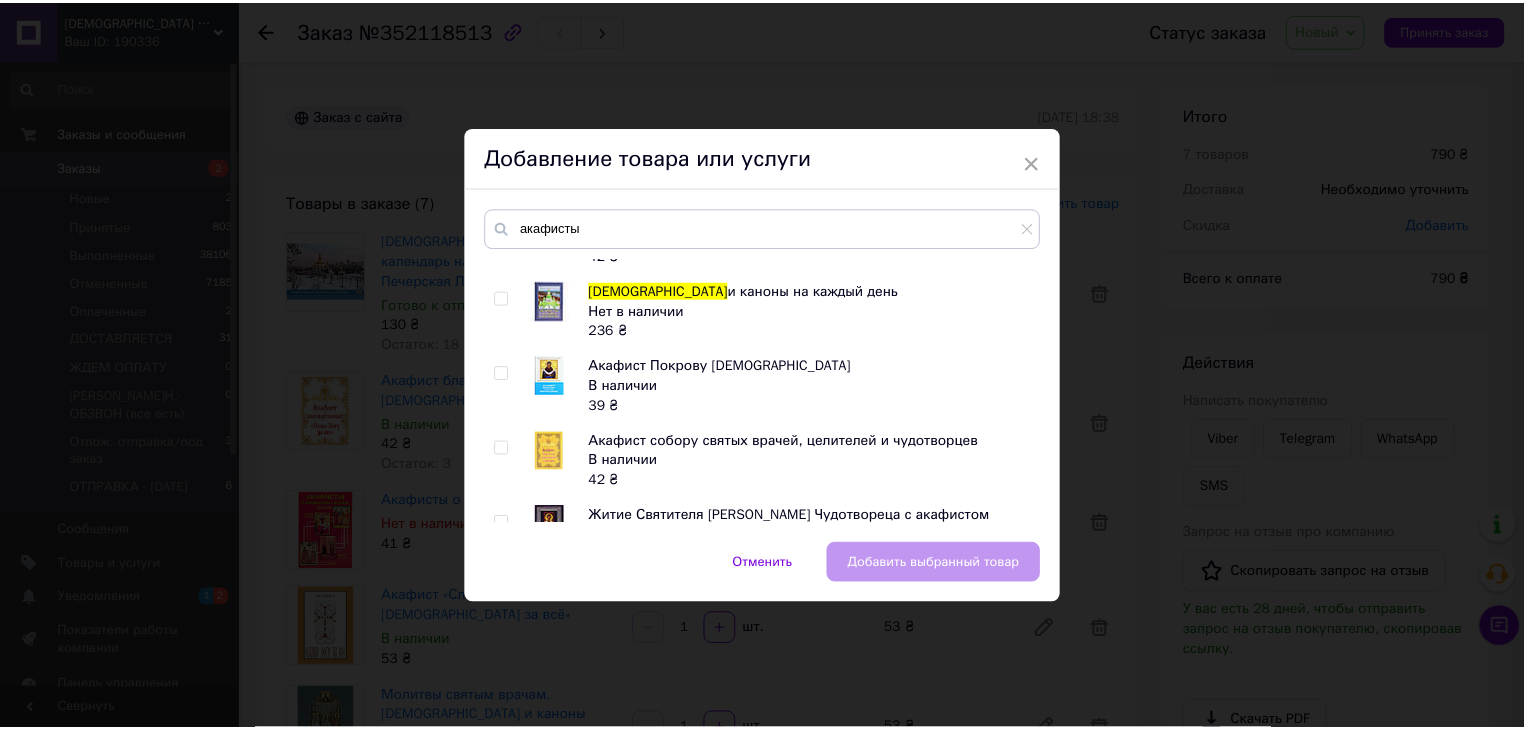 scroll, scrollTop: 240, scrollLeft: 0, axis: vertical 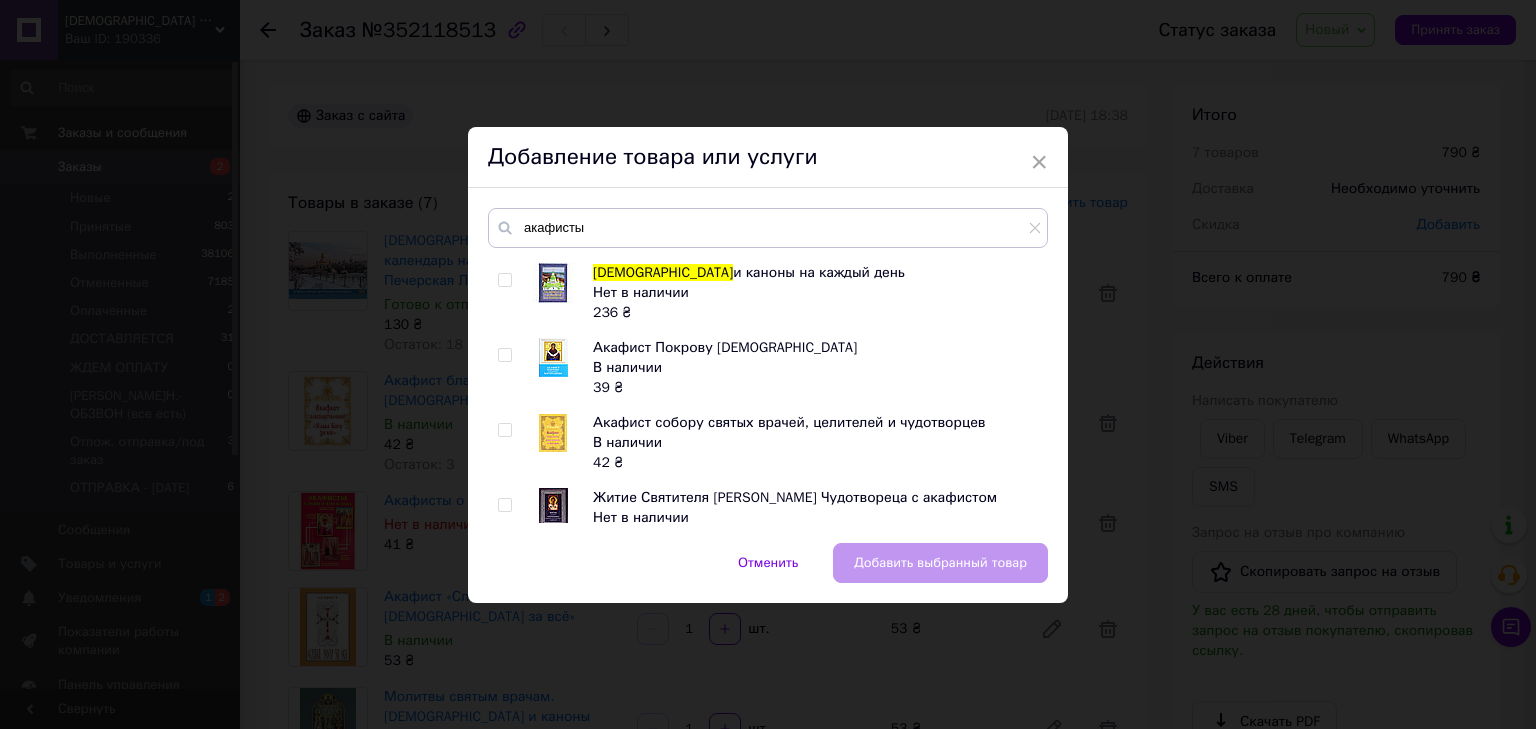 click at bounding box center (504, 430) 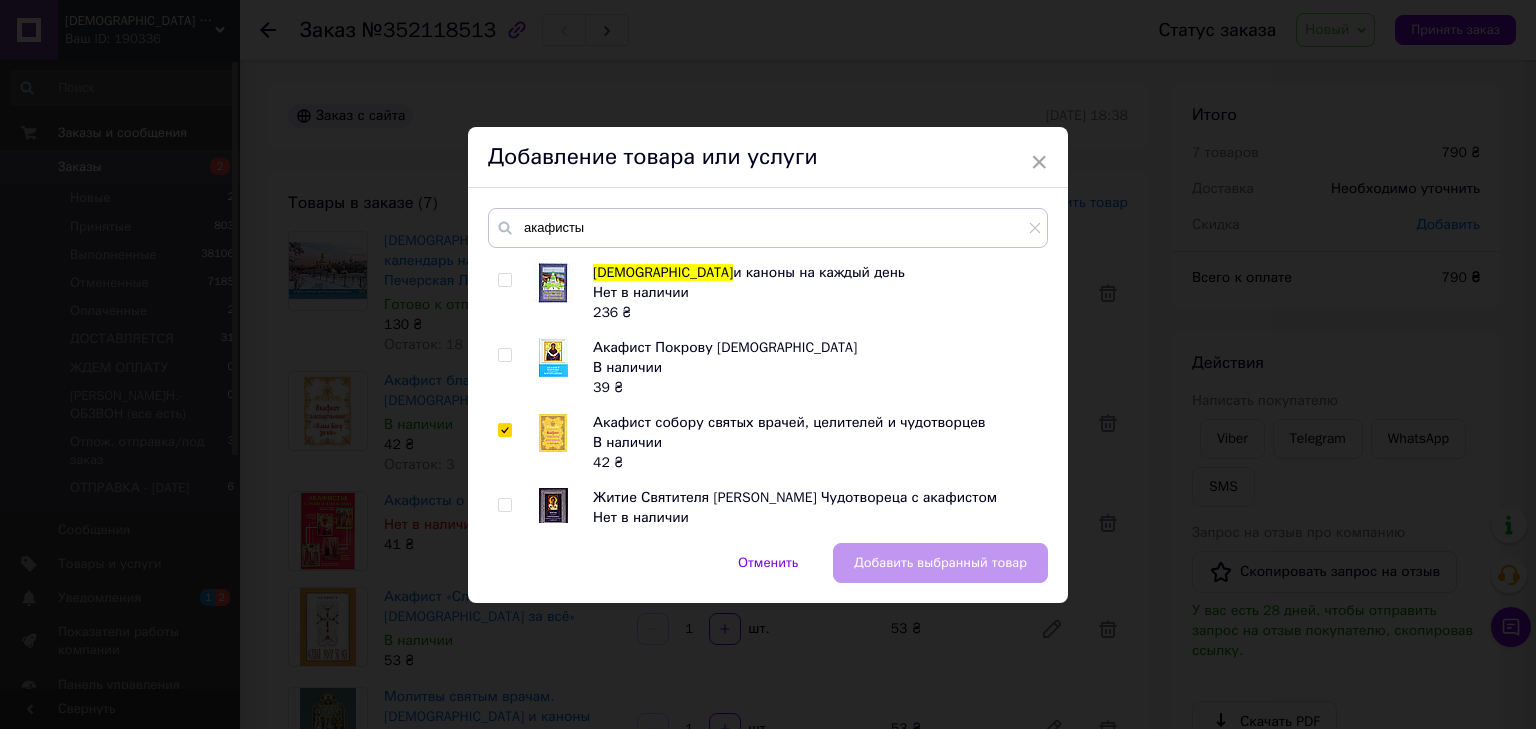 checkbox on "true" 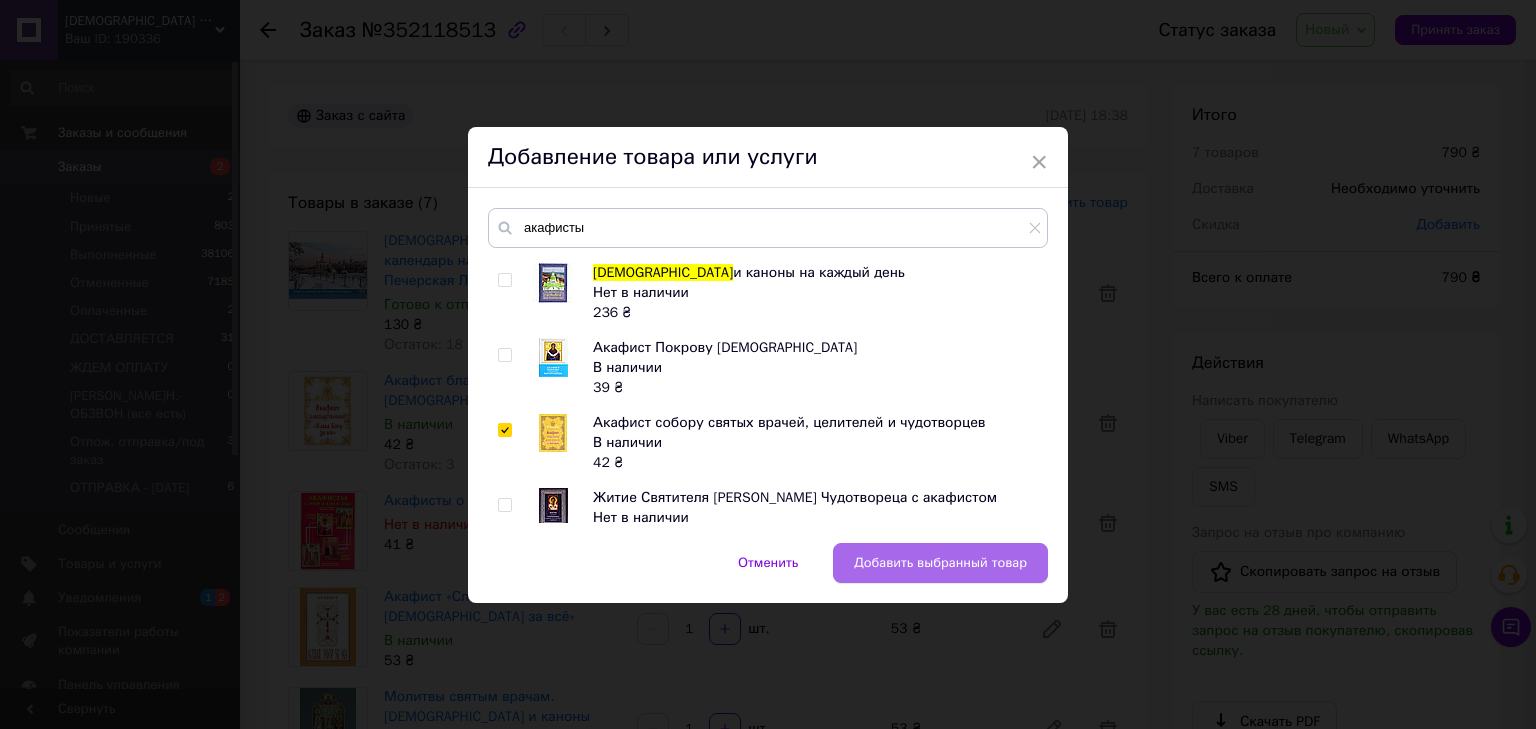 click on "Добавить выбранный товар" at bounding box center [940, 563] 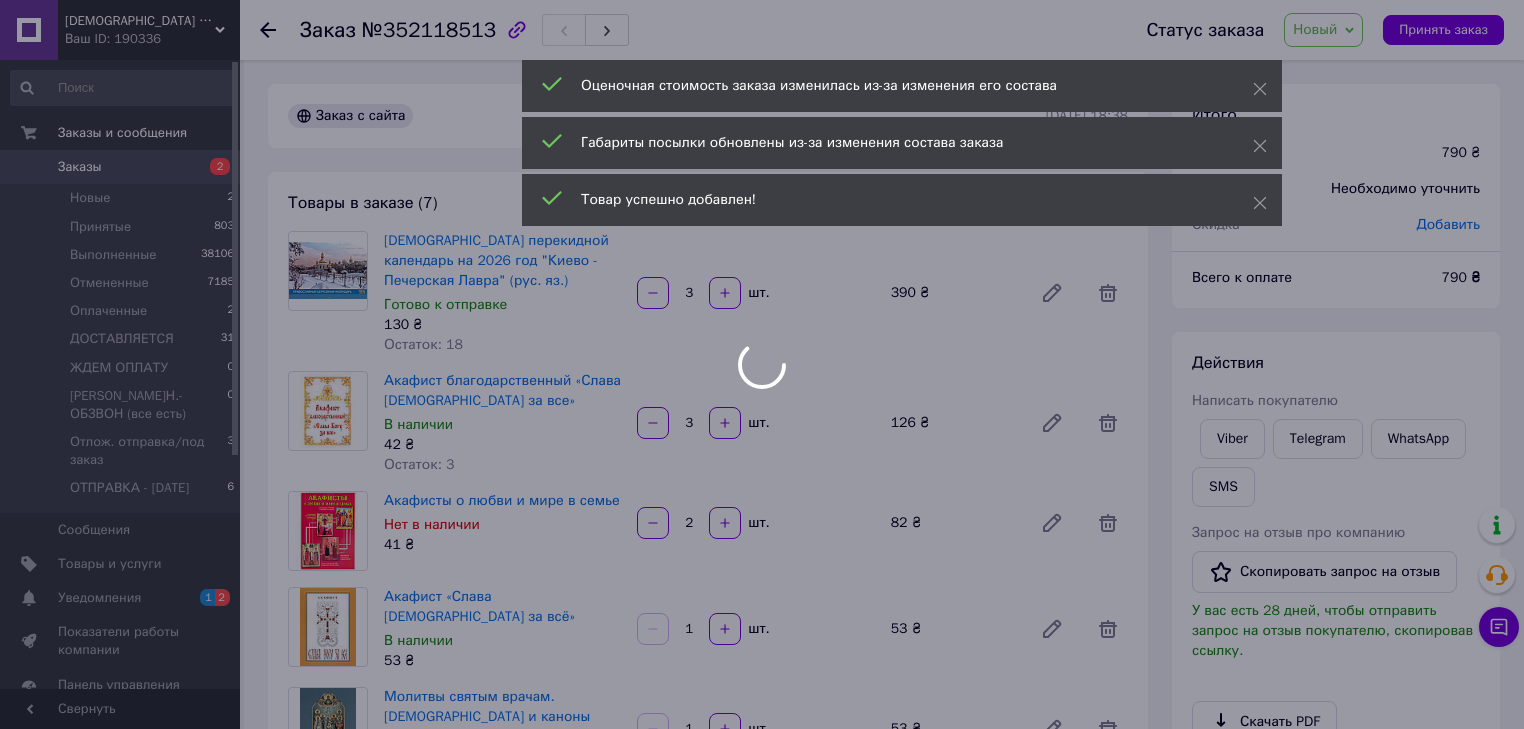 scroll, scrollTop: 177, scrollLeft: 0, axis: vertical 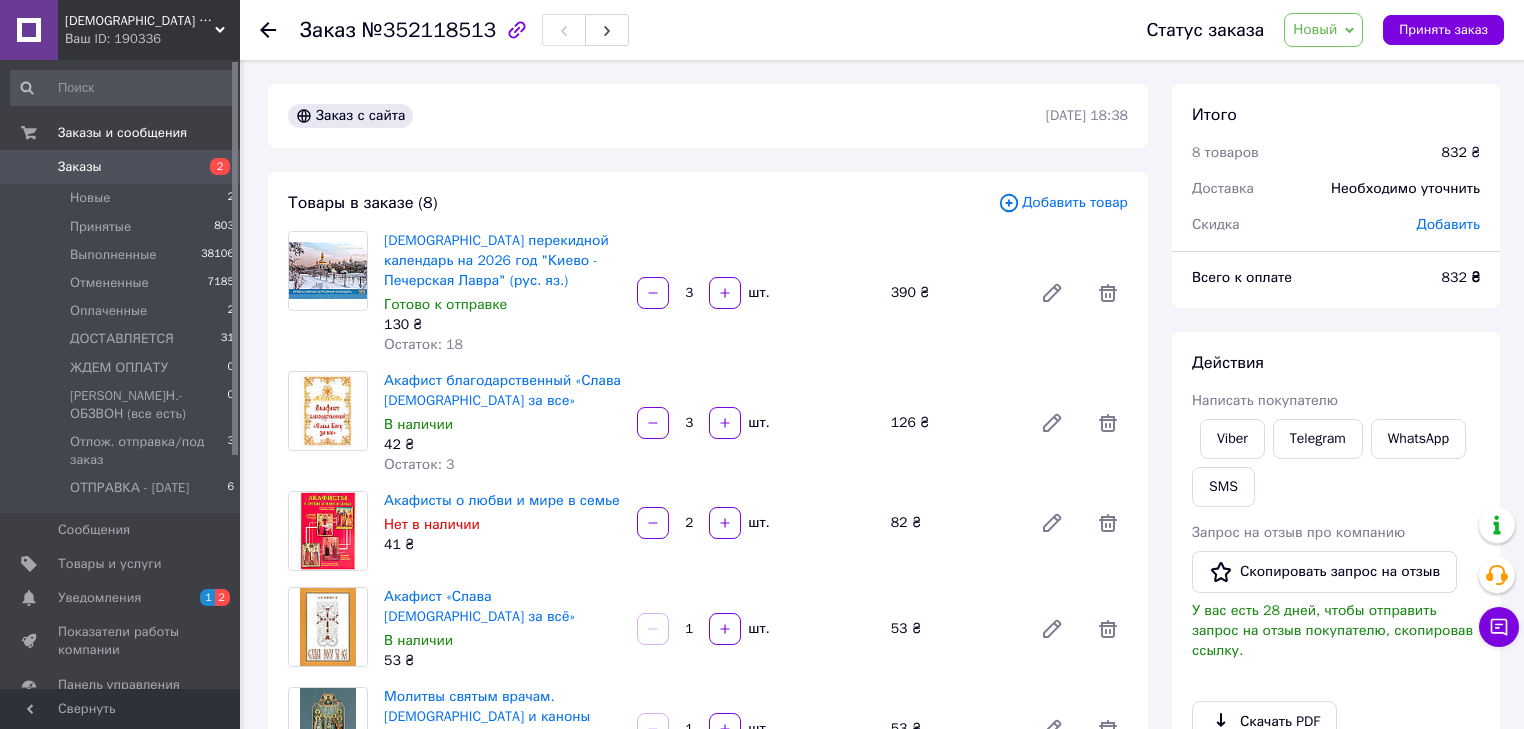 click on "Добавить товар" at bounding box center (1063, 203) 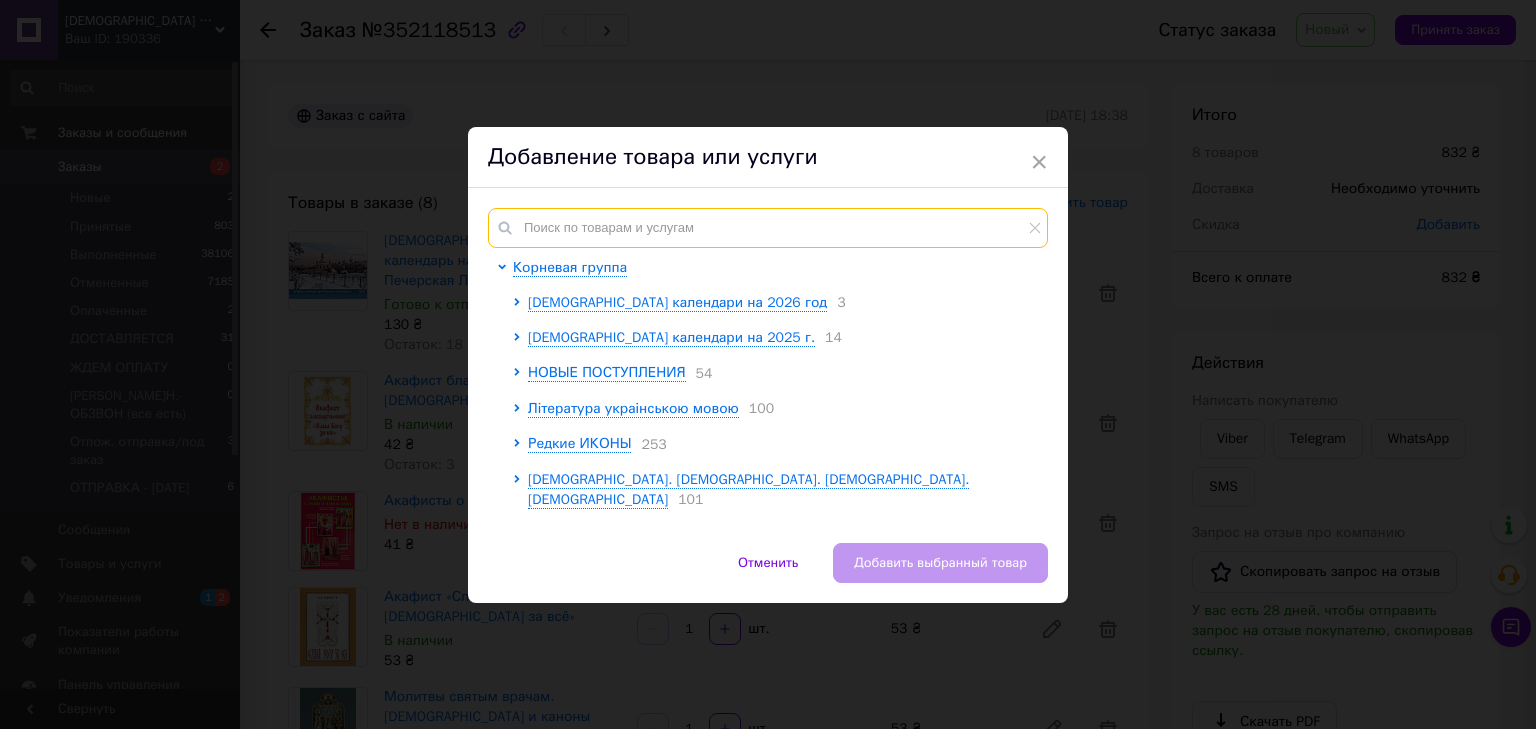 click at bounding box center (768, 228) 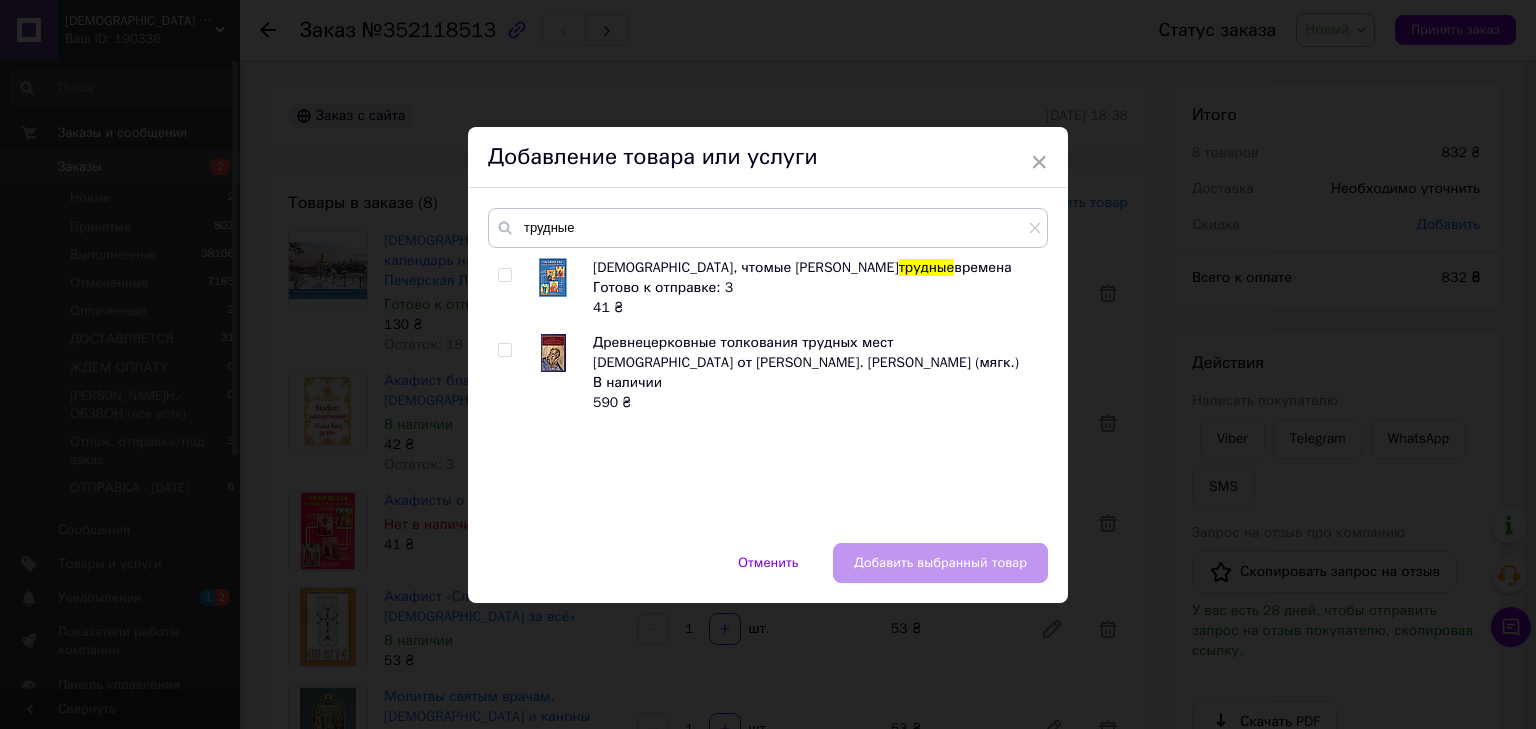 type on "трудные" 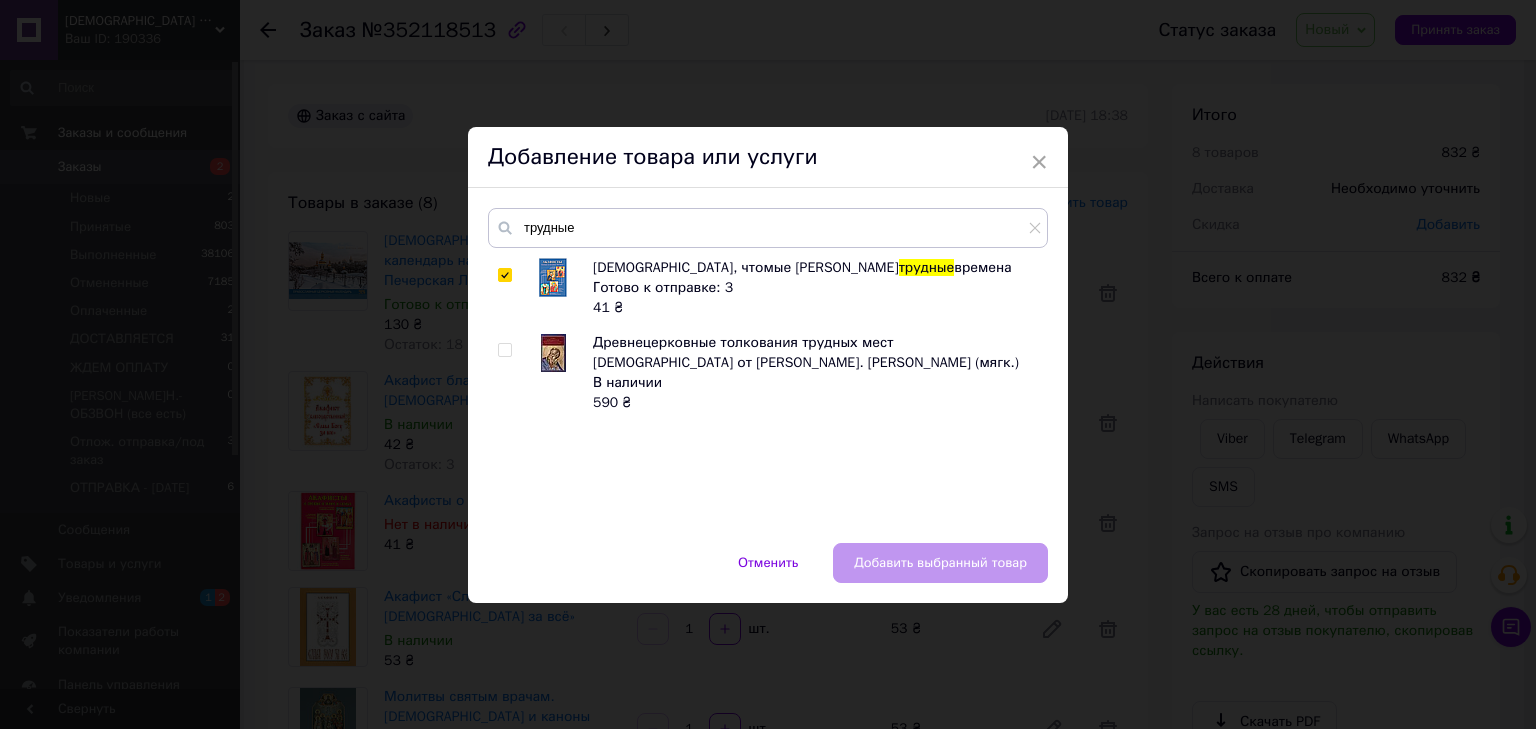 checkbox on "true" 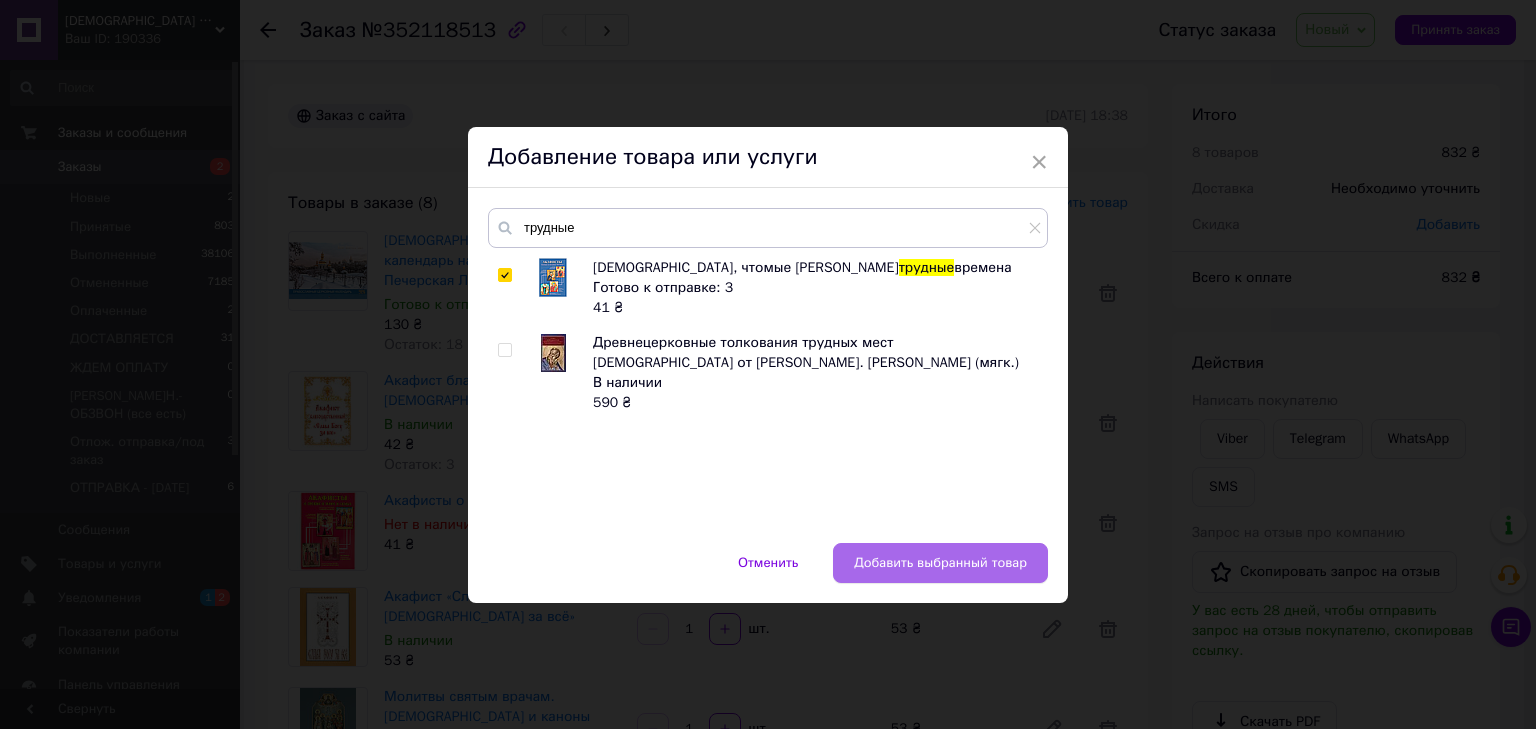 click on "Добавить выбранный товар" at bounding box center (940, 563) 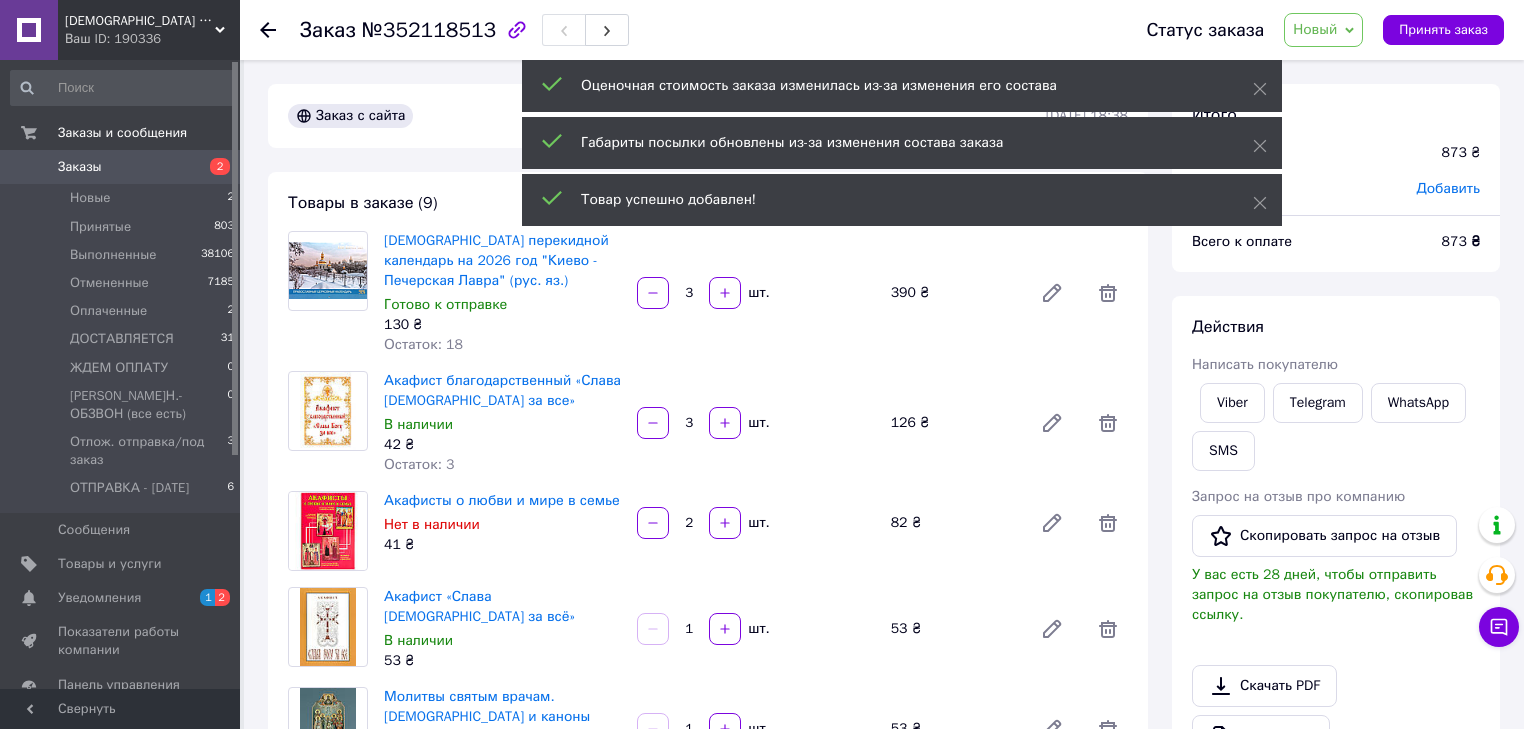 scroll, scrollTop: 273, scrollLeft: 0, axis: vertical 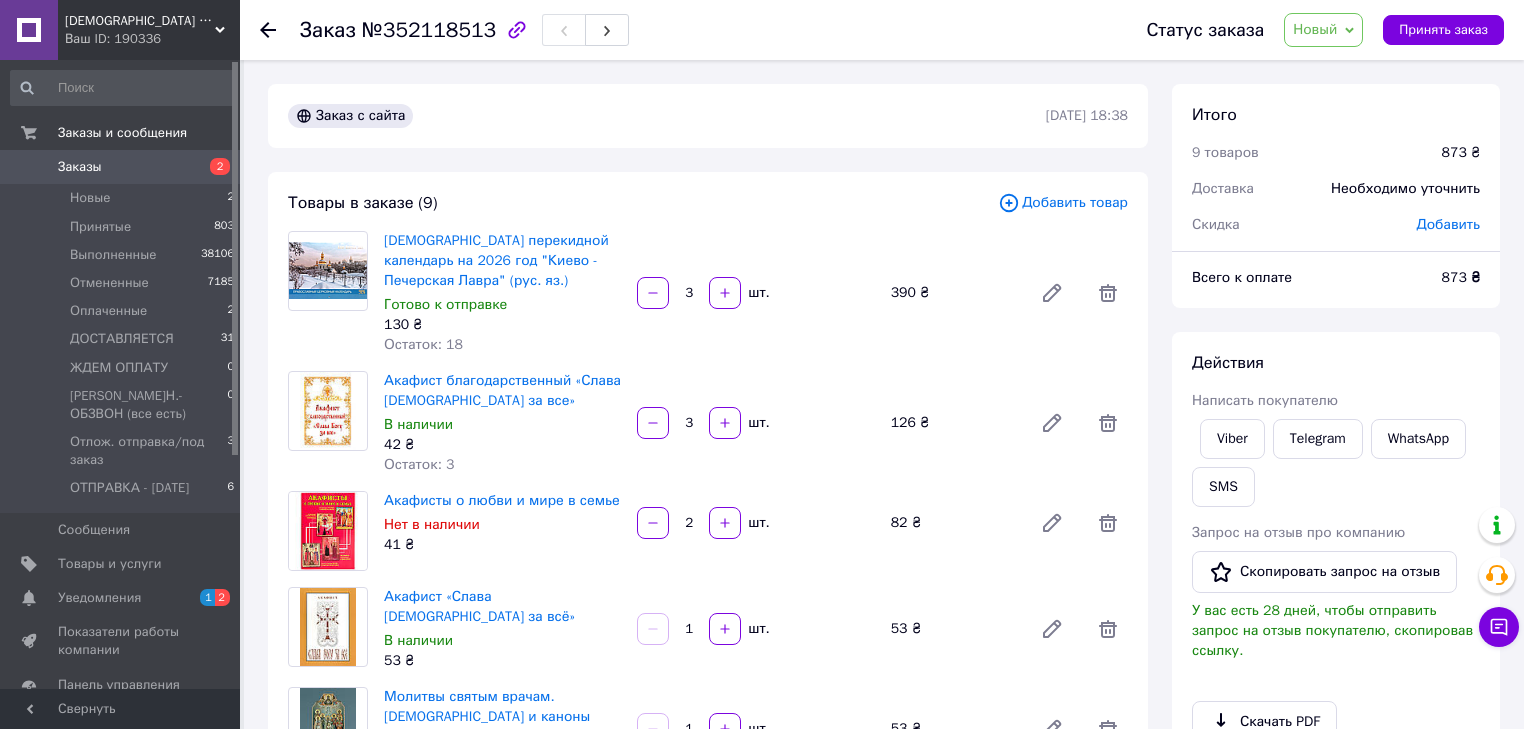 click on "Добавить товар" at bounding box center (1063, 203) 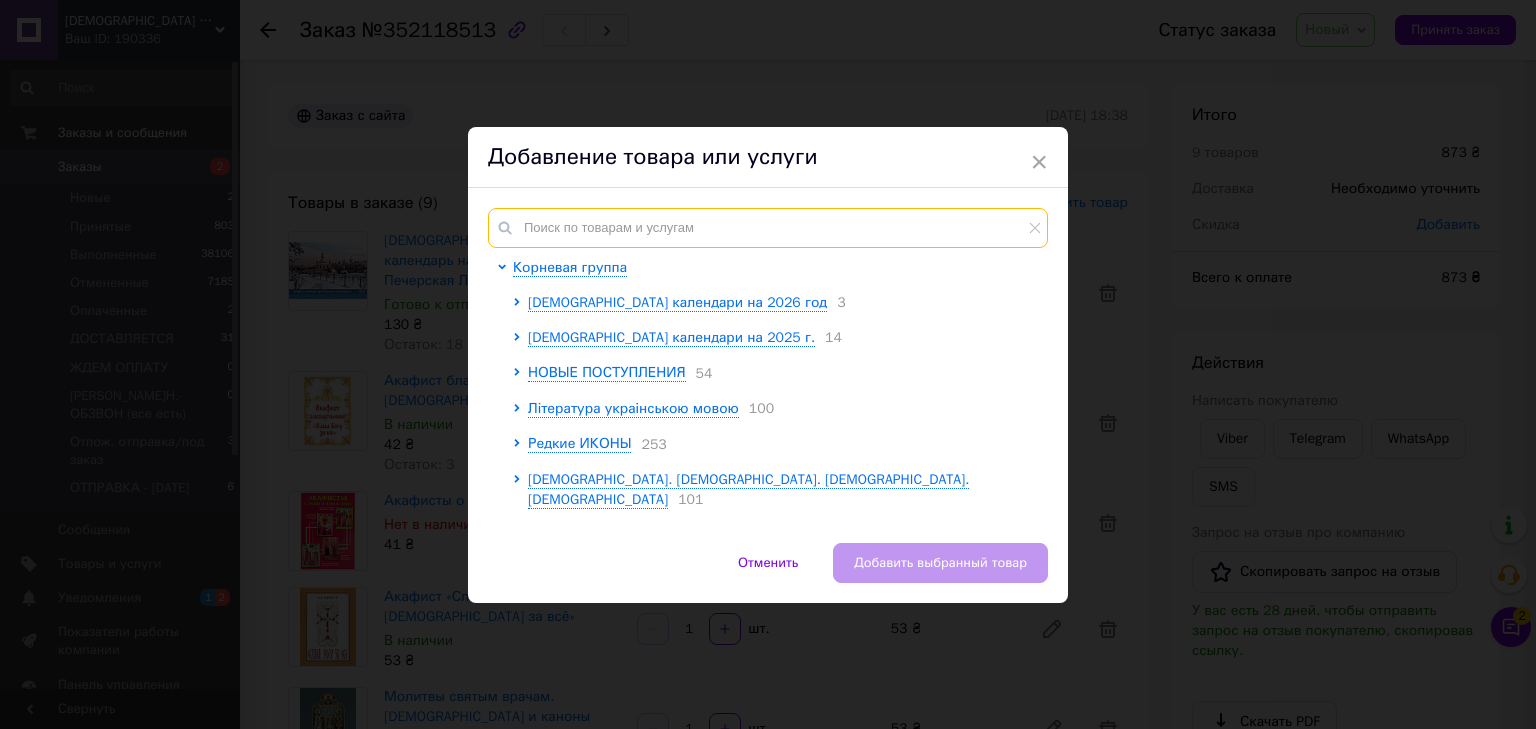 click at bounding box center [768, 228] 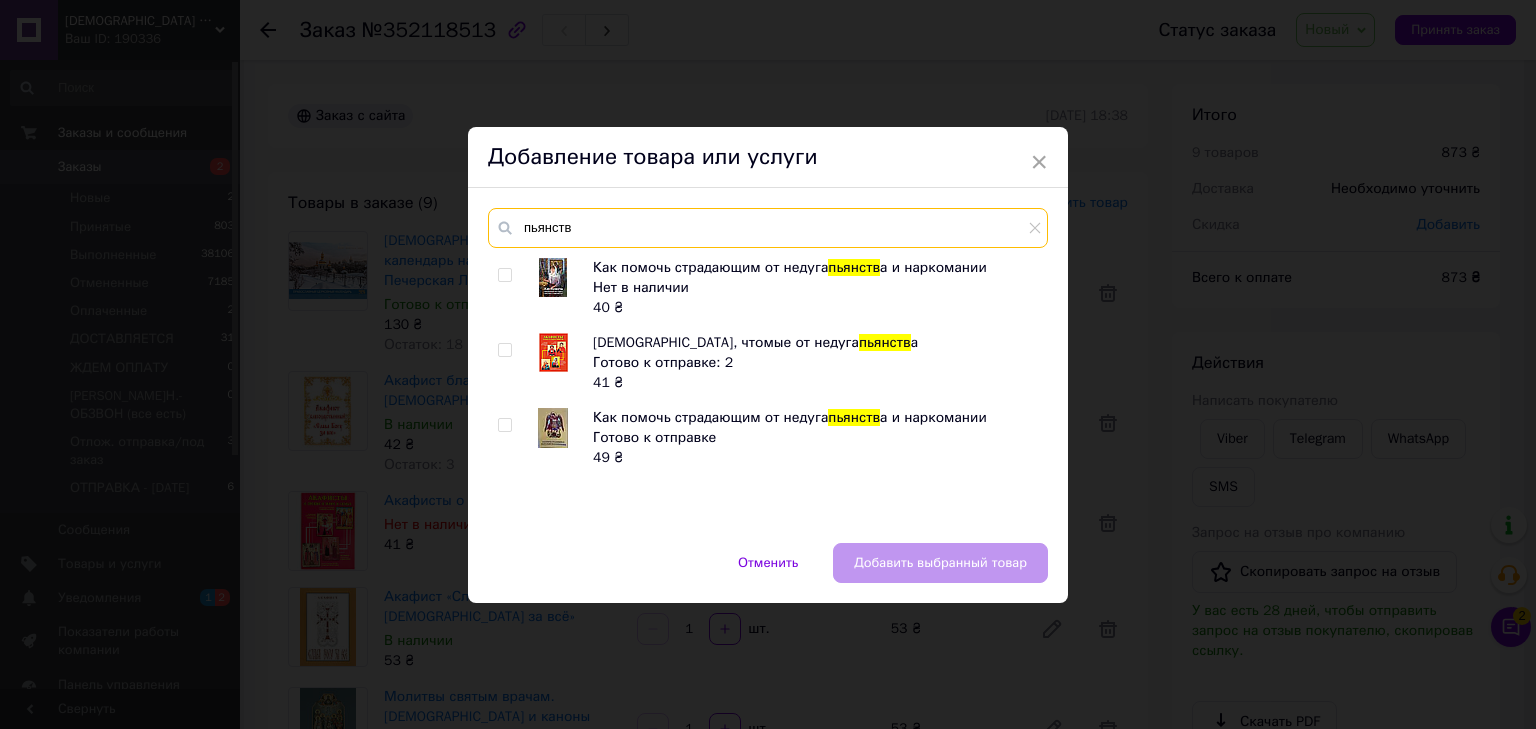 type on "пьянств" 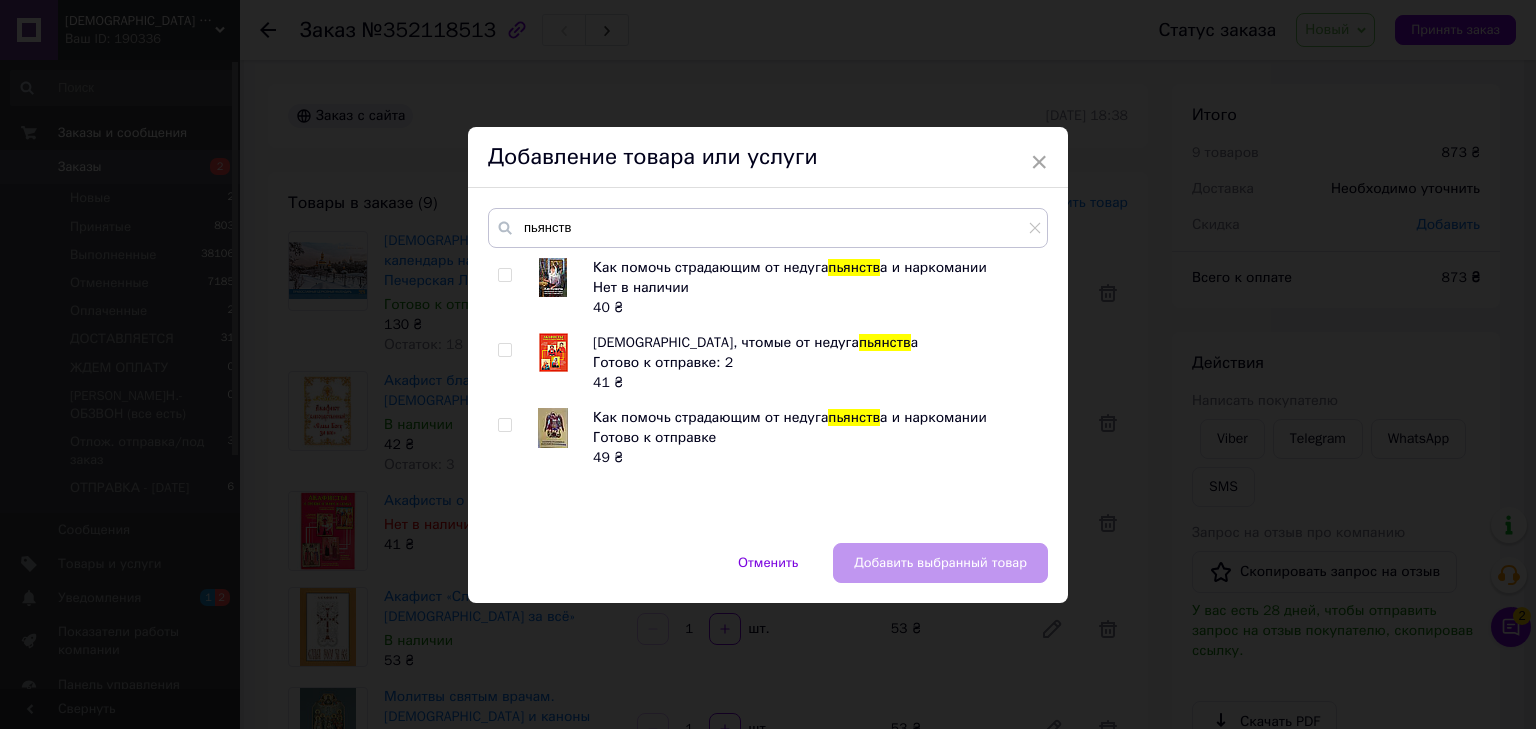 click at bounding box center [504, 350] 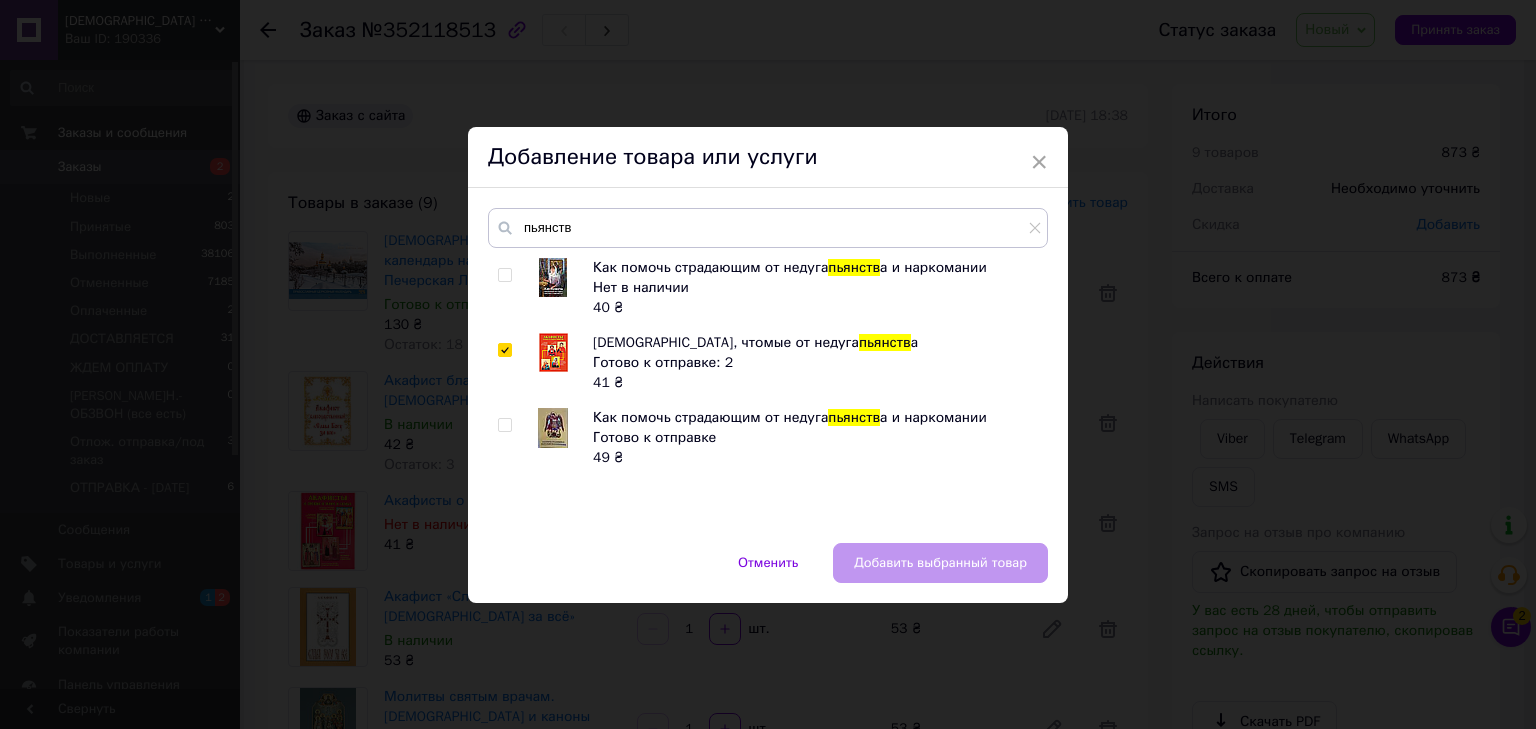 checkbox on "true" 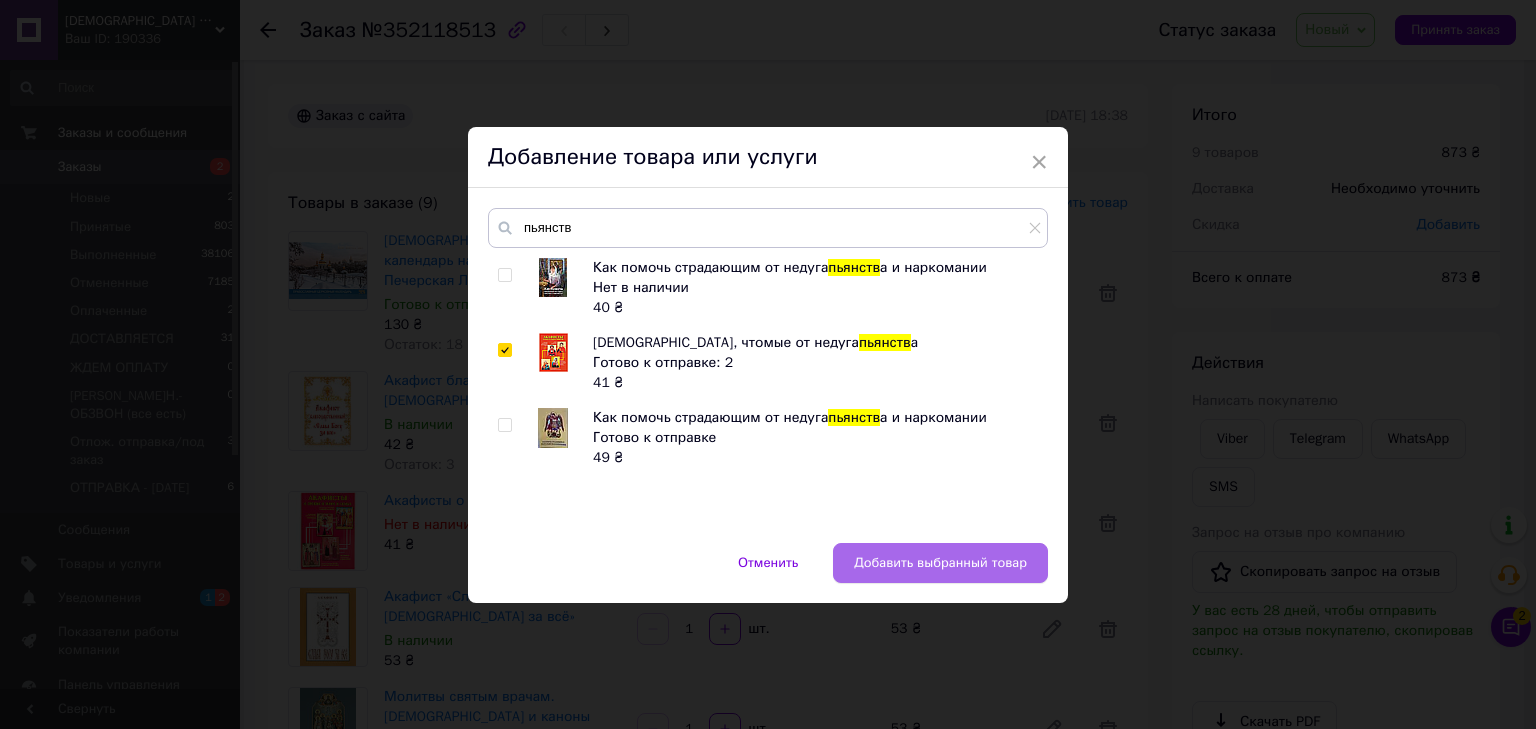 click on "Добавить выбранный товар" at bounding box center (940, 563) 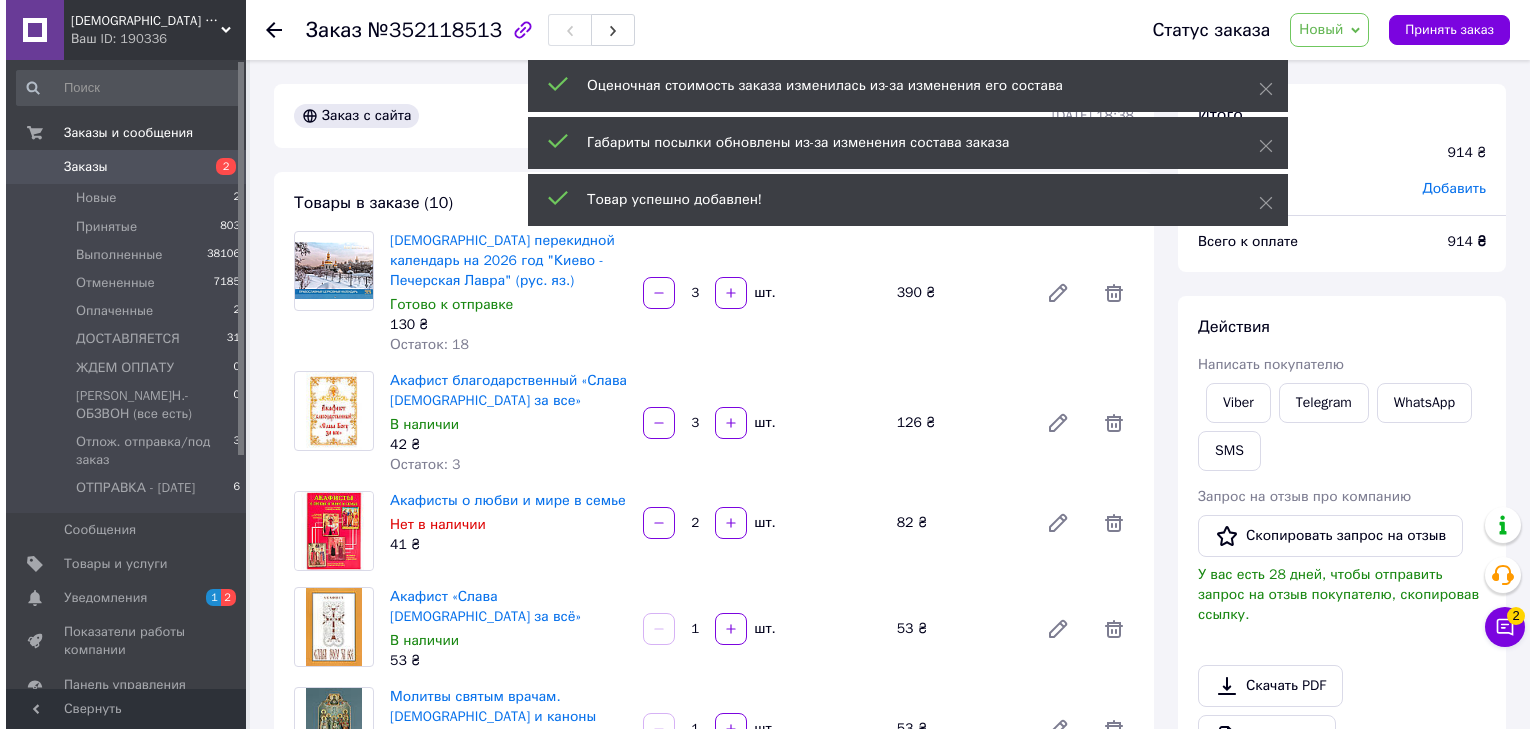 scroll, scrollTop: 370, scrollLeft: 0, axis: vertical 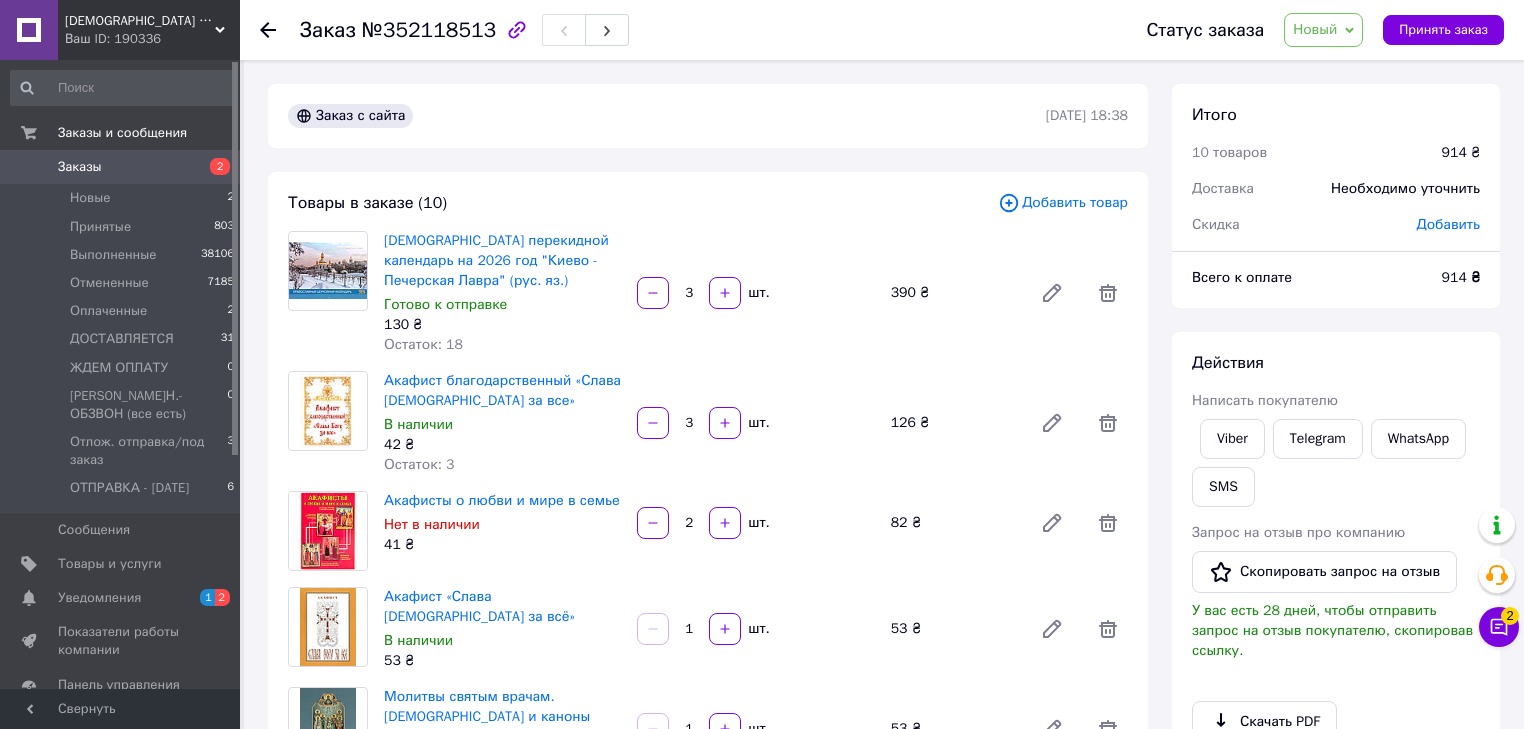 click on "Добавить товар" at bounding box center [1063, 203] 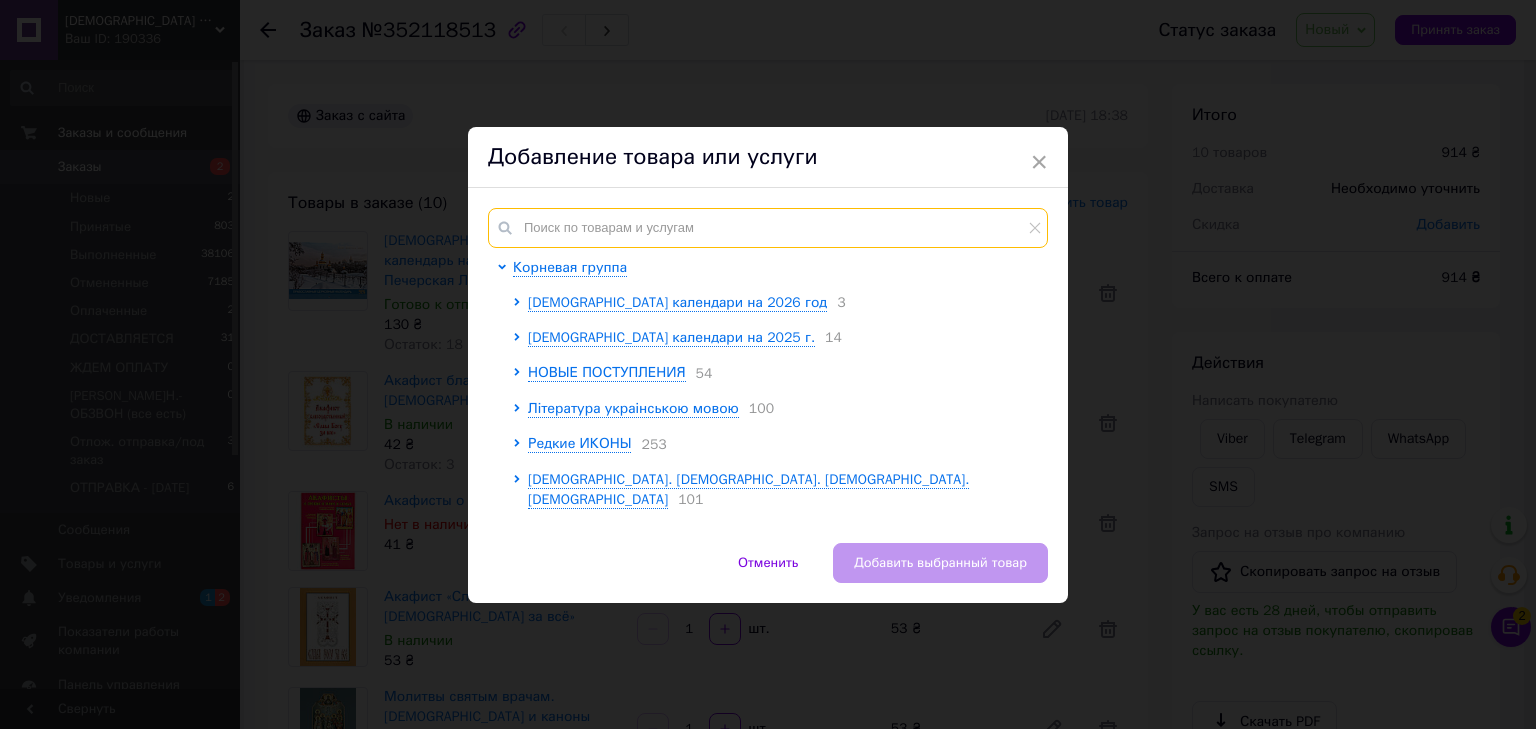 click at bounding box center [768, 228] 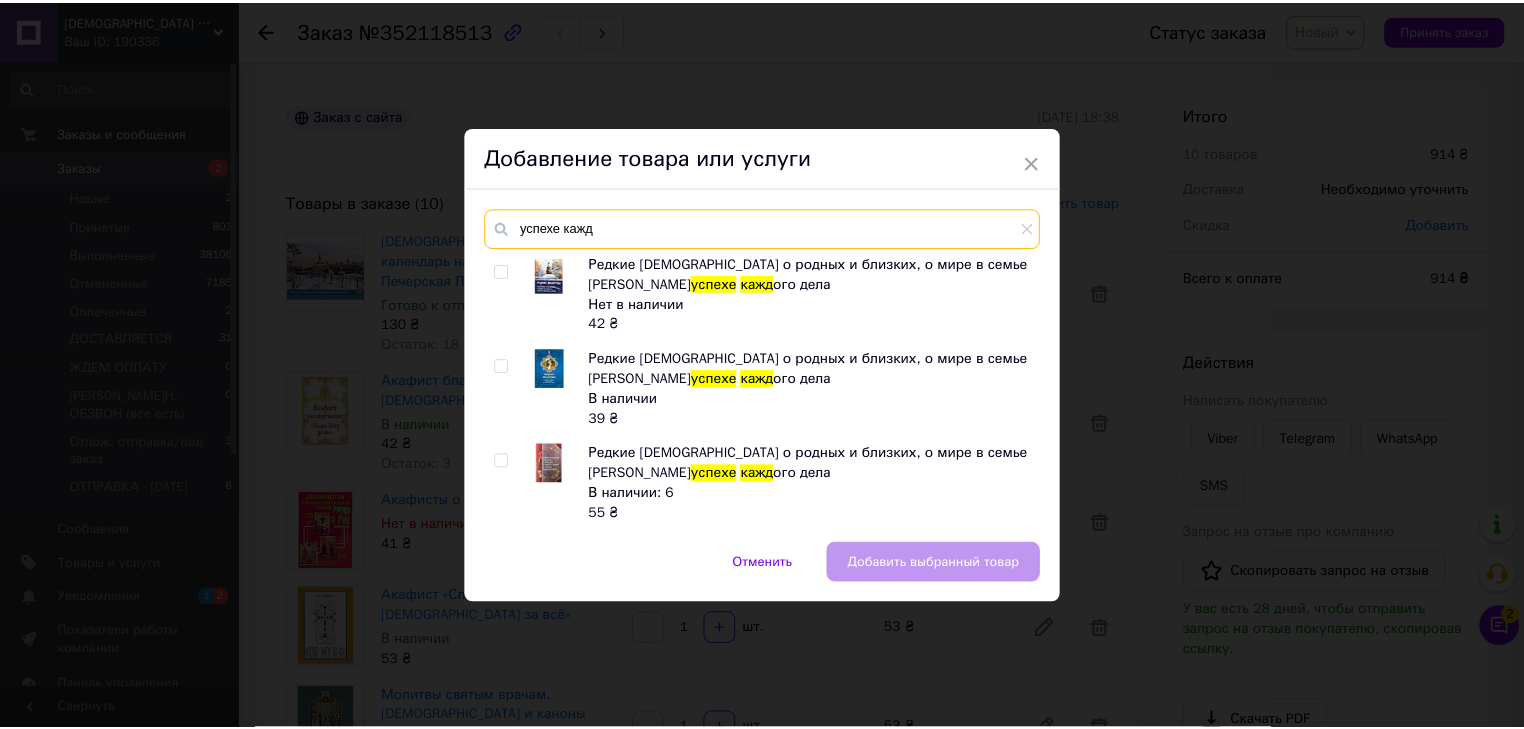 scroll, scrollTop: 0, scrollLeft: 0, axis: both 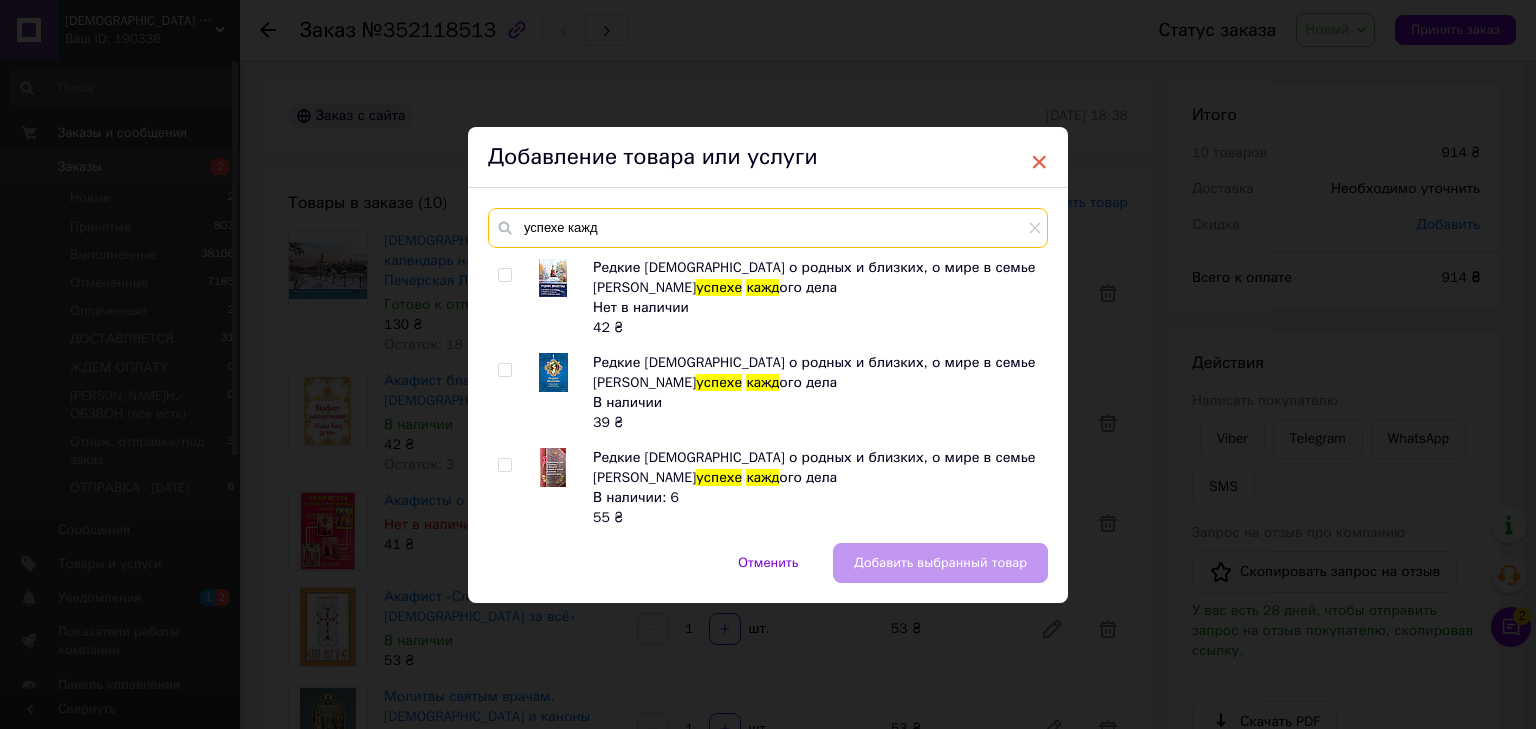 type on "успехе кажд" 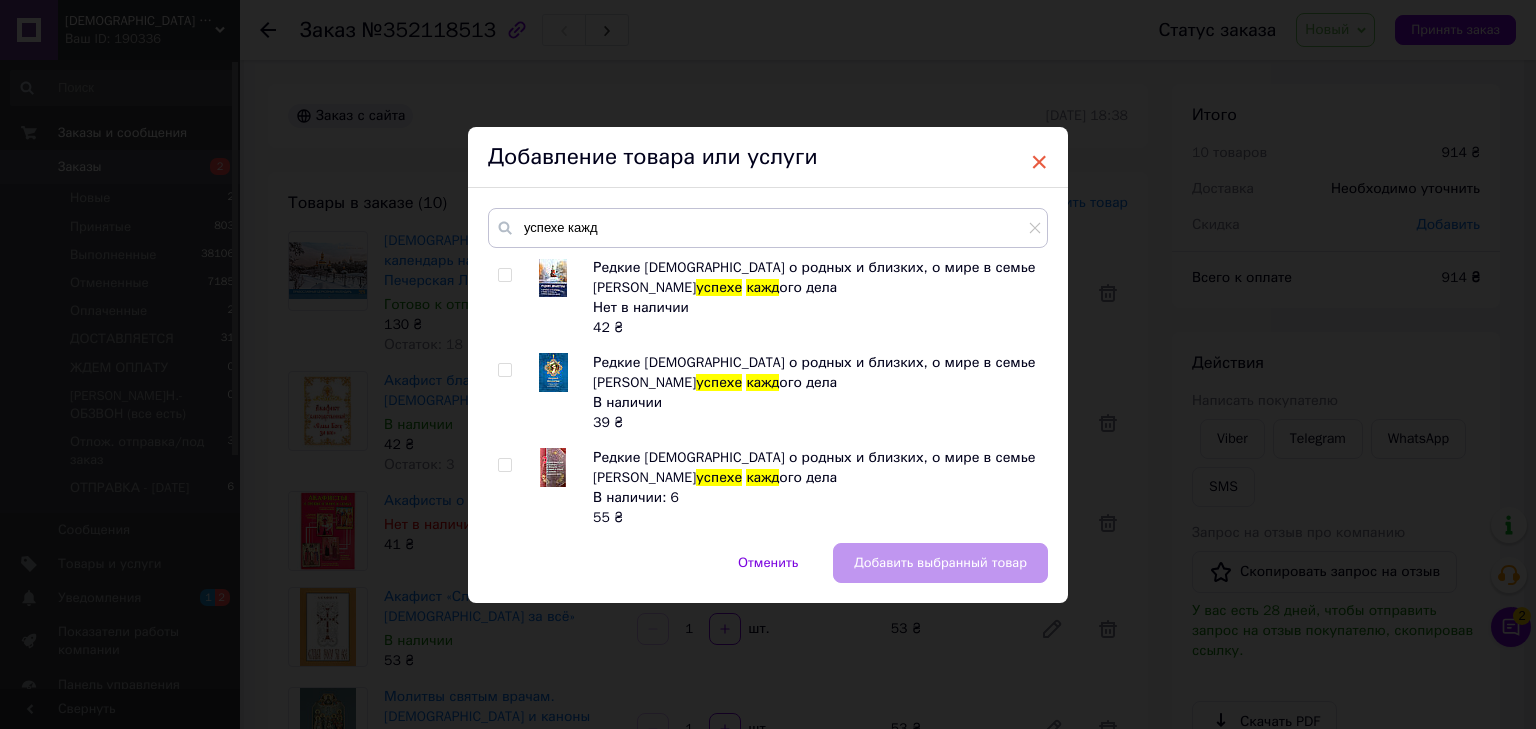 click on "×" at bounding box center (1039, 162) 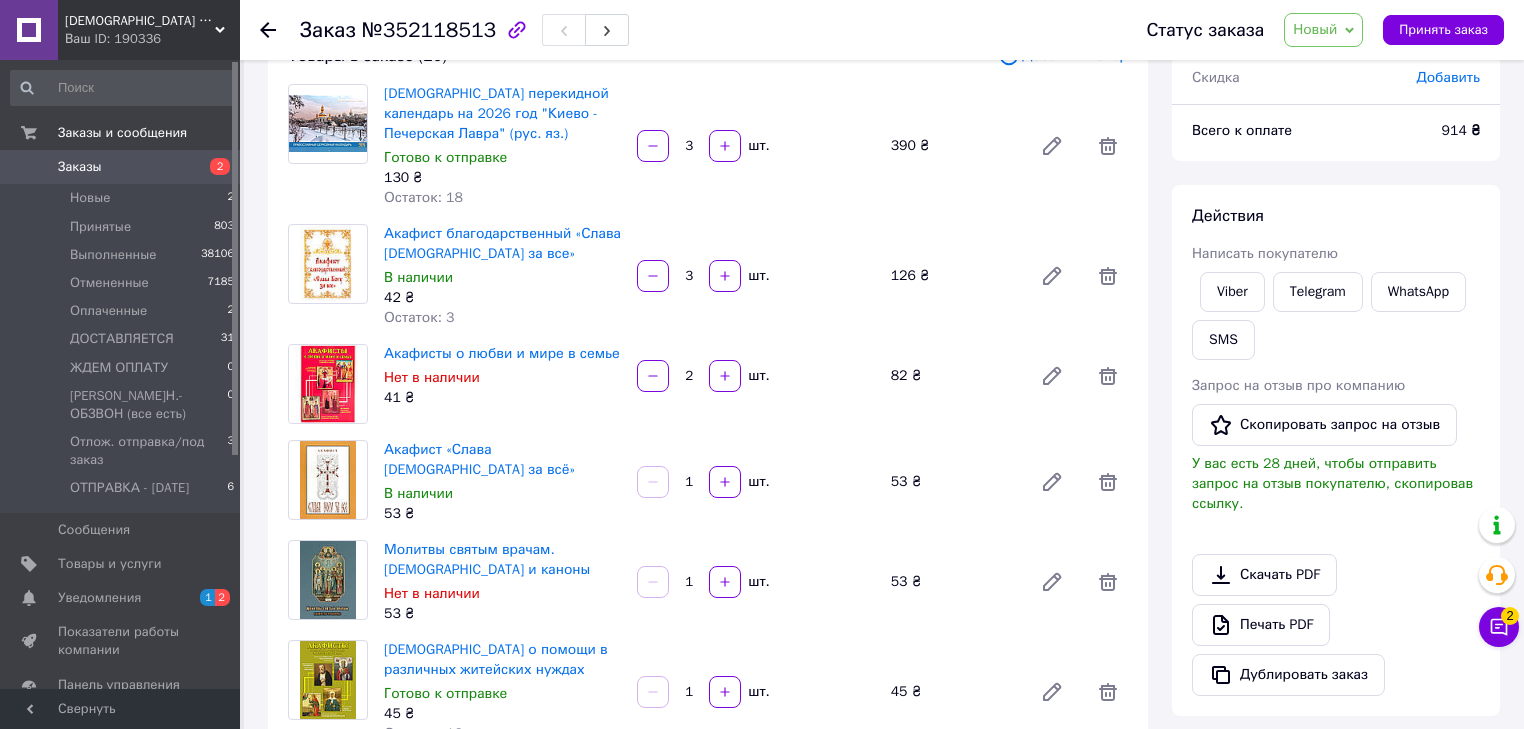 scroll, scrollTop: 160, scrollLeft: 0, axis: vertical 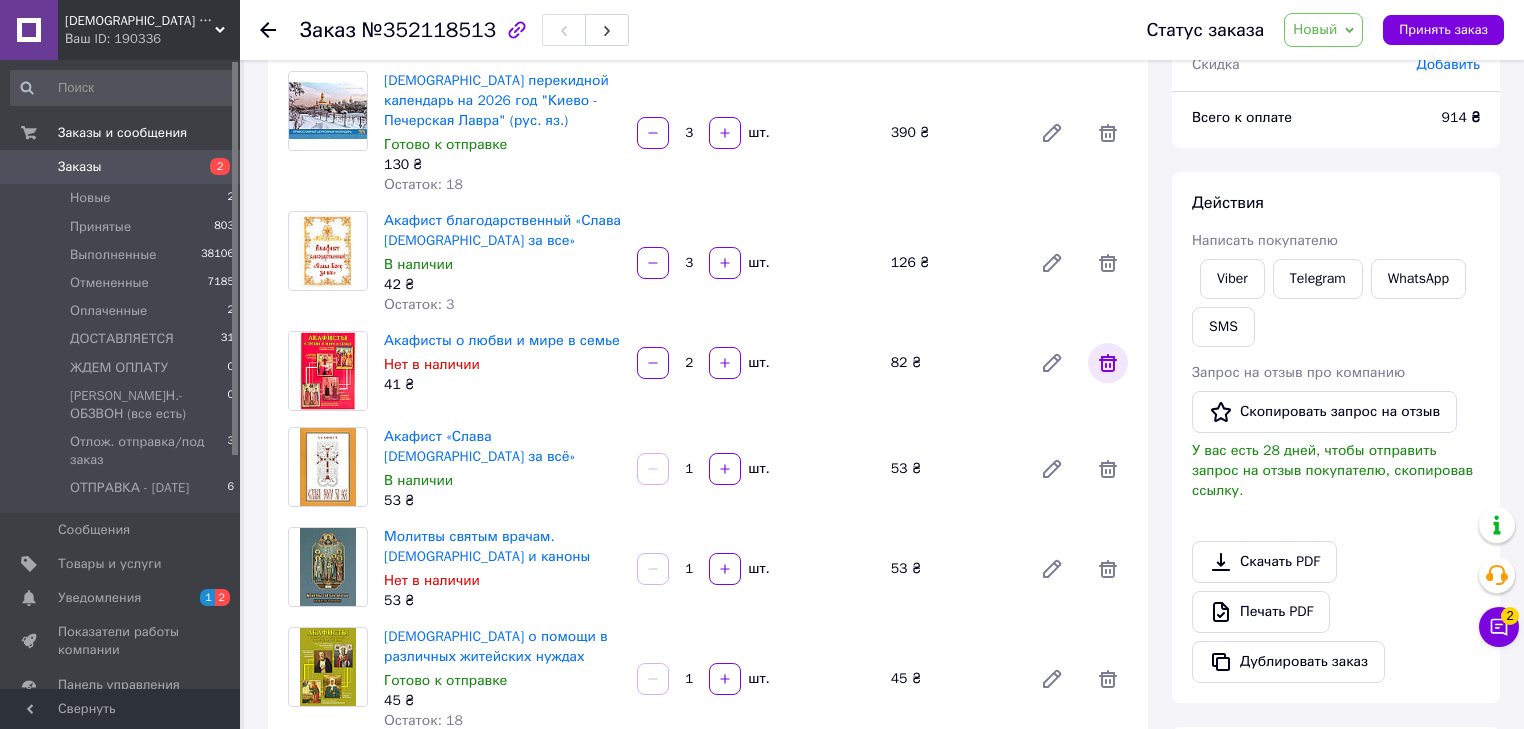 click 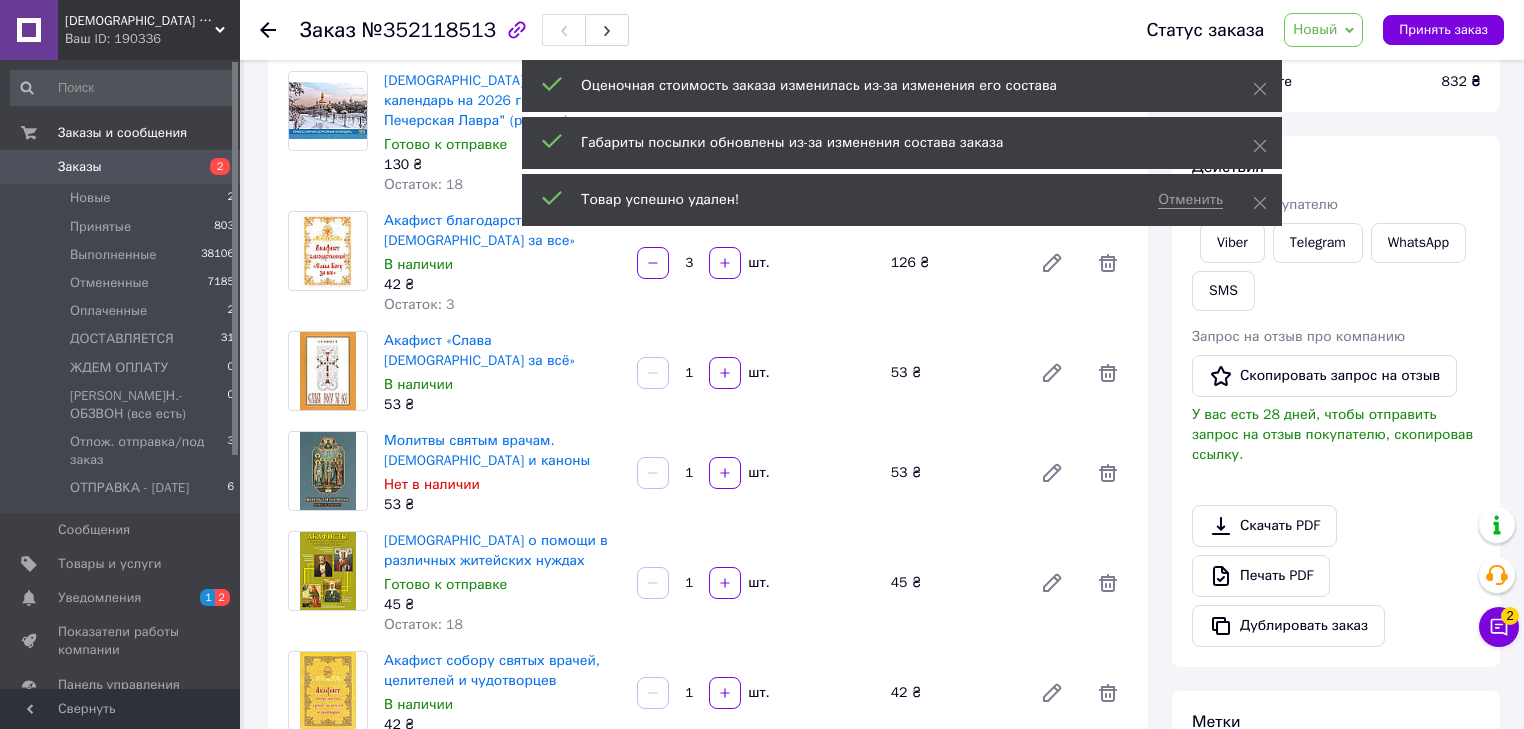 scroll, scrollTop: 467, scrollLeft: 0, axis: vertical 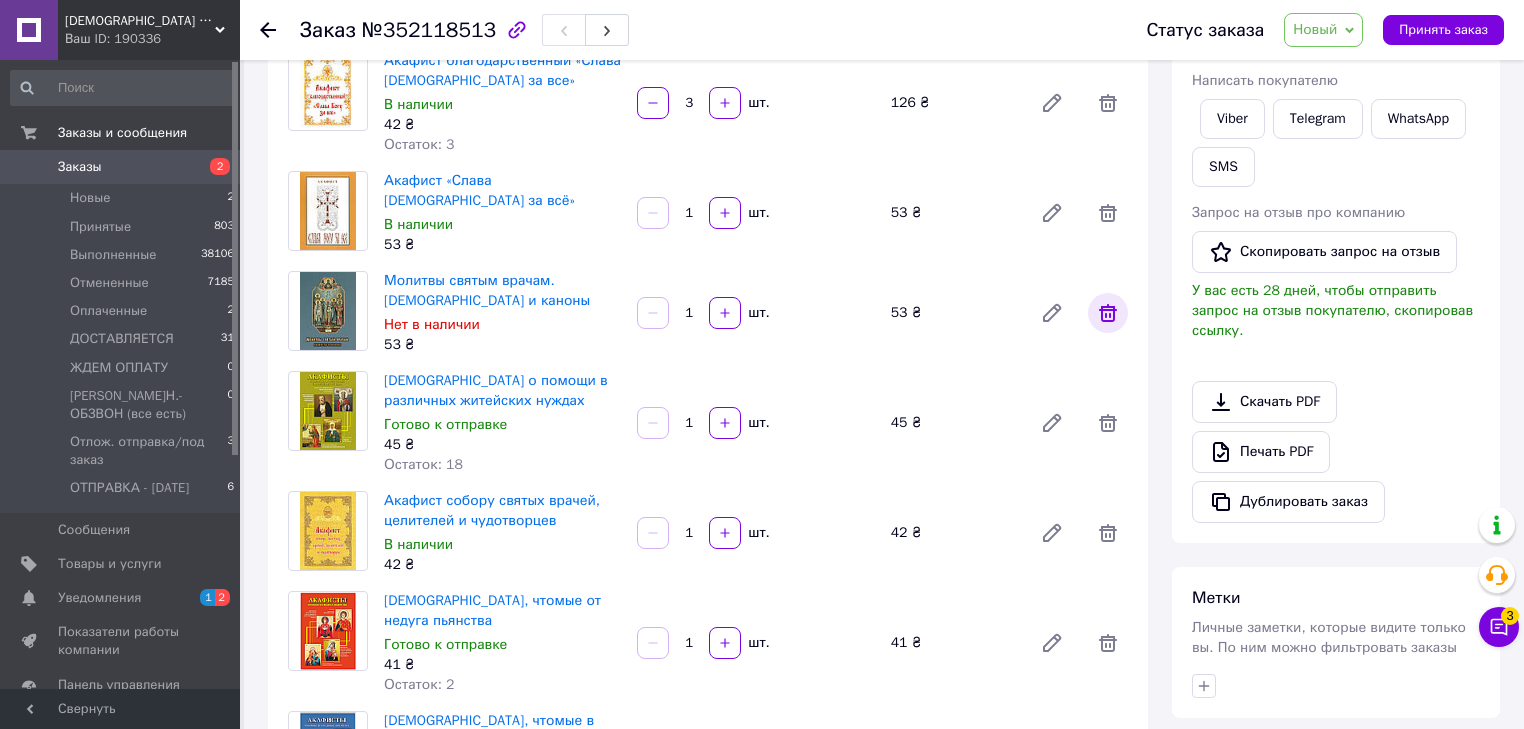 click 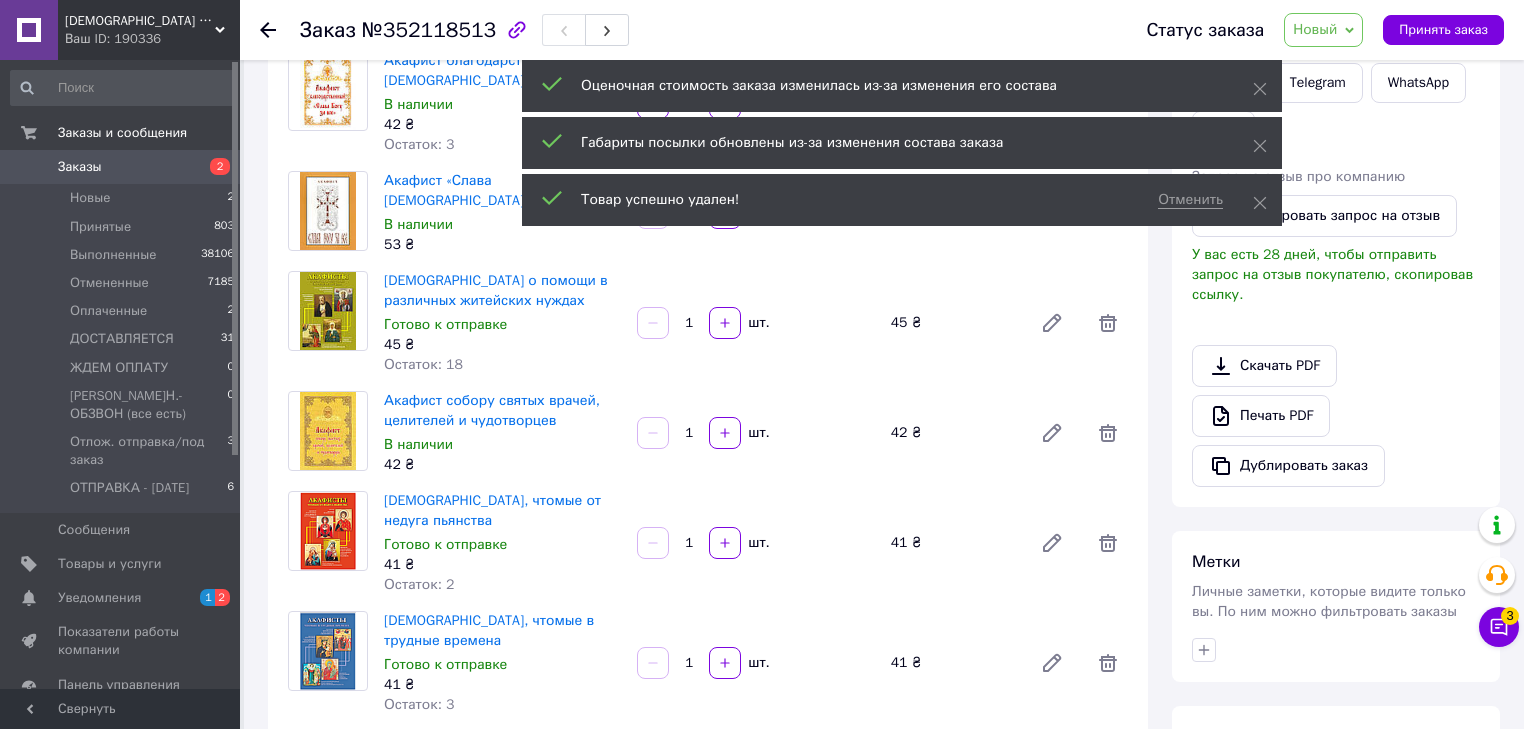 scroll, scrollTop: 564, scrollLeft: 0, axis: vertical 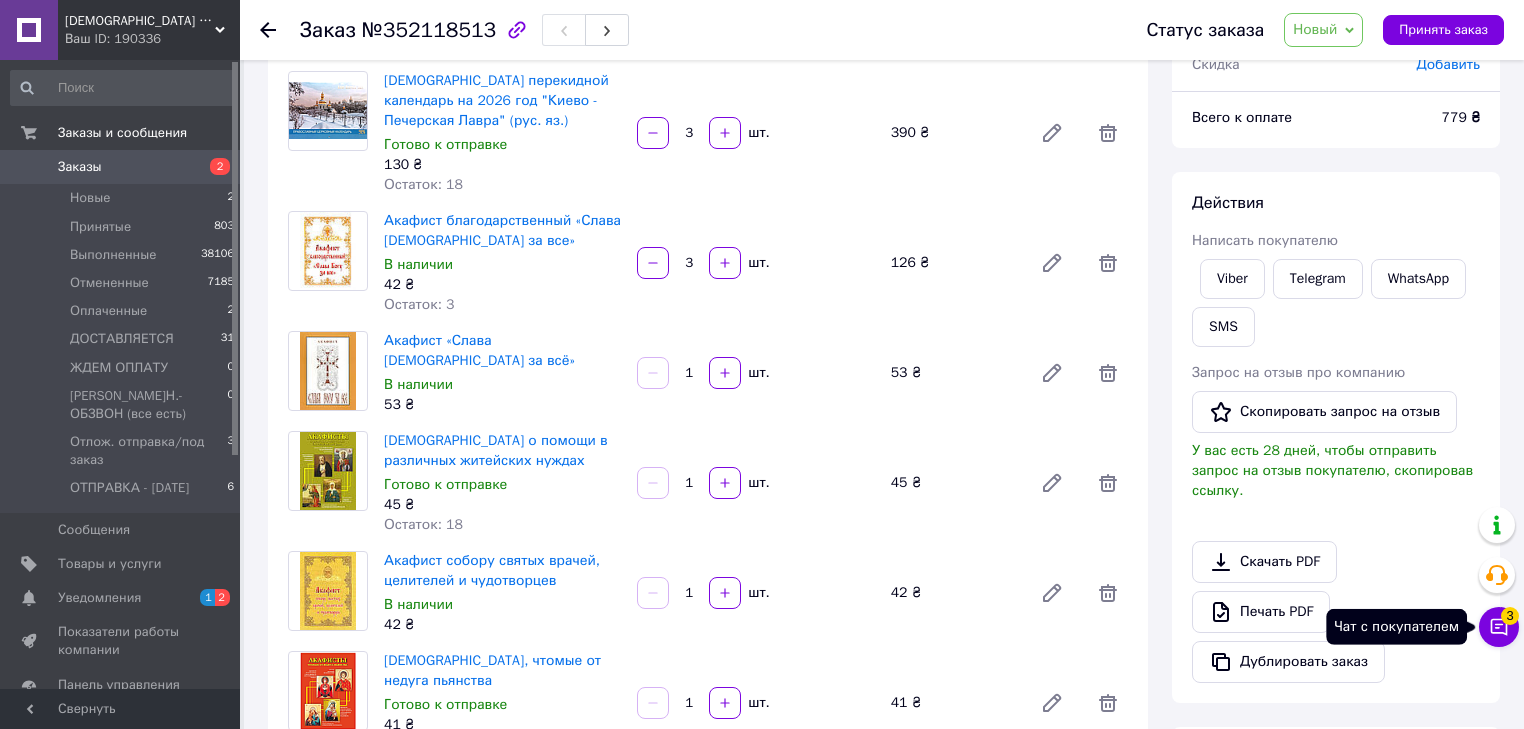 click 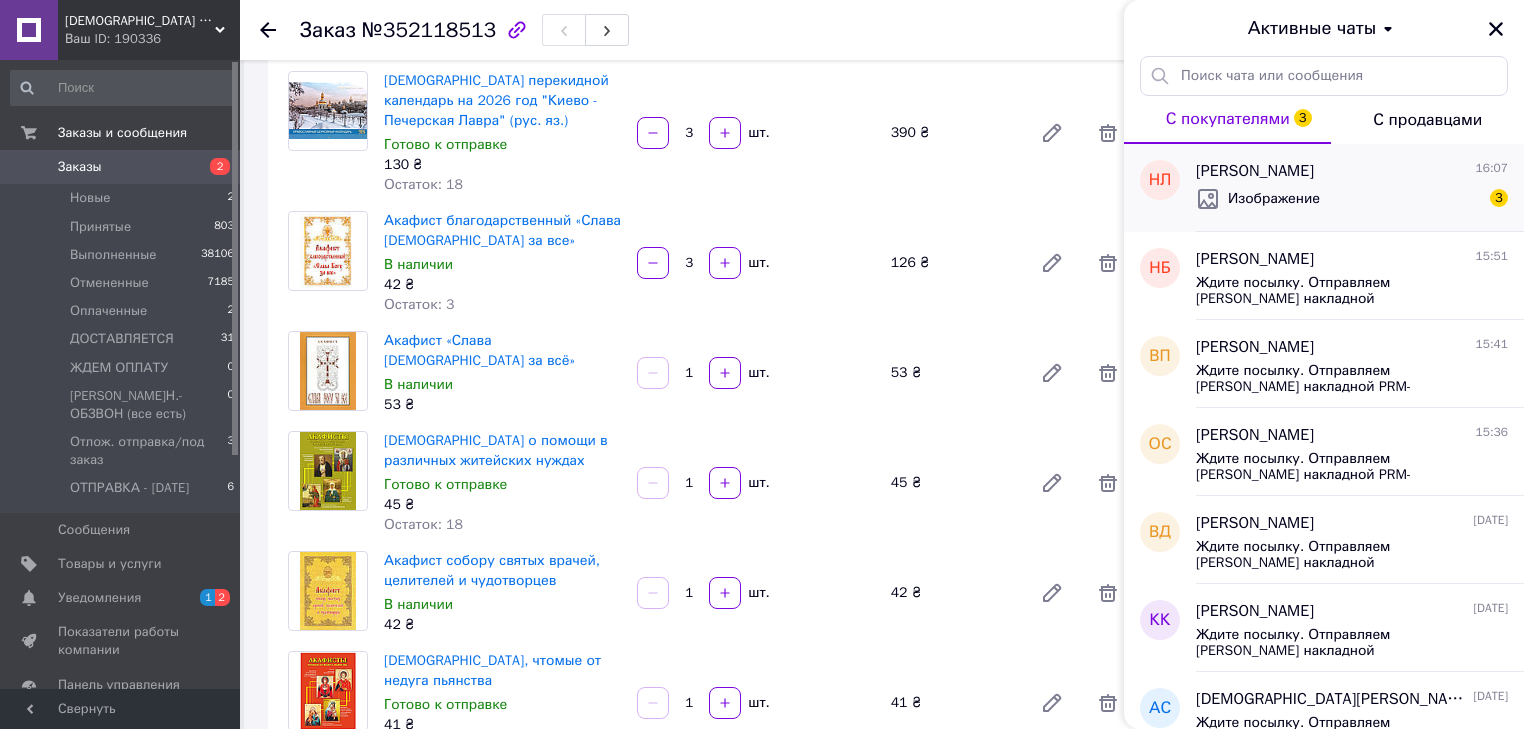 click on "Изображение 3" at bounding box center (1352, 199) 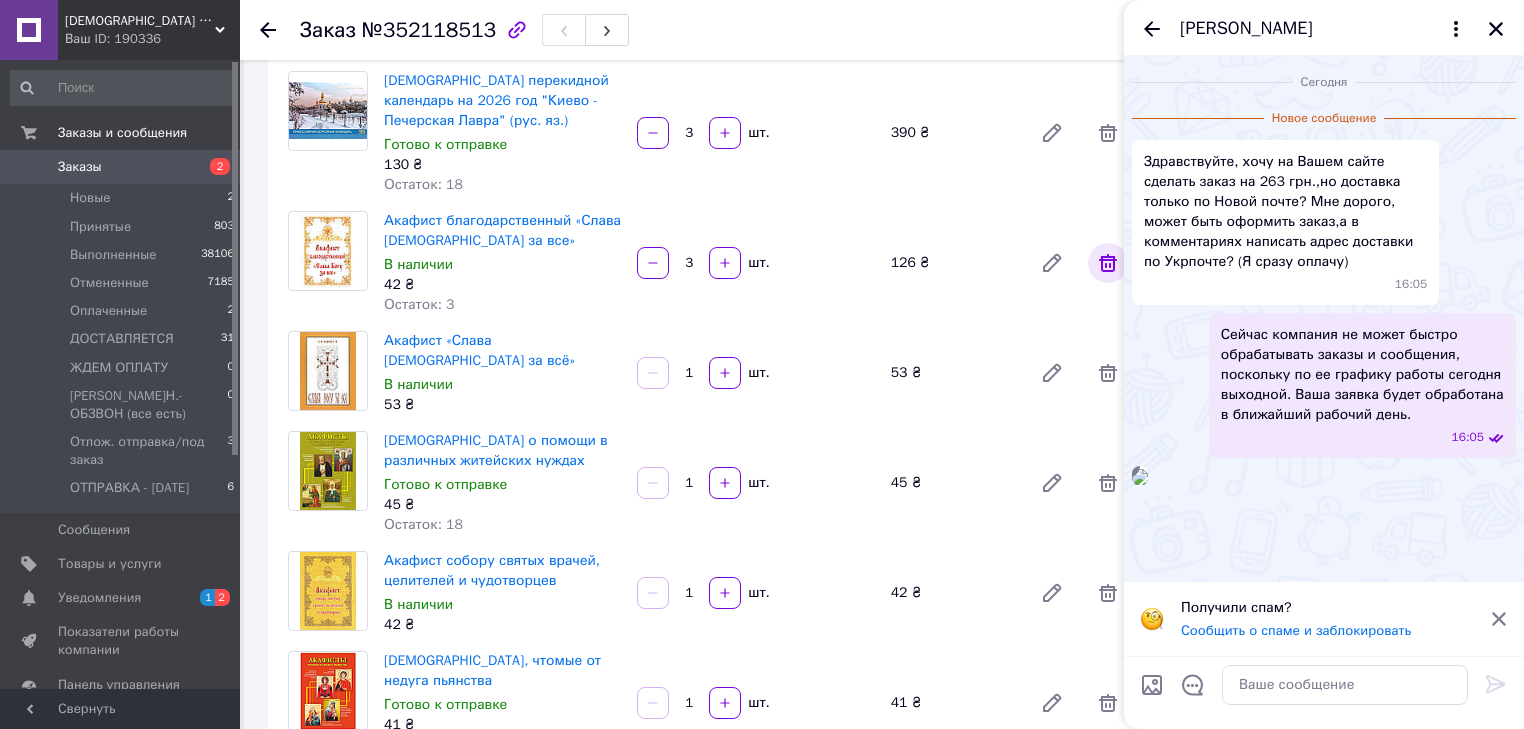 click 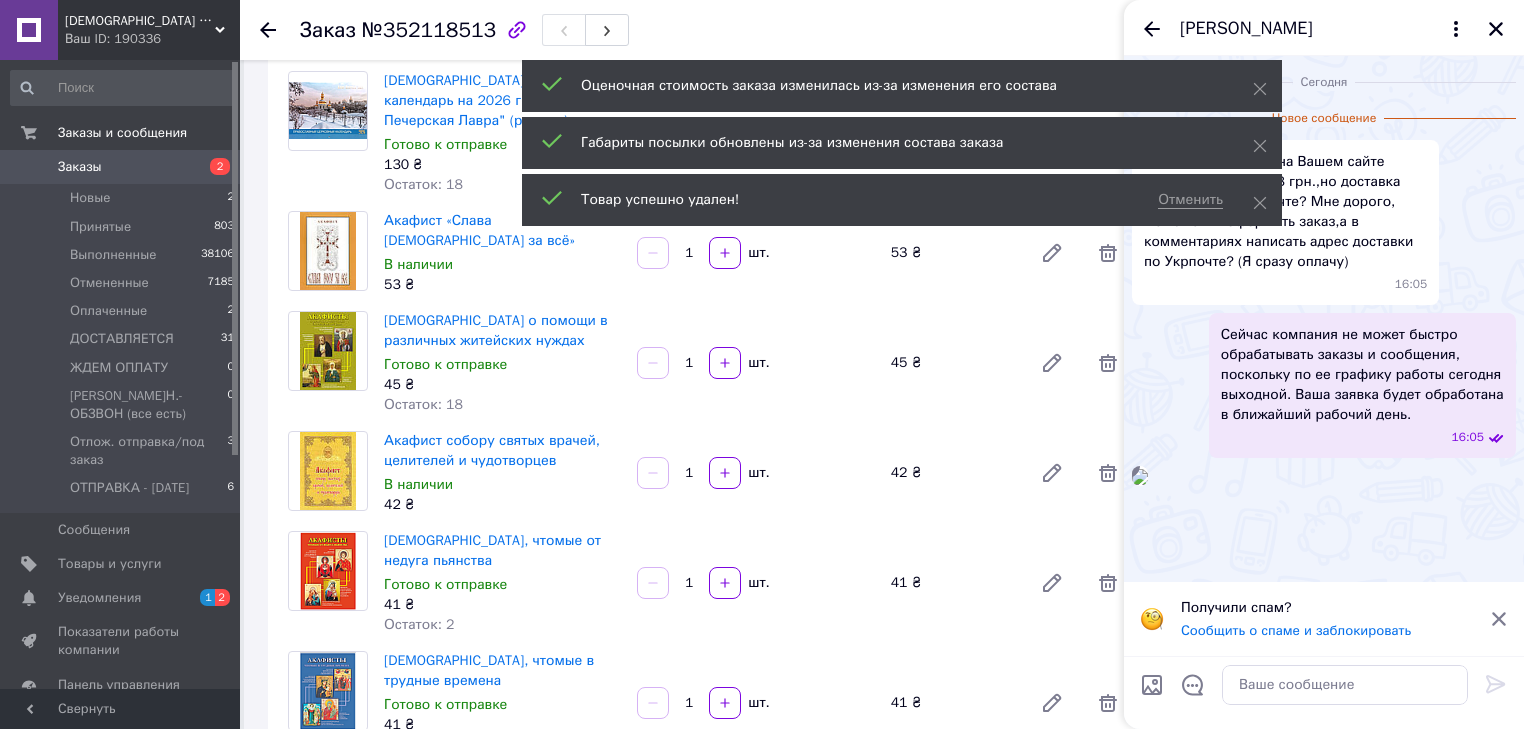 scroll, scrollTop: 660, scrollLeft: 0, axis: vertical 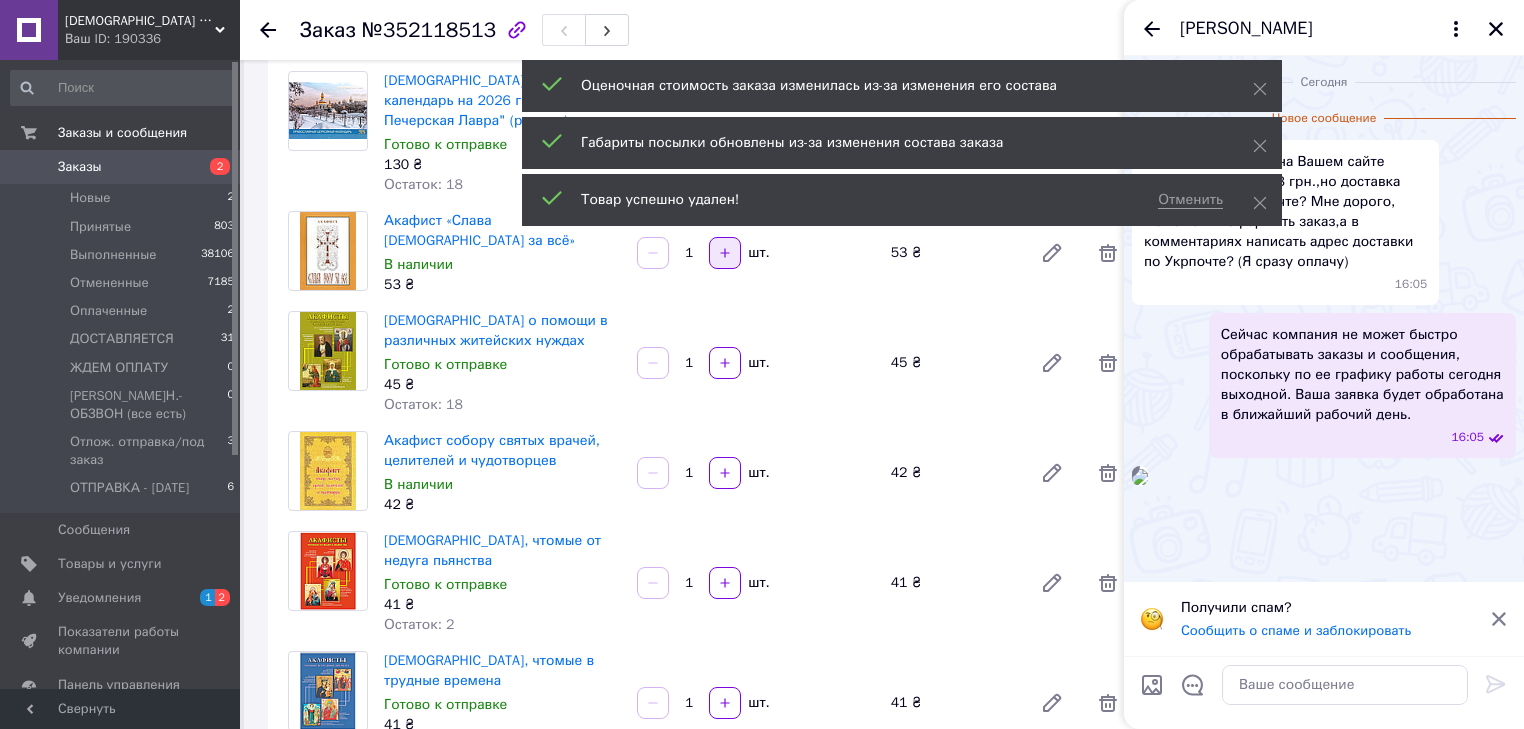 click 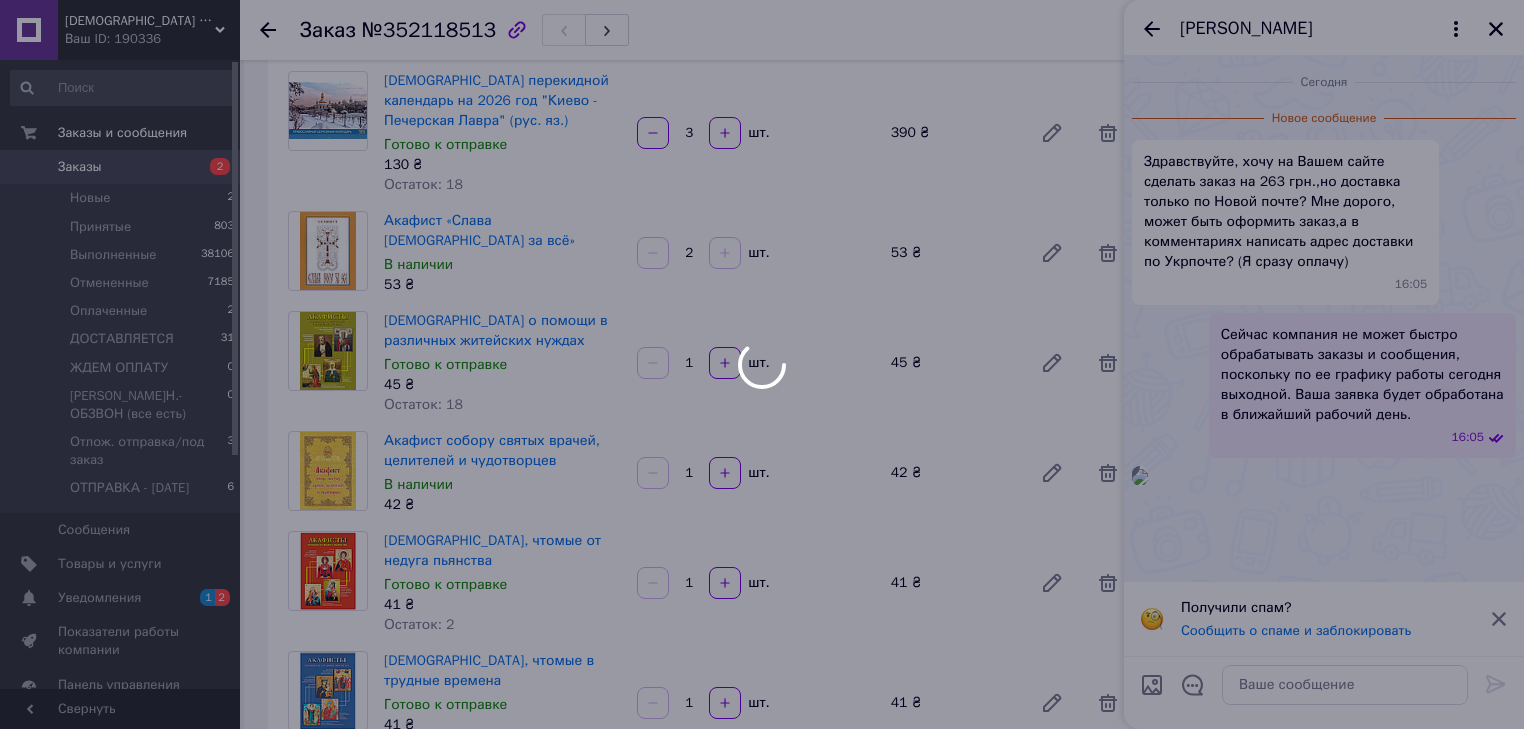 click at bounding box center [725, 253] 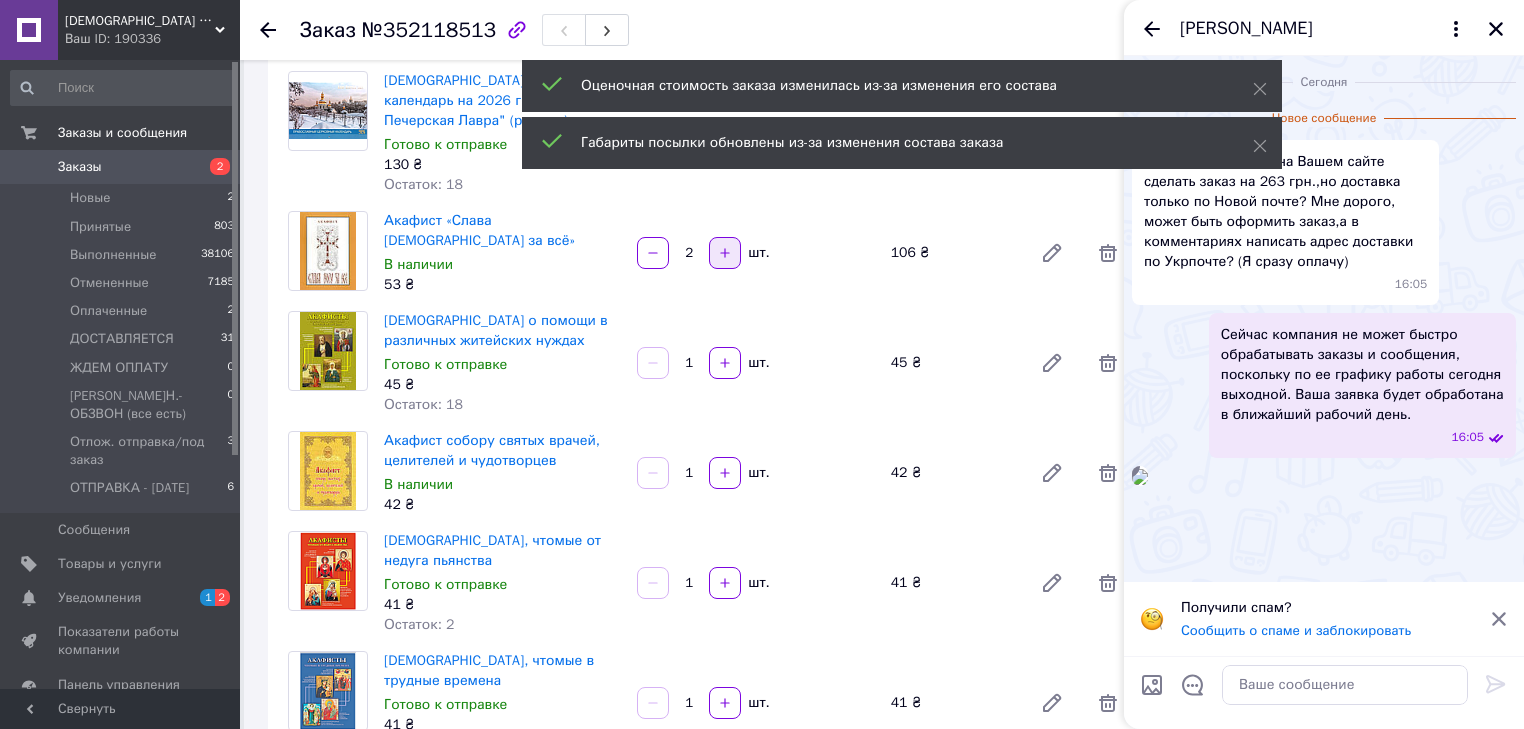 scroll, scrollTop: 757, scrollLeft: 0, axis: vertical 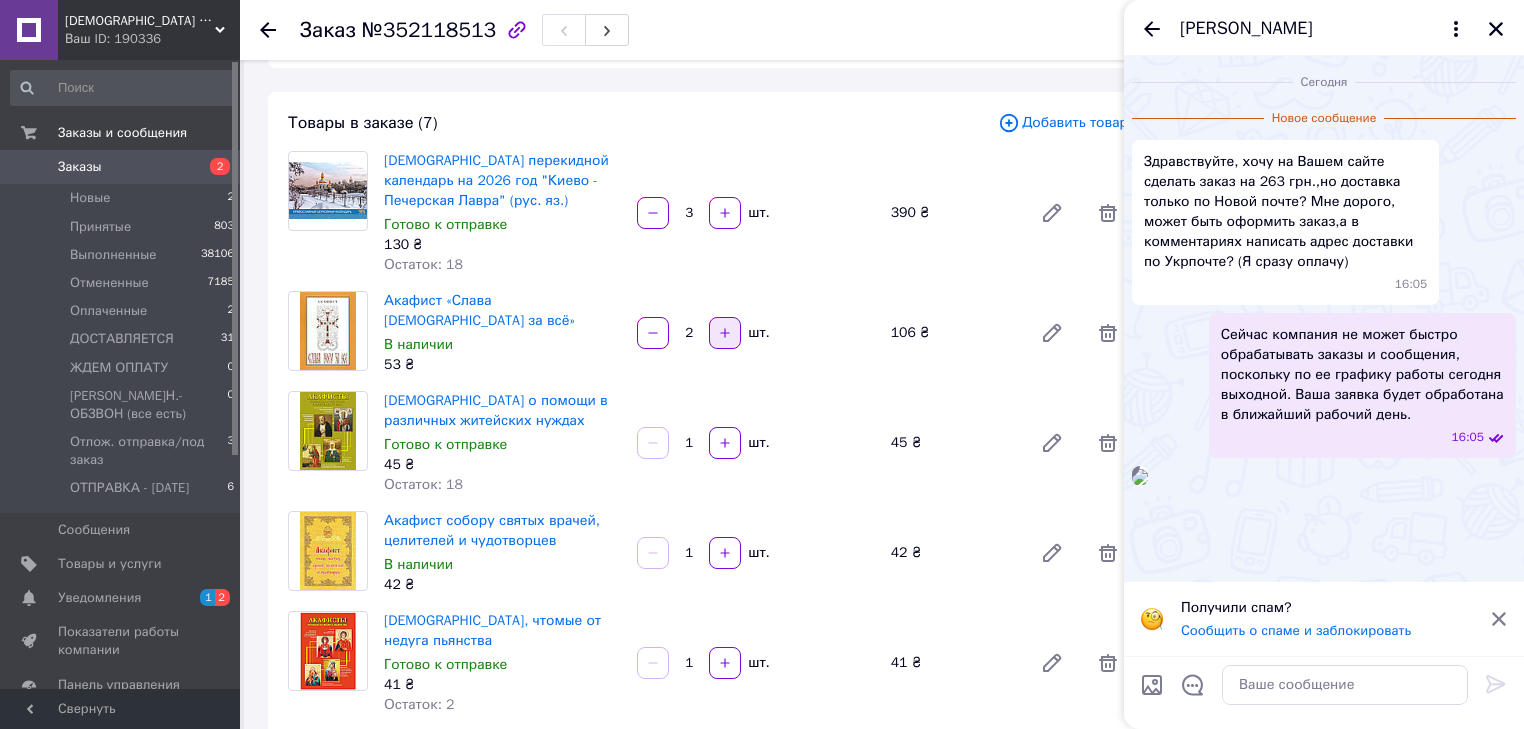 click 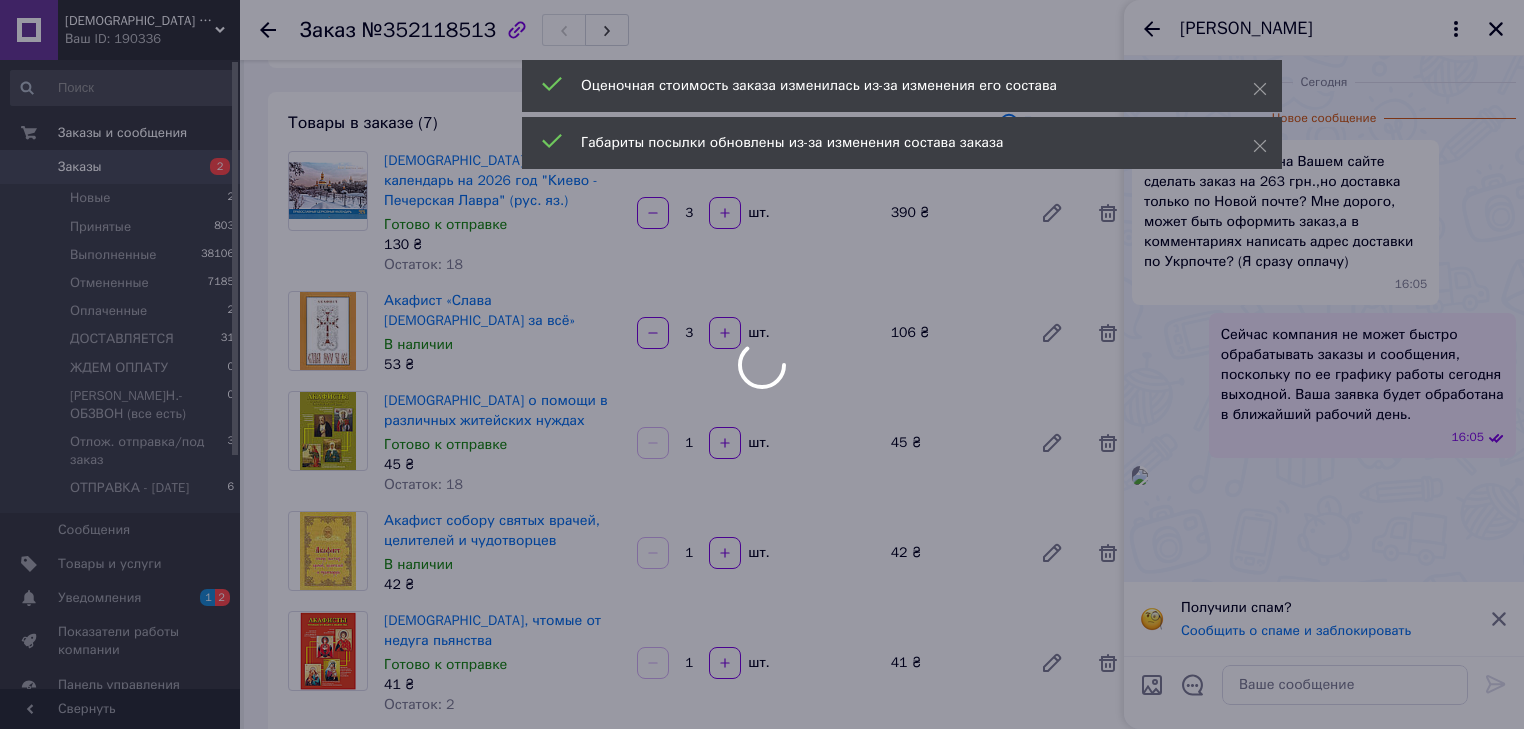 scroll, scrollTop: 854, scrollLeft: 0, axis: vertical 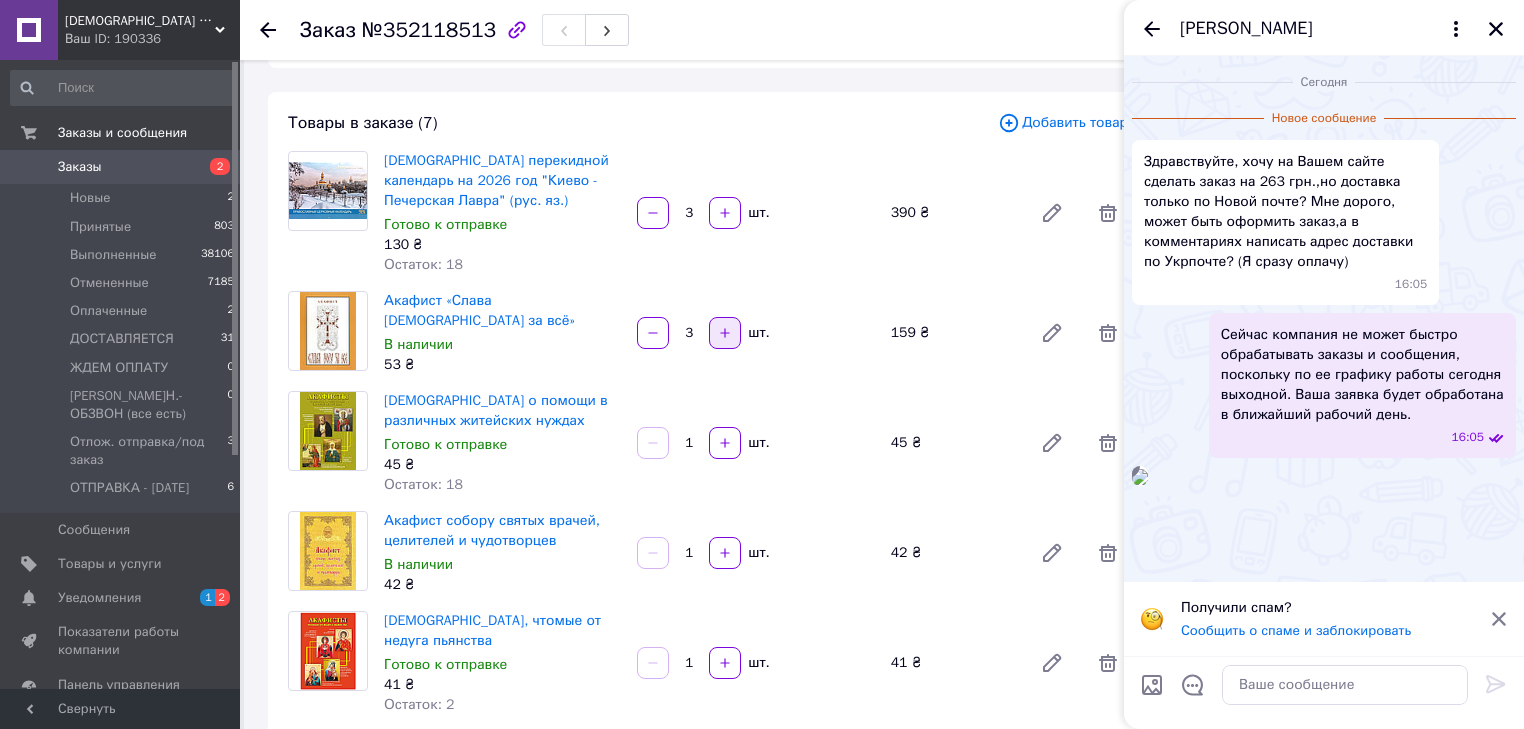 click 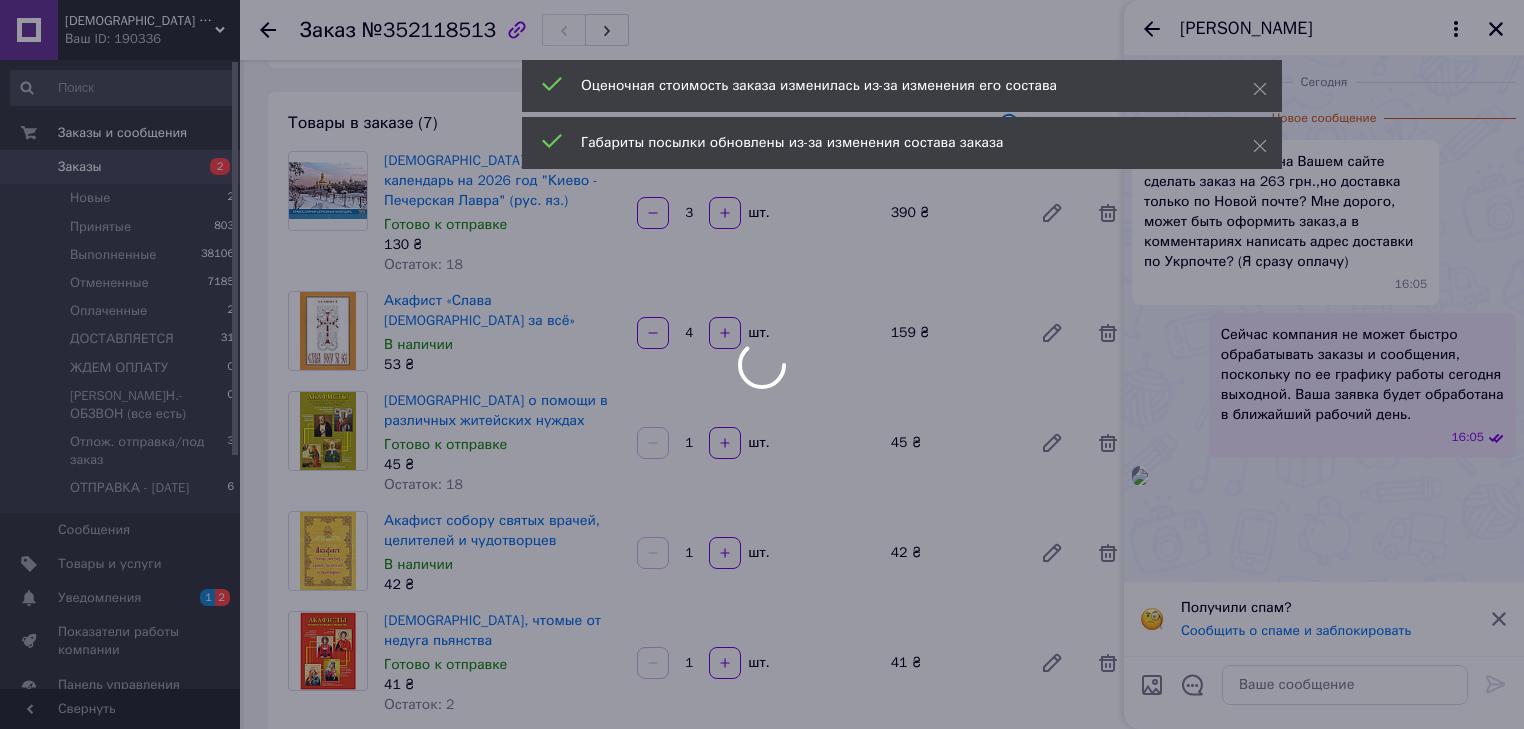 scroll, scrollTop: 951, scrollLeft: 0, axis: vertical 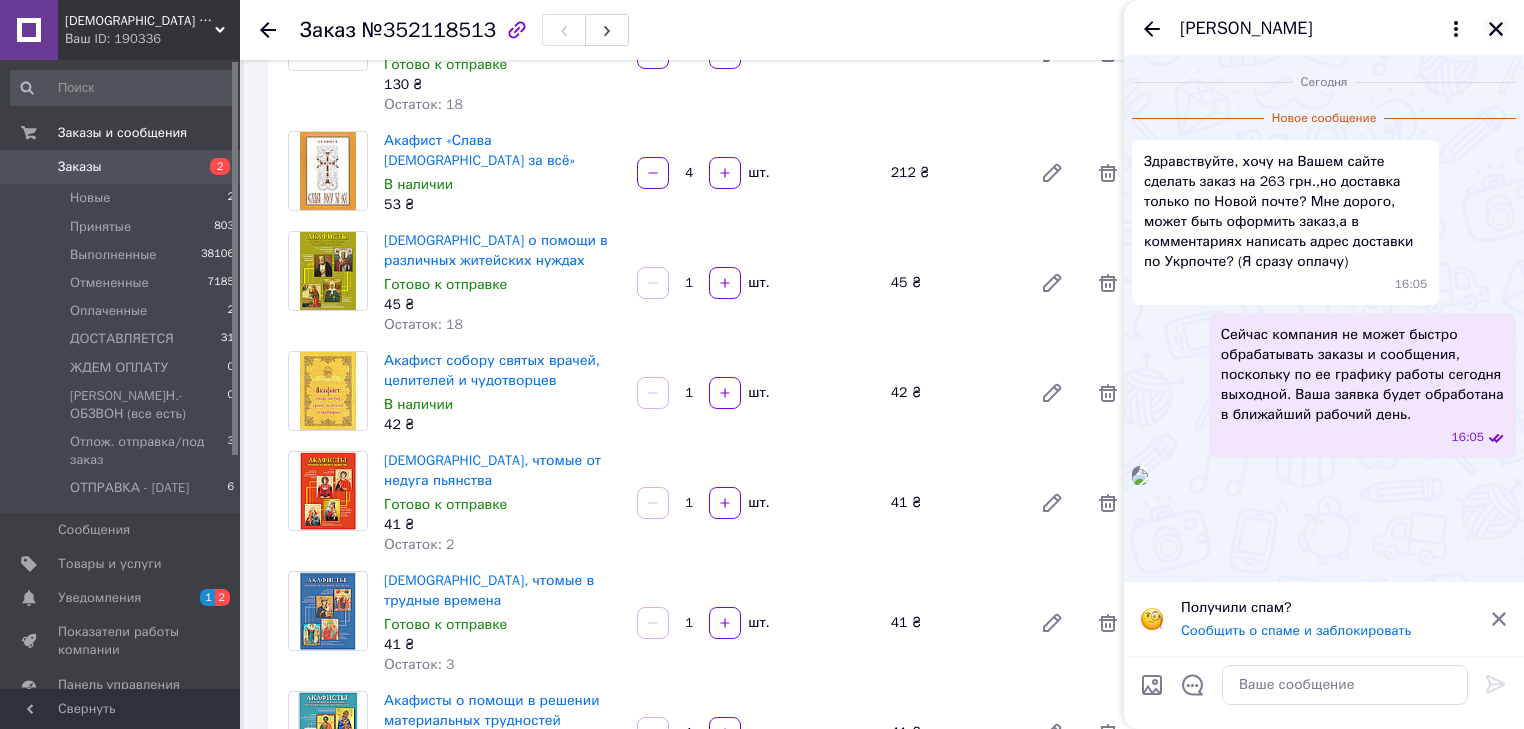 click 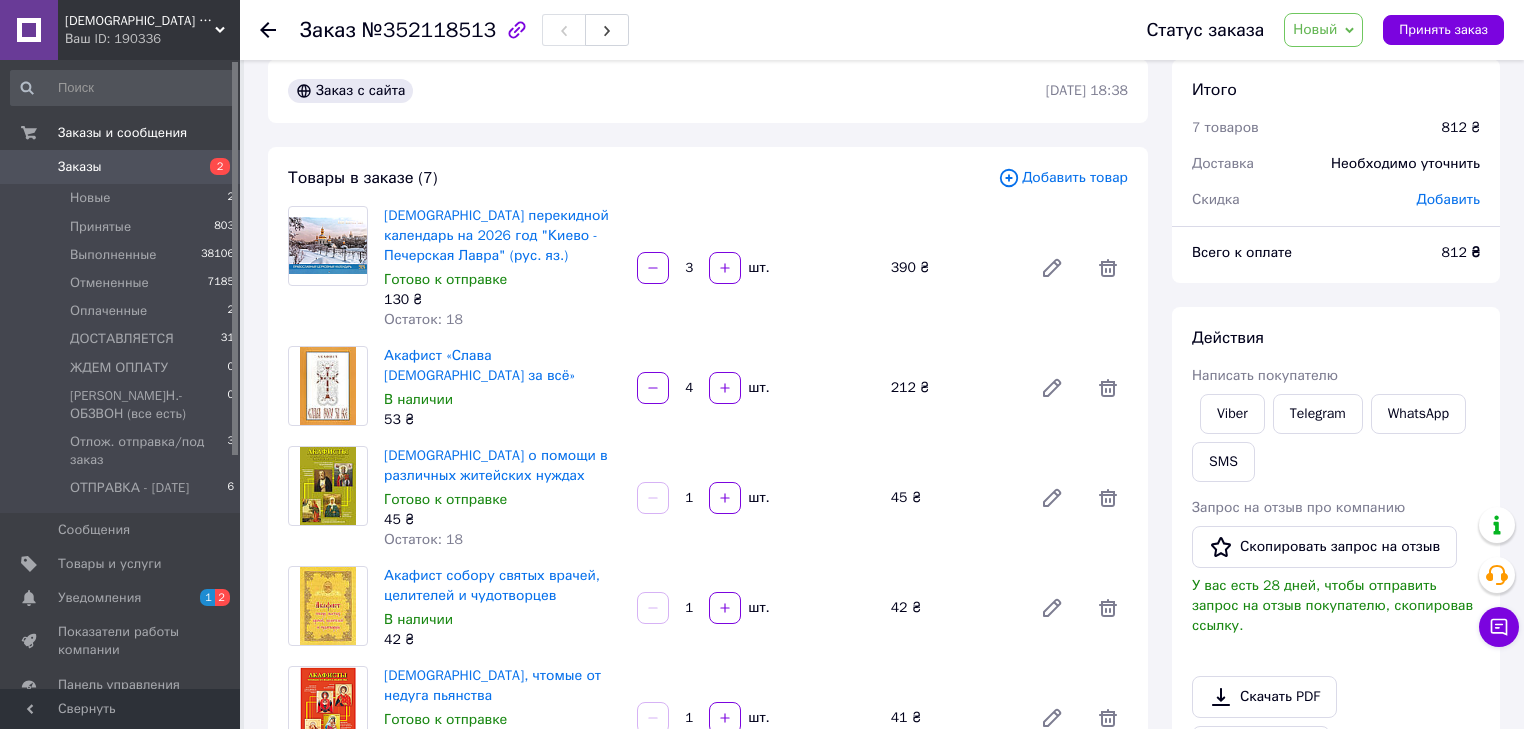 scroll, scrollTop: 0, scrollLeft: 0, axis: both 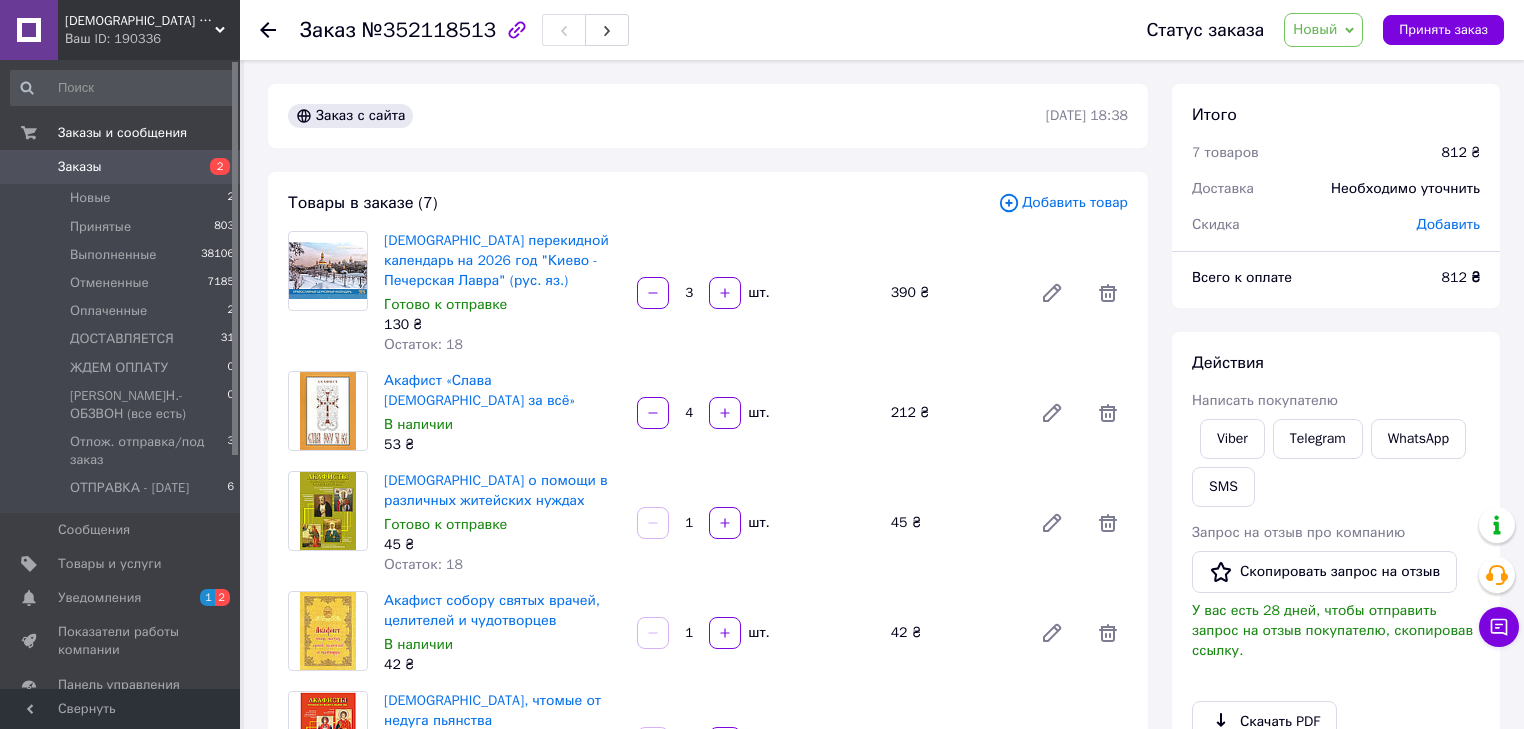 click on "Новый" at bounding box center [1315, 29] 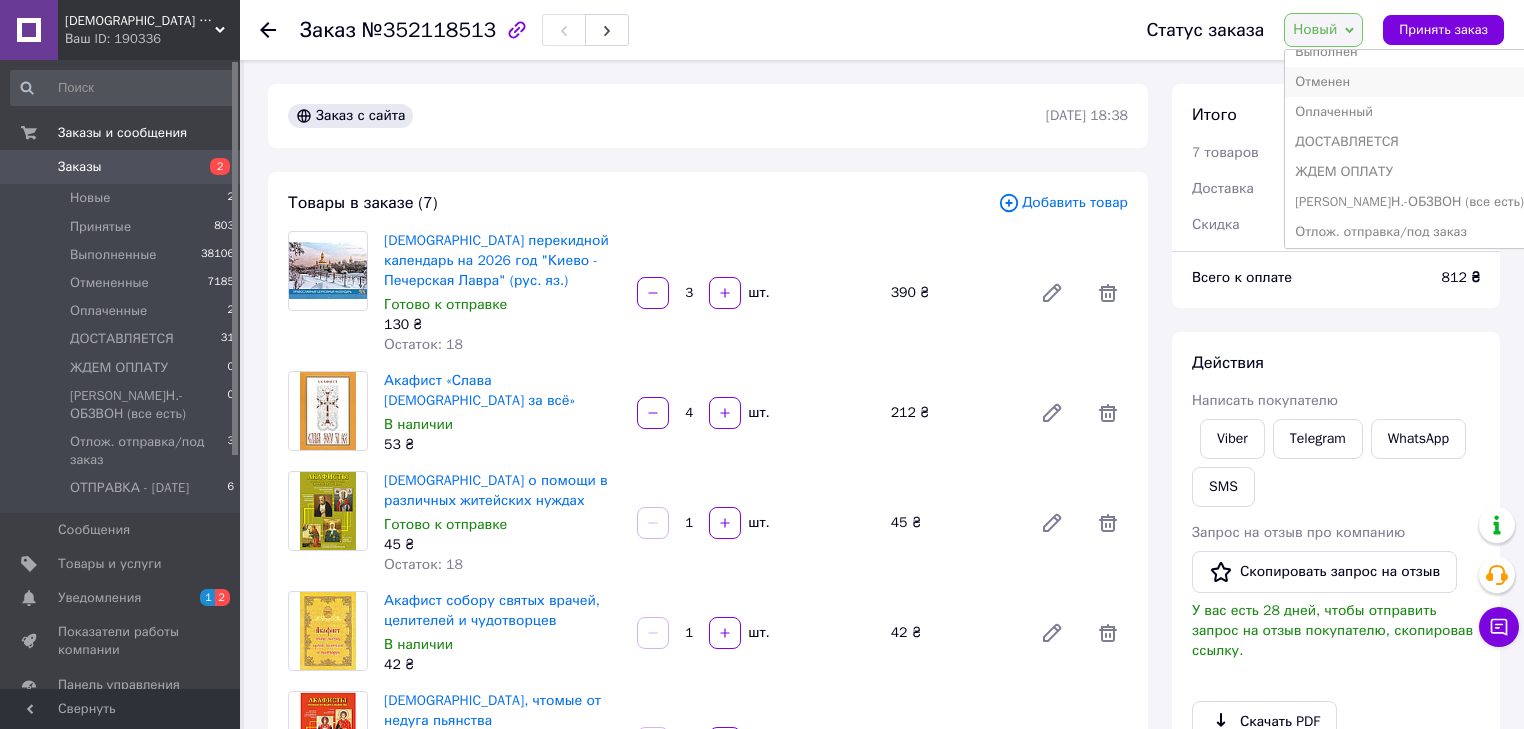 scroll, scrollTop: 81, scrollLeft: 0, axis: vertical 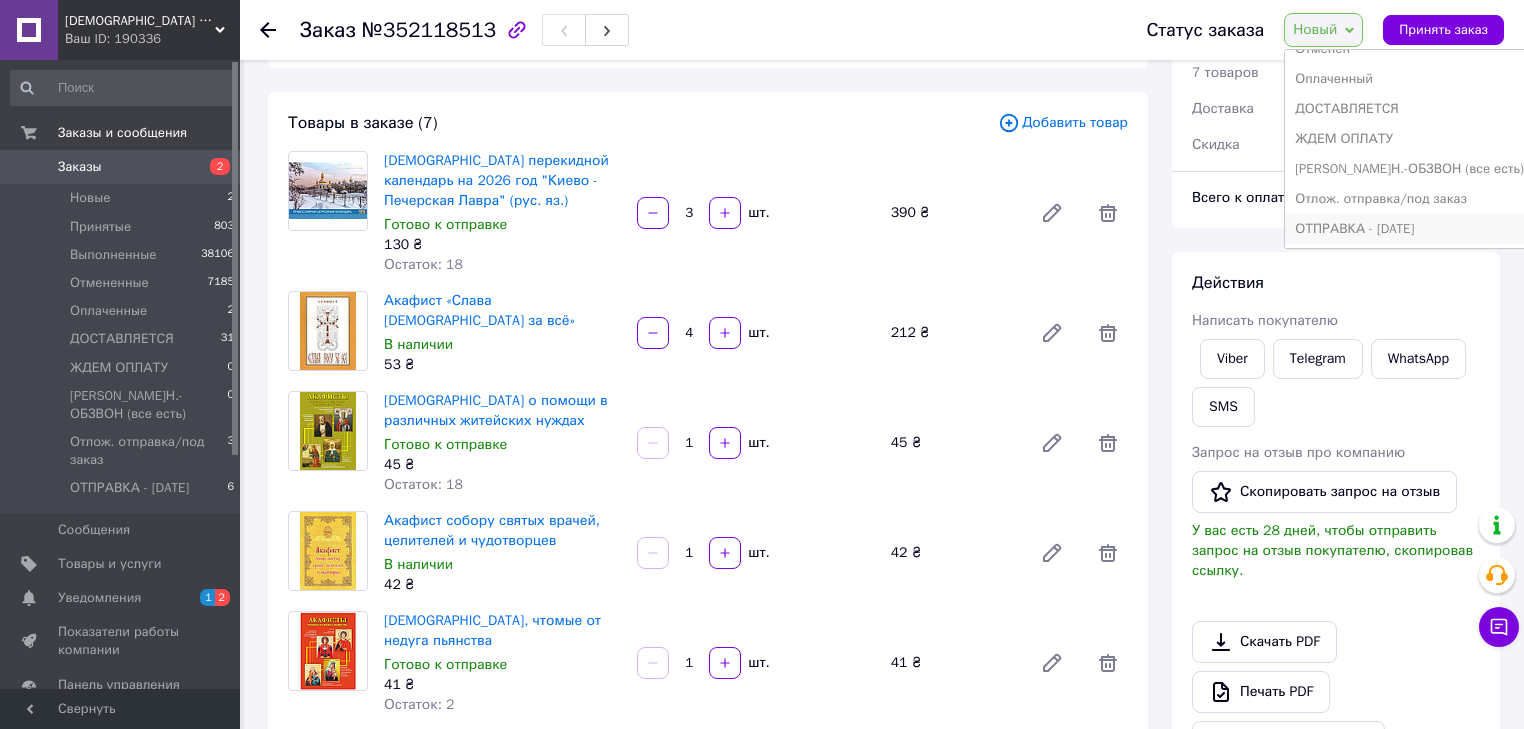 click on "ОТПРАВКА - [DATE]" at bounding box center [1409, 229] 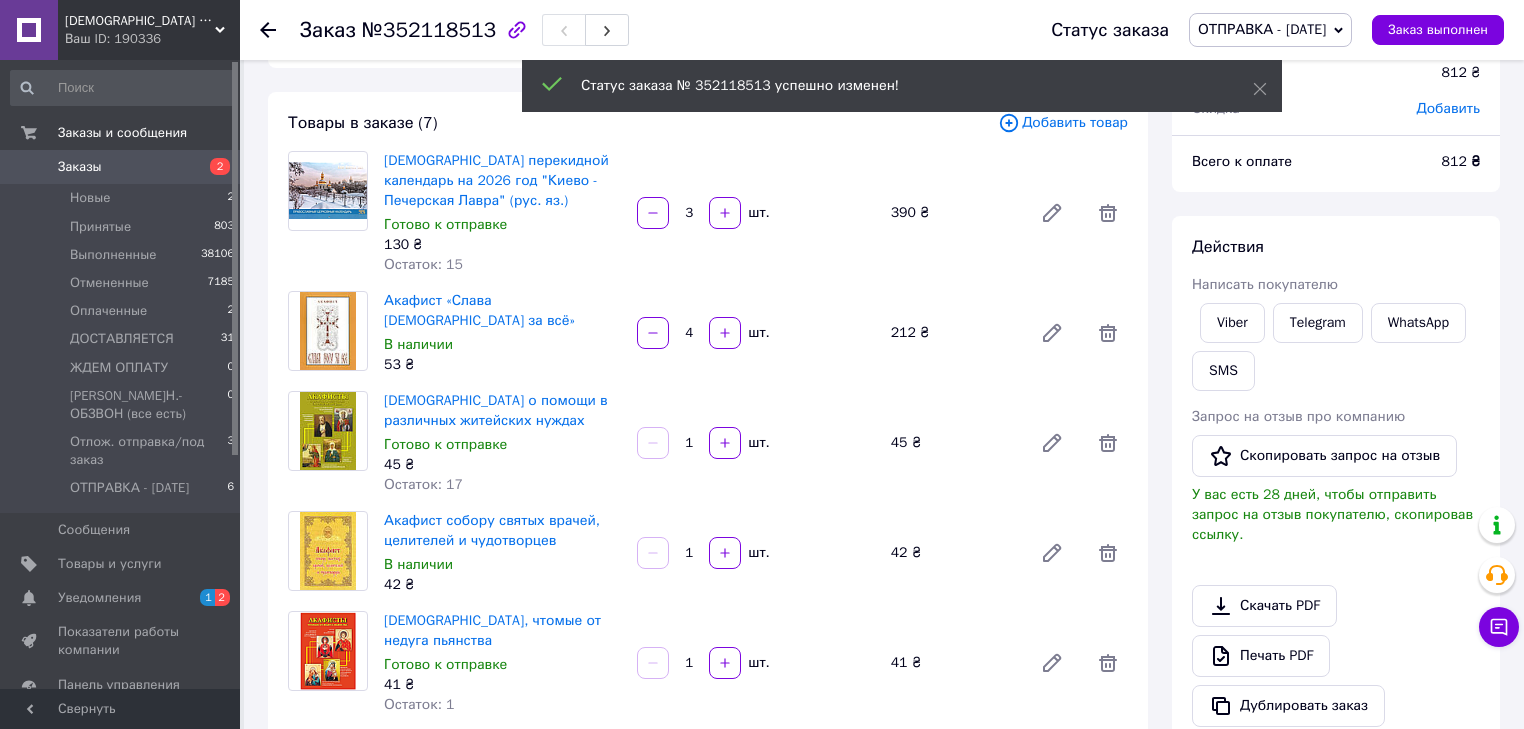 scroll, scrollTop: 999, scrollLeft: 0, axis: vertical 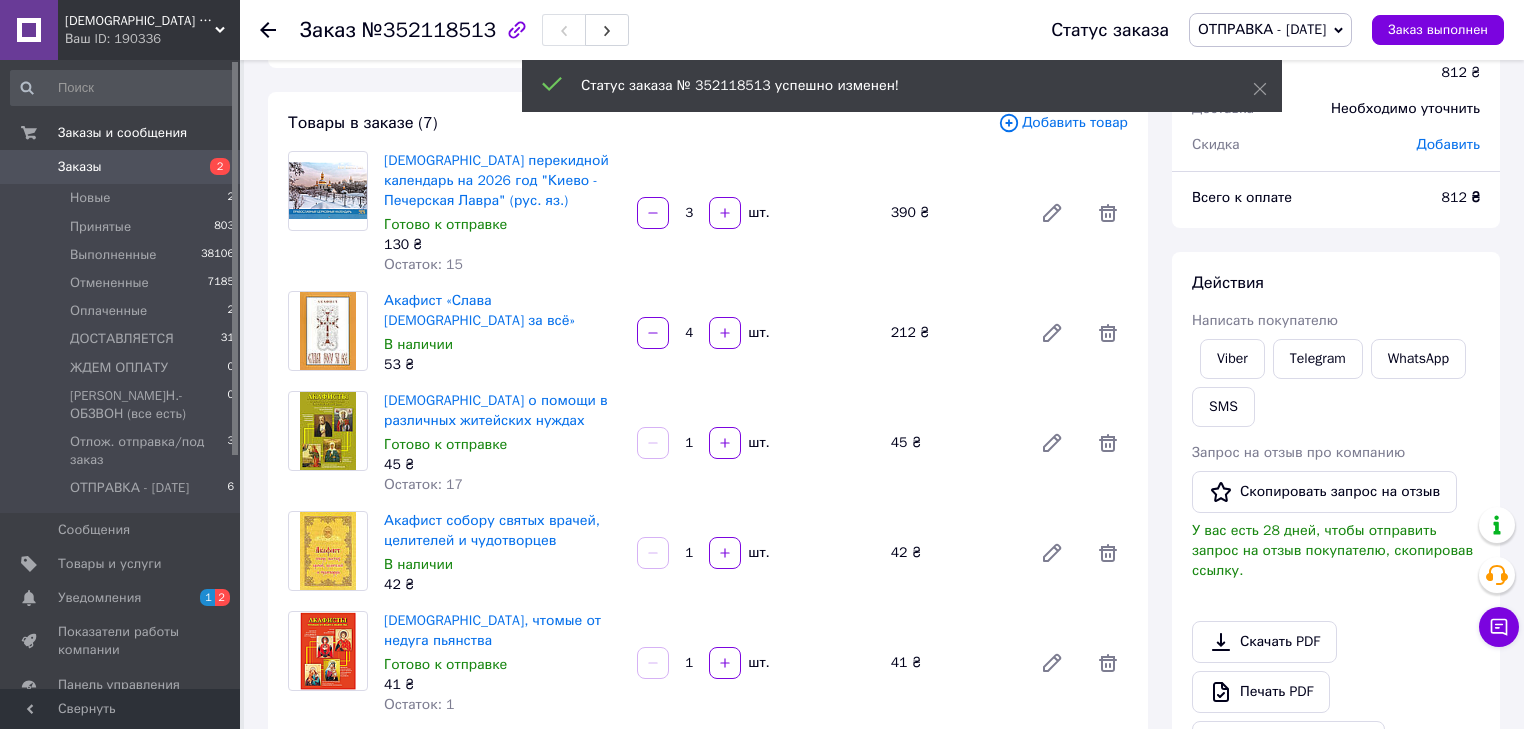 click 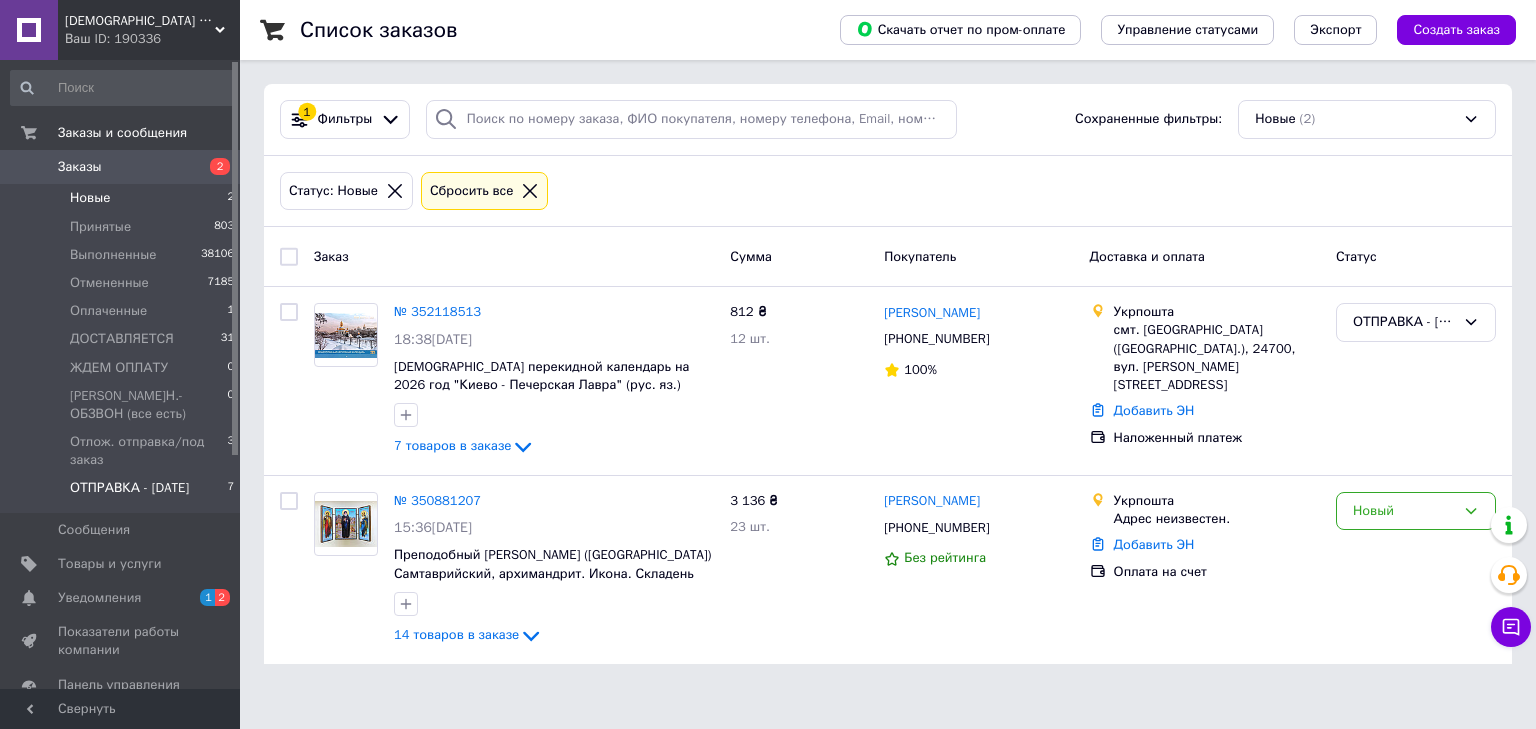 click on "ОТПРАВКА - [DATE]" at bounding box center [129, 488] 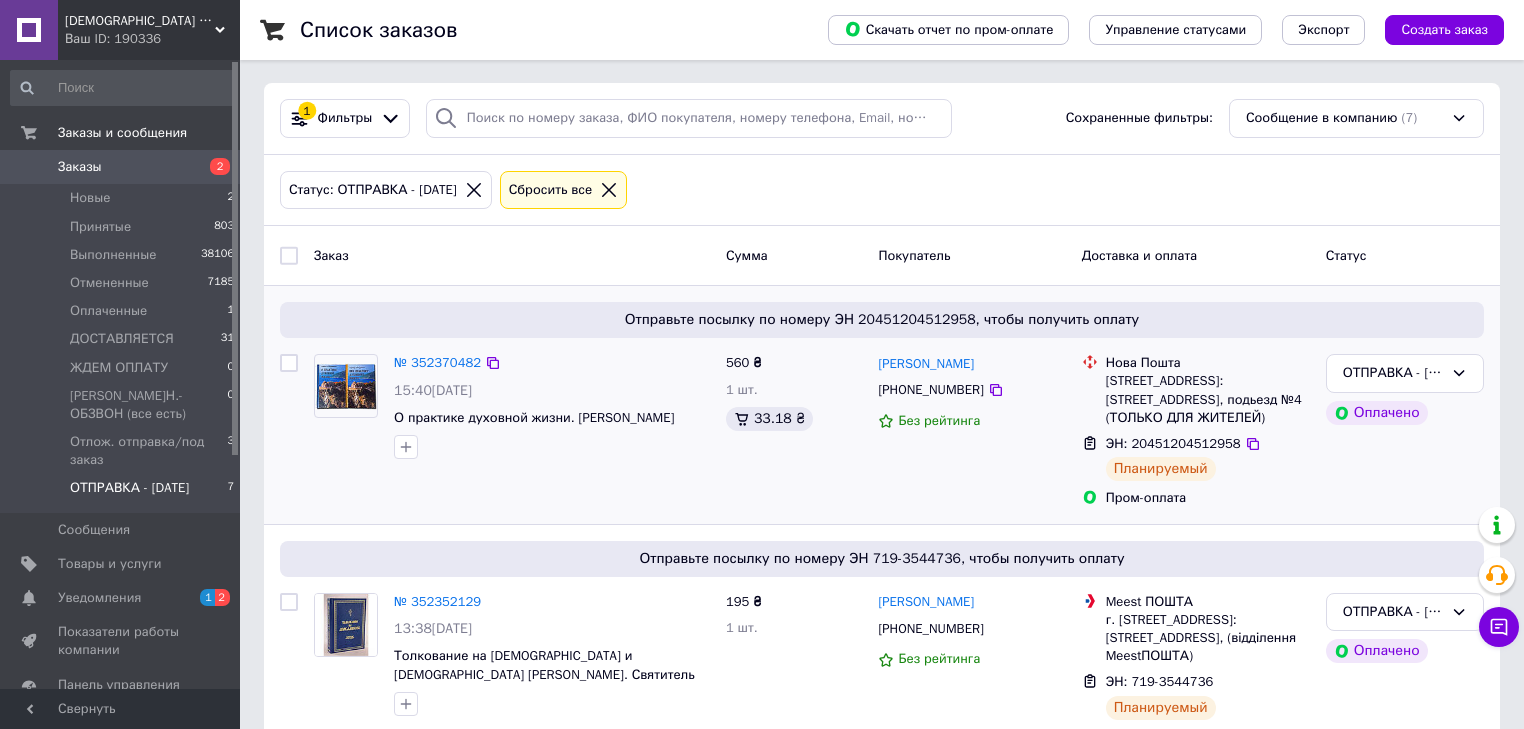 scroll, scrollTop: 0, scrollLeft: 0, axis: both 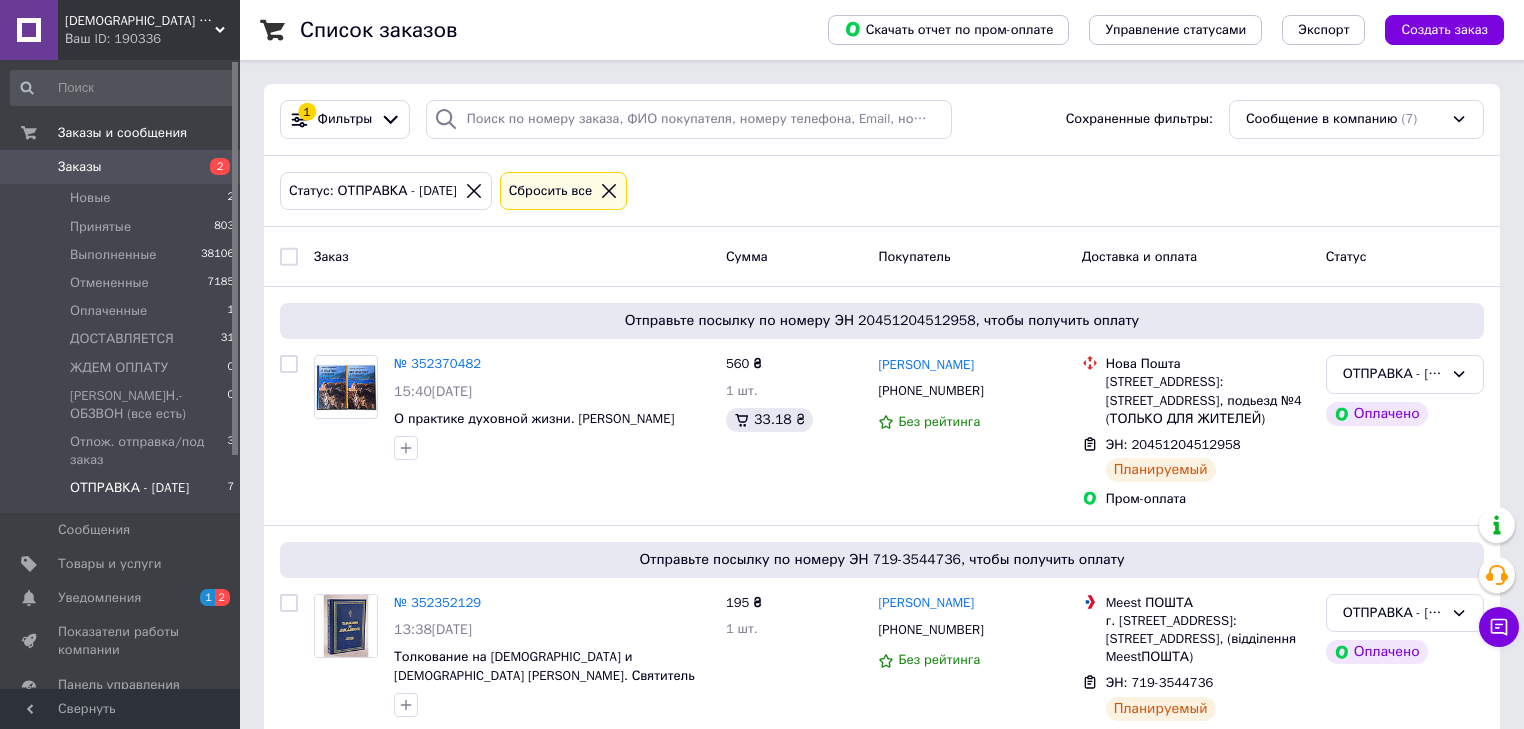 click on "Заказы" at bounding box center [80, 167] 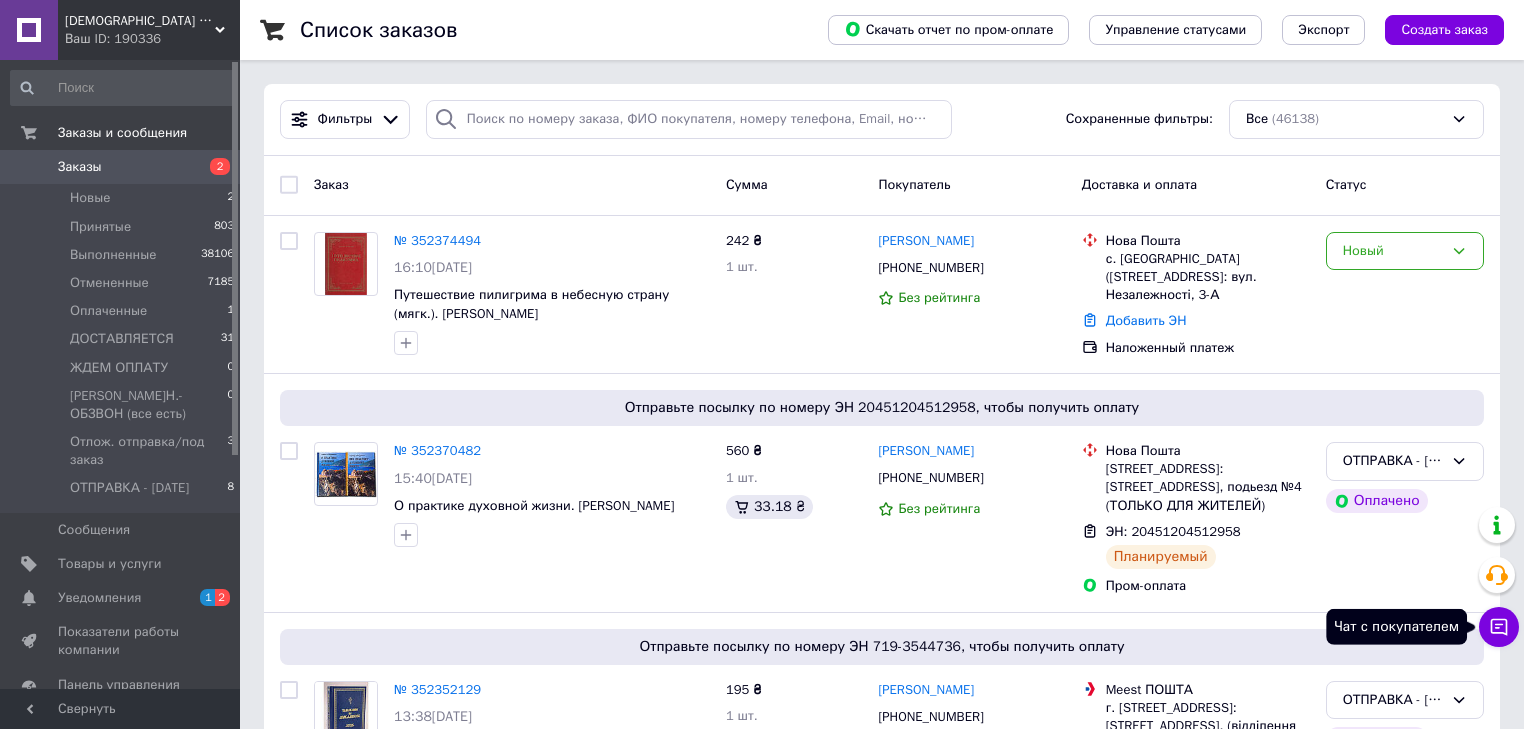 click 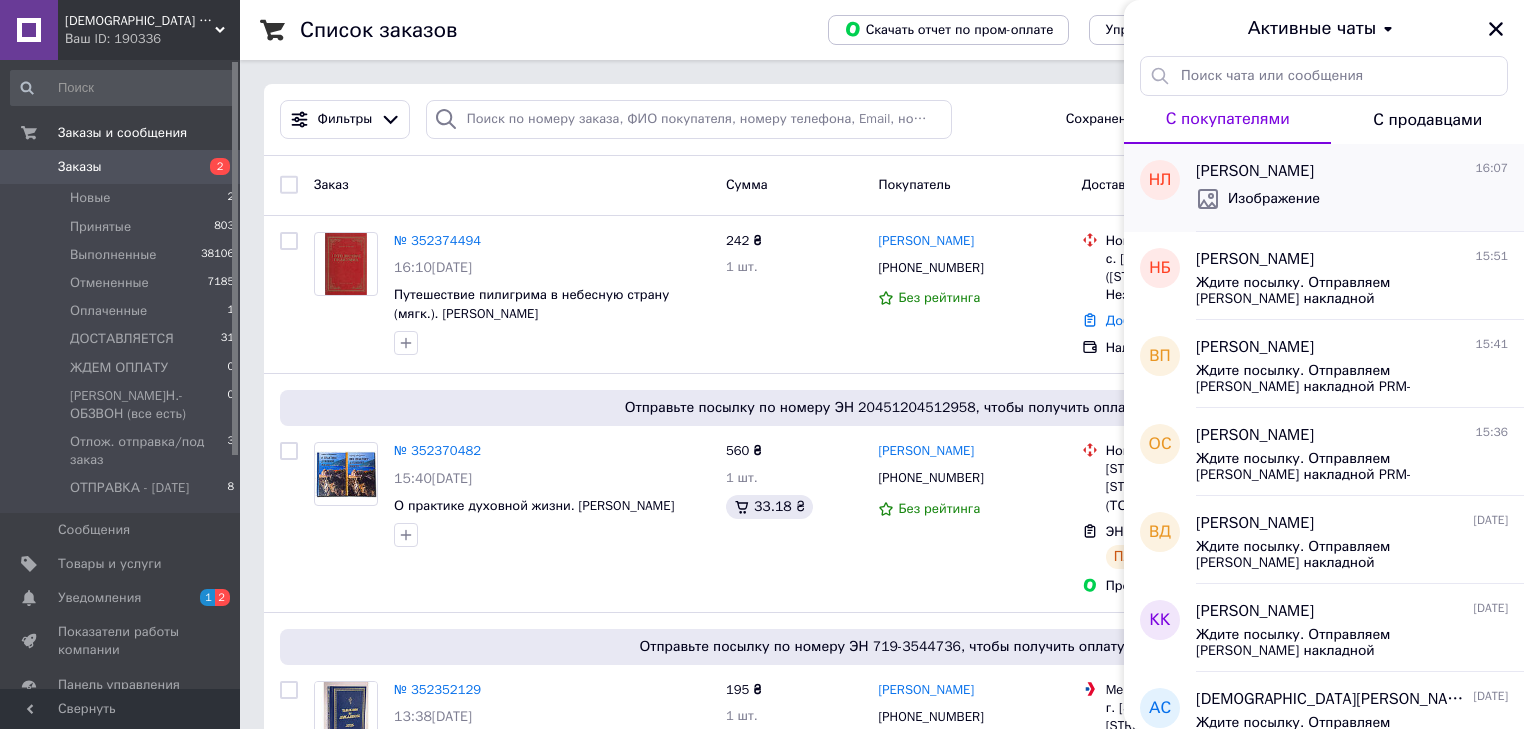 click on "Изображение" at bounding box center (1258, 199) 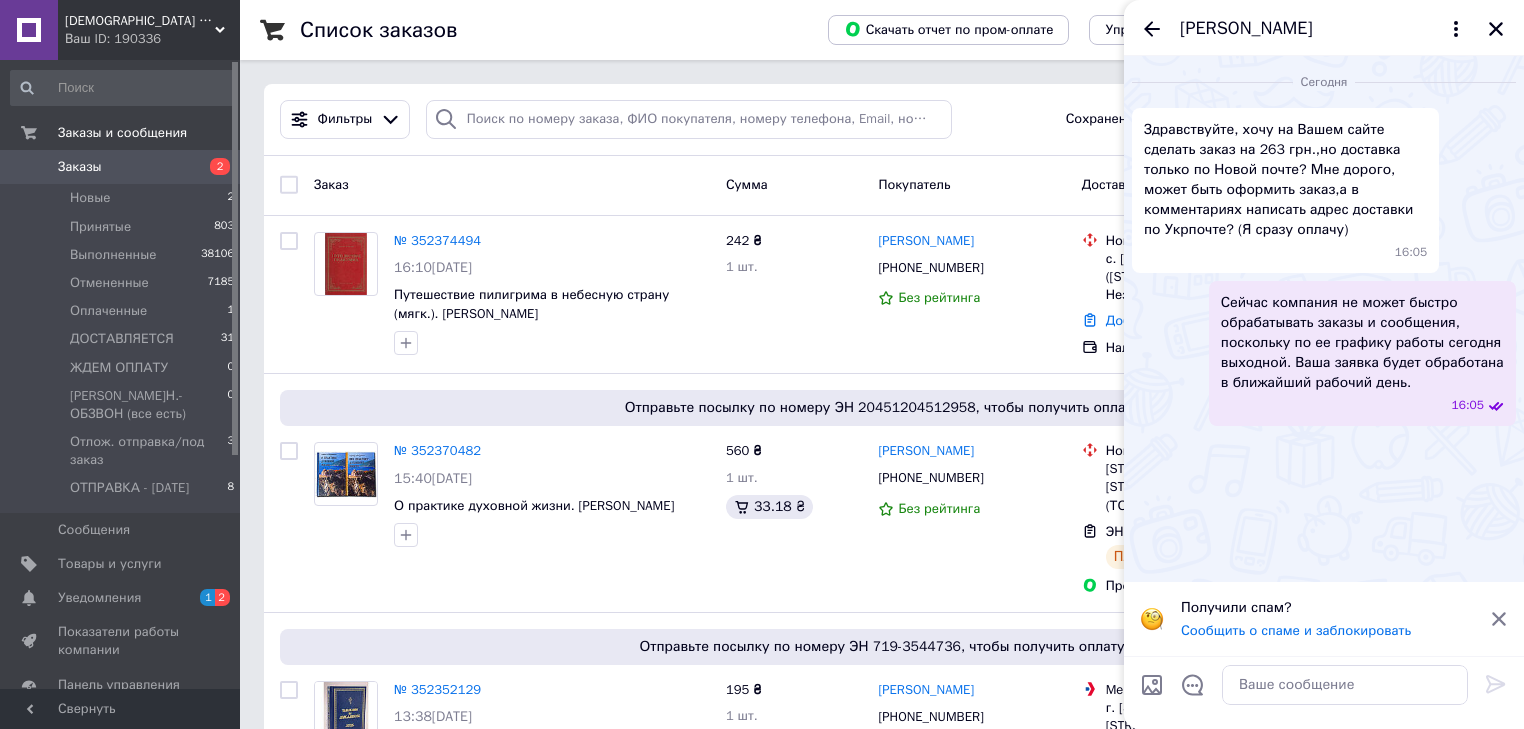 scroll, scrollTop: 36, scrollLeft: 0, axis: vertical 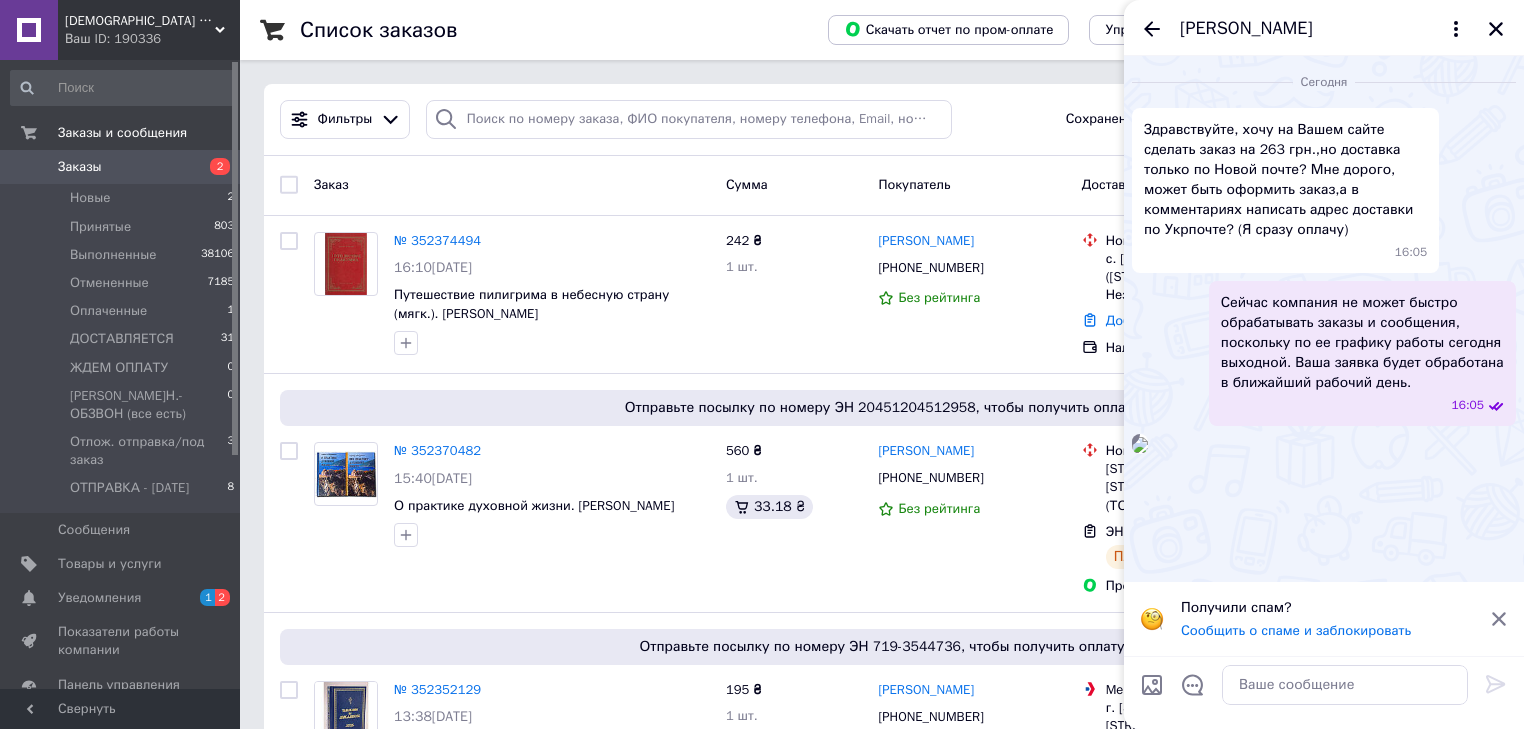 click at bounding box center (1140, 445) 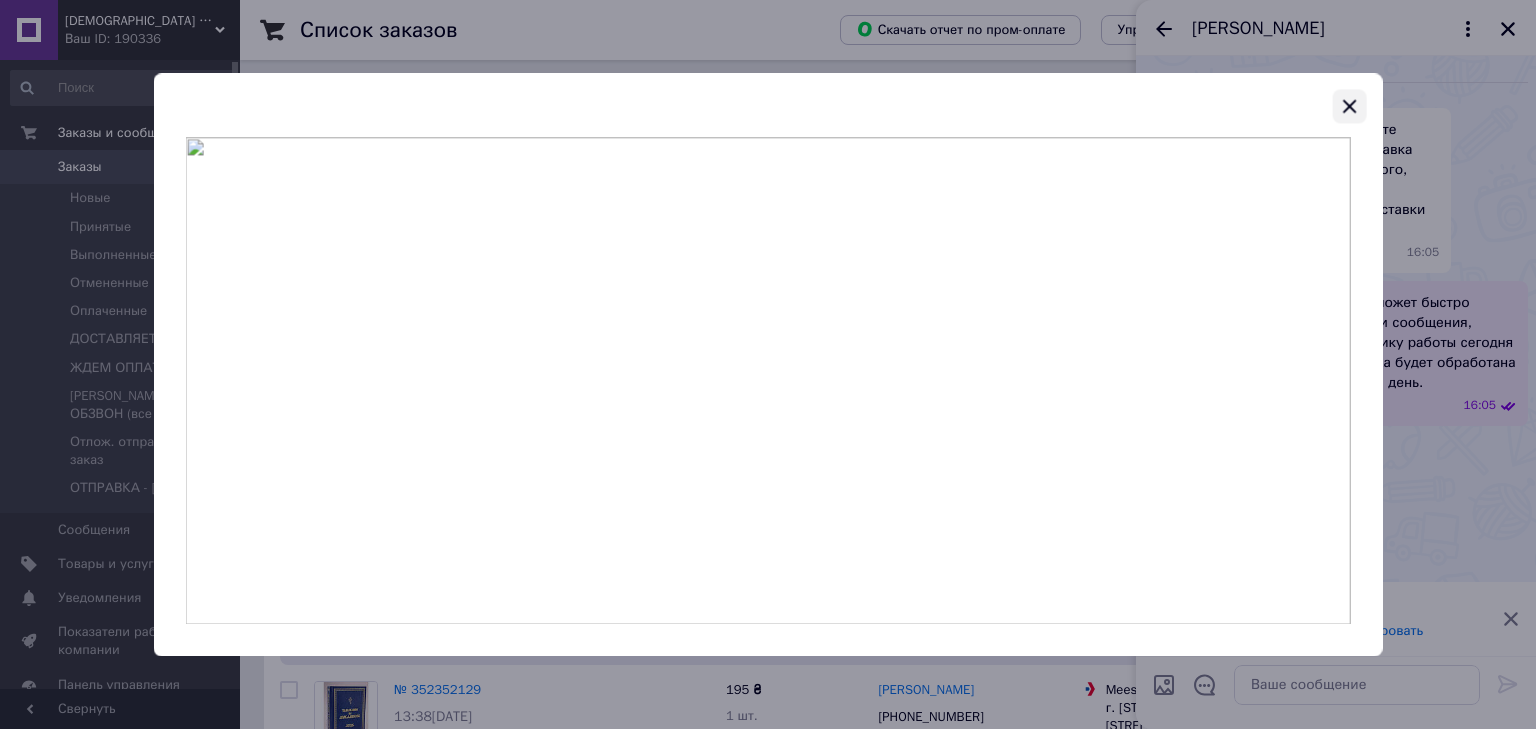 click 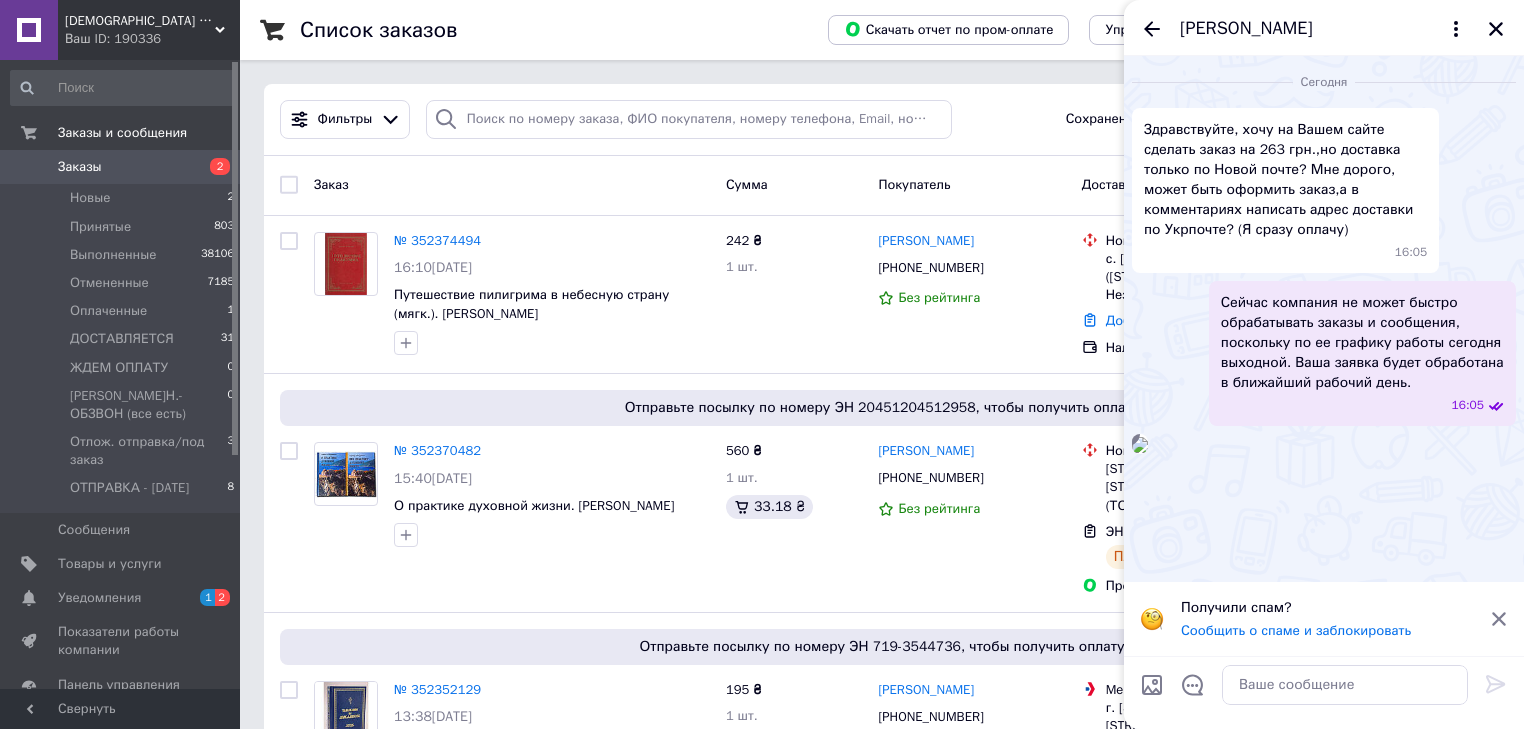 scroll, scrollTop: 160, scrollLeft: 0, axis: vertical 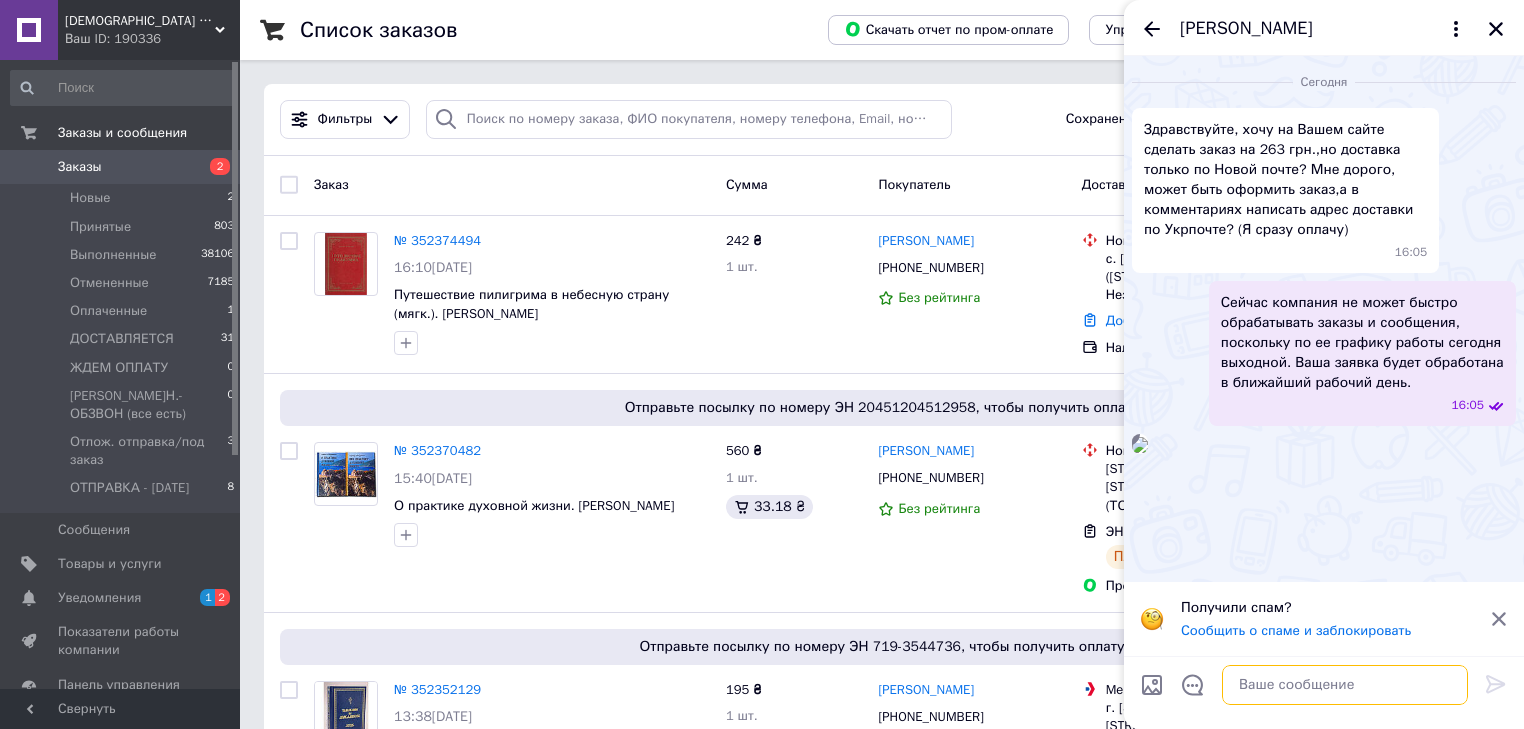click at bounding box center (1345, 685) 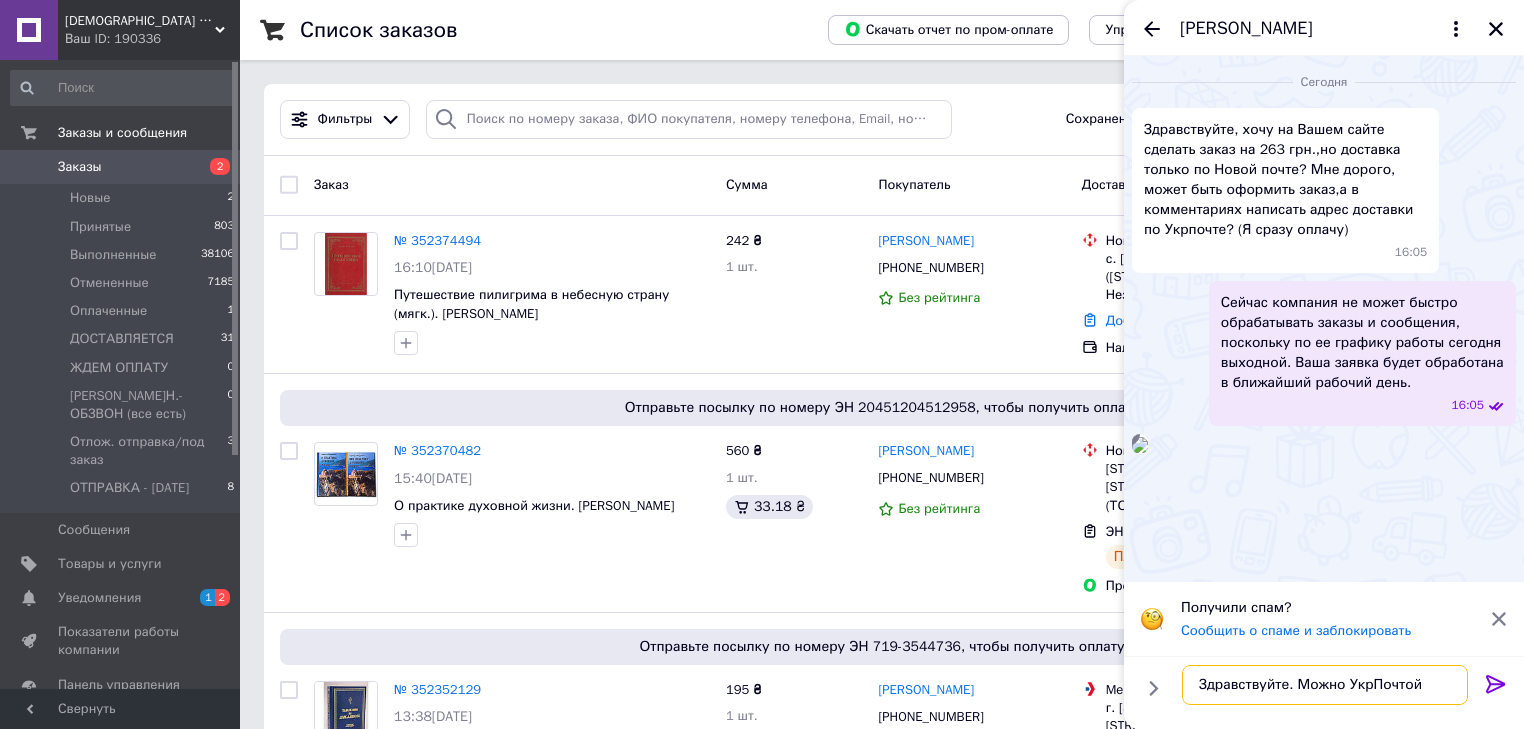 type on "Здравствуйте. Можно УкрПочтой" 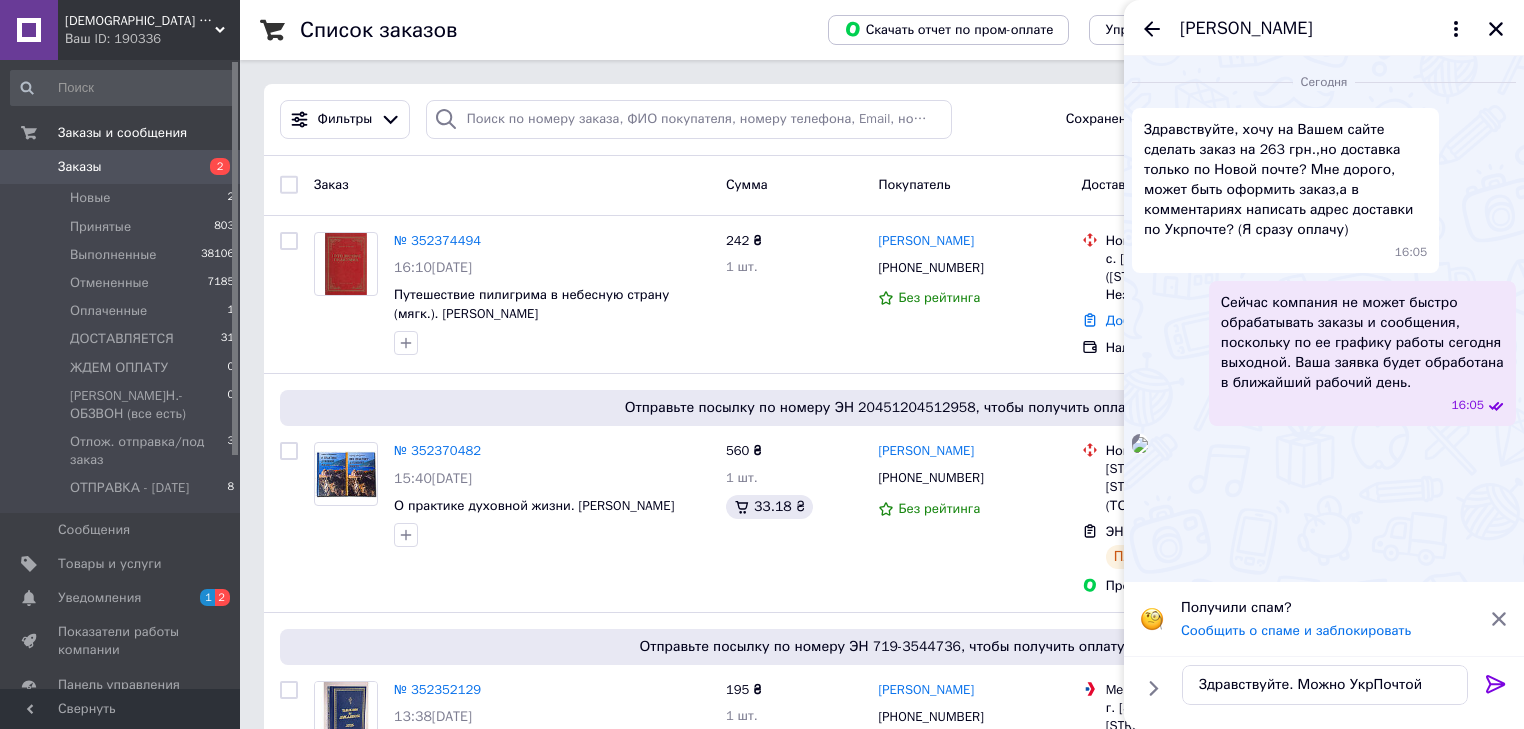 click 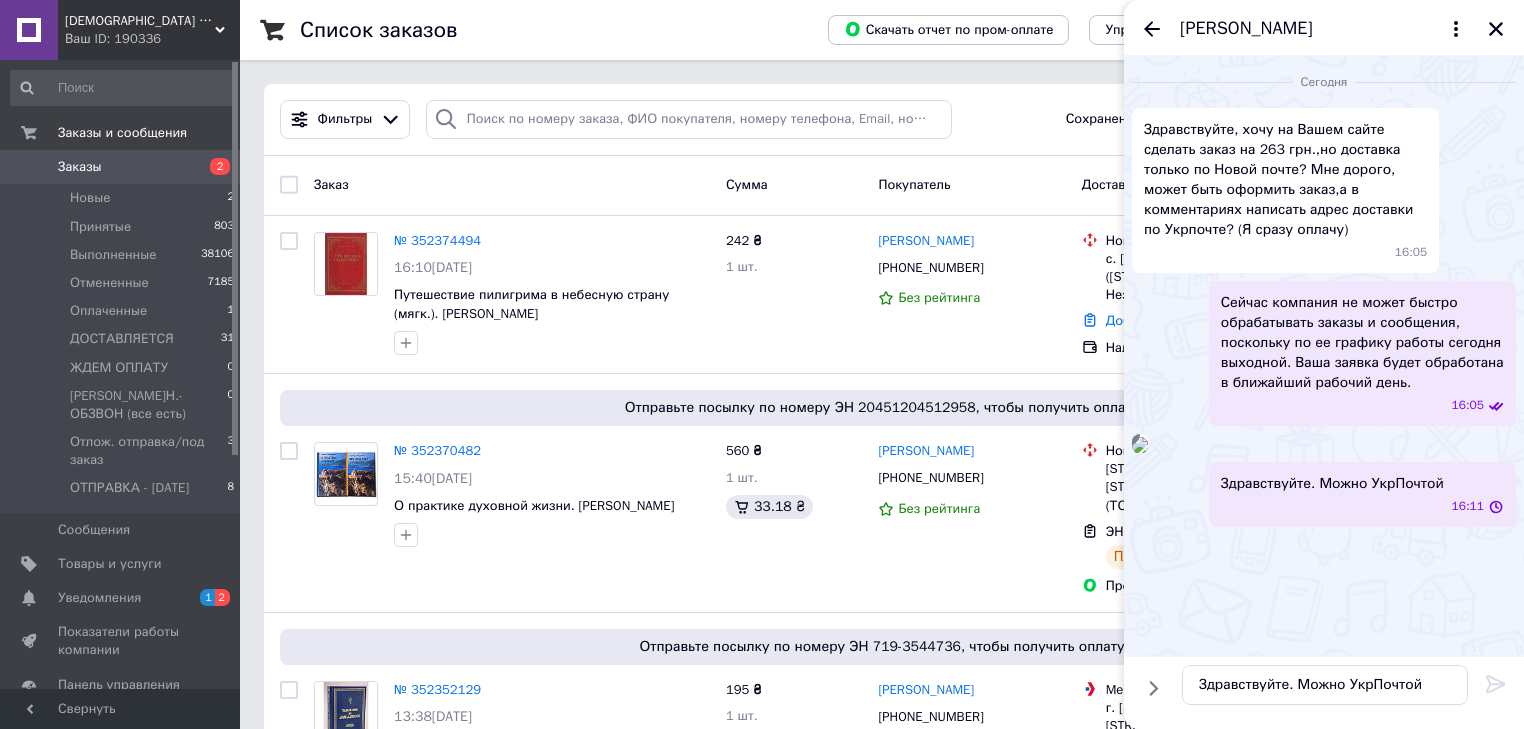 type 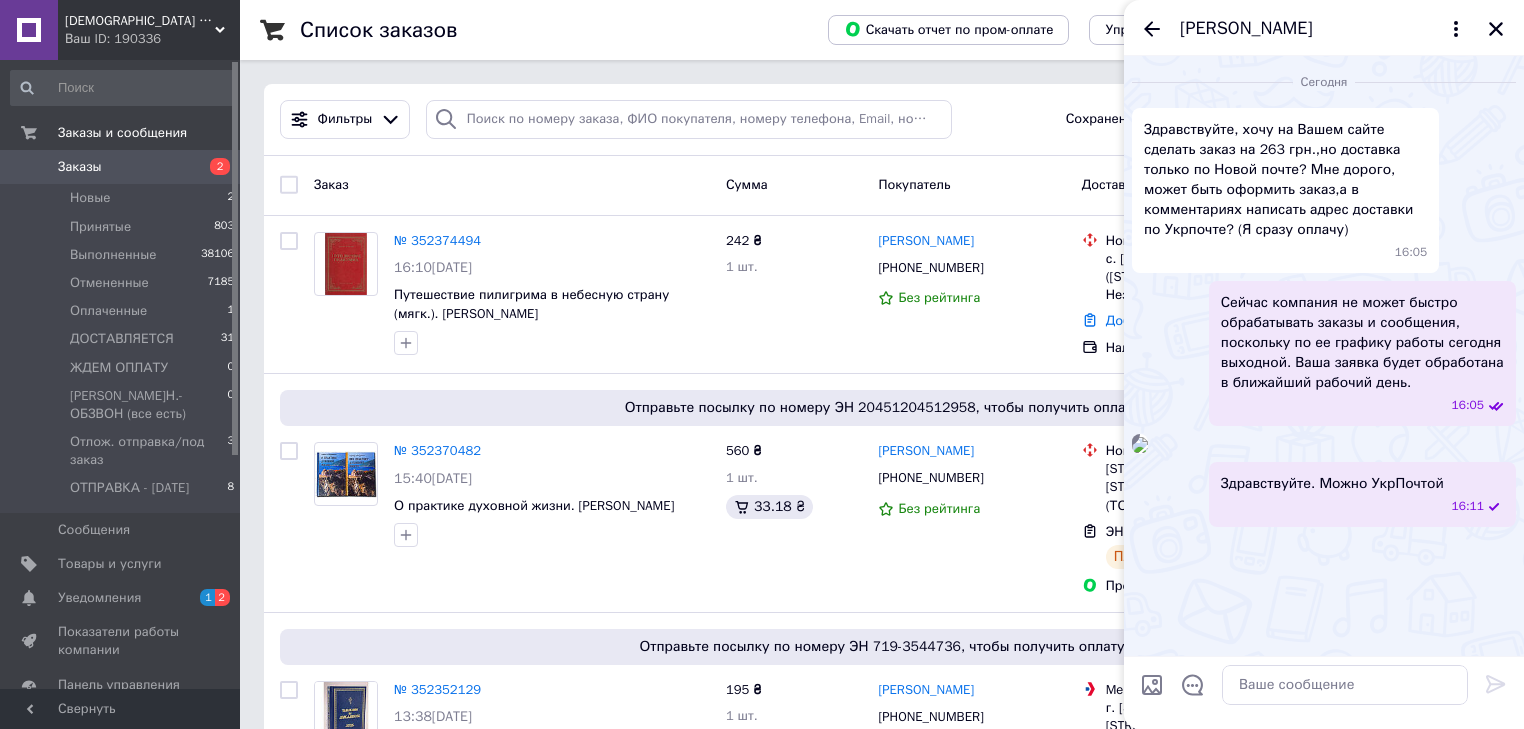 scroll, scrollTop: 0, scrollLeft: 0, axis: both 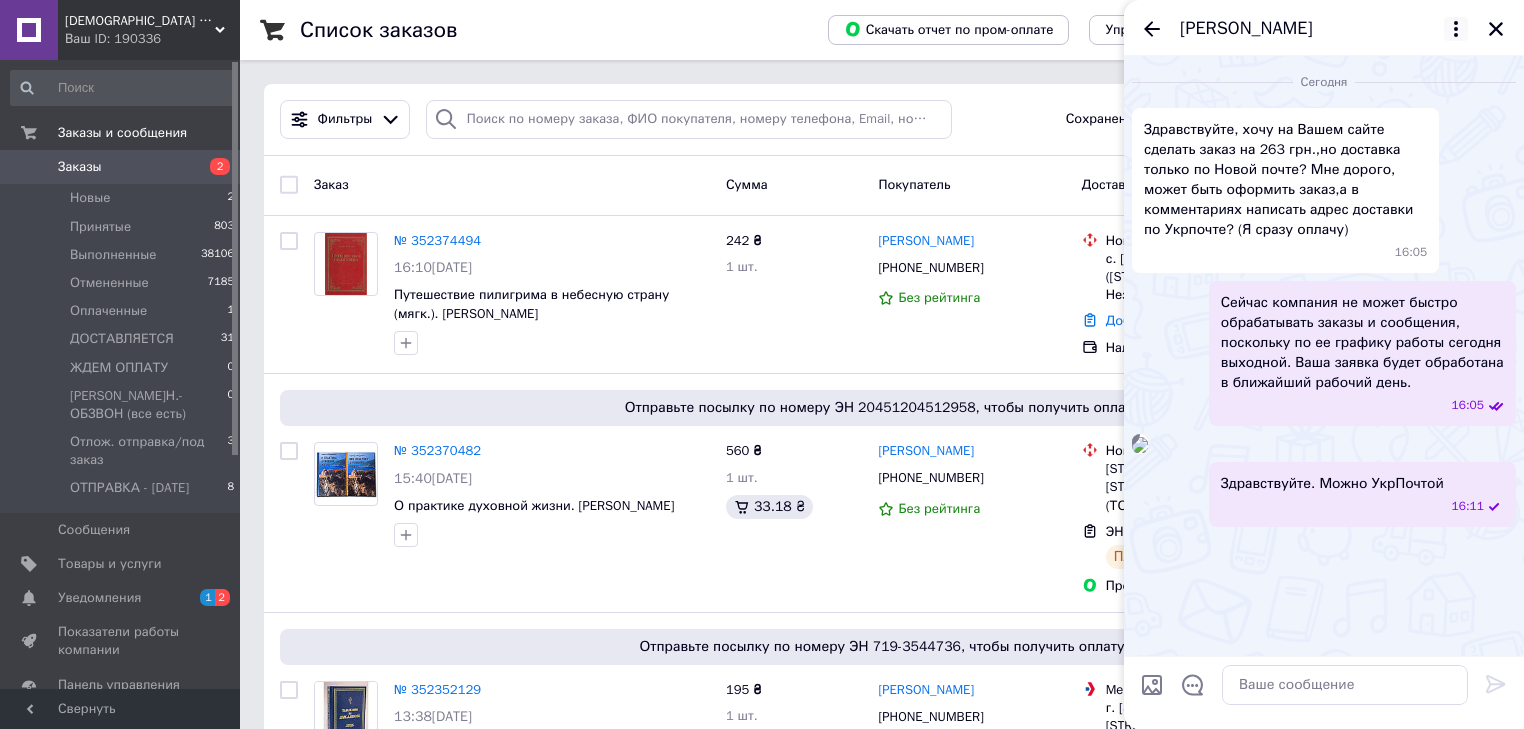 click 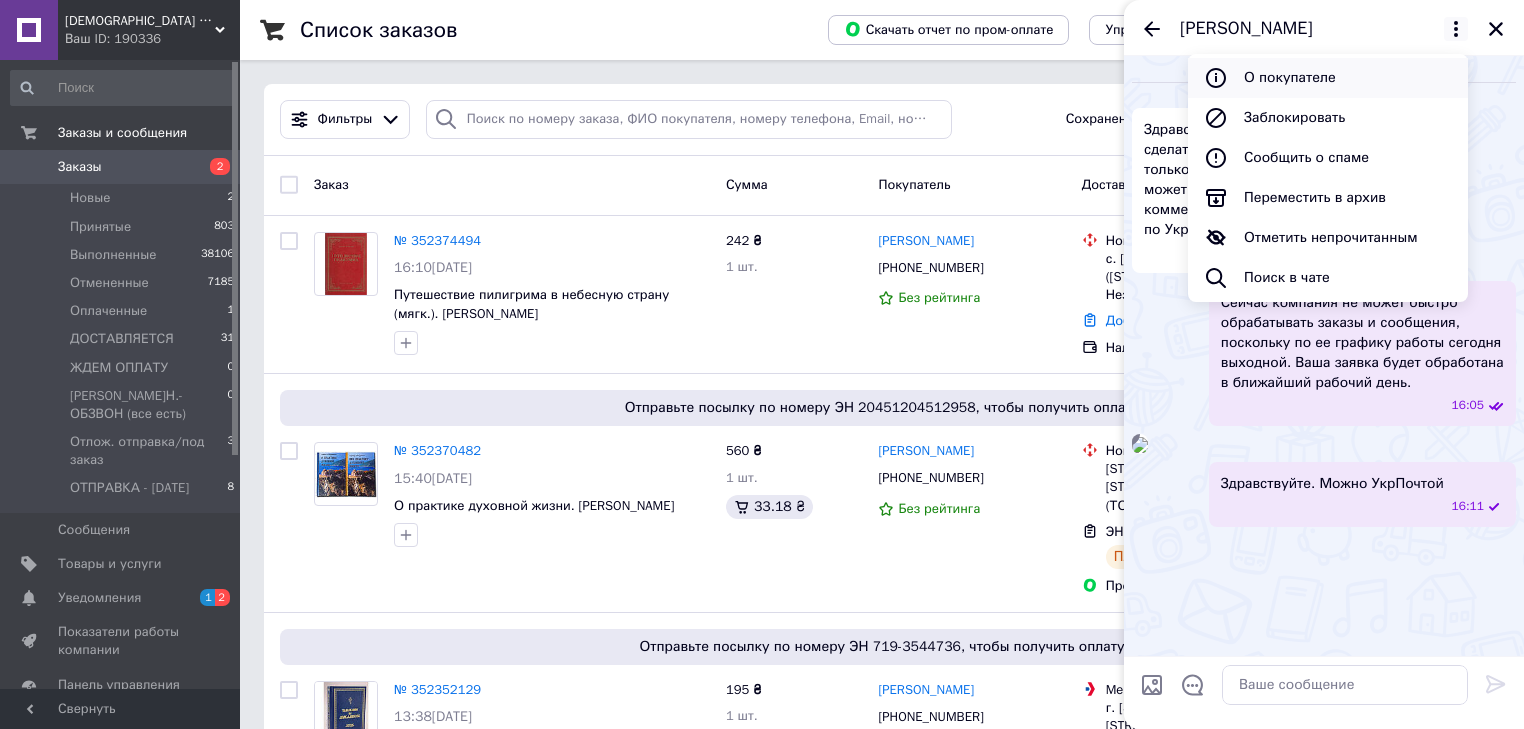 click on "О покупателе" at bounding box center (1328, 78) 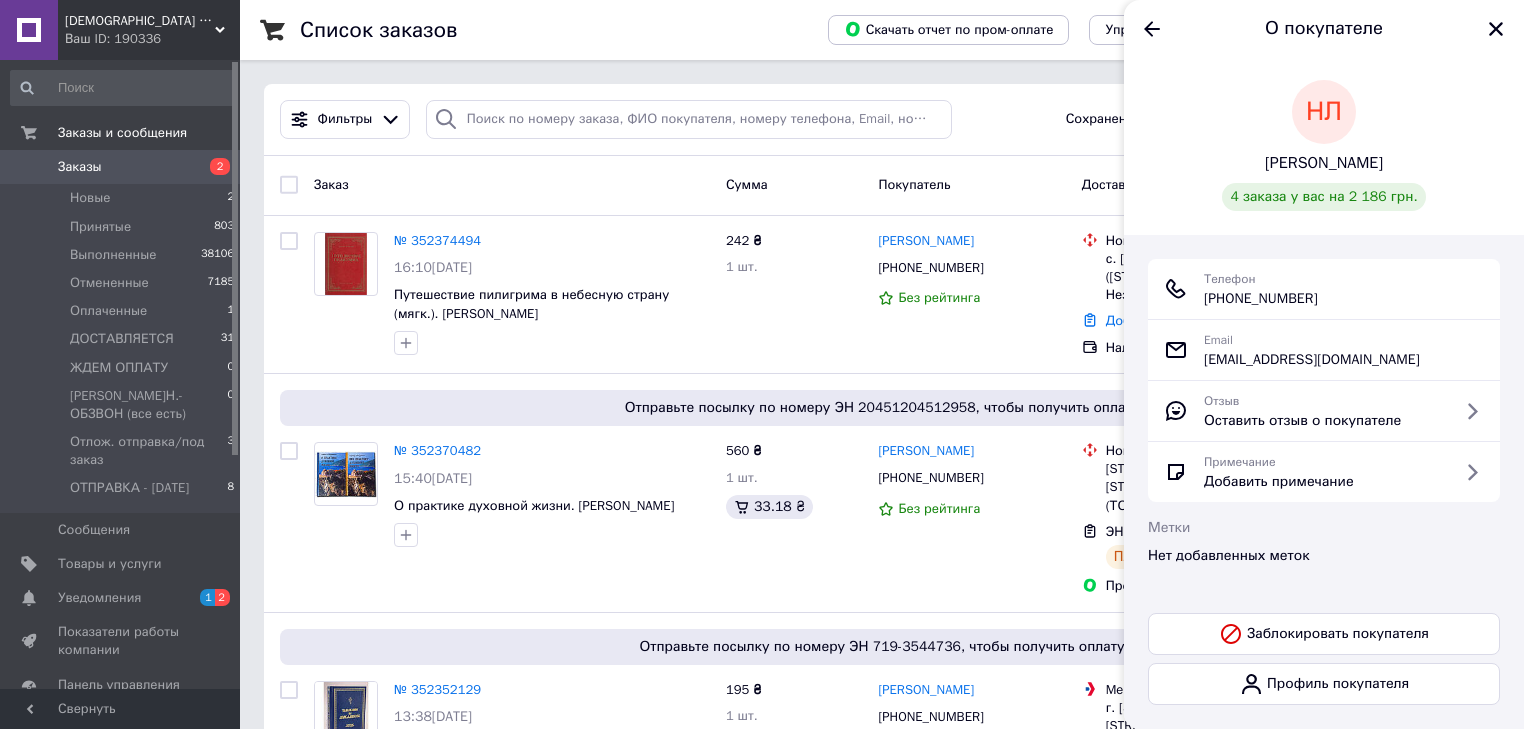 drag, startPoint x: 1344, startPoint y: 303, endPoint x: 1207, endPoint y: 304, distance: 137.00365 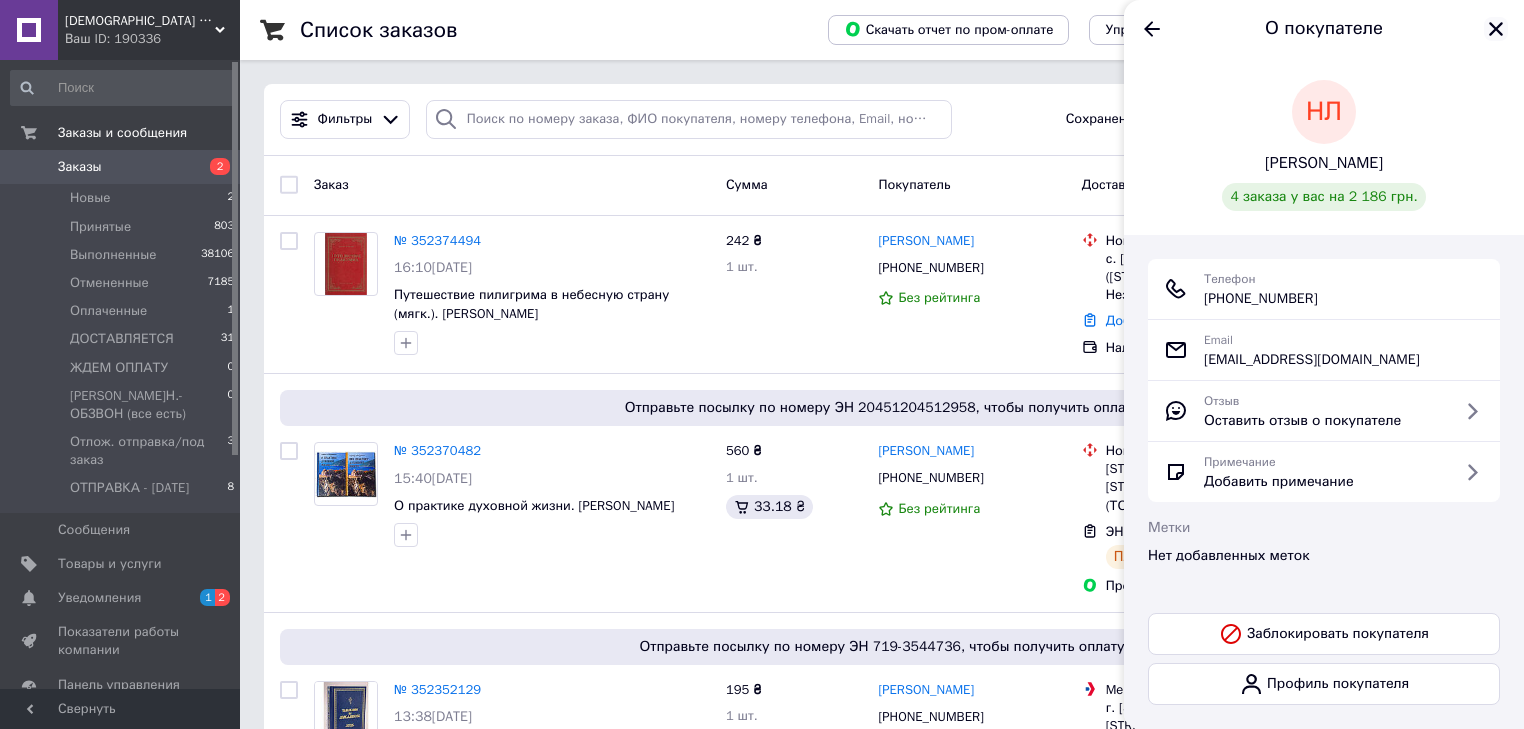 click 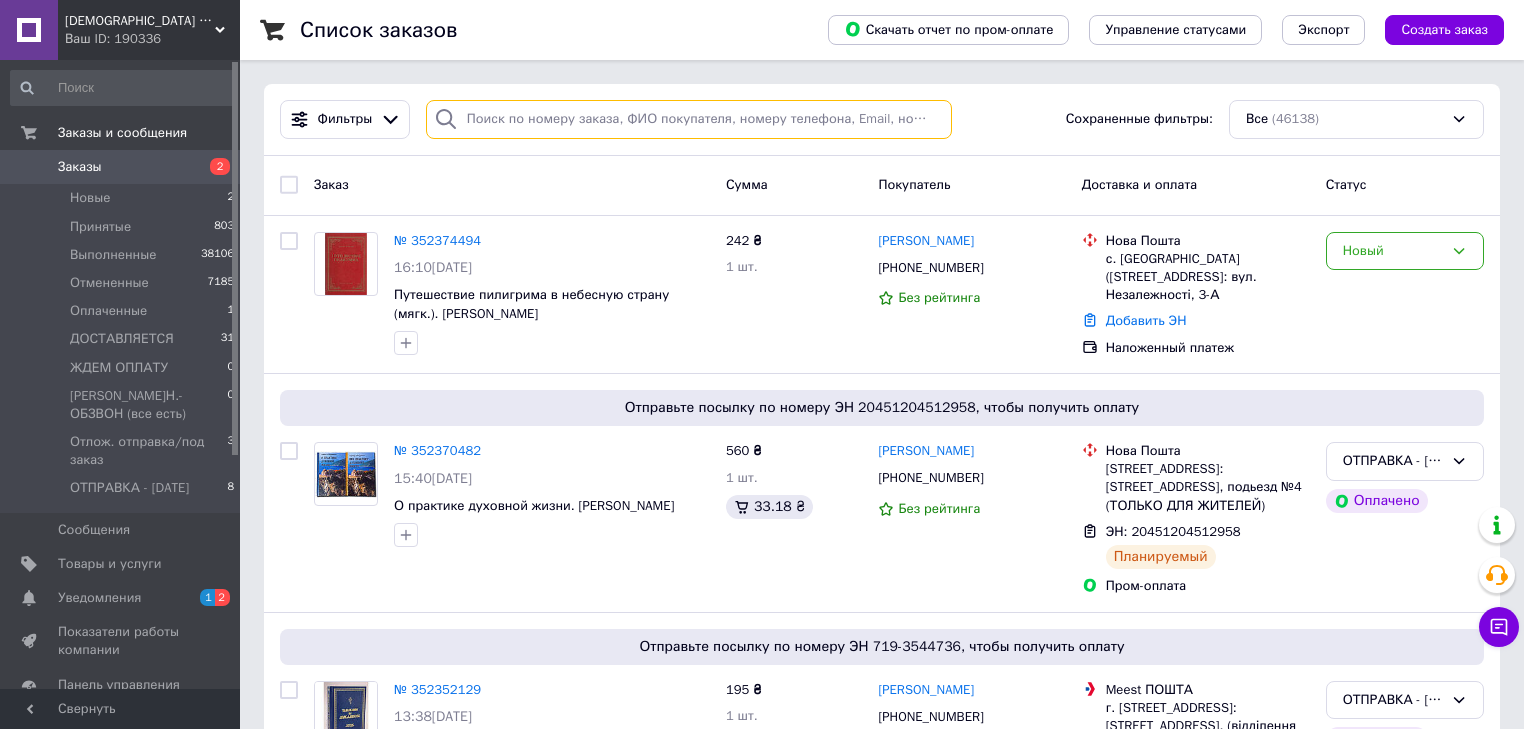 click at bounding box center (689, 119) 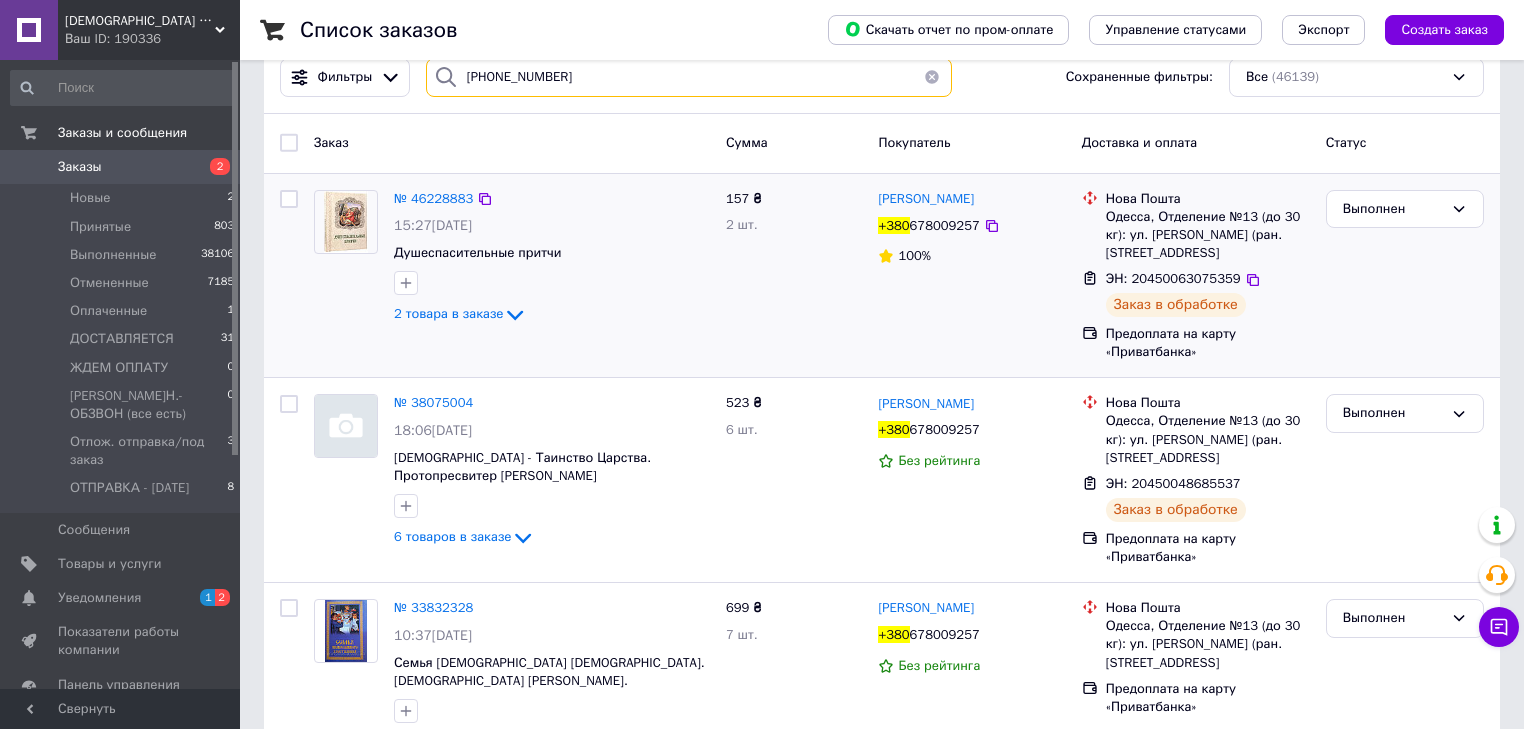 scroll, scrollTop: 0, scrollLeft: 0, axis: both 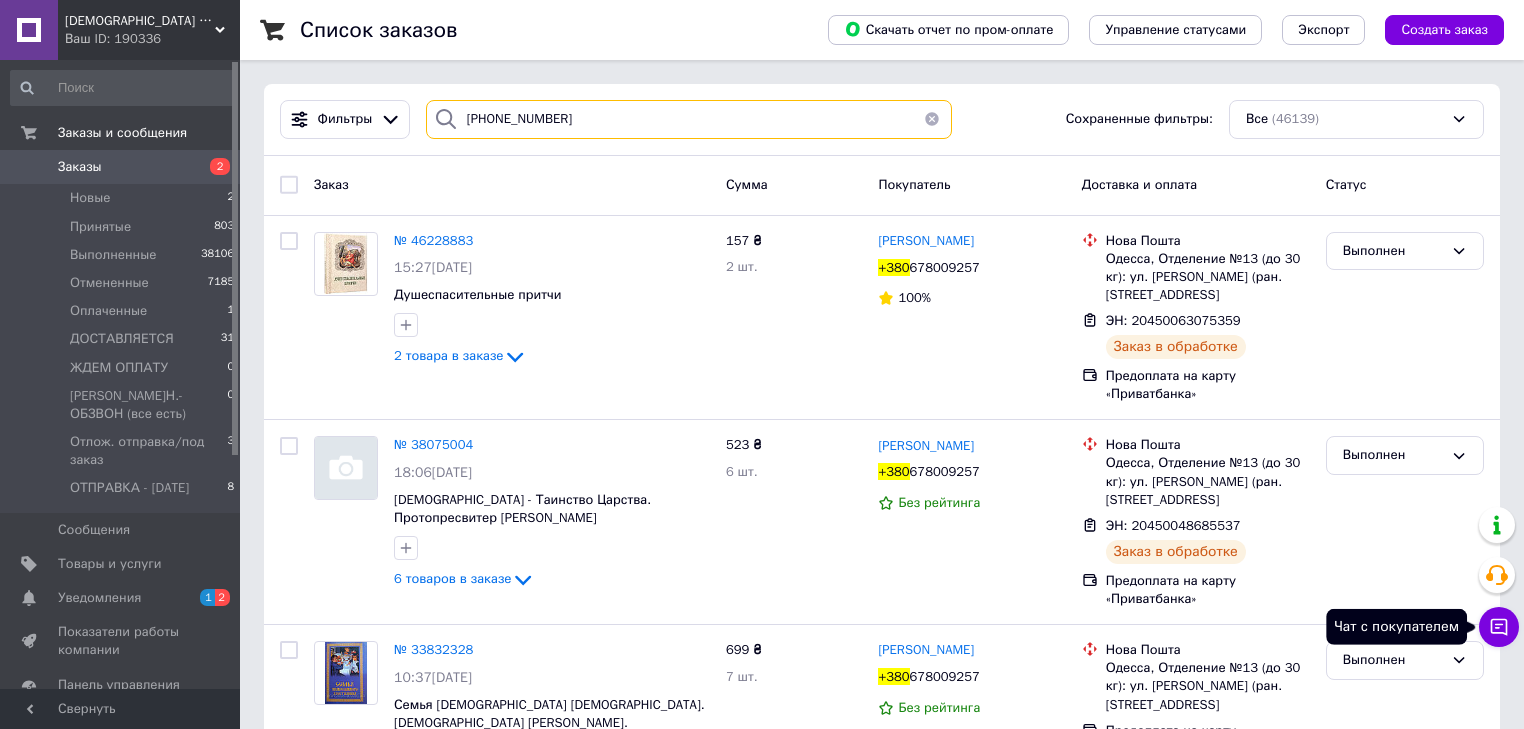 type on "+380 (67) 800-92-57" 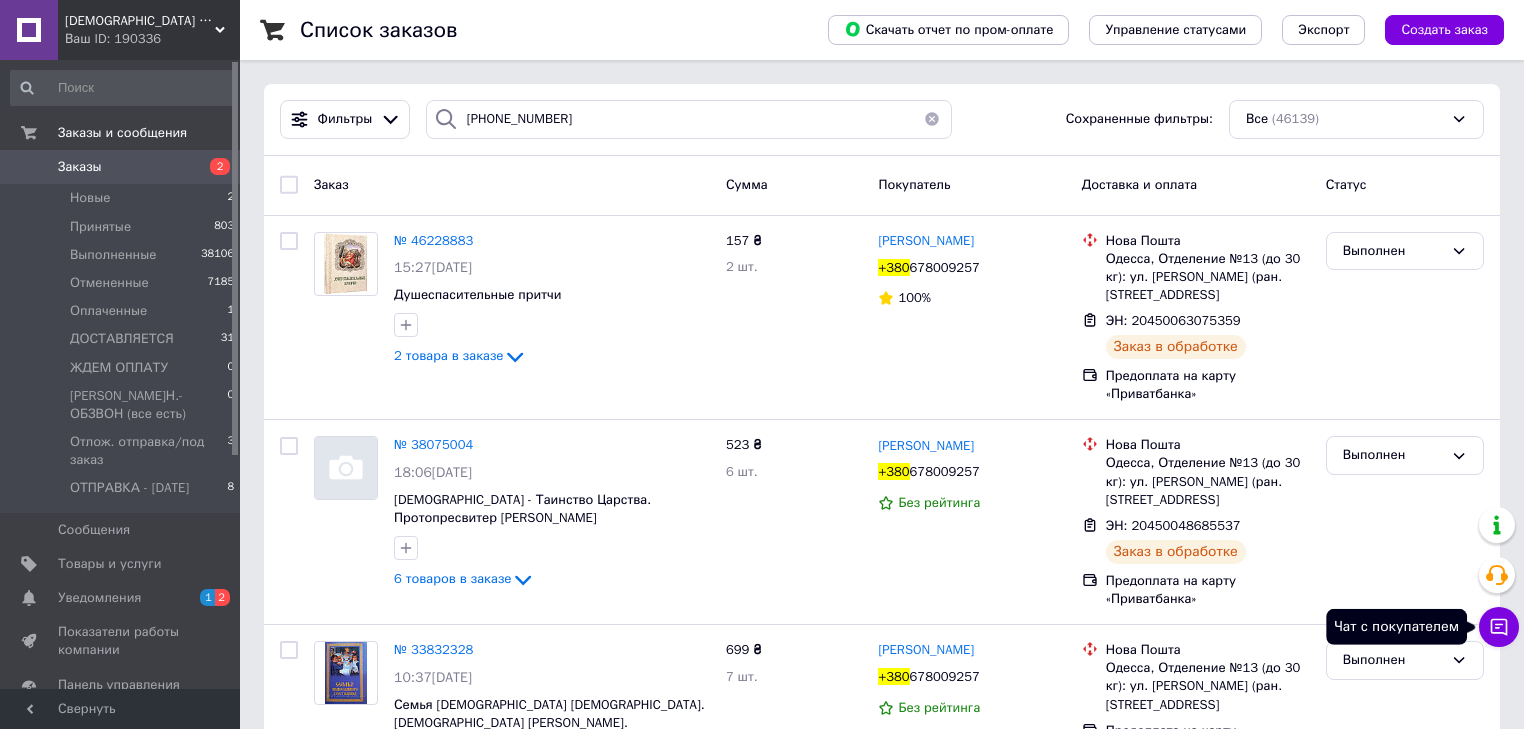 click 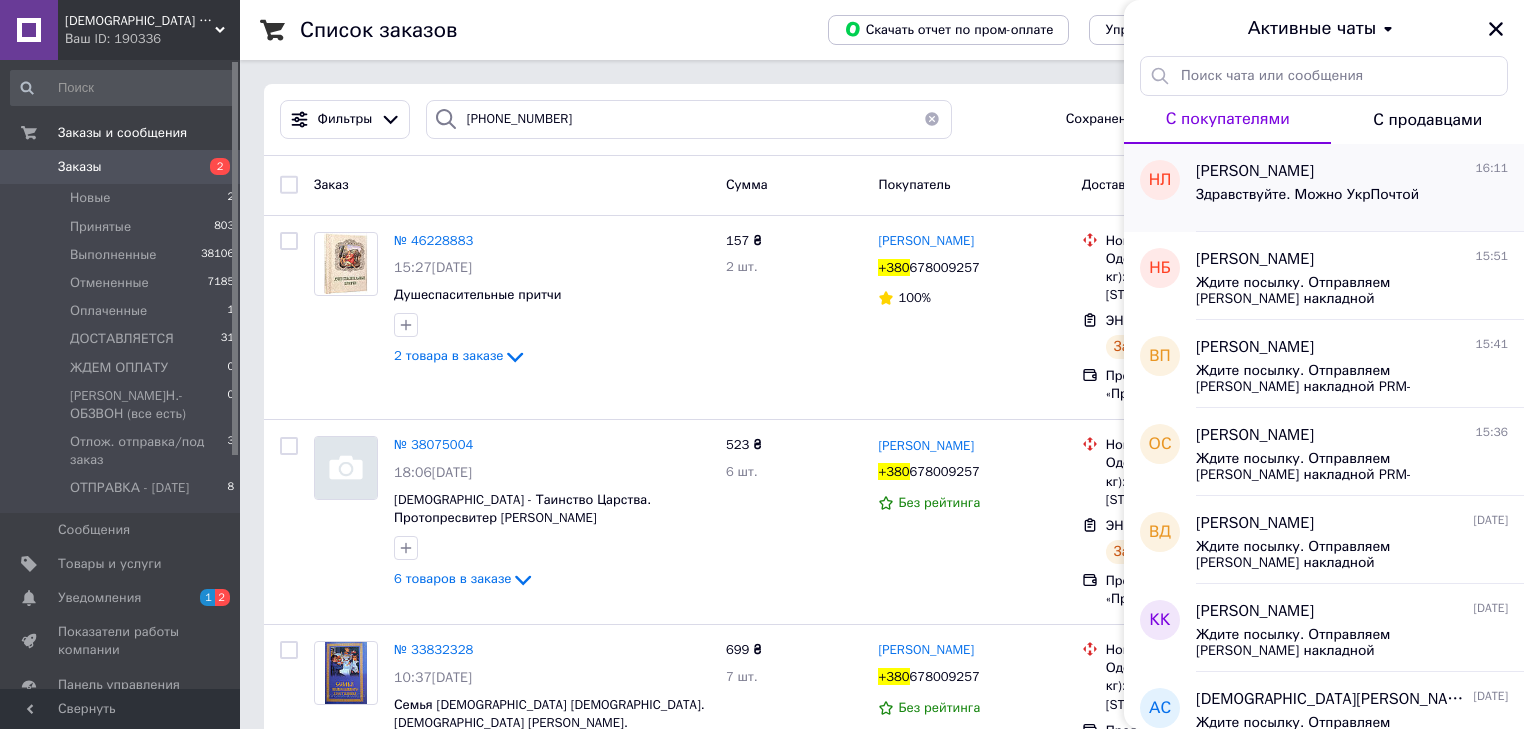 click on "Здравствуйте. Можно УкрПочтой" at bounding box center (1352, 199) 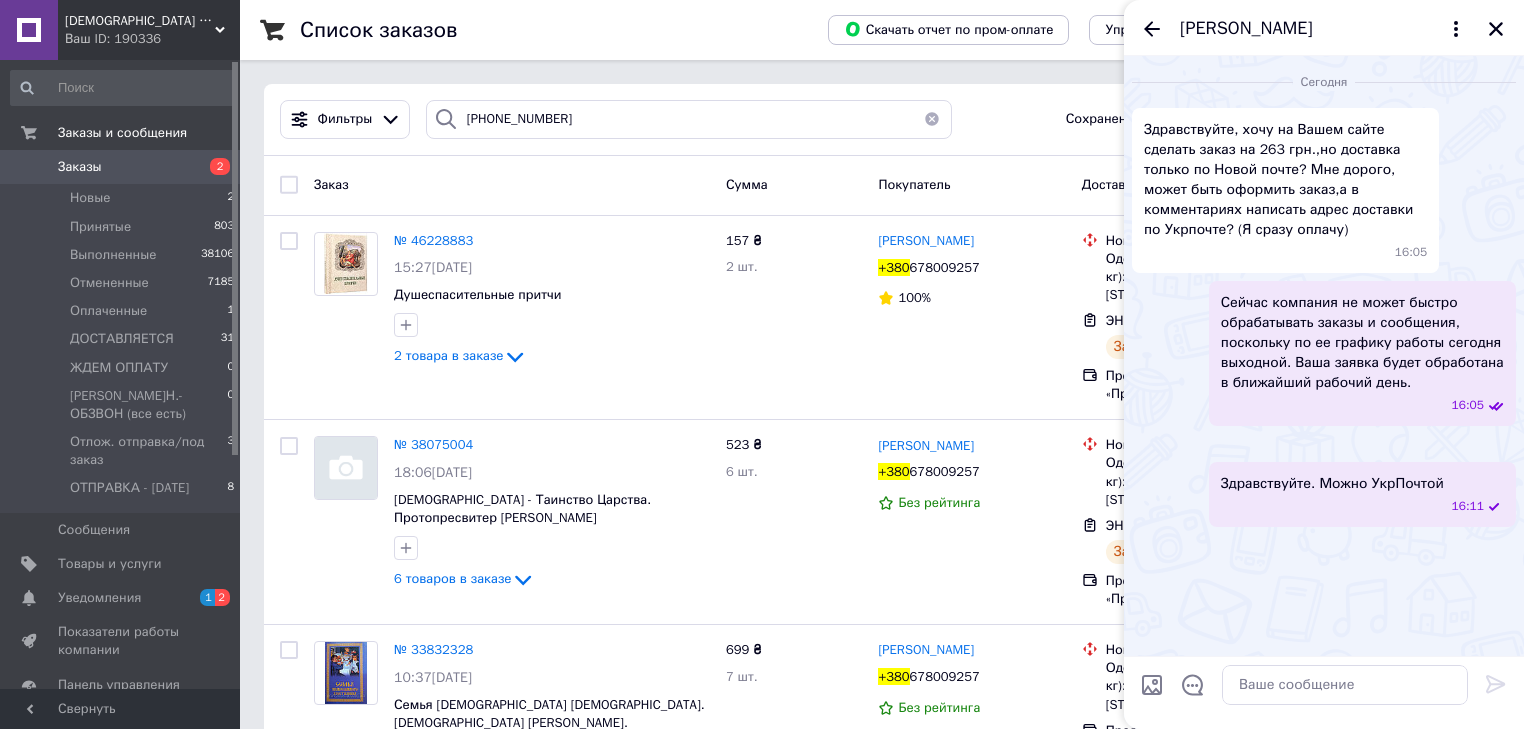 scroll, scrollTop: 0, scrollLeft: 0, axis: both 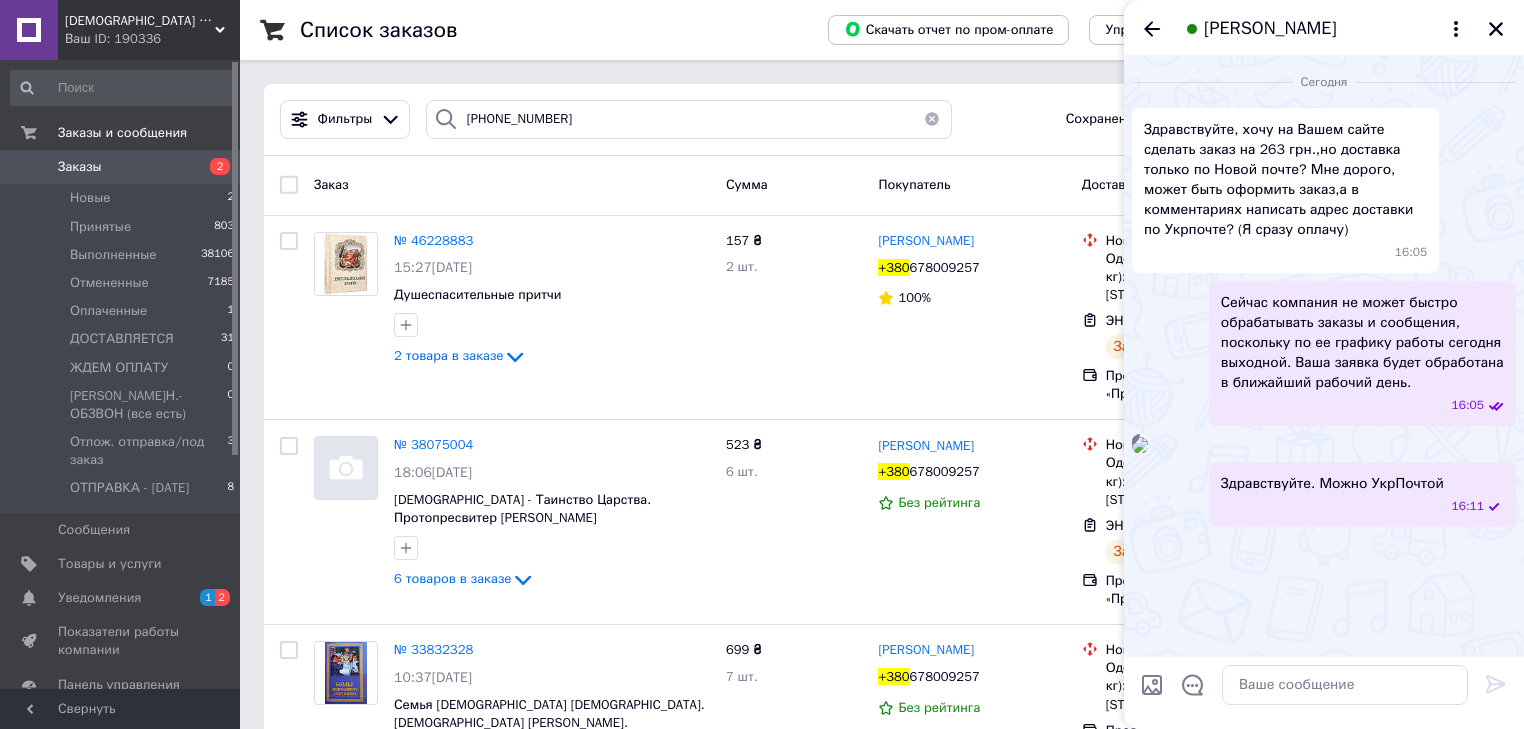 click at bounding box center (1140, 445) 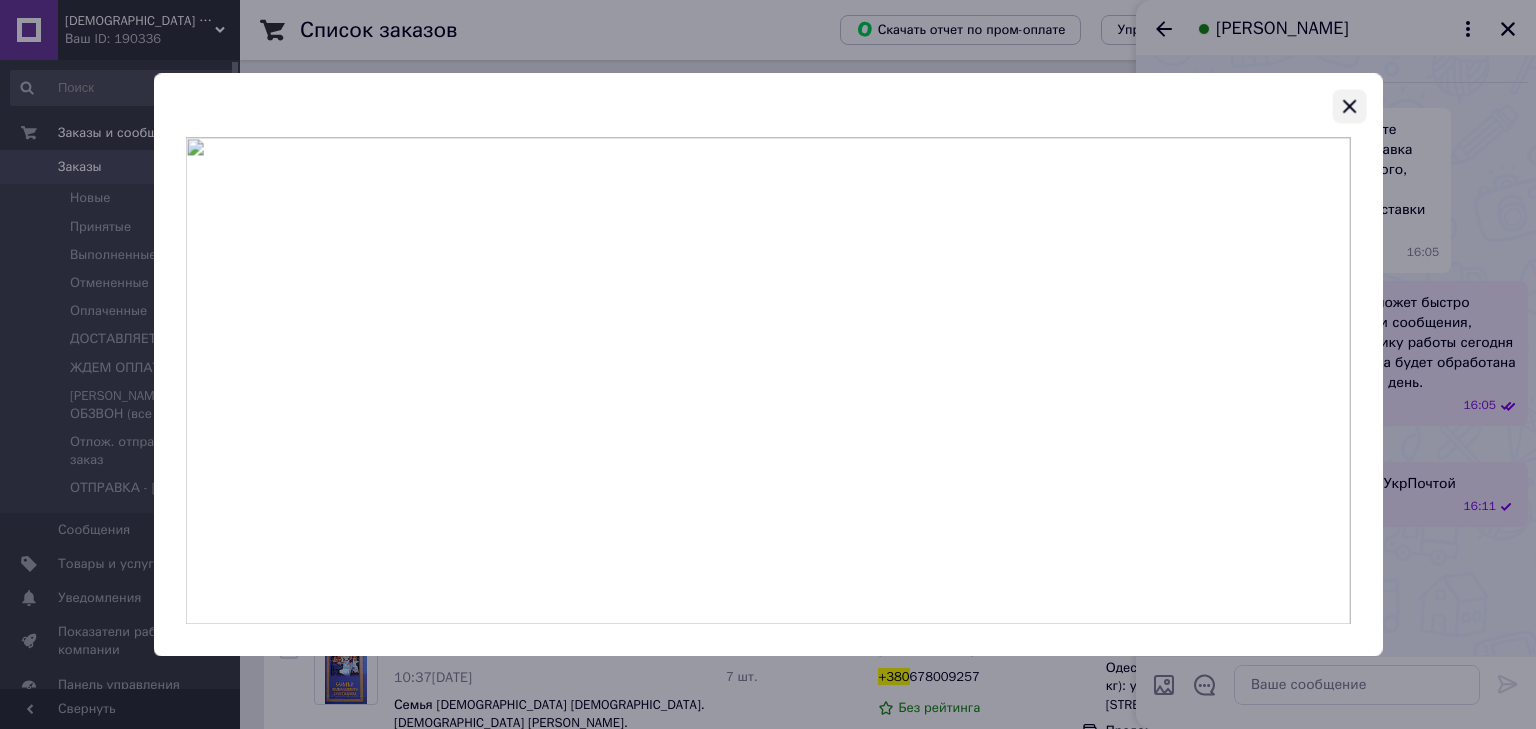 click 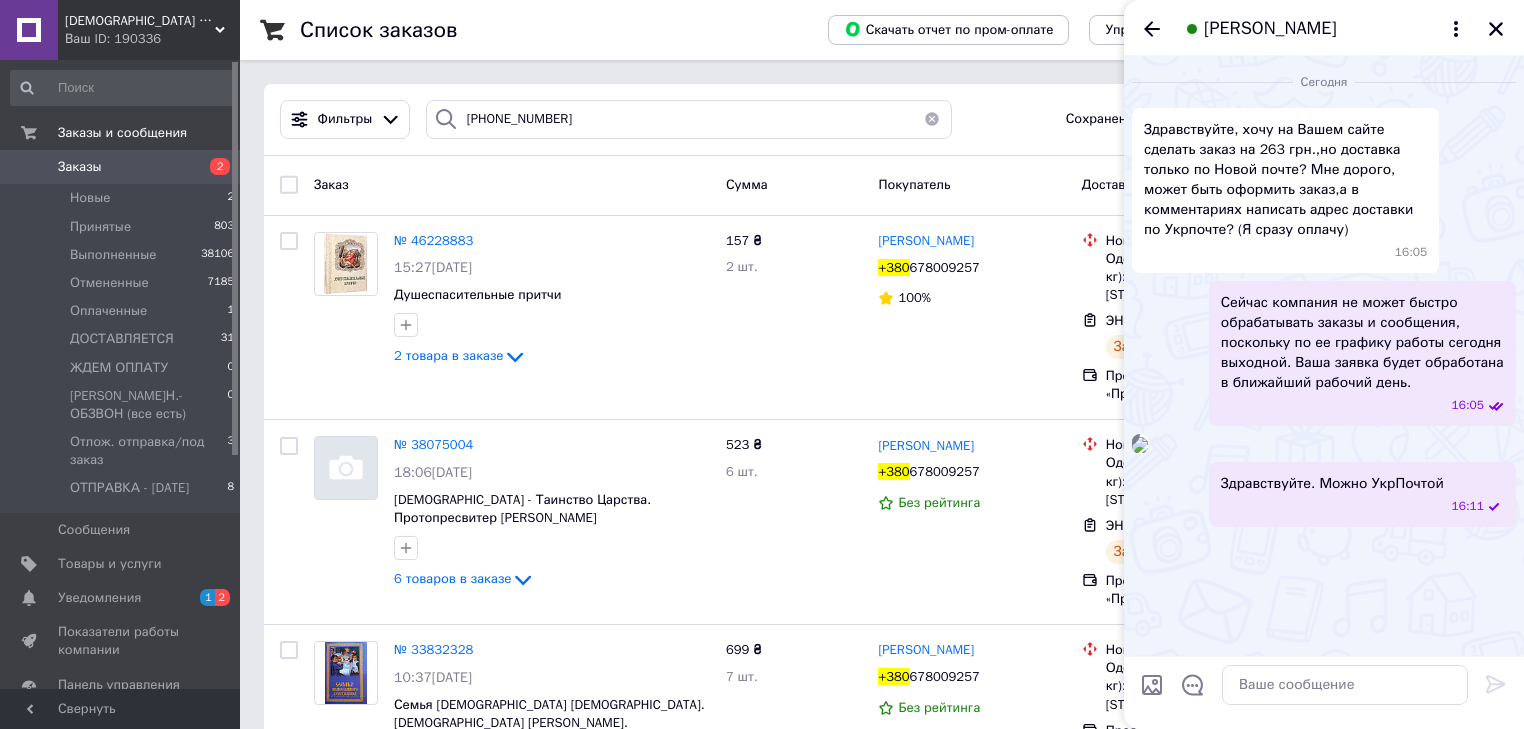 scroll, scrollTop: 0, scrollLeft: 0, axis: both 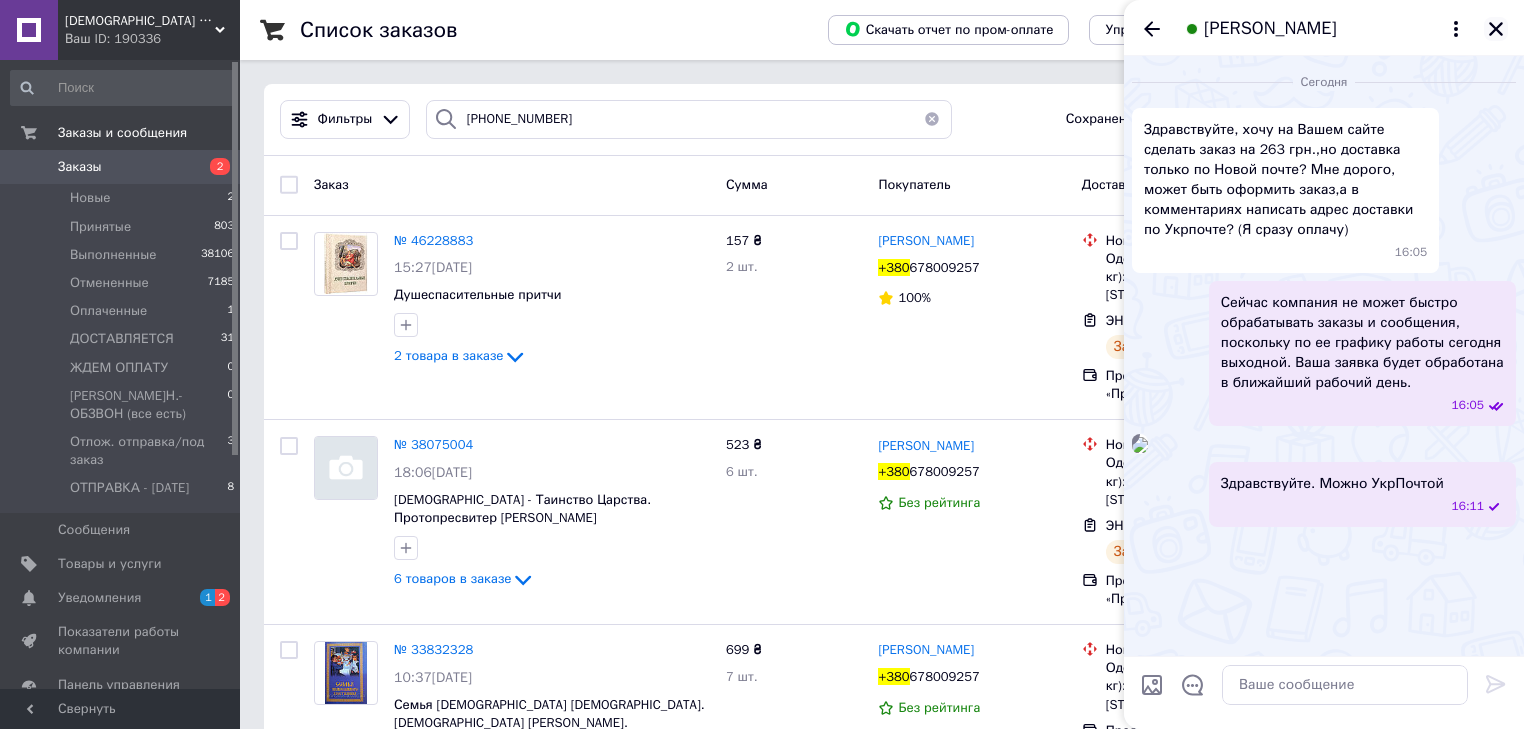 click 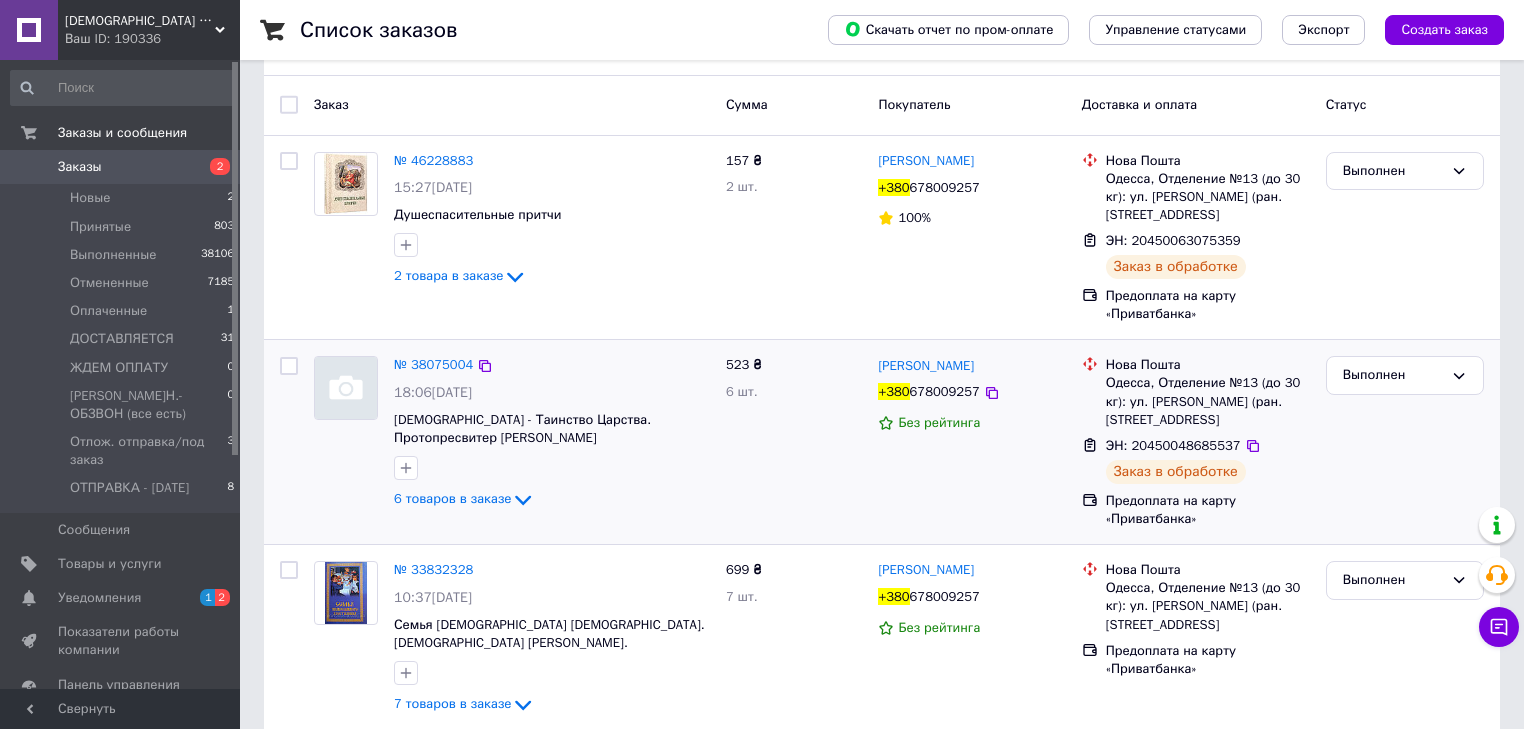 scroll, scrollTop: 0, scrollLeft: 0, axis: both 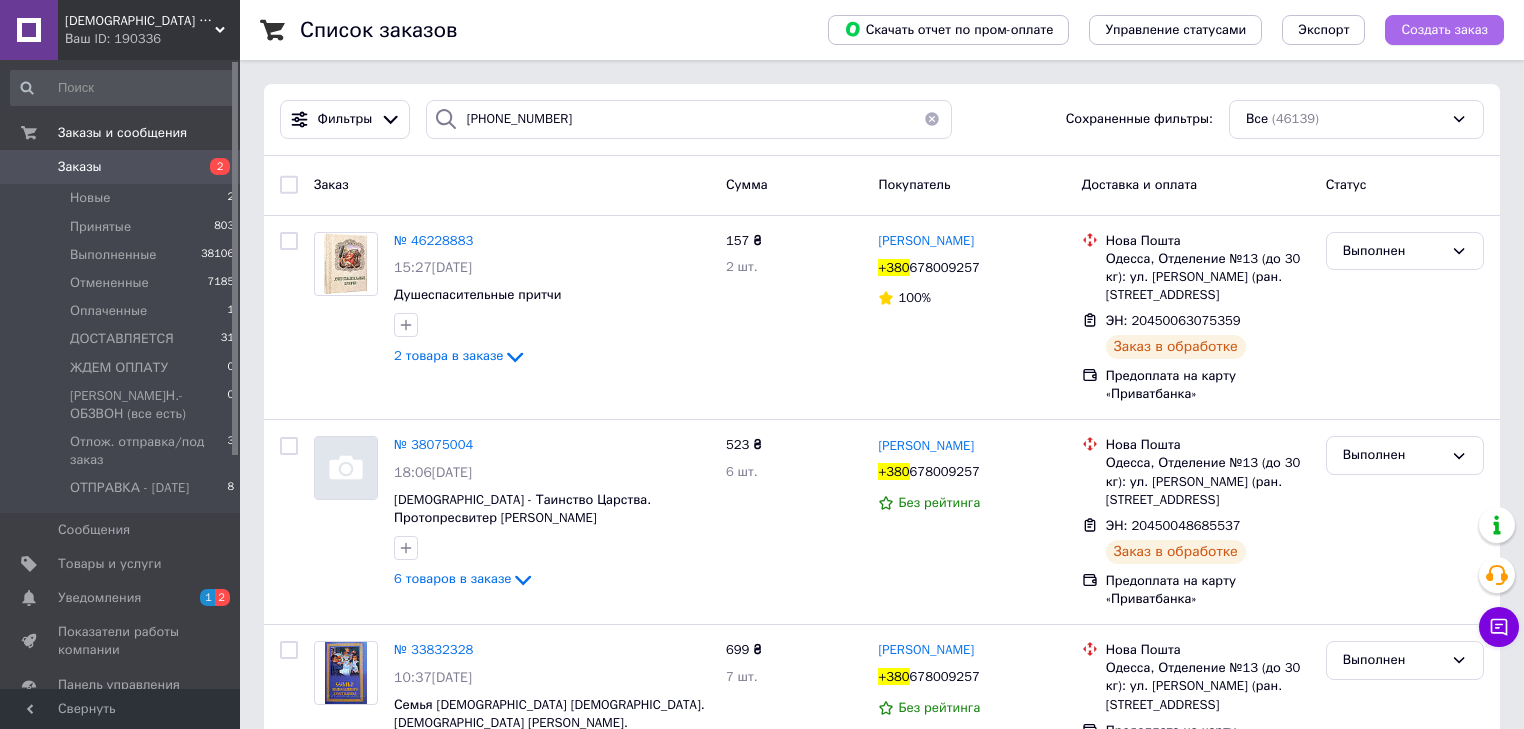 click on "Создать заказ" at bounding box center [1444, 30] 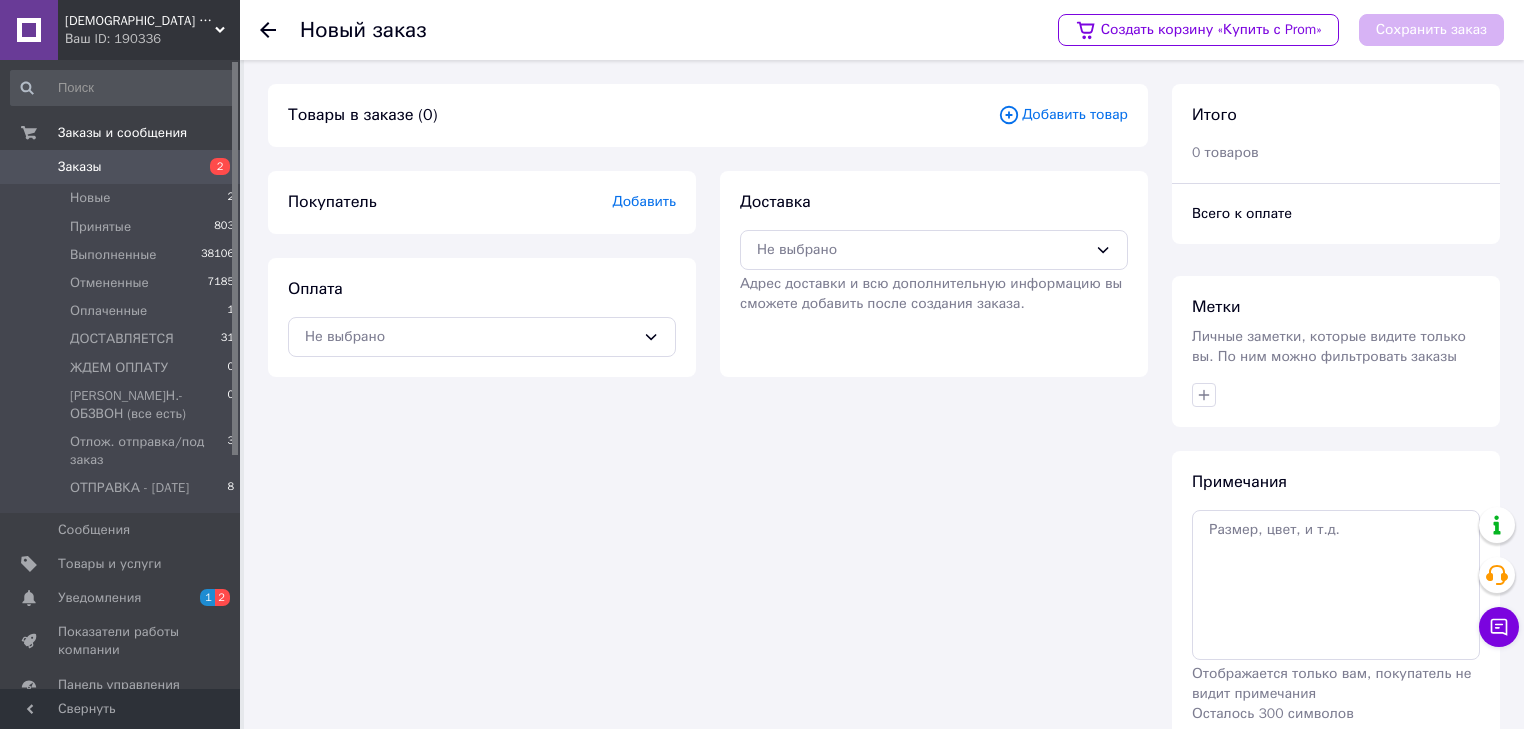 click on "Добавить" at bounding box center [644, 201] 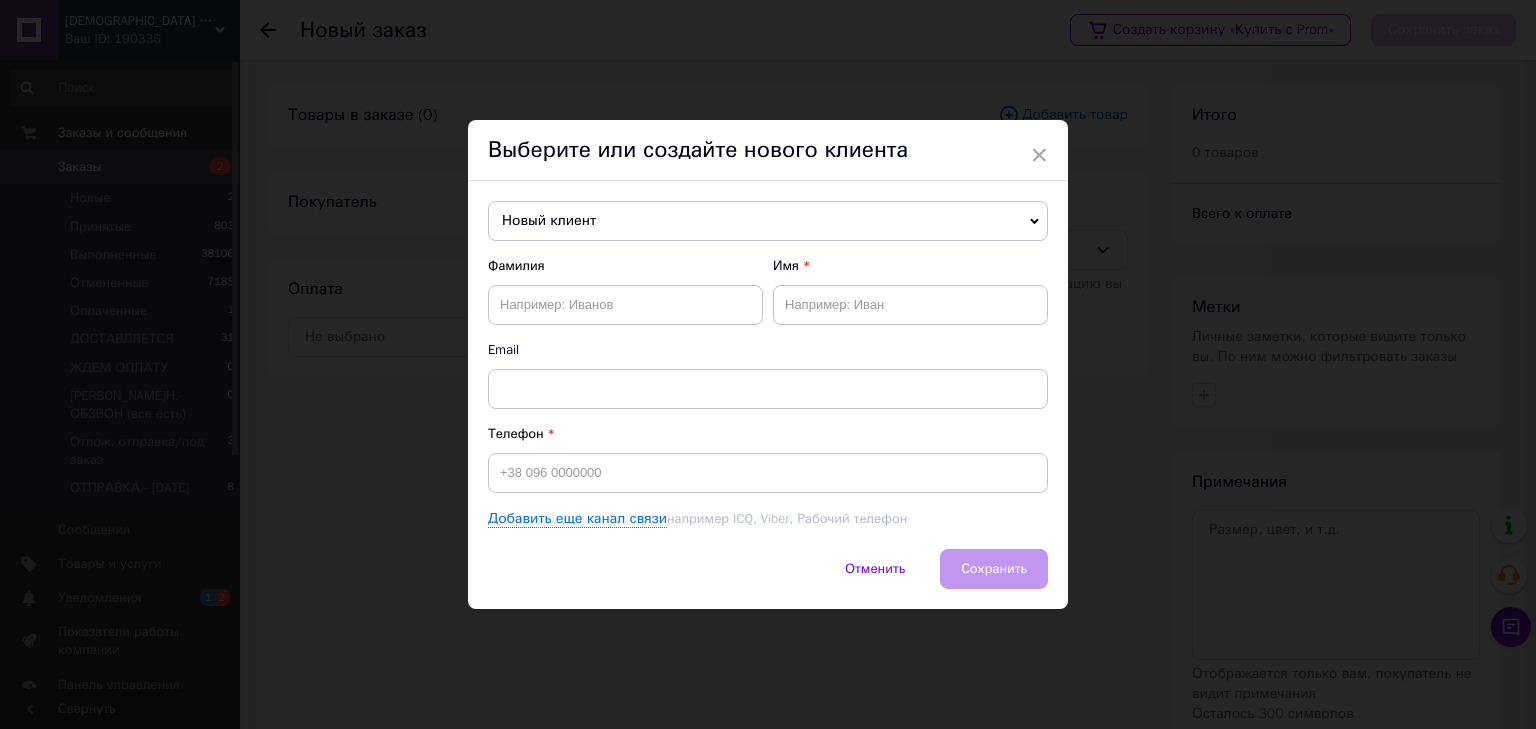 click on "Новый клиент" at bounding box center (768, 221) 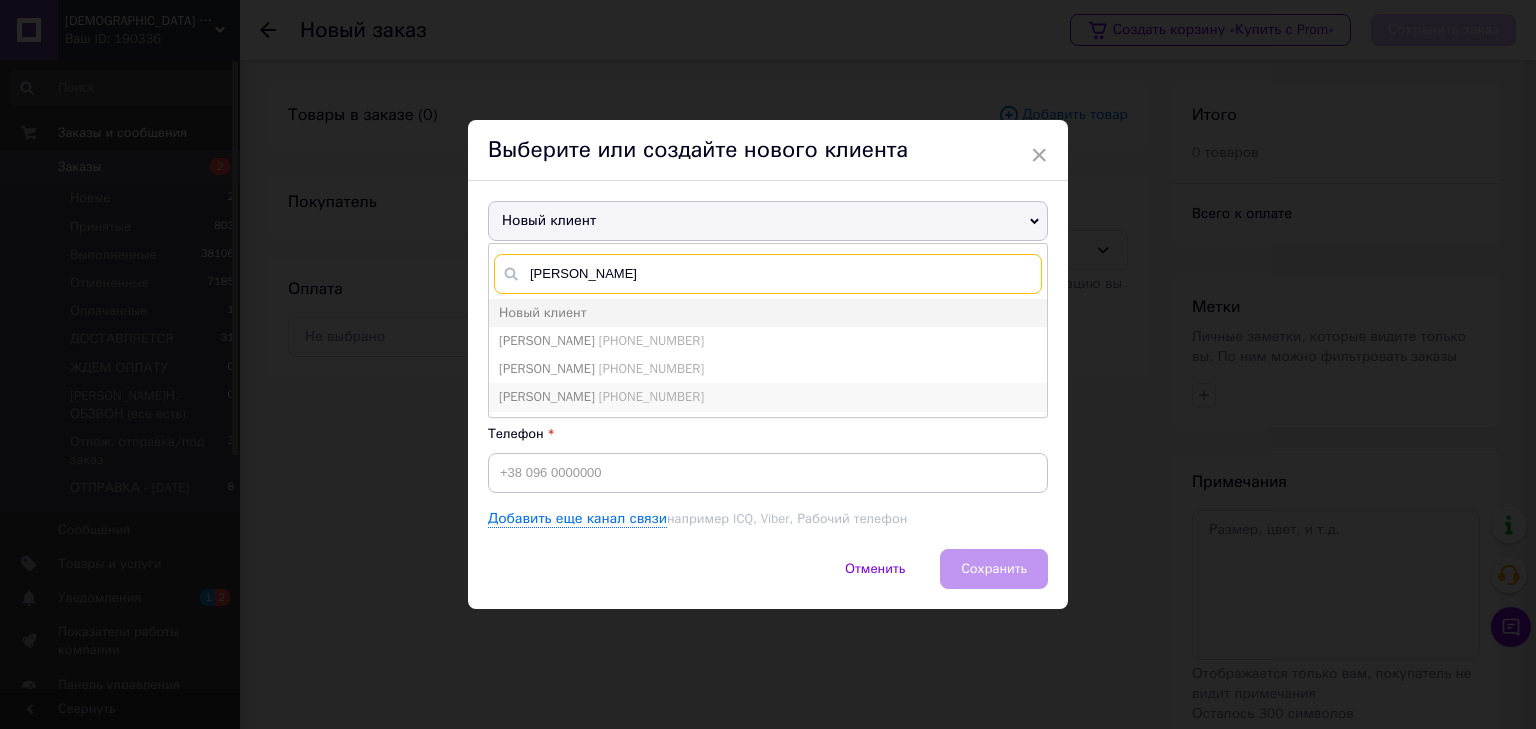 type on "лесюк" 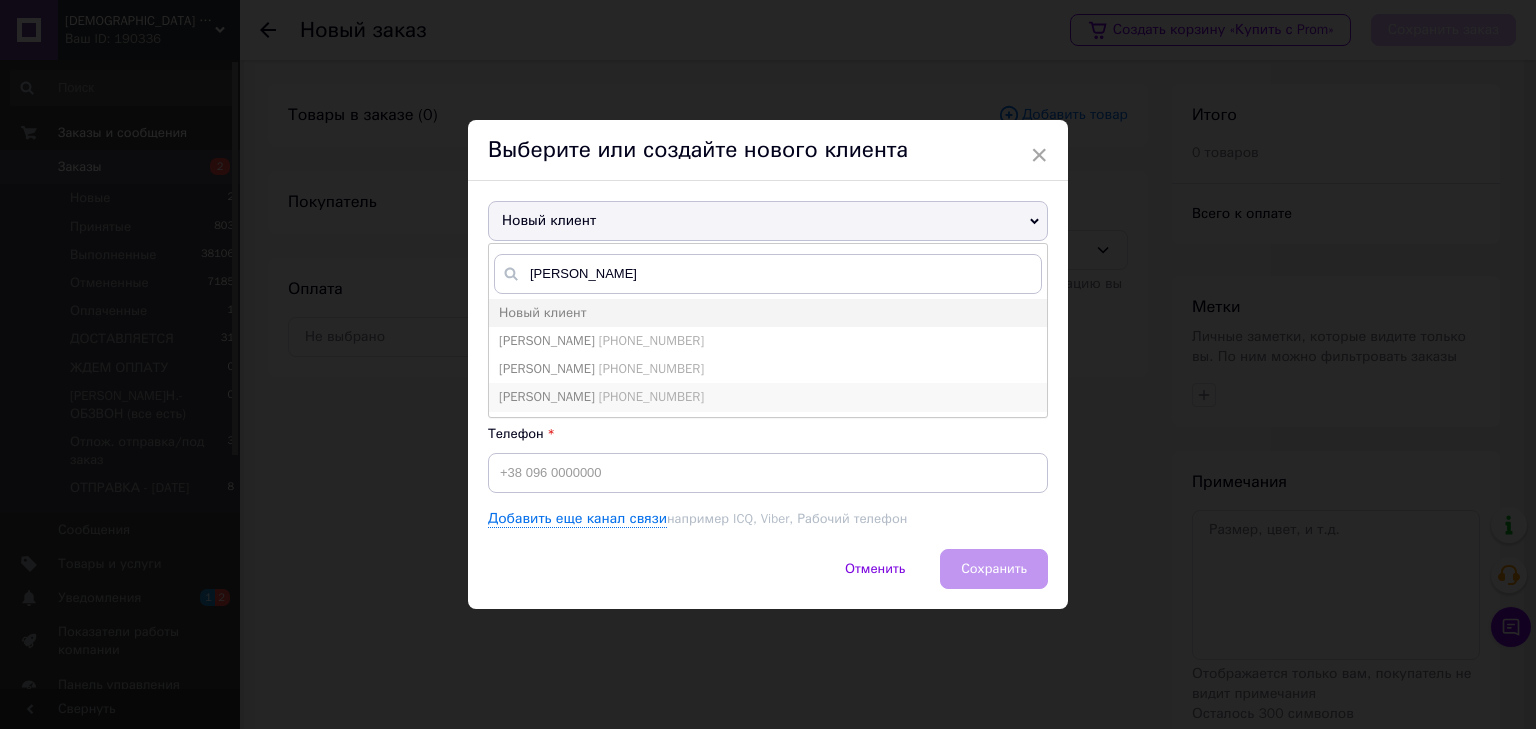 click on "Лесюк Наталья Валерьевна" at bounding box center [547, 396] 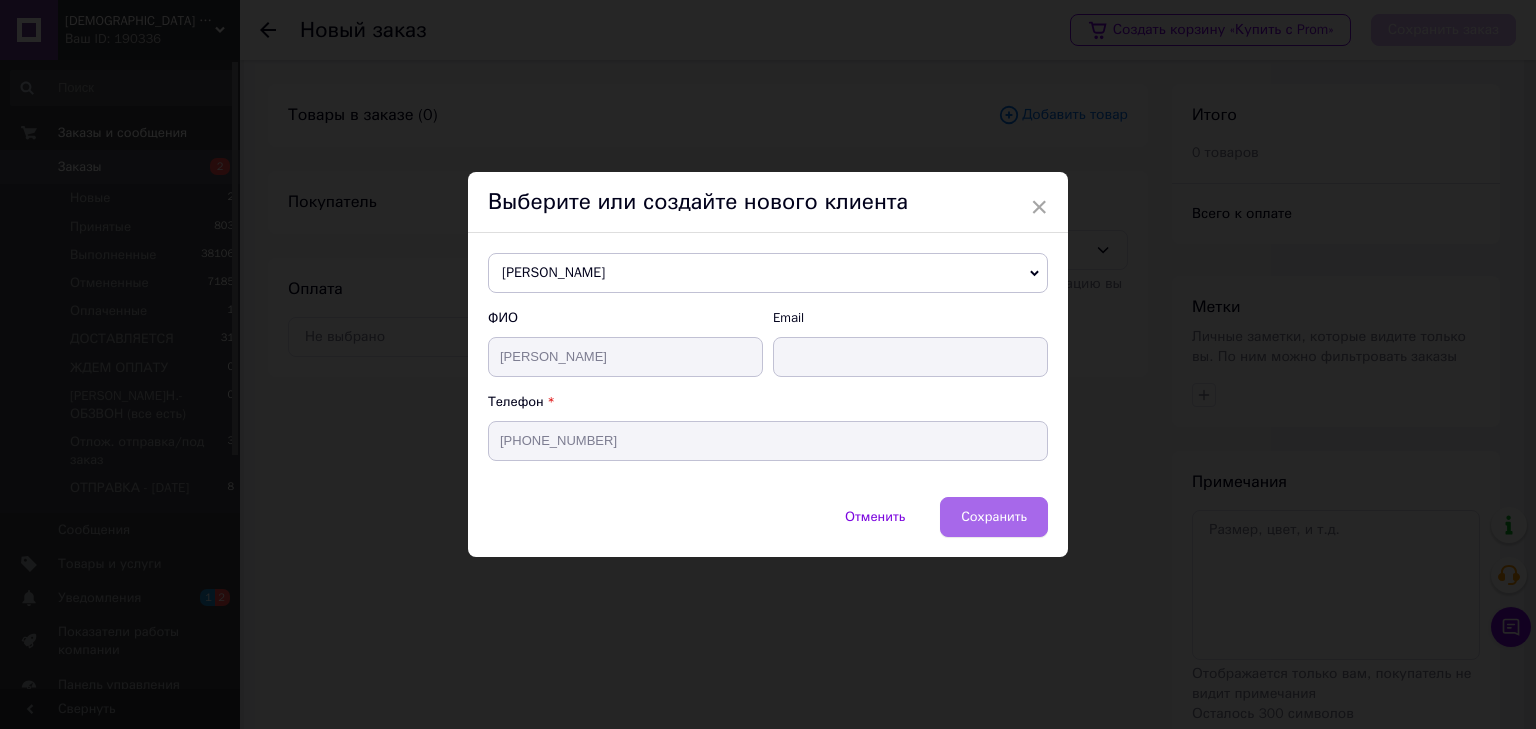 click on "Сохранить" at bounding box center [994, 516] 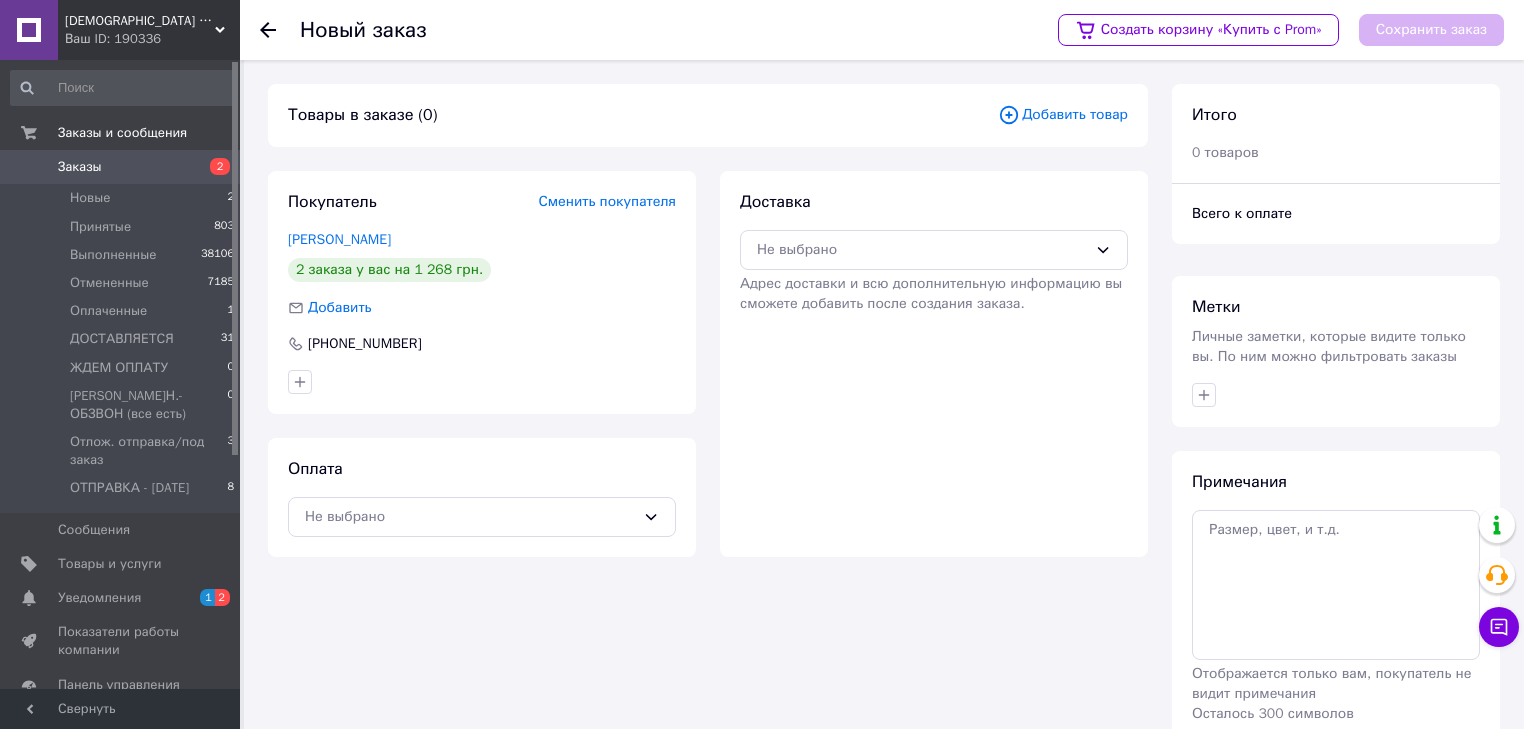 click on "Добавить товар" at bounding box center (1063, 115) 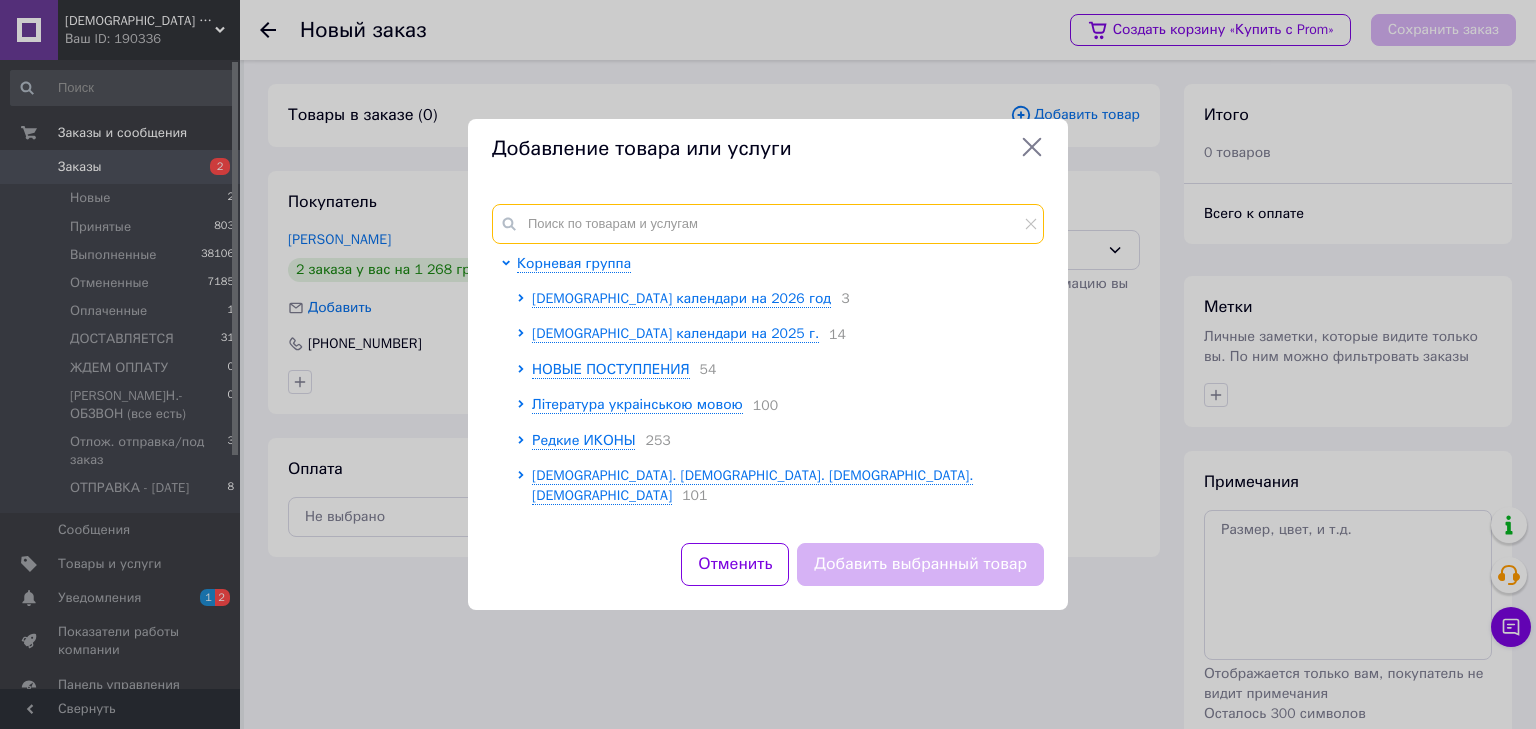 click at bounding box center (768, 224) 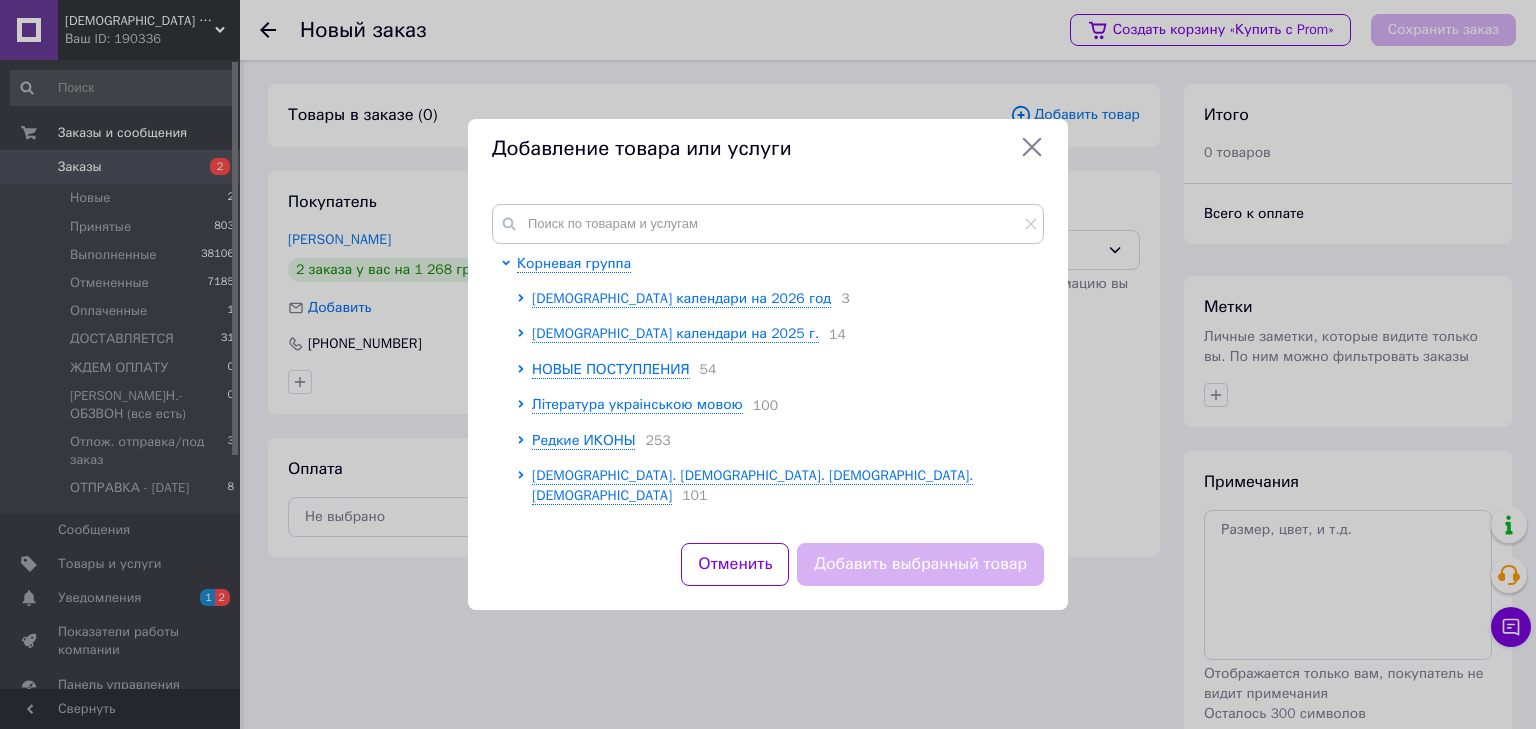 click on "Добавление товара или услуги Корневая группа Православные календари на 2026 год 3 Православные календари на 2025 г. 14 НОВЫЕ ПОСТУПЛЕНИЯ 54 Література украінською мовою 100 Редкие ИКОНЫ 253 Священное писание. БИБЛИЯ. Новый завет. Псалтирь 101 Библеистика 15 Богословие 41 Толкование Священного писания 23 Священник Даниил Сысоев 7 Патрология 1 Проповеди, поучения, беседы, лекции 115 Творения святых отцов 88 Жития святых, жизнеописания подвижников 190 Духовные поучения 247 Миссионерство 37 История 19 Православная энциклопедия, словари, справочники, симфонии 13 47 21 Отменить" at bounding box center (768, 364) 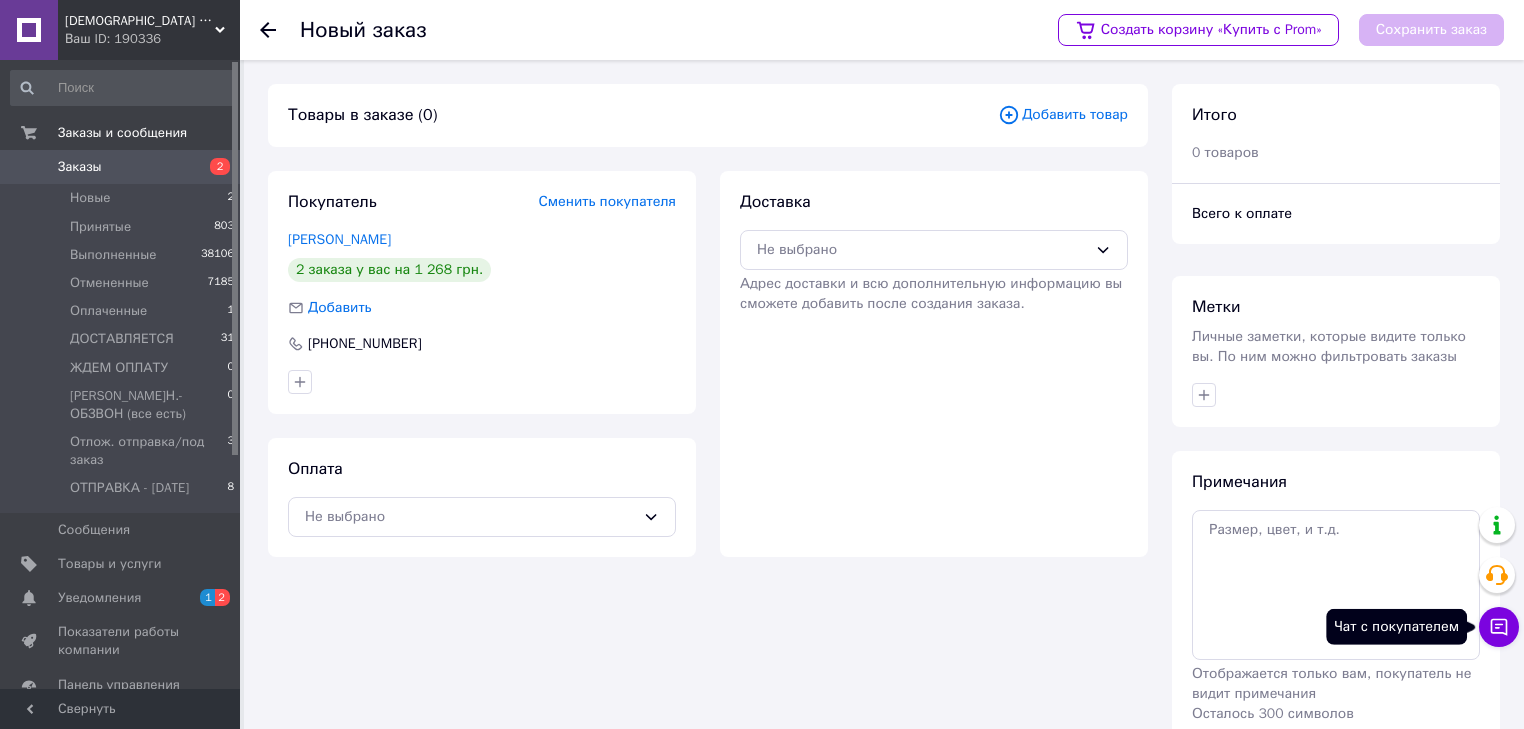 click 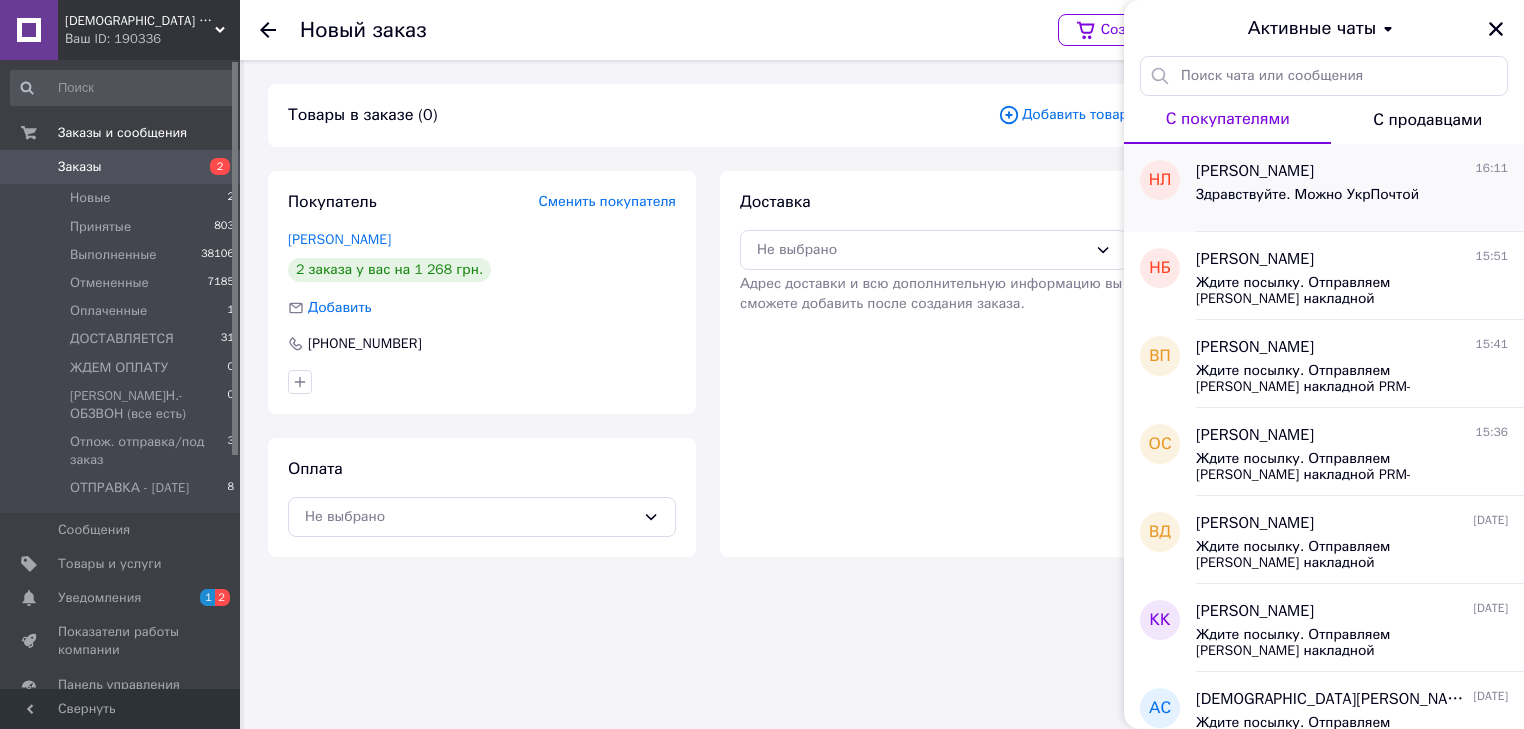 click on "Здравствуйте. Можно УкрПочтой" at bounding box center [1307, 201] 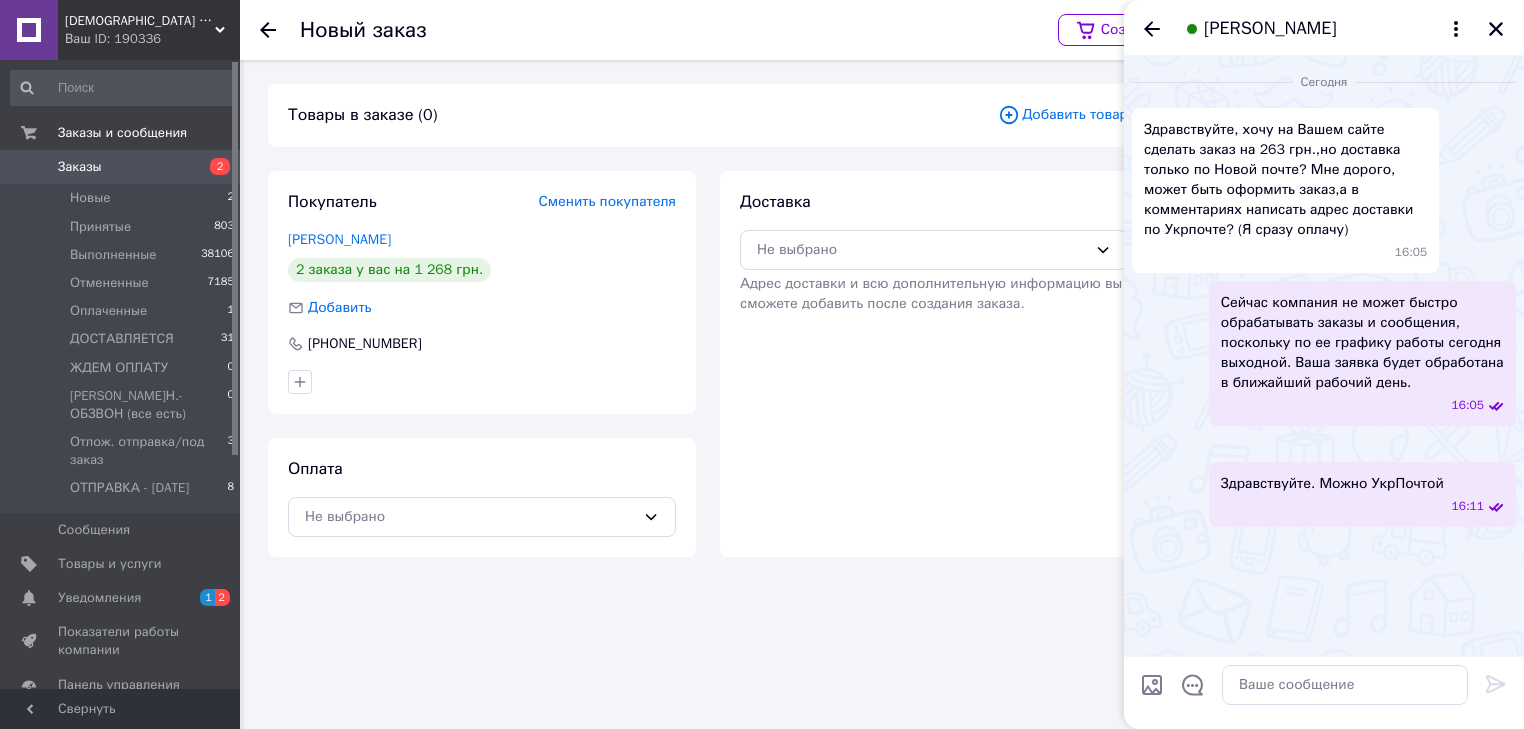 scroll, scrollTop: 16, scrollLeft: 0, axis: vertical 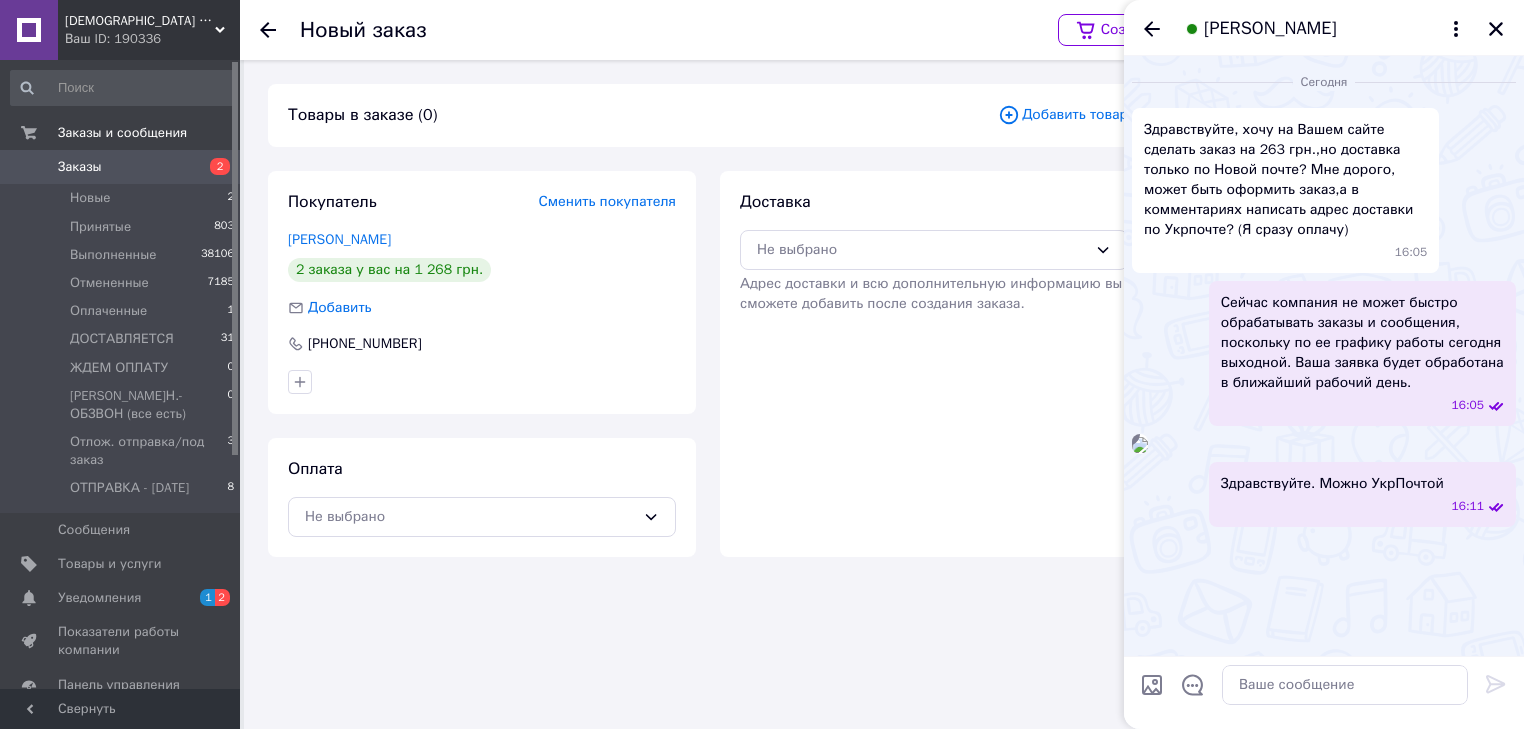 click on "Добавить товар" at bounding box center [1063, 115] 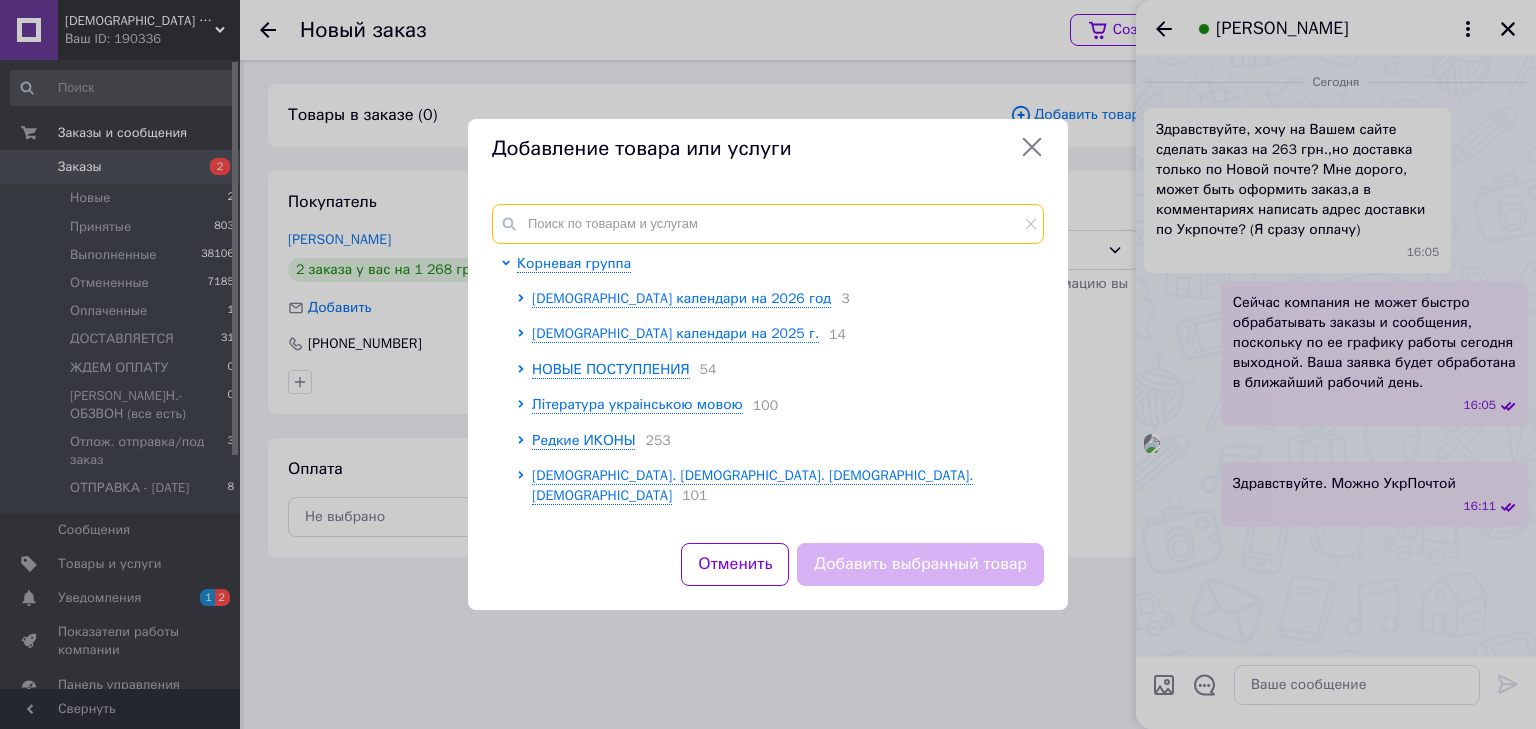click at bounding box center [768, 224] 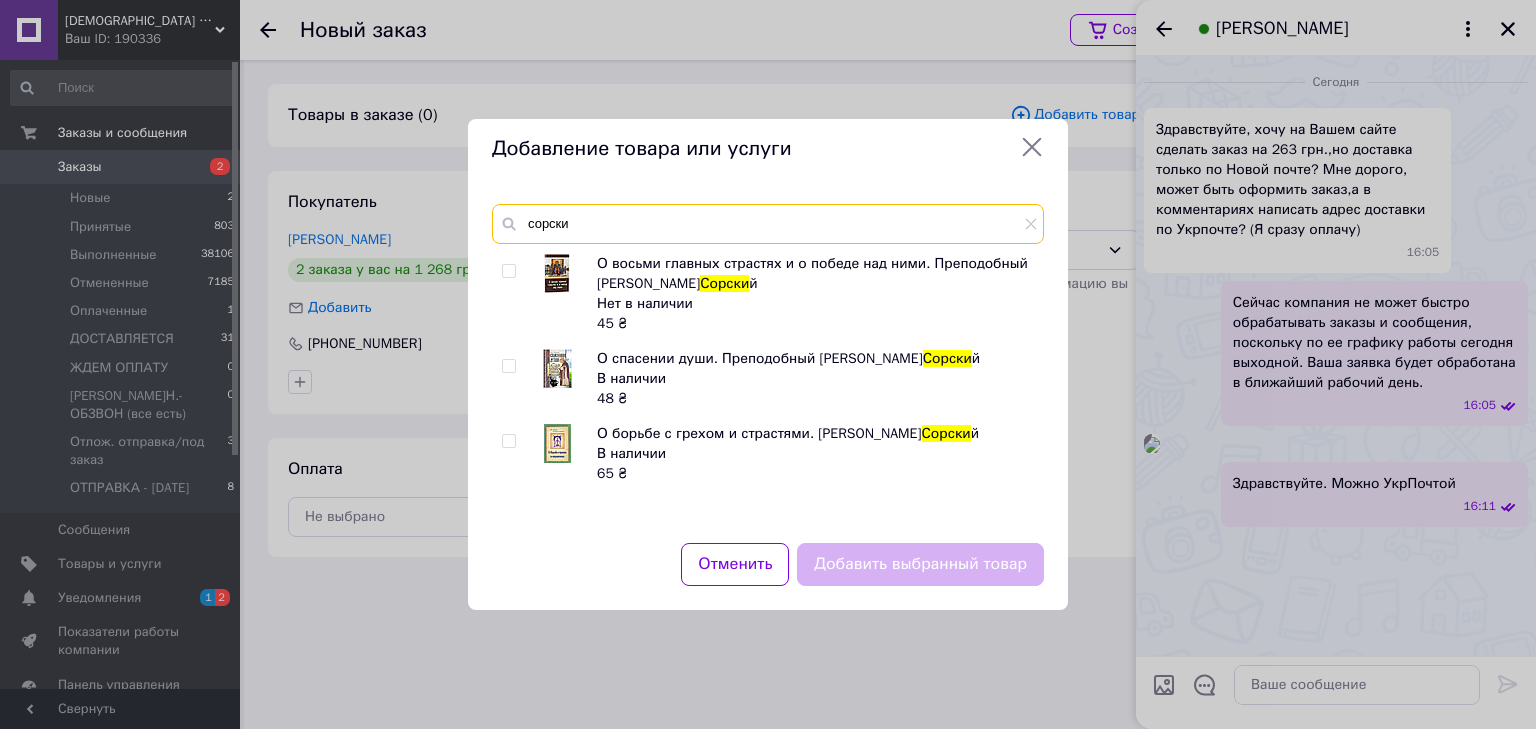 type on "сорски" 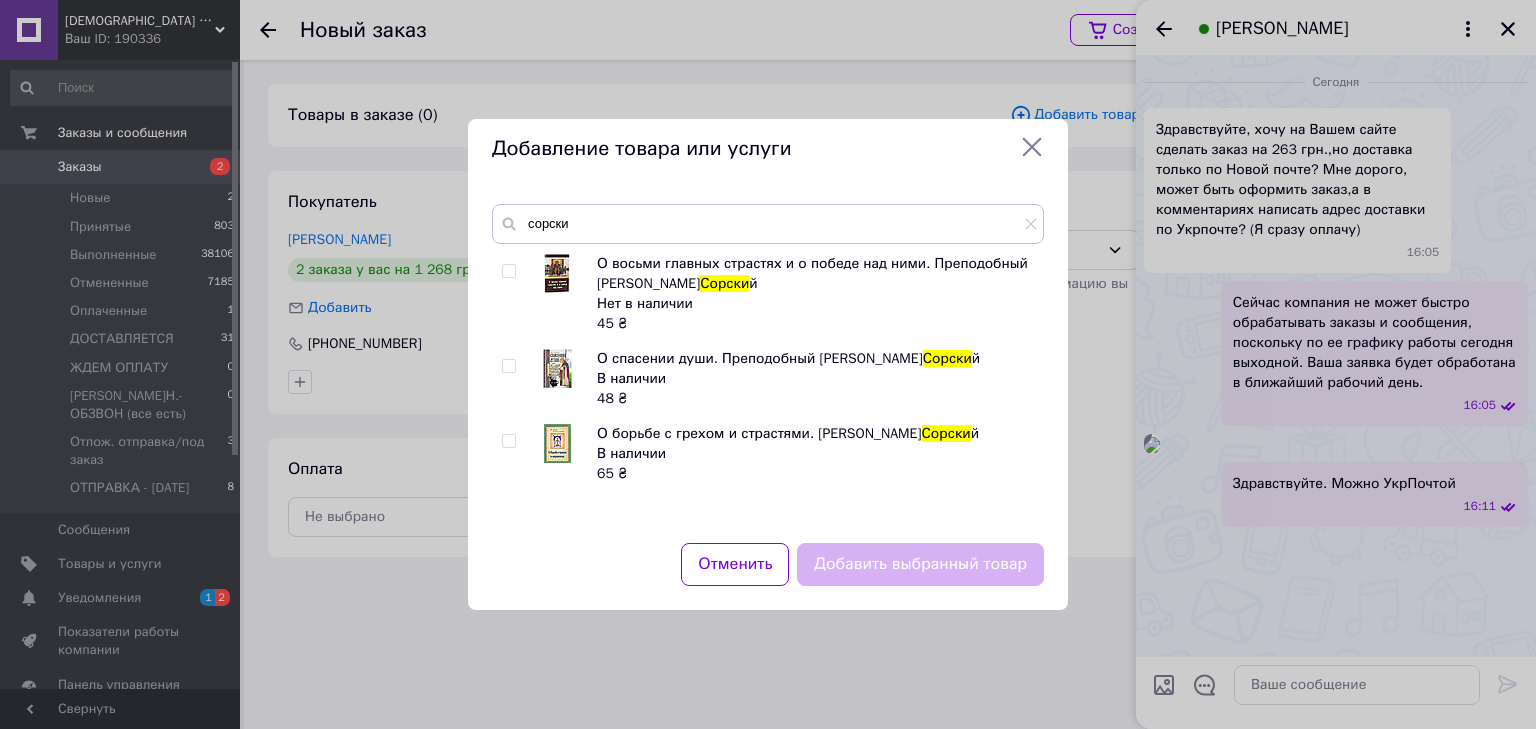 click at bounding box center [508, 366] 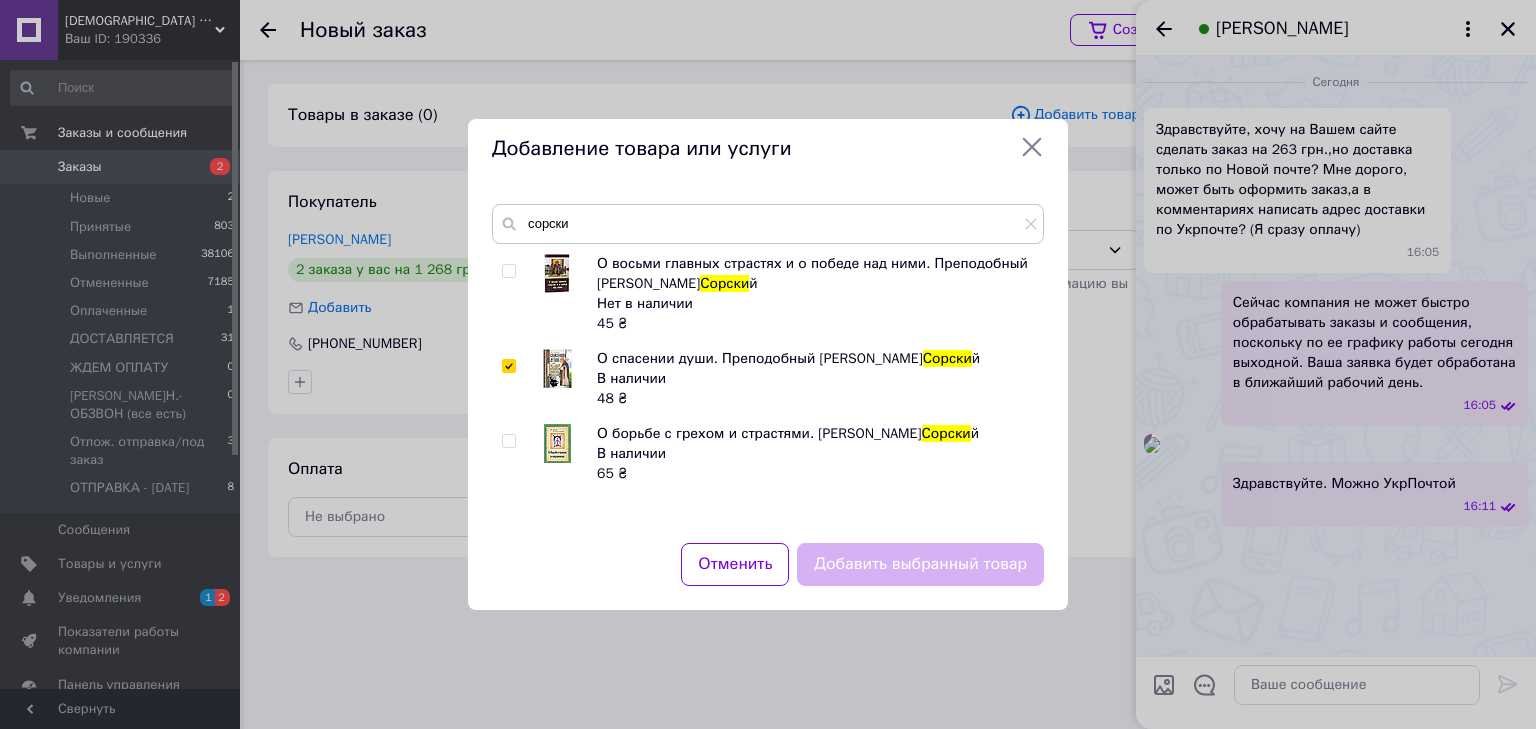 checkbox on "true" 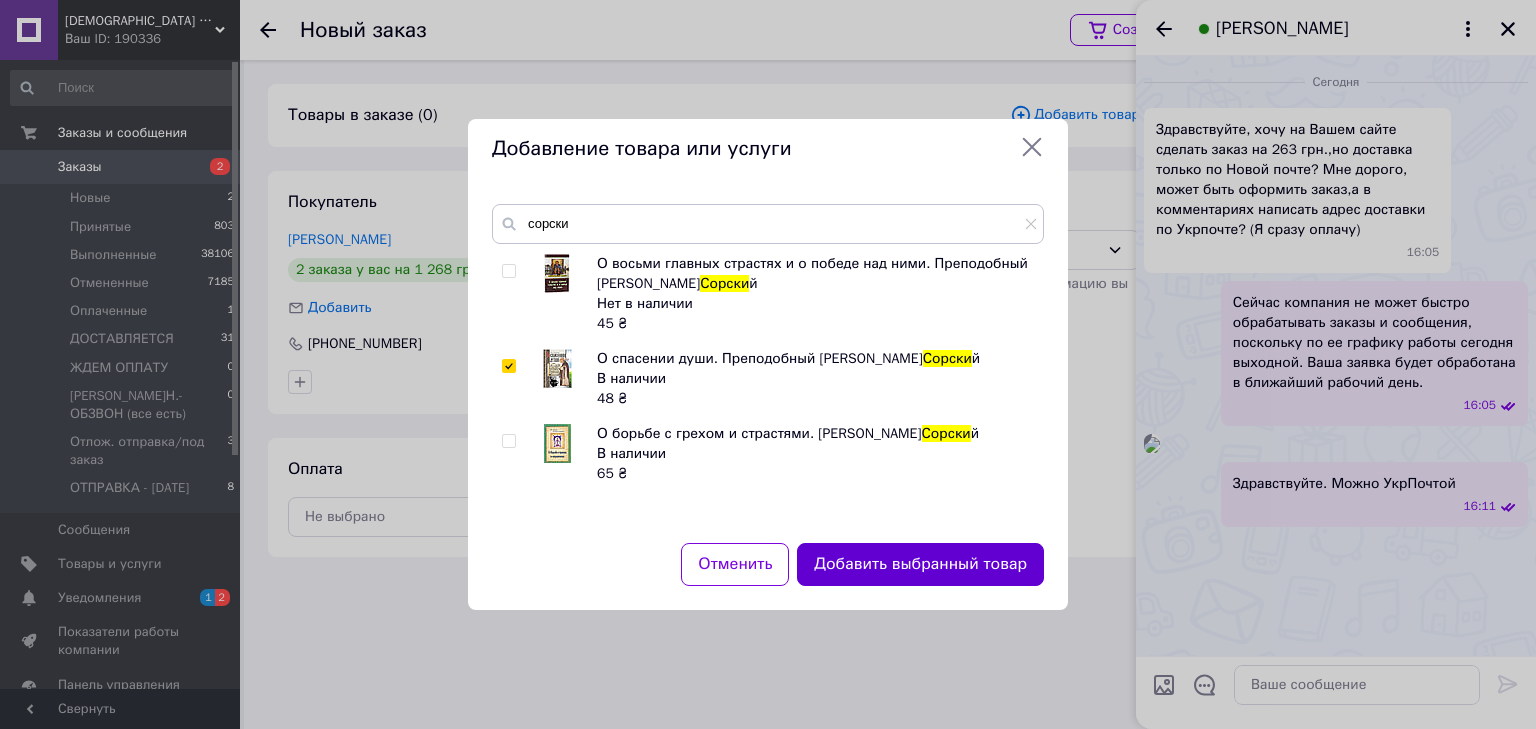 click on "Добавить выбранный товар" at bounding box center (920, 564) 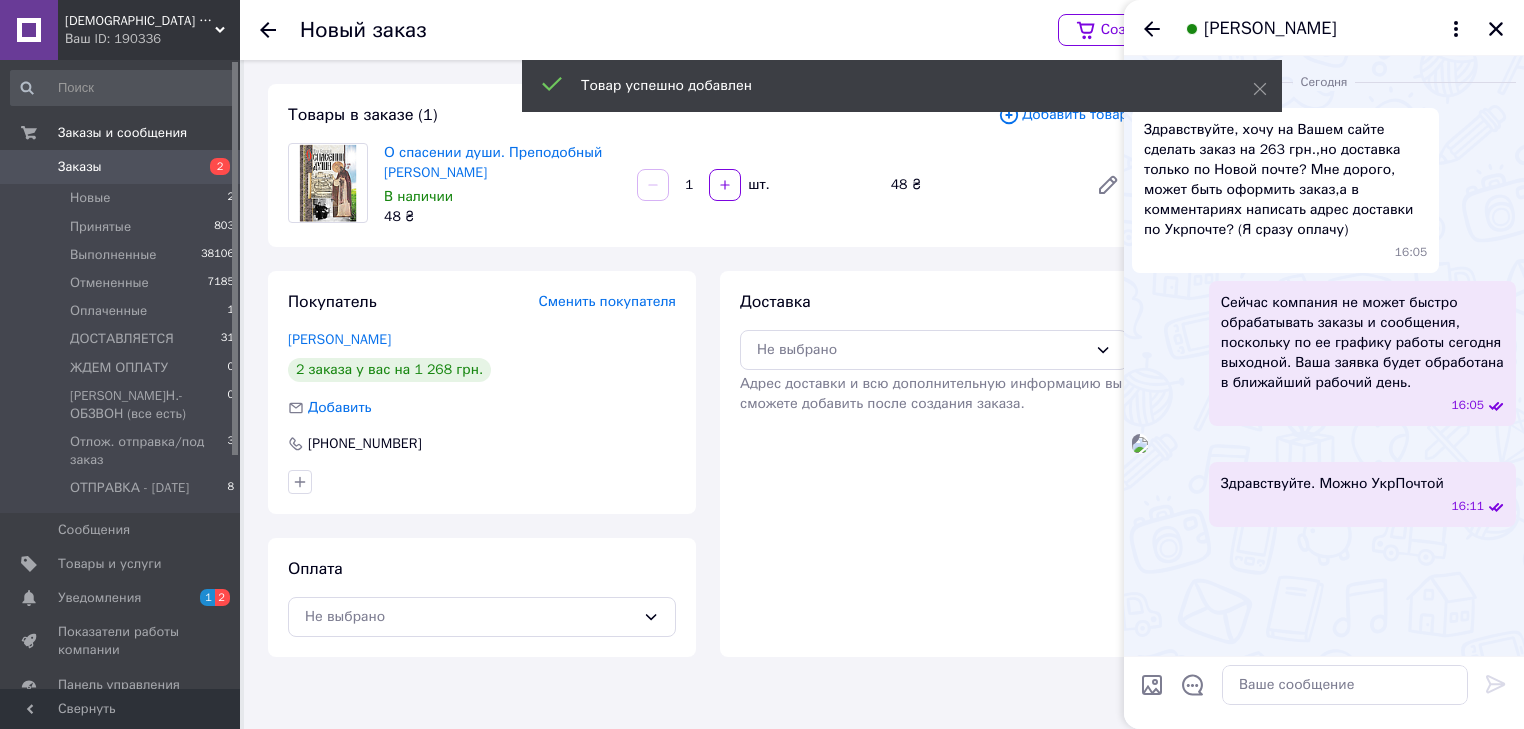 click on "Добавить товар" at bounding box center (1063, 115) 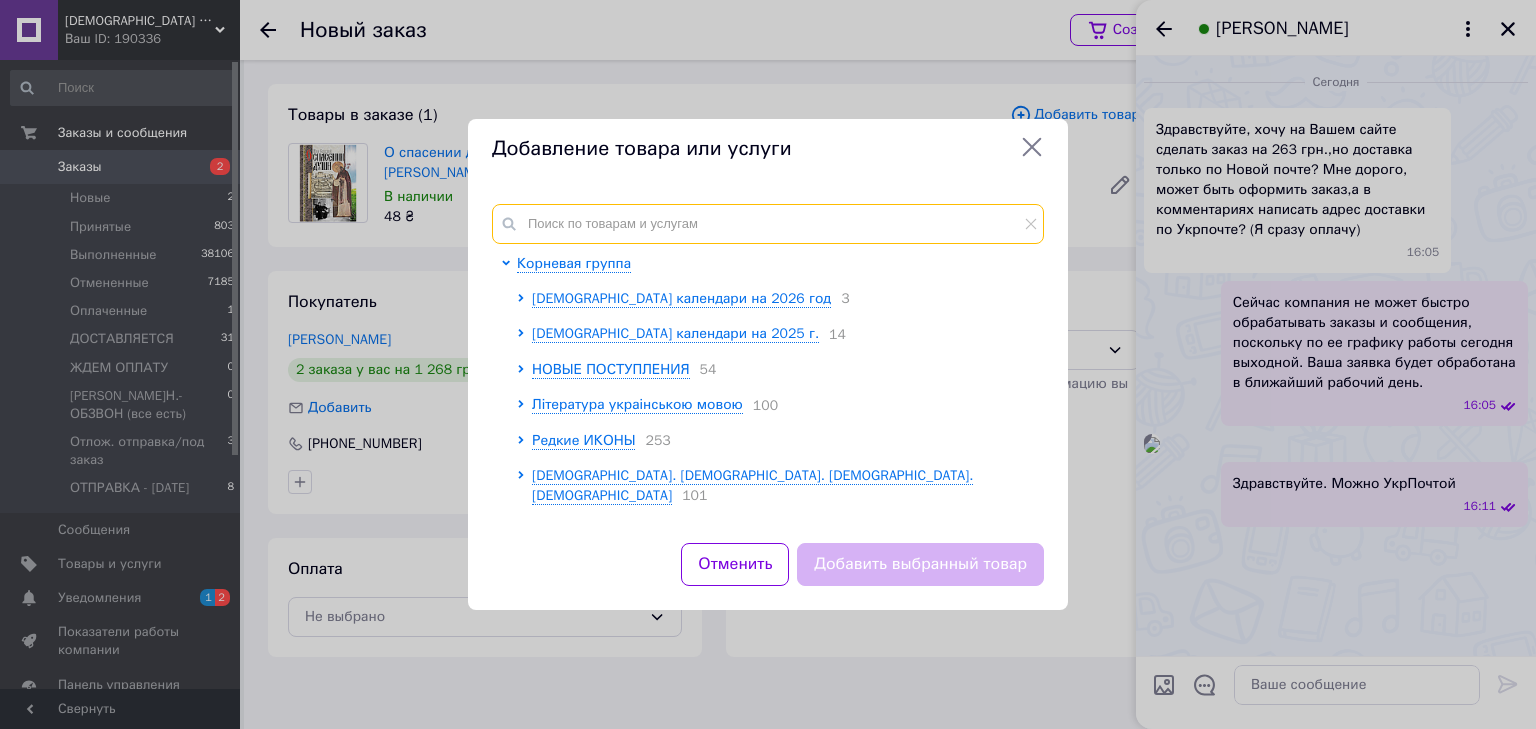click at bounding box center (768, 224) 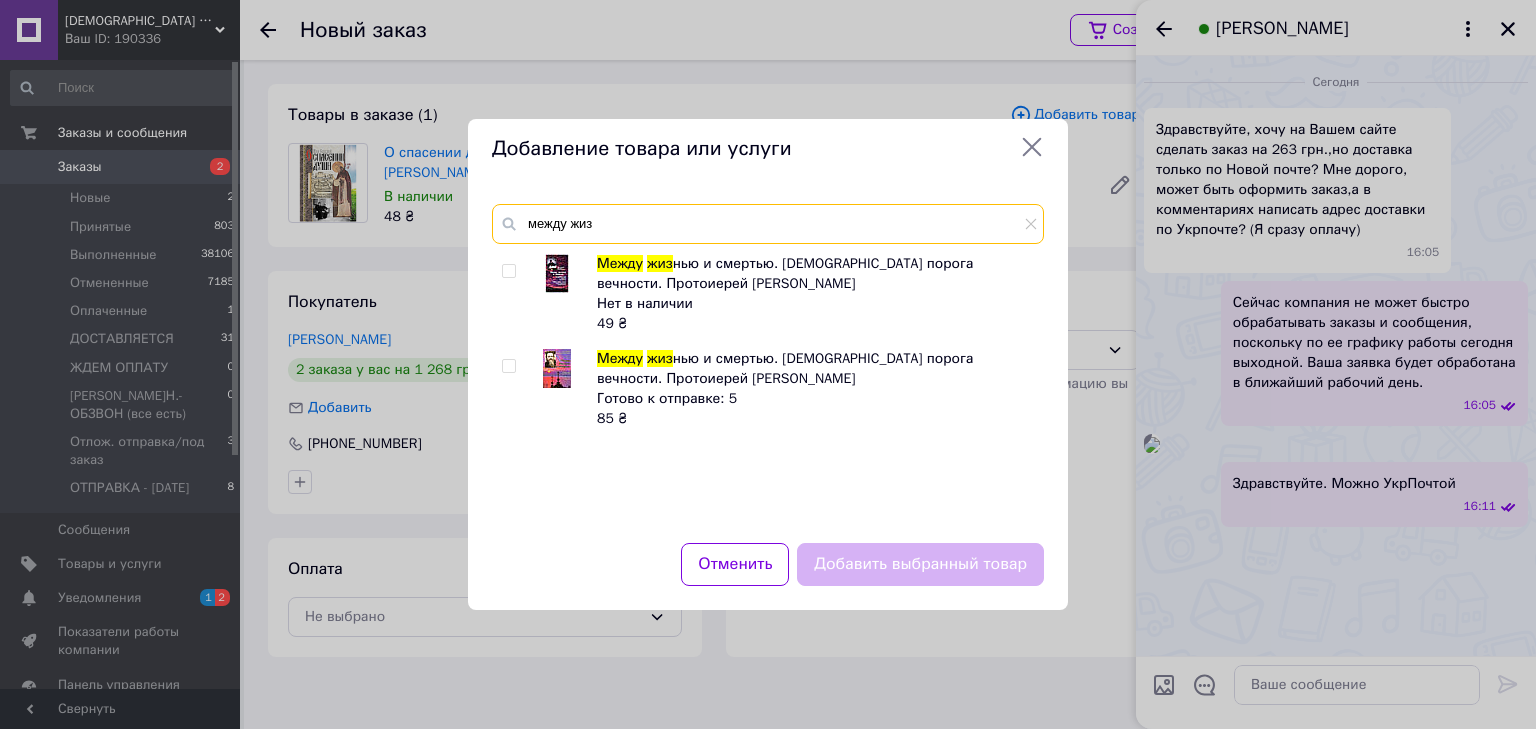 type on "между жиз" 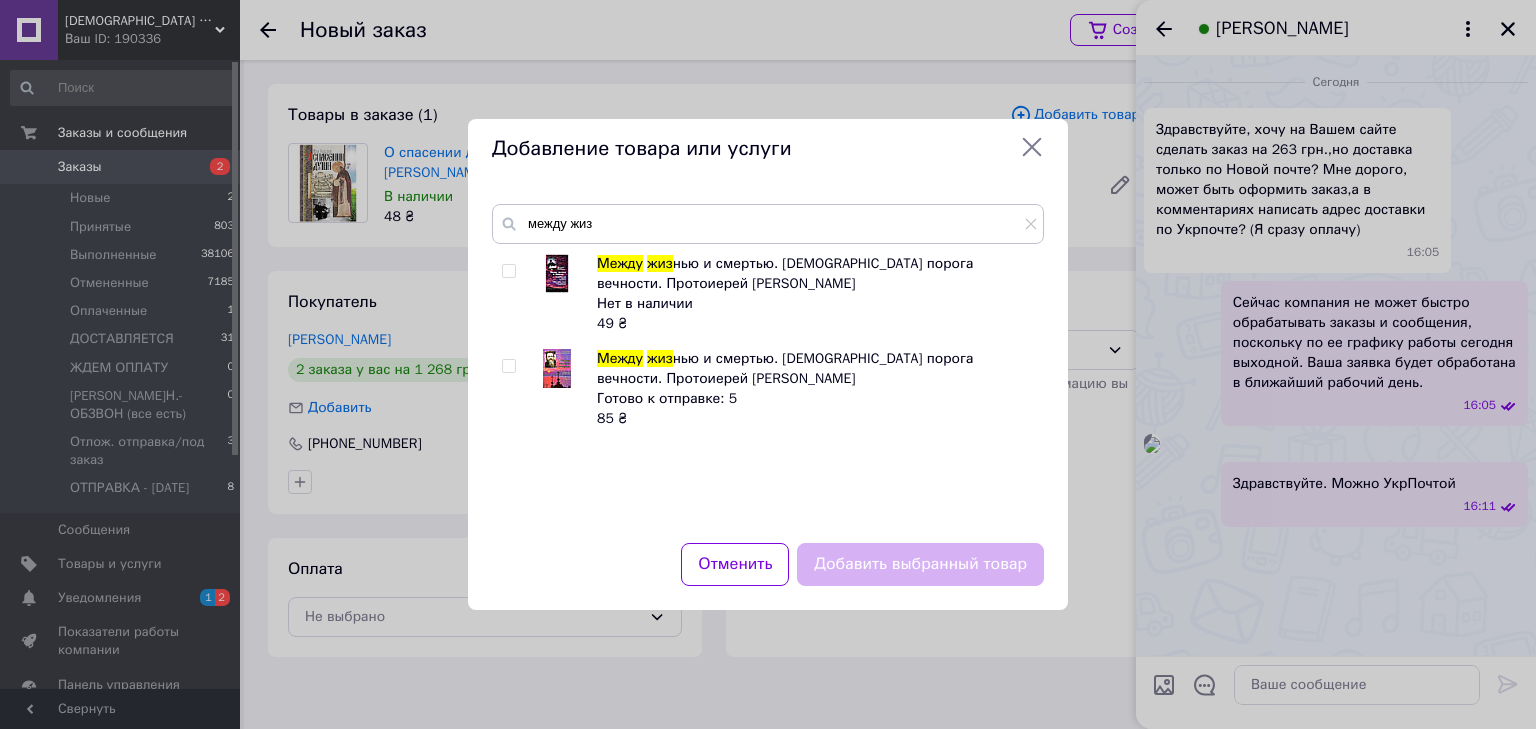 click at bounding box center [508, 366] 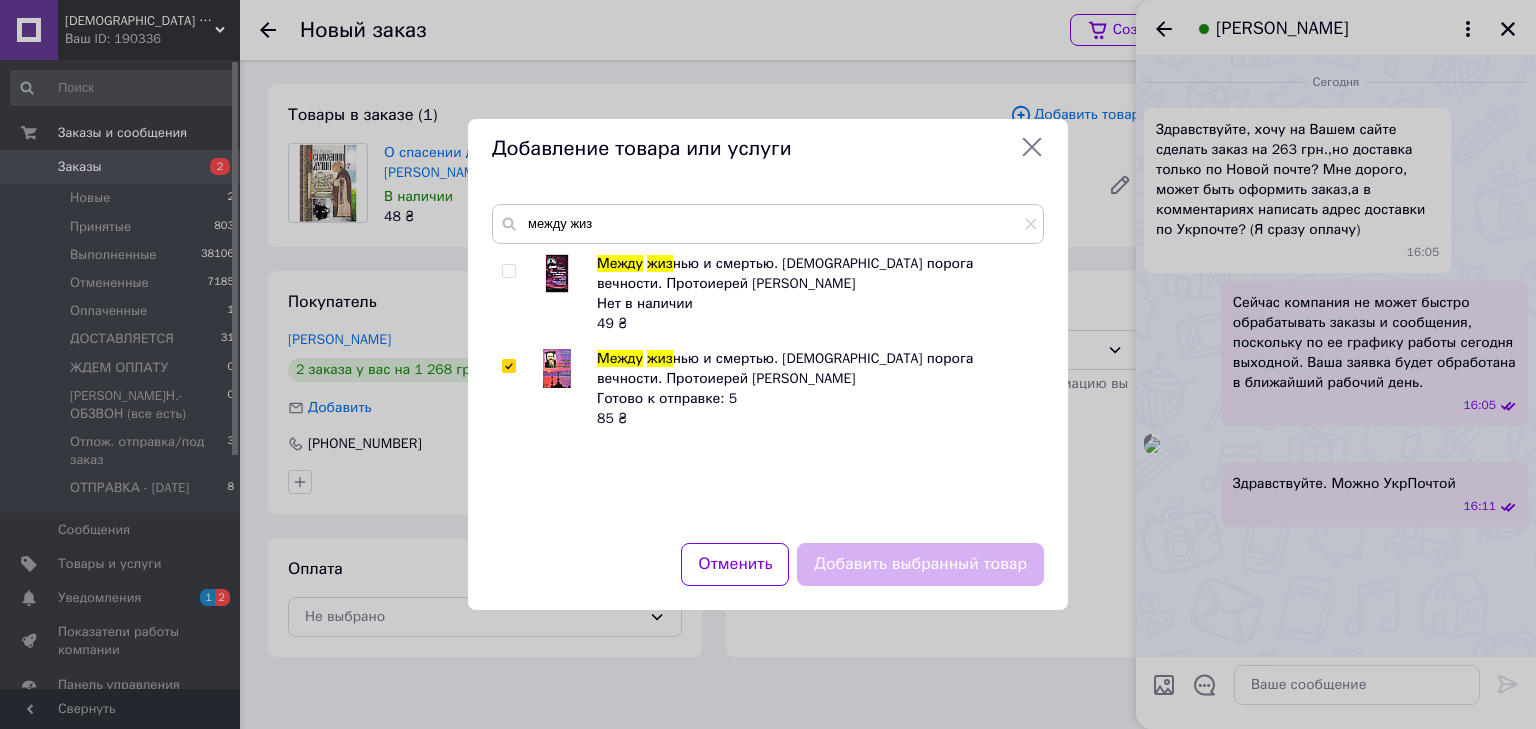 checkbox on "true" 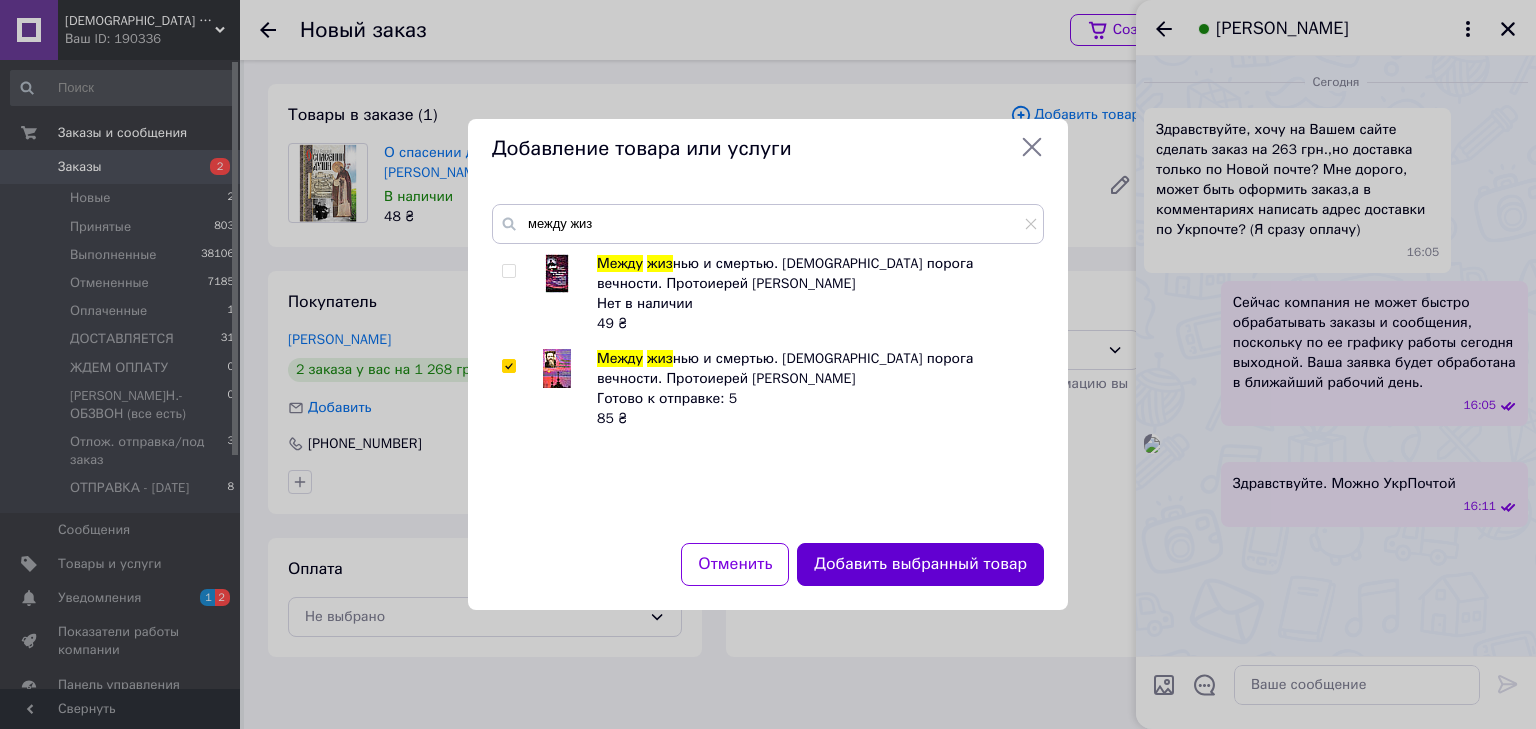 click on "Добавить выбранный товар" at bounding box center (920, 564) 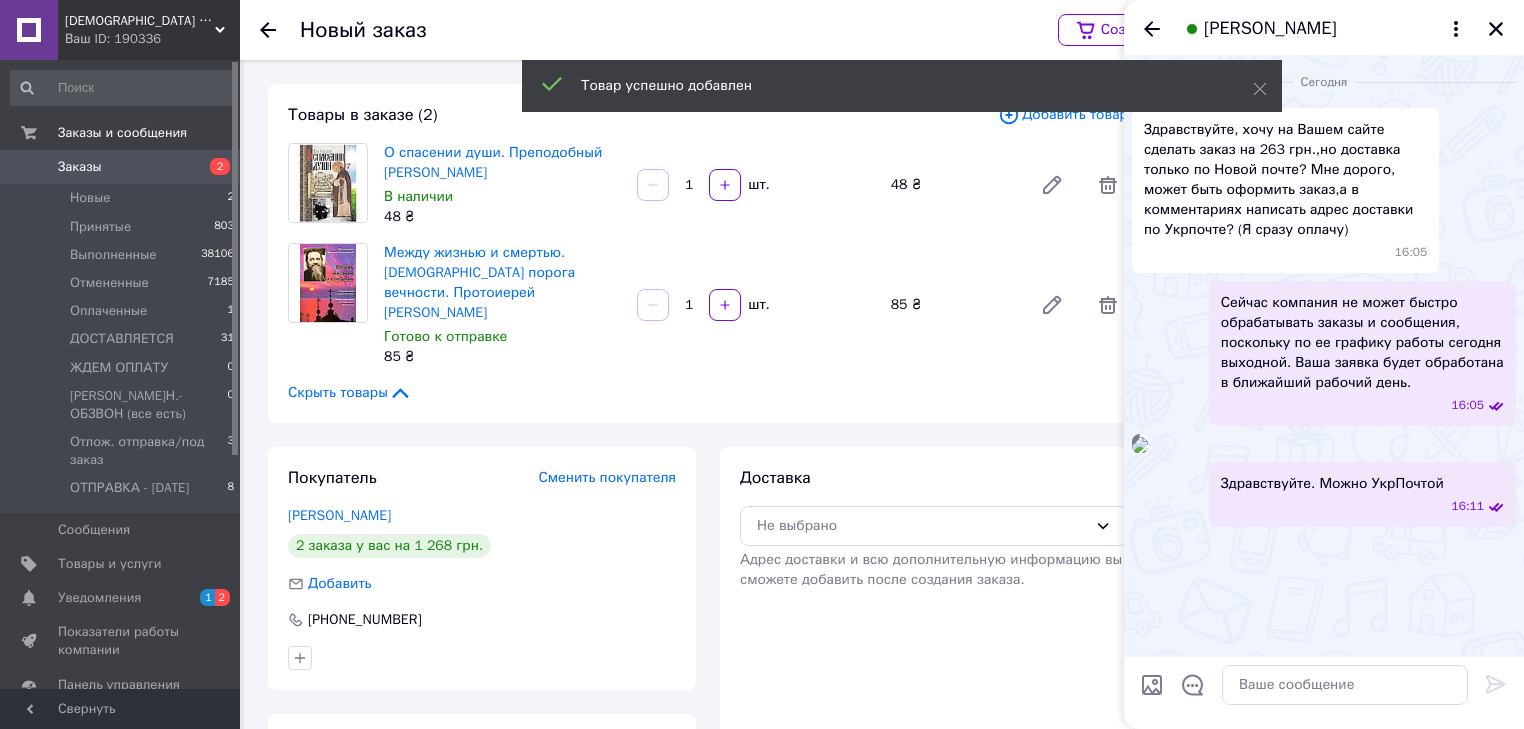 click on "Добавить товар" at bounding box center [1063, 115] 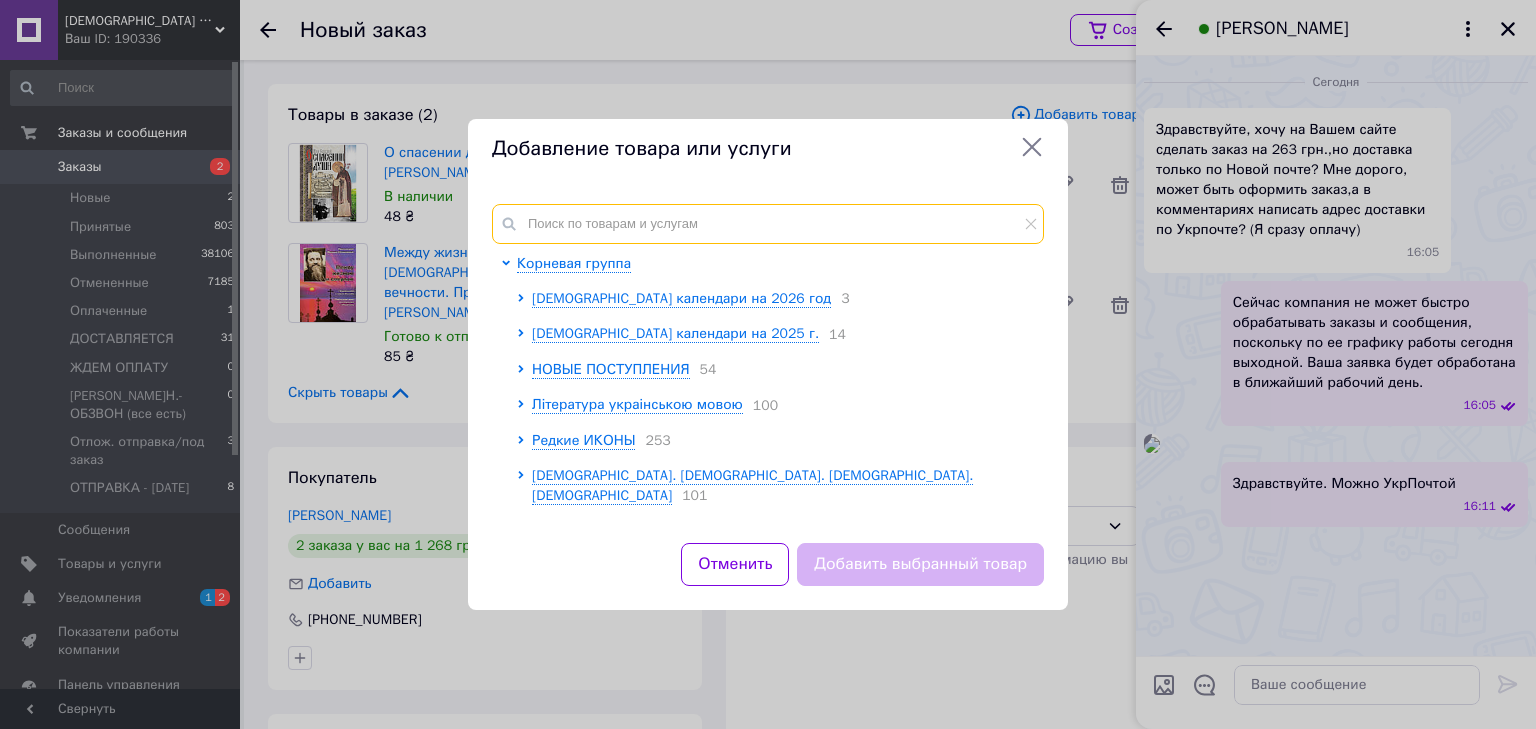 click at bounding box center (768, 224) 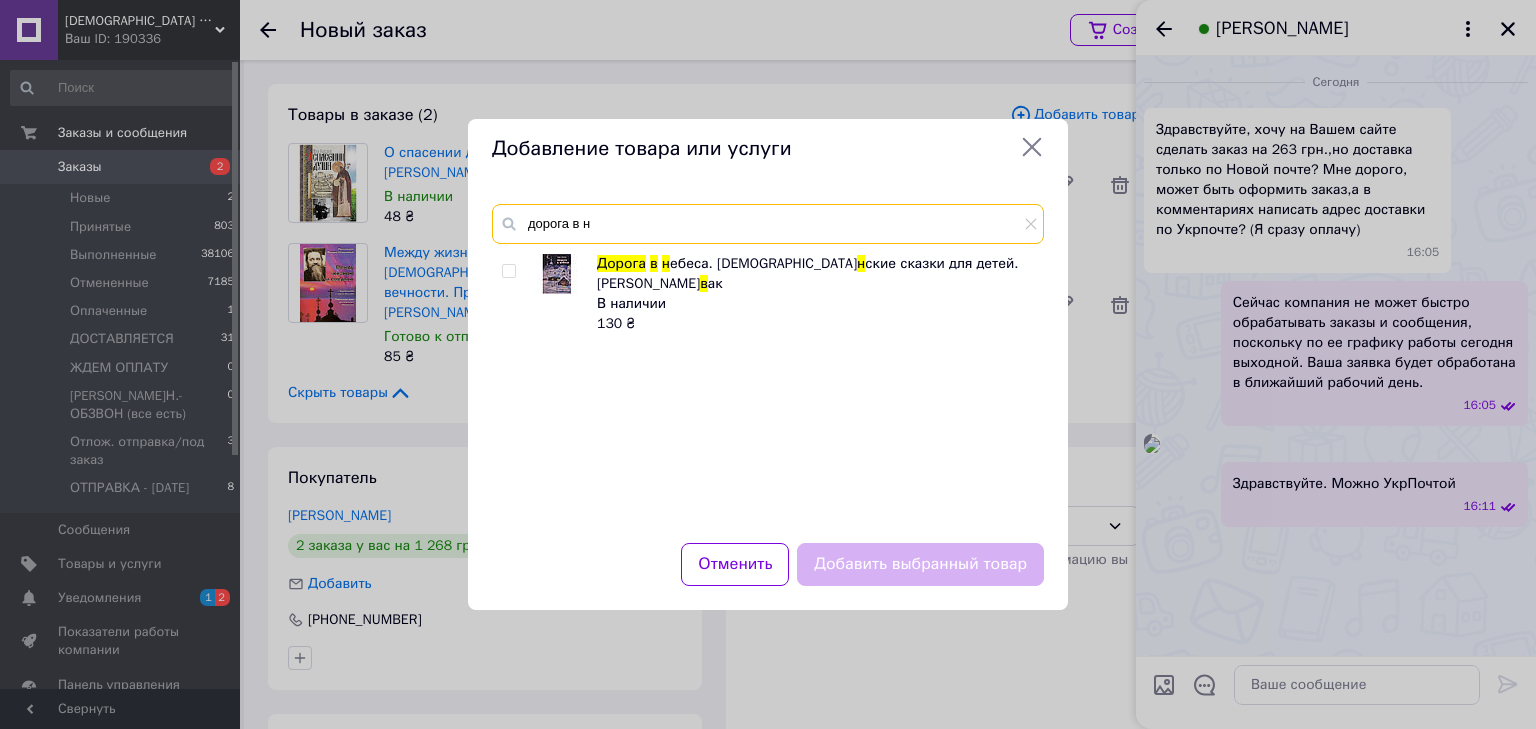 type on "дорога в н" 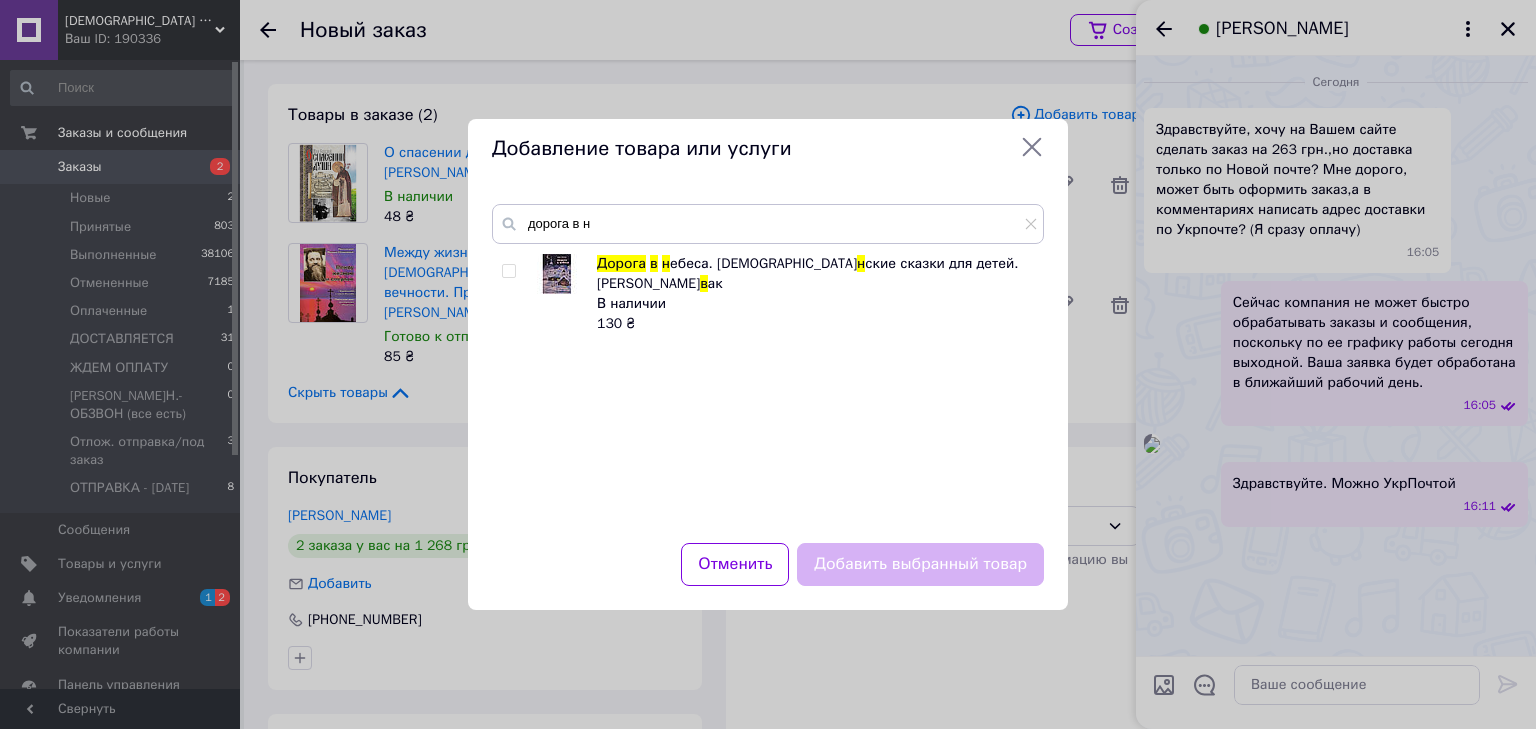 click at bounding box center [508, 271] 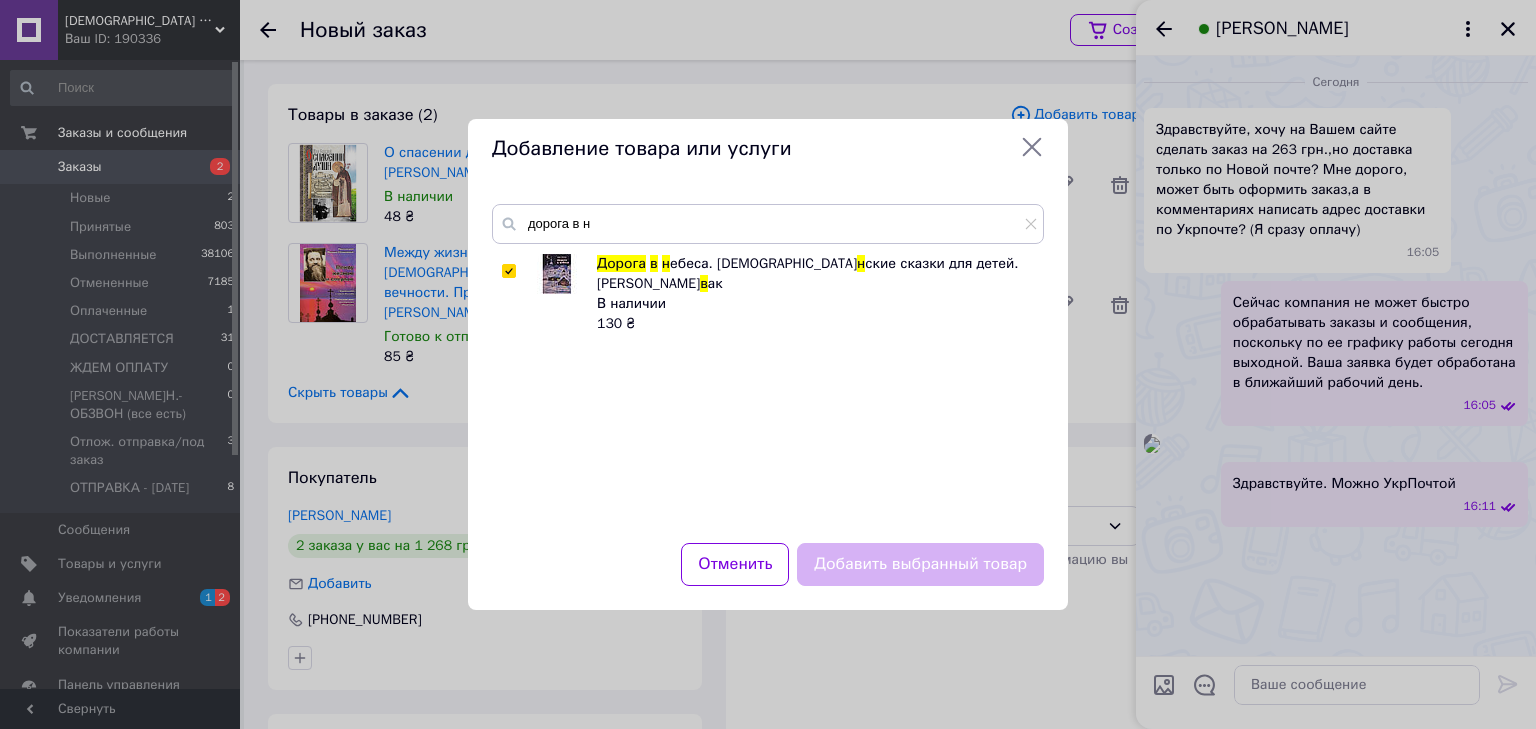 checkbox on "true" 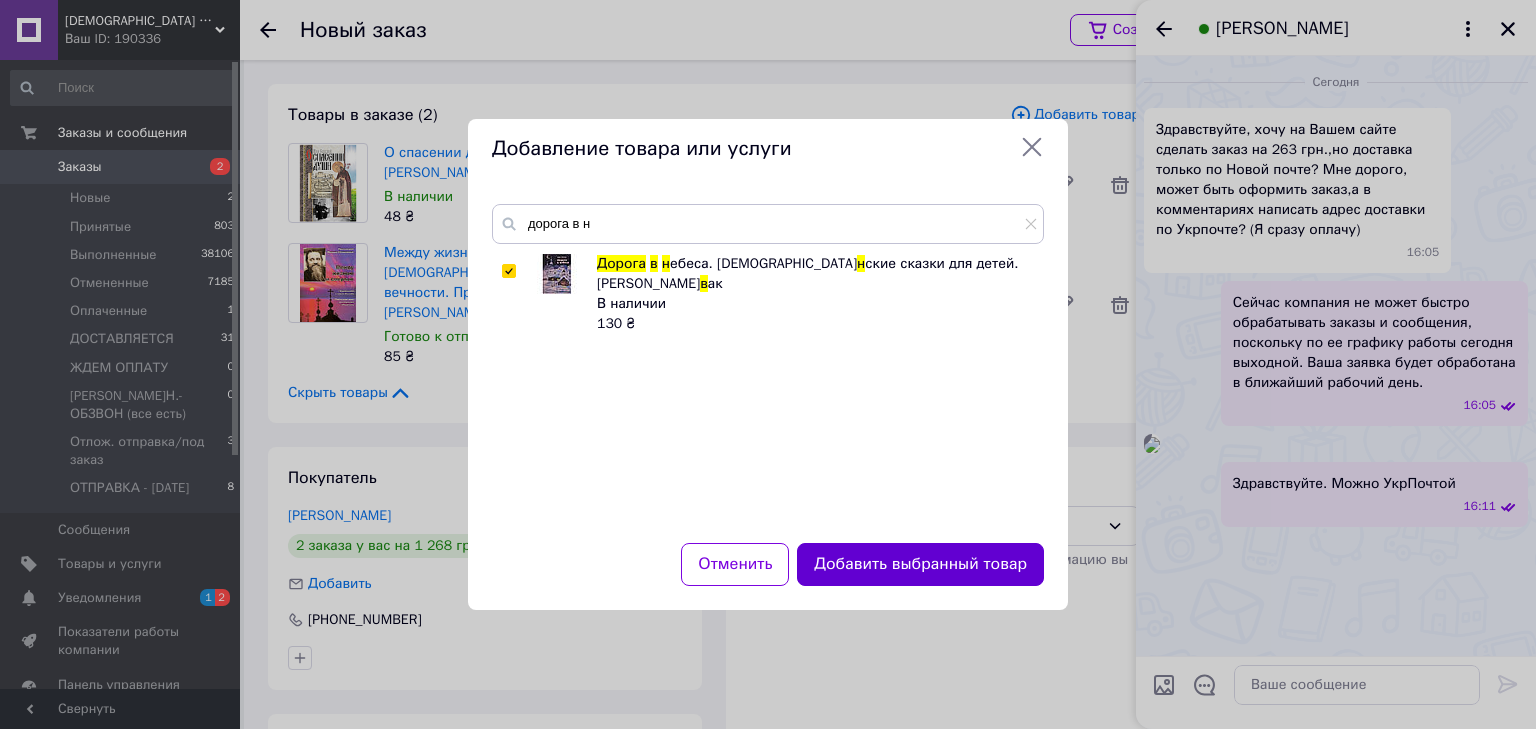 click on "Добавить выбранный товар" at bounding box center [920, 564] 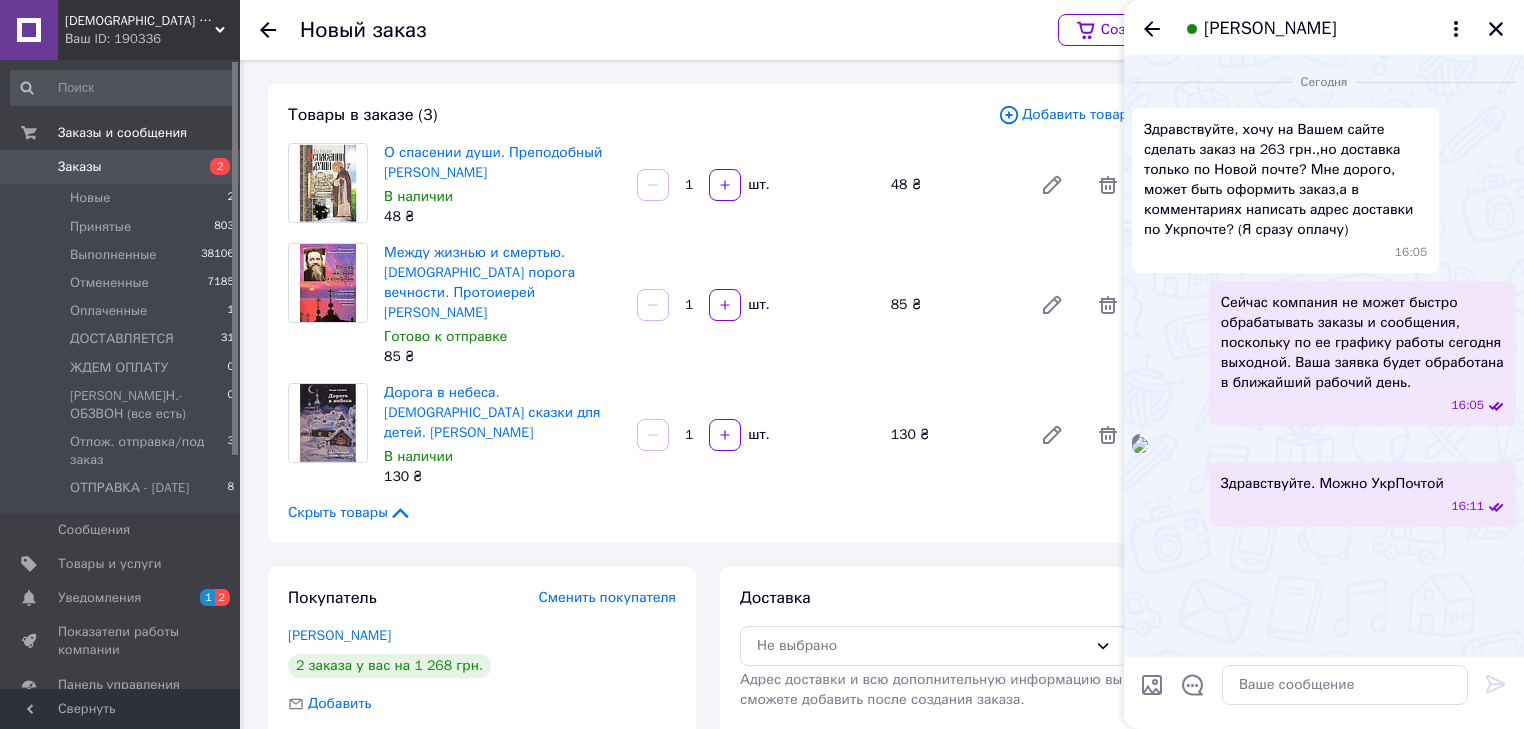 click at bounding box center [1140, 445] 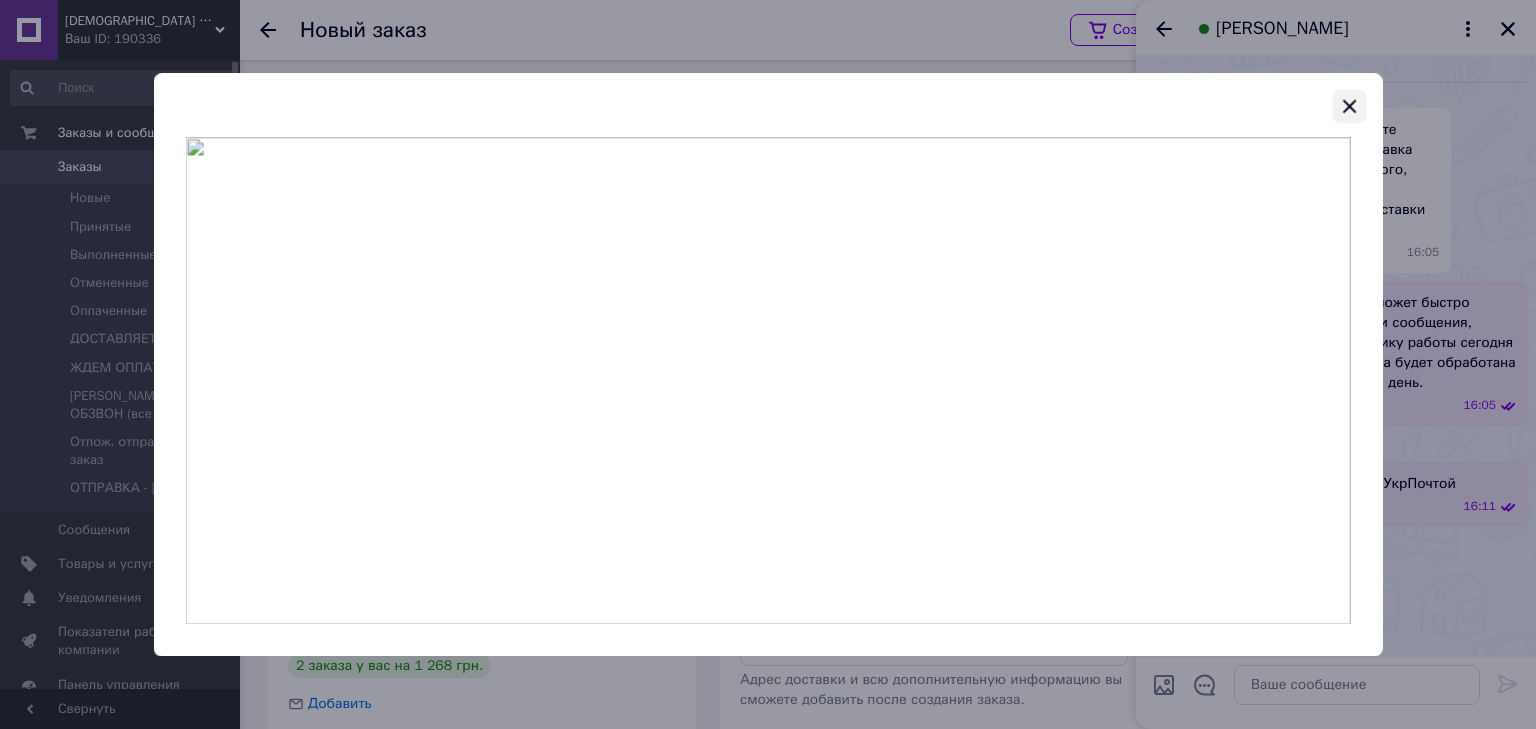 click 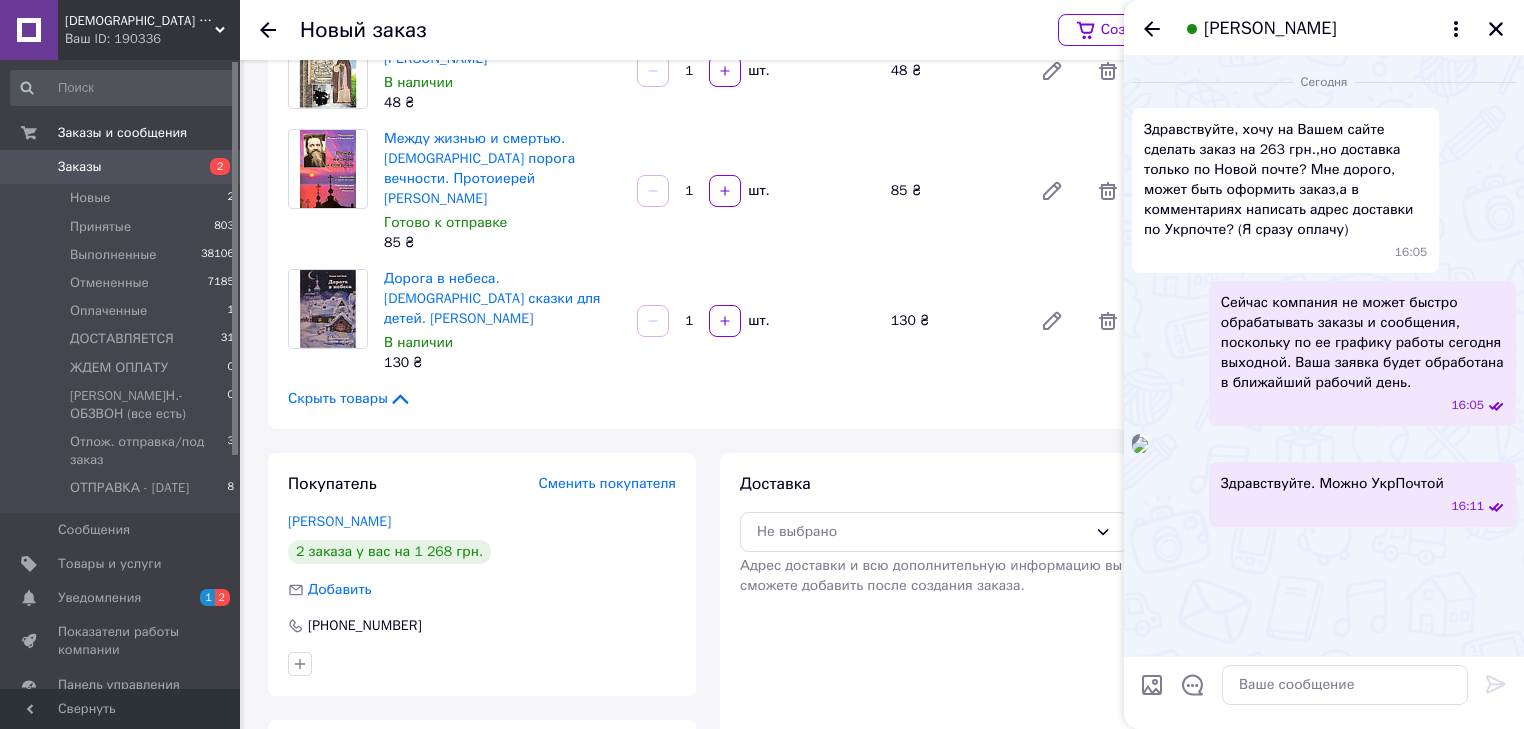 scroll, scrollTop: 208, scrollLeft: 0, axis: vertical 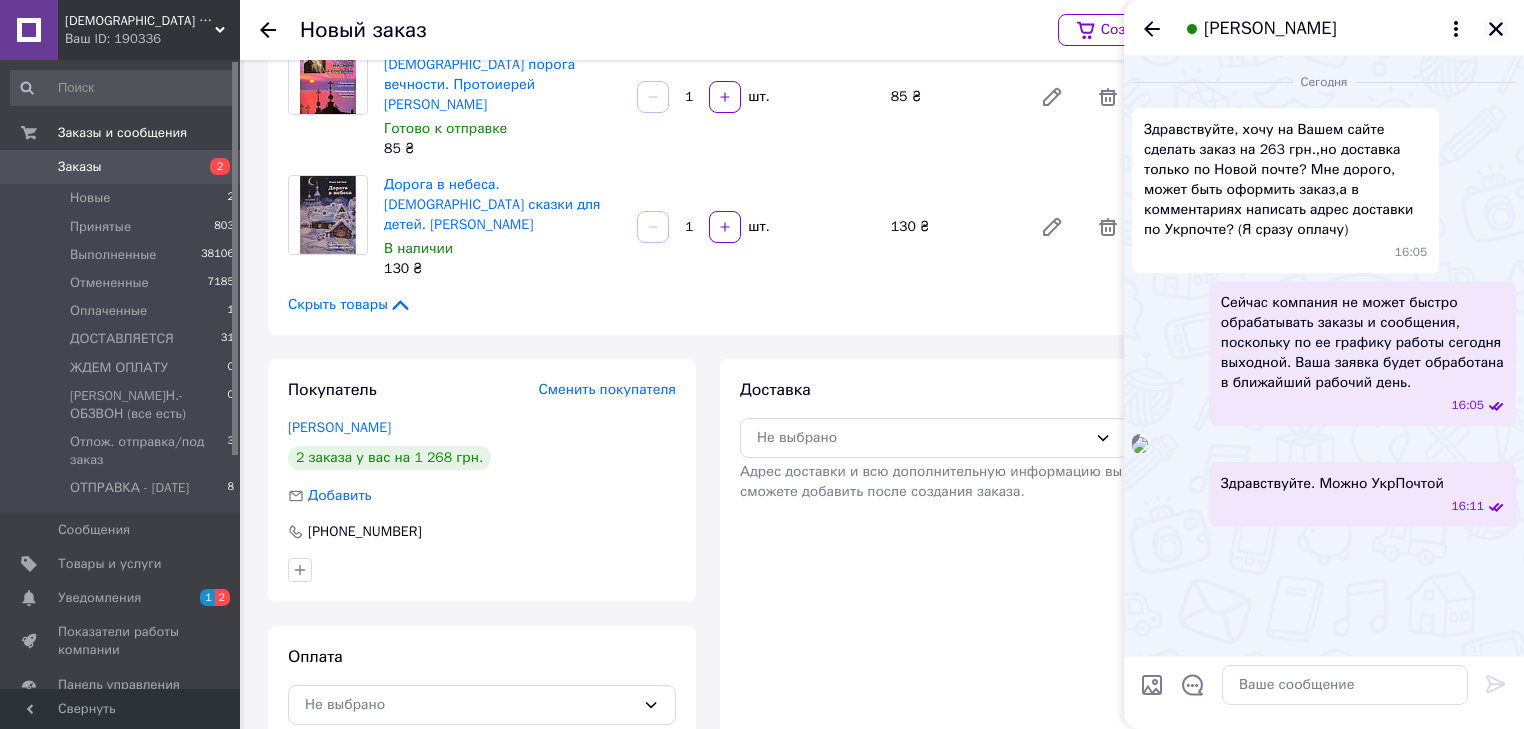 click 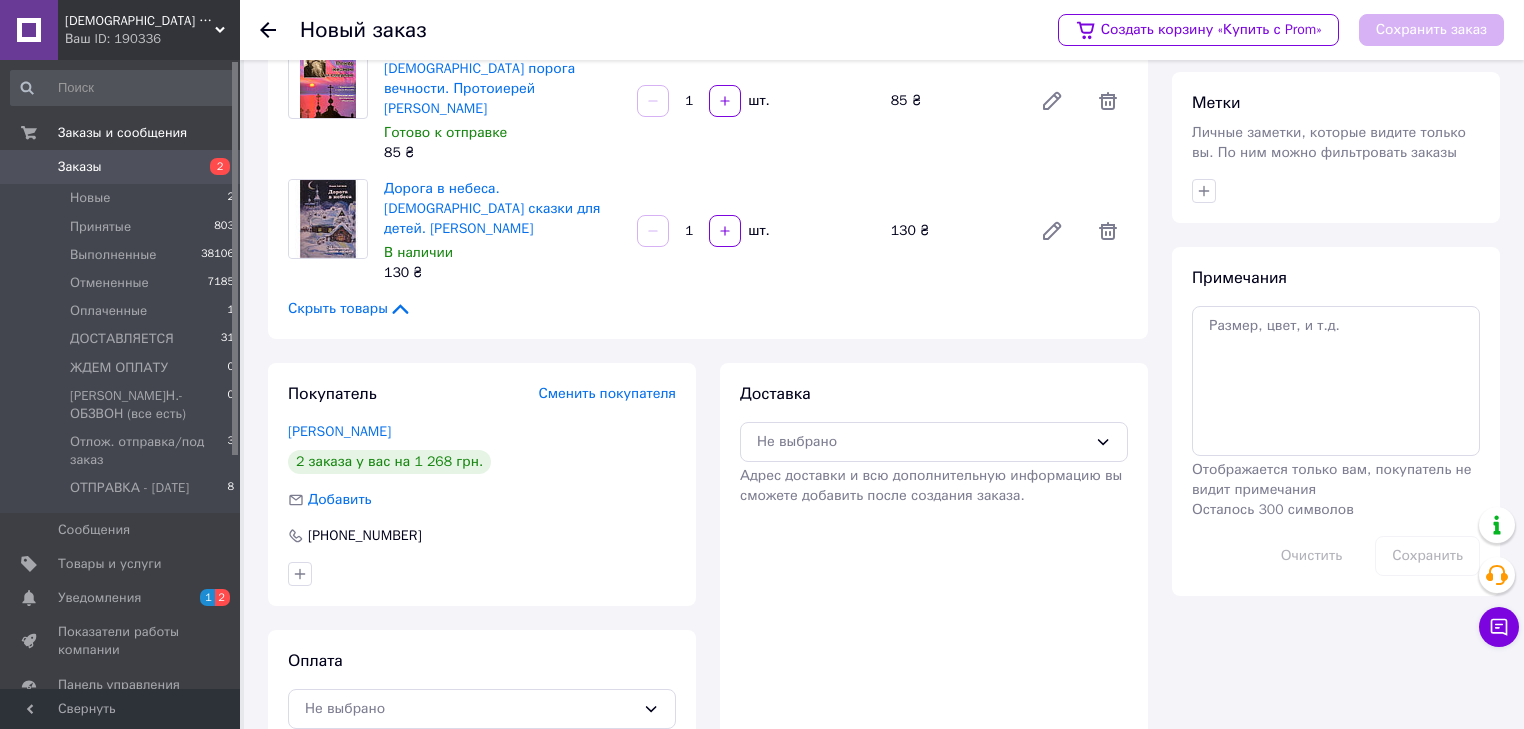 scroll, scrollTop: 208, scrollLeft: 0, axis: vertical 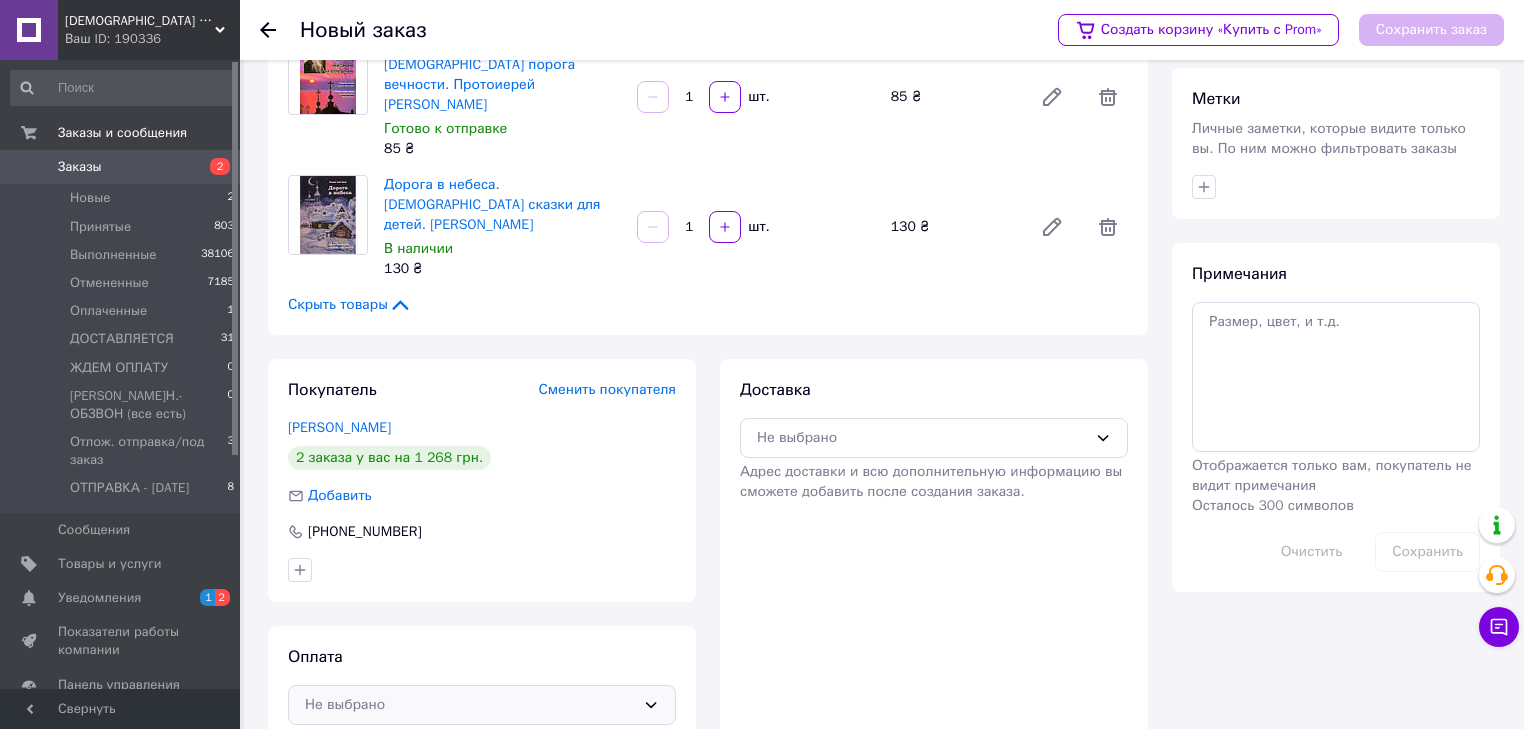 click on "Не выбрано" at bounding box center (470, 705) 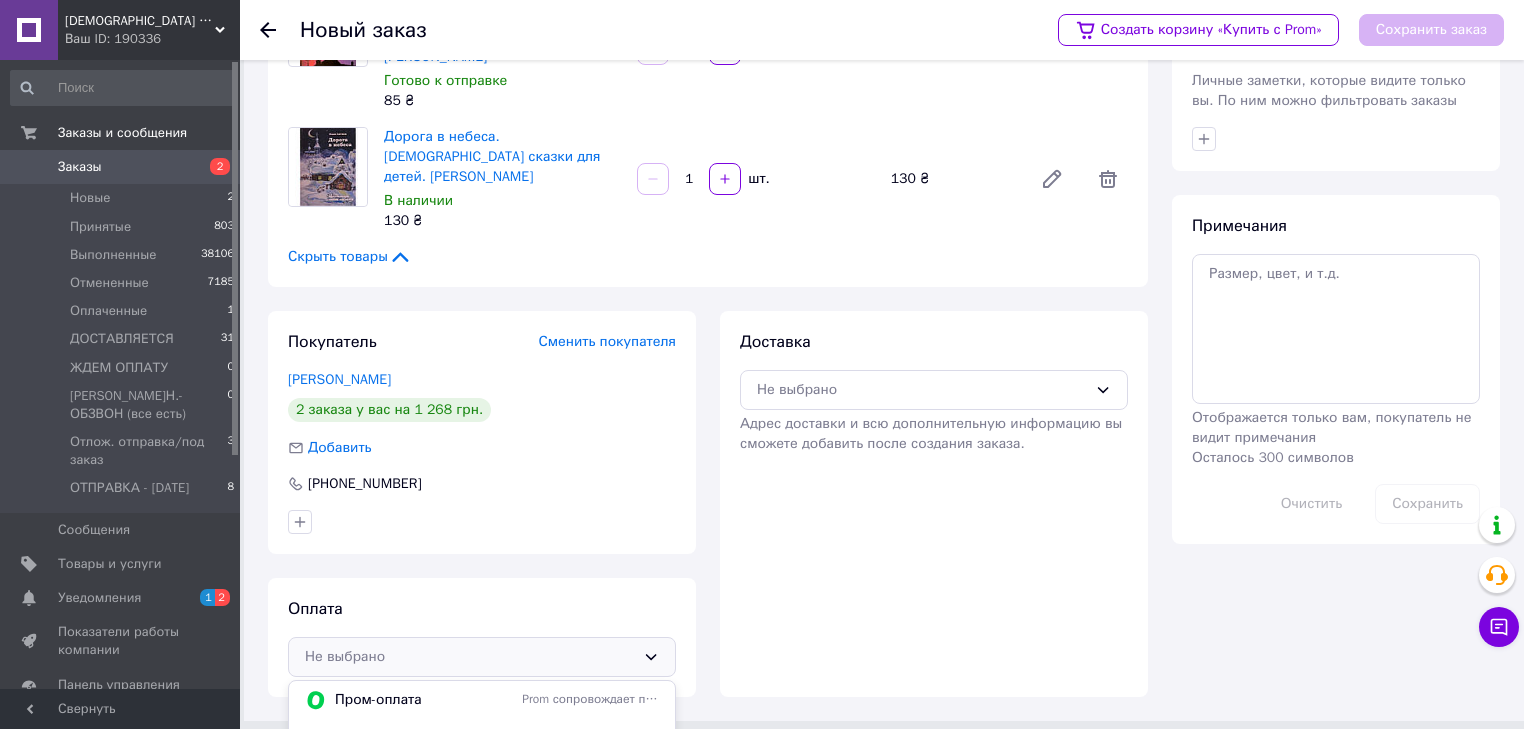 scroll, scrollTop: 283, scrollLeft: 0, axis: vertical 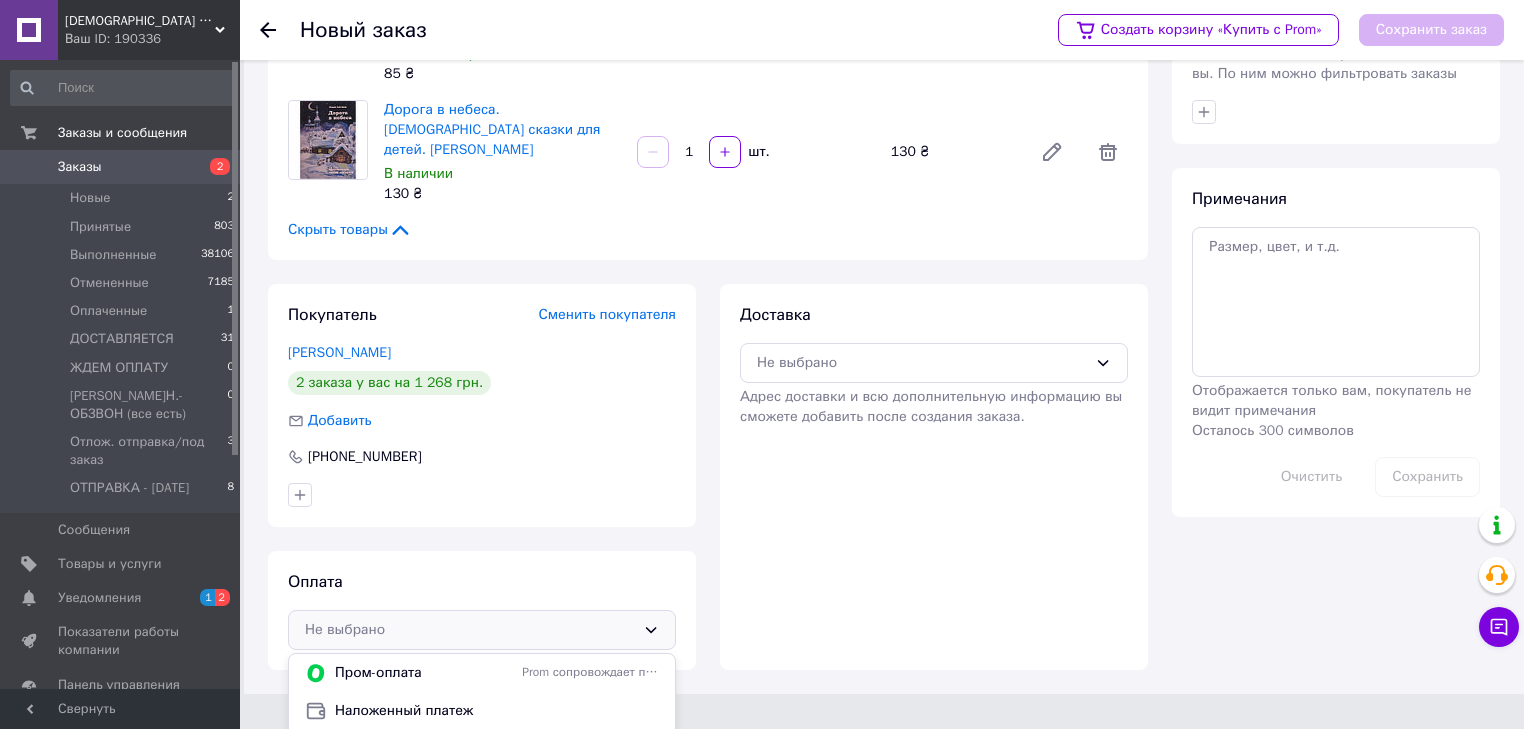 click on "Оплата на счет" at bounding box center [497, 749] 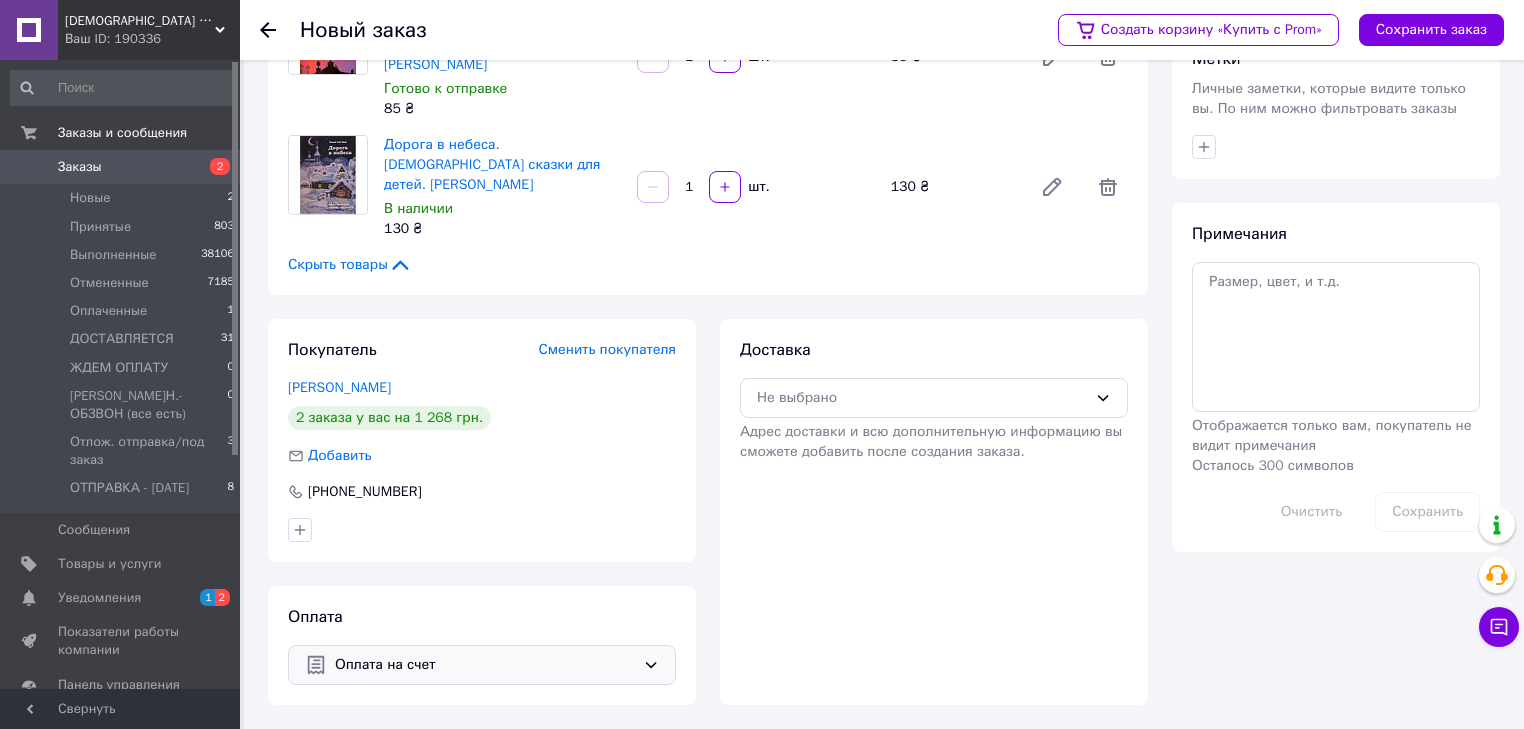 scroll, scrollTop: 208, scrollLeft: 0, axis: vertical 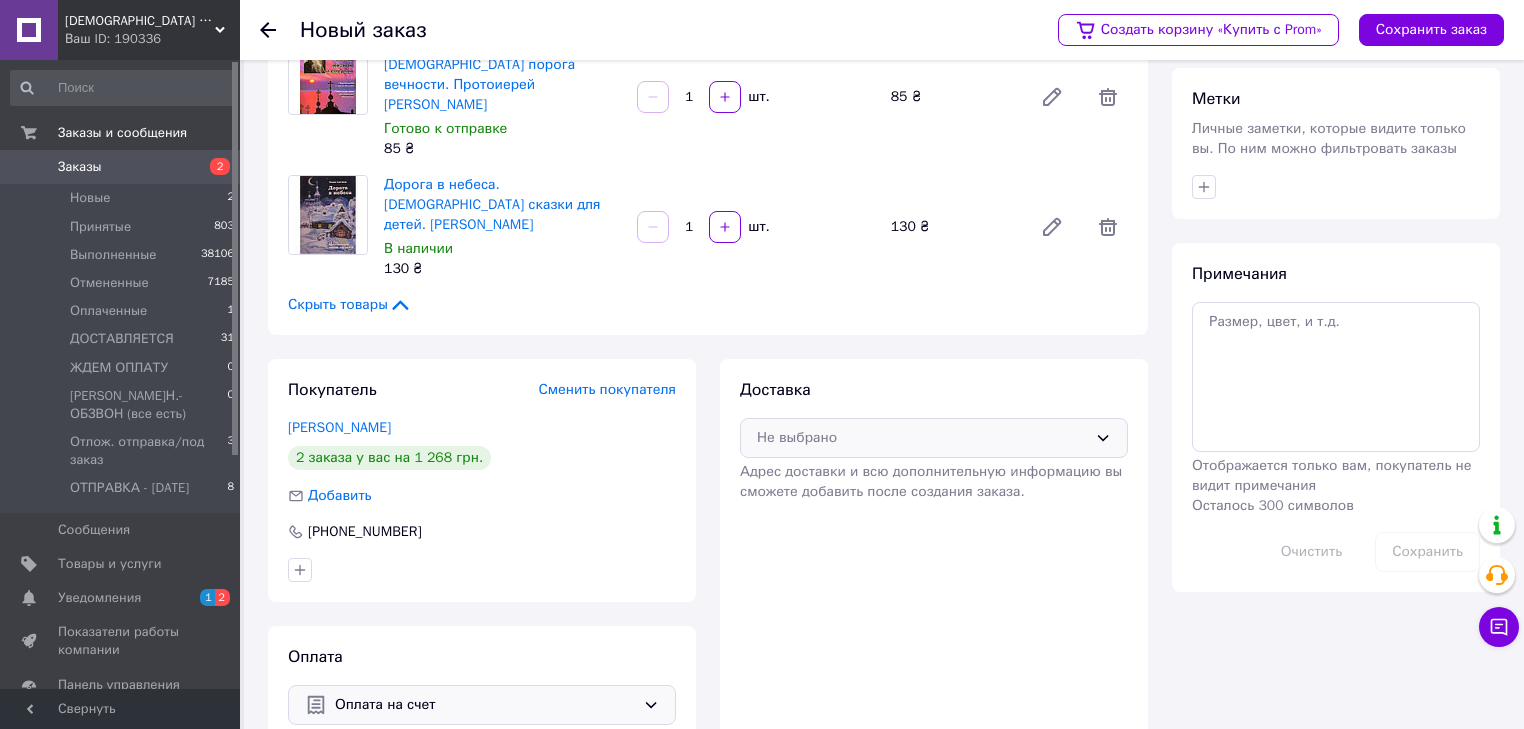 click on "Не выбрано" at bounding box center (922, 438) 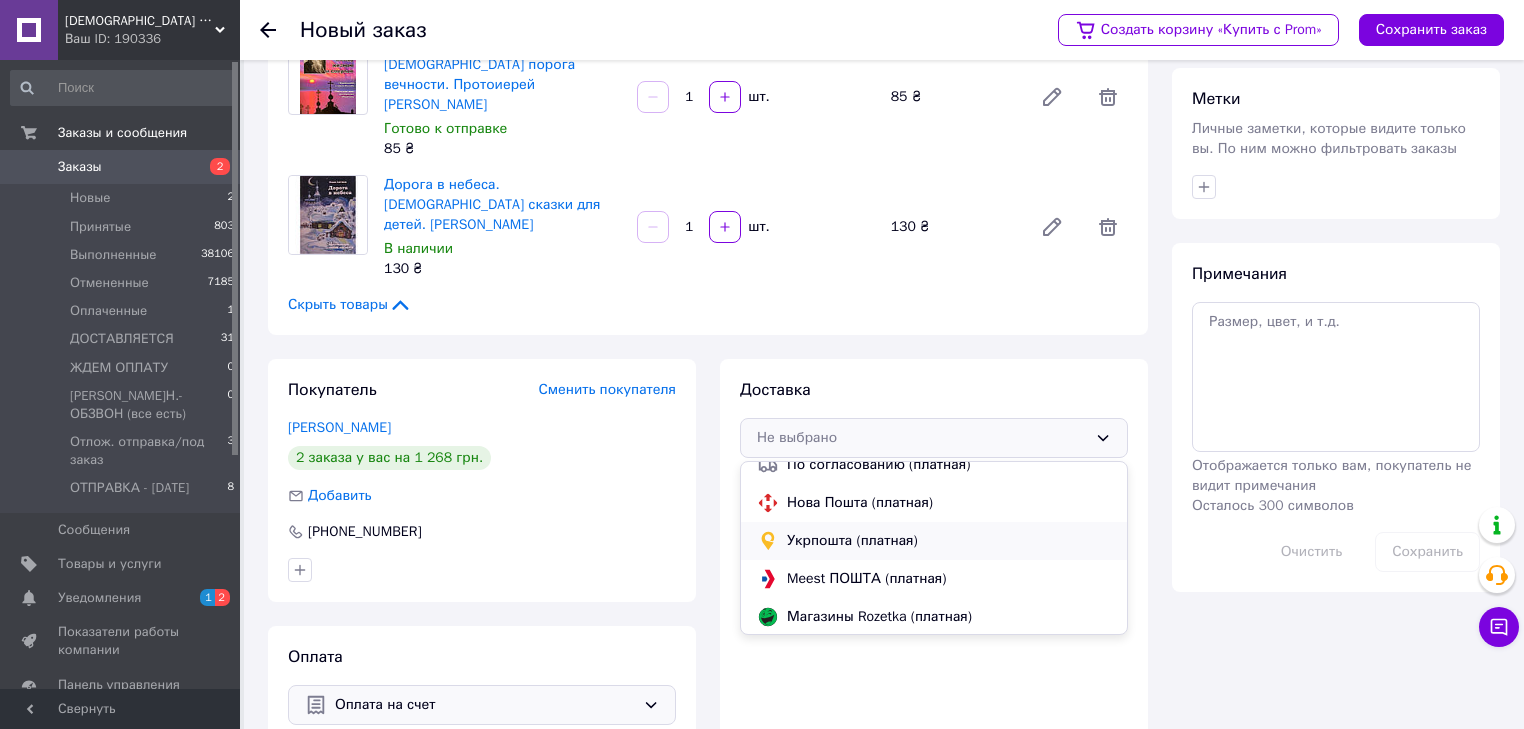 scroll, scrollTop: 93, scrollLeft: 0, axis: vertical 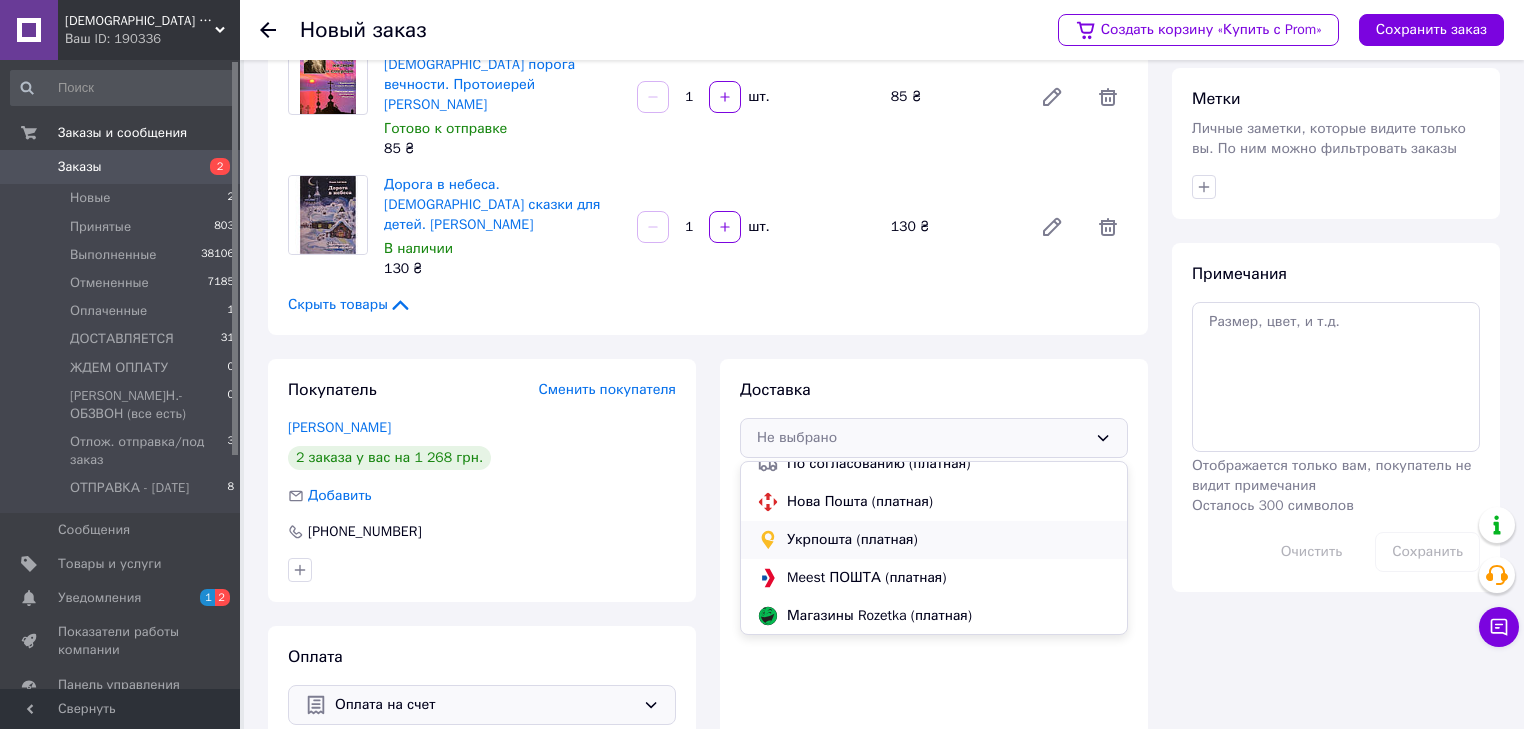 click on "Укрпошта (платная)" at bounding box center [949, 540] 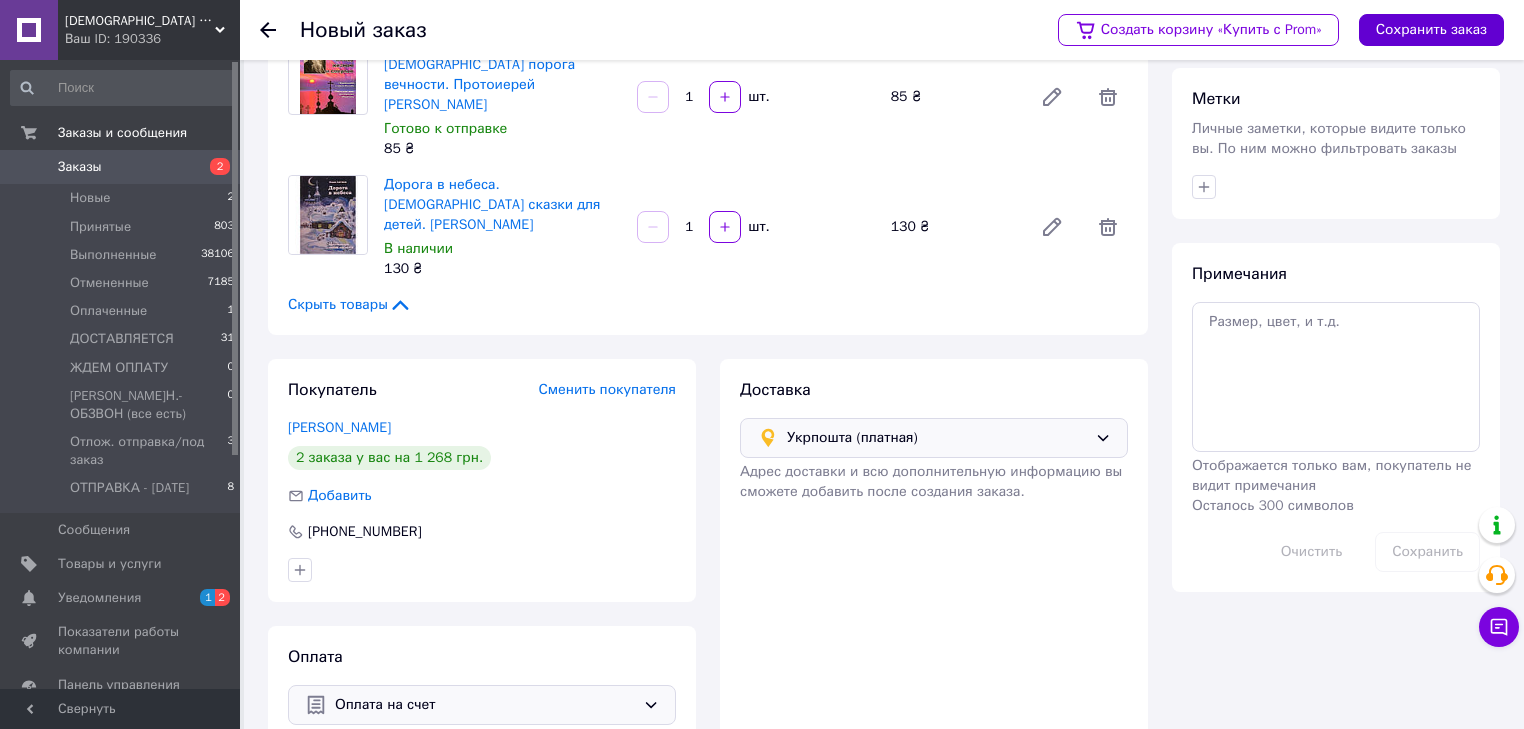 click on "Сохранить заказ" at bounding box center (1431, 30) 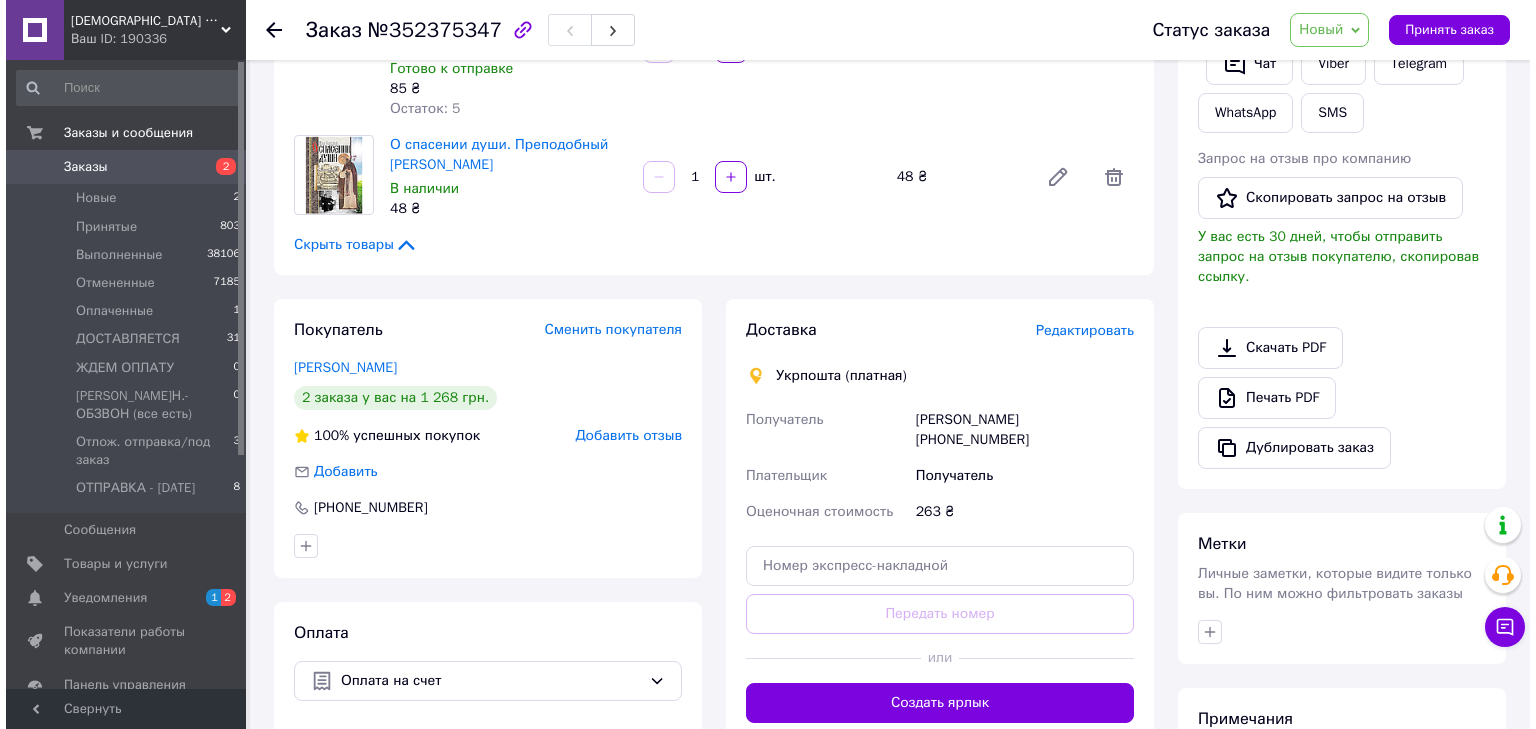 scroll, scrollTop: 400, scrollLeft: 0, axis: vertical 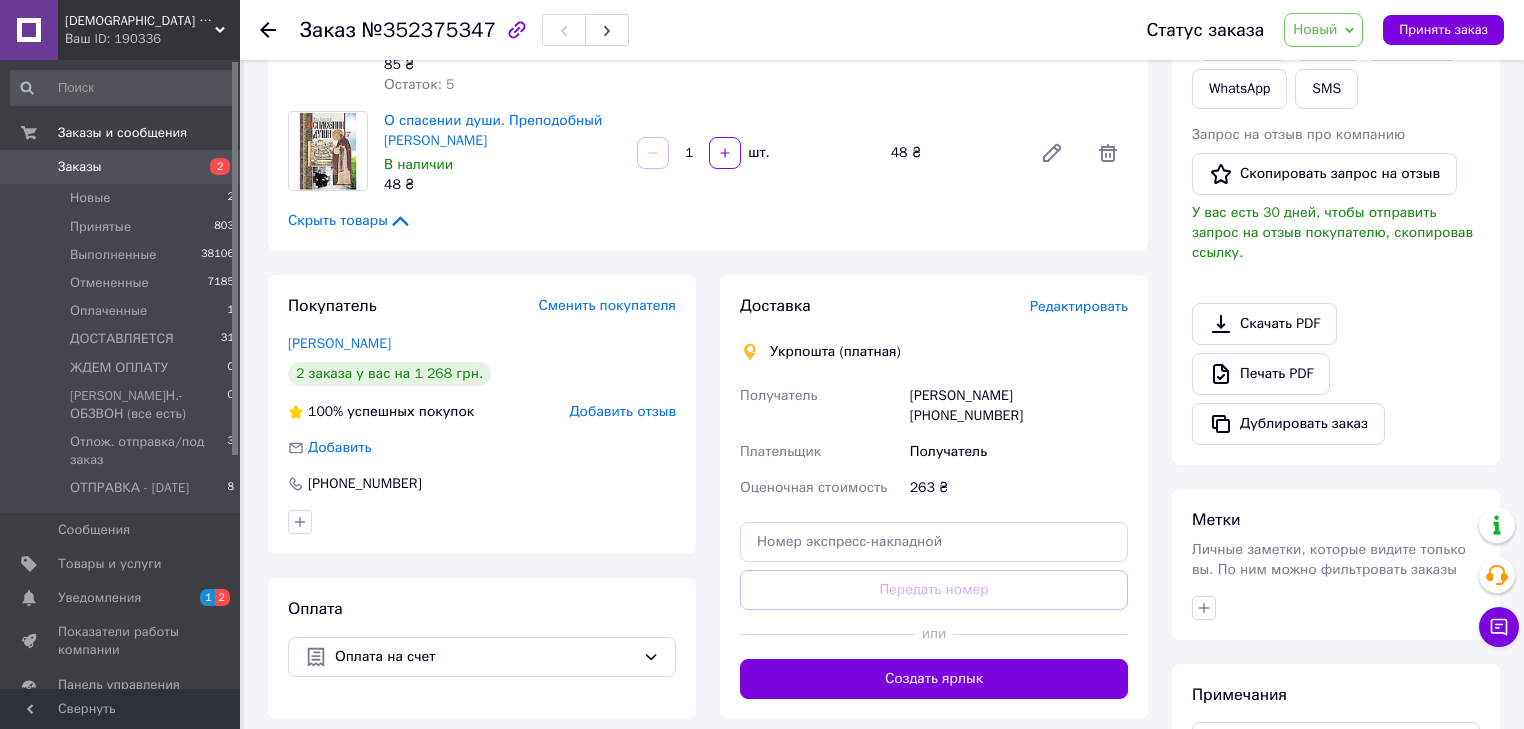 click on "Редактировать" at bounding box center (1079, 306) 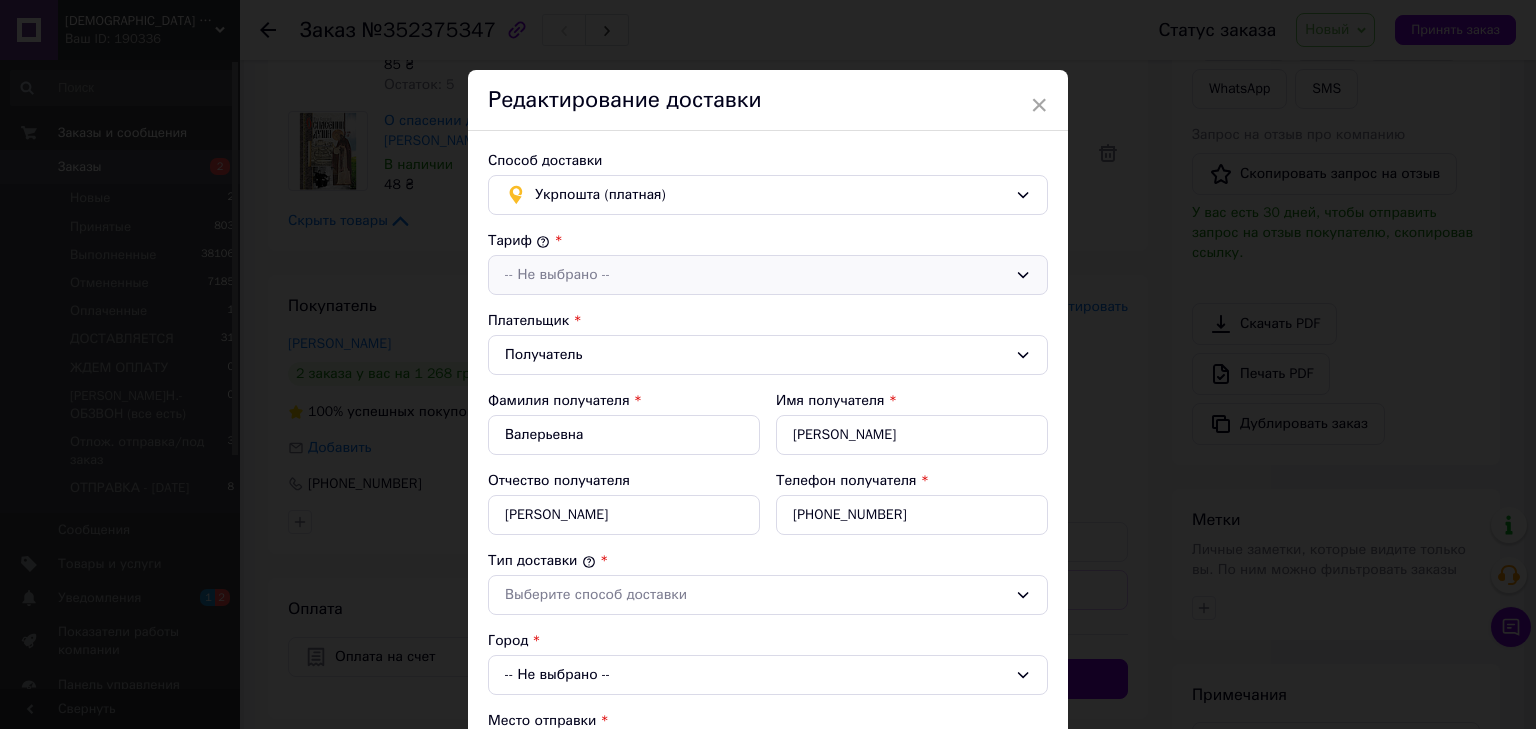 click on "-- Не выбрано --" at bounding box center (756, 275) 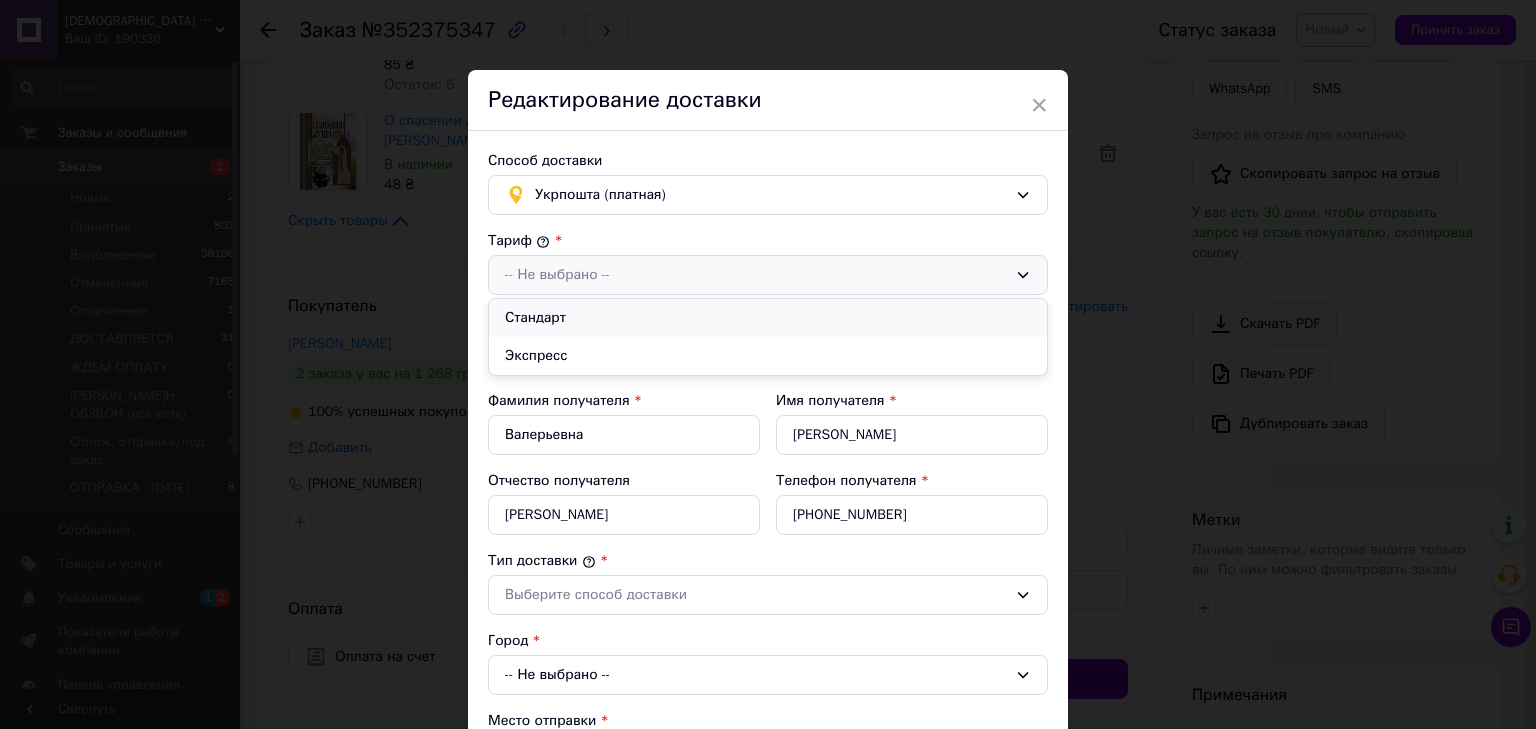 click on "Стандарт" at bounding box center [768, 318] 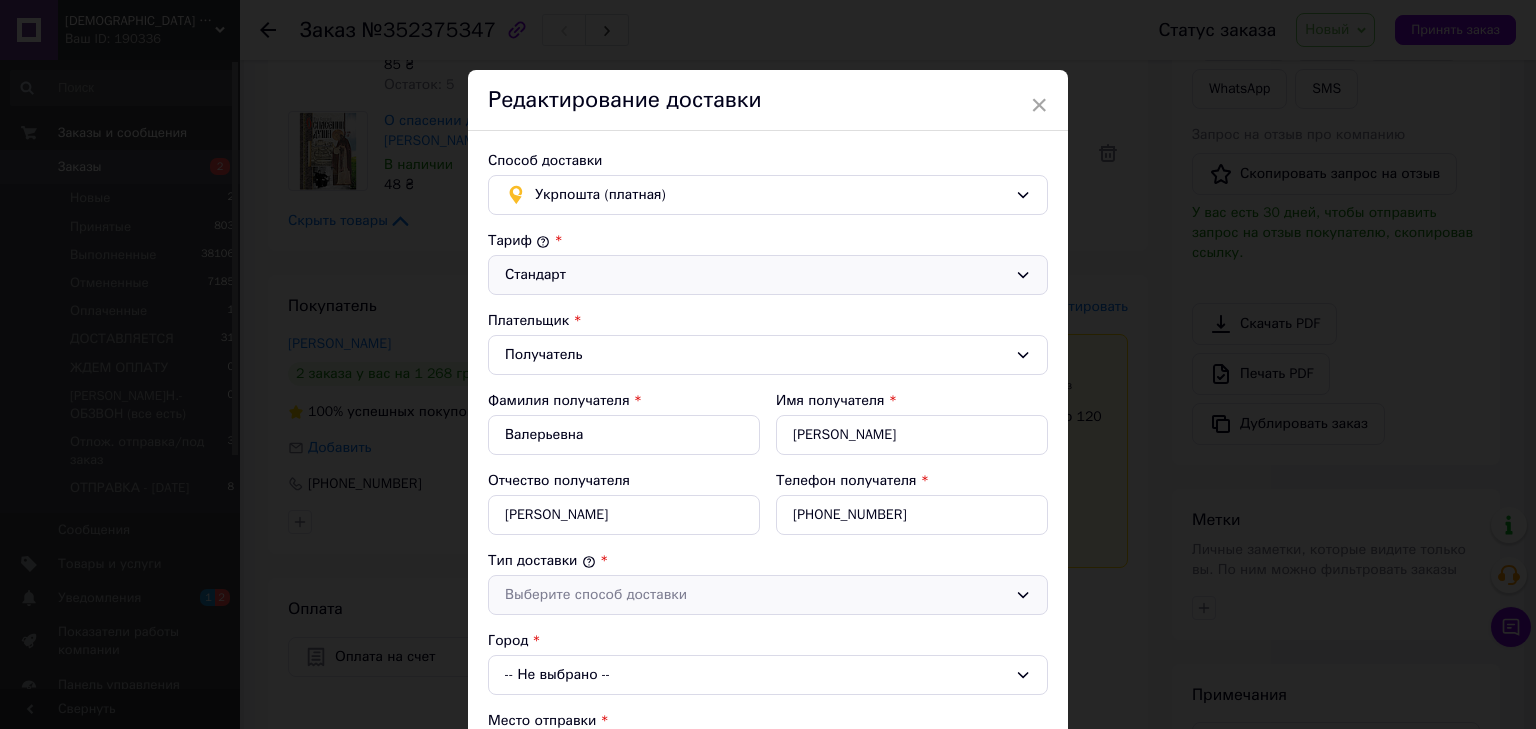 click on "Выберите способ доставки" at bounding box center [756, 595] 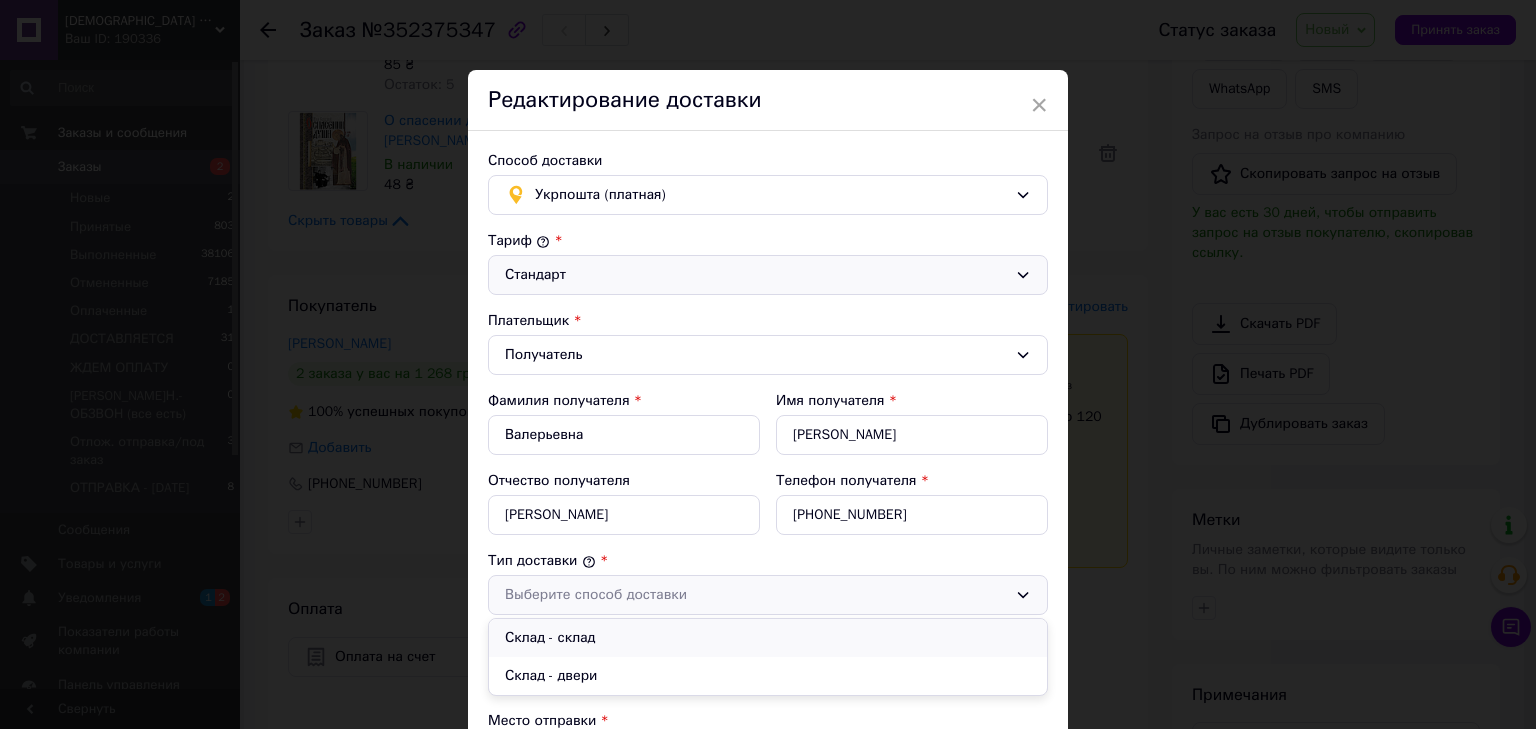 click on "Склад - склад" at bounding box center [768, 638] 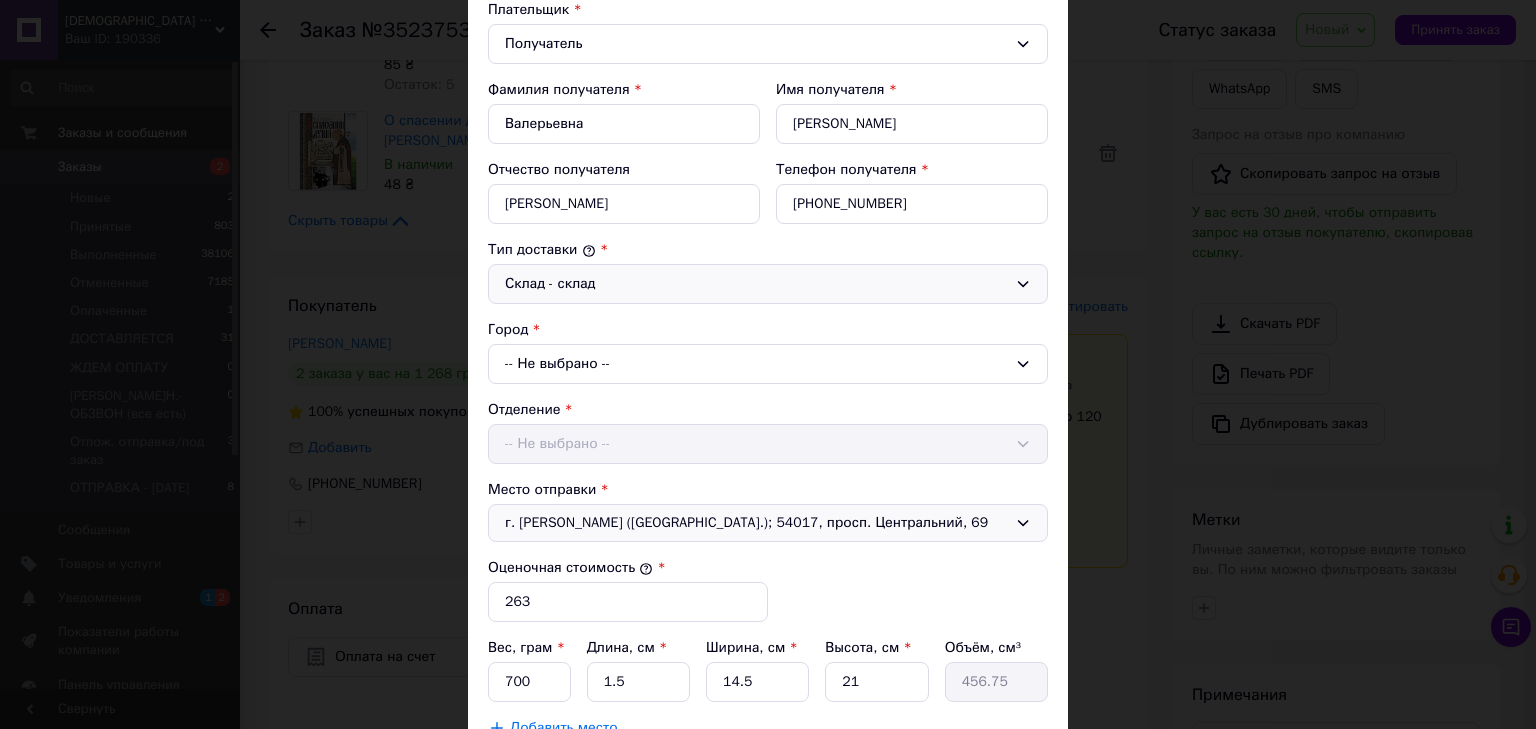 scroll, scrollTop: 320, scrollLeft: 0, axis: vertical 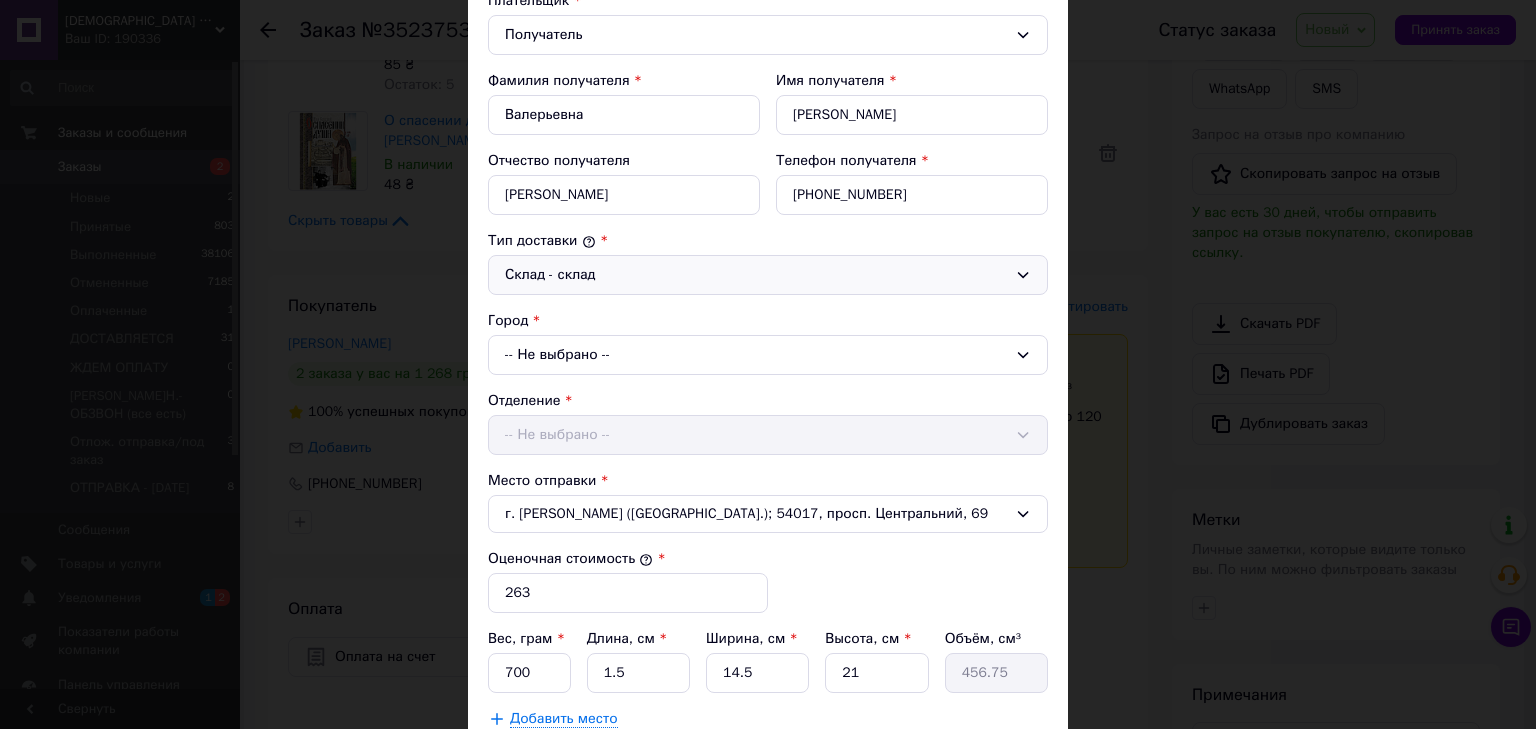 click on "-- Не выбрано --" at bounding box center (768, 355) 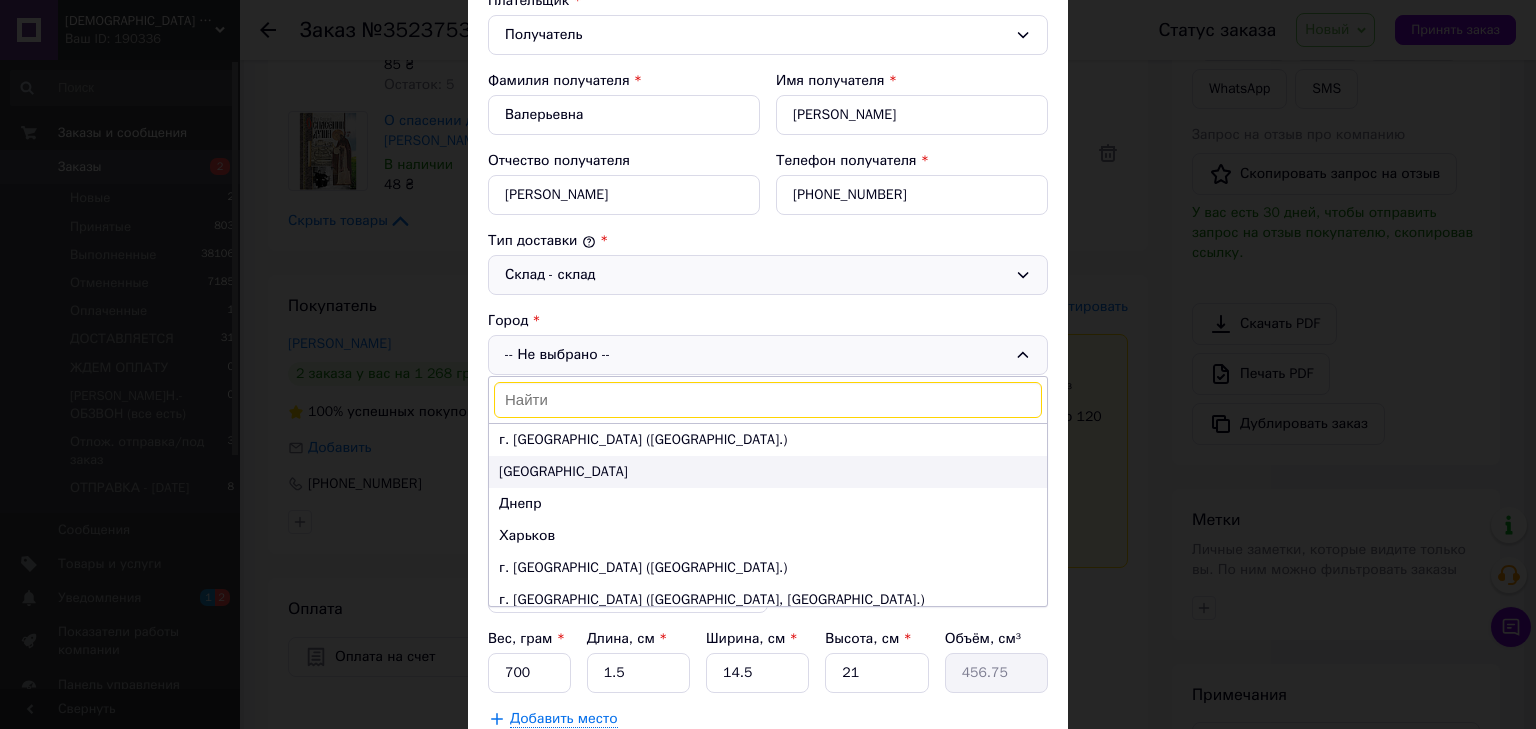 click on "Одесса" at bounding box center [768, 472] 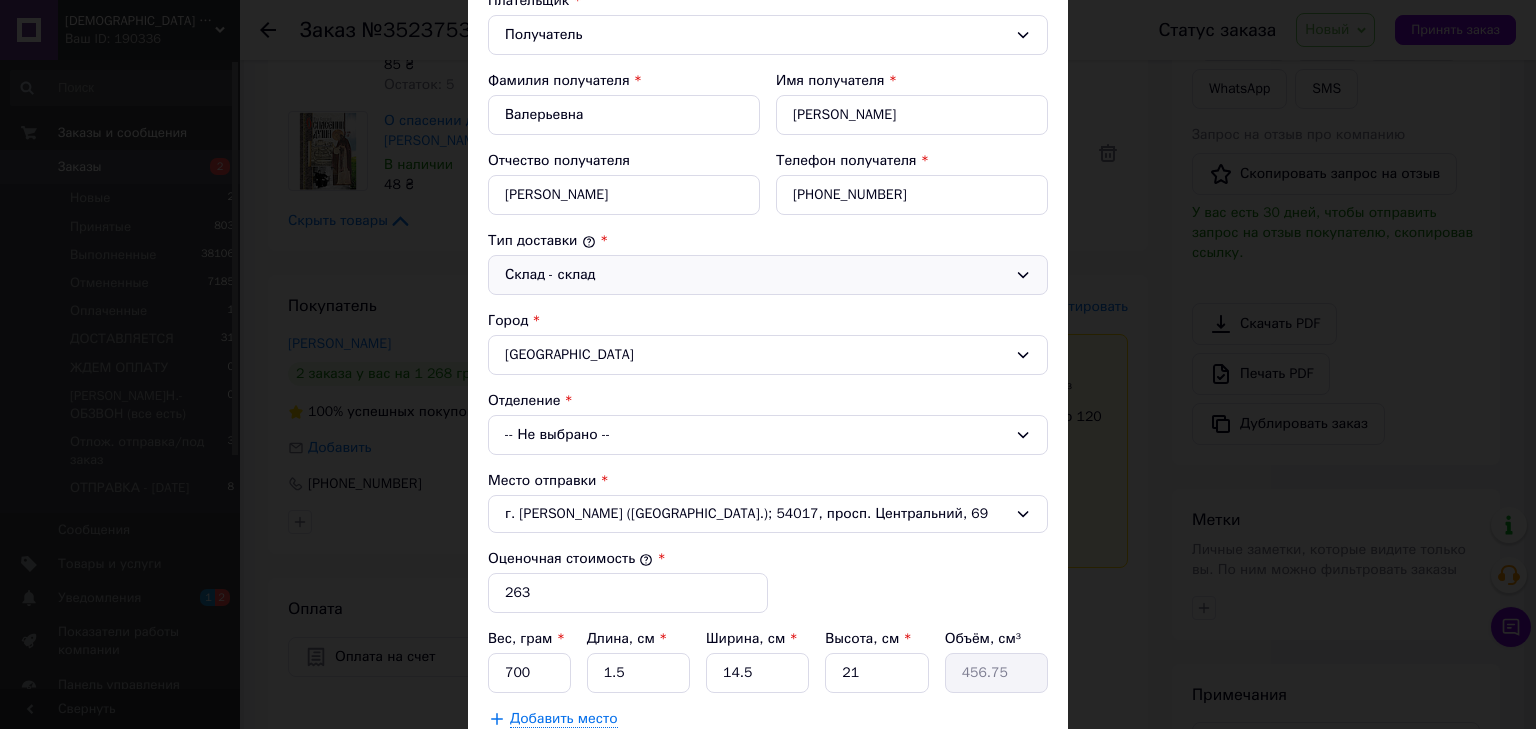 click on "-- Не выбрано --" at bounding box center (768, 435) 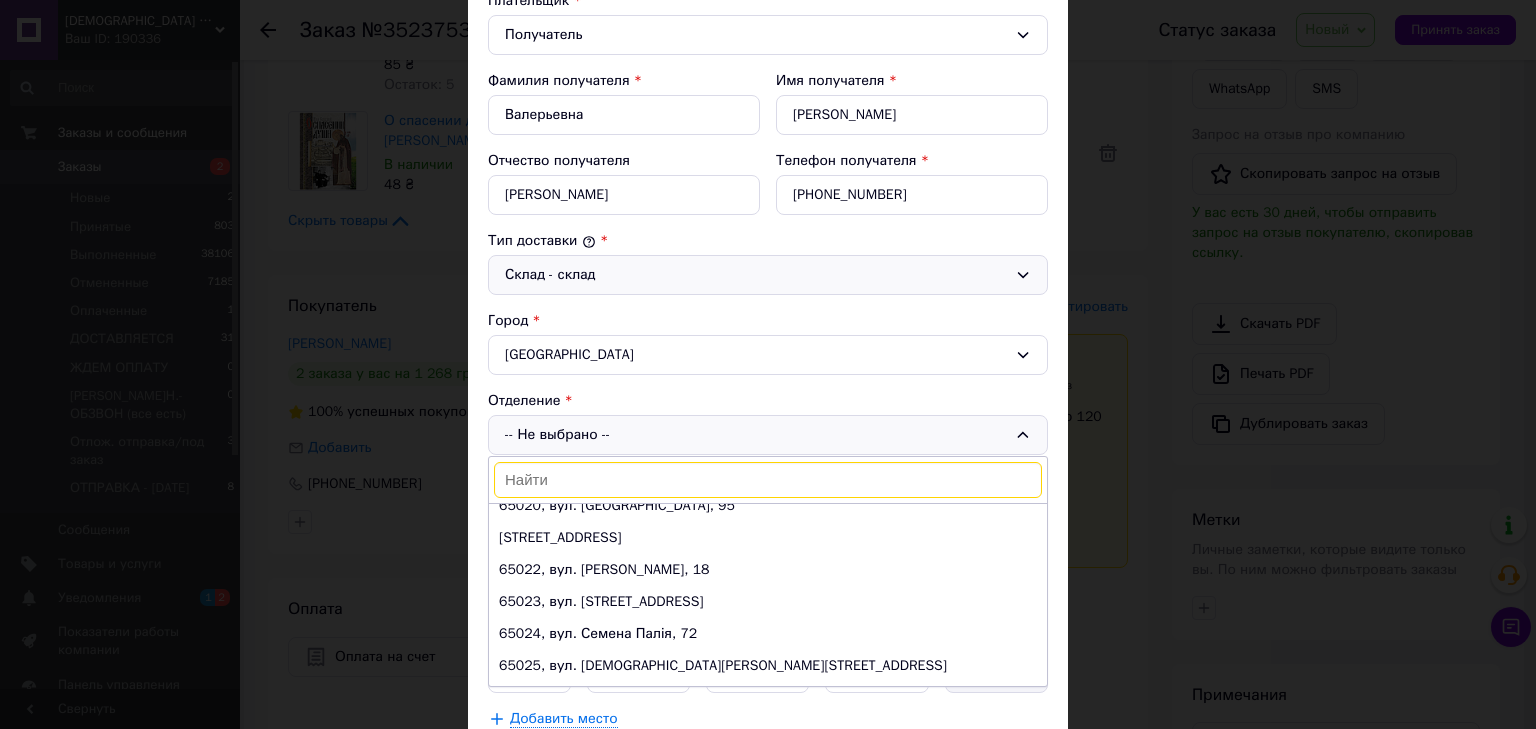 scroll, scrollTop: 400, scrollLeft: 0, axis: vertical 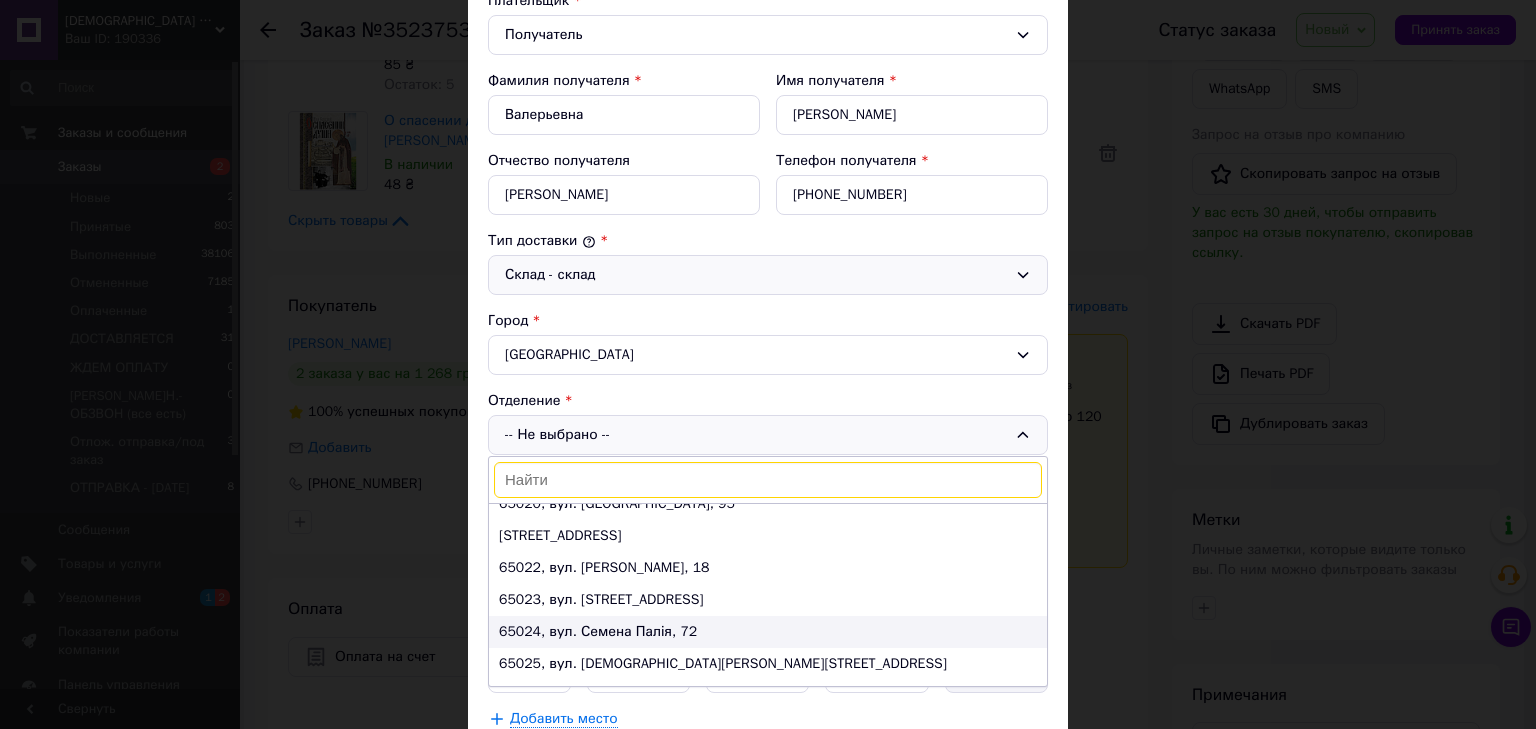 click on "65024, вул. Семена Палія, 72" at bounding box center [768, 632] 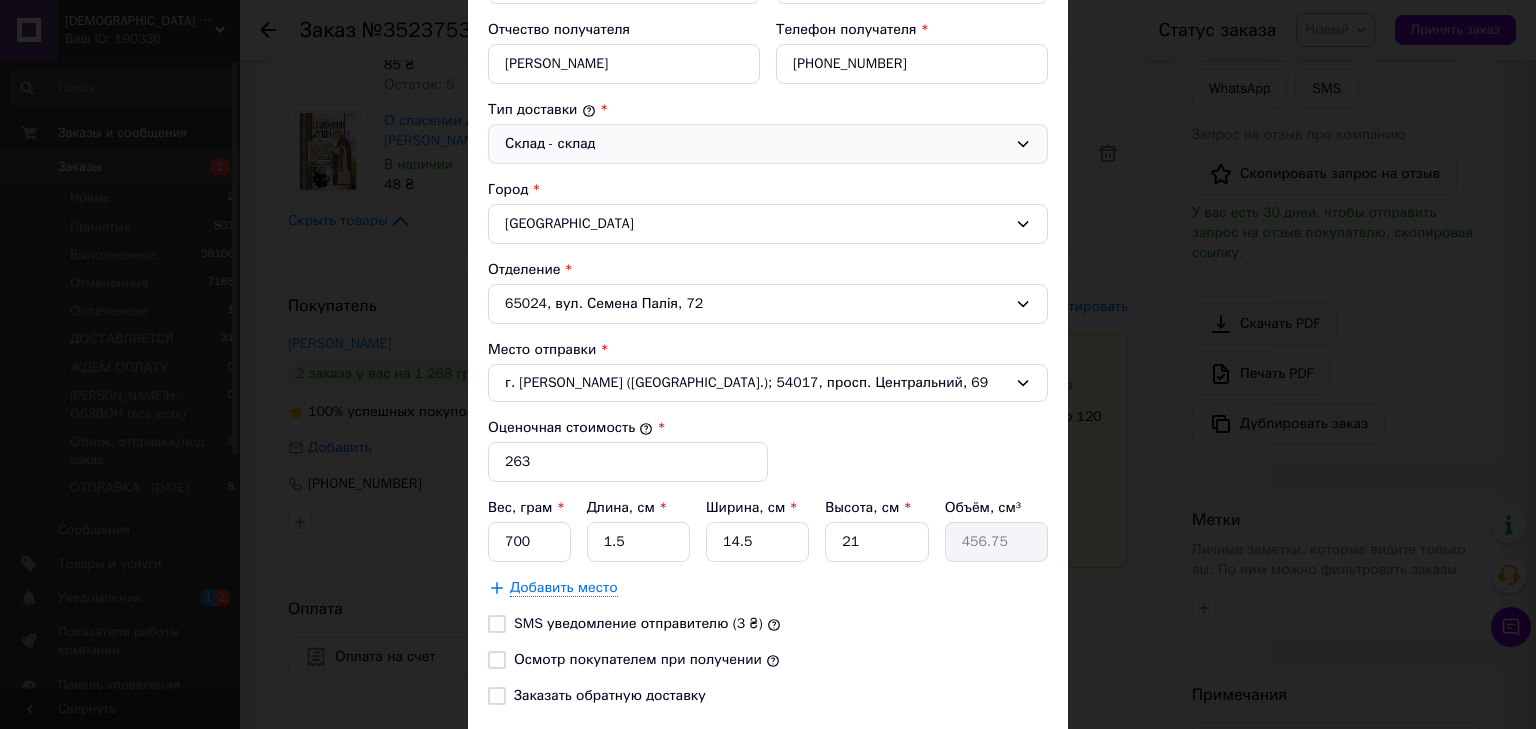 scroll, scrollTop: 589, scrollLeft: 0, axis: vertical 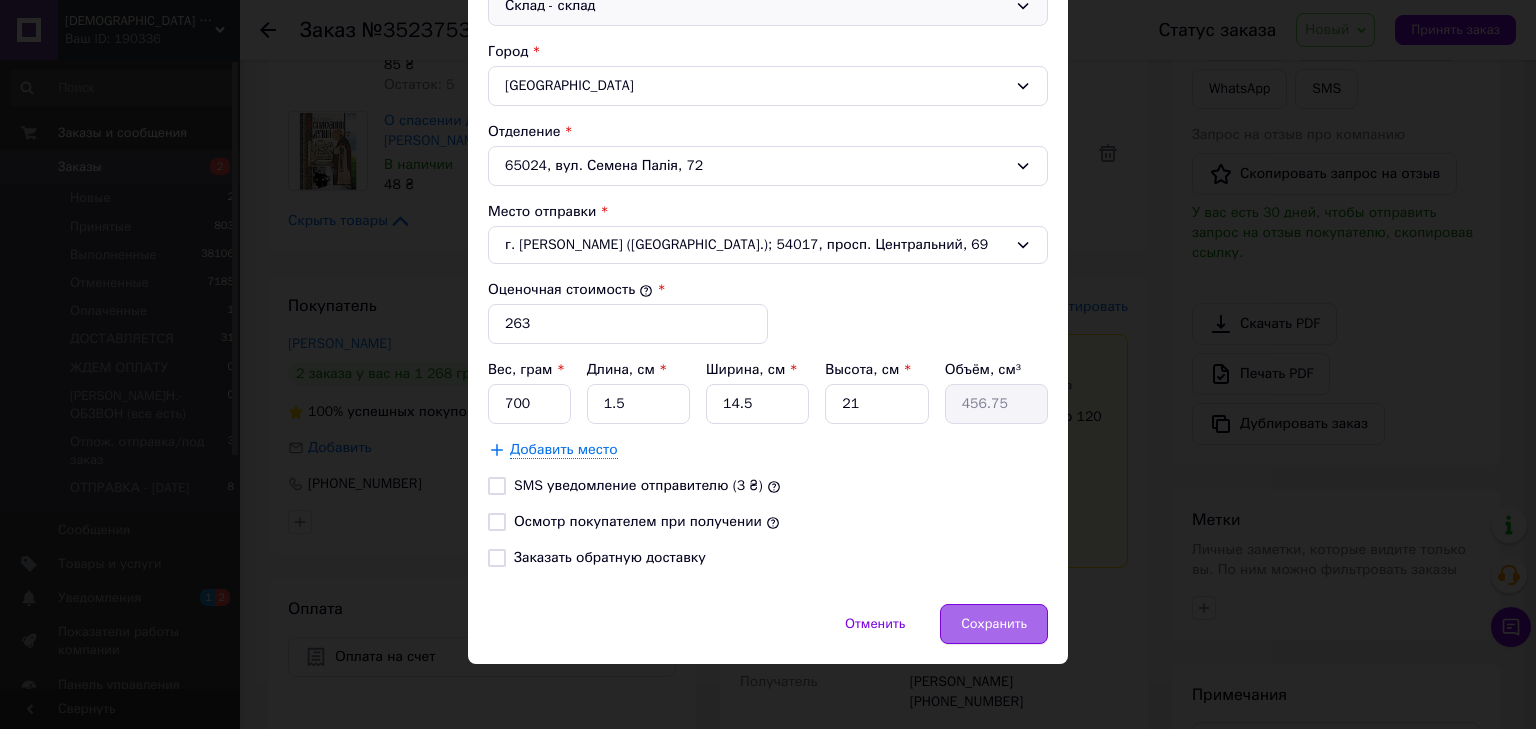 click on "Сохранить" at bounding box center (994, 624) 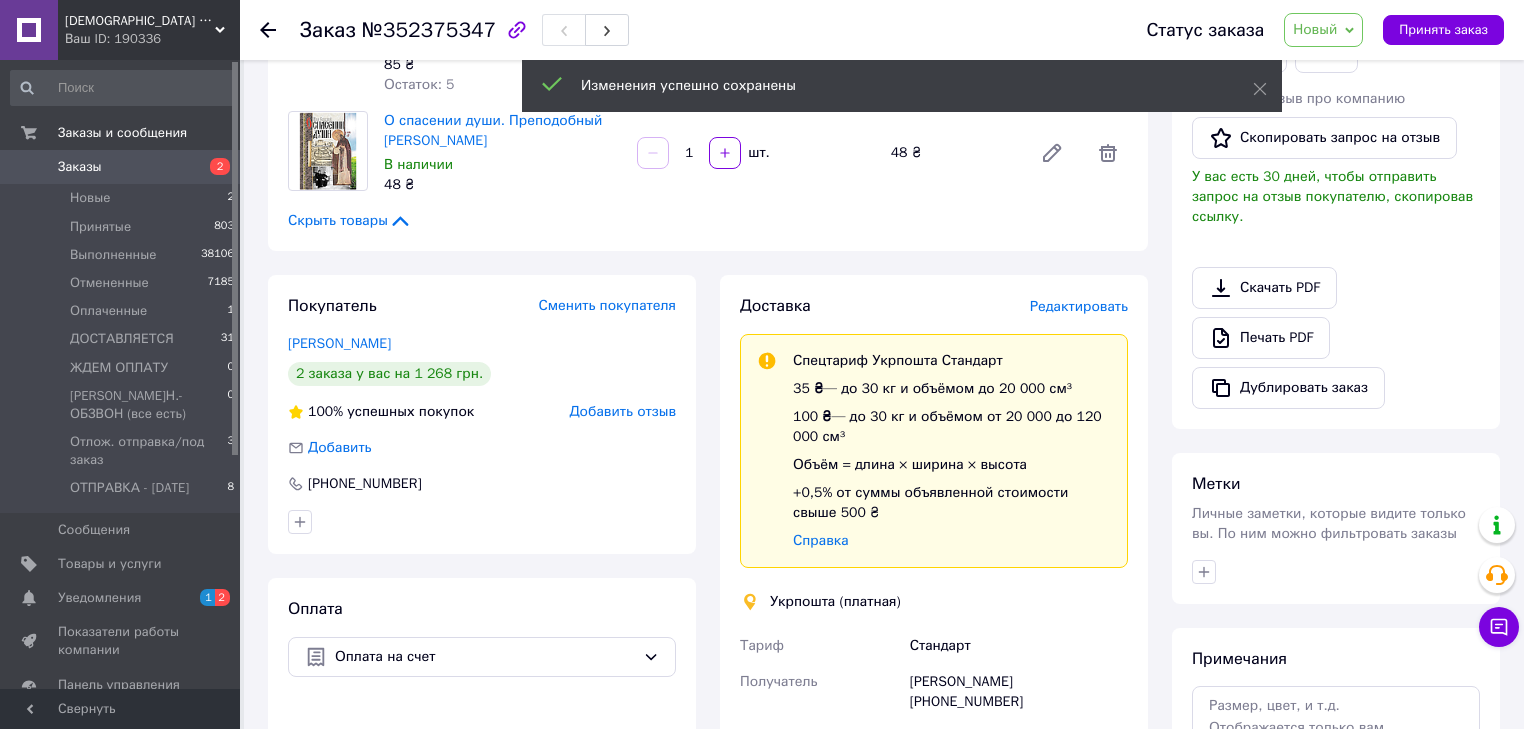 click on "Редактировать" at bounding box center (1079, 306) 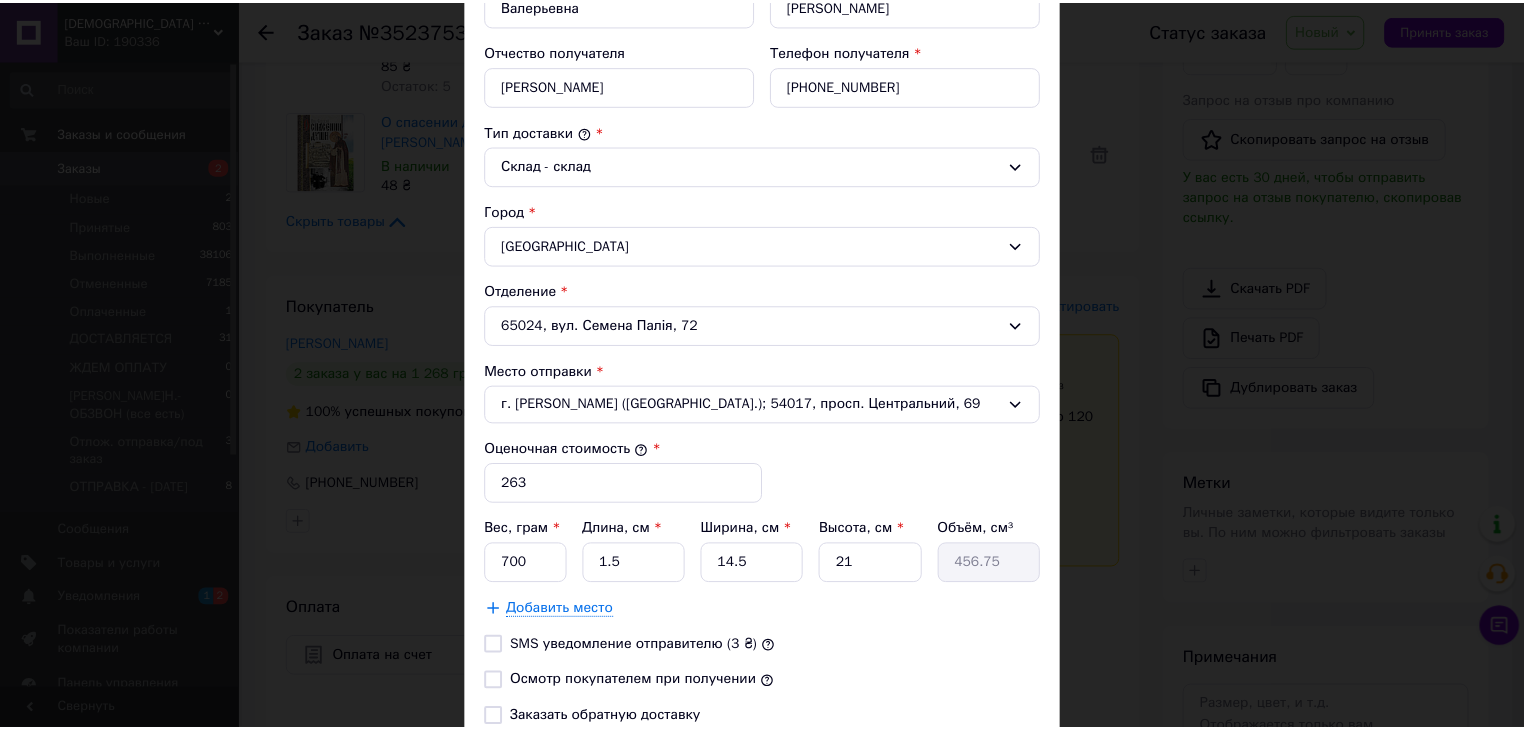 scroll, scrollTop: 560, scrollLeft: 0, axis: vertical 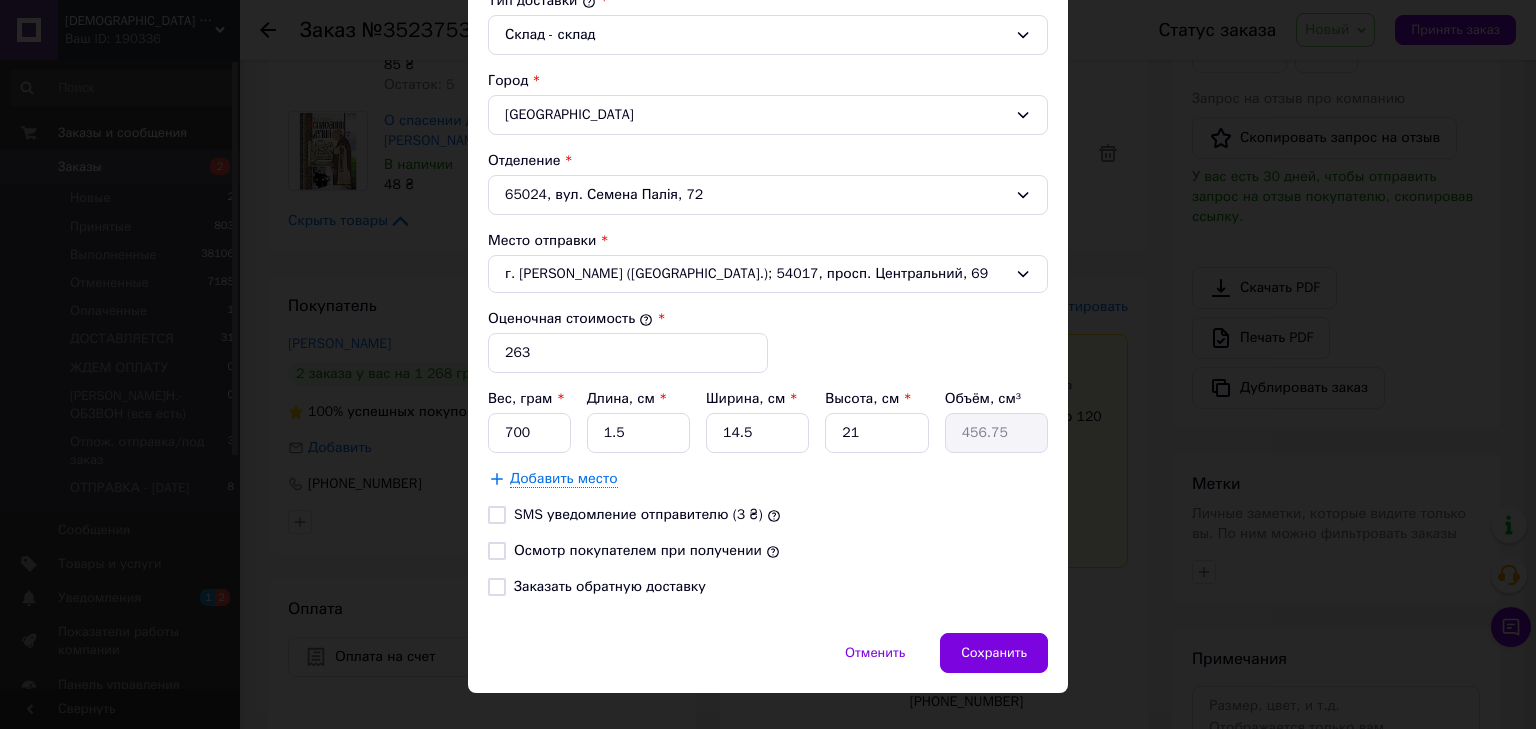 click on "Осмотр покупателем при получении" at bounding box center [497, 551] 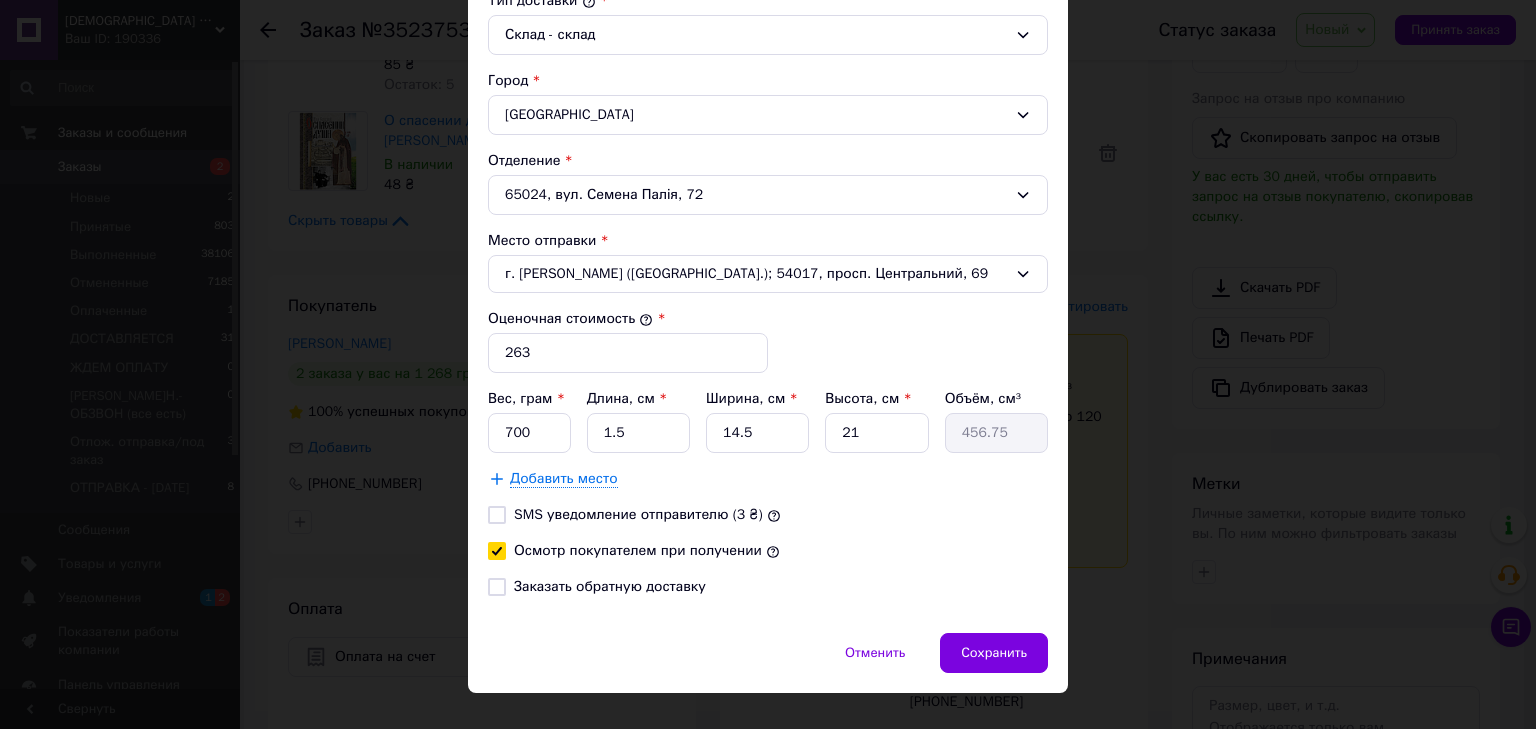 checkbox on "true" 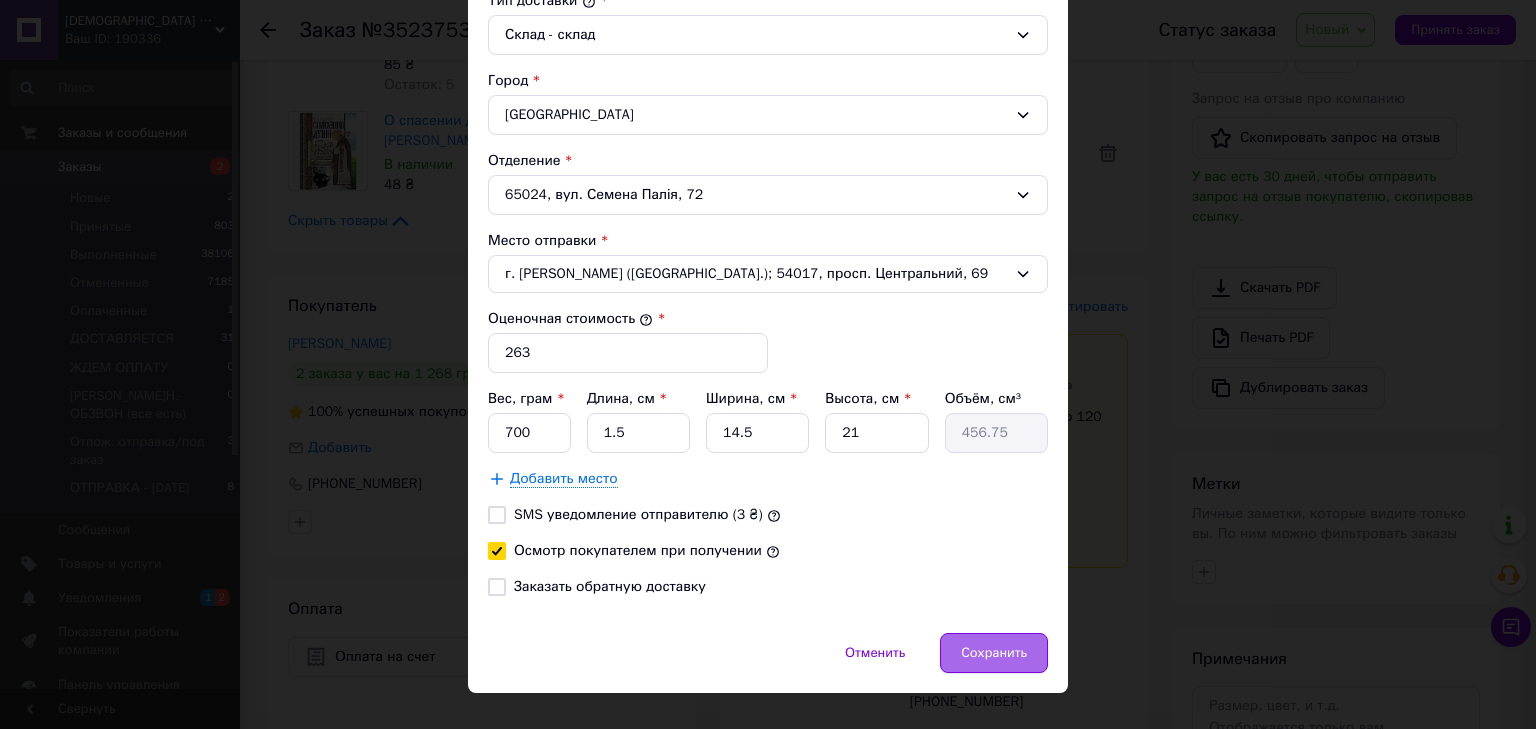 click on "Сохранить" at bounding box center [994, 653] 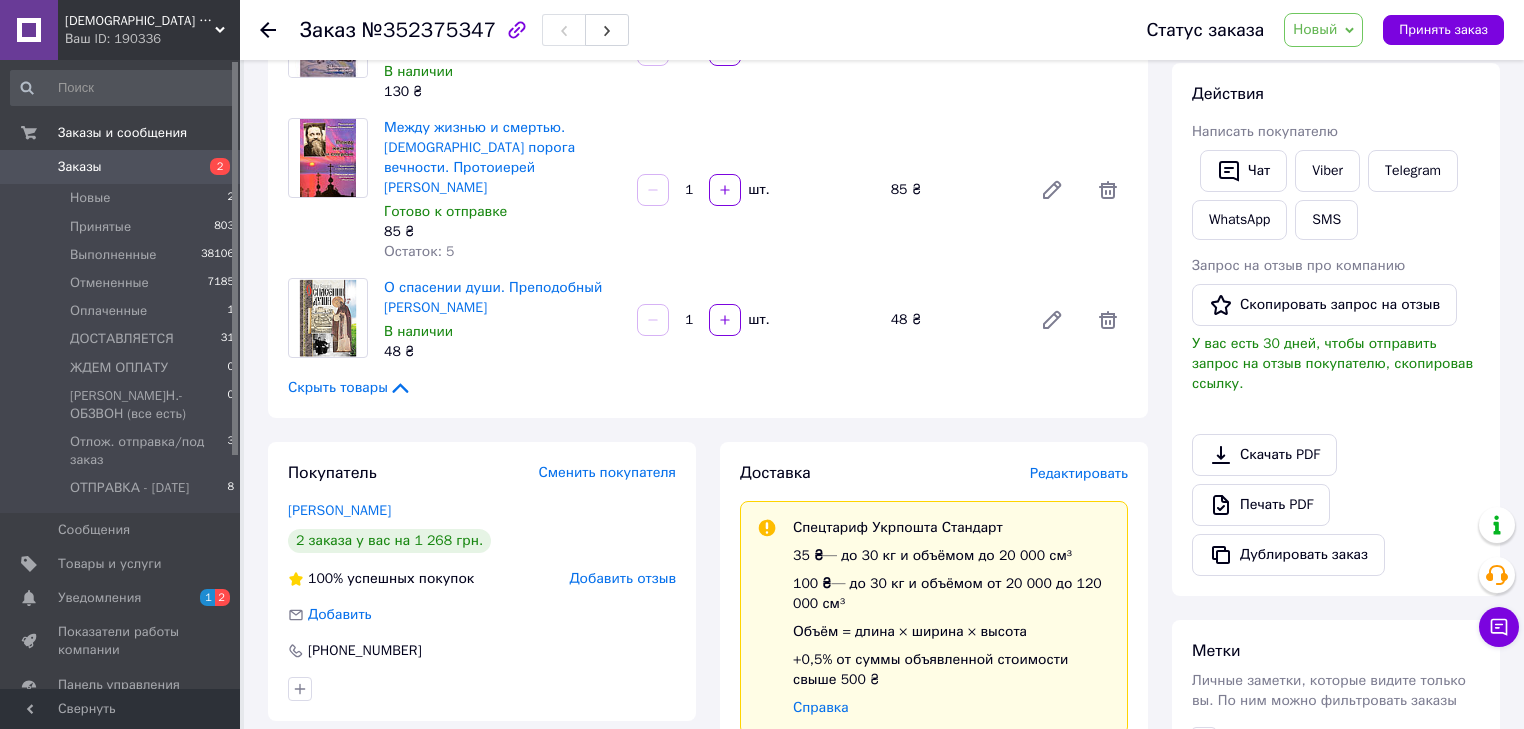 scroll, scrollTop: 240, scrollLeft: 0, axis: vertical 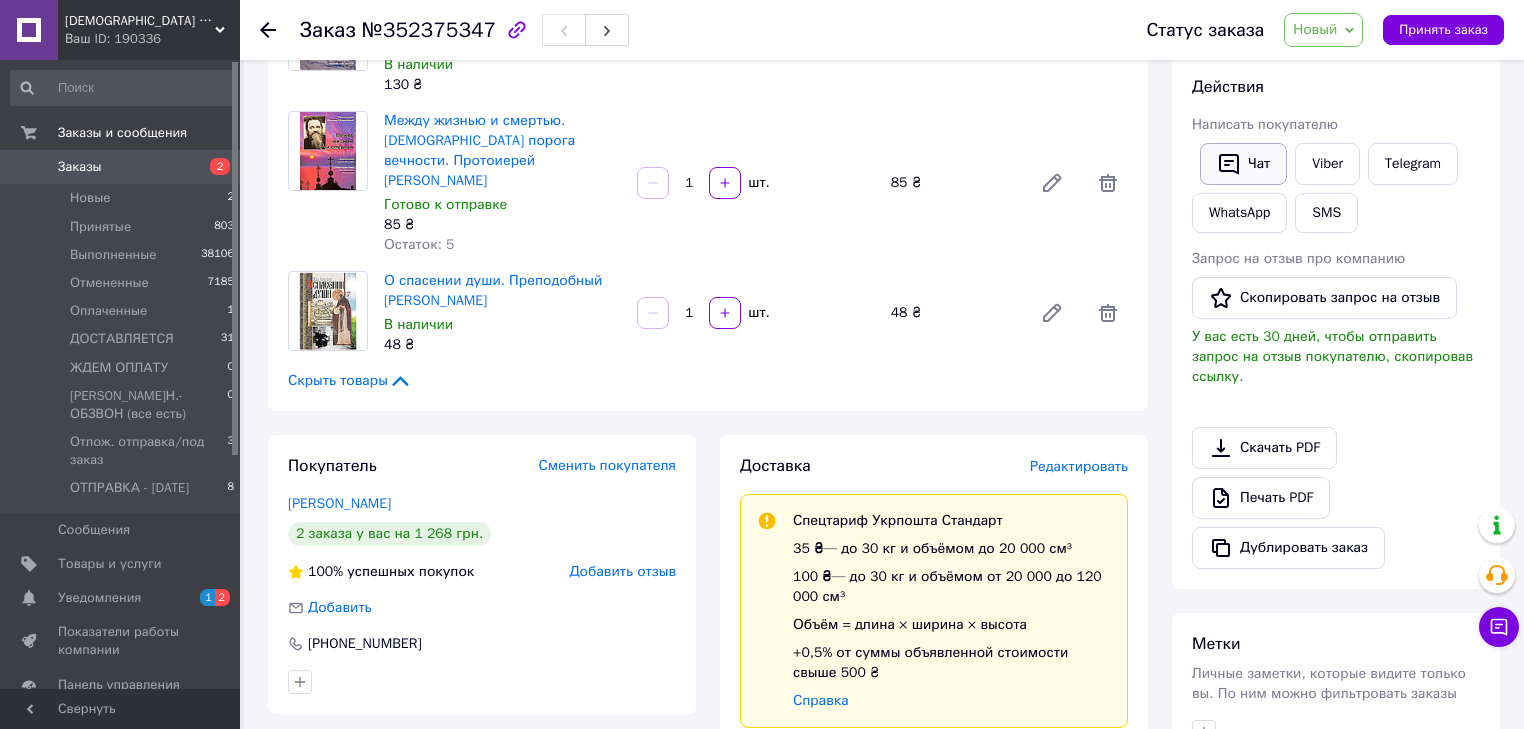 click on "Чат" at bounding box center (1243, 164) 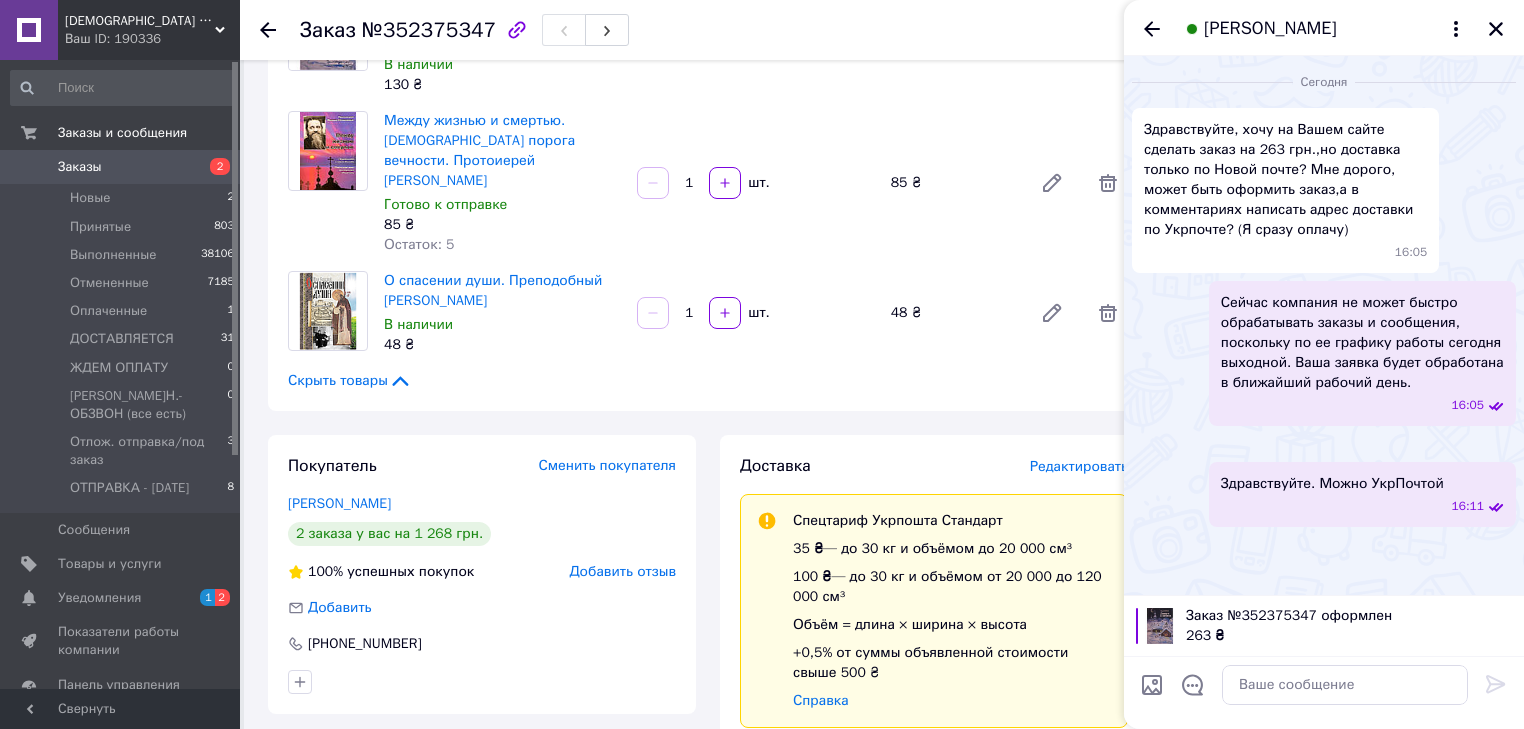 scroll, scrollTop: 200, scrollLeft: 0, axis: vertical 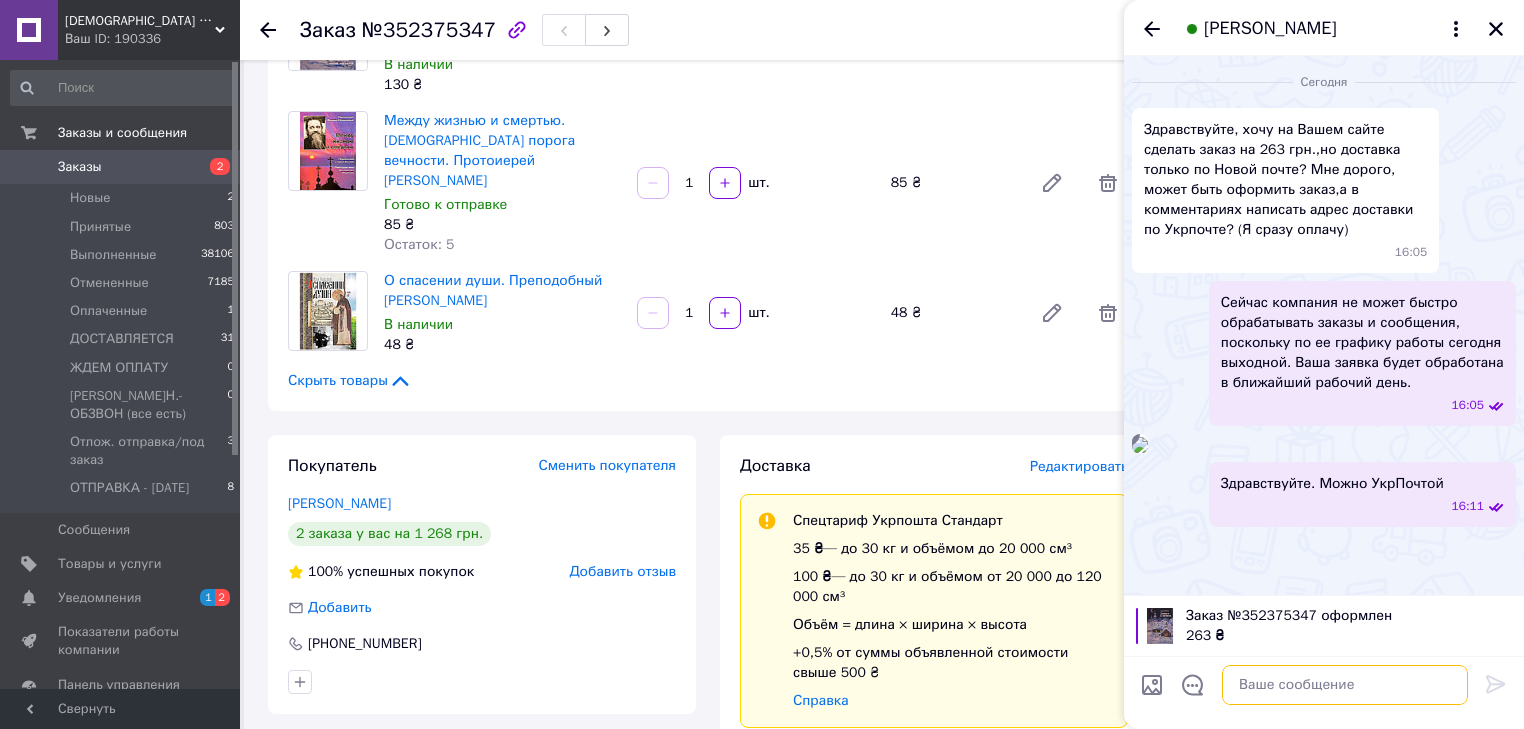 click at bounding box center [1345, 685] 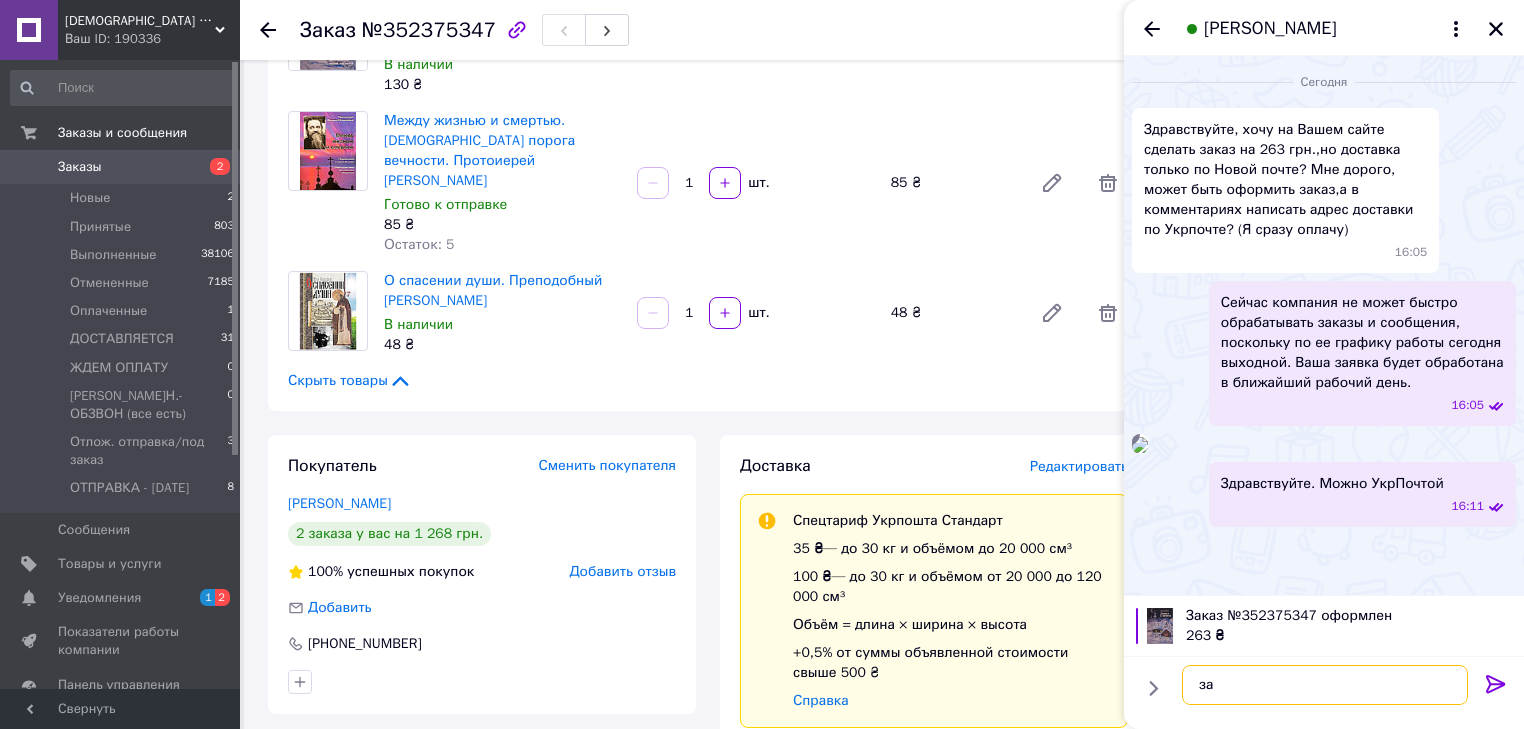 type on "з" 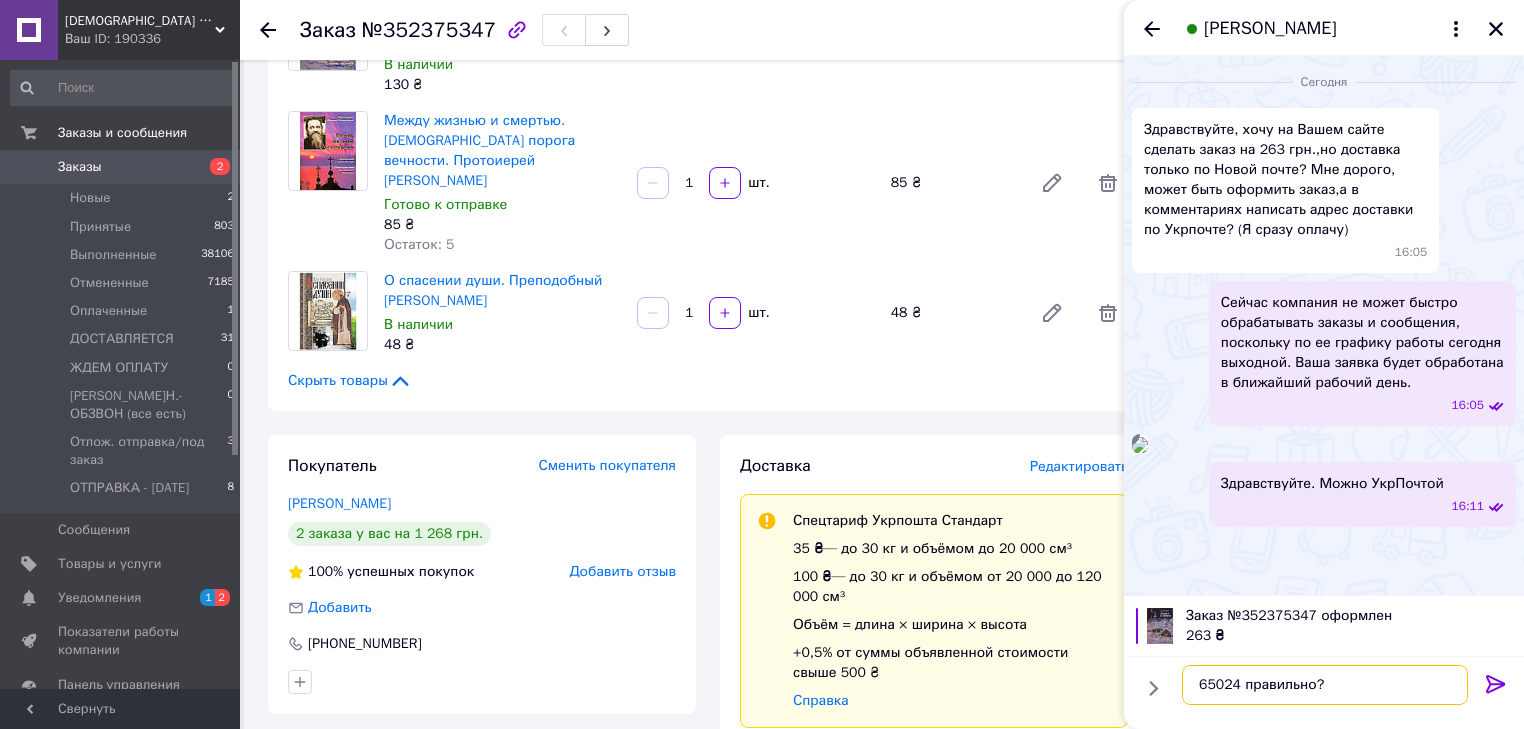 type on "65024 правильно?" 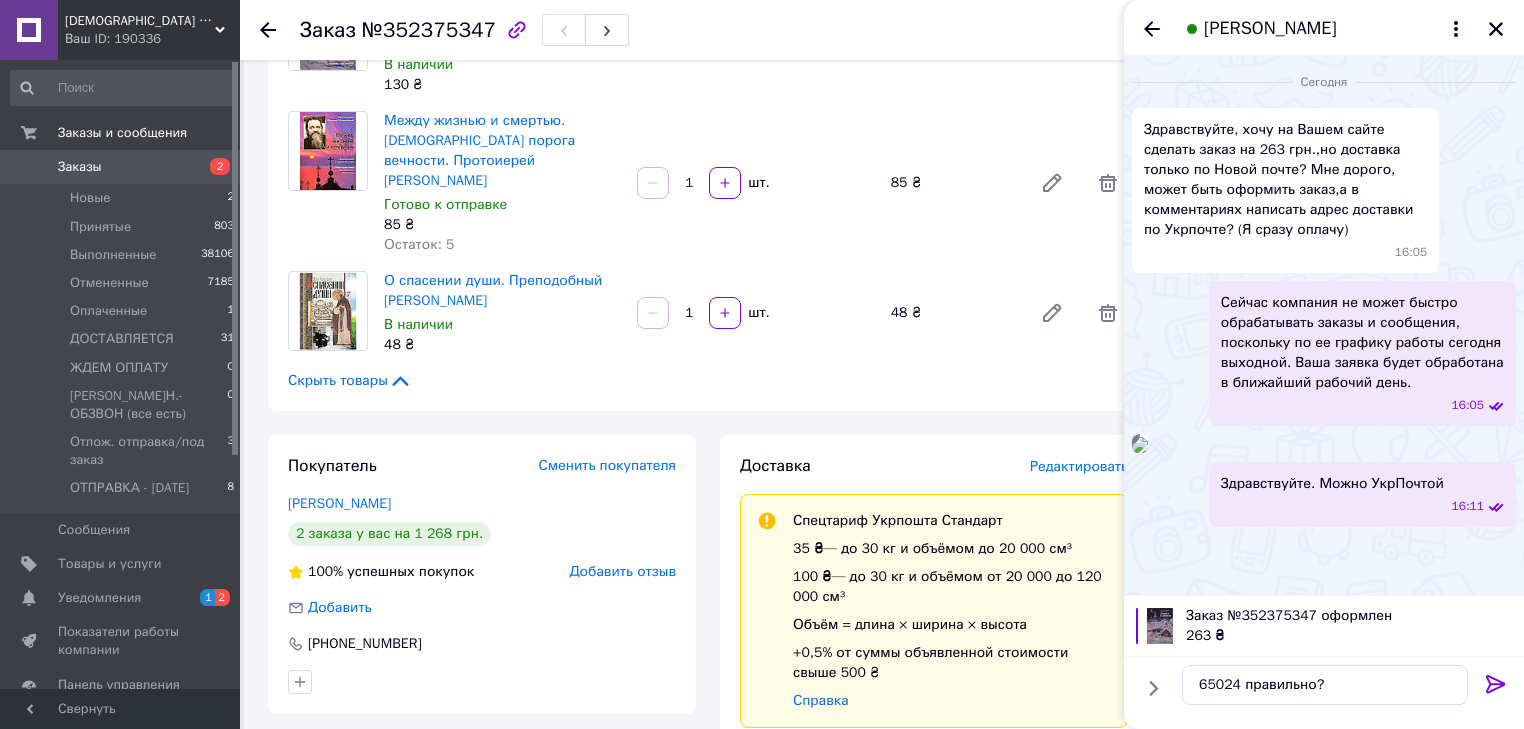 click 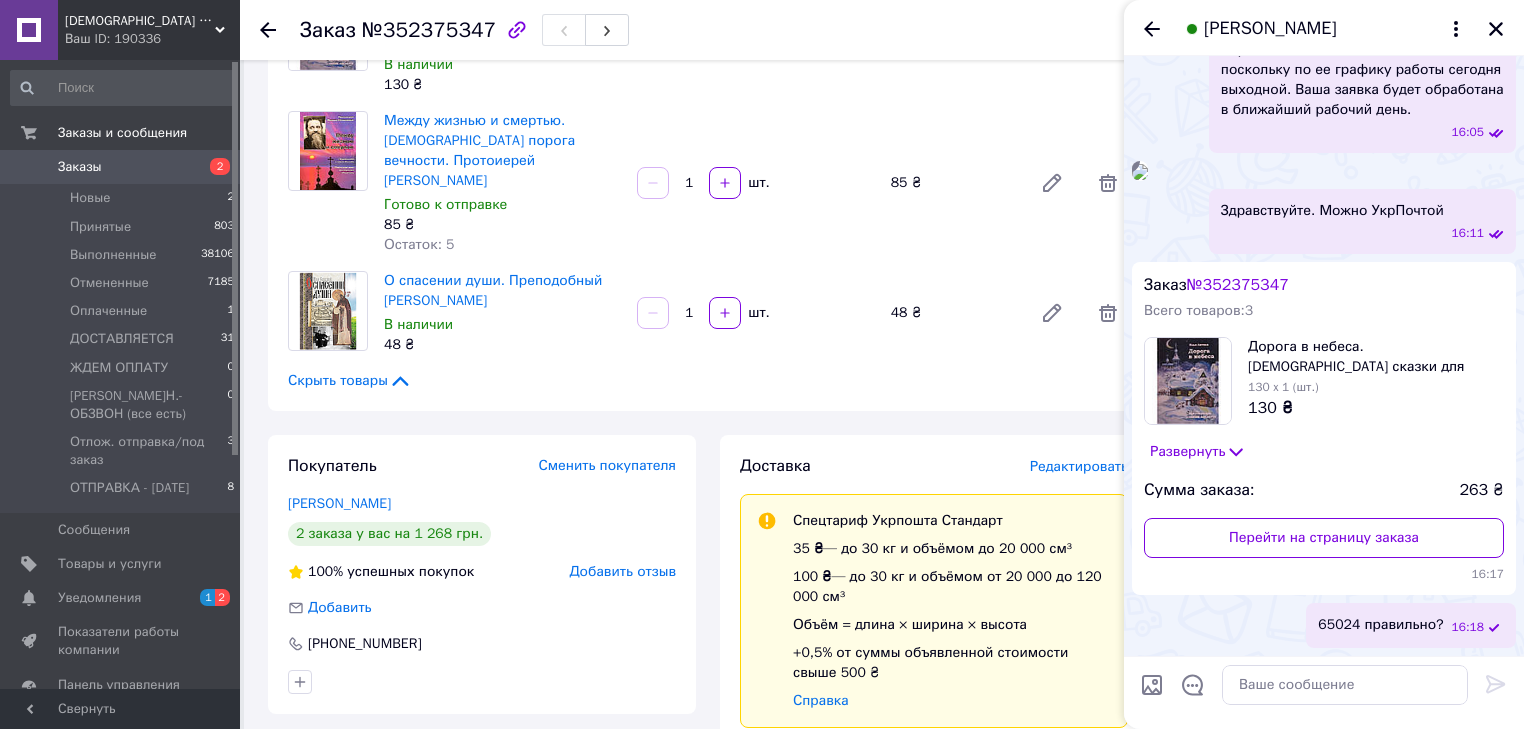 scroll, scrollTop: 533, scrollLeft: 0, axis: vertical 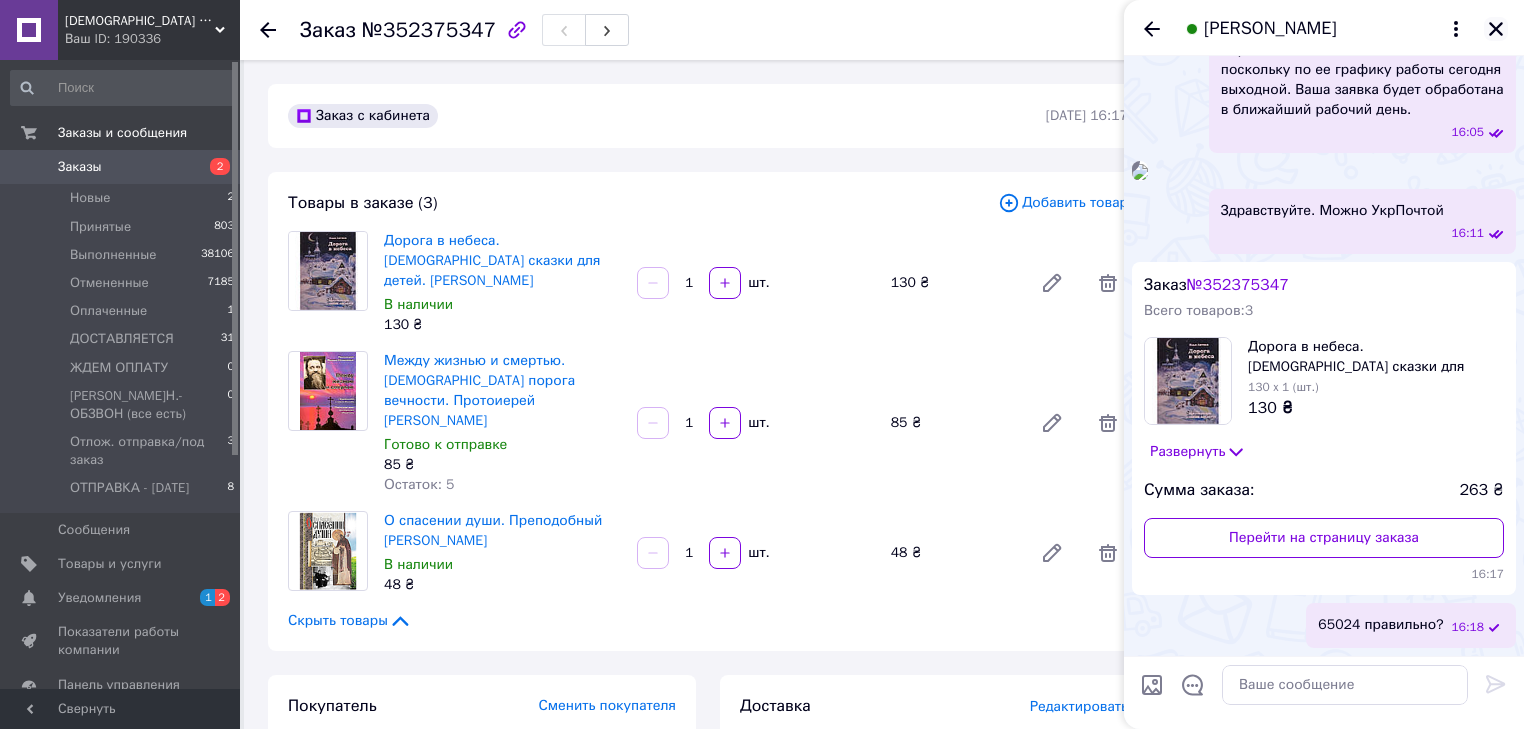 click 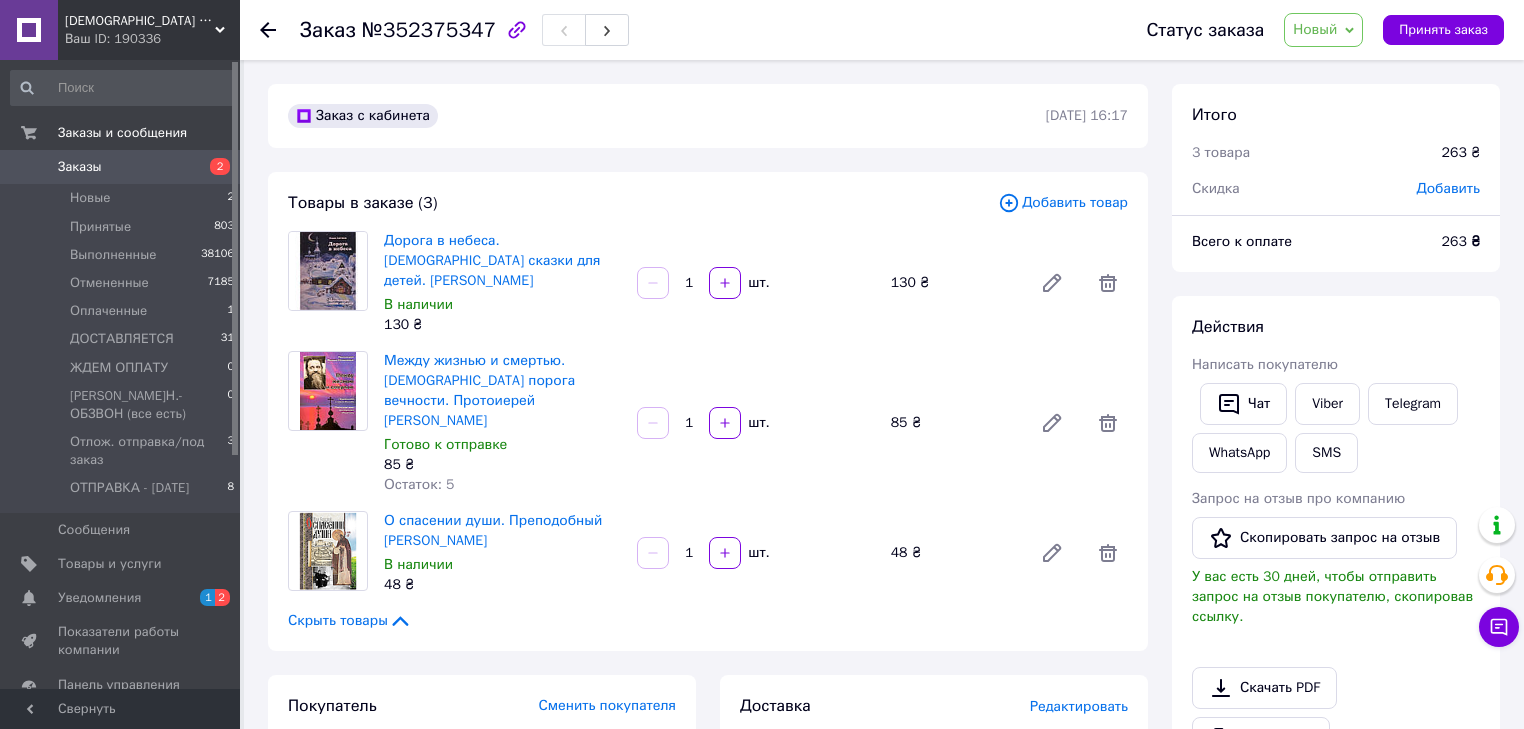 click on "Заказы" at bounding box center (80, 167) 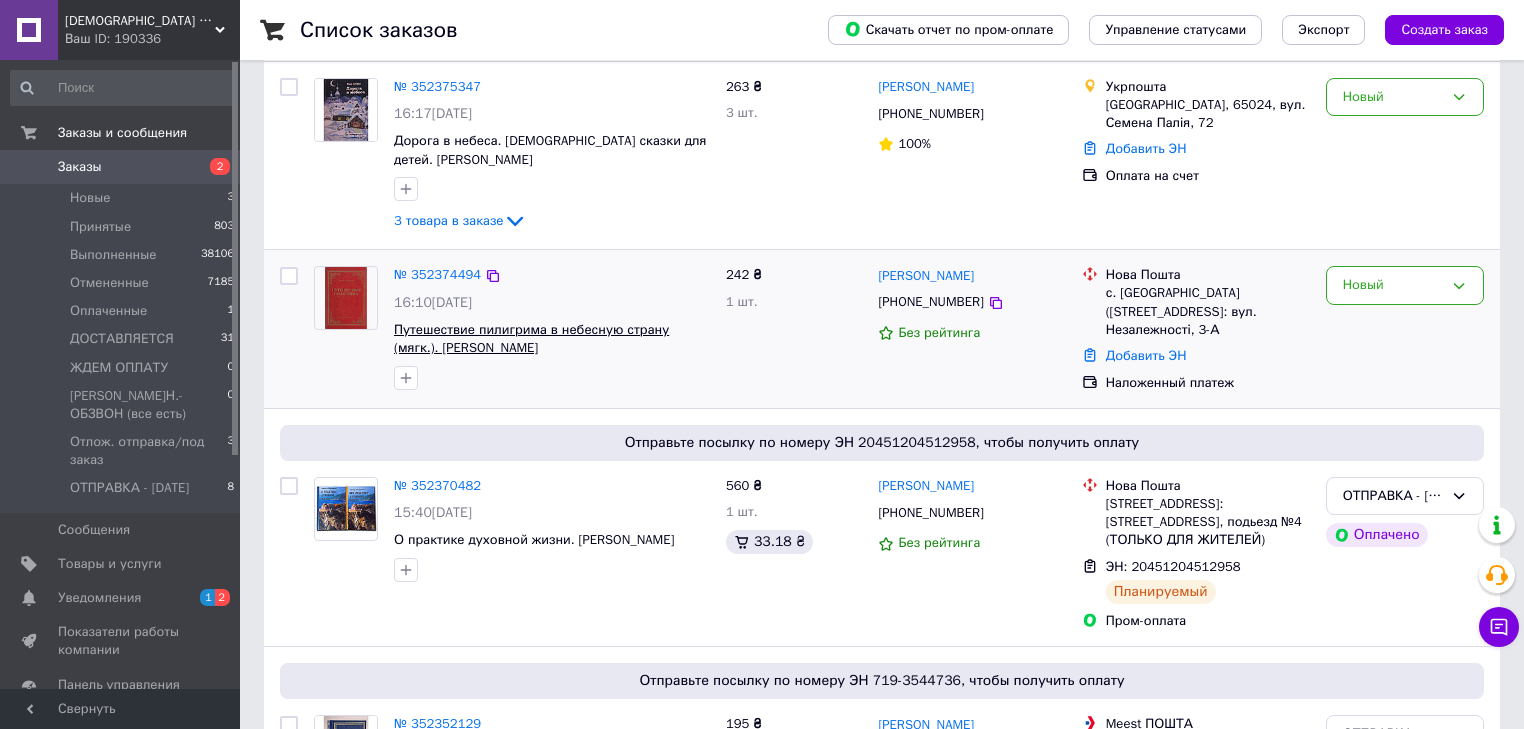 scroll, scrollTop: 240, scrollLeft: 0, axis: vertical 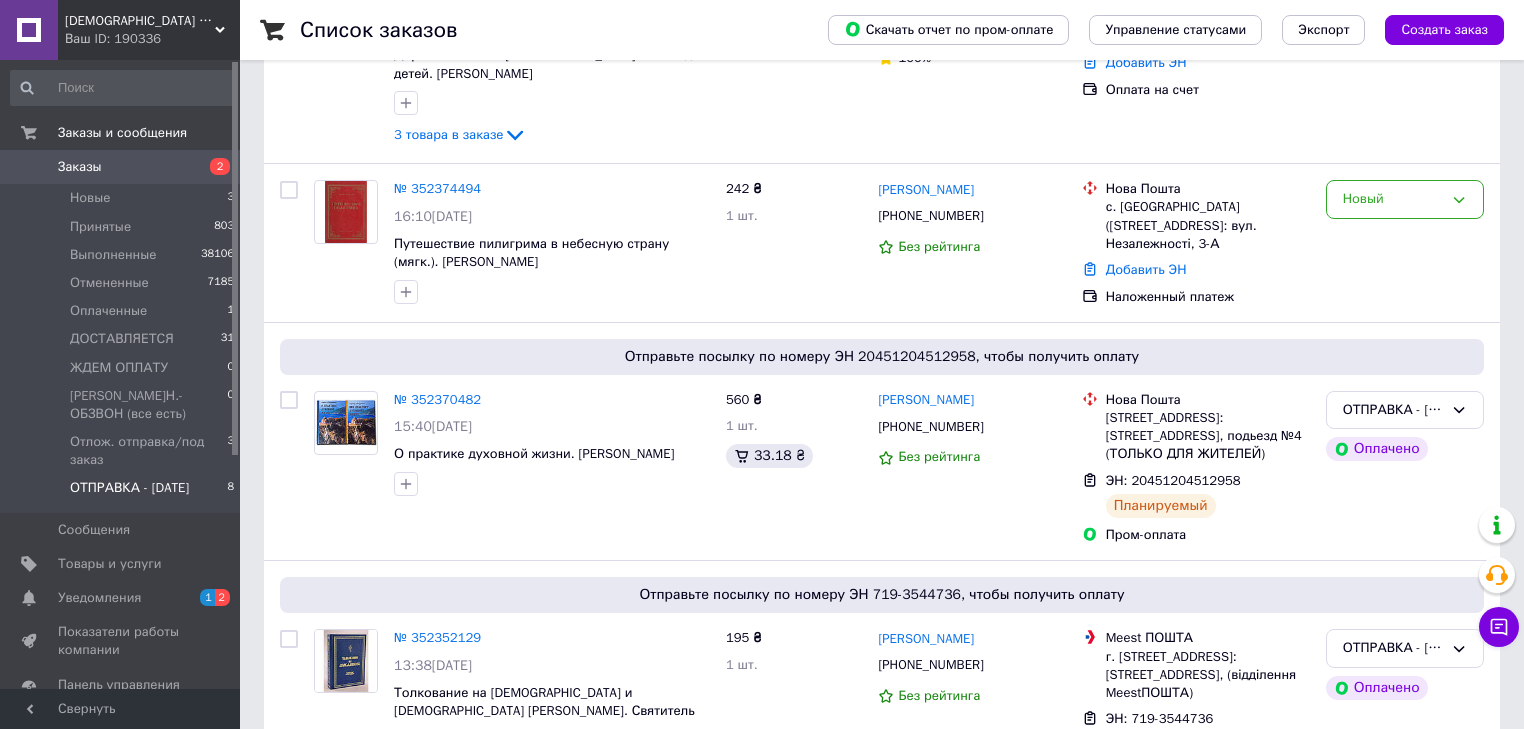 click on "ОТПРАВКА - [DATE]" at bounding box center [129, 488] 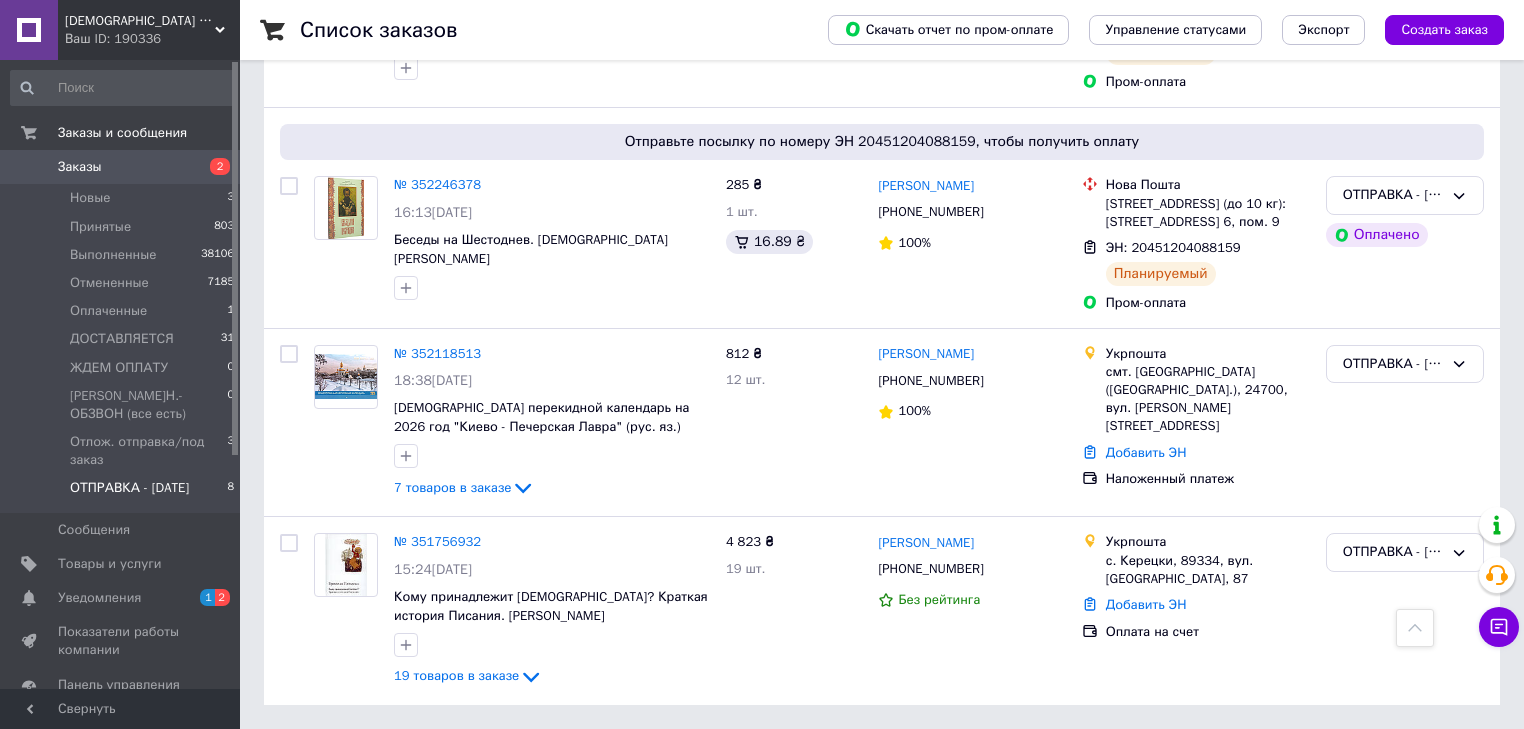 scroll, scrollTop: 1252, scrollLeft: 0, axis: vertical 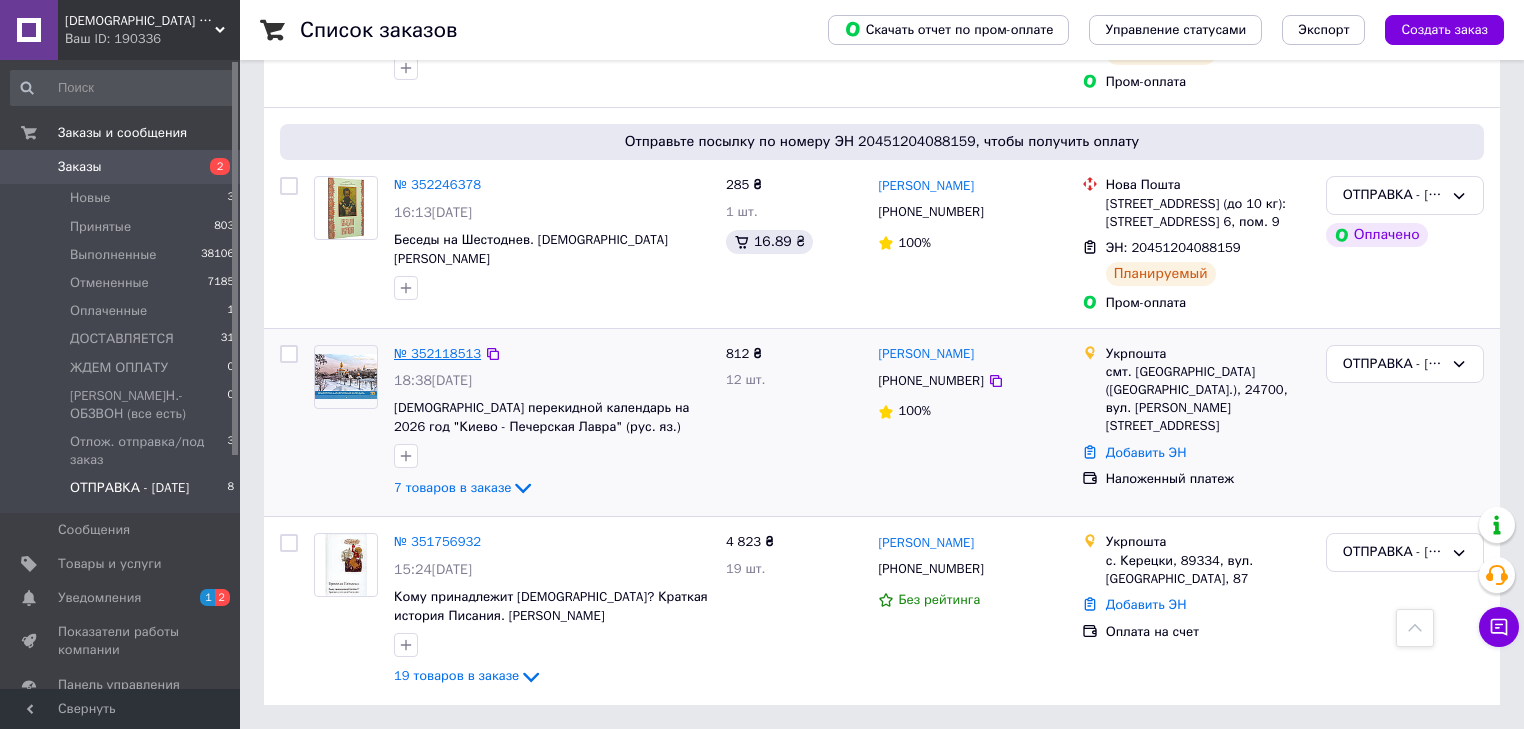click on "№ 352118513" at bounding box center (437, 353) 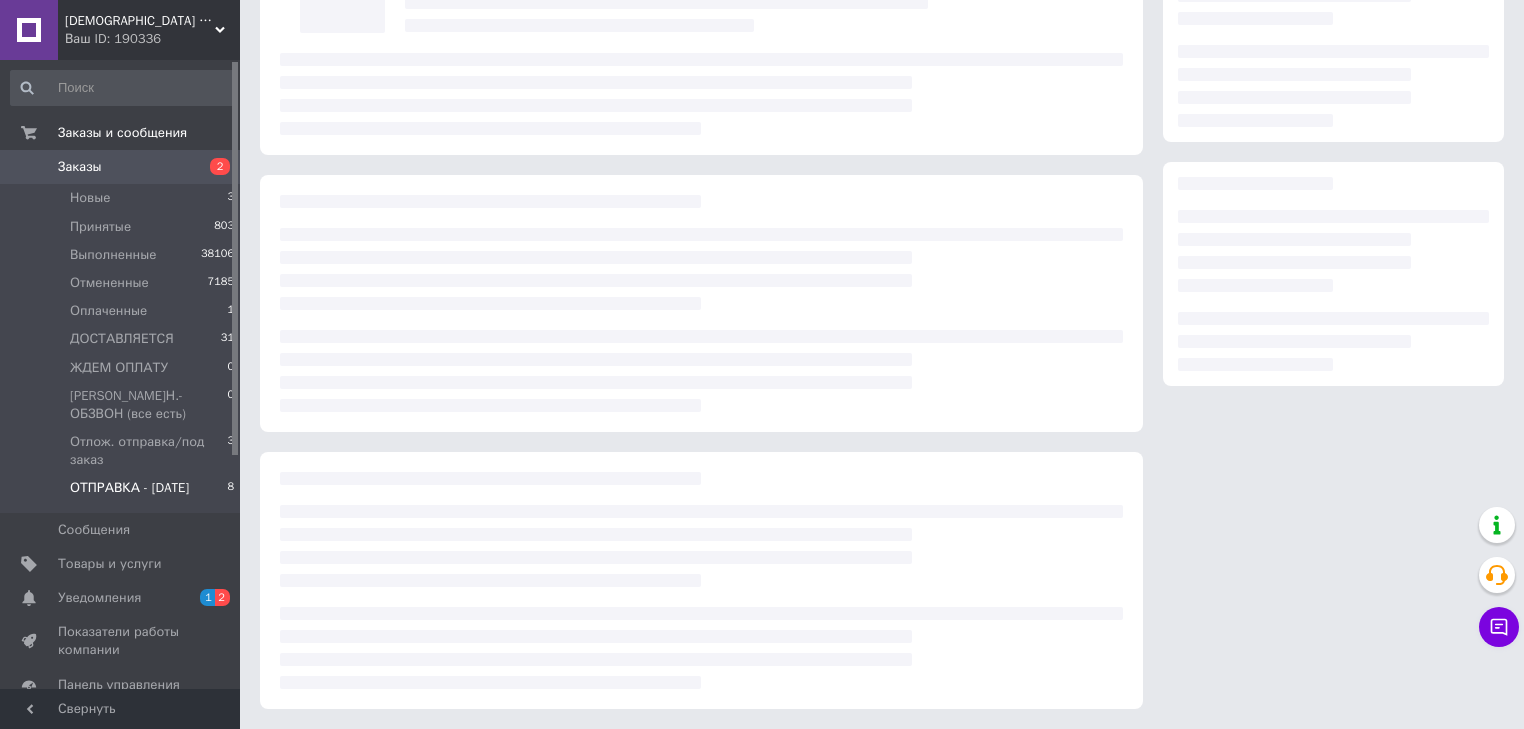 scroll, scrollTop: 0, scrollLeft: 0, axis: both 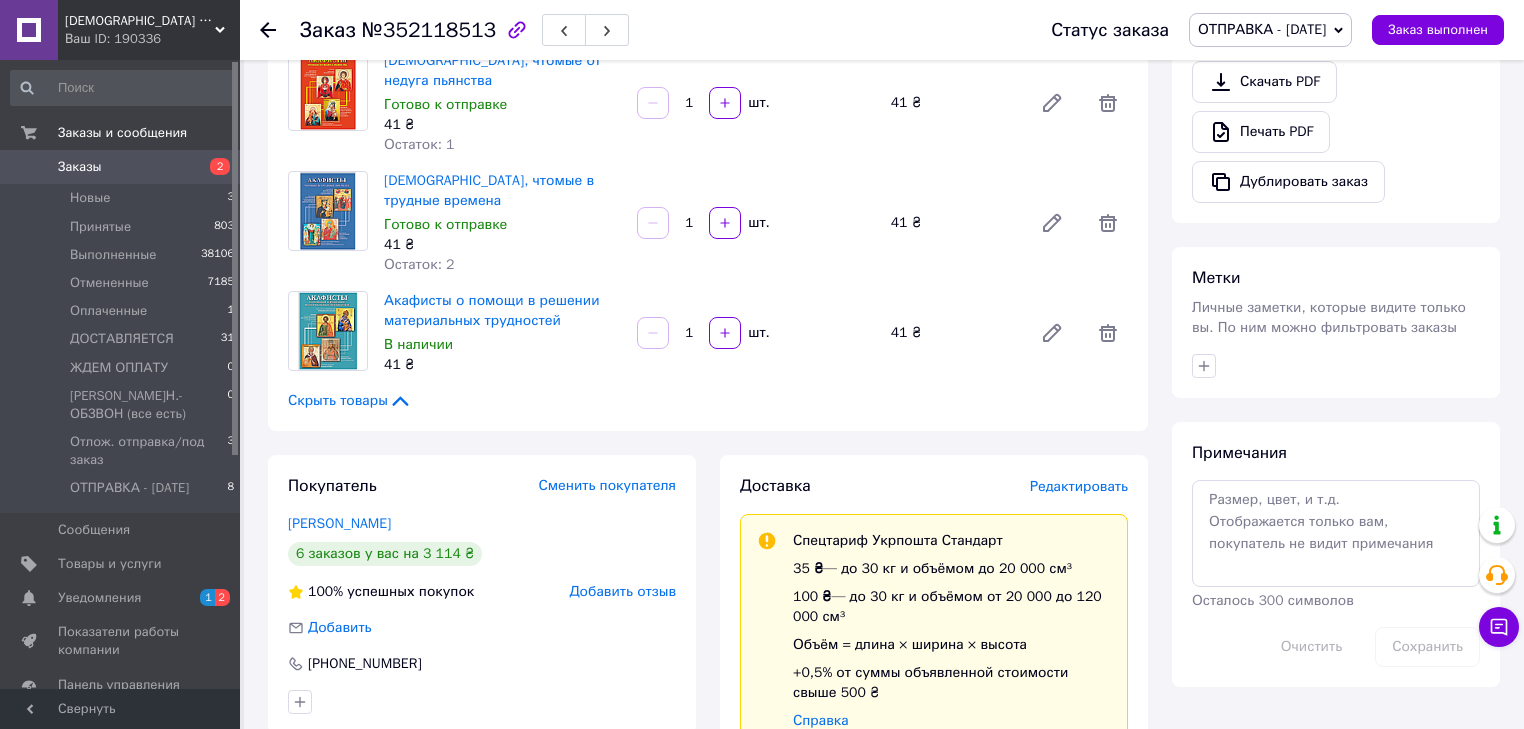 click on "Редактировать" at bounding box center [1079, 486] 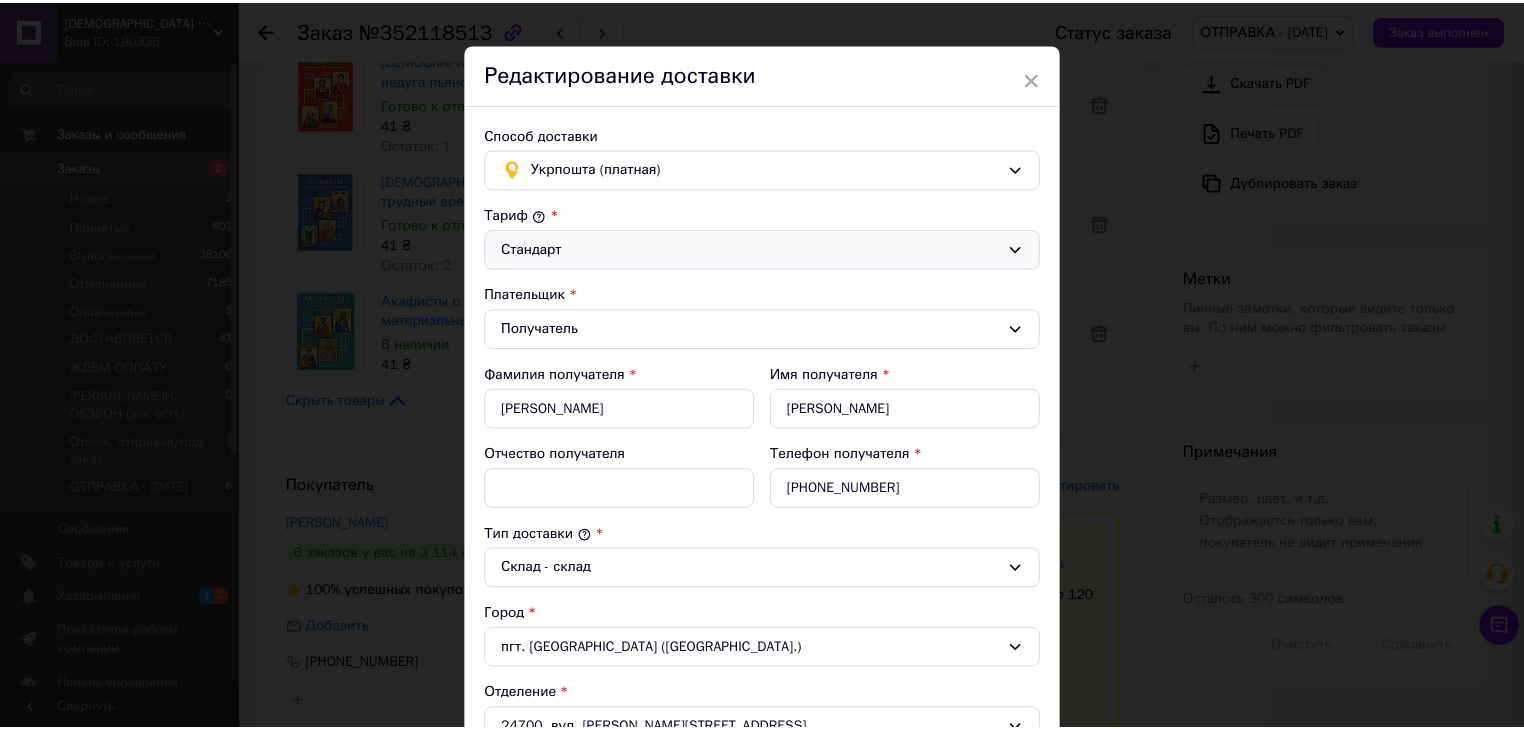 scroll, scrollTop: 0, scrollLeft: 0, axis: both 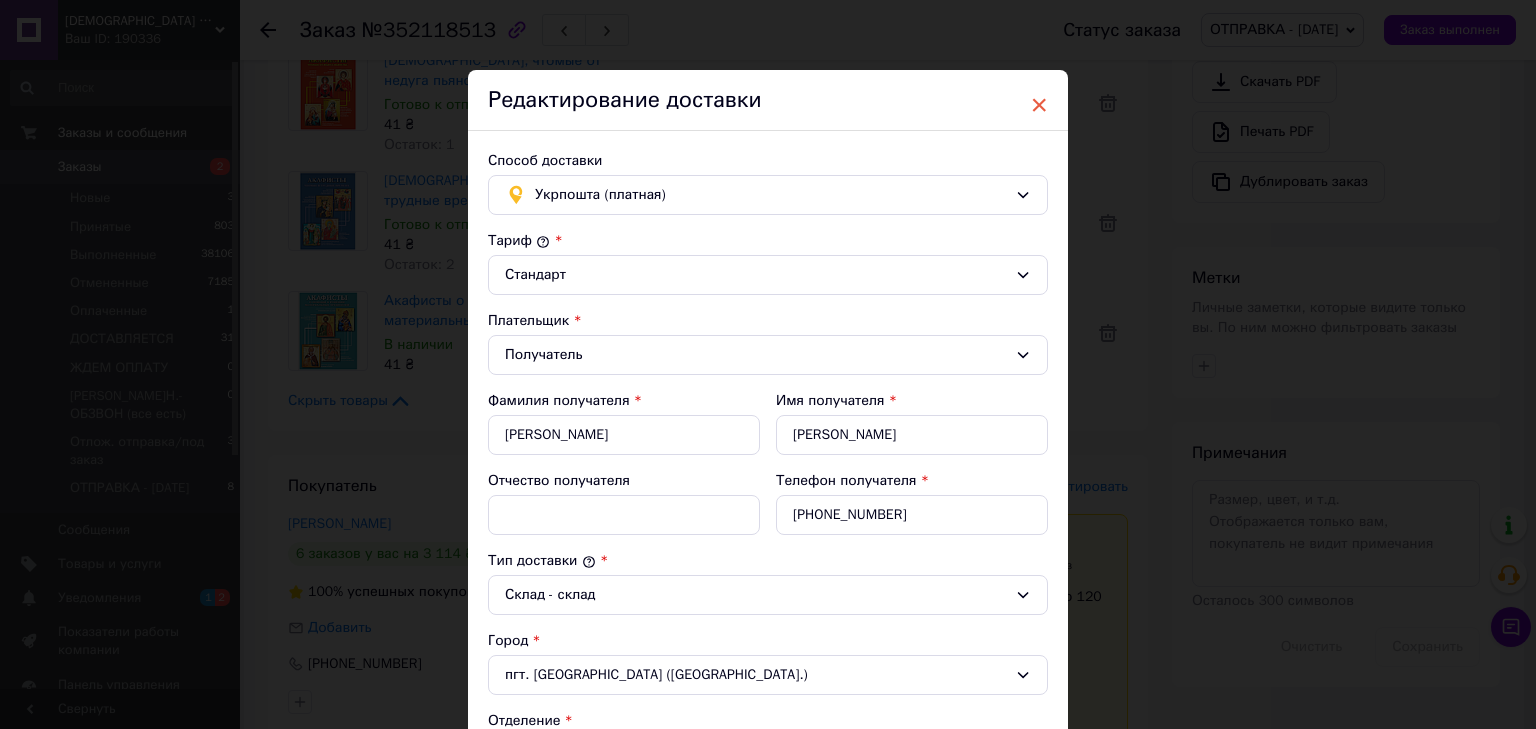 click on "×" at bounding box center [1039, 105] 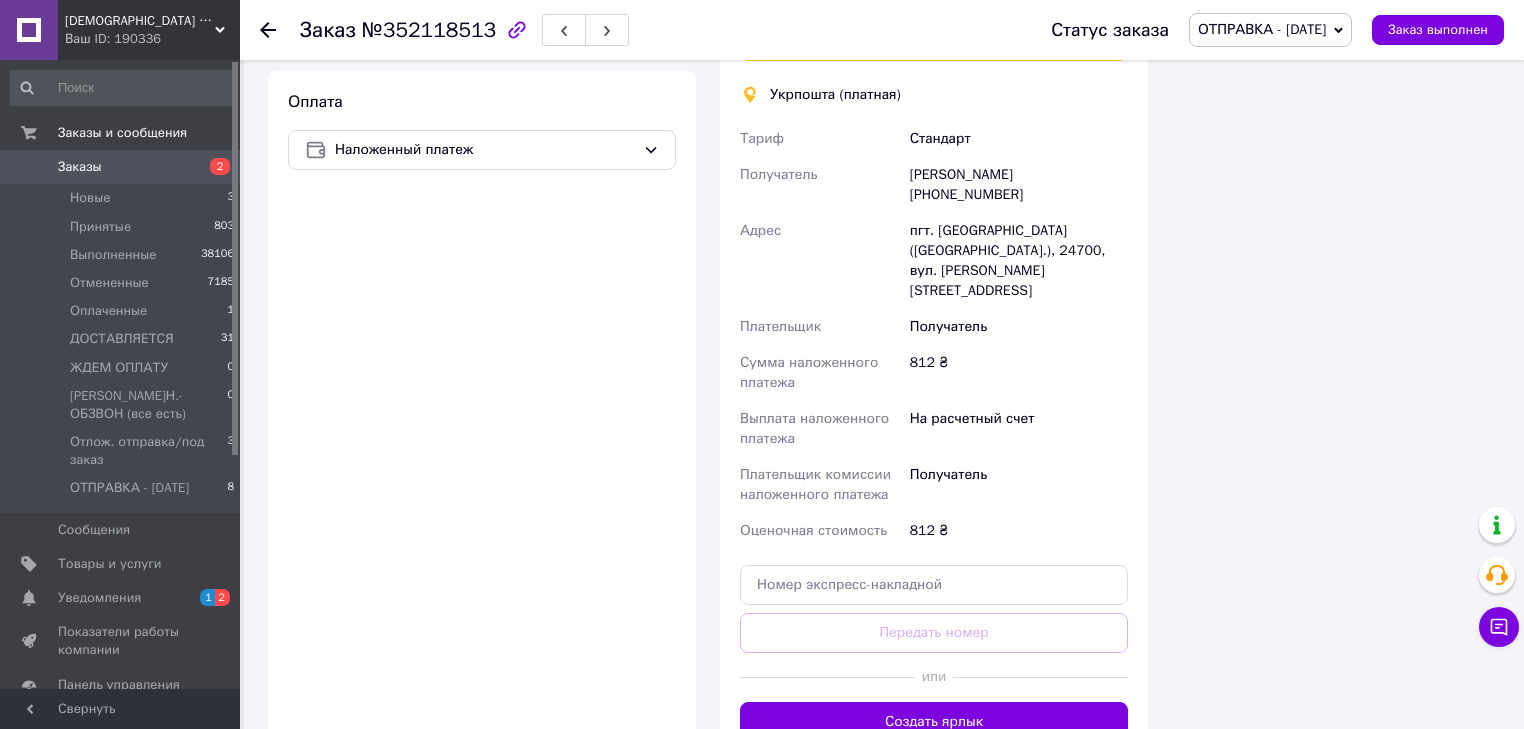 scroll, scrollTop: 1360, scrollLeft: 0, axis: vertical 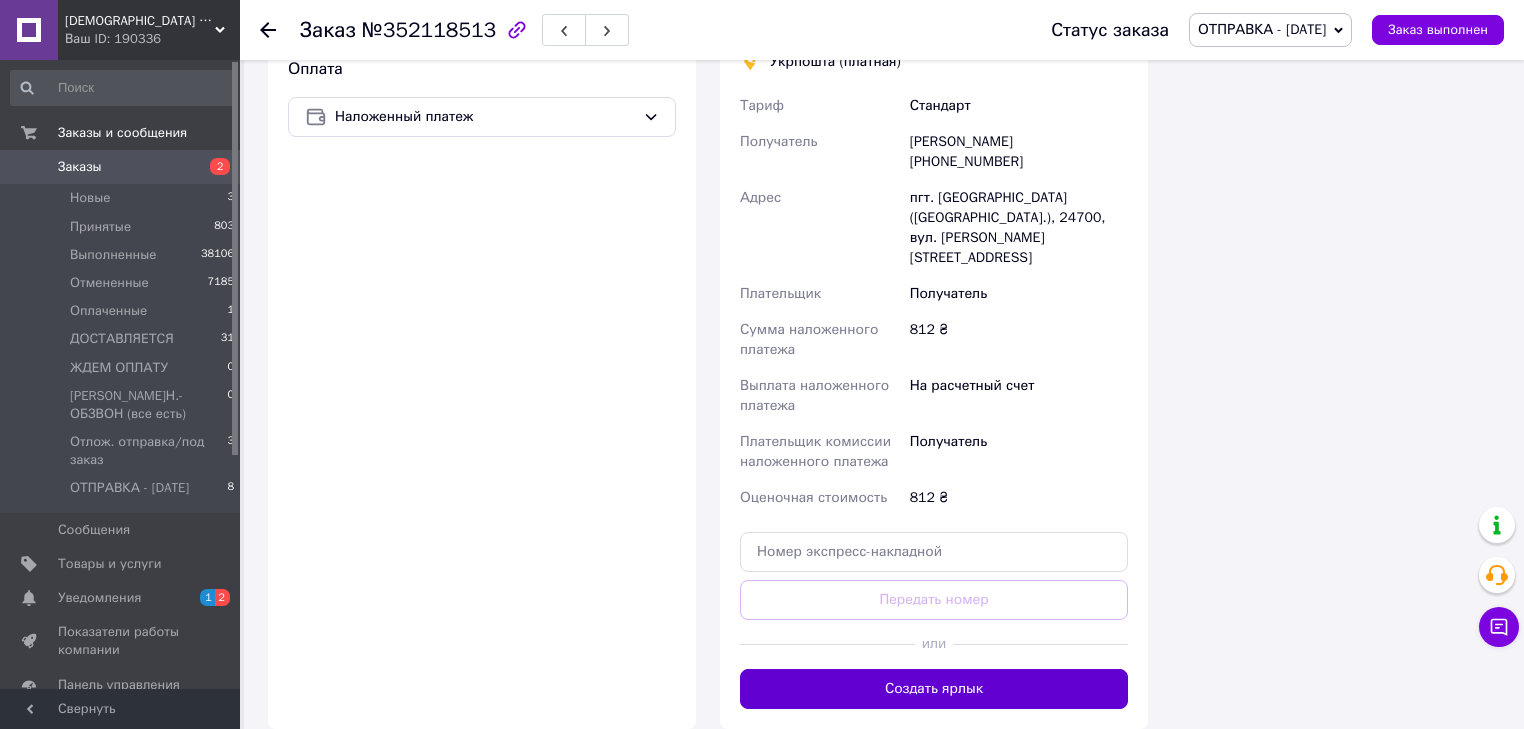 click on "Создать ярлык" at bounding box center [934, 689] 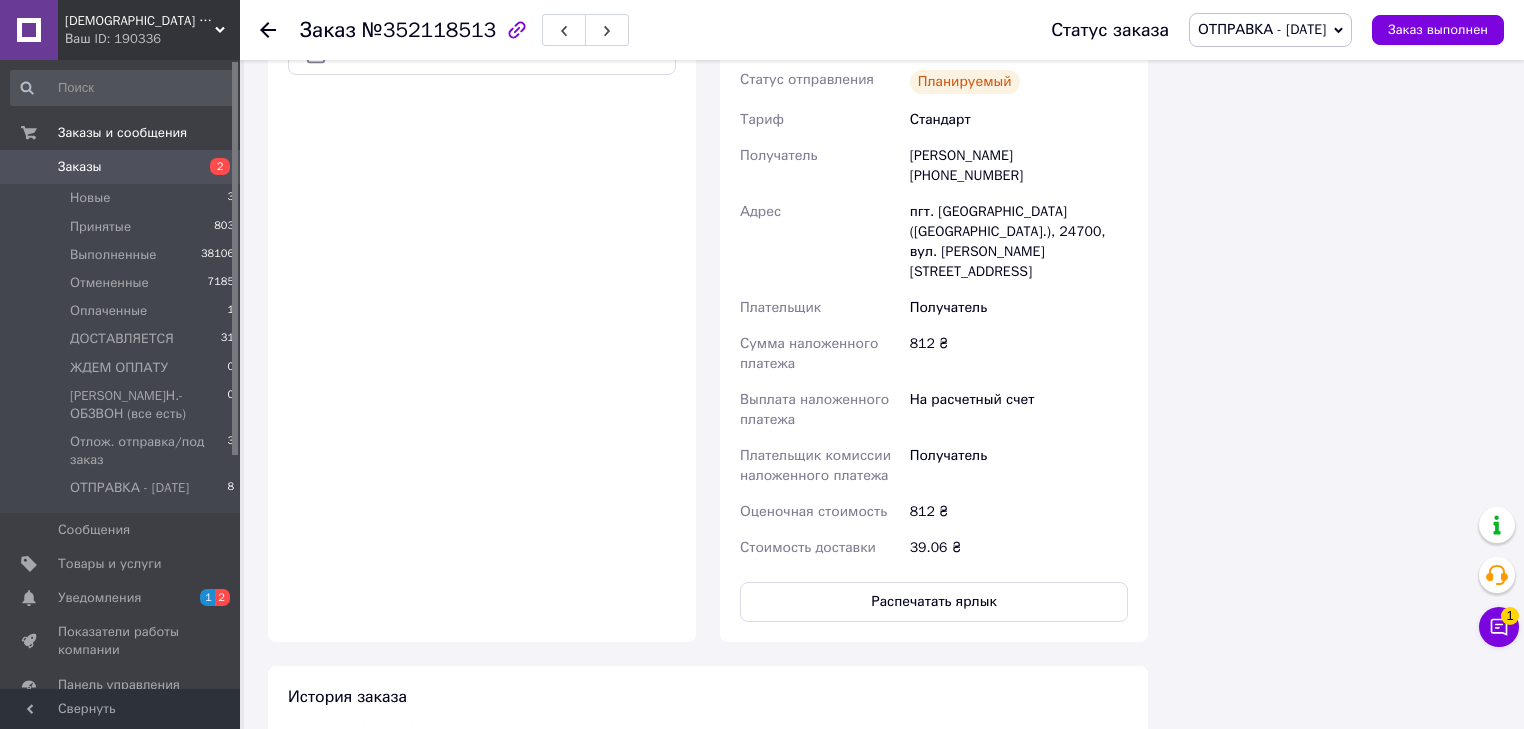 scroll, scrollTop: 1440, scrollLeft: 0, axis: vertical 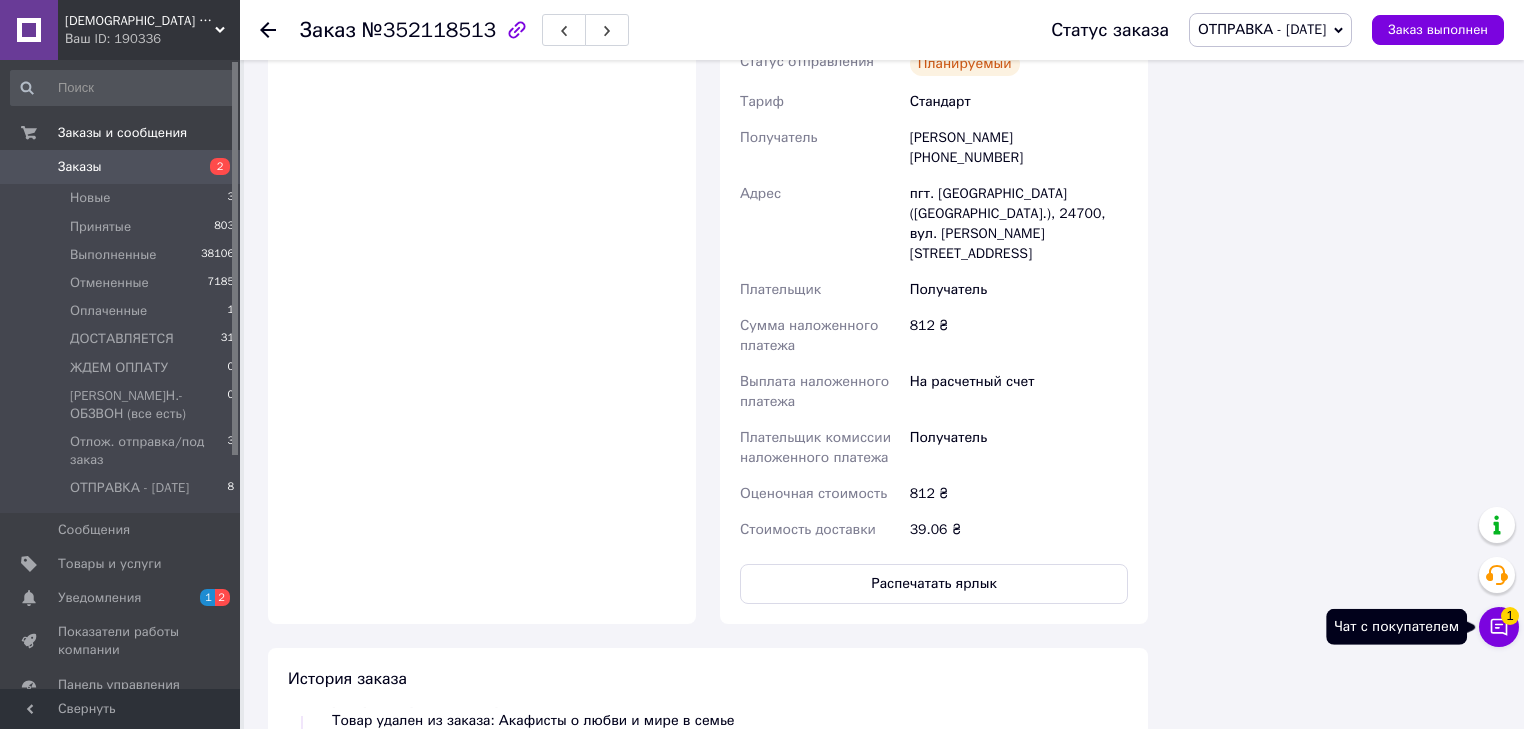 click on "1" at bounding box center [1510, 610] 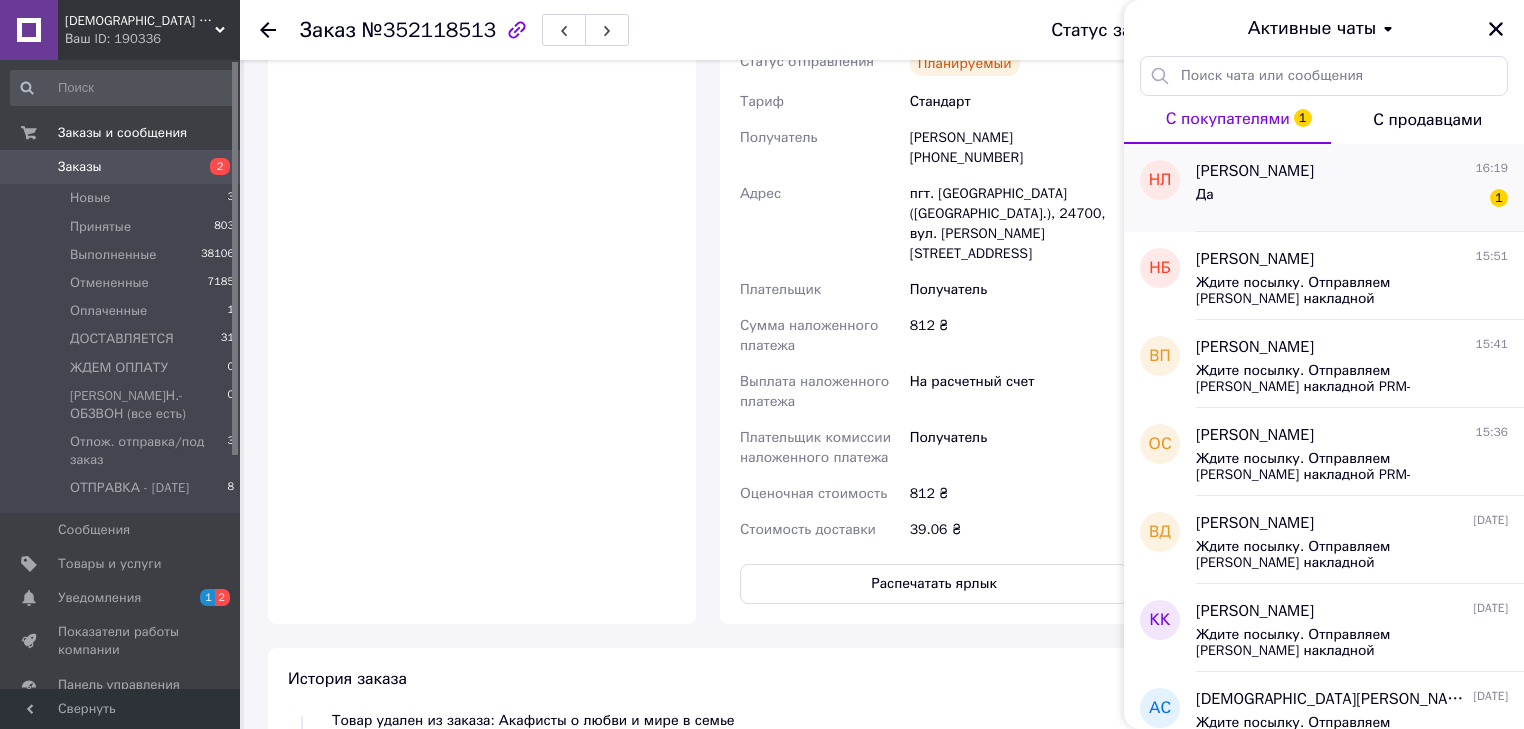 click on "Да 1" at bounding box center (1352, 199) 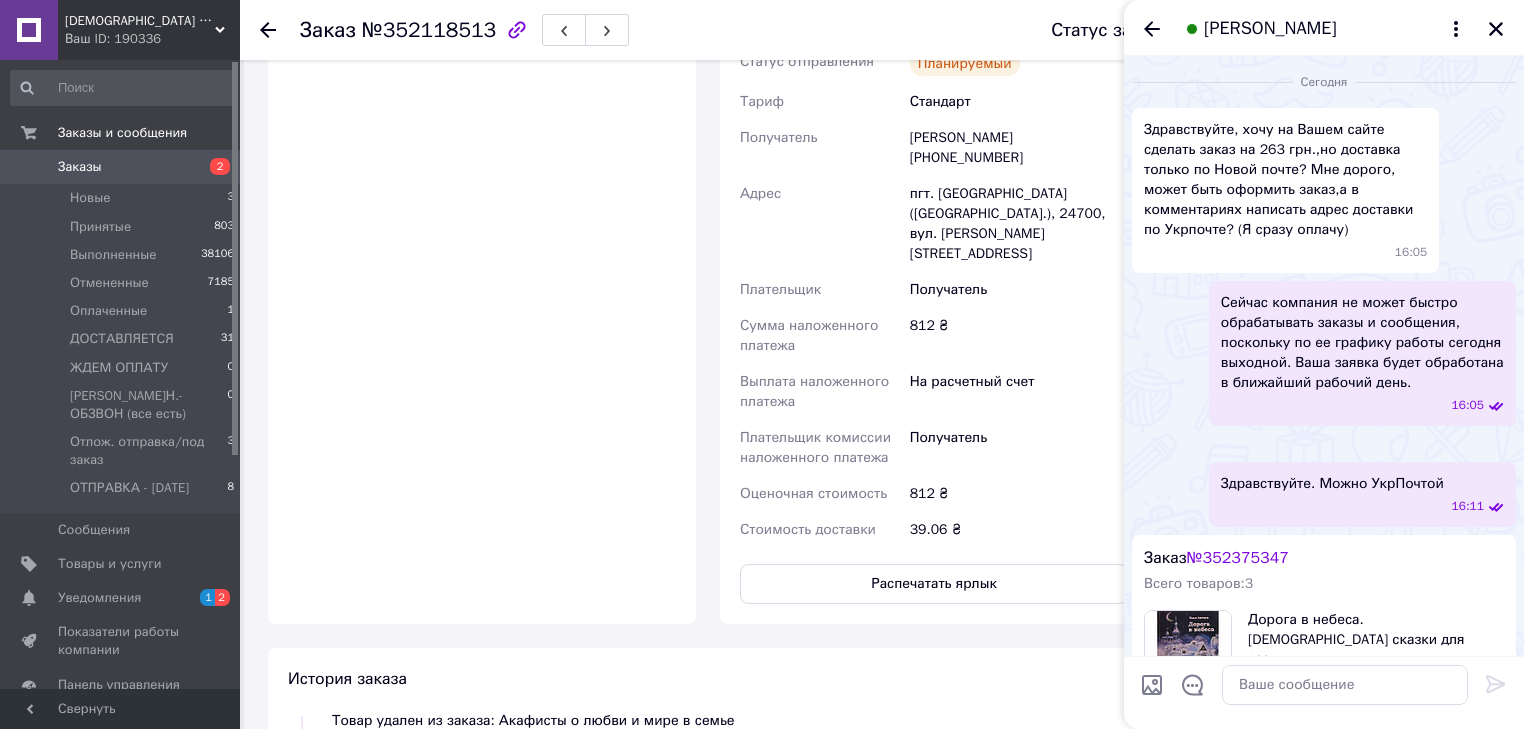 scroll, scrollTop: 623, scrollLeft: 0, axis: vertical 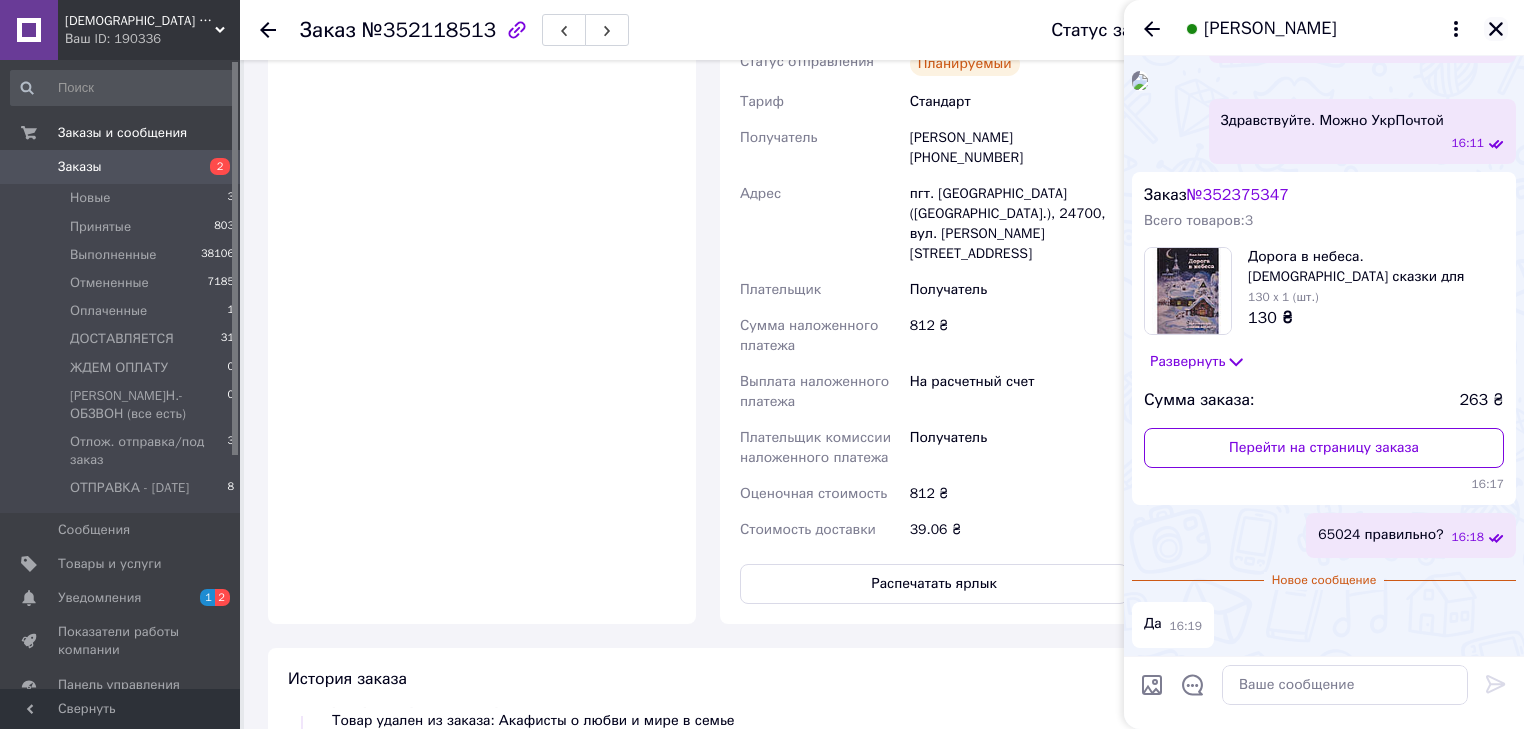 click 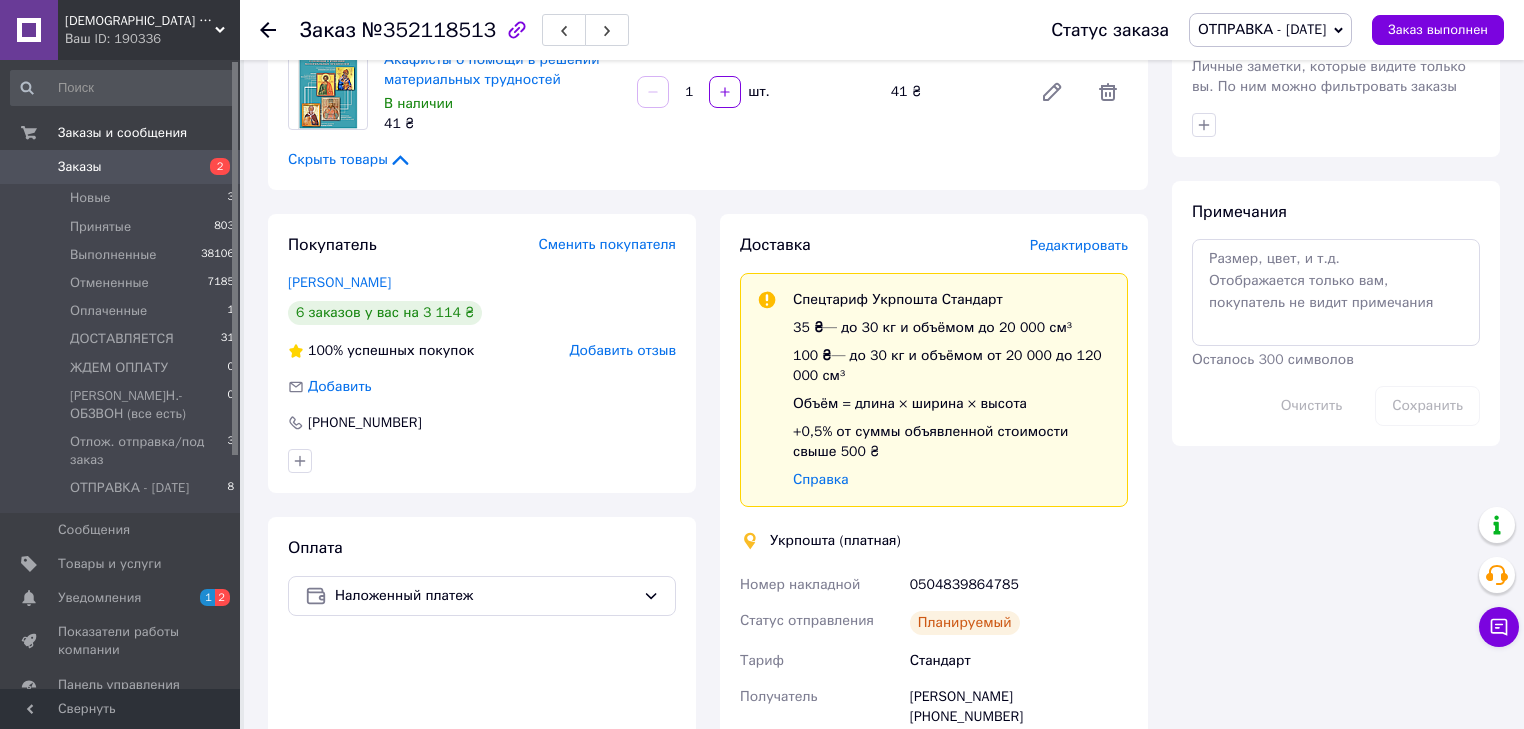 scroll, scrollTop: 880, scrollLeft: 0, axis: vertical 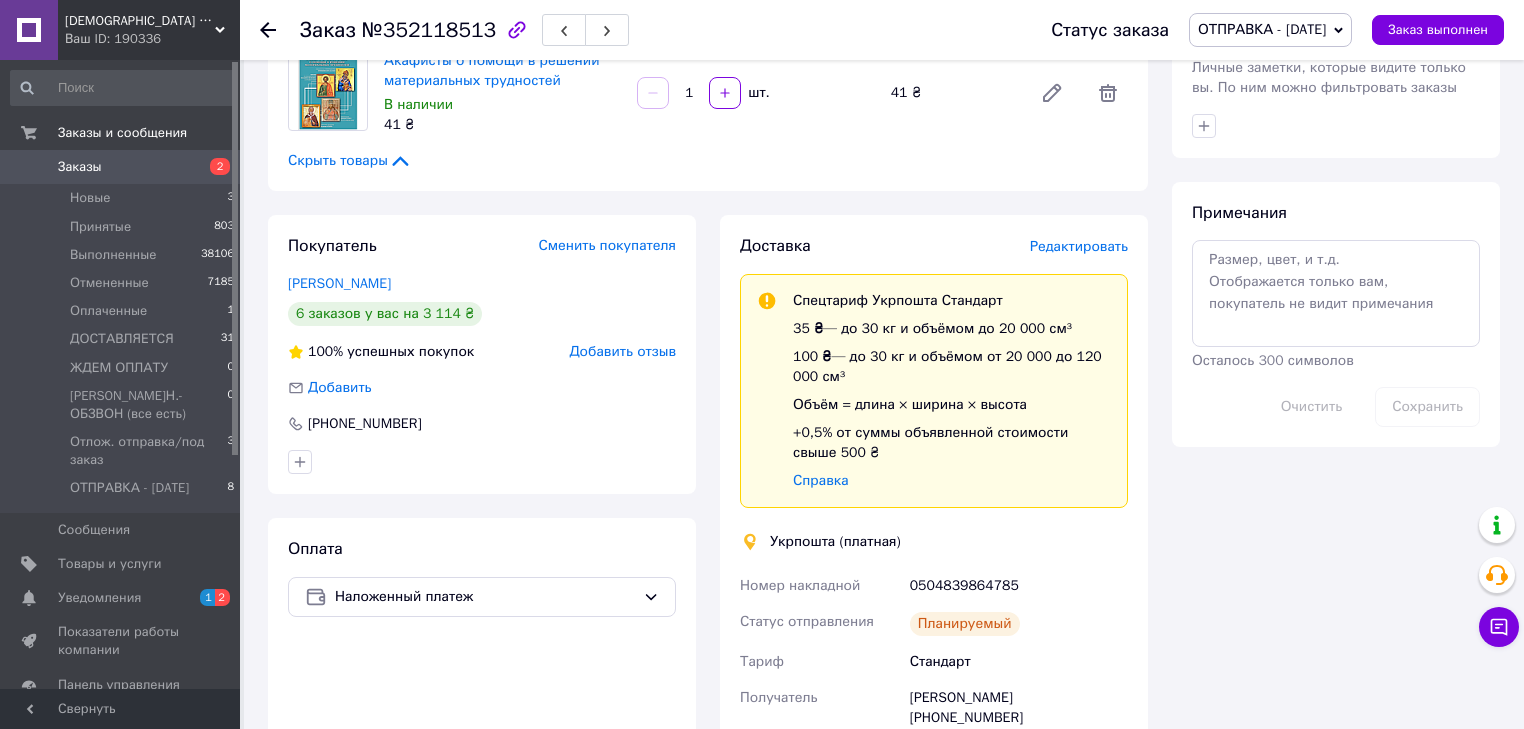 click at bounding box center (280, 30) 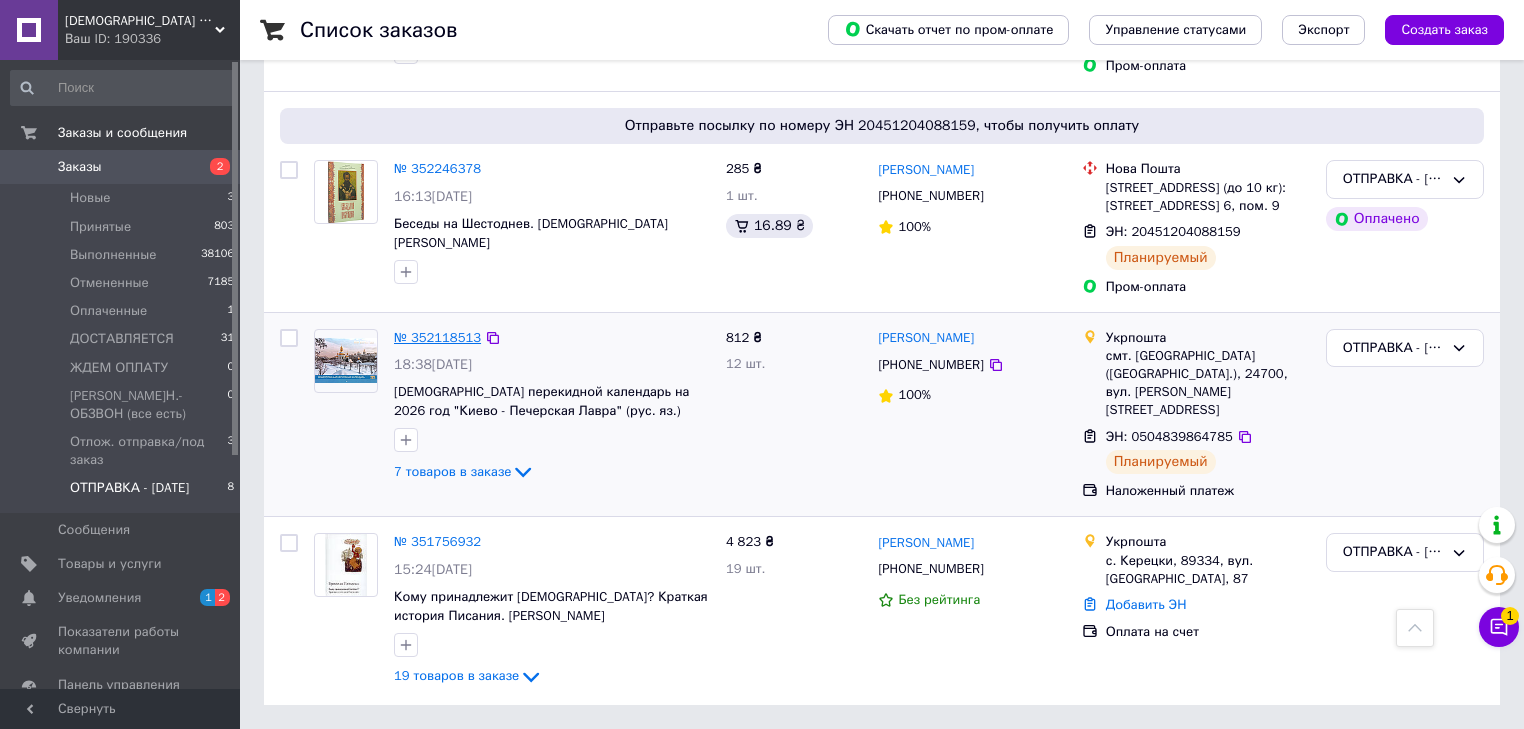 scroll, scrollTop: 1252, scrollLeft: 0, axis: vertical 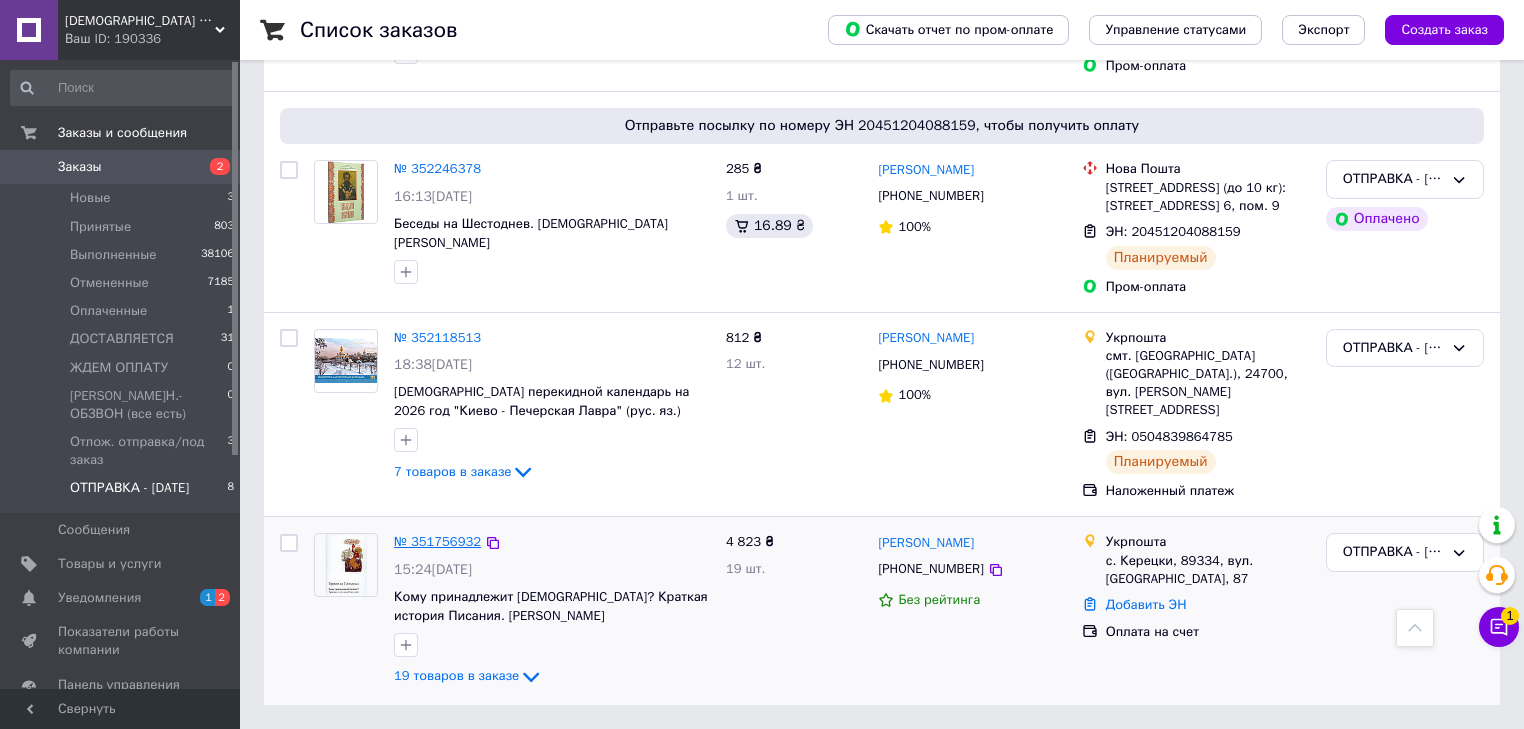 click on "№ 351756932" at bounding box center (437, 541) 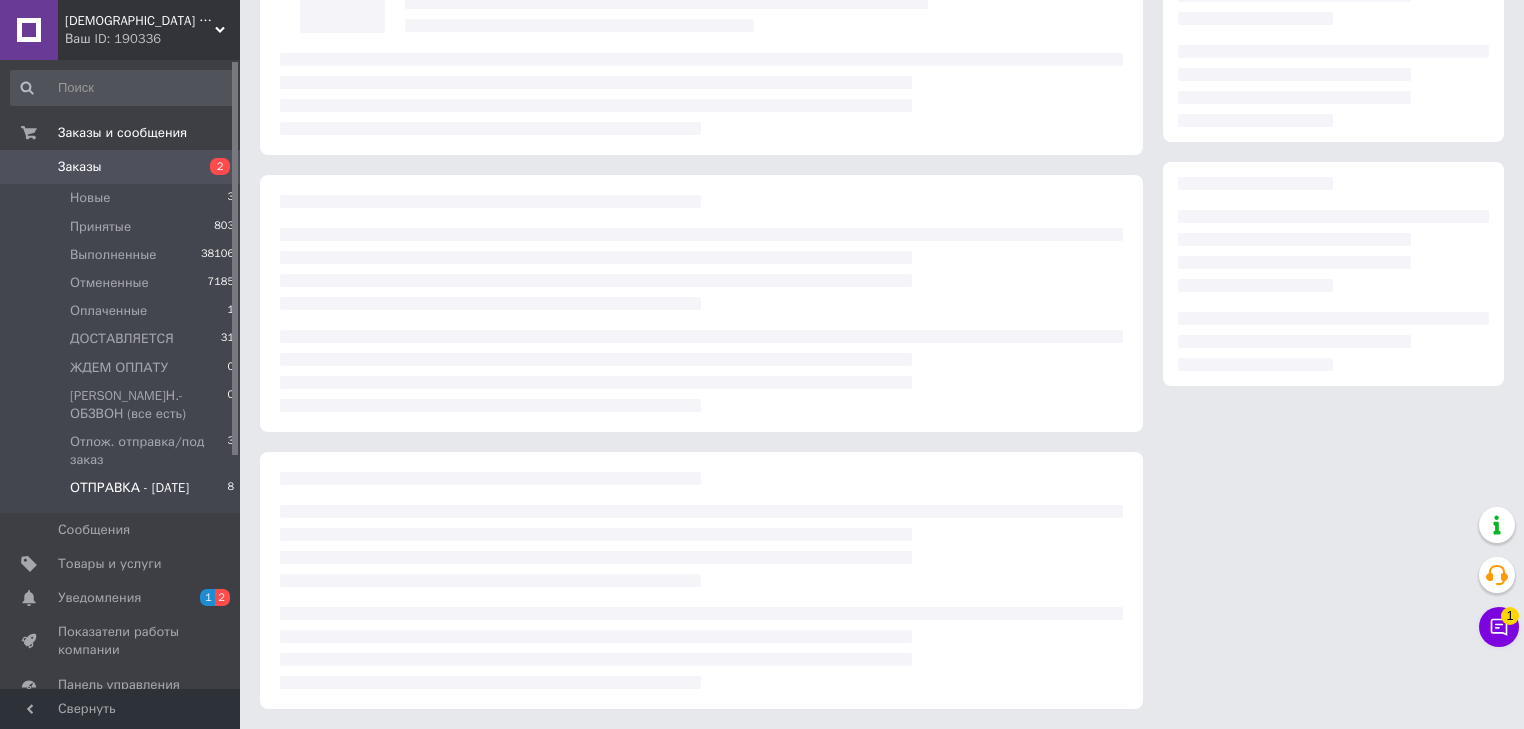 scroll, scrollTop: 0, scrollLeft: 0, axis: both 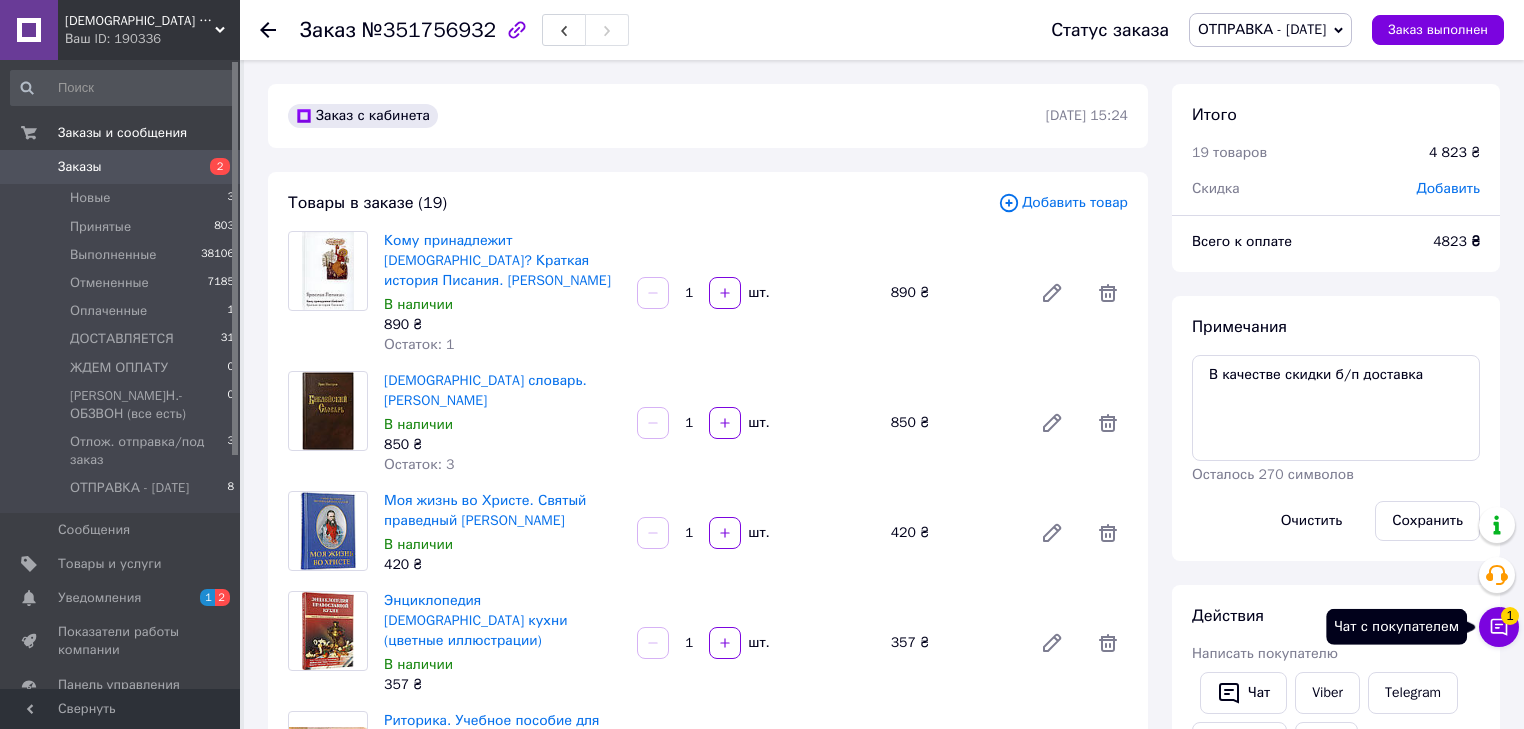 click 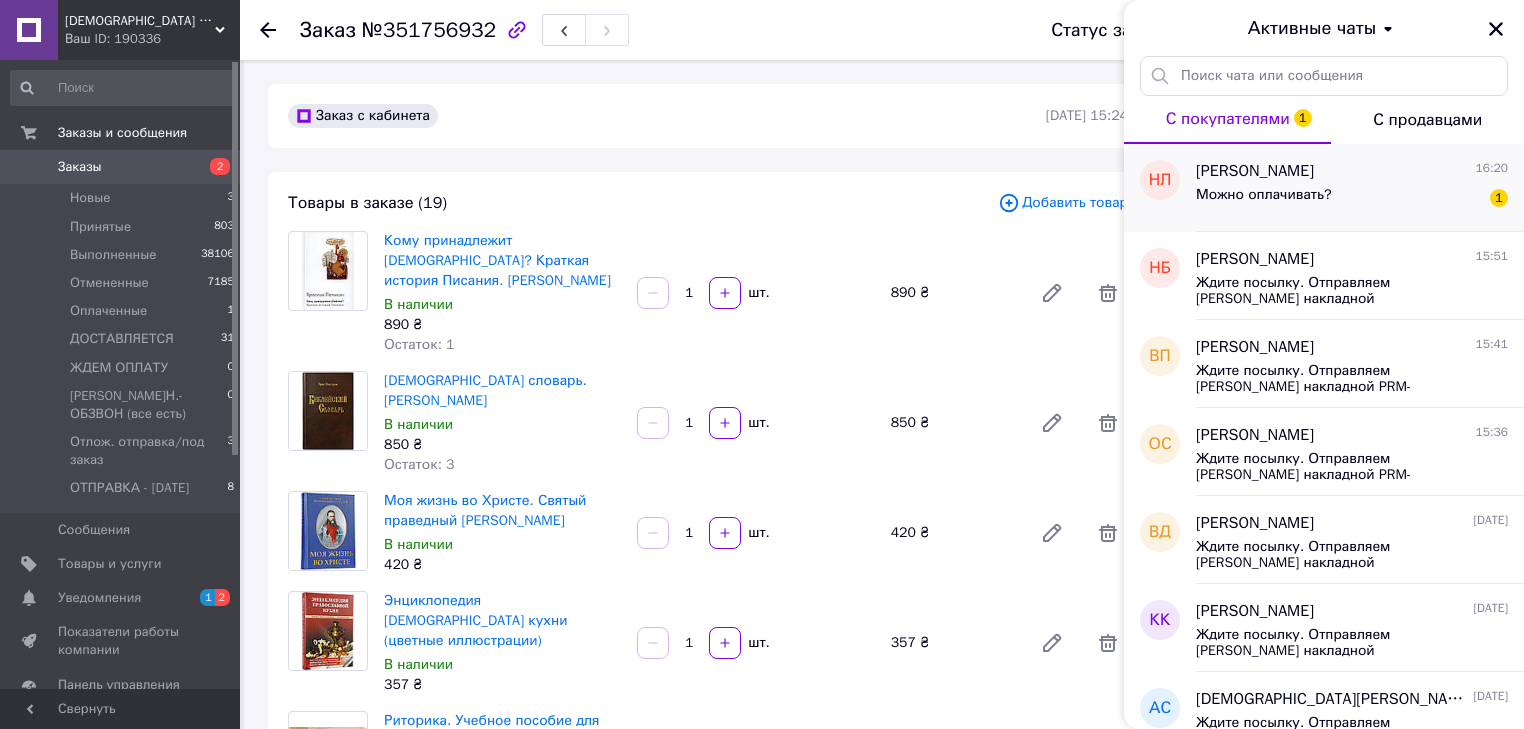 click on "Можно оплачивать?" at bounding box center [1264, 201] 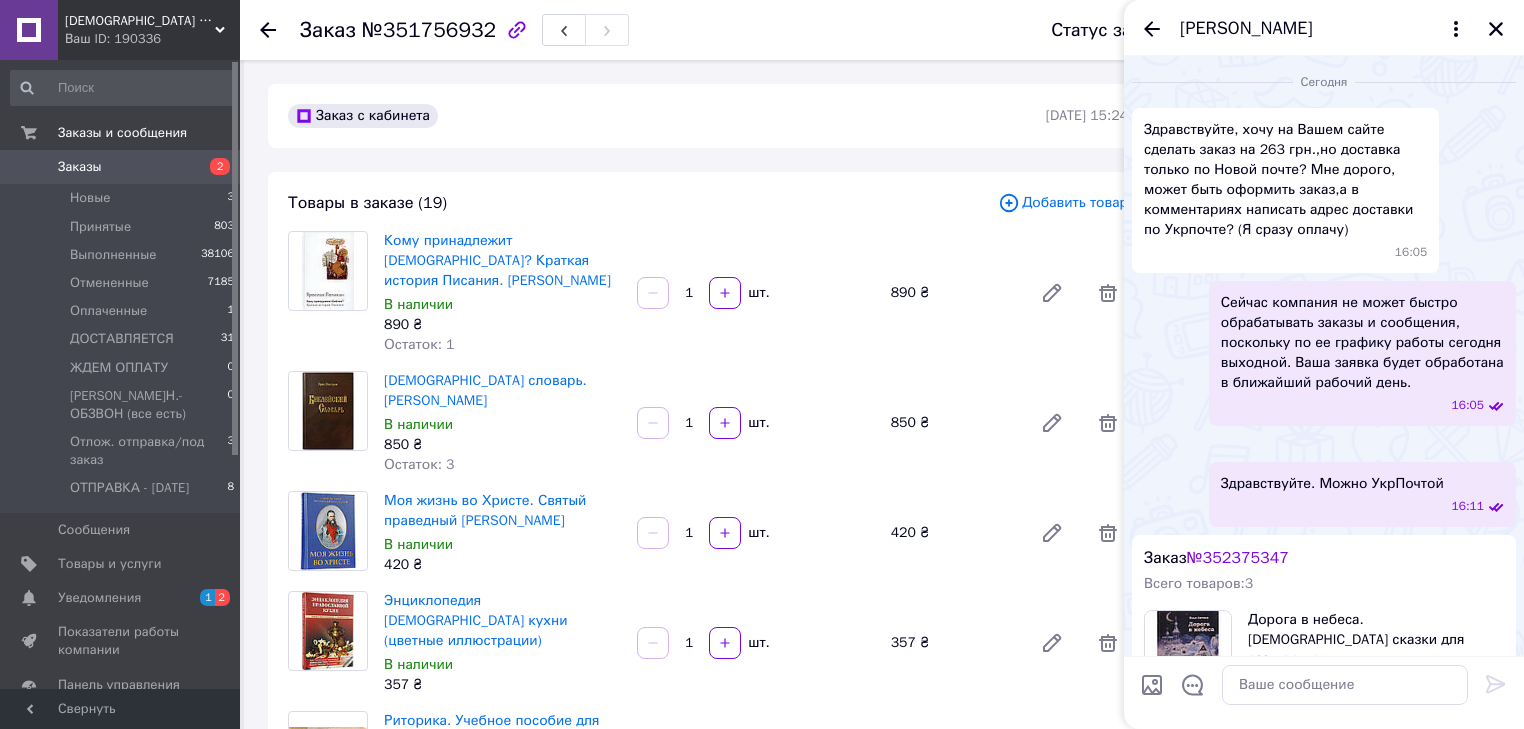 scroll, scrollTop: 676, scrollLeft: 0, axis: vertical 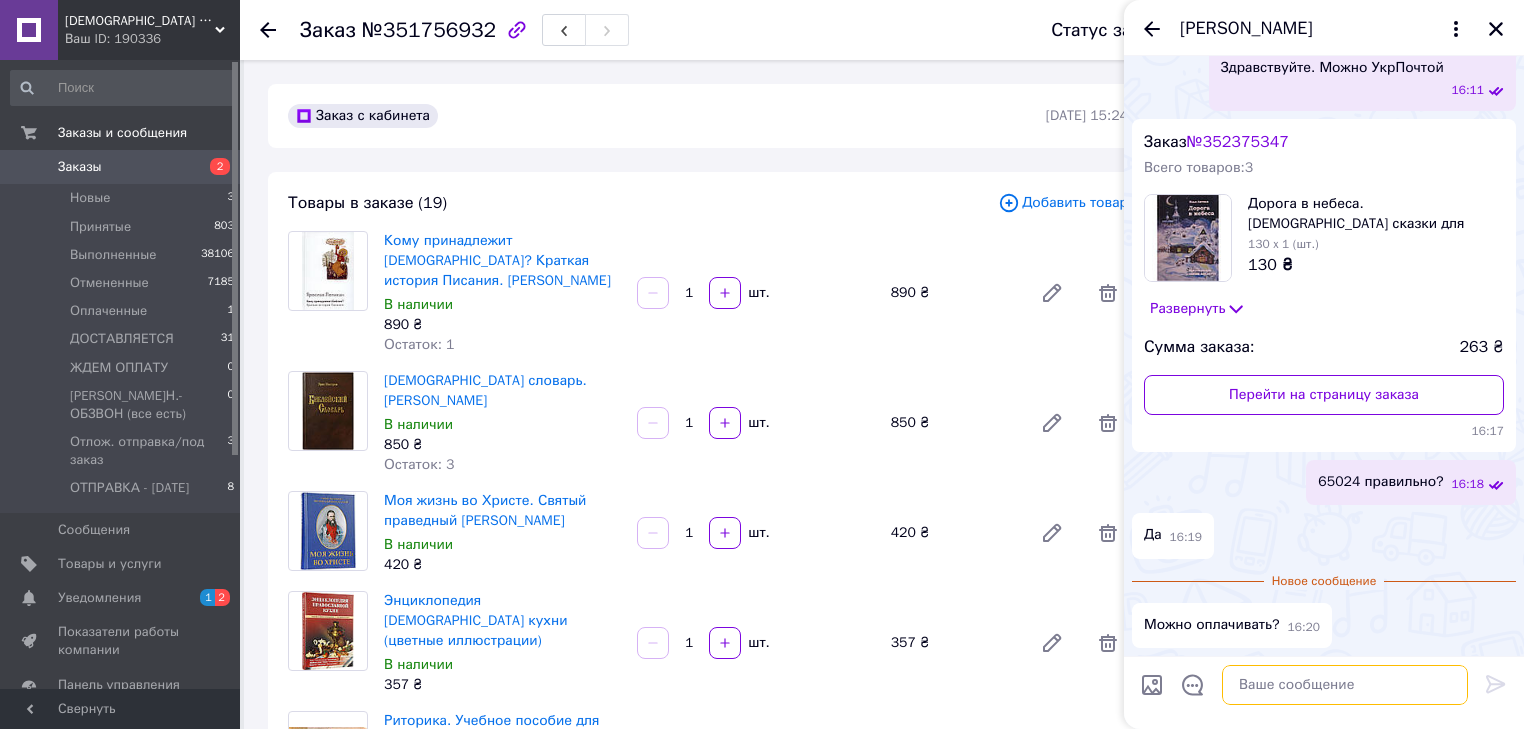 click at bounding box center (1345, 685) 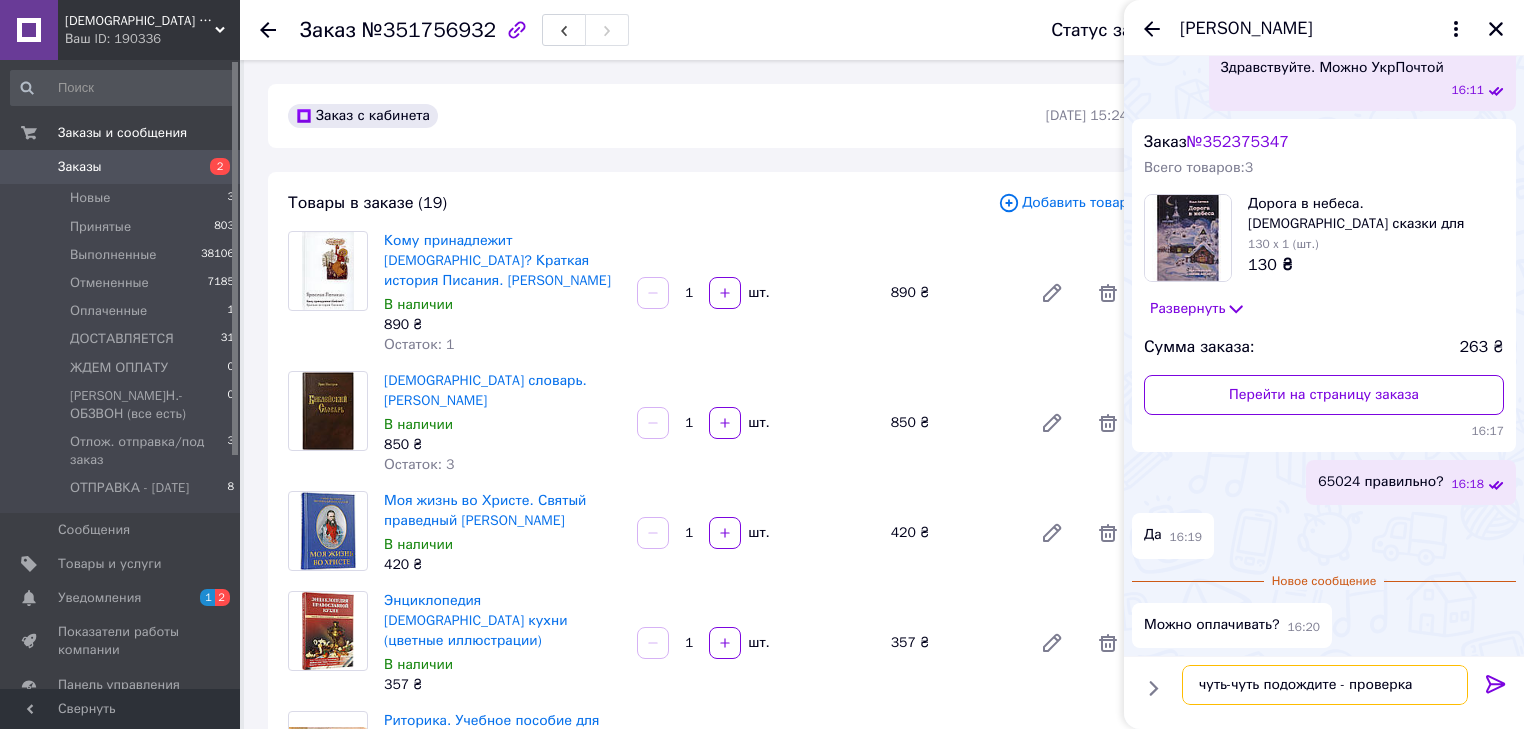 type on "чуть-чуть подождите - проверка" 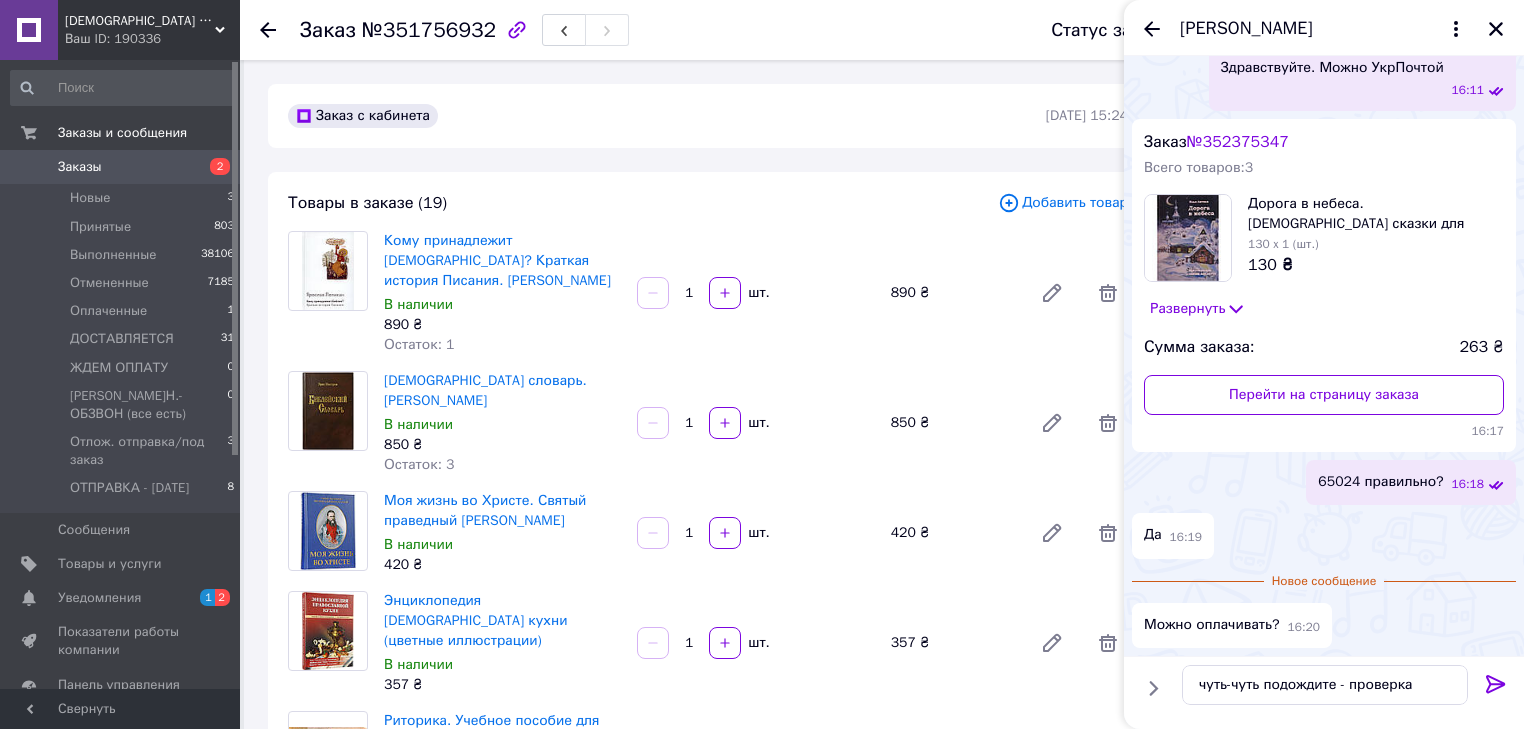 click 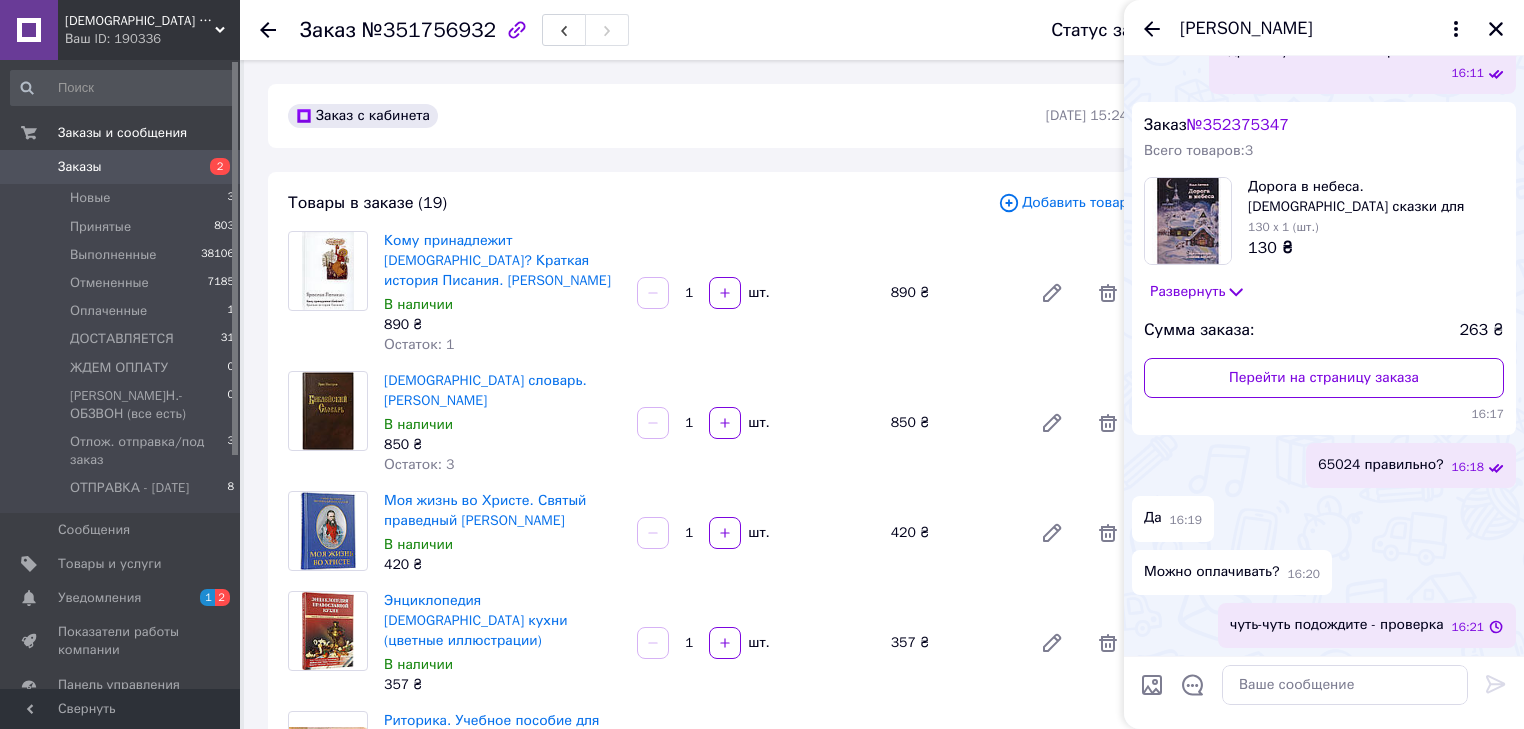 scroll, scrollTop: 692, scrollLeft: 0, axis: vertical 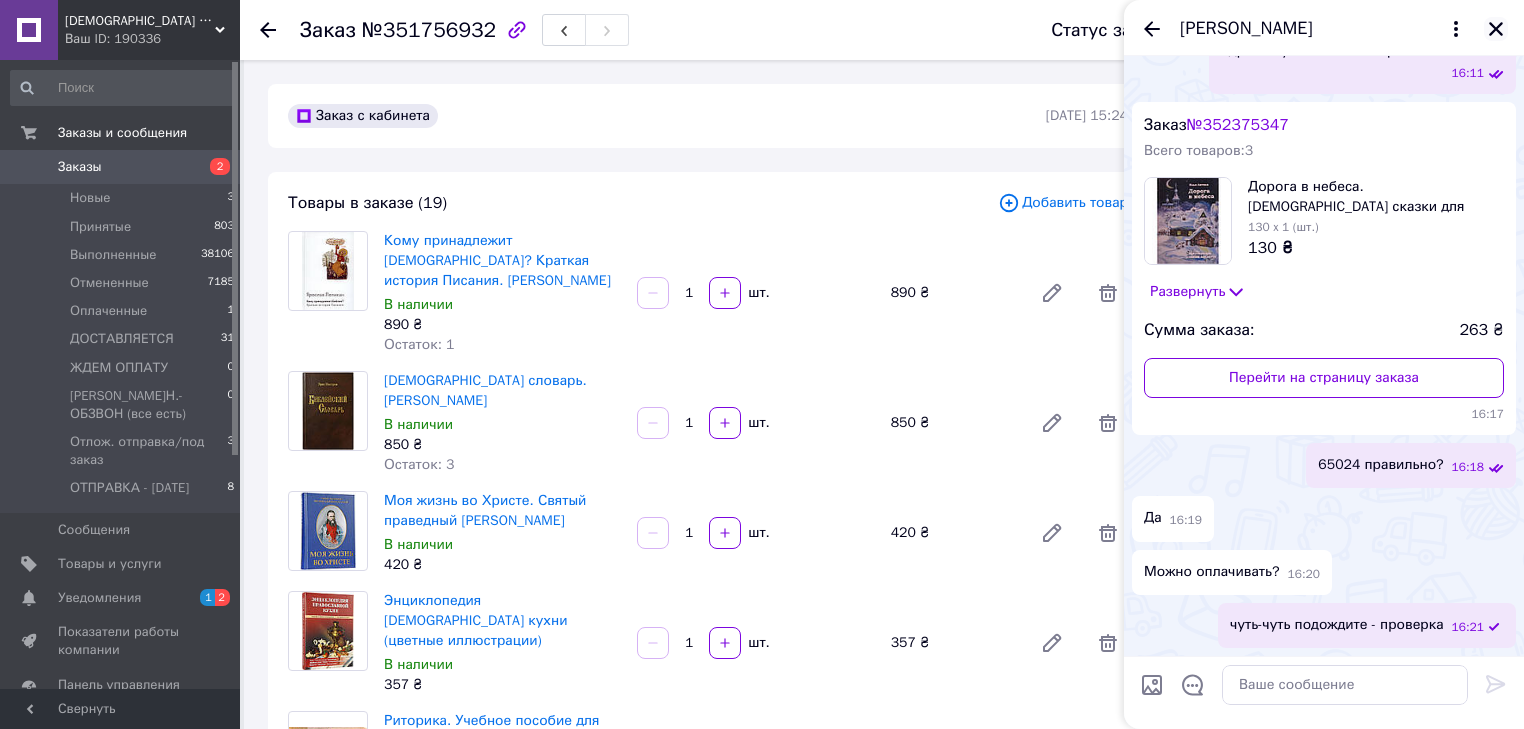 click 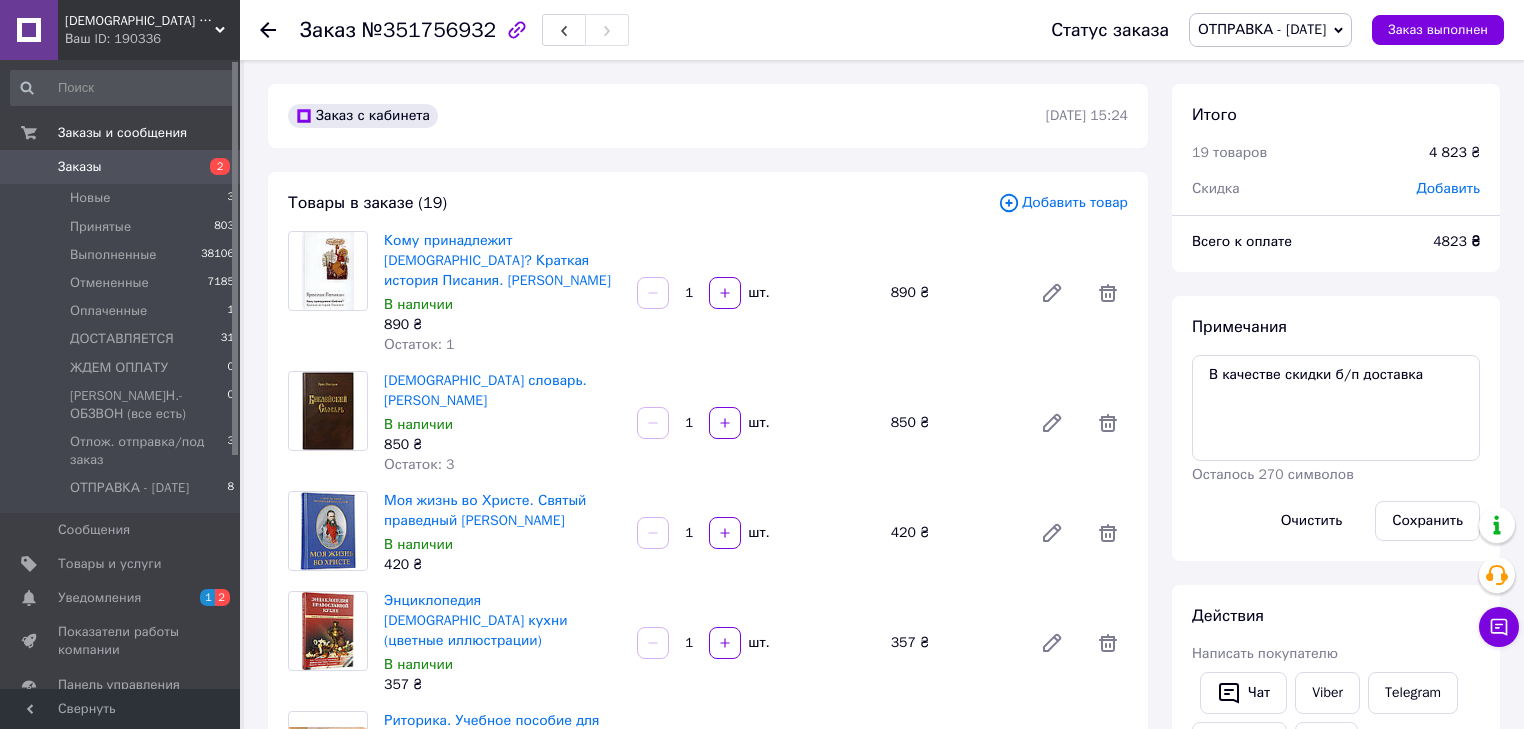 click on "Заказы" at bounding box center (80, 167) 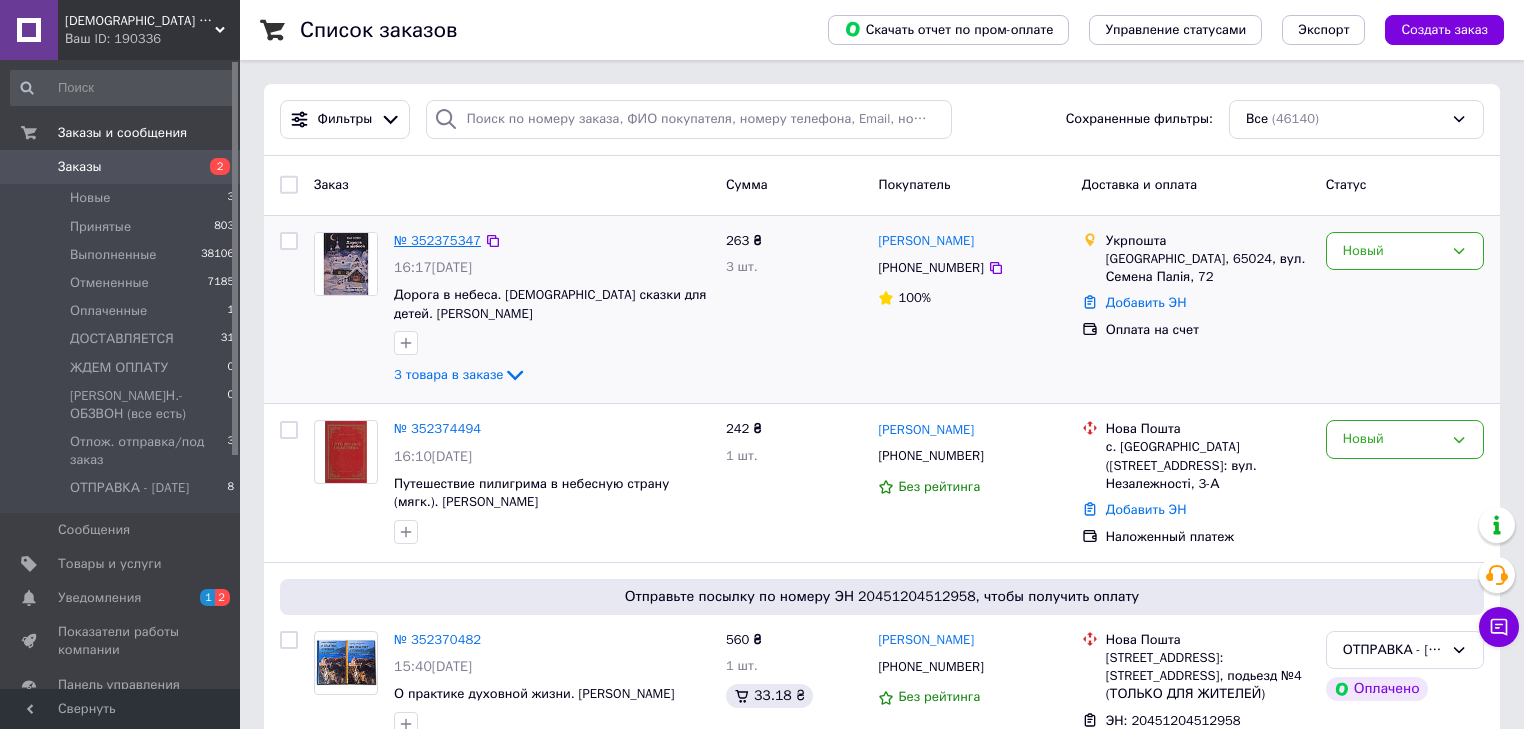 click on "№ 352375347" at bounding box center (437, 240) 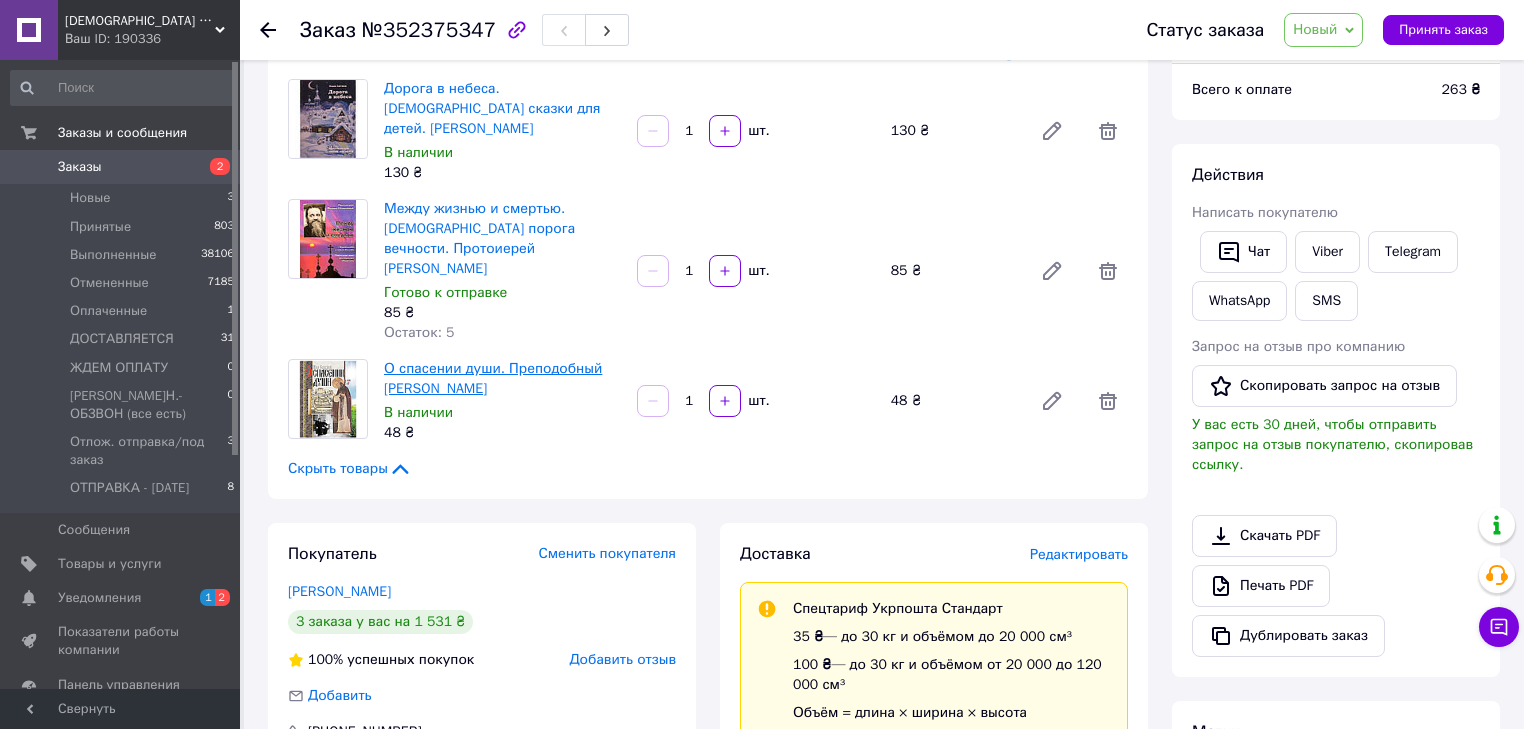 scroll, scrollTop: 160, scrollLeft: 0, axis: vertical 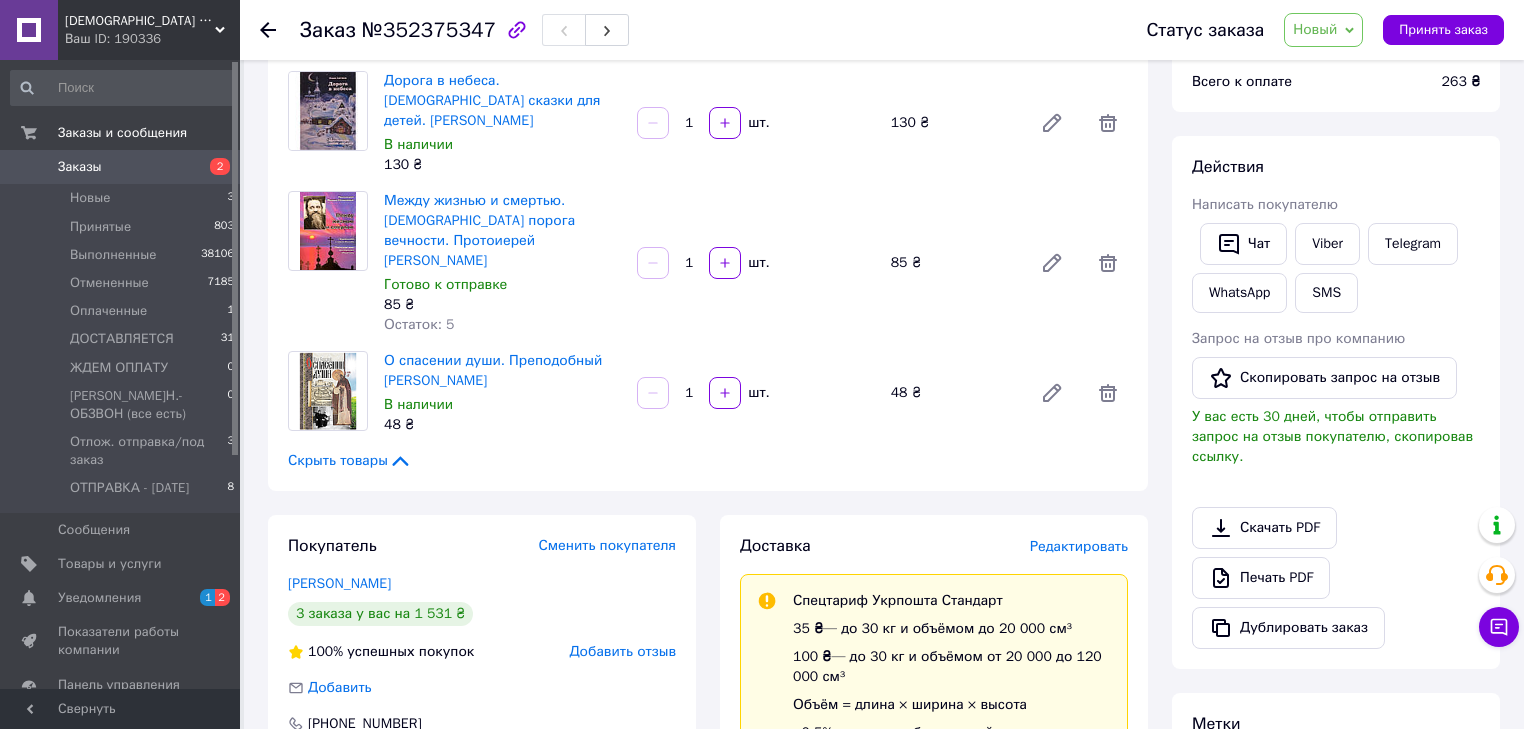 click on "Сменить покупателя" at bounding box center (607, 545) 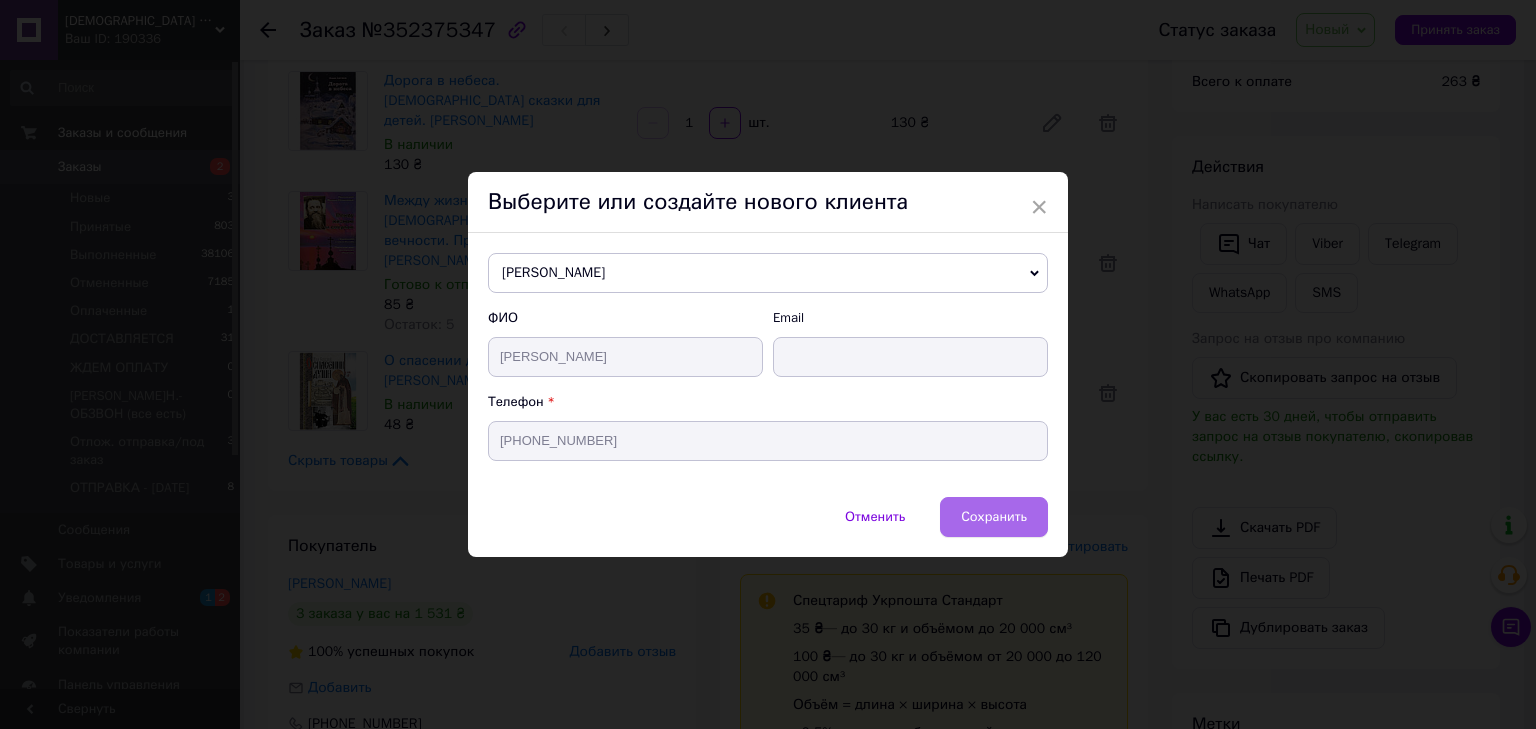 click on "Сохранить" at bounding box center [994, 516] 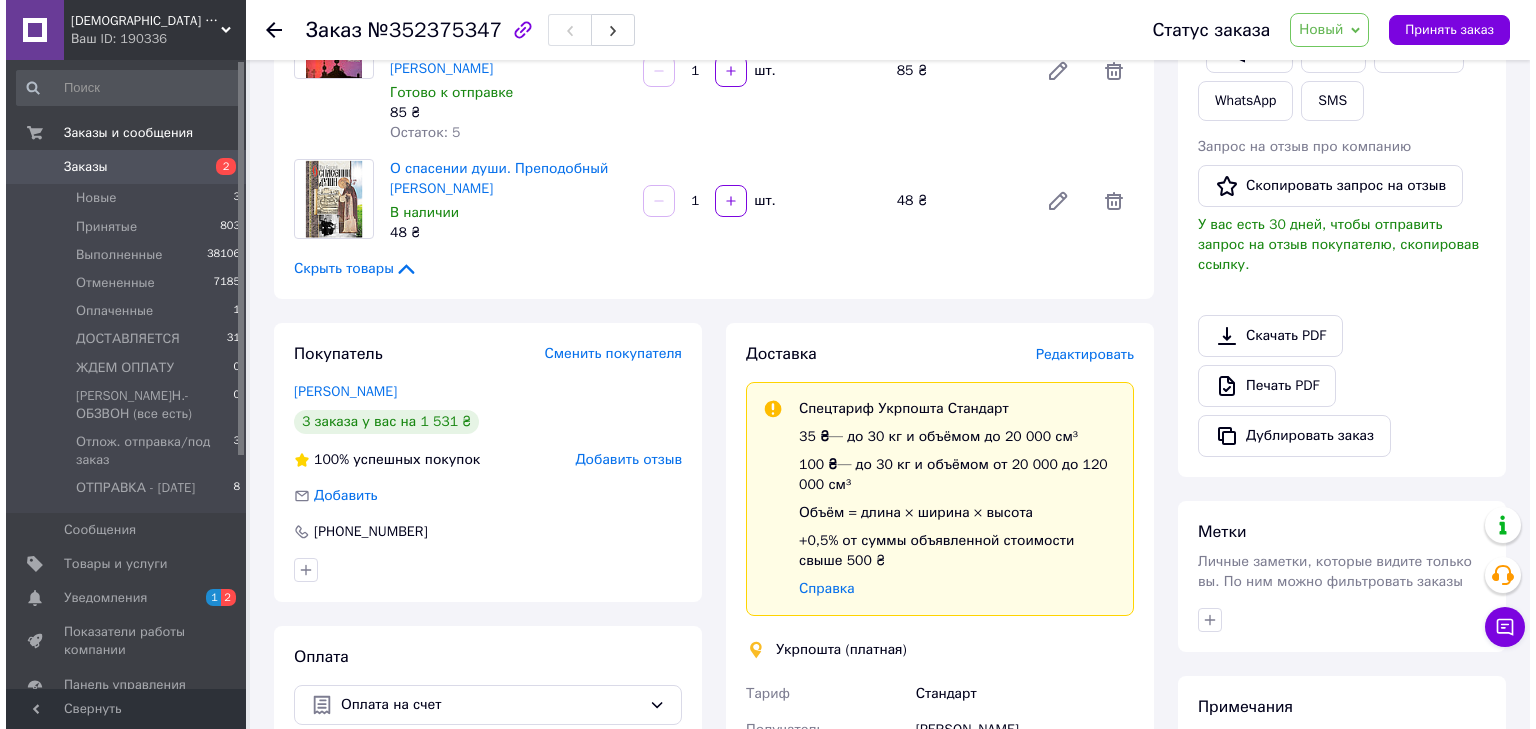 scroll, scrollTop: 400, scrollLeft: 0, axis: vertical 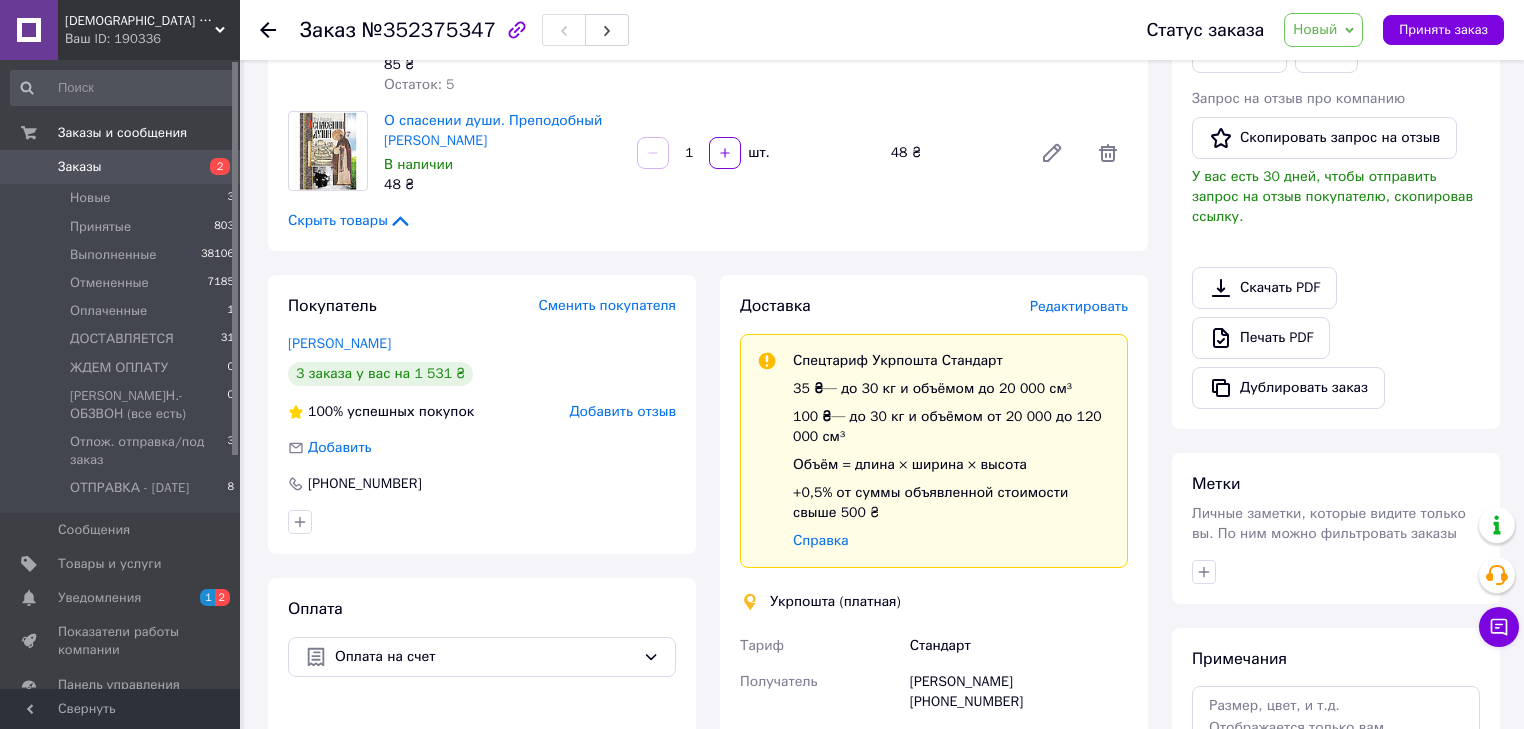 click on "Редактировать" at bounding box center (1079, 306) 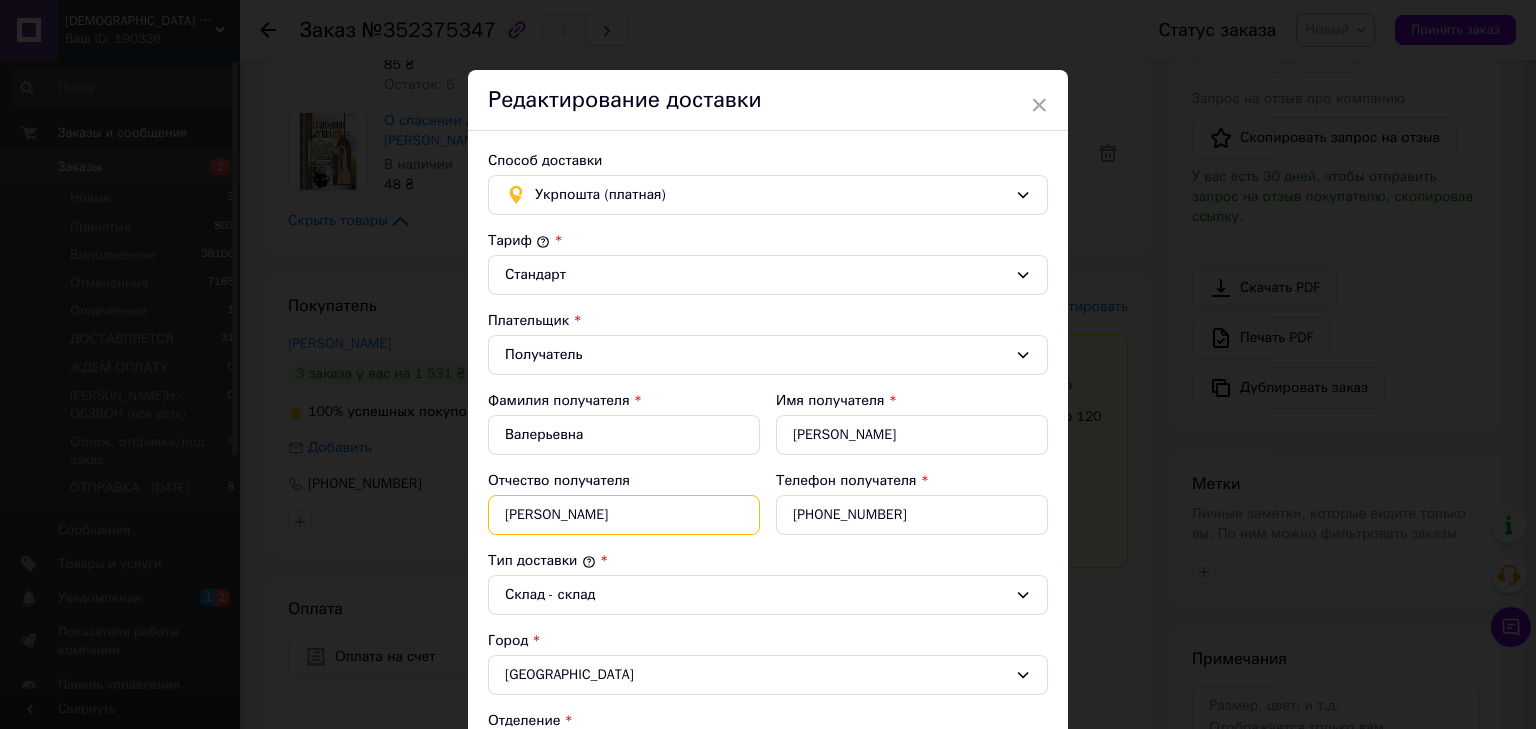 drag, startPoint x: 579, startPoint y: 503, endPoint x: 458, endPoint y: 520, distance: 122.18838 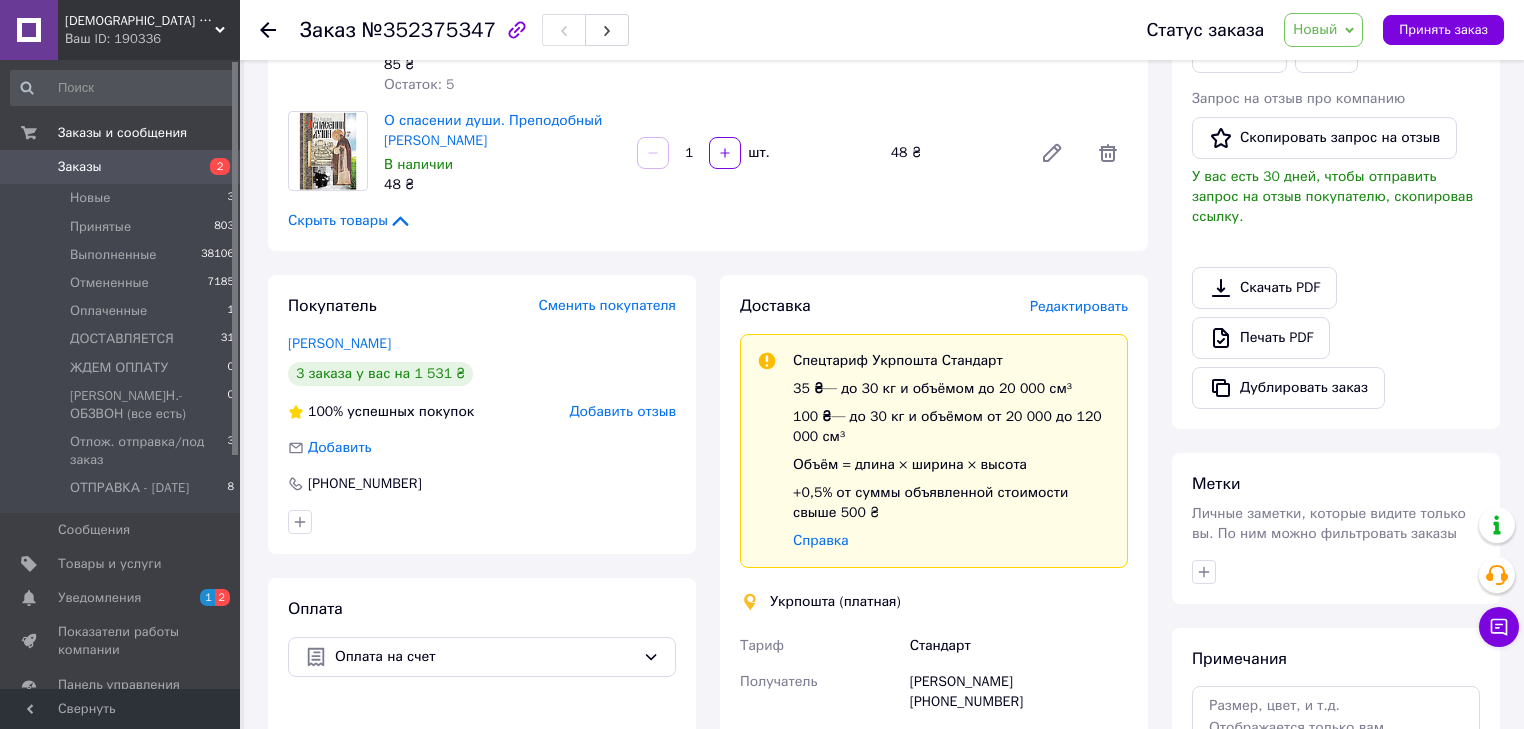 click on "Редактировать" at bounding box center (1079, 306) 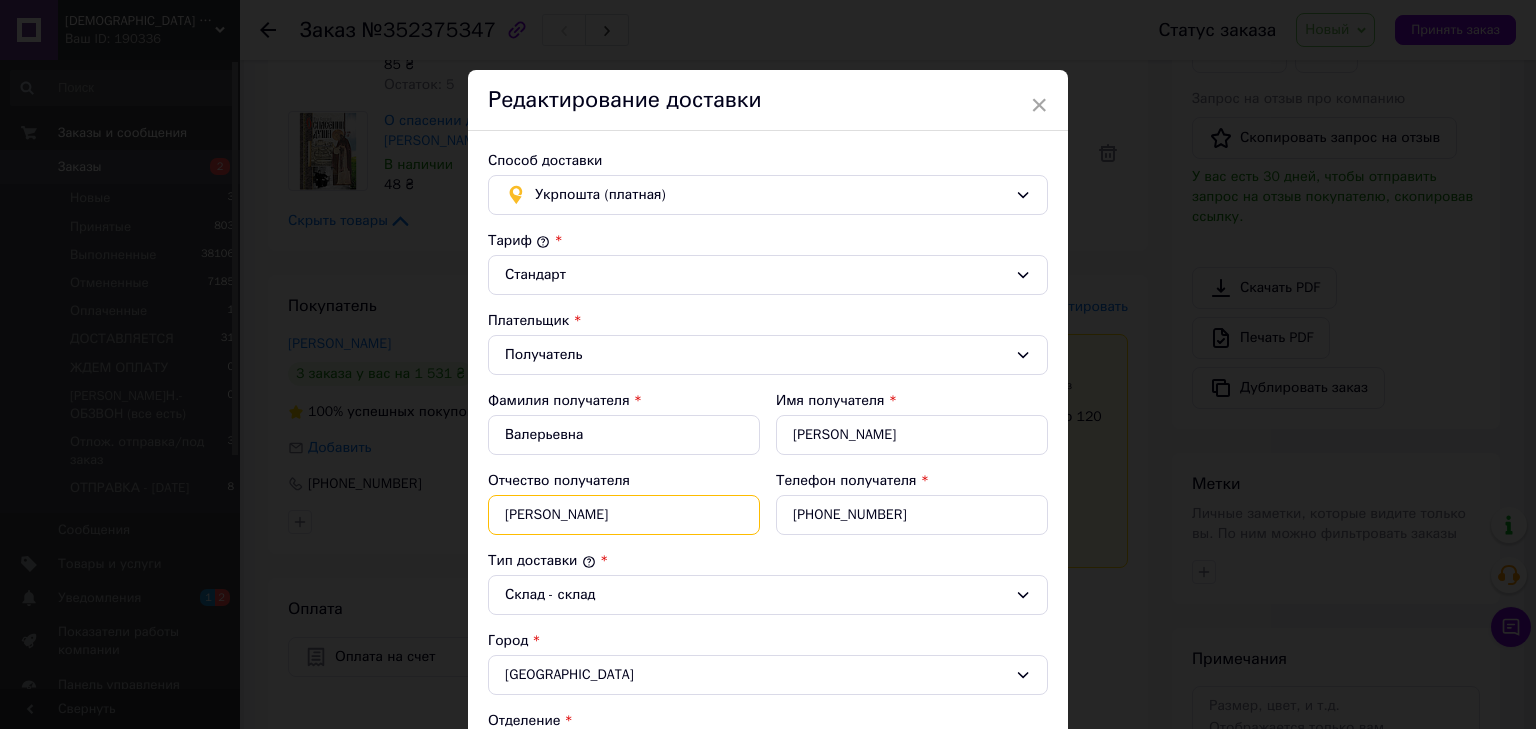 drag, startPoint x: 552, startPoint y: 518, endPoint x: 505, endPoint y: 523, distance: 47.26521 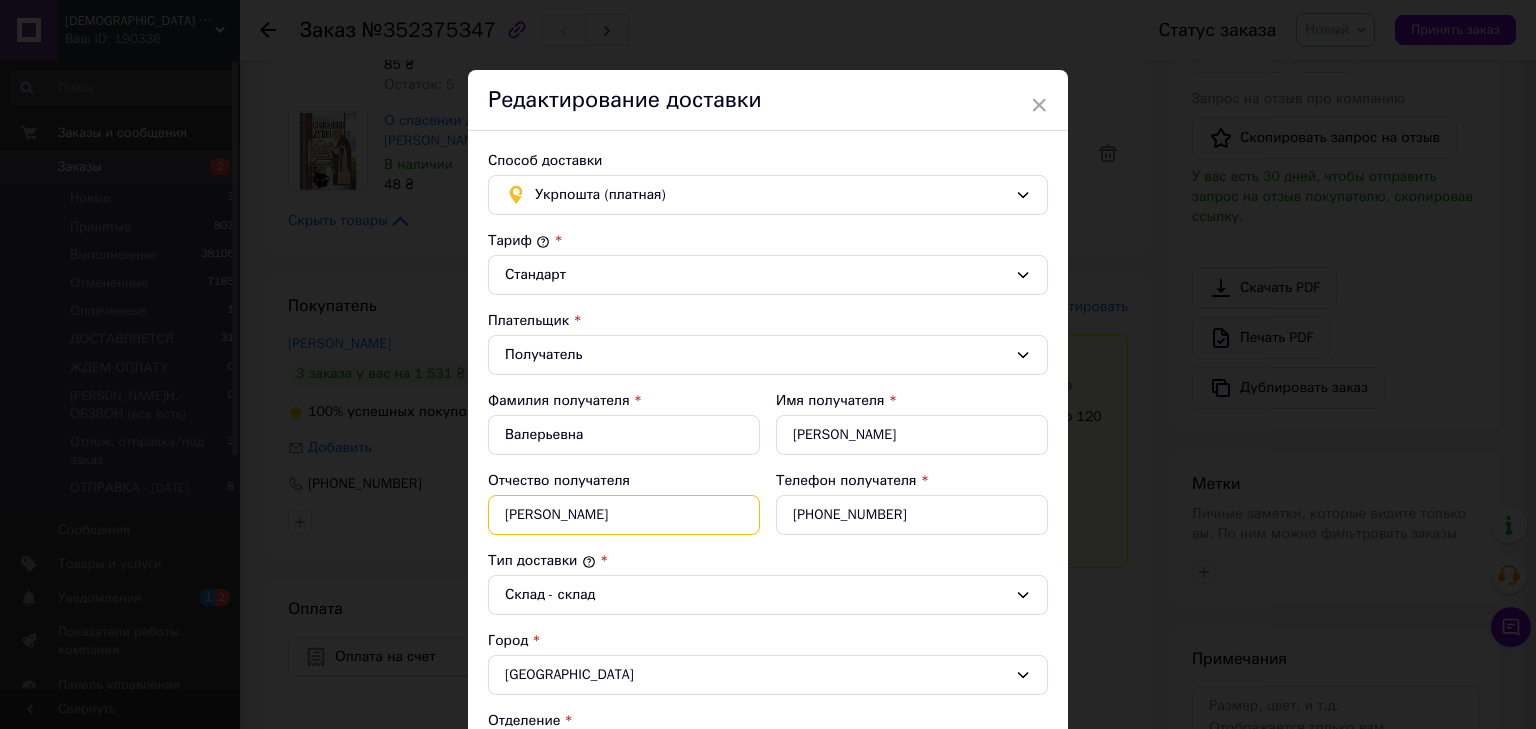 type 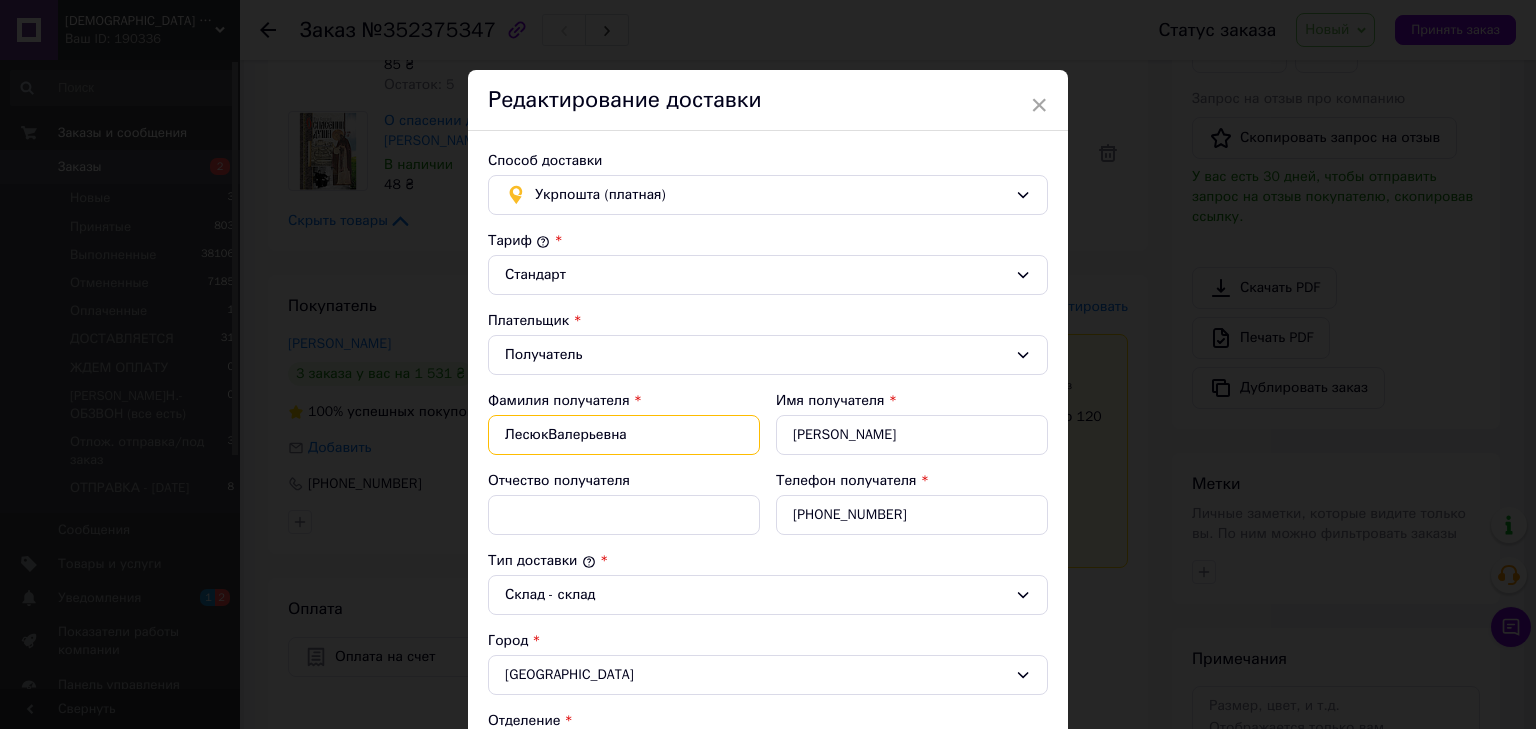 click on "ЛесюкВалерьевна" at bounding box center [624, 435] 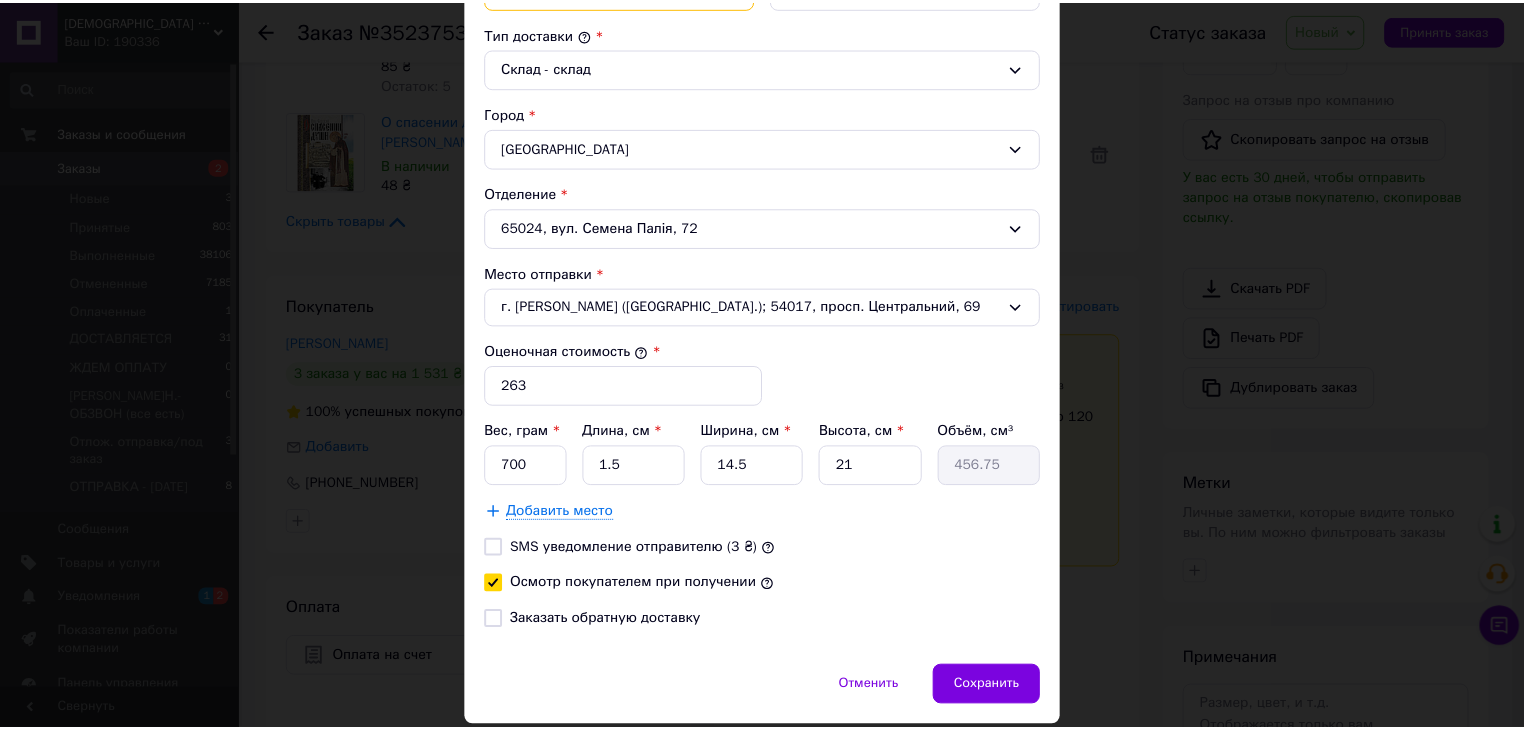 scroll, scrollTop: 589, scrollLeft: 0, axis: vertical 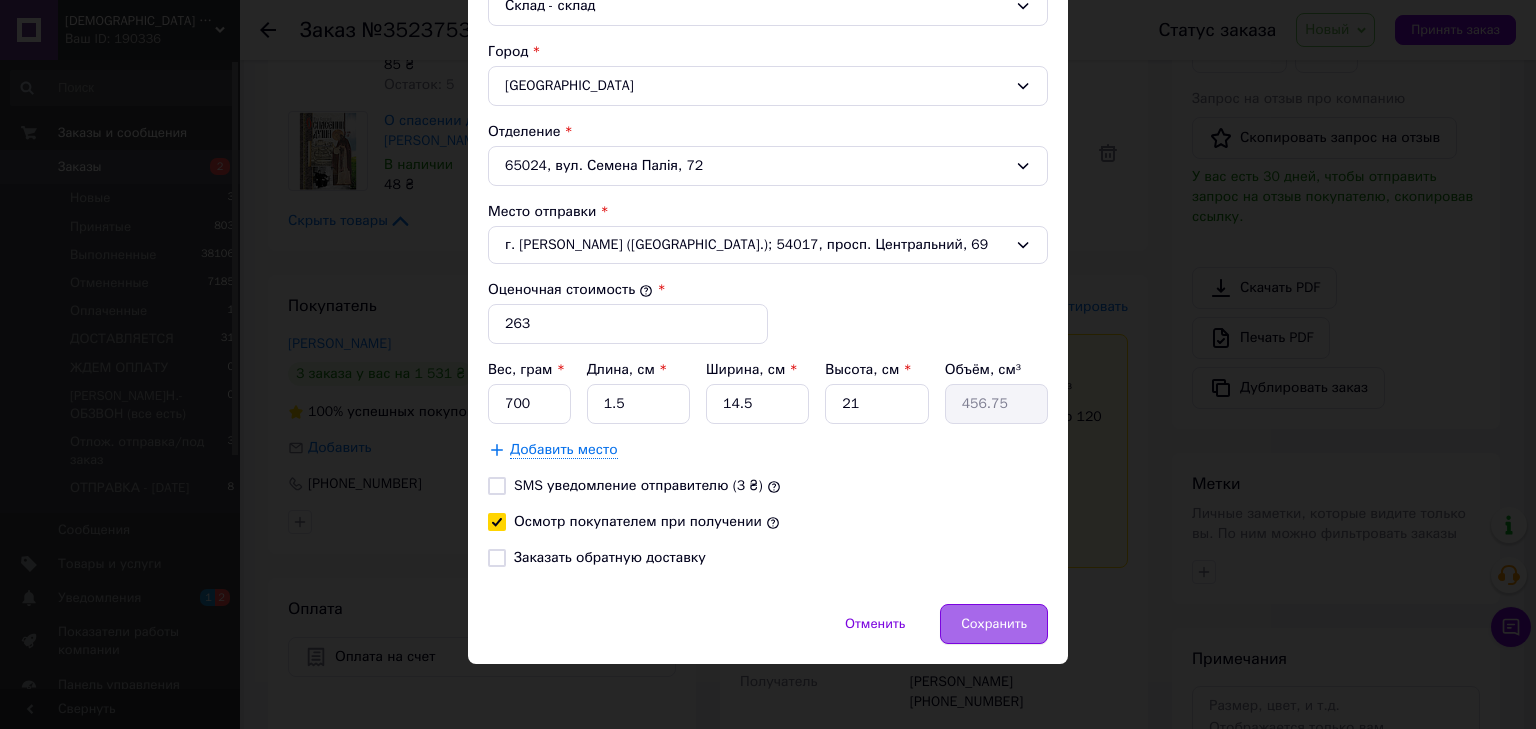 type on "Валерьевна" 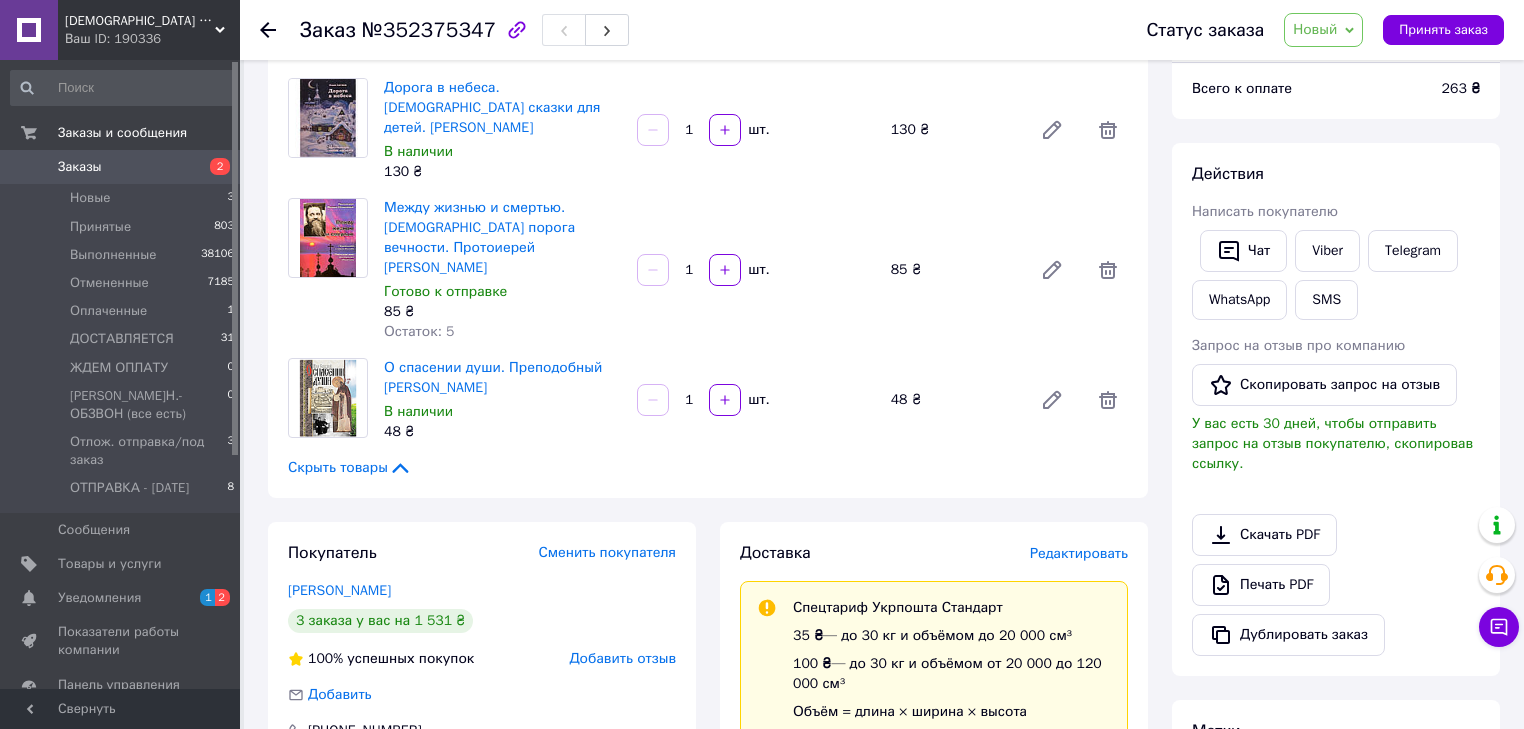 scroll, scrollTop: 160, scrollLeft: 0, axis: vertical 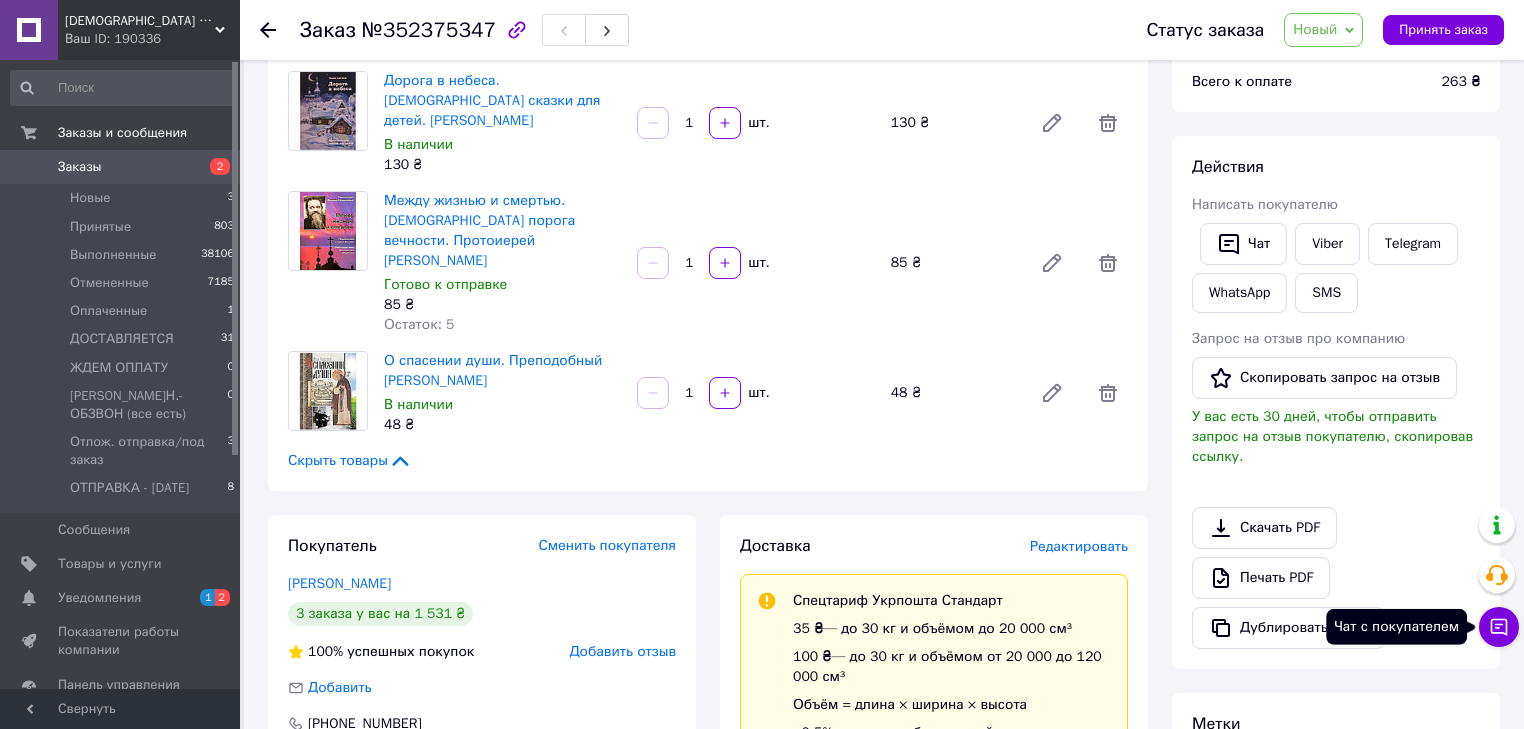 click 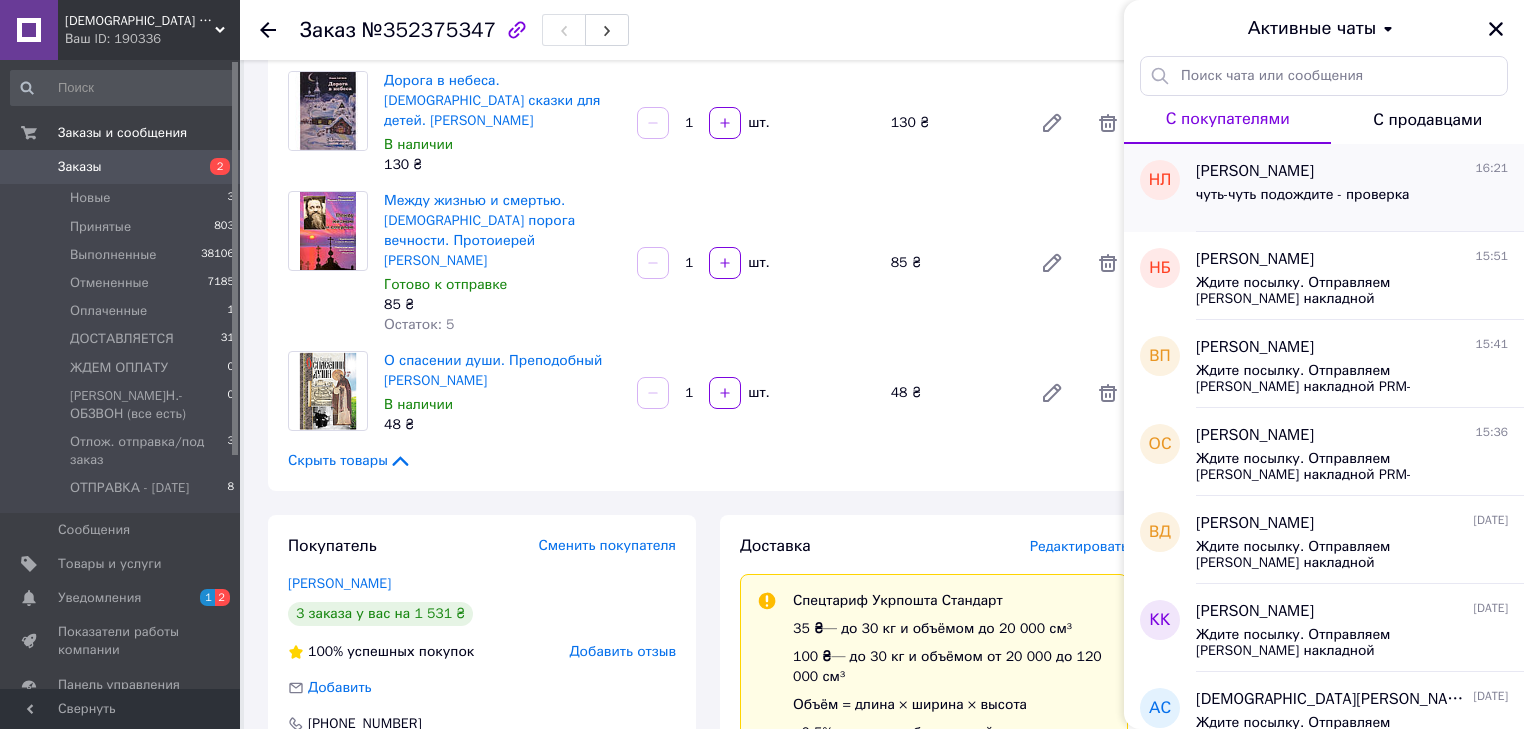 click on "чуть-чуть подождите - проверка" at bounding box center [1303, 195] 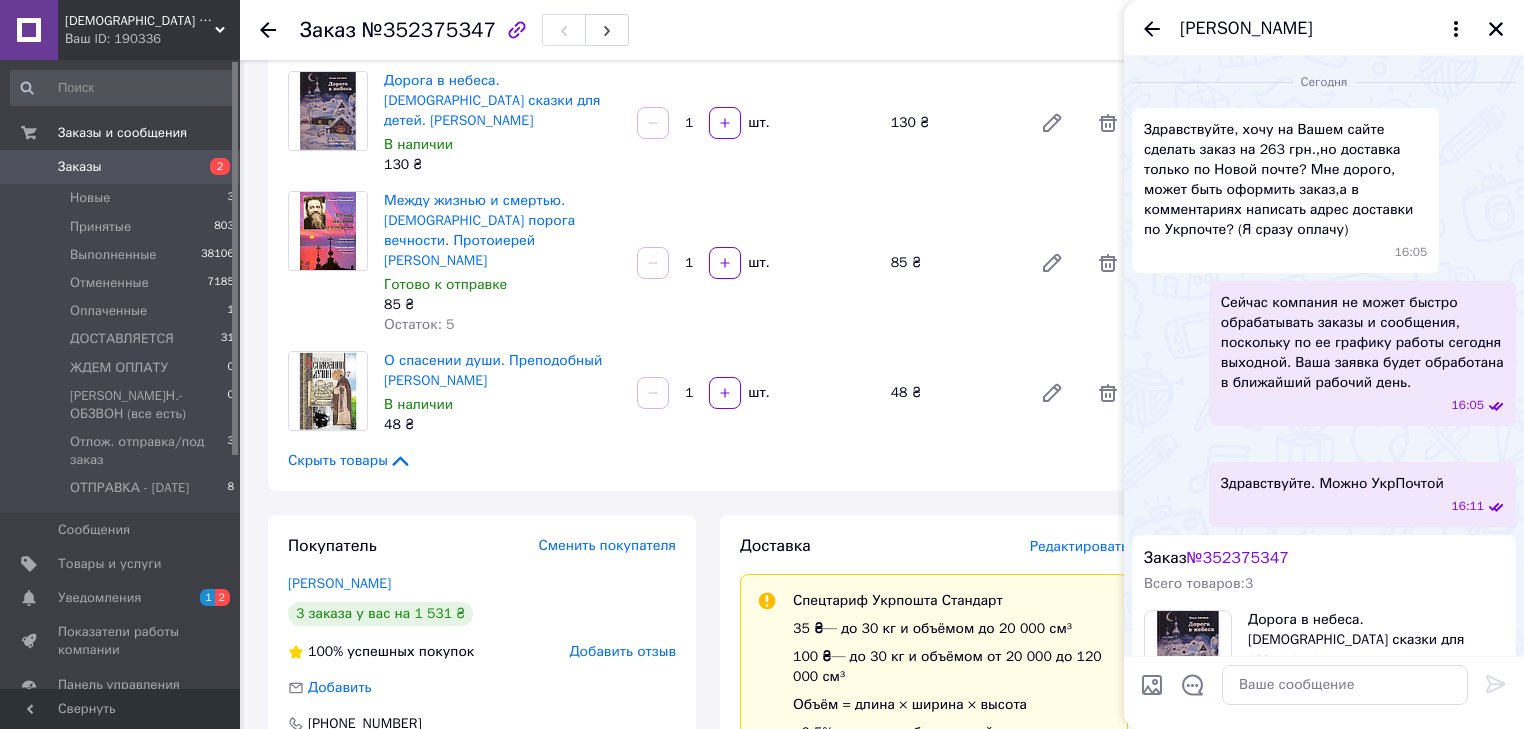 scroll, scrollTop: 752, scrollLeft: 0, axis: vertical 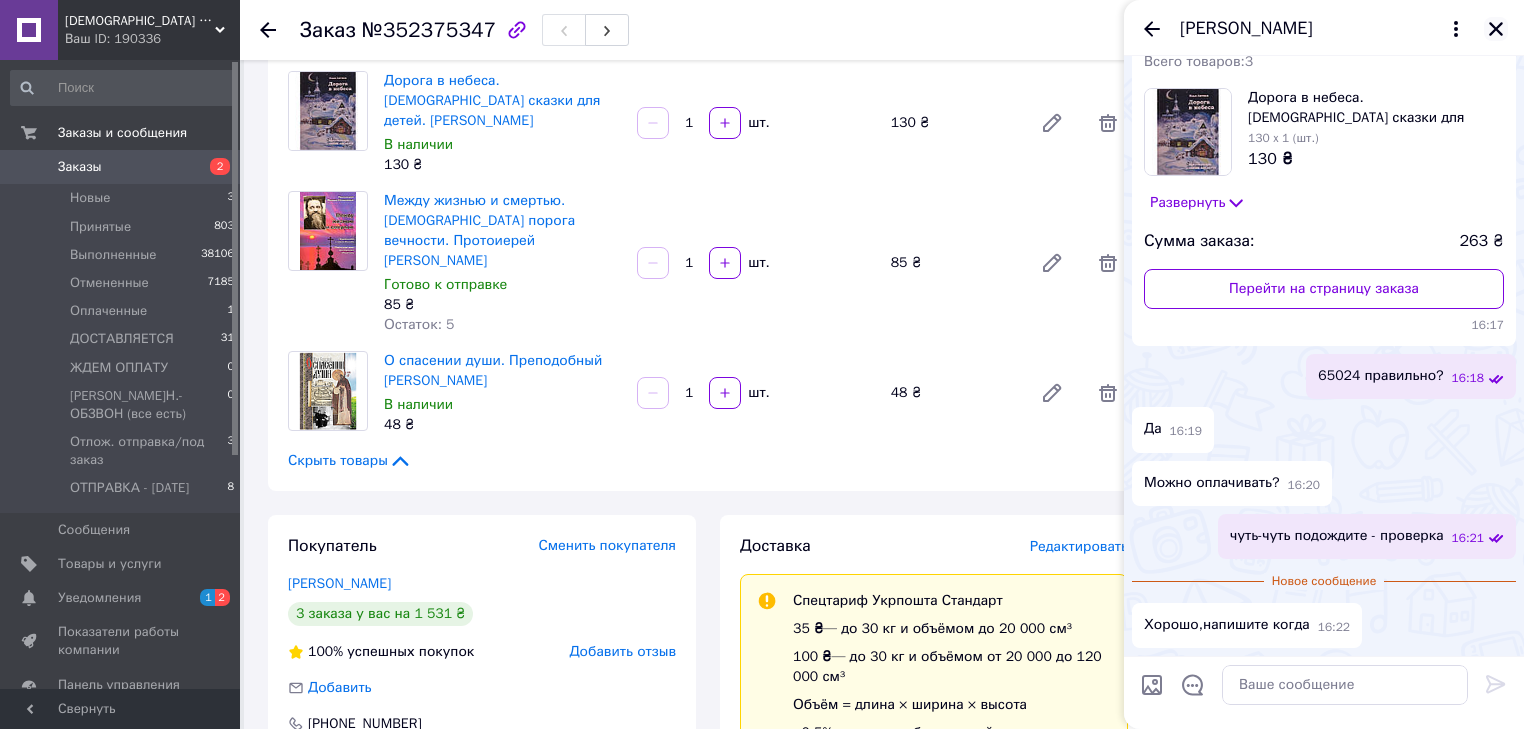 click 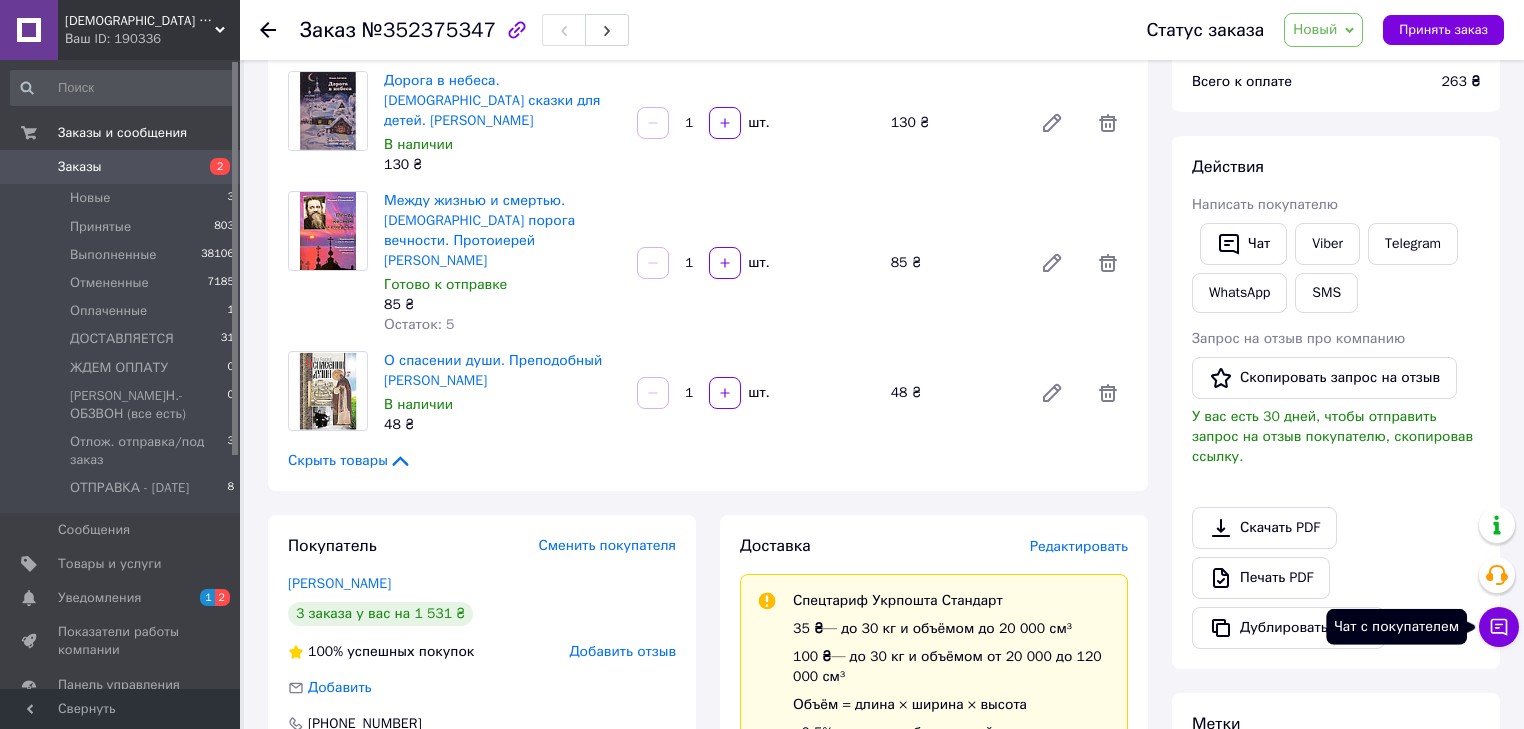 click 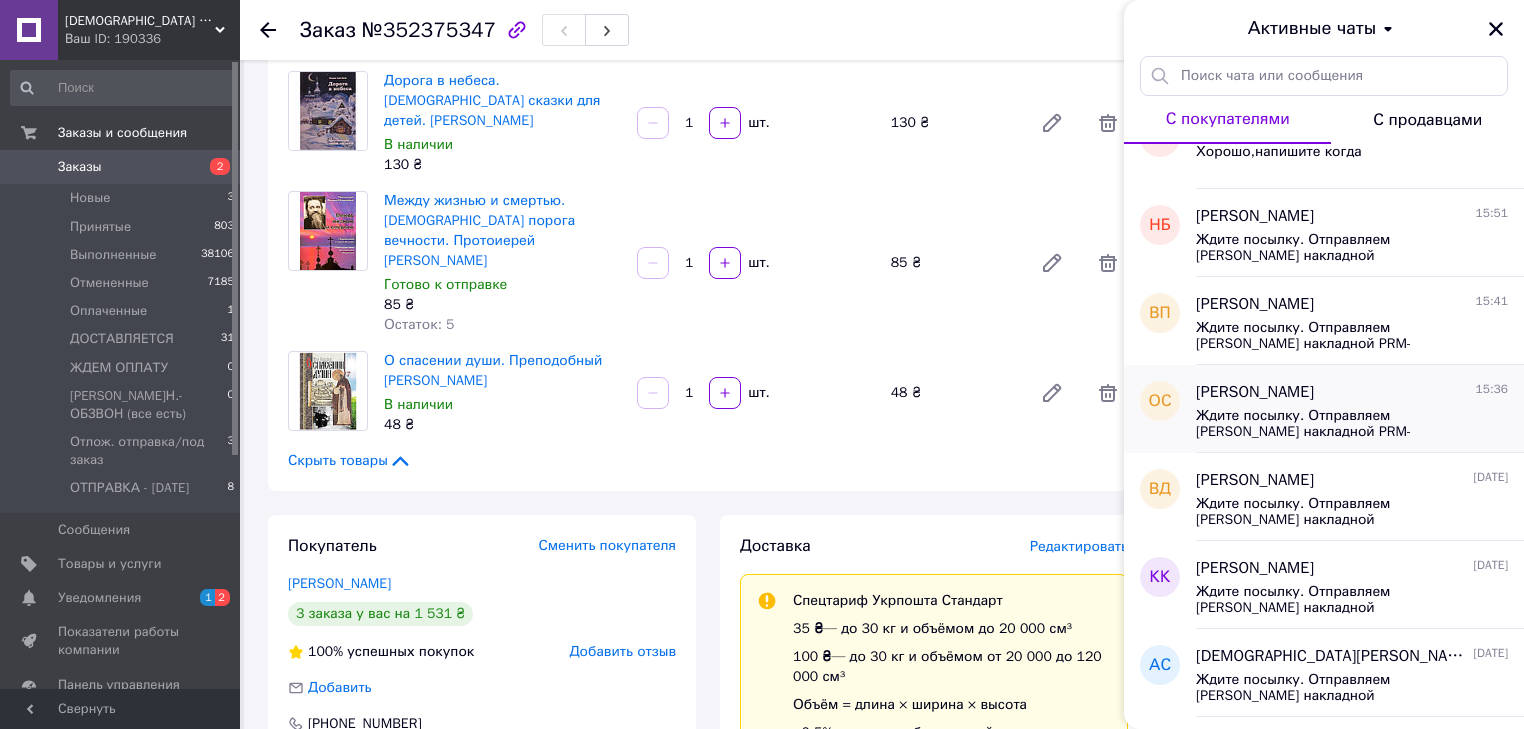 scroll, scrollTop: 0, scrollLeft: 0, axis: both 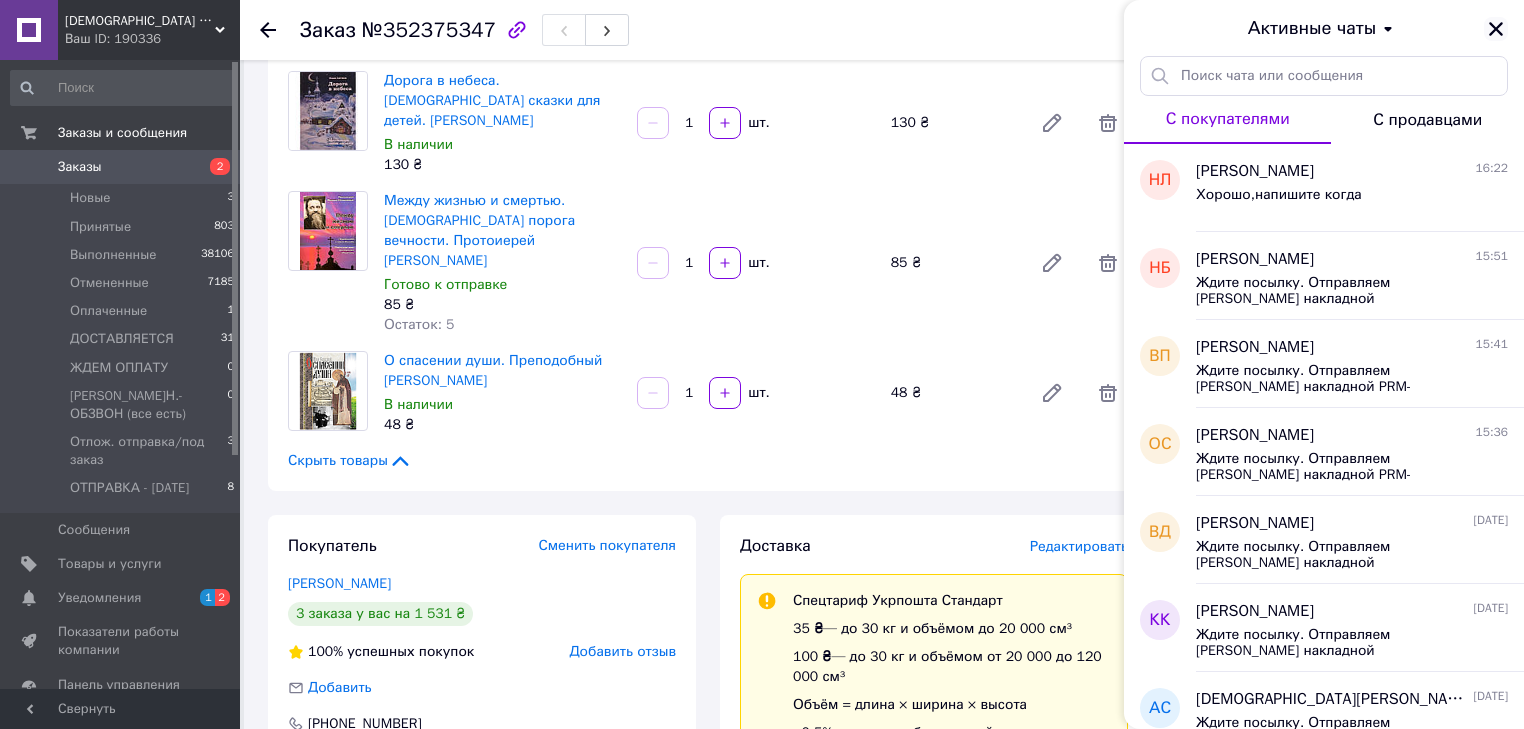 click 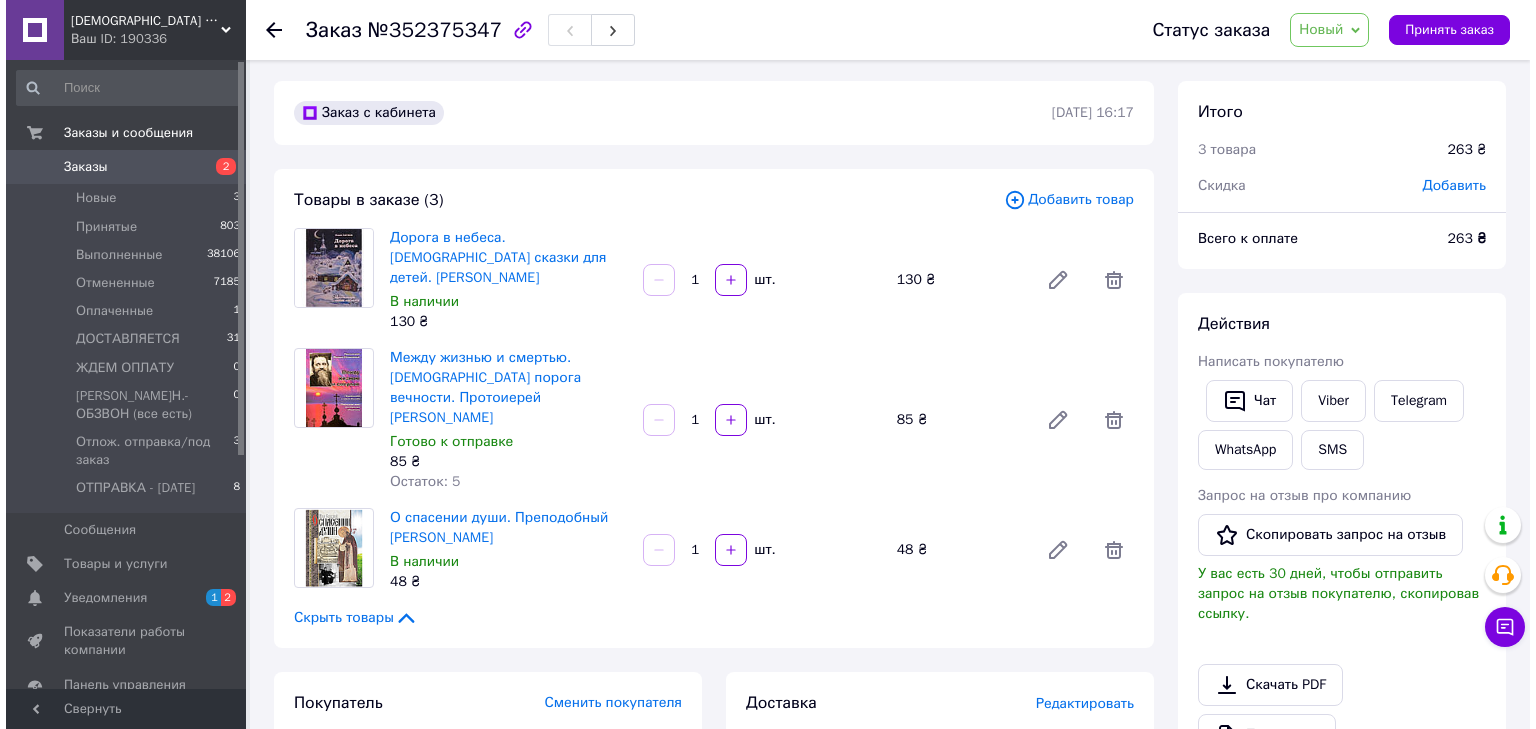 scroll, scrollTop: 0, scrollLeft: 0, axis: both 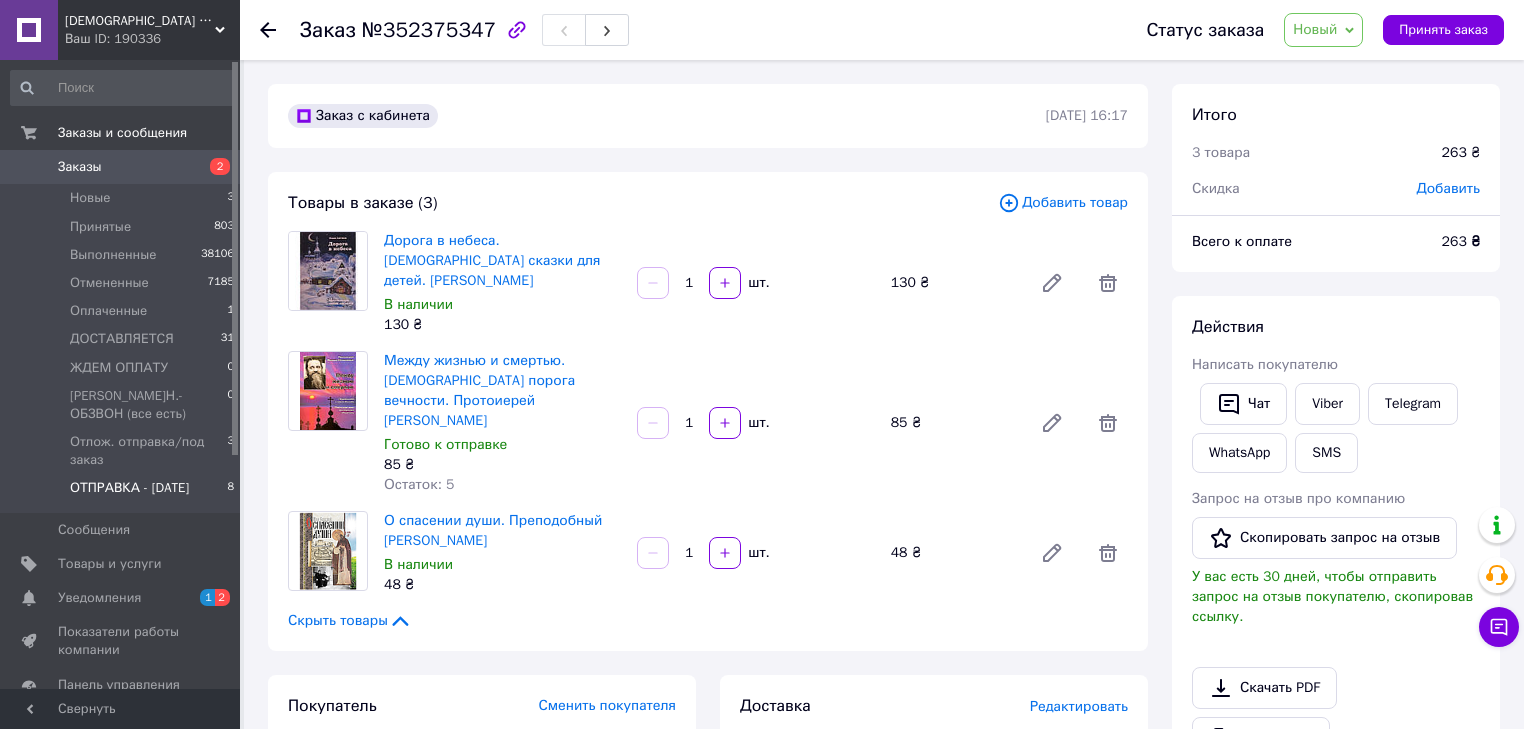 click on "ОТПРАВКА - [DATE]" at bounding box center [129, 488] 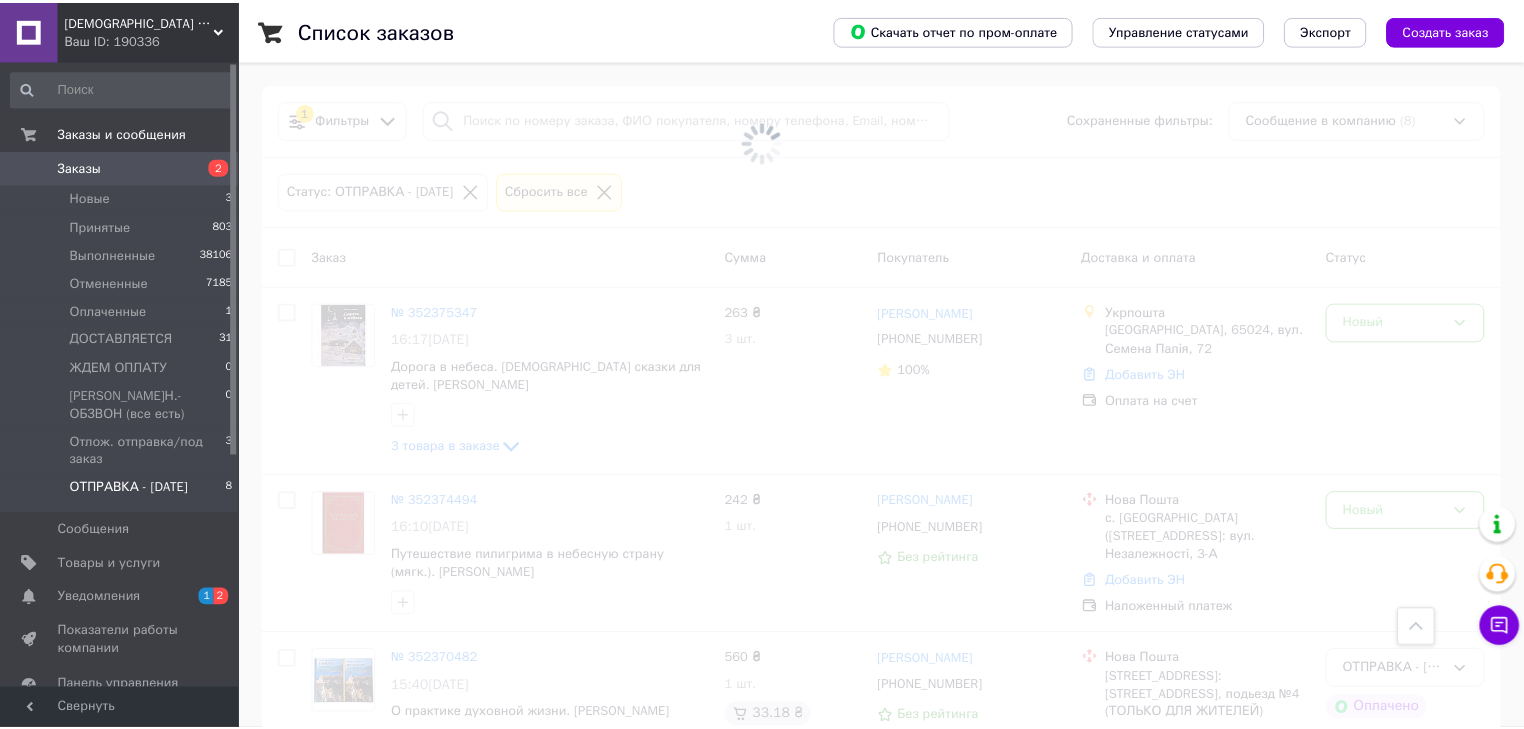 scroll, scrollTop: 2560, scrollLeft: 0, axis: vertical 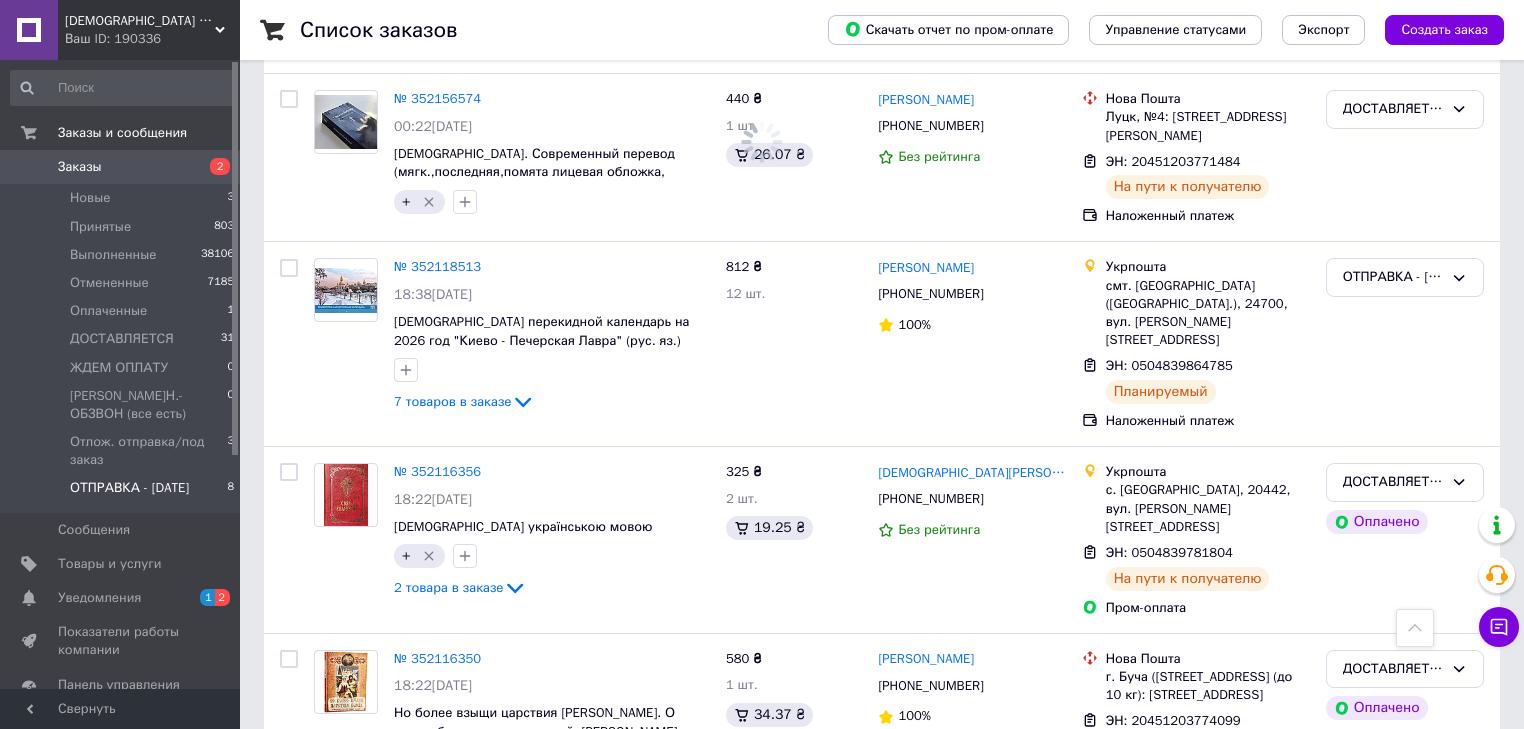 click on "ОТПРАВКА - [DATE]" at bounding box center [129, 488] 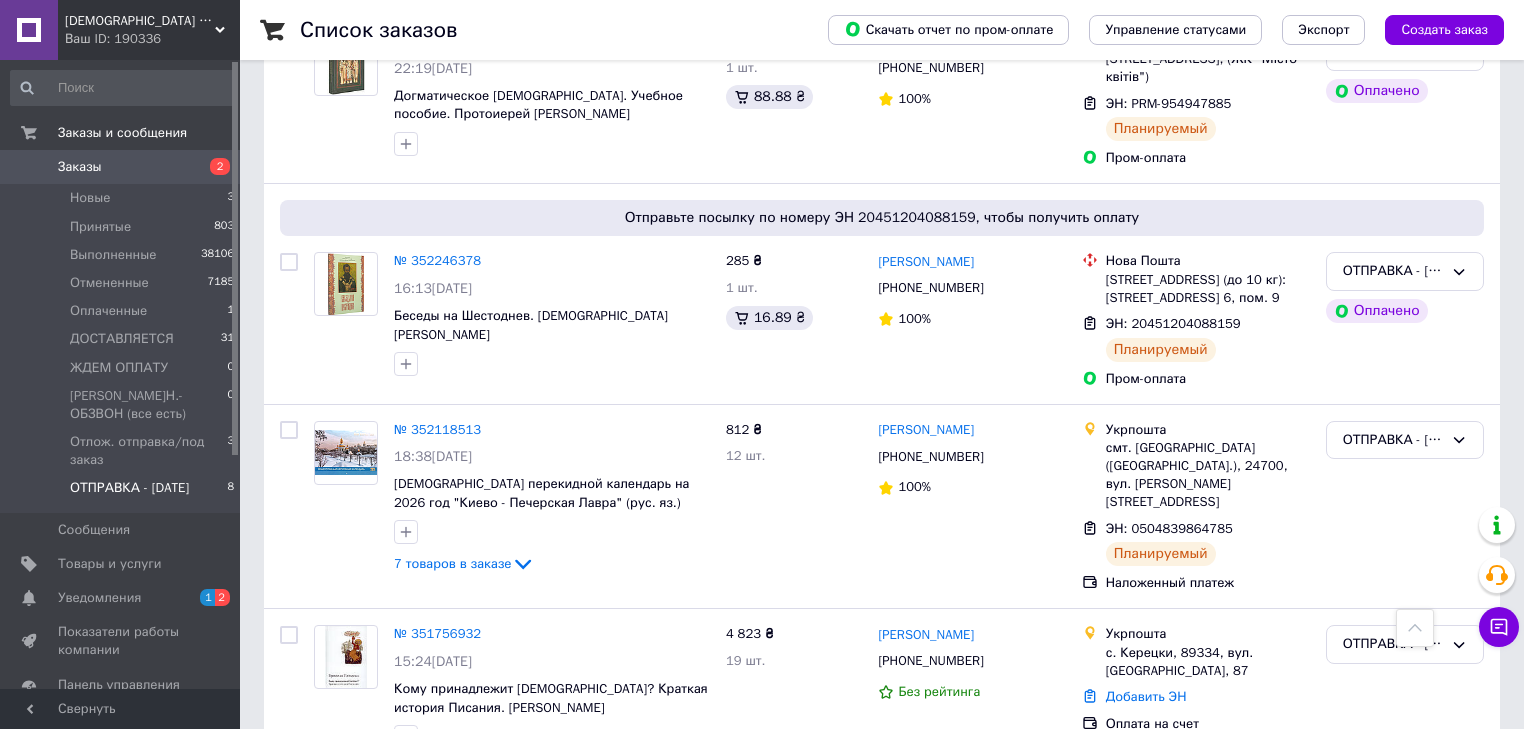 scroll, scrollTop: 1252, scrollLeft: 0, axis: vertical 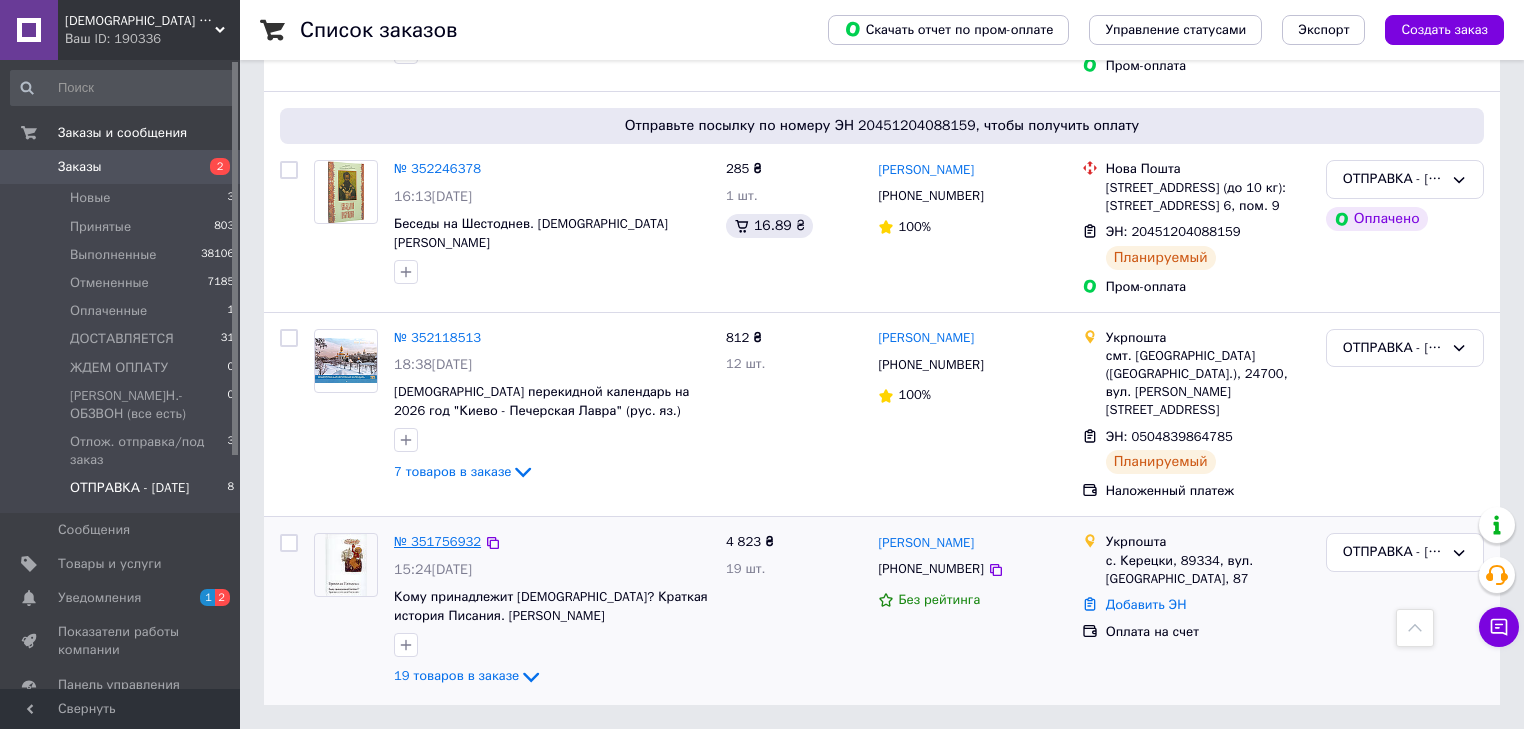 click on "№ 351756932" at bounding box center (437, 541) 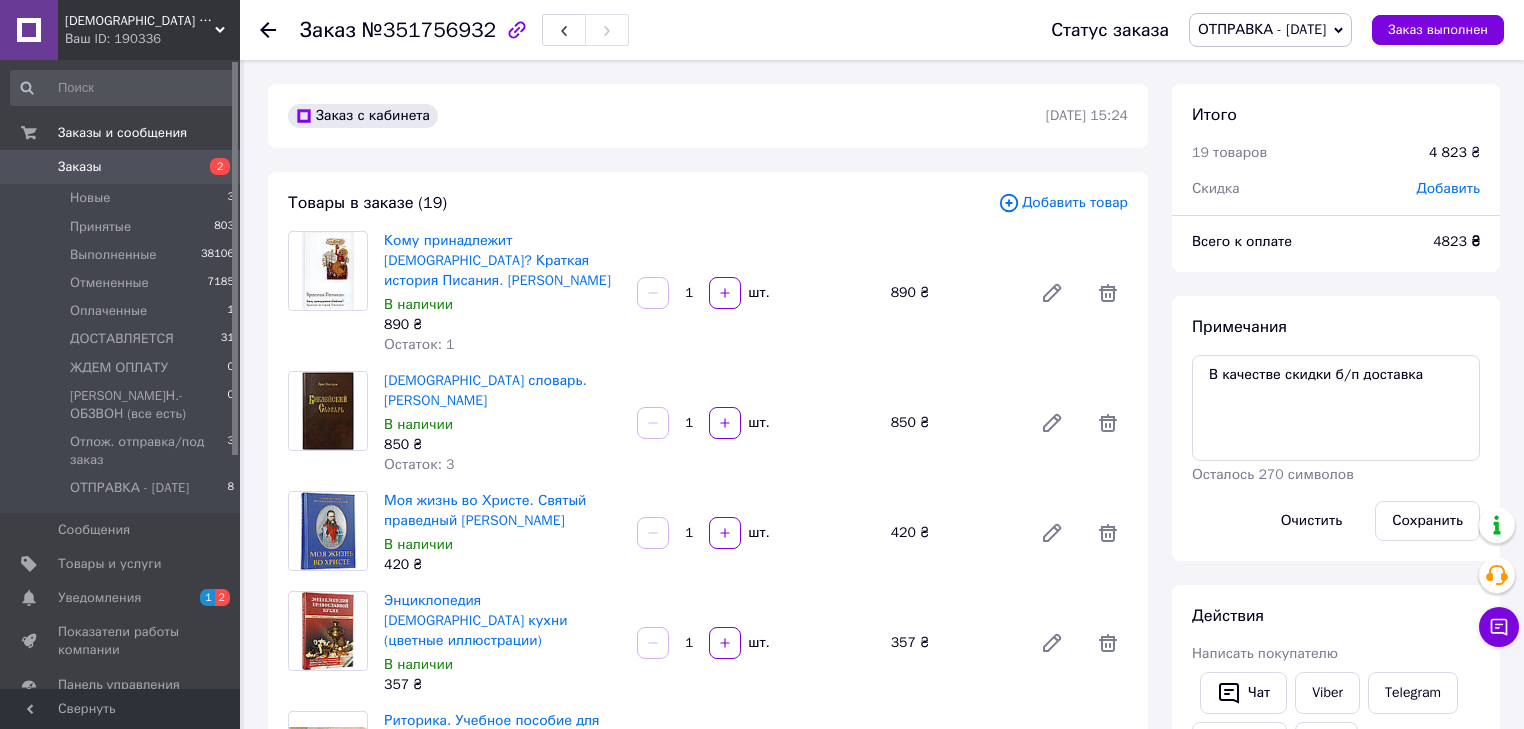 scroll, scrollTop: 1517, scrollLeft: 0, axis: vertical 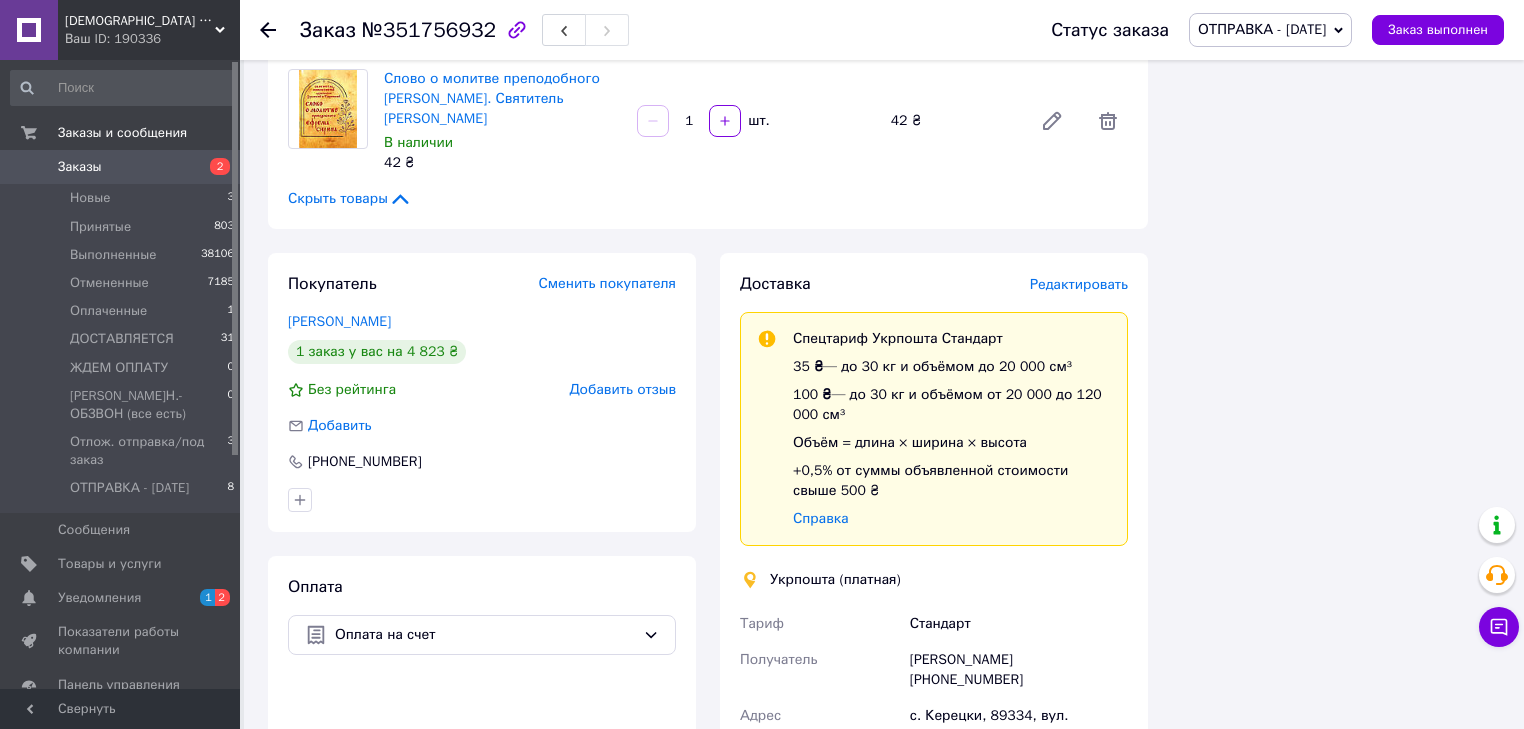 drag, startPoint x: 911, startPoint y: 473, endPoint x: 1017, endPoint y: 494, distance: 108.060165 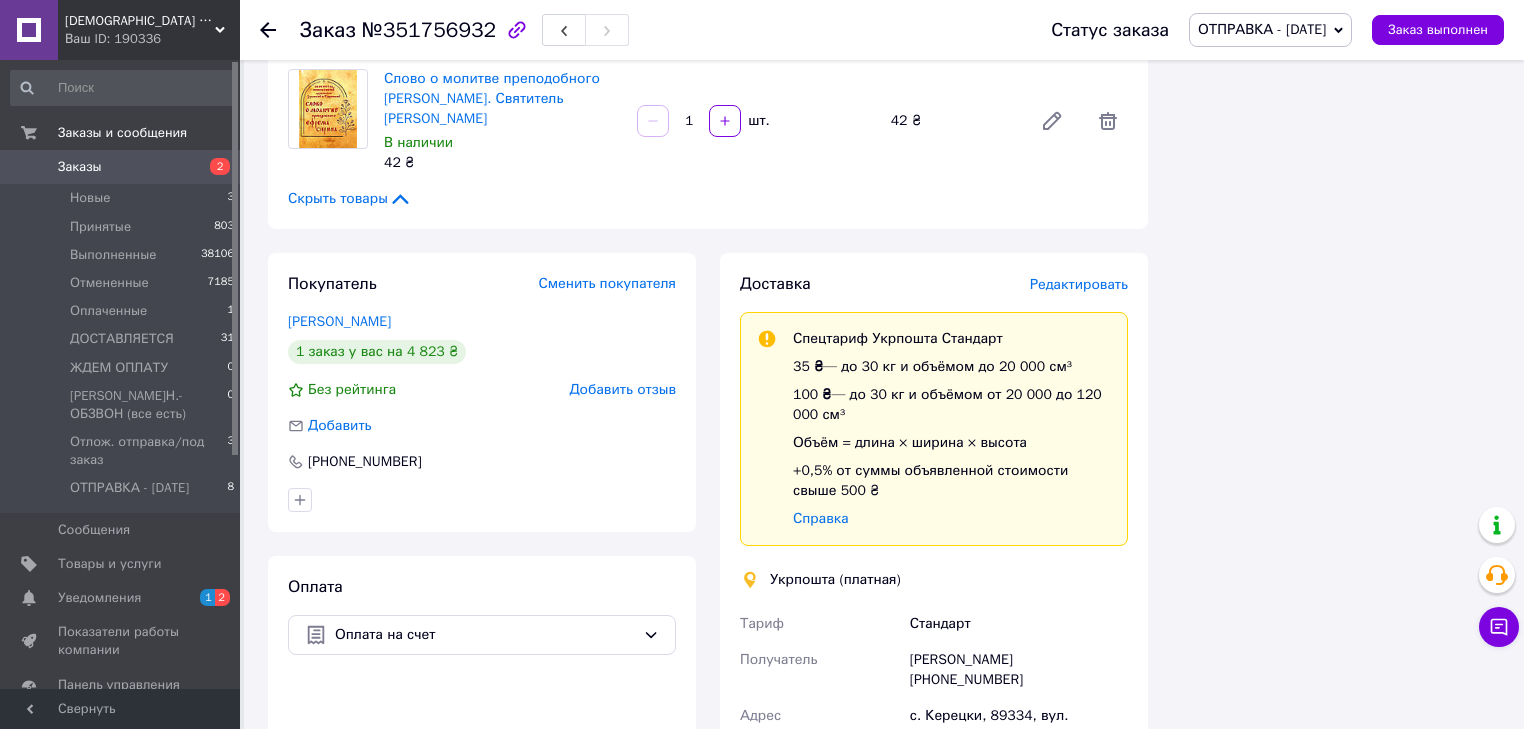 copy on "Мирослава Мотиль +380994405192" 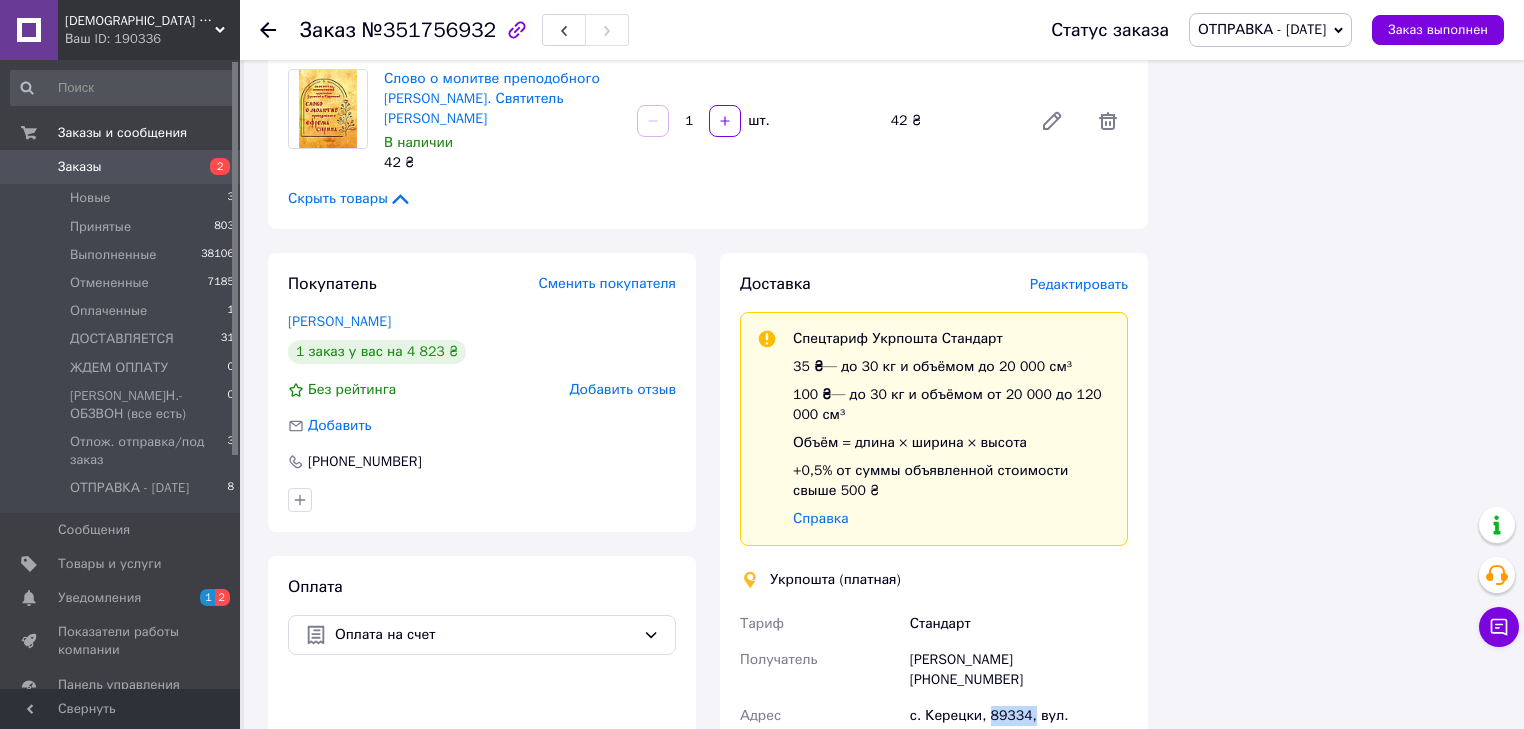 drag, startPoint x: 1024, startPoint y: 534, endPoint x: 988, endPoint y: 526, distance: 36.878178 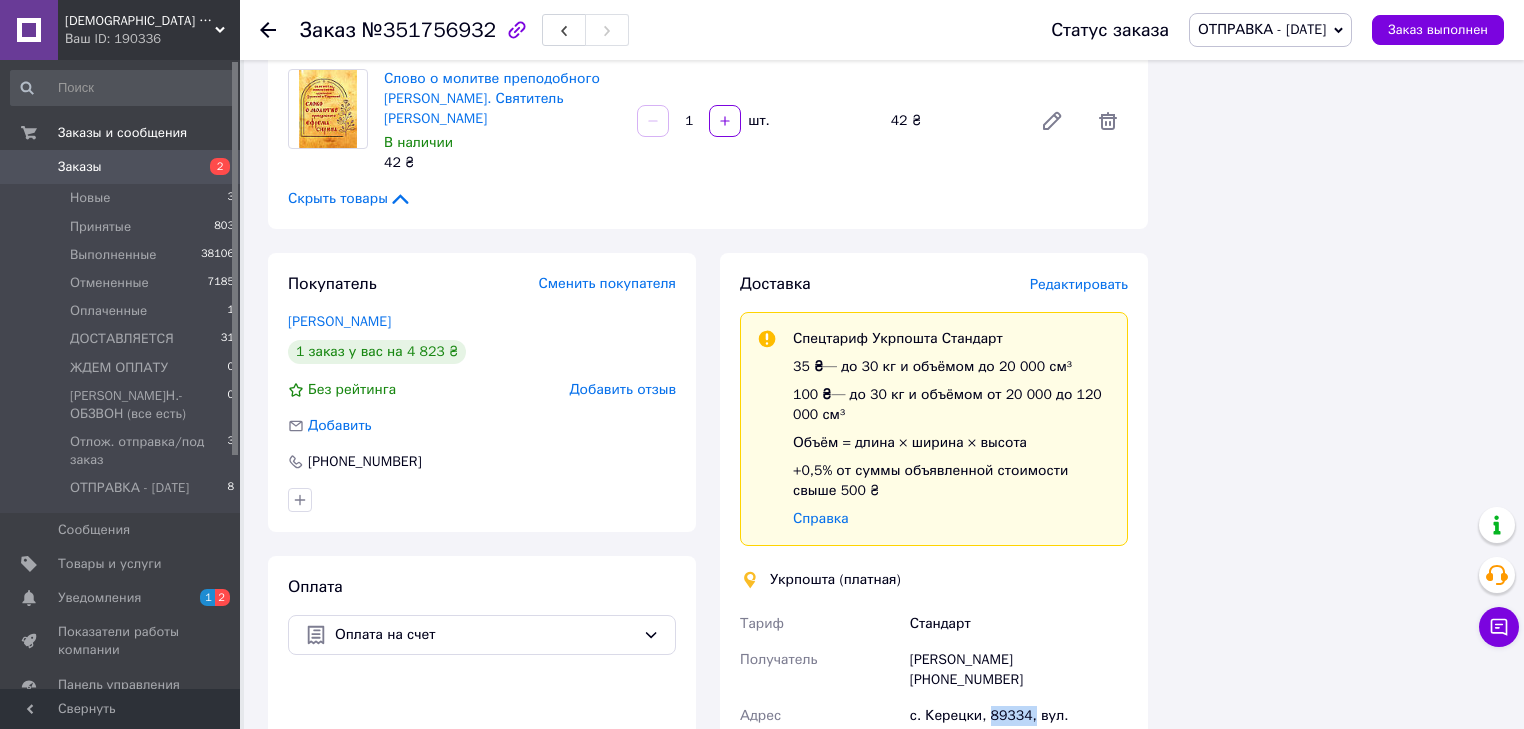 copy on "89334," 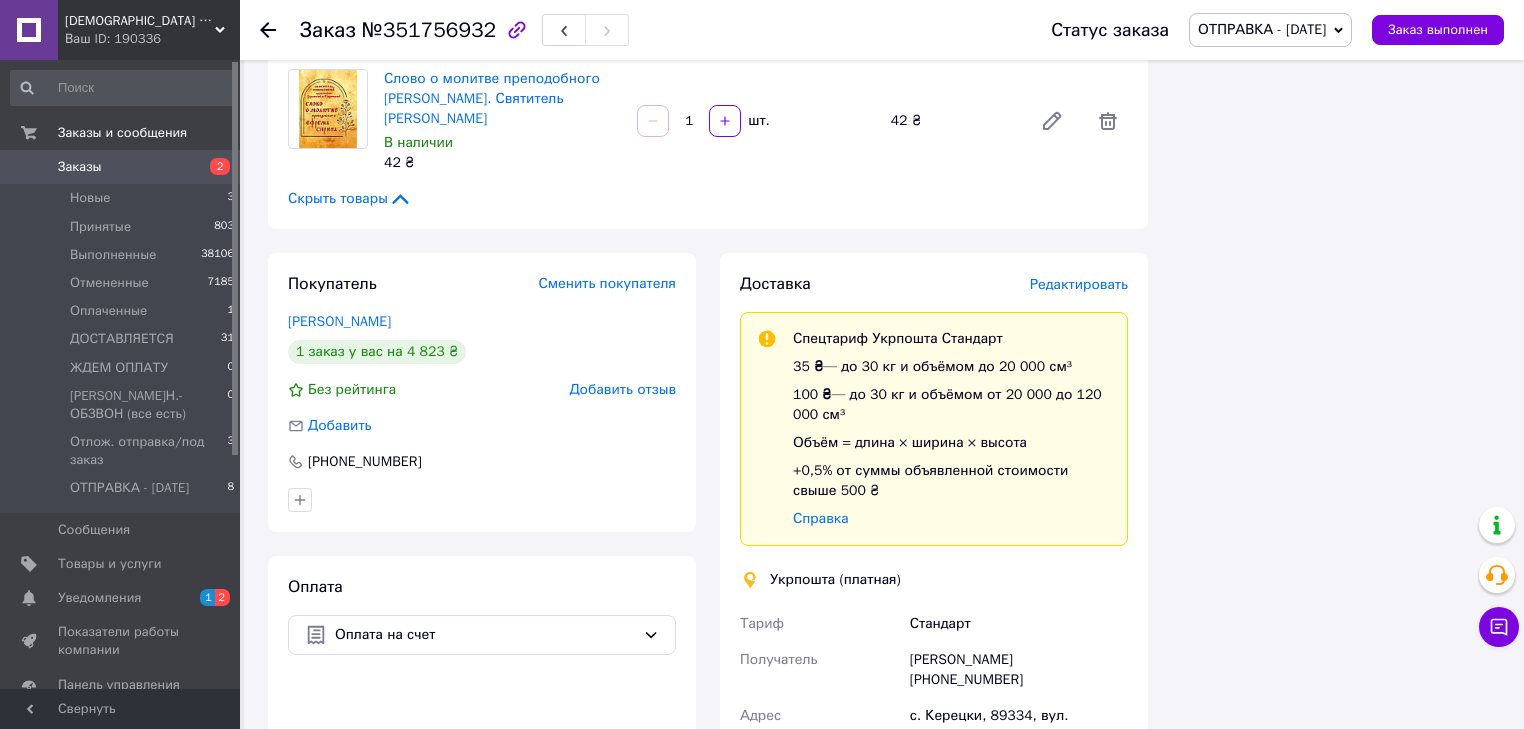 click on "Редактировать" at bounding box center [1079, 284] 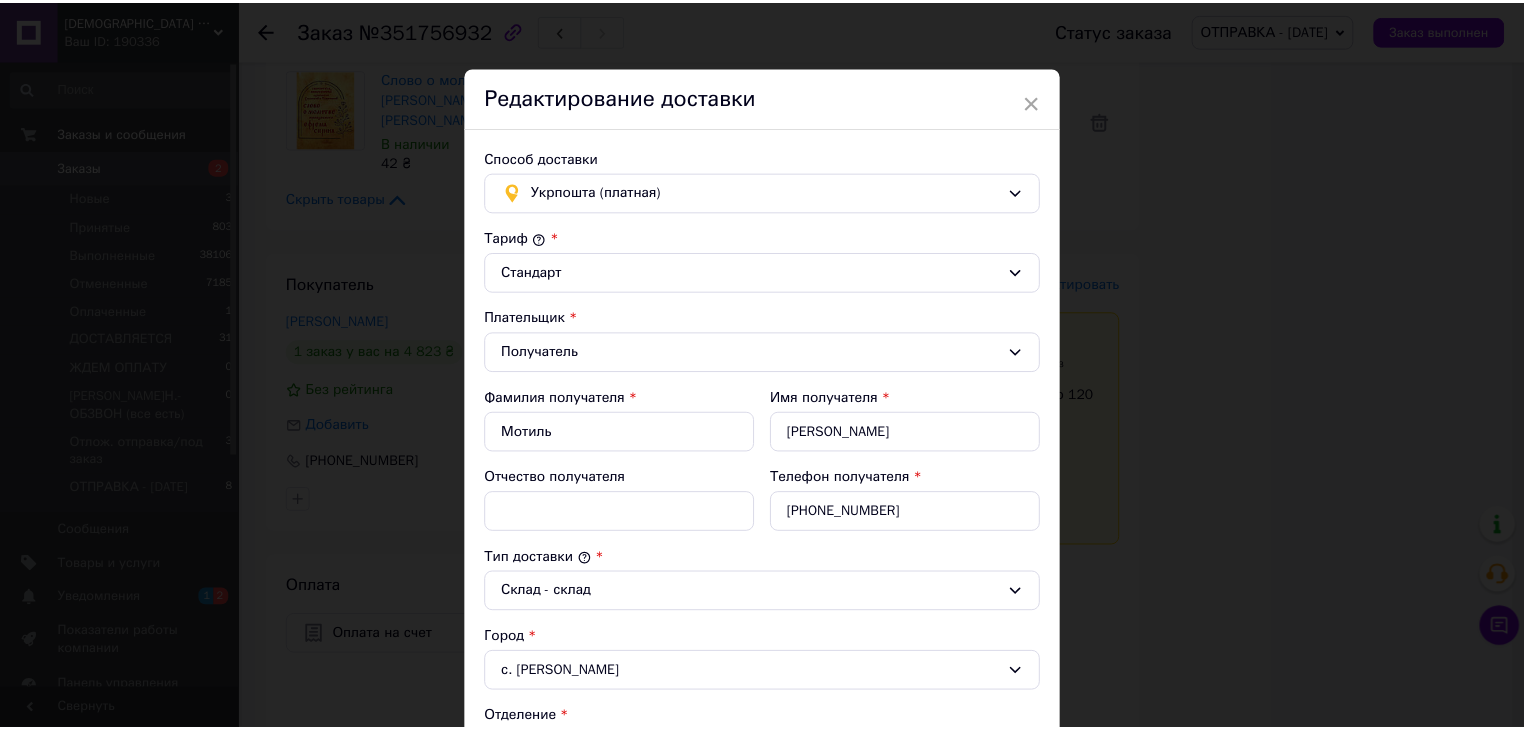 scroll, scrollTop: 0, scrollLeft: 0, axis: both 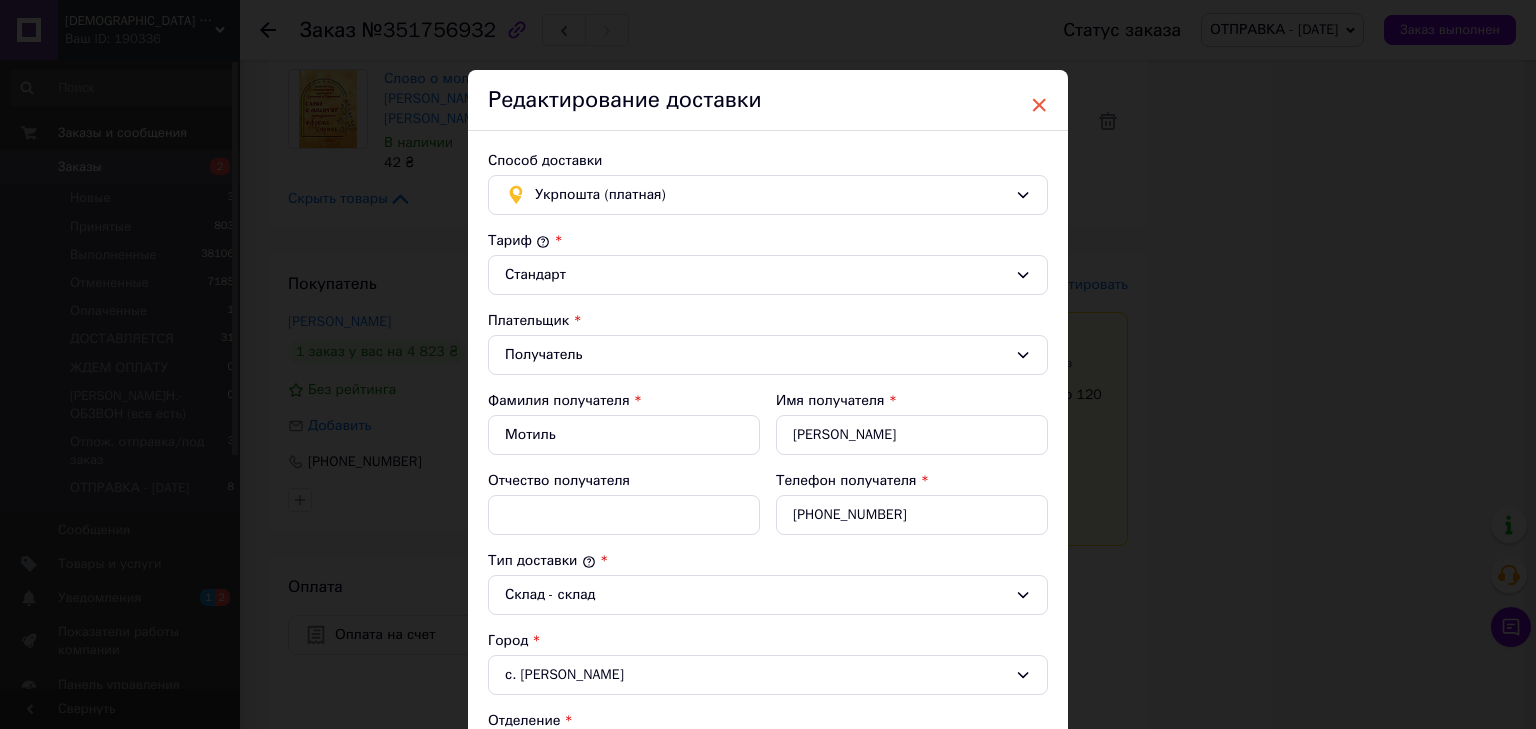 click on "×" at bounding box center [1039, 105] 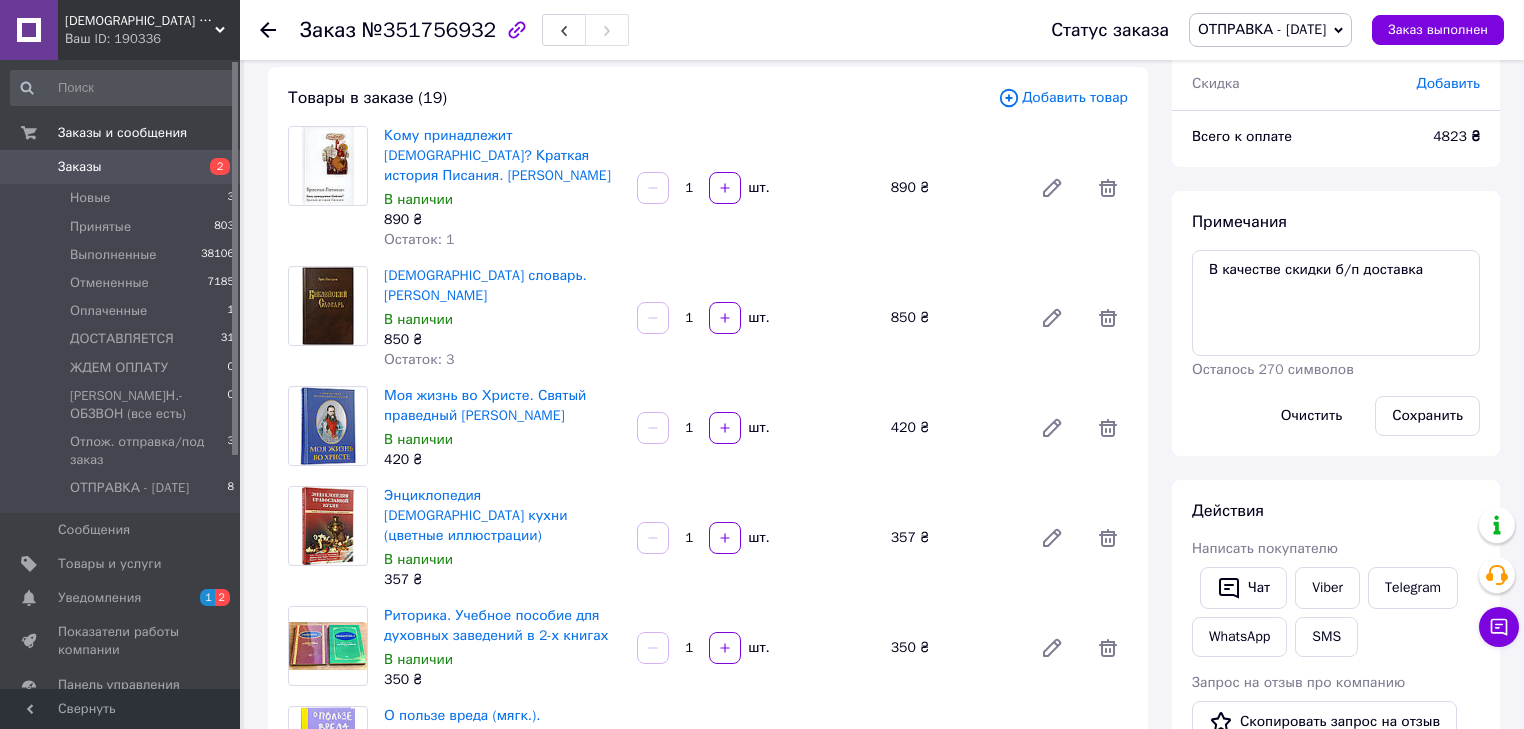 scroll, scrollTop: 98, scrollLeft: 0, axis: vertical 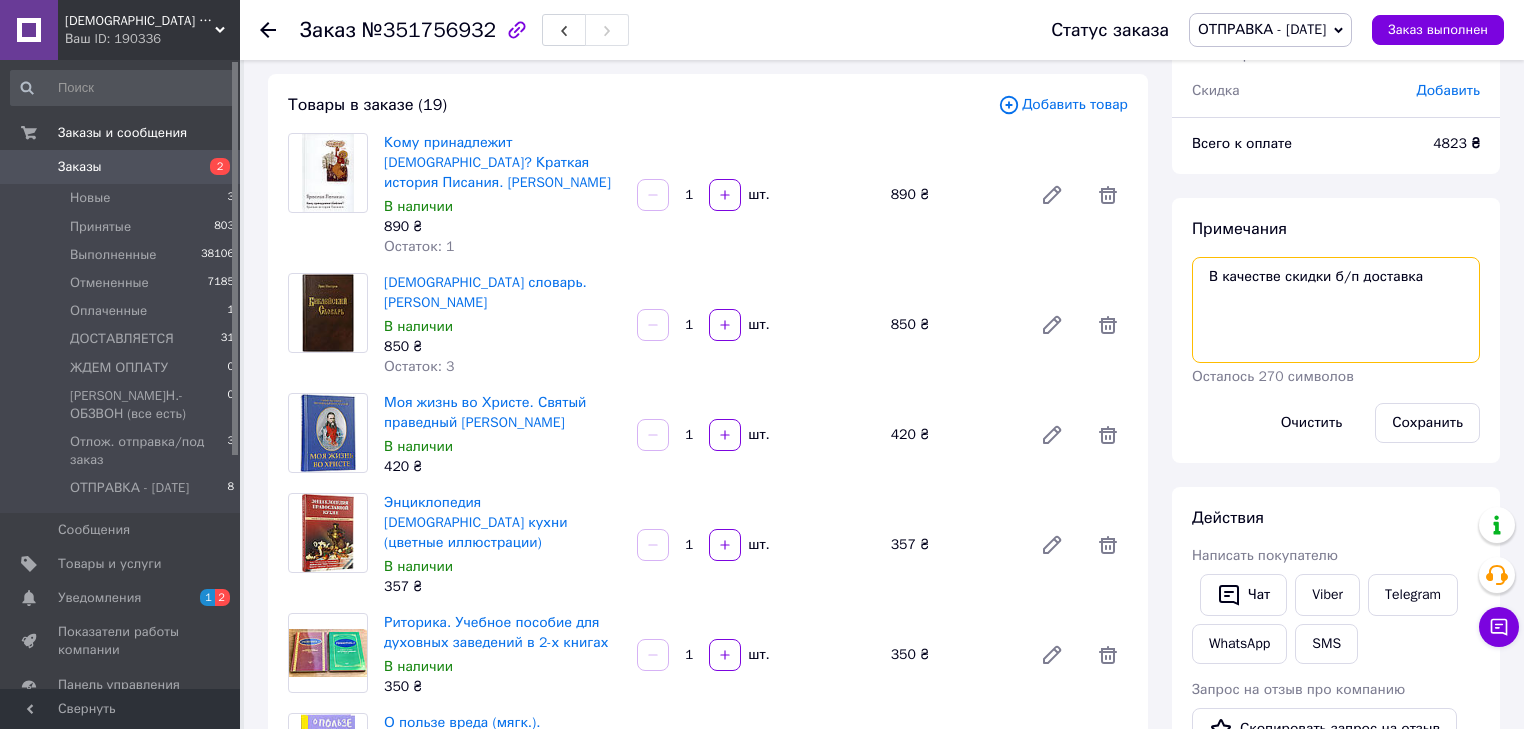 click on "В качестве скидки б/п доставка" at bounding box center [1336, 310] 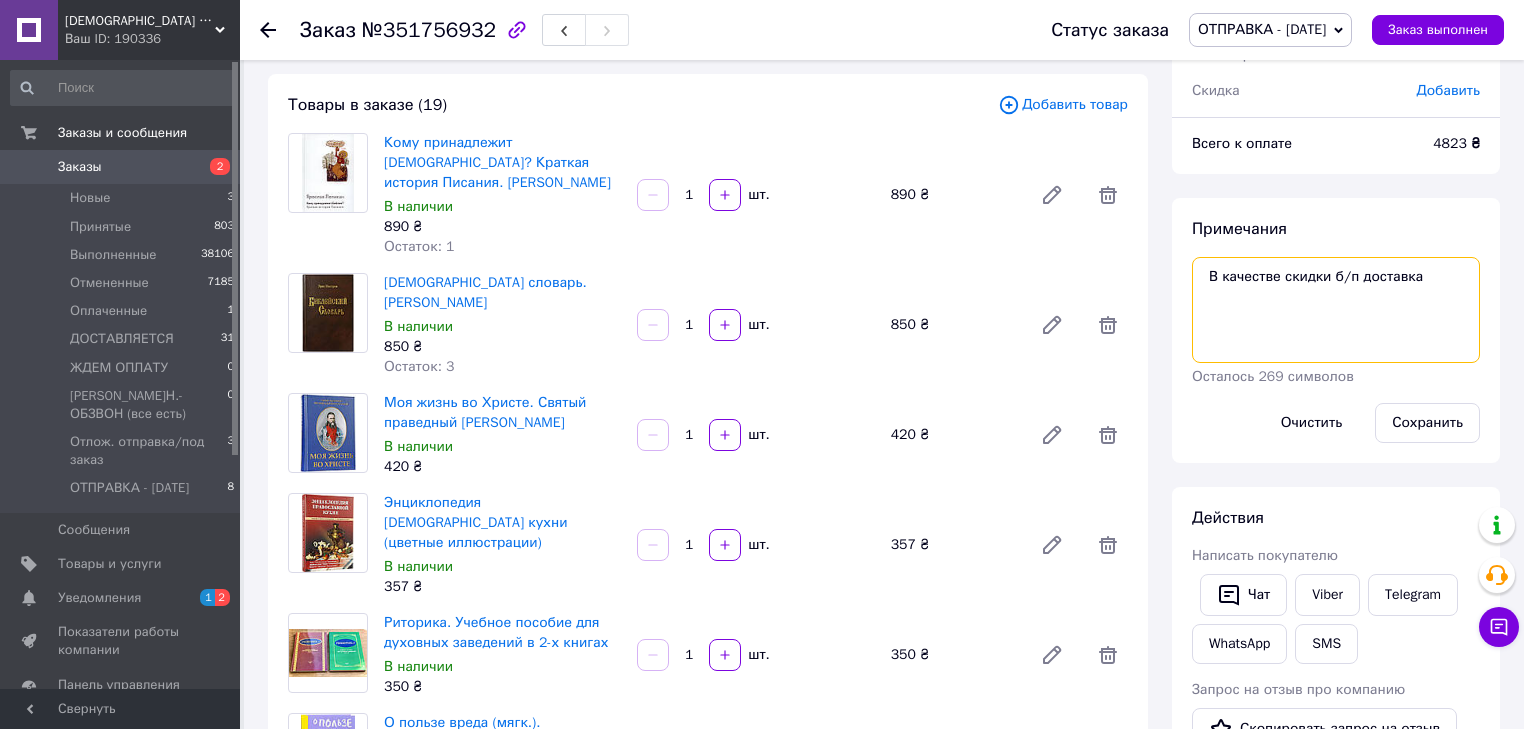 paste on "Відправлення №0505337209178" 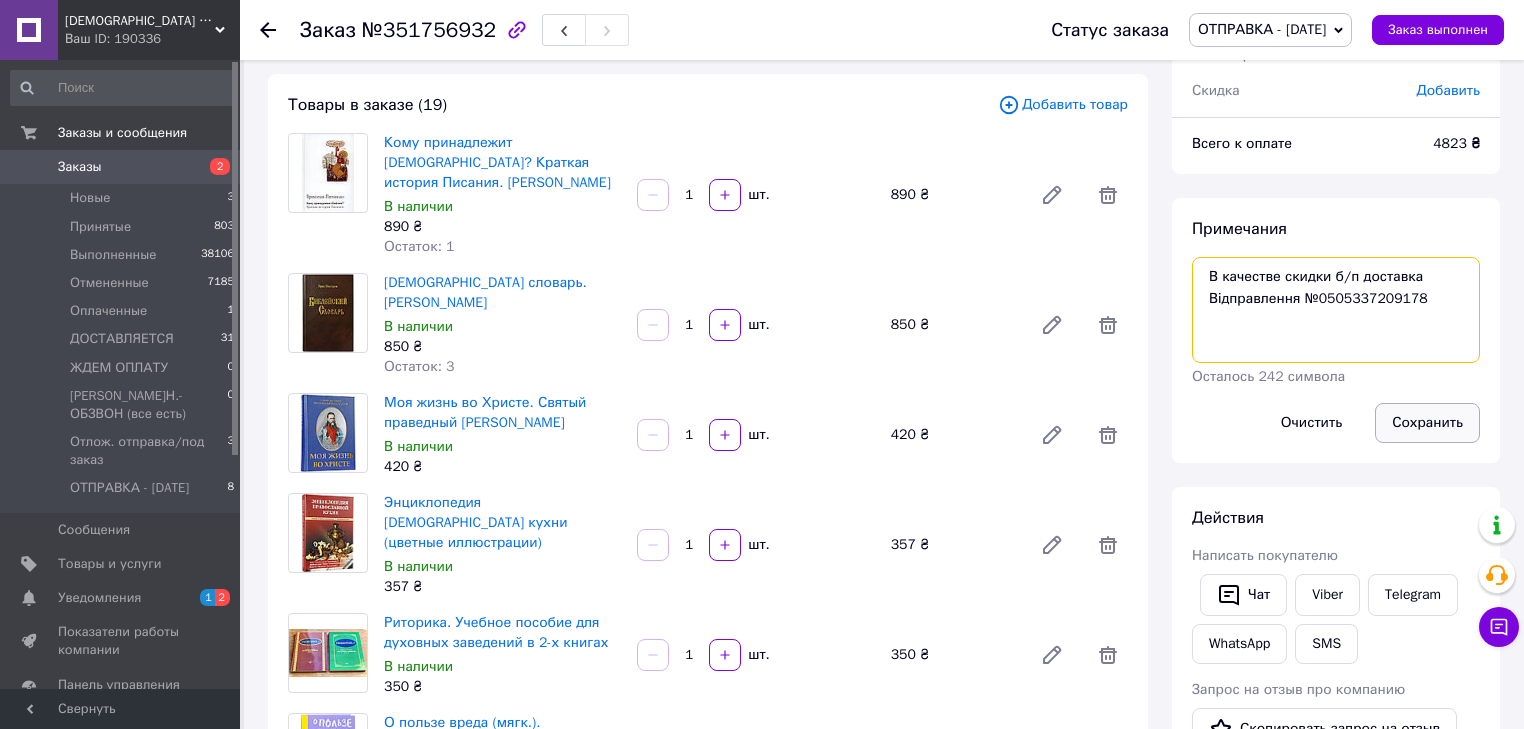 type on "В качестве скидки б/п доставка
Відправлення №0505337209178" 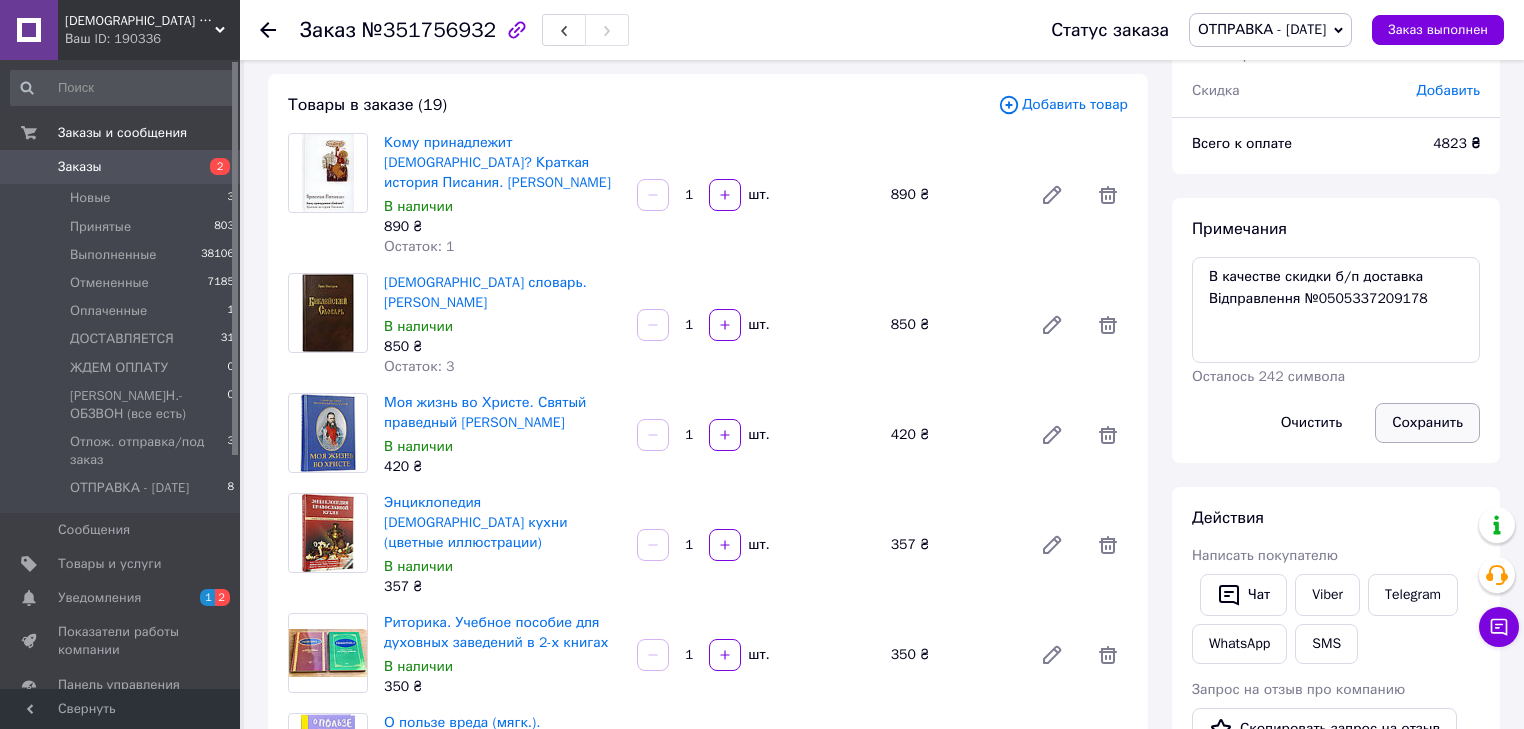 click on "Сохранить" at bounding box center (1427, 423) 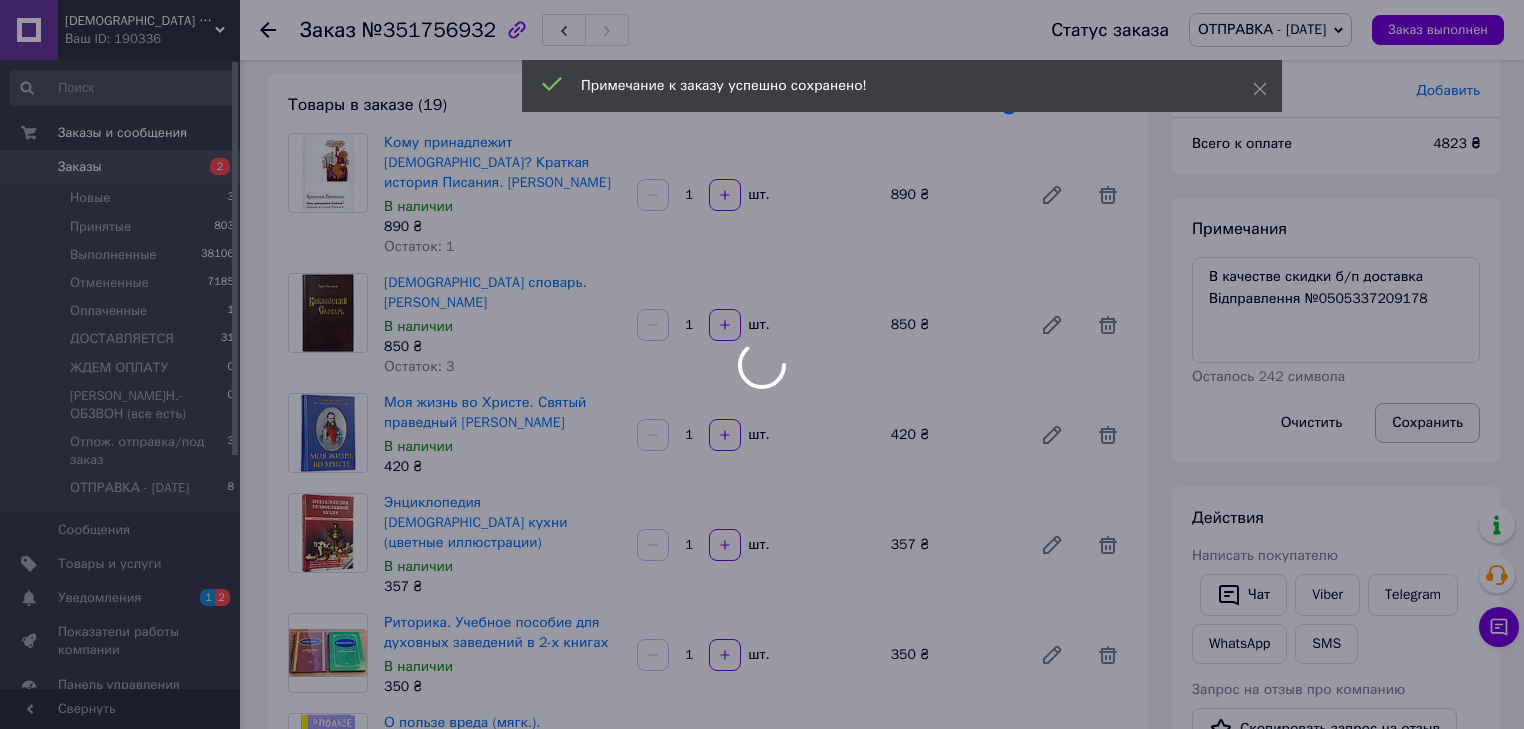 scroll, scrollTop: 1566, scrollLeft: 0, axis: vertical 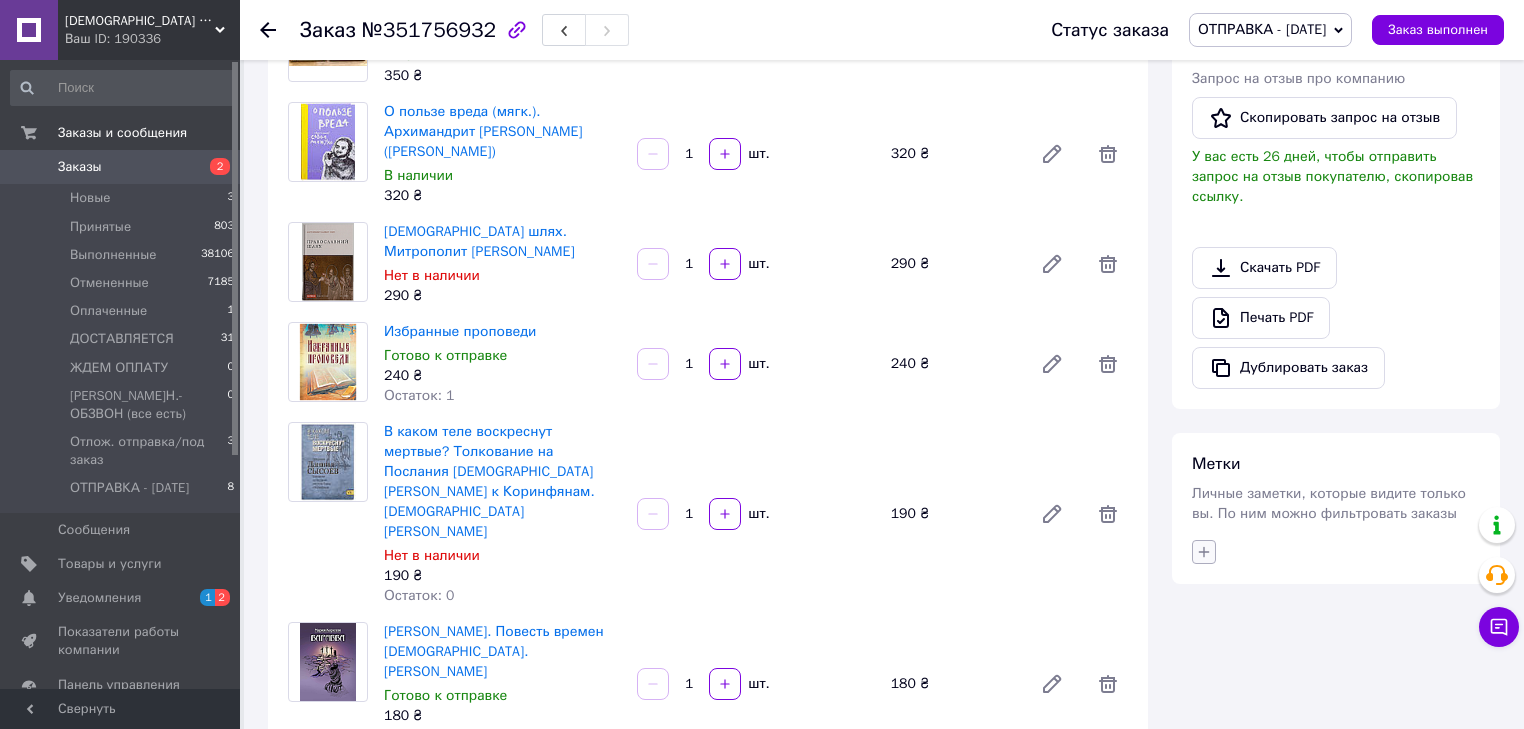 click 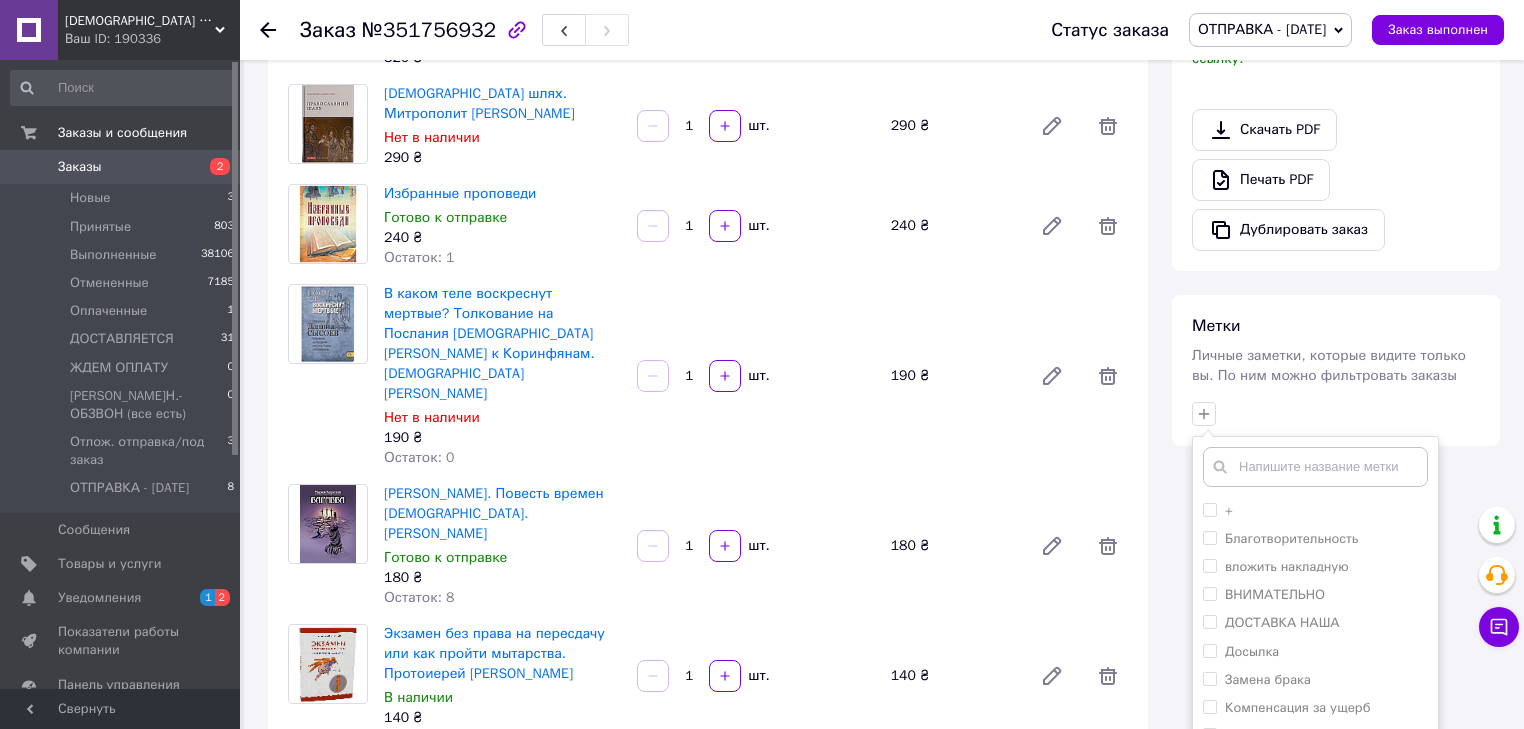 scroll, scrollTop: 869, scrollLeft: 0, axis: vertical 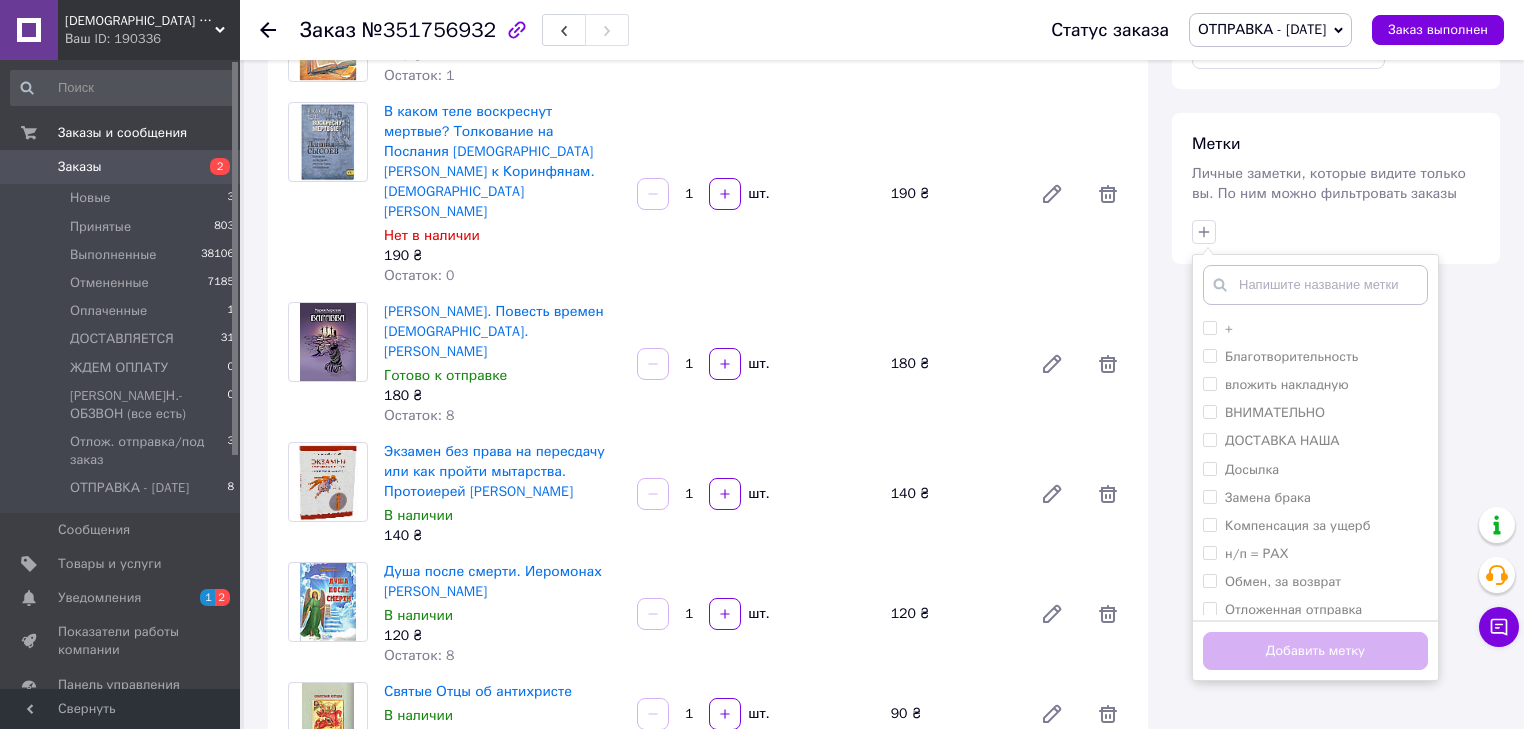 click at bounding box center (1315, 285) 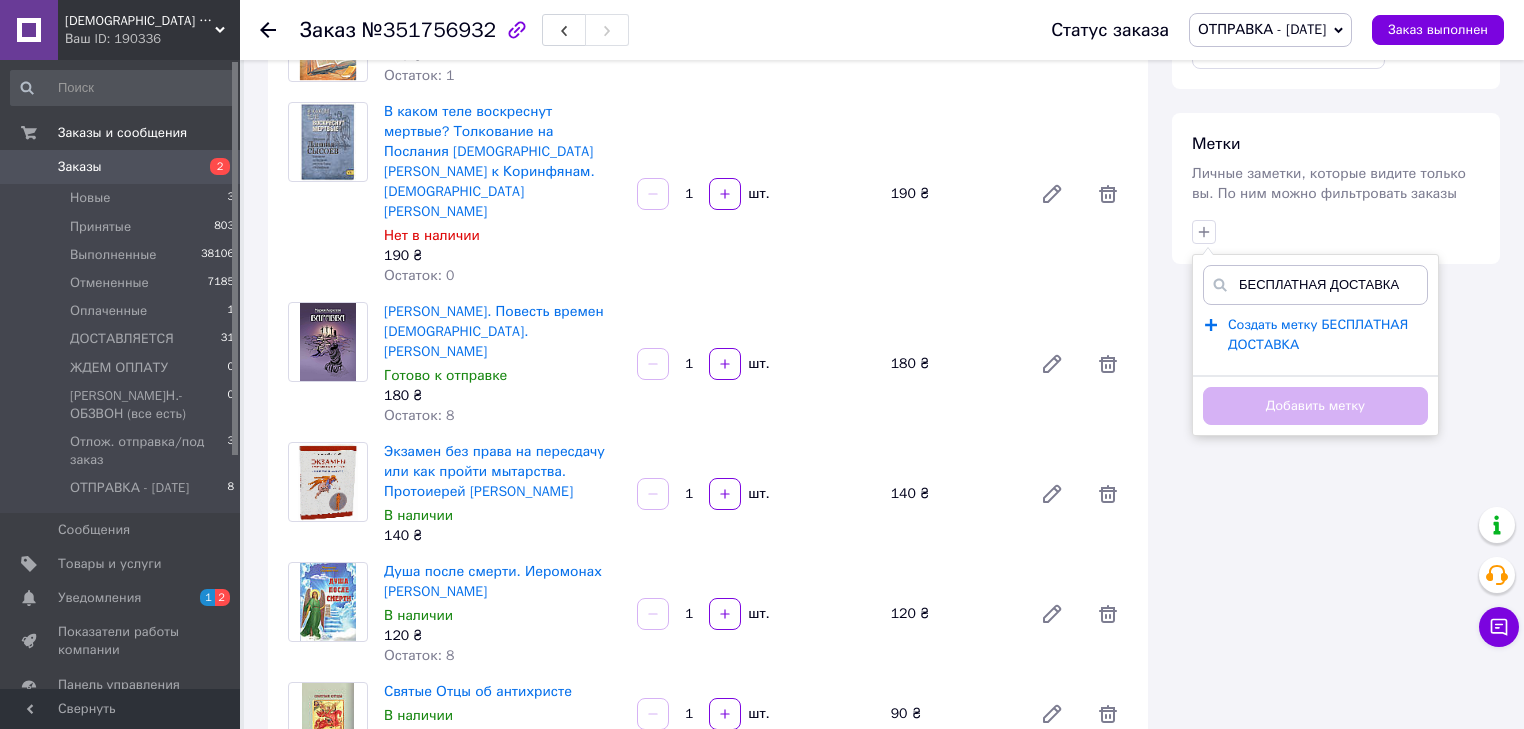 type on "БЕСПЛАТНАЯ ДОСТАВКА" 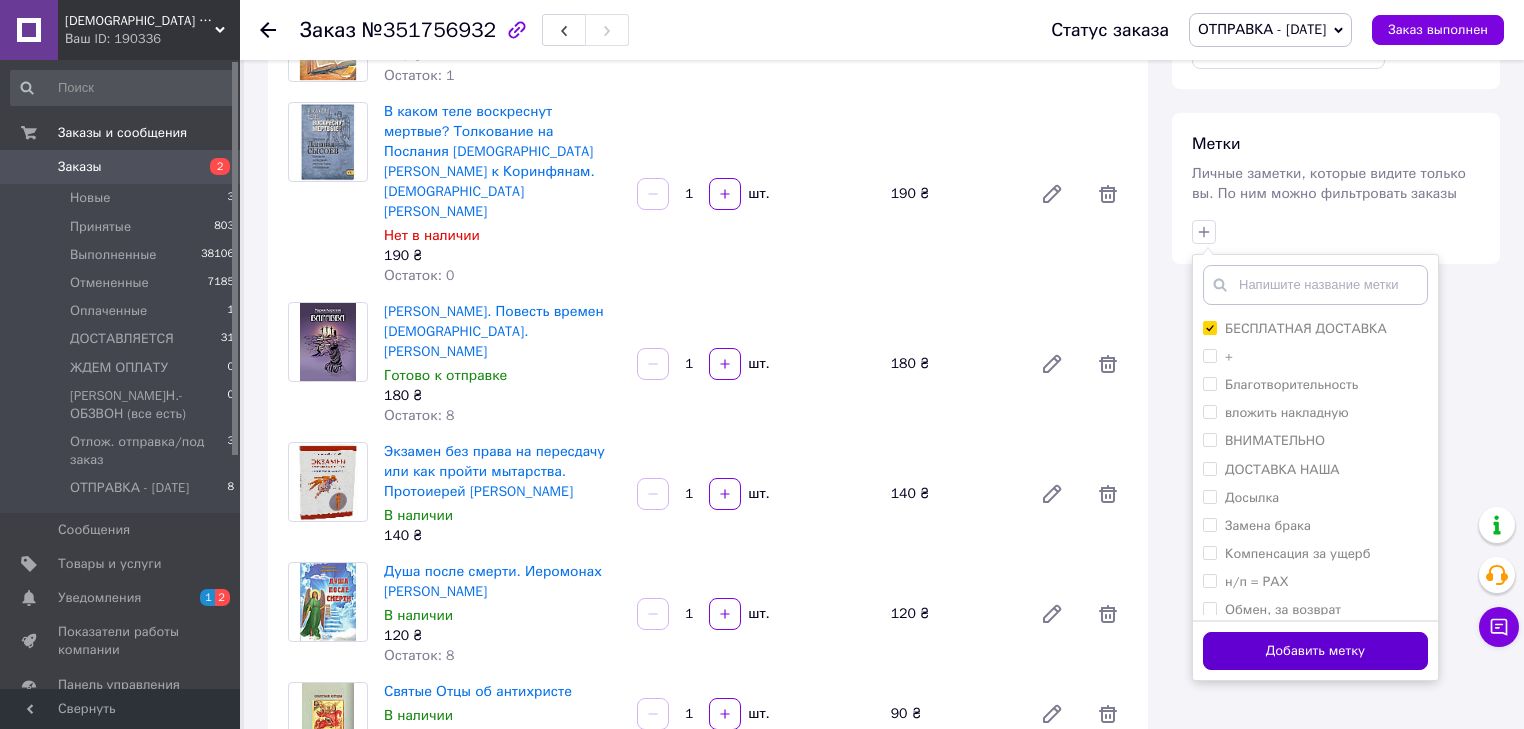 click on "Добавить метку" at bounding box center [1315, 651] 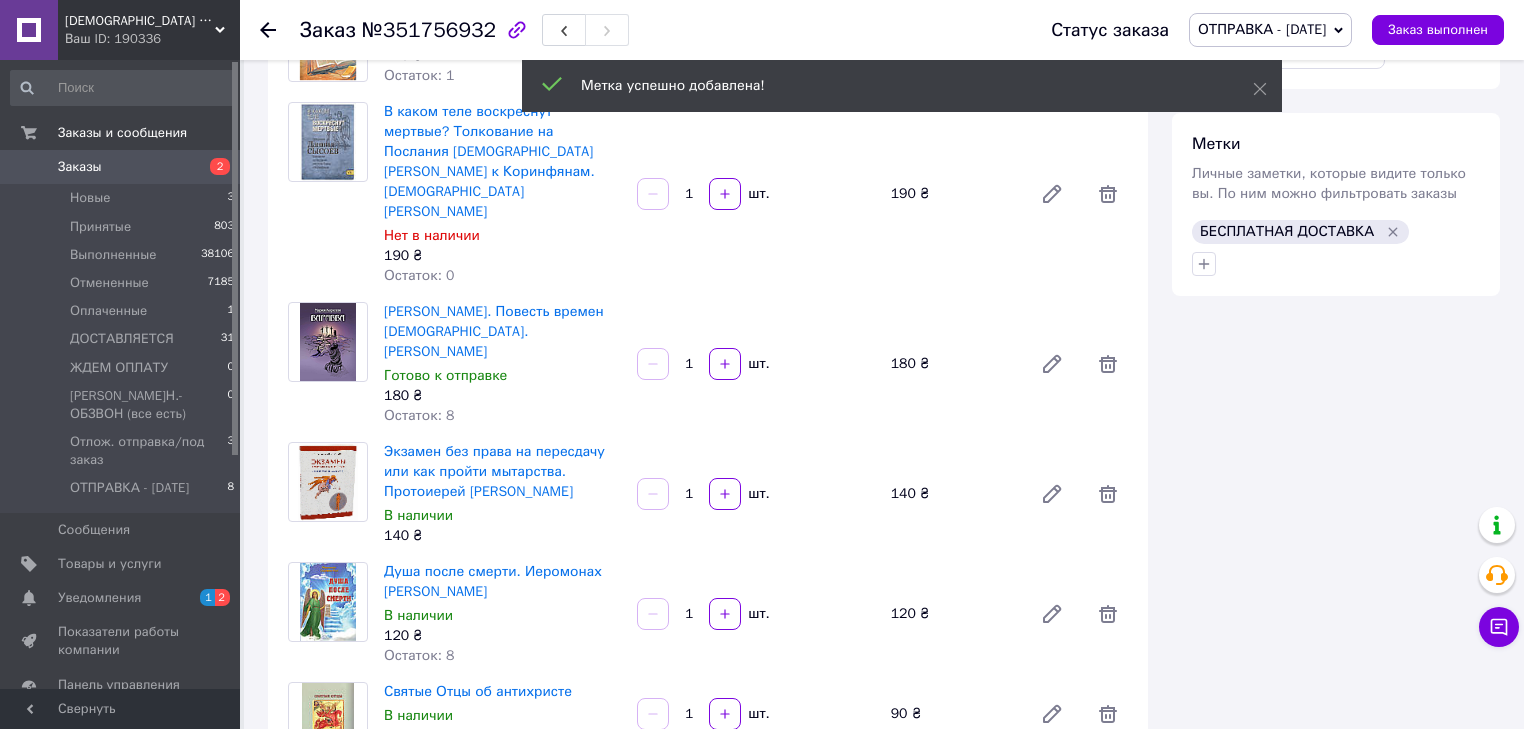 scroll, scrollTop: 1614, scrollLeft: 0, axis: vertical 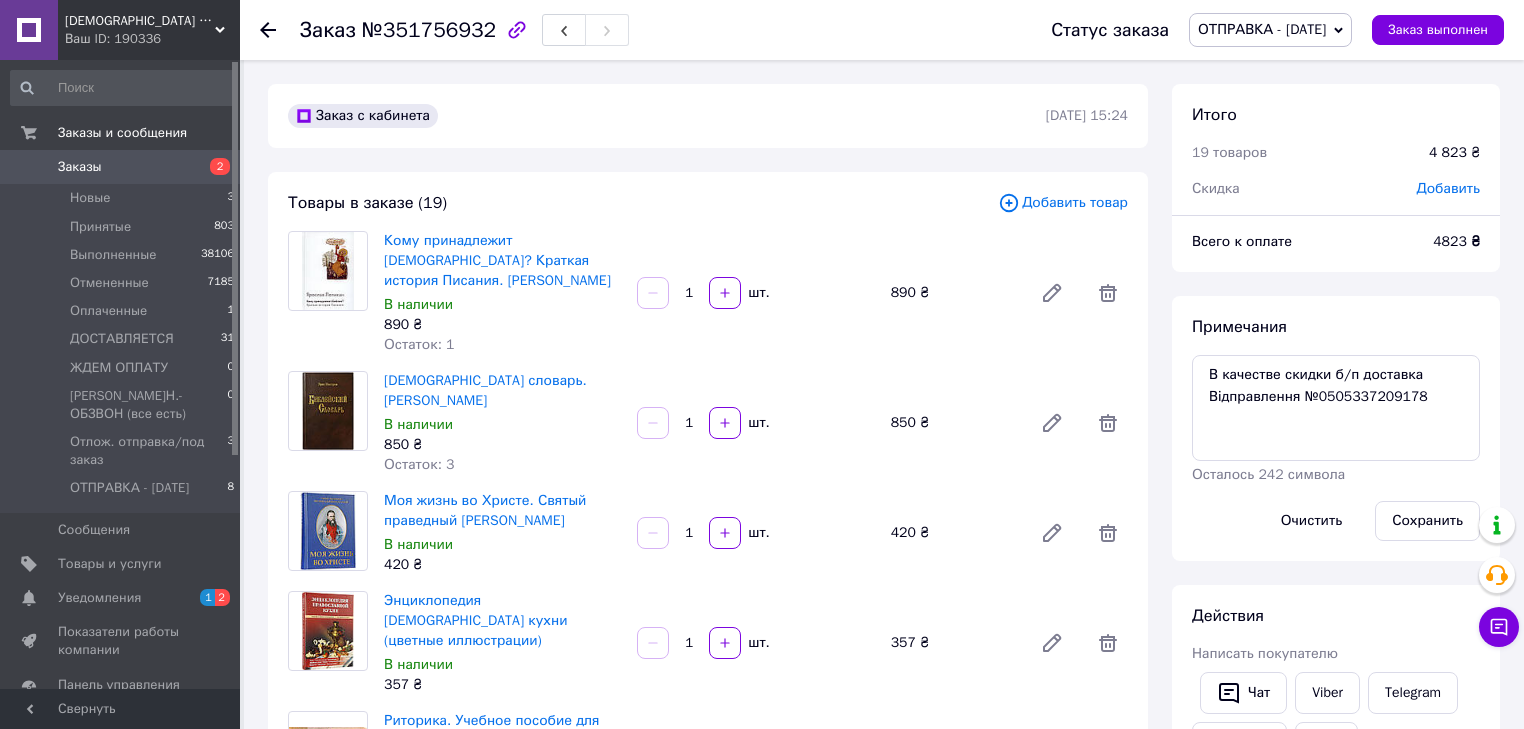 click on "Заказы" at bounding box center (80, 167) 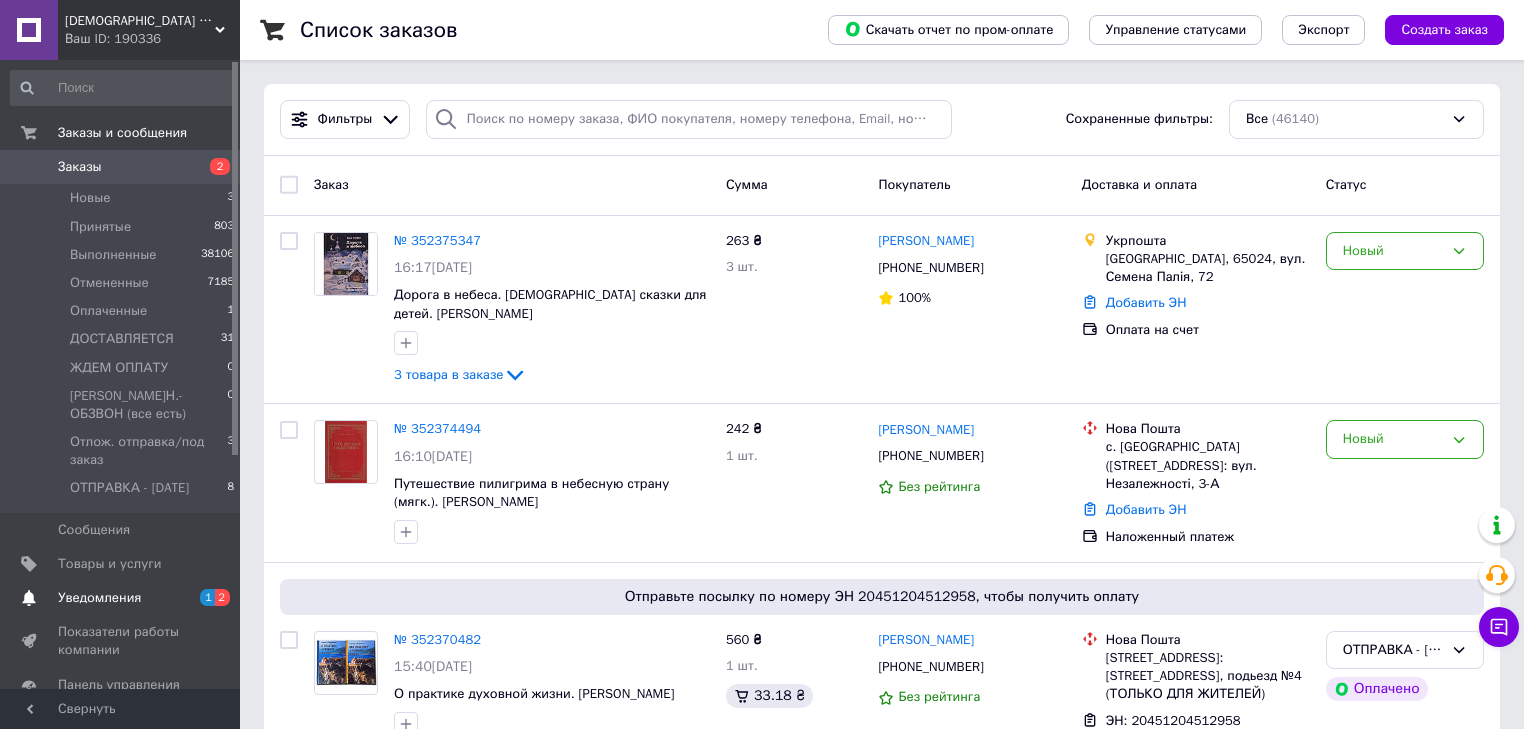 click on "Уведомления" at bounding box center [99, 598] 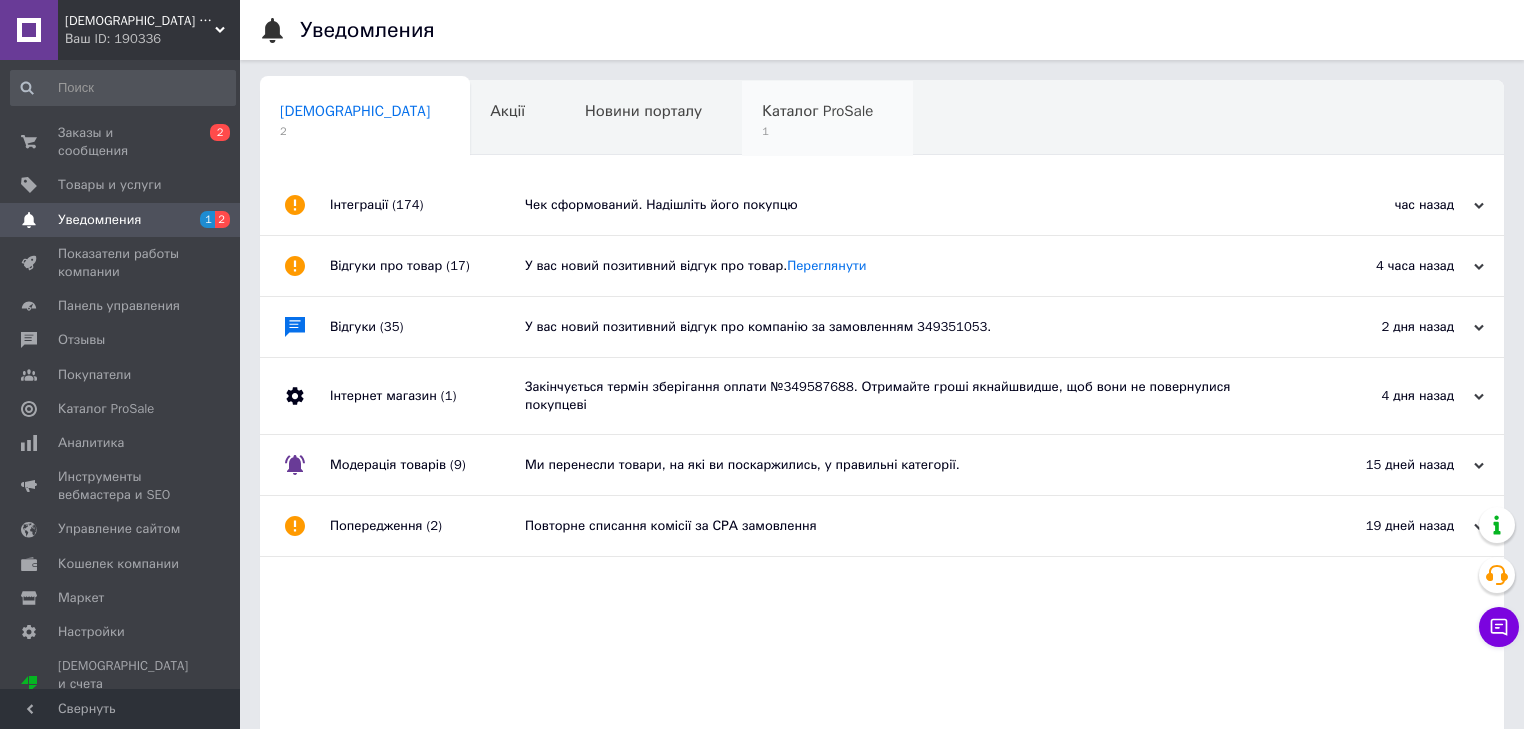 click on "Каталог ProSale" at bounding box center (817, 111) 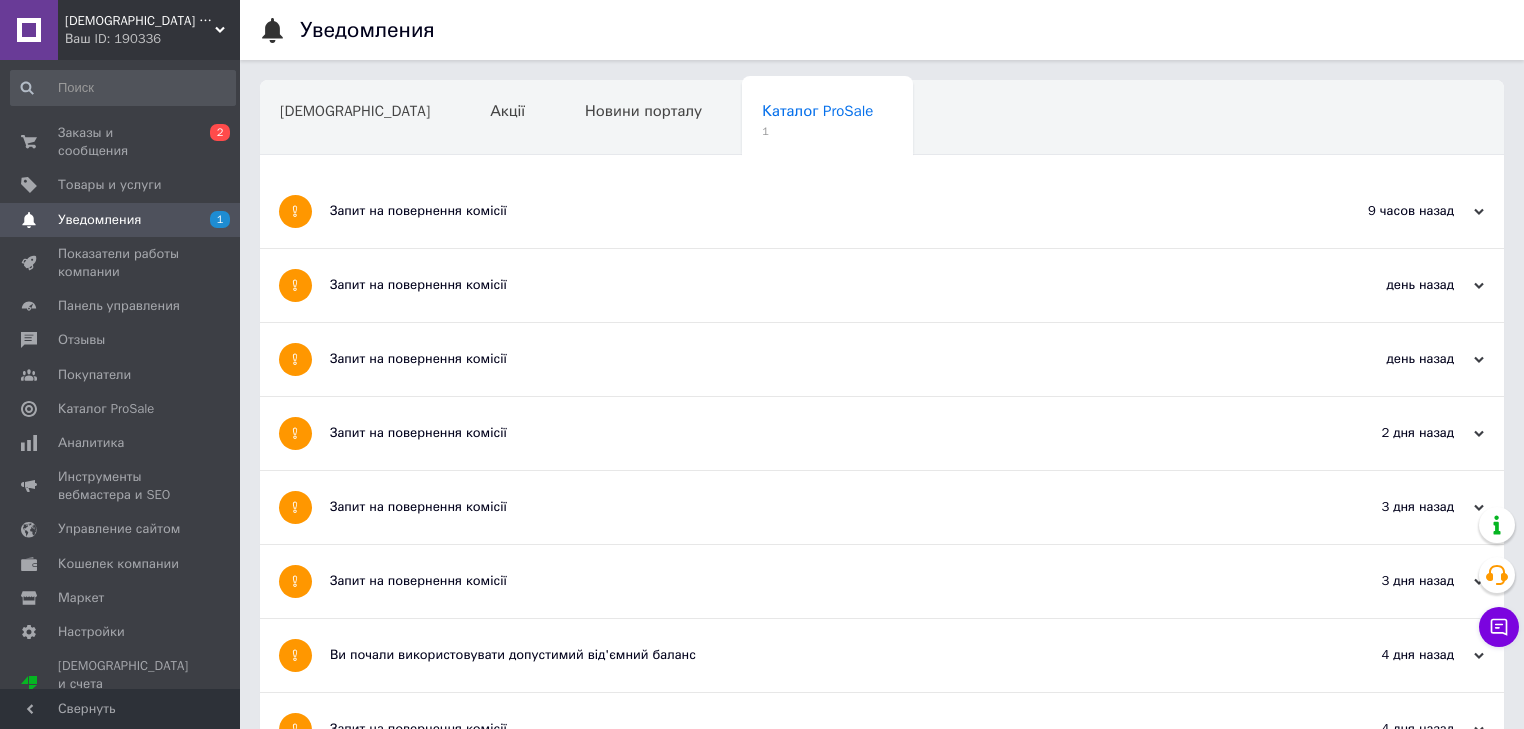 click on "Запит на повернення комісії" at bounding box center (807, 211) 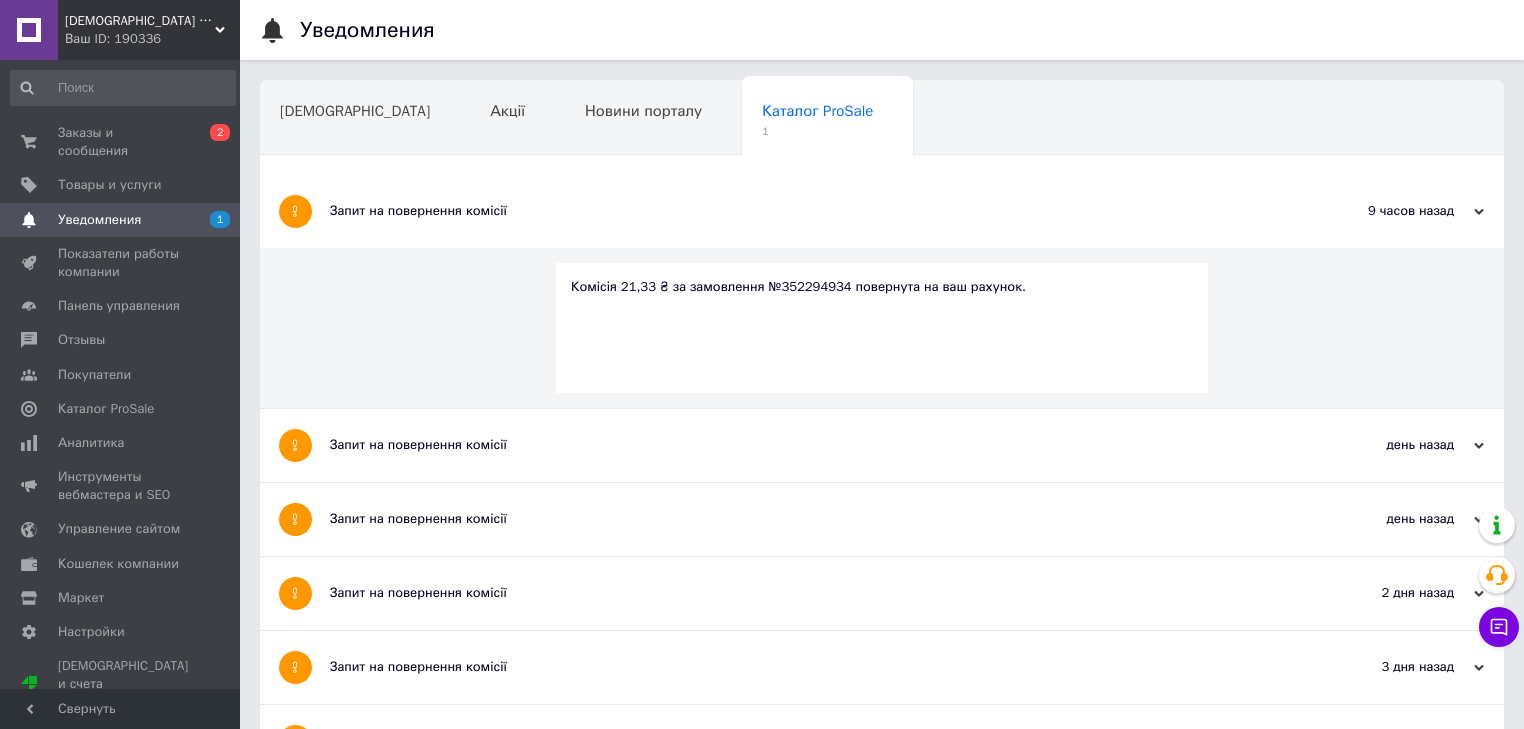 click on "Запит на повернення комісії" at bounding box center (807, 211) 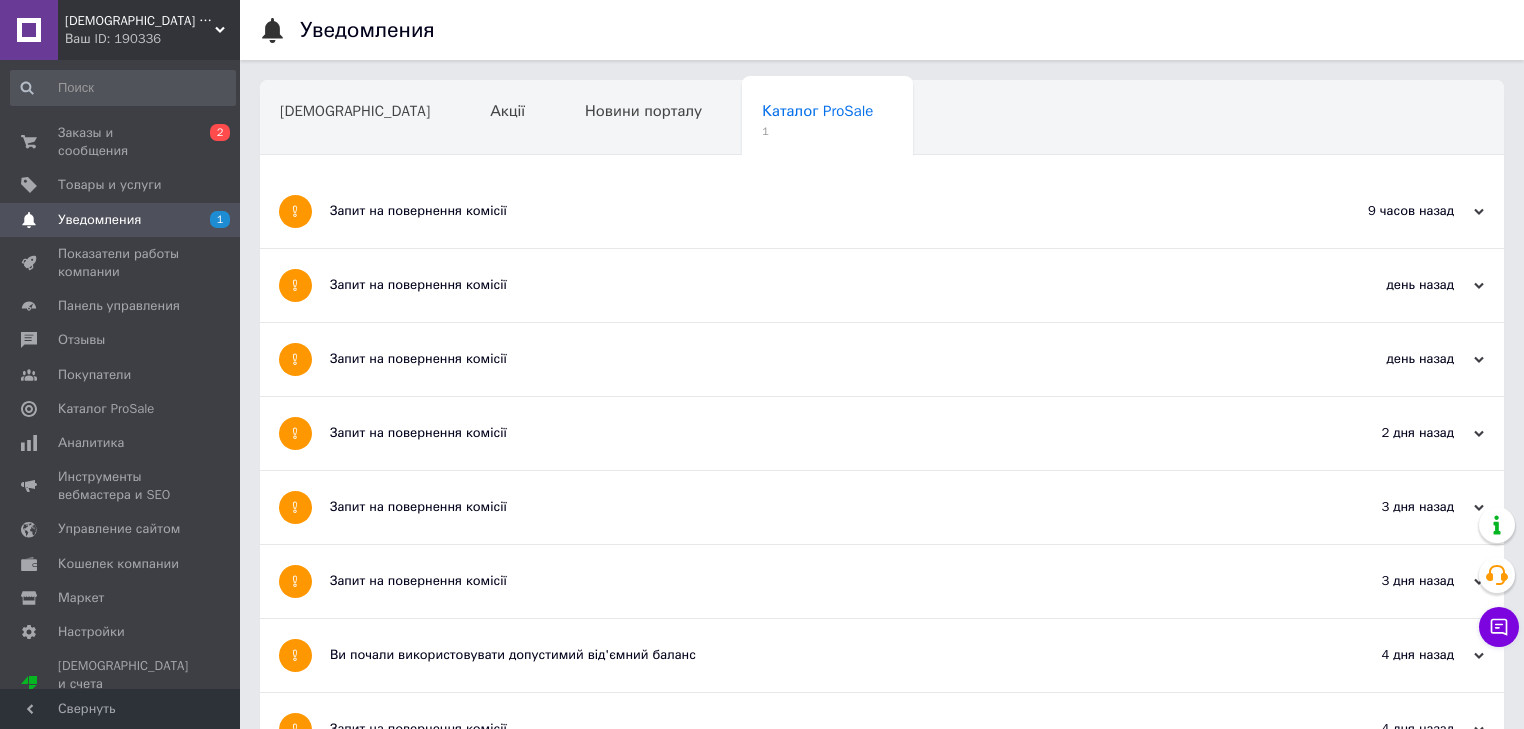 click on "Уведомления" at bounding box center [99, 220] 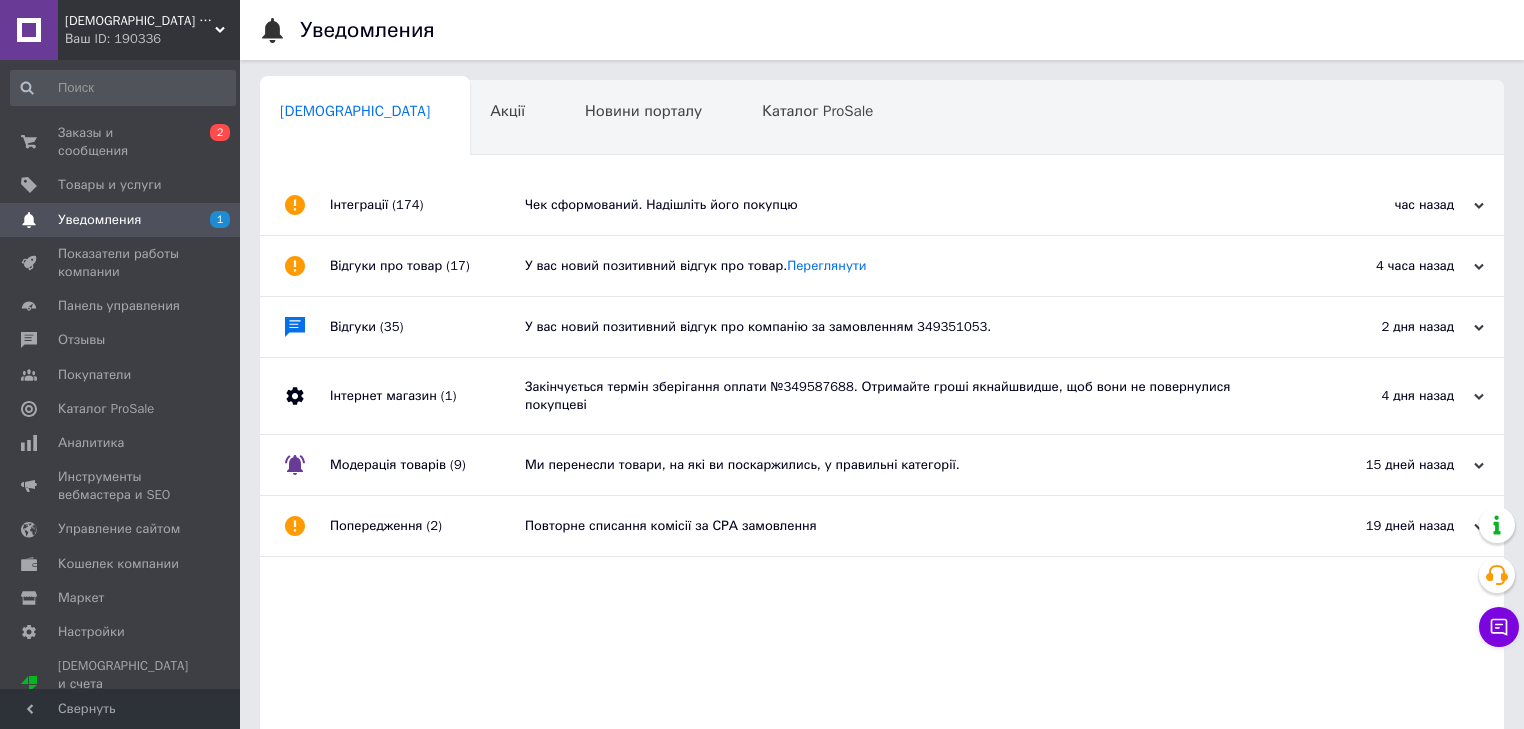 click on "час назад 12.07.2025" at bounding box center [1394, 205] 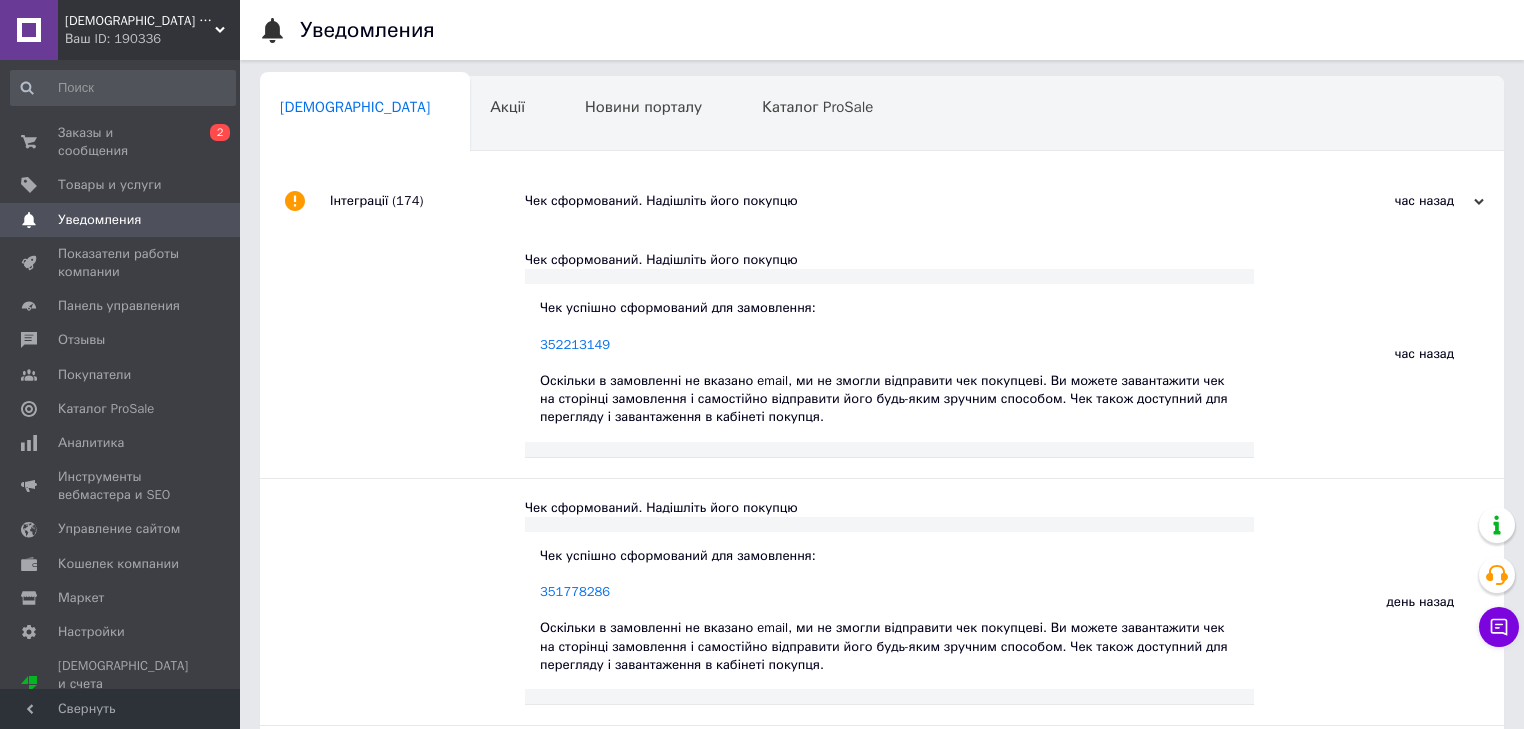 scroll, scrollTop: 0, scrollLeft: 0, axis: both 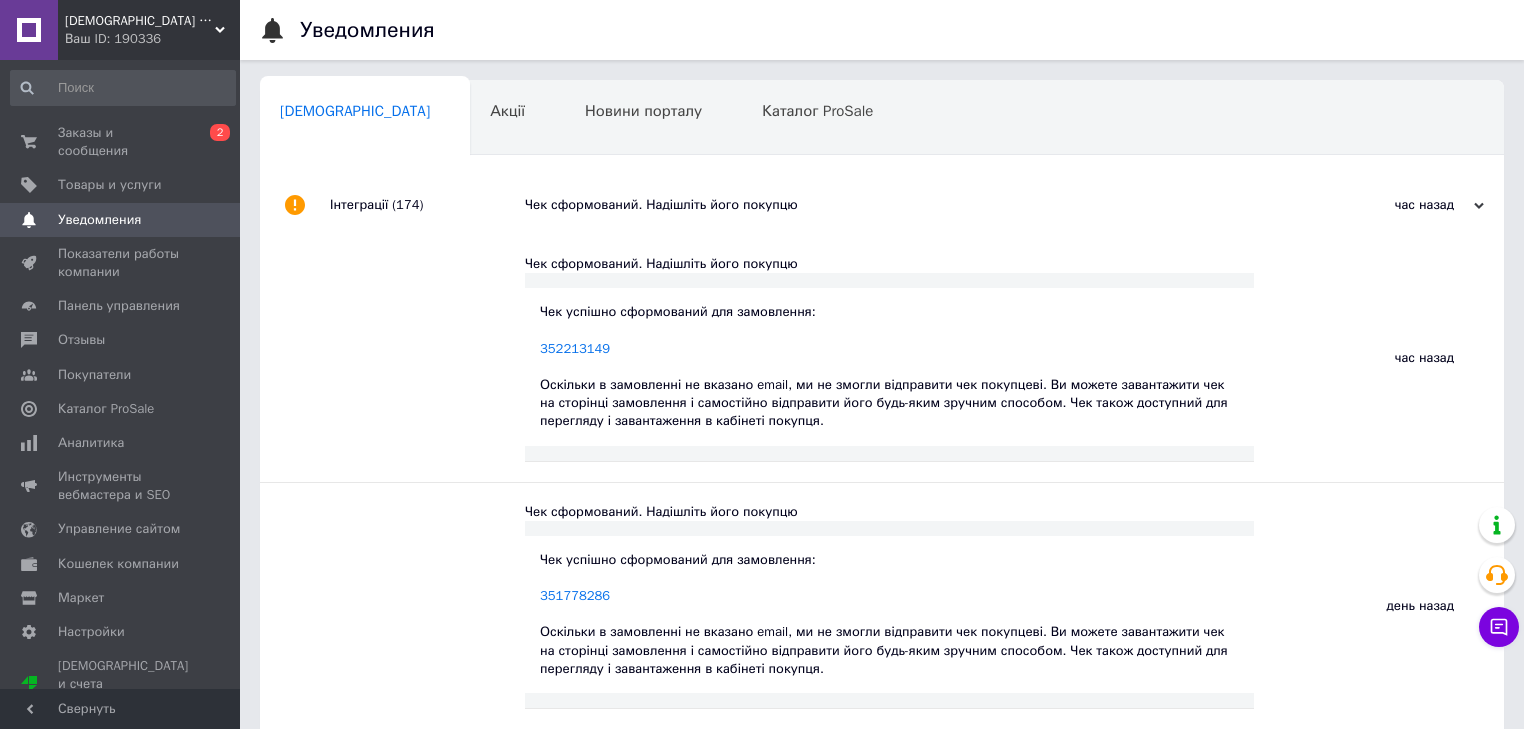 click 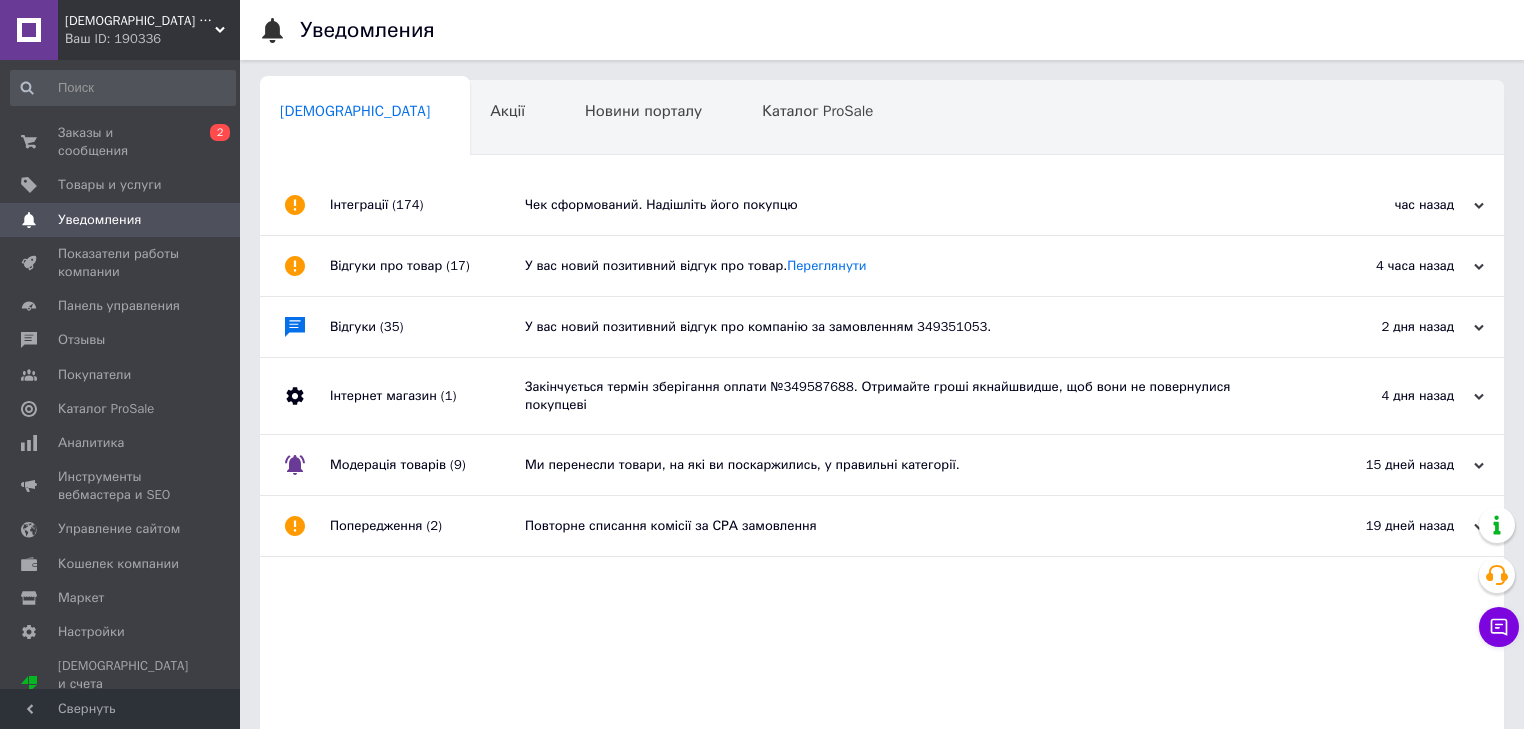 click 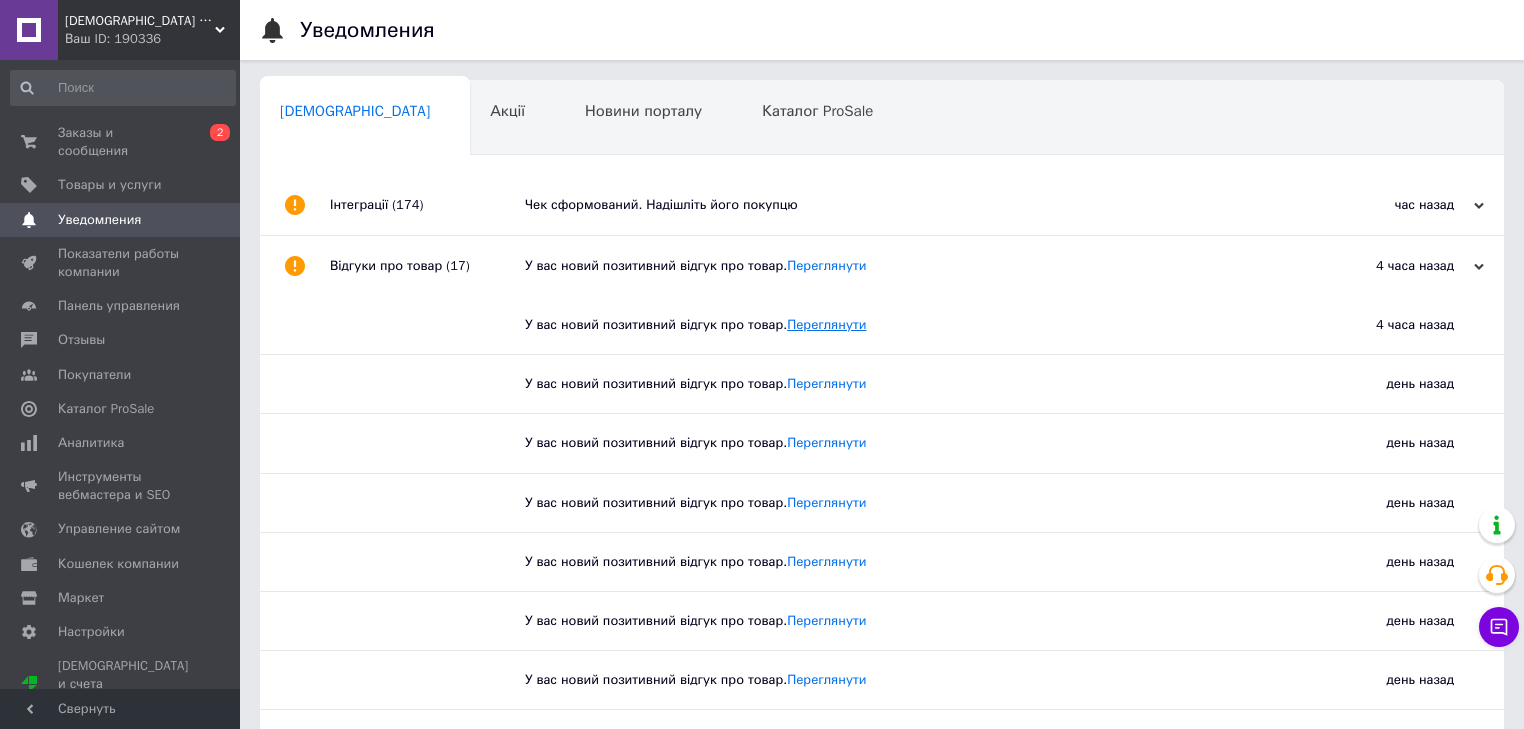 click on "Переглянути" at bounding box center [826, 324] 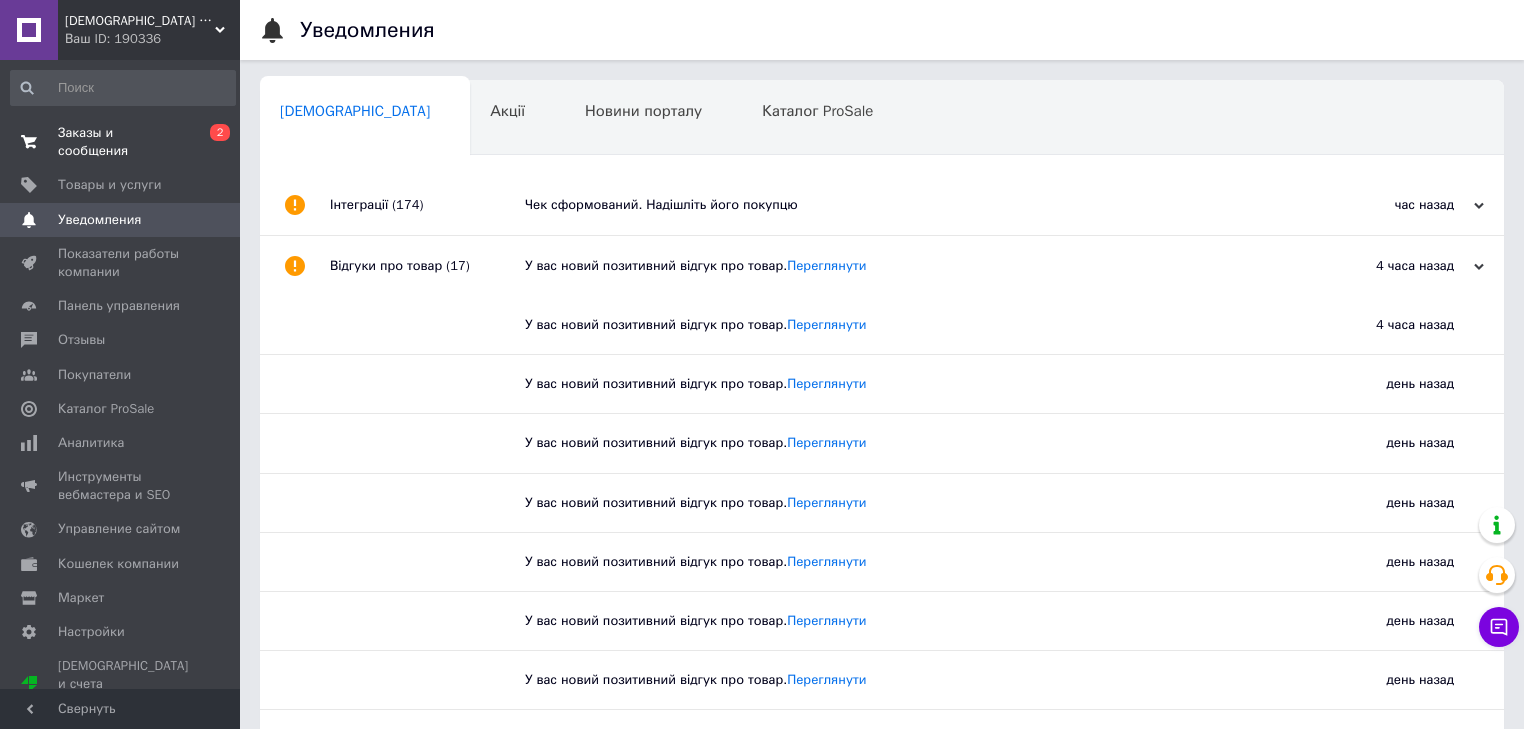 click on "Заказы и сообщения" at bounding box center (121, 142) 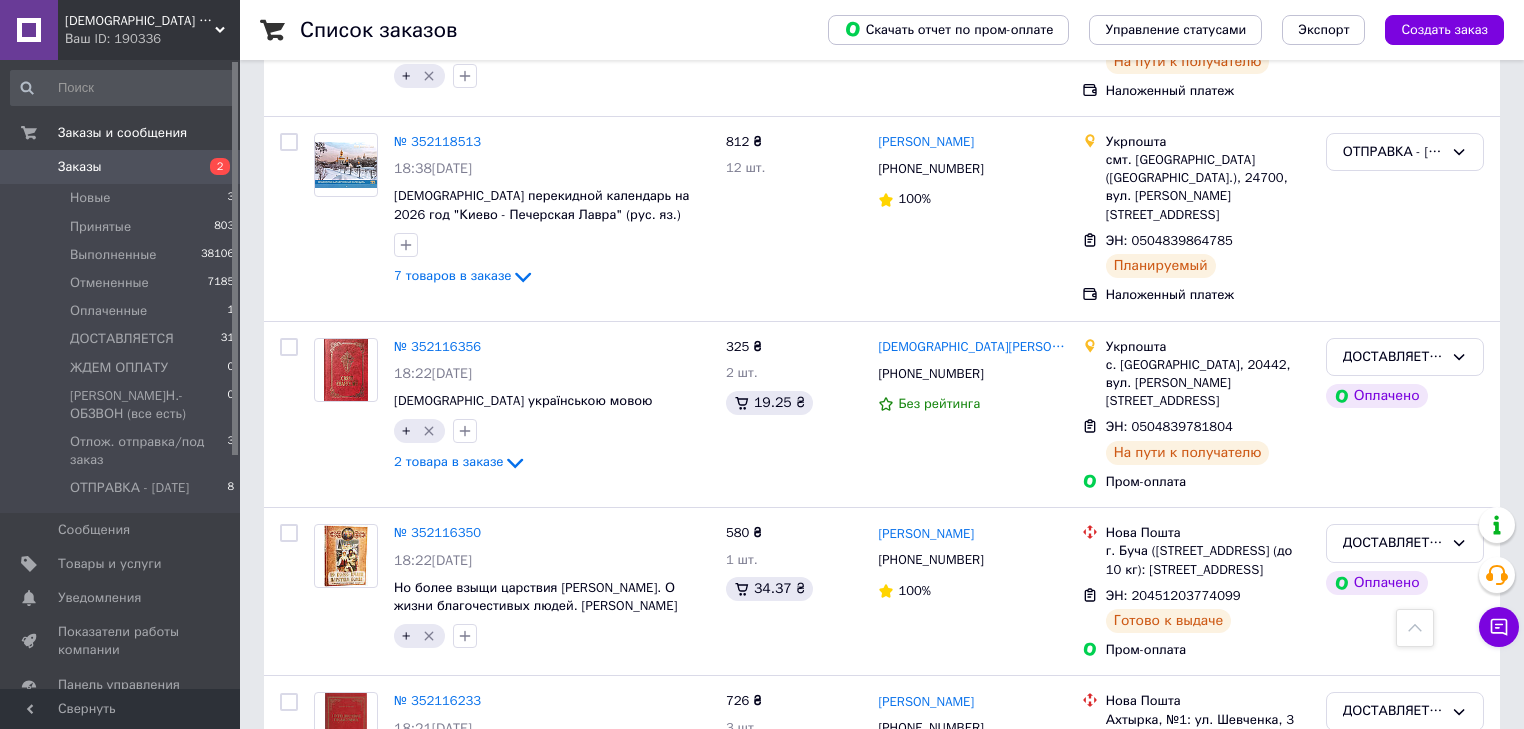 scroll, scrollTop: 2640, scrollLeft: 0, axis: vertical 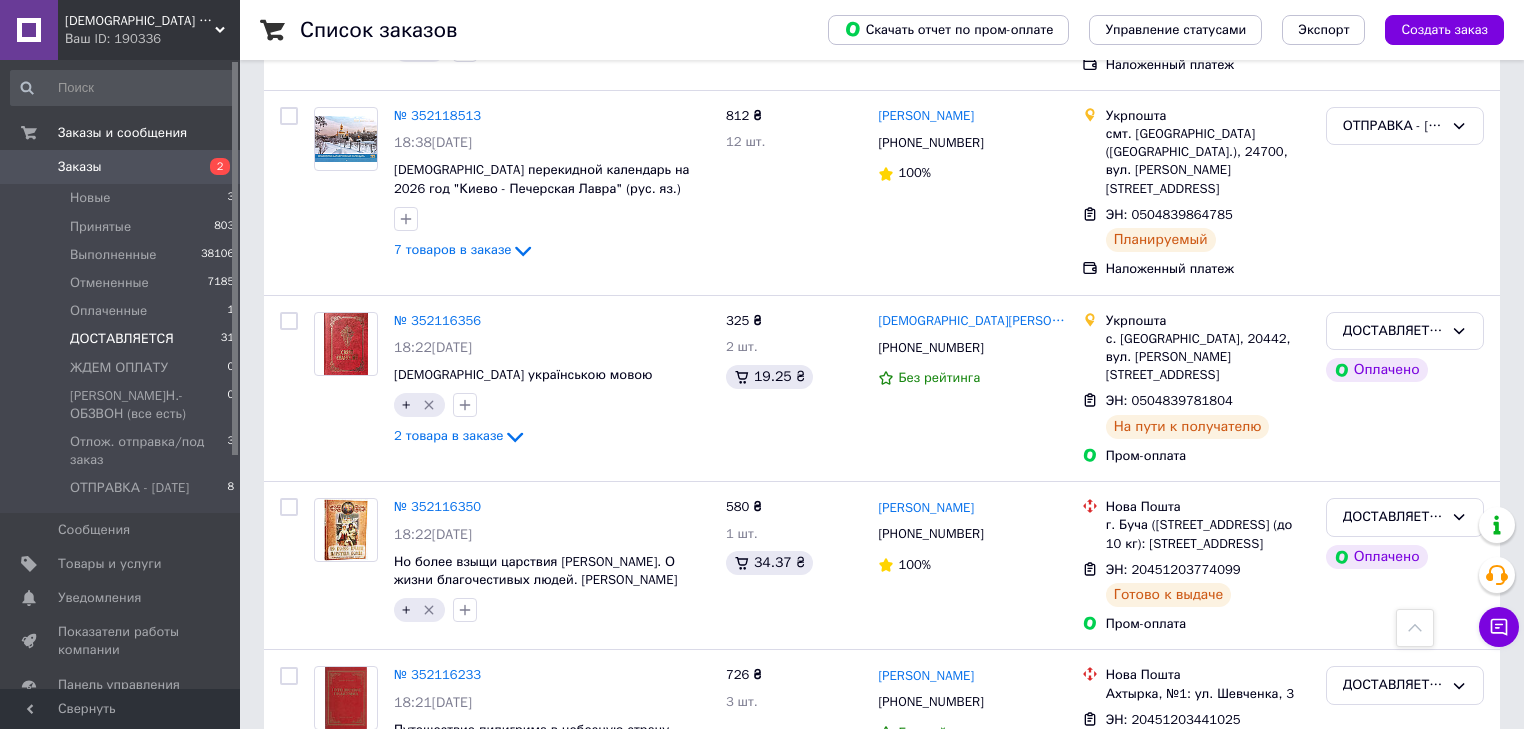 click on "ДОСТАВЛЯЕТСЯ" at bounding box center (122, 339) 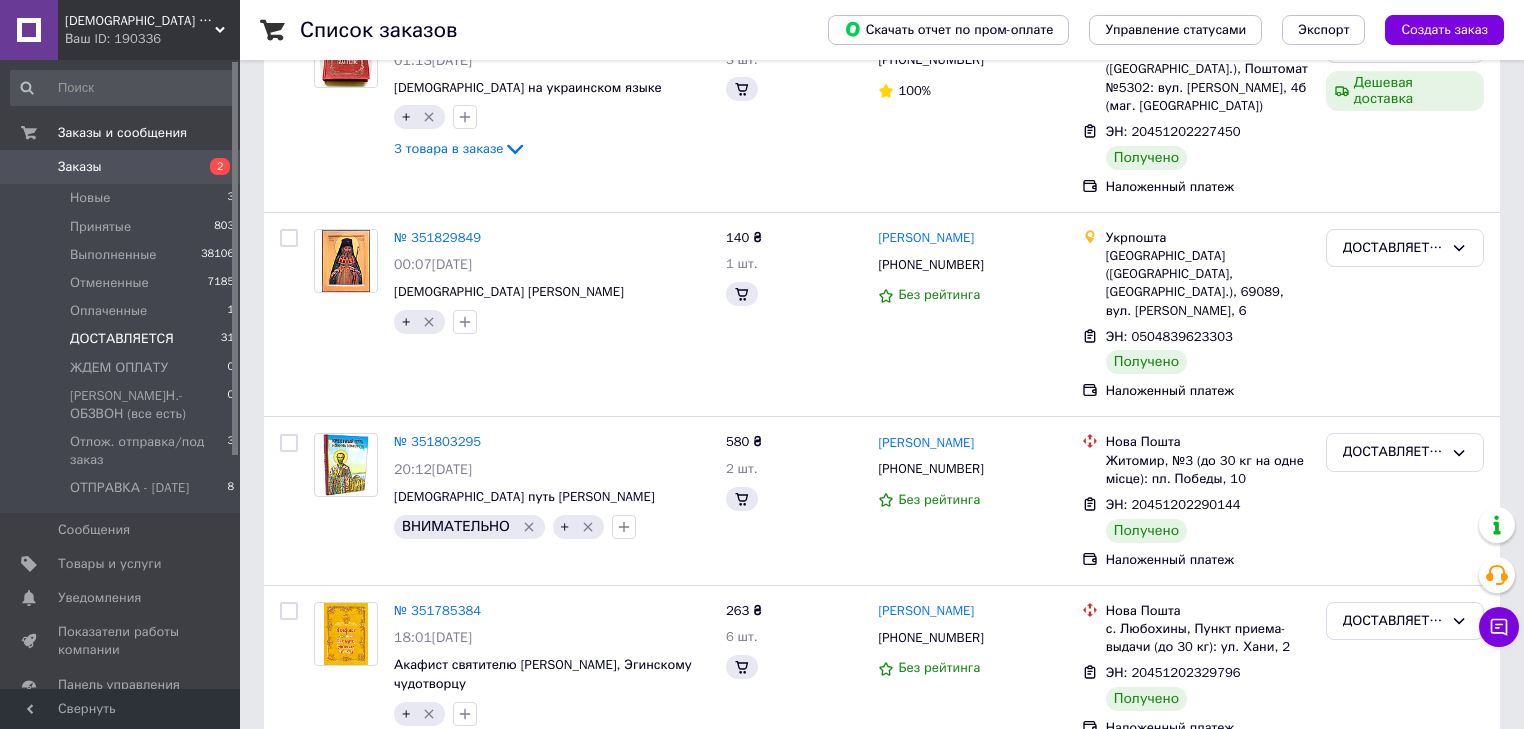 scroll, scrollTop: 0, scrollLeft: 0, axis: both 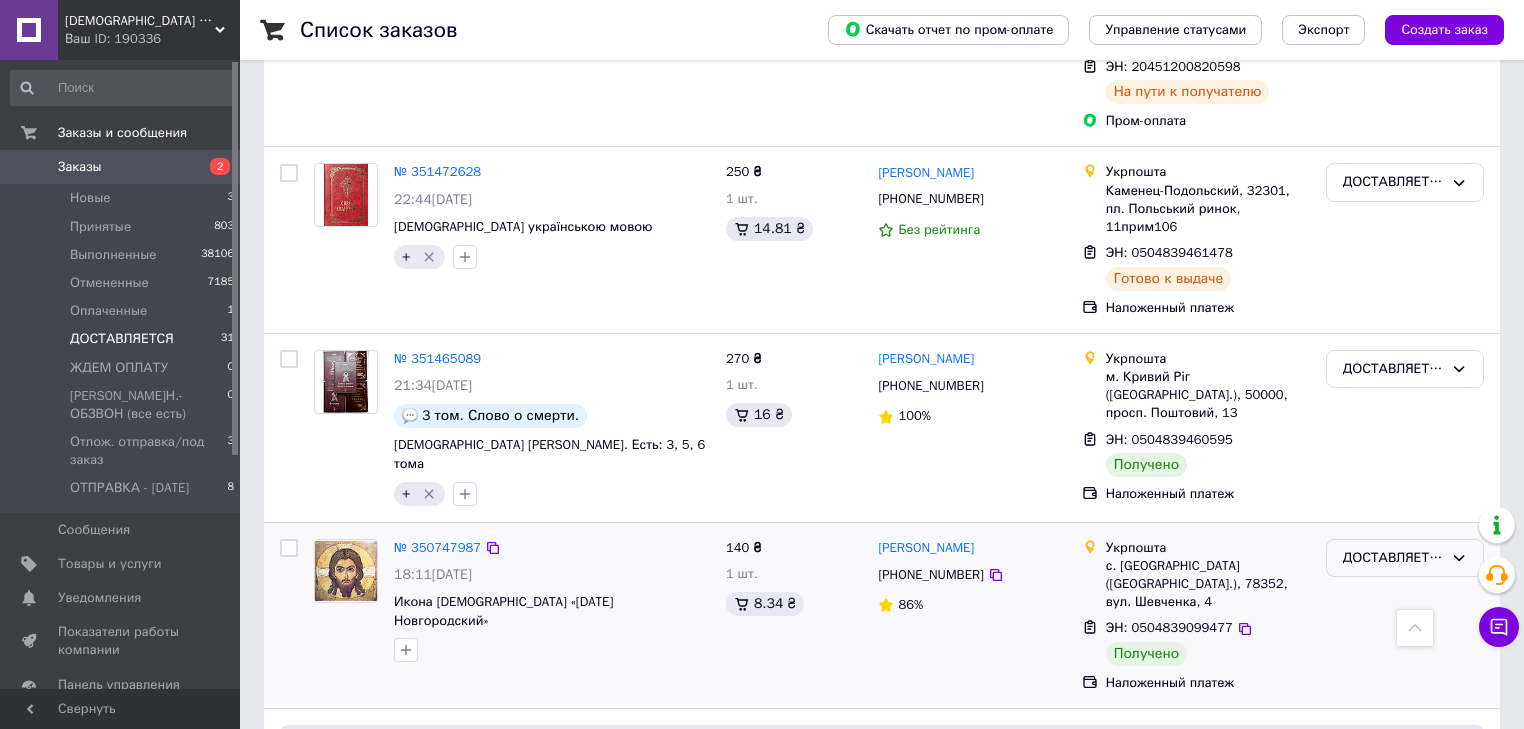 click on "ДОСТАВЛЯЕТСЯ" at bounding box center (1393, 558) 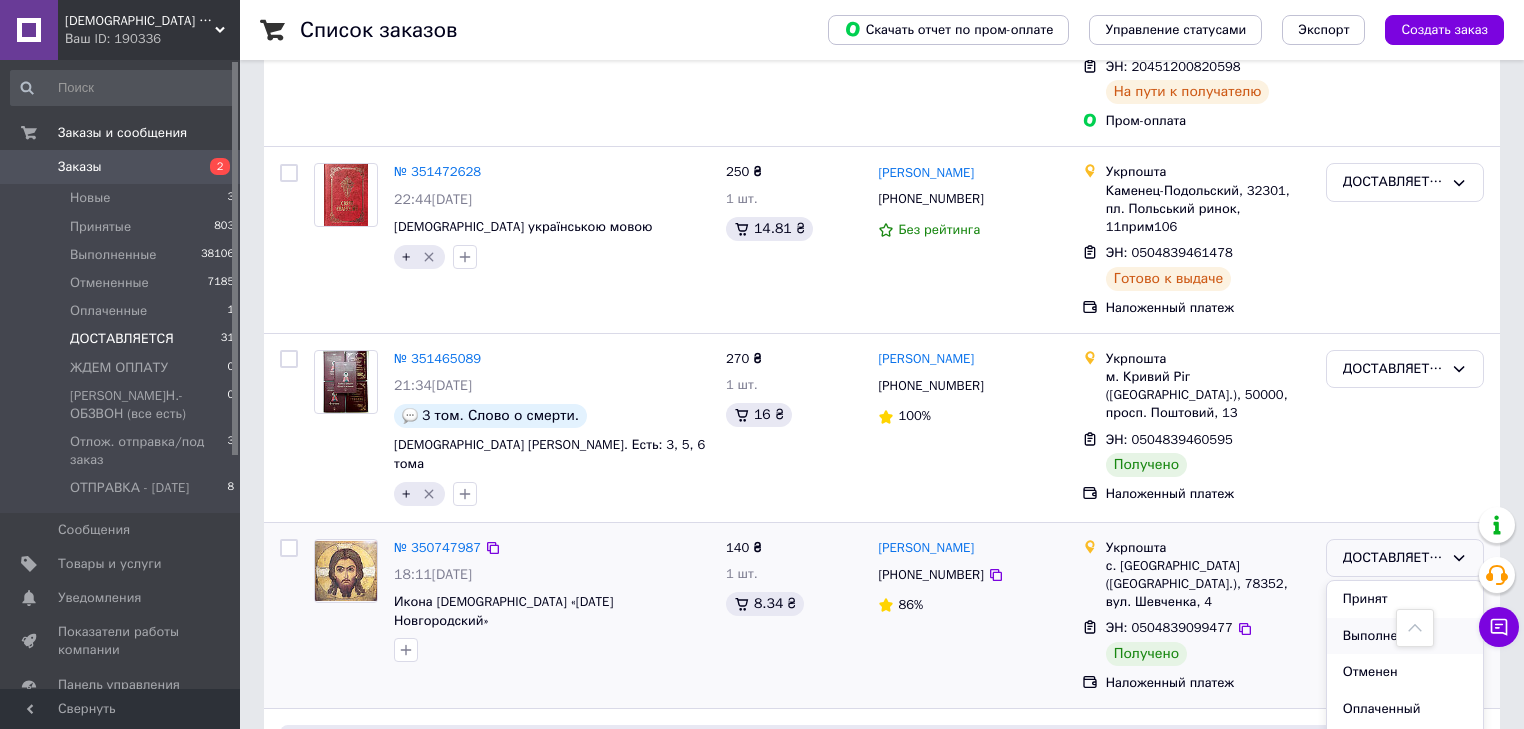 click on "Выполнен" at bounding box center (1405, 636) 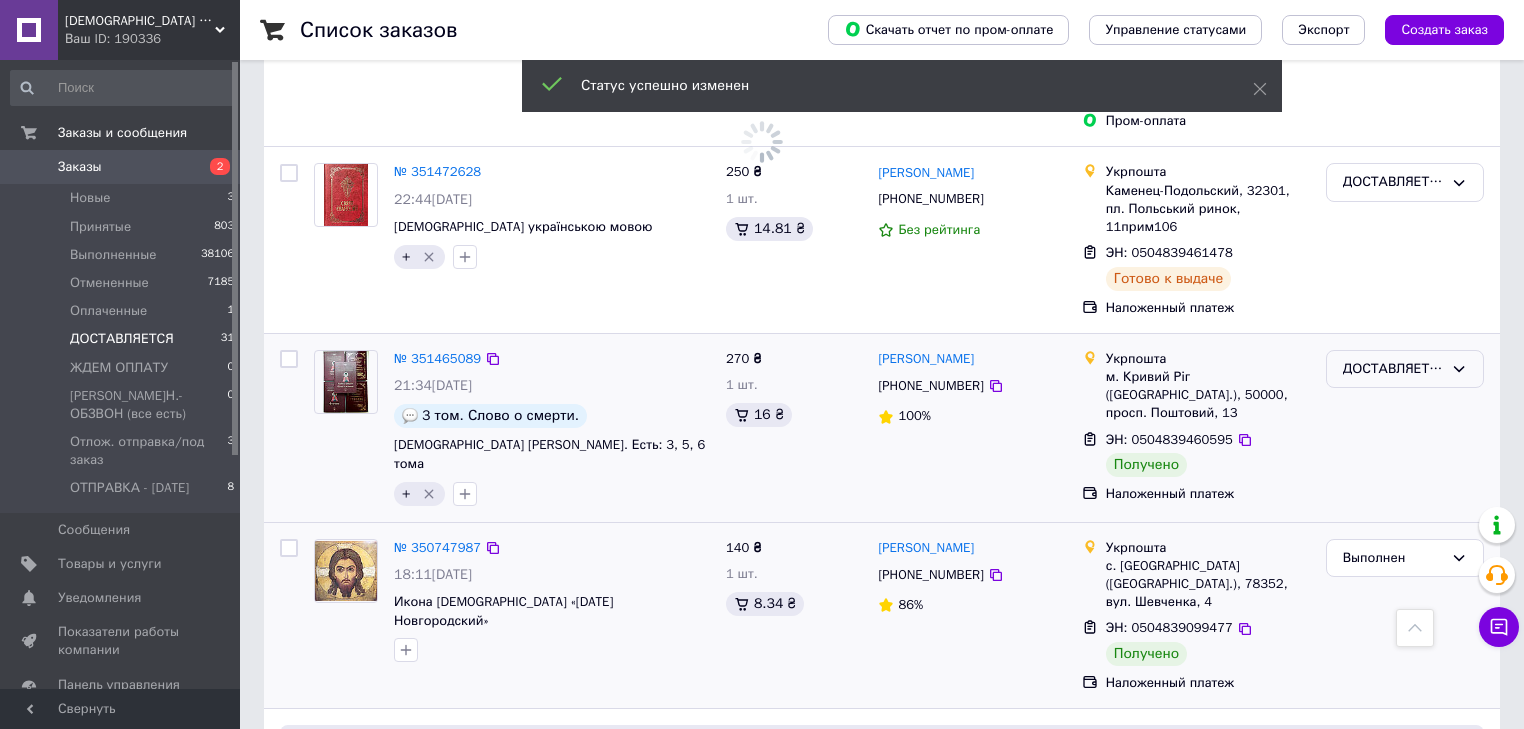 click on "ДОСТАВЛЯЕТСЯ" at bounding box center [1393, 369] 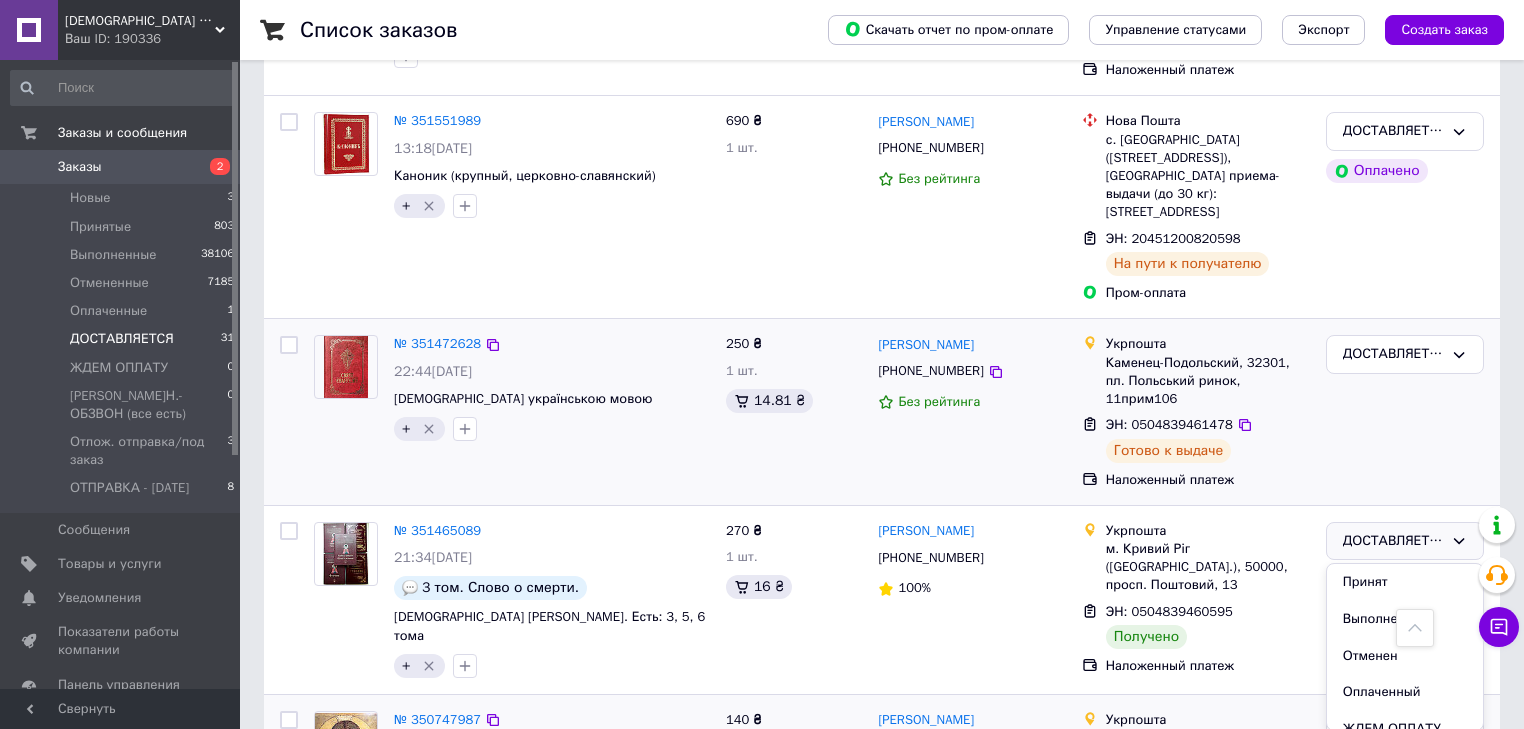 scroll, scrollTop: 5126, scrollLeft: 0, axis: vertical 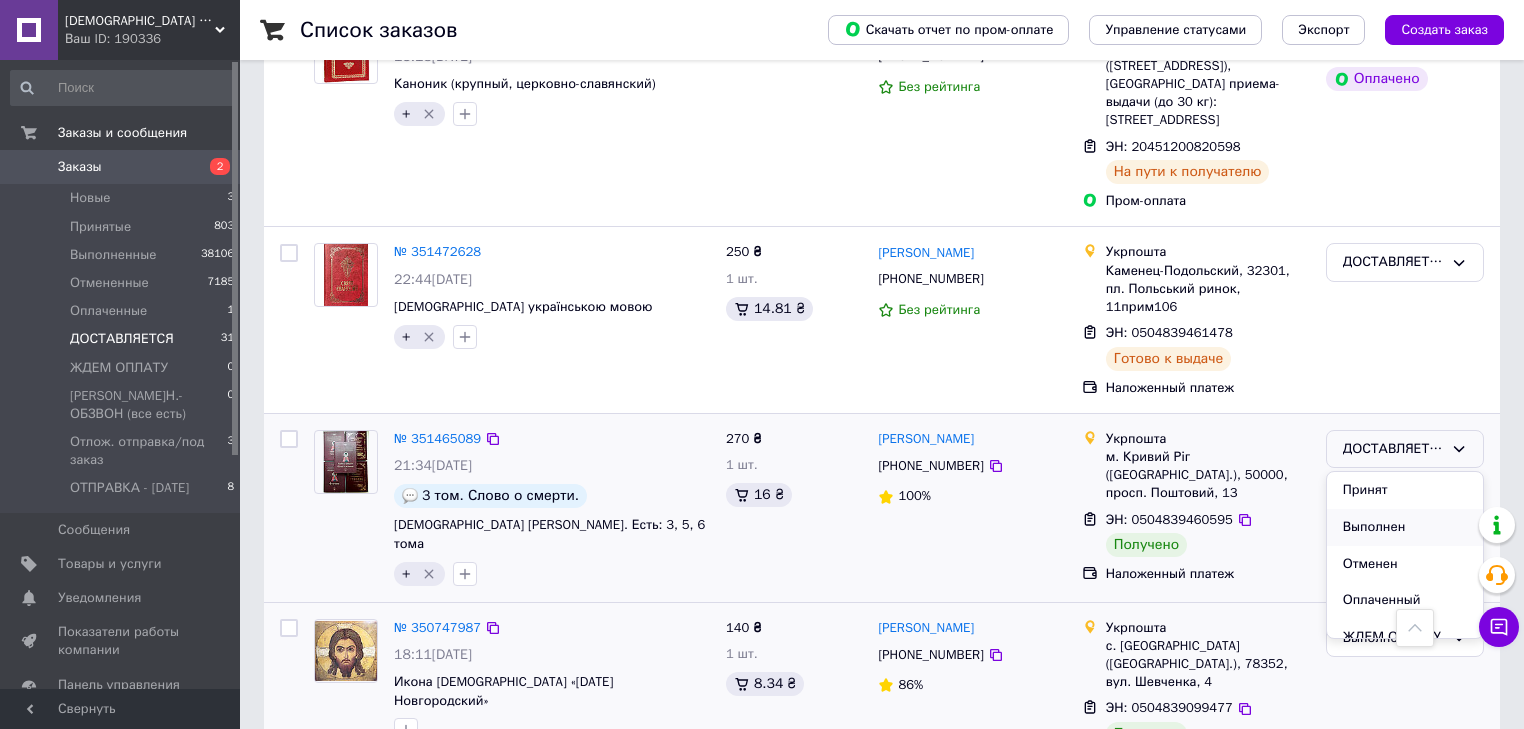 click on "Выполнен" at bounding box center (1405, 527) 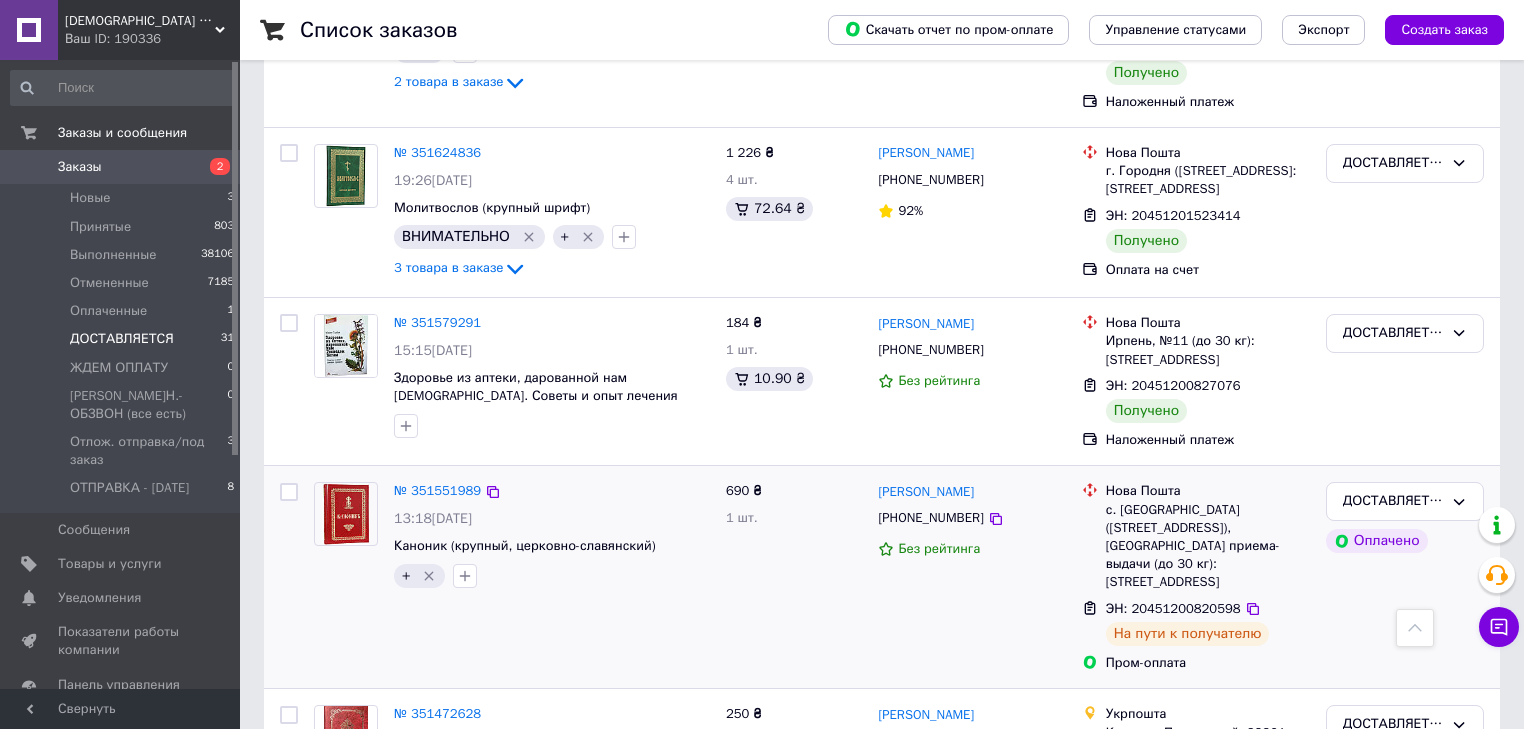 scroll, scrollTop: 4638, scrollLeft: 0, axis: vertical 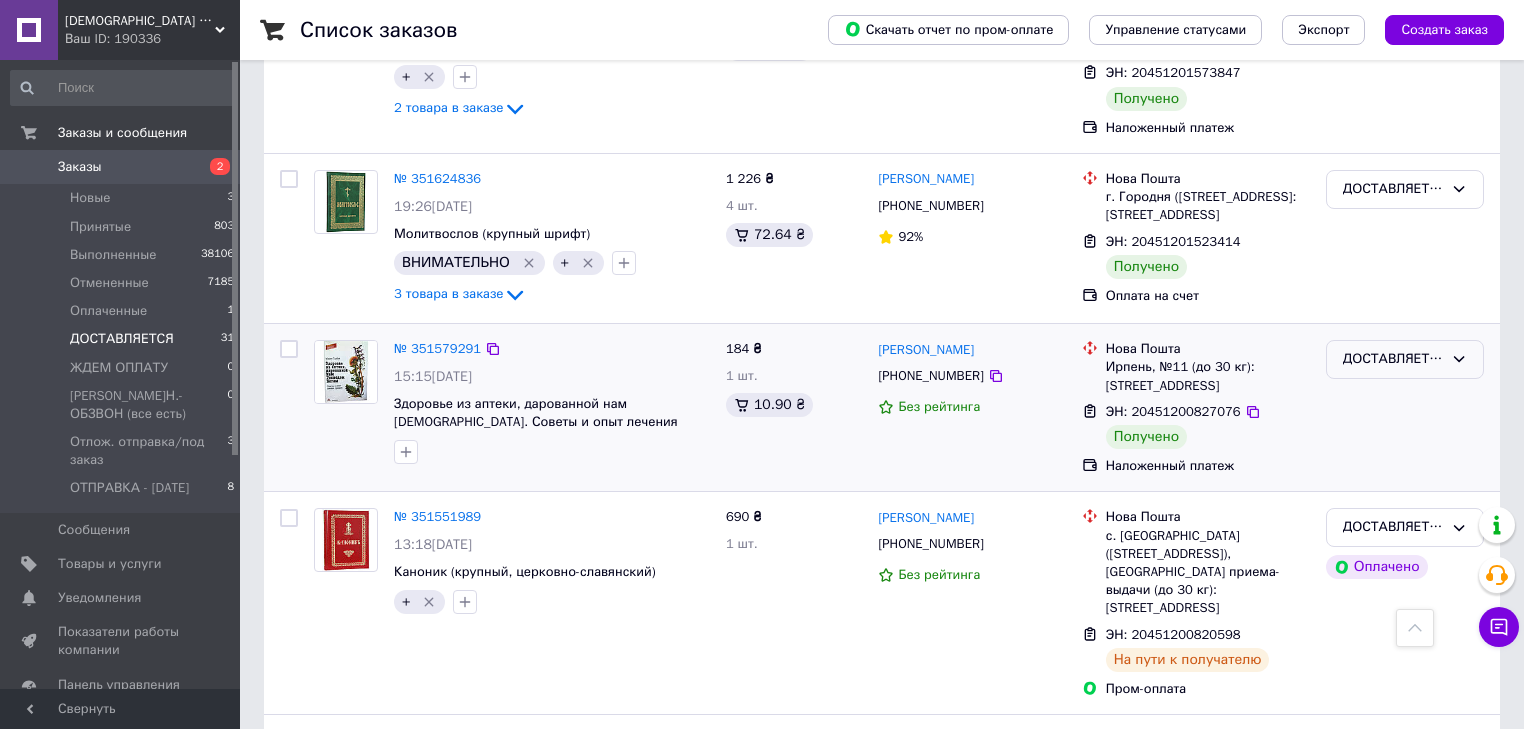 click on "ДОСТАВЛЯЕТСЯ" at bounding box center (1393, 359) 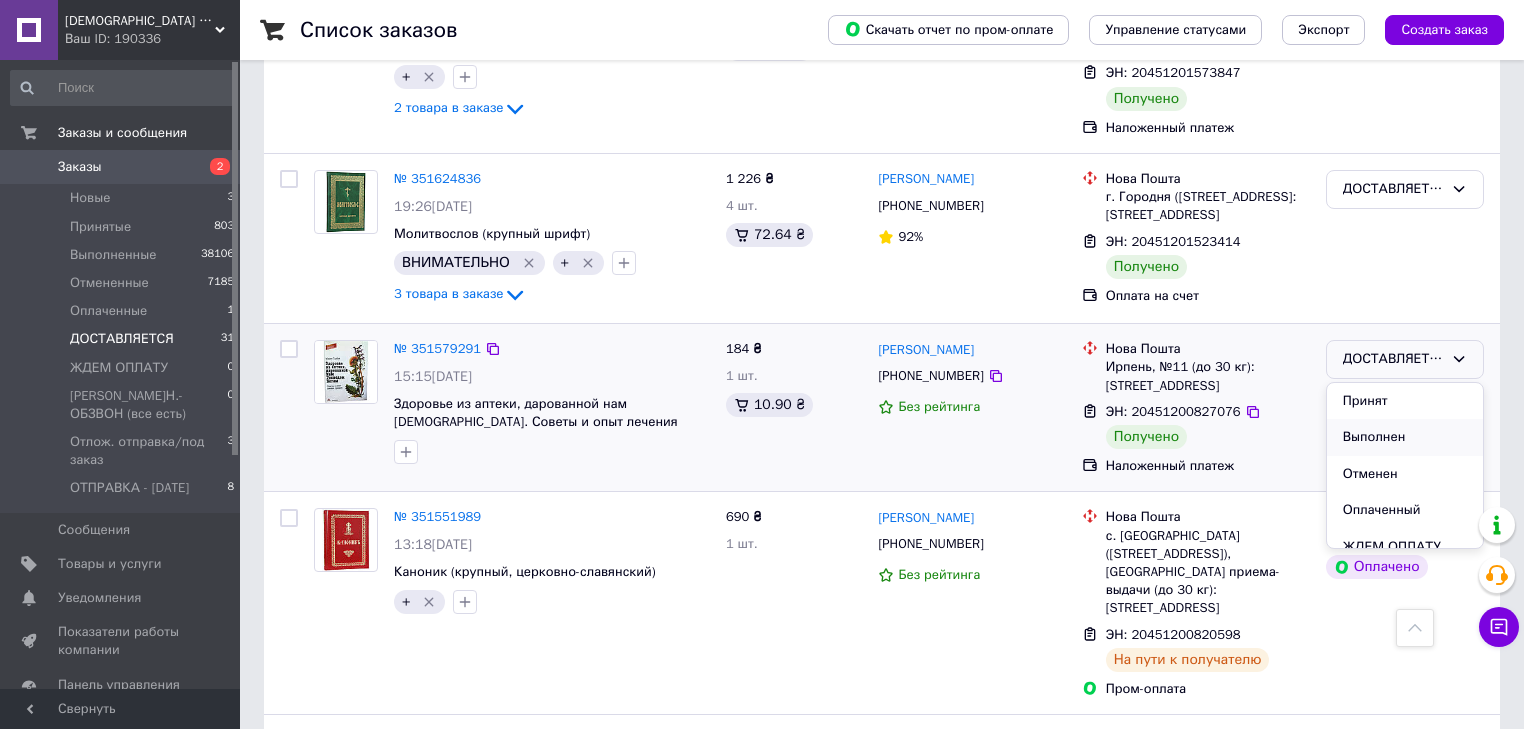 click on "Выполнен" at bounding box center (1405, 437) 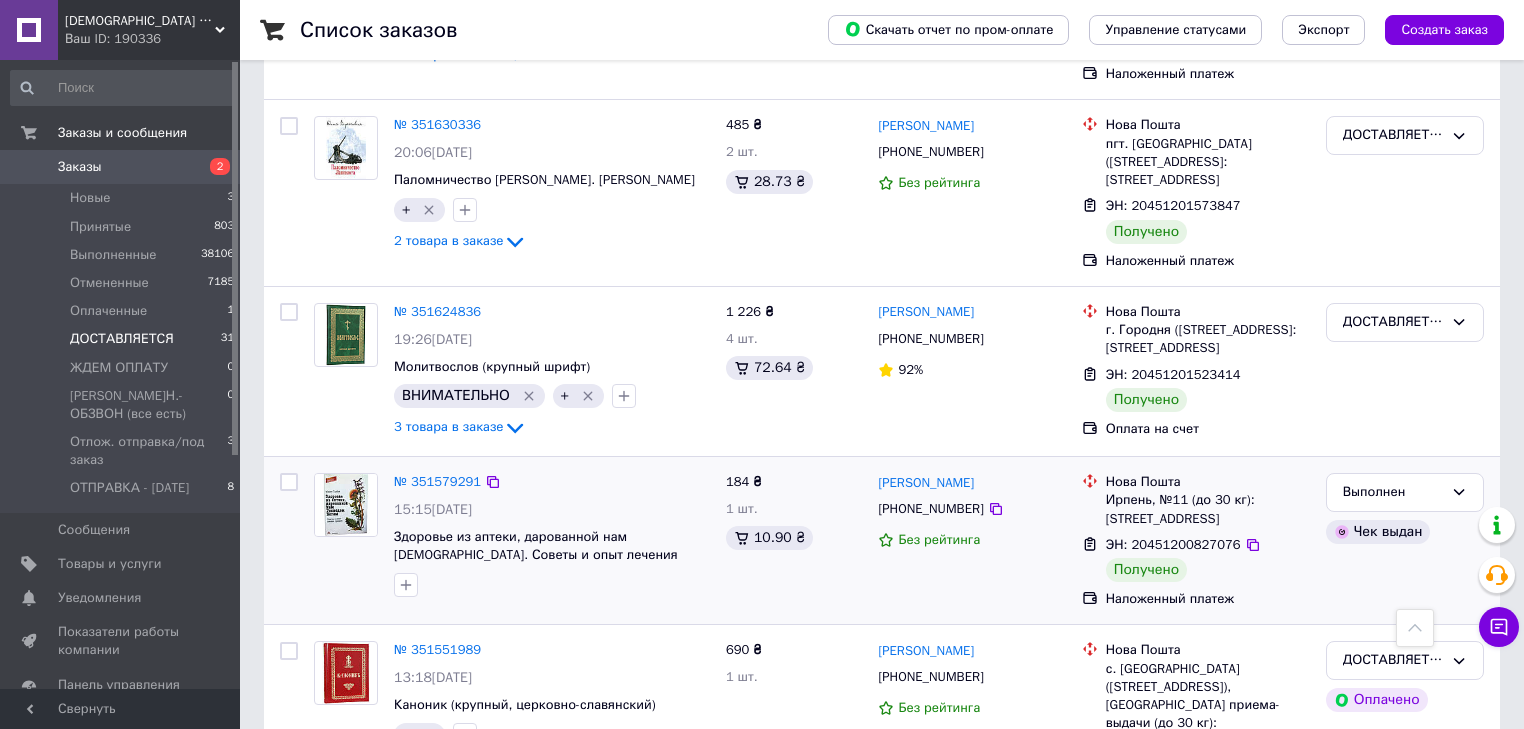 scroll, scrollTop: 4398, scrollLeft: 0, axis: vertical 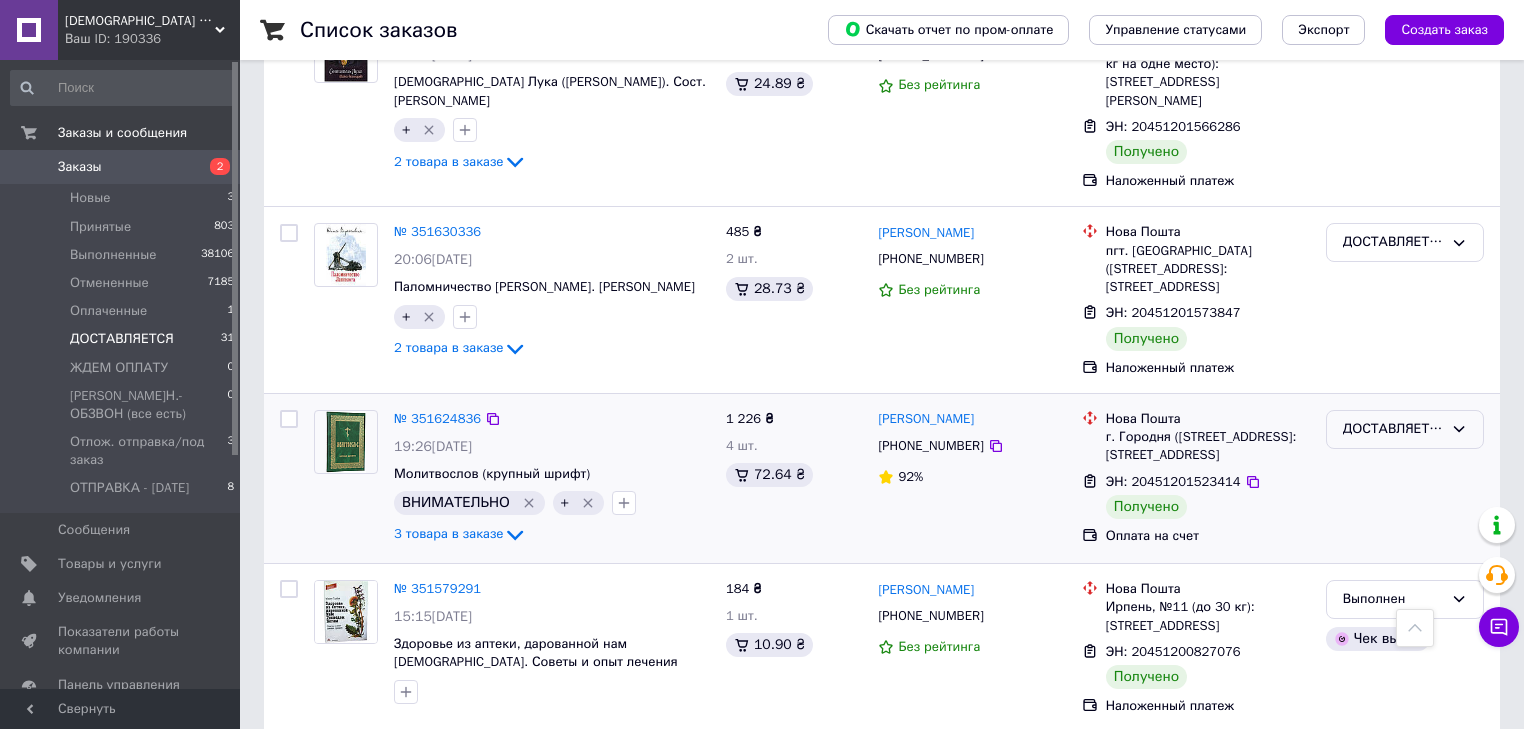 click on "ДОСТАВЛЯЕТСЯ" at bounding box center (1393, 429) 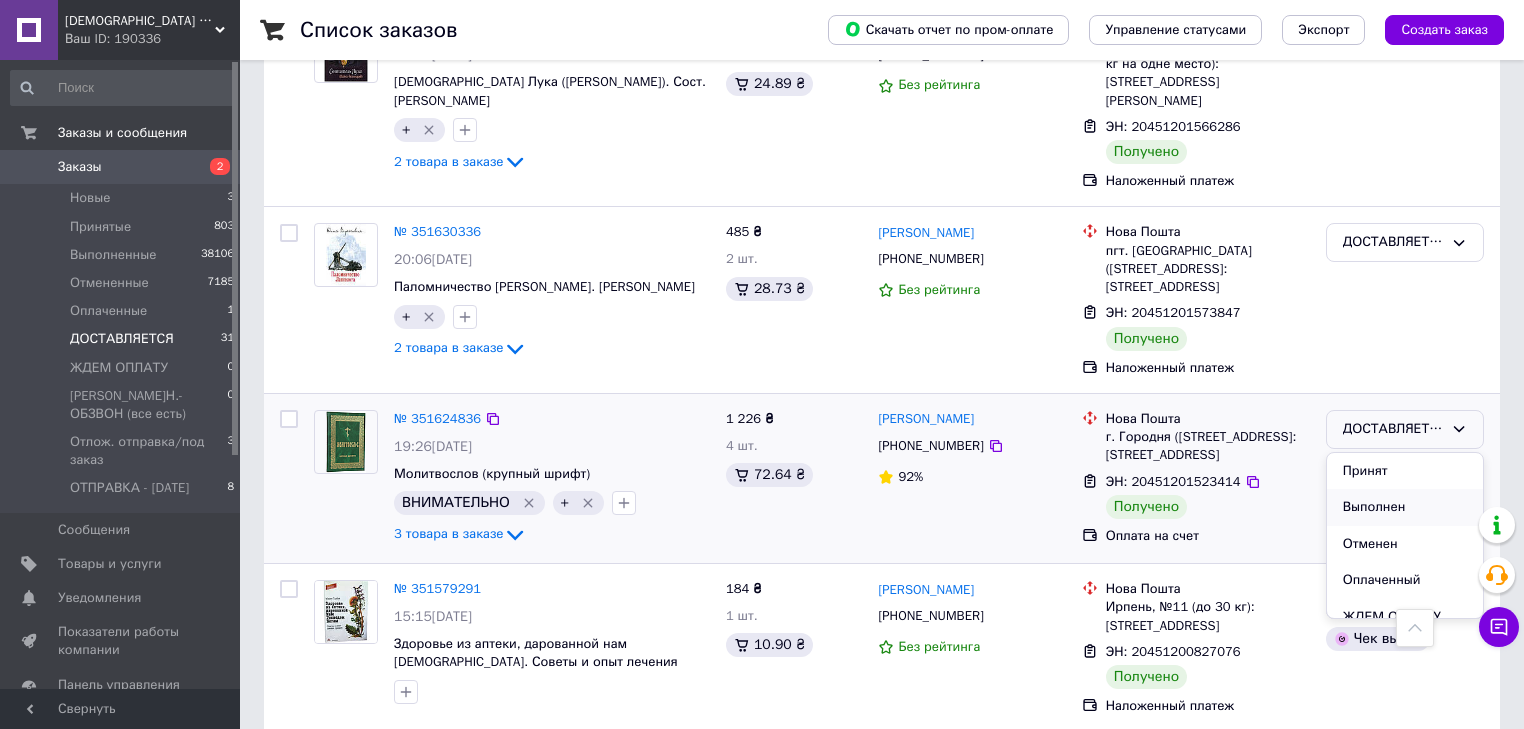 click on "Выполнен" at bounding box center [1405, 507] 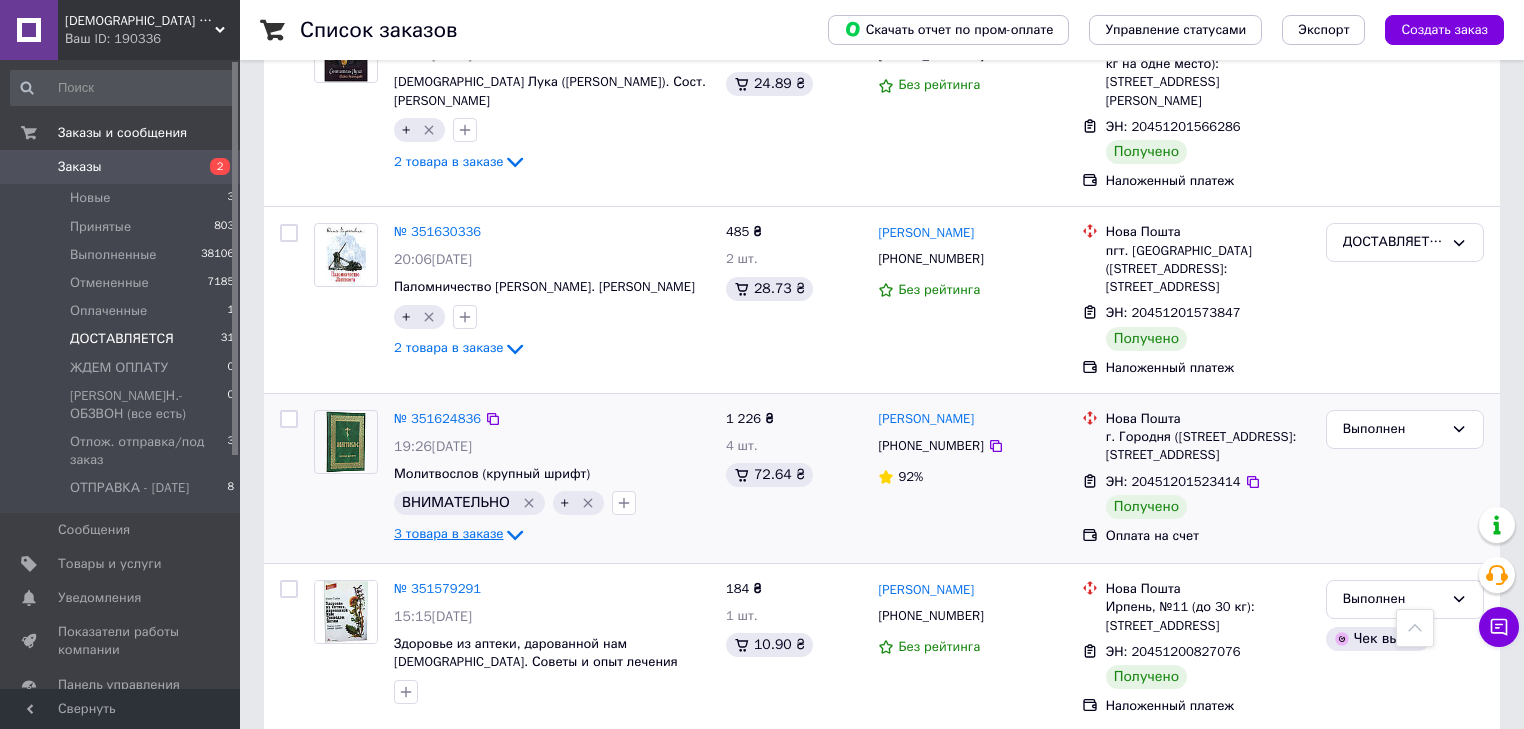 click 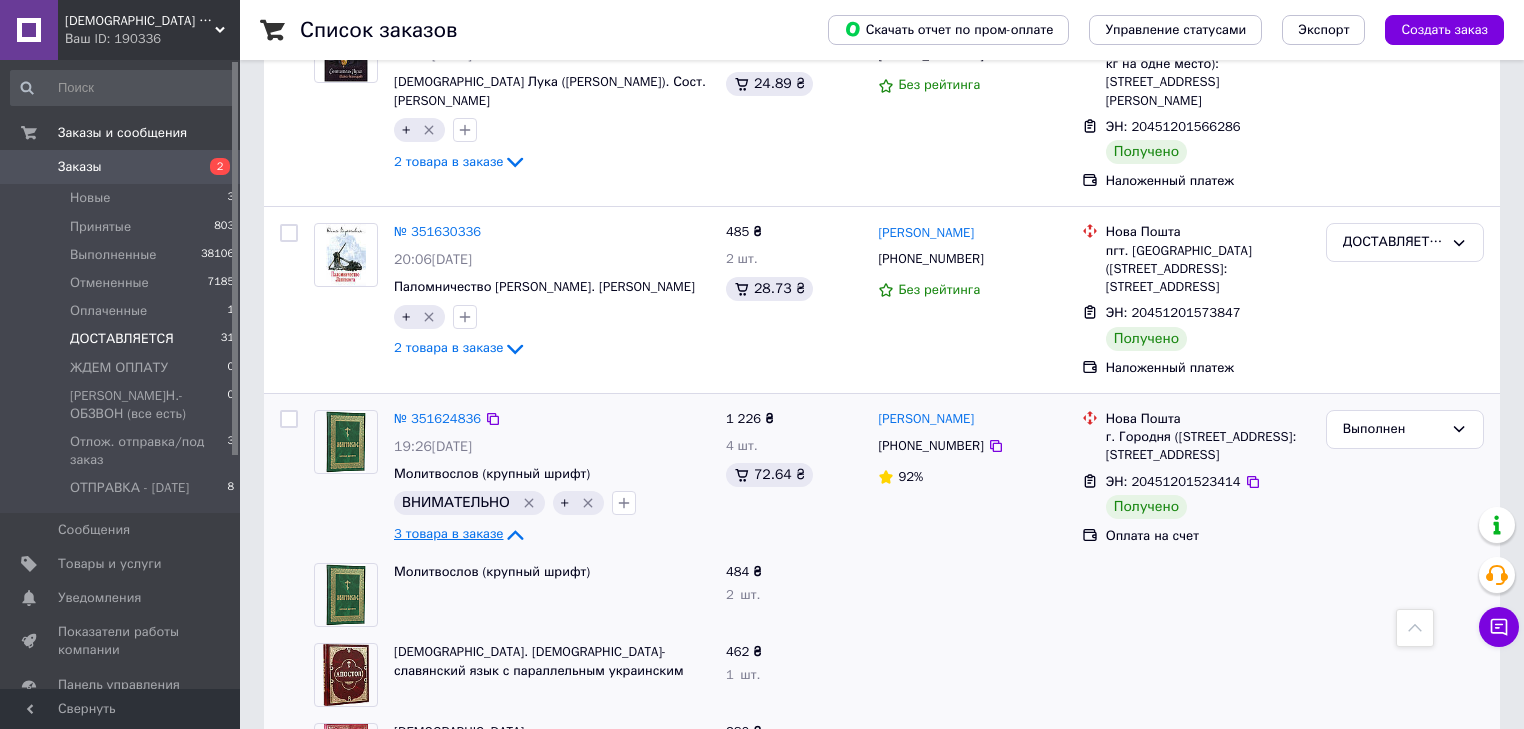 click 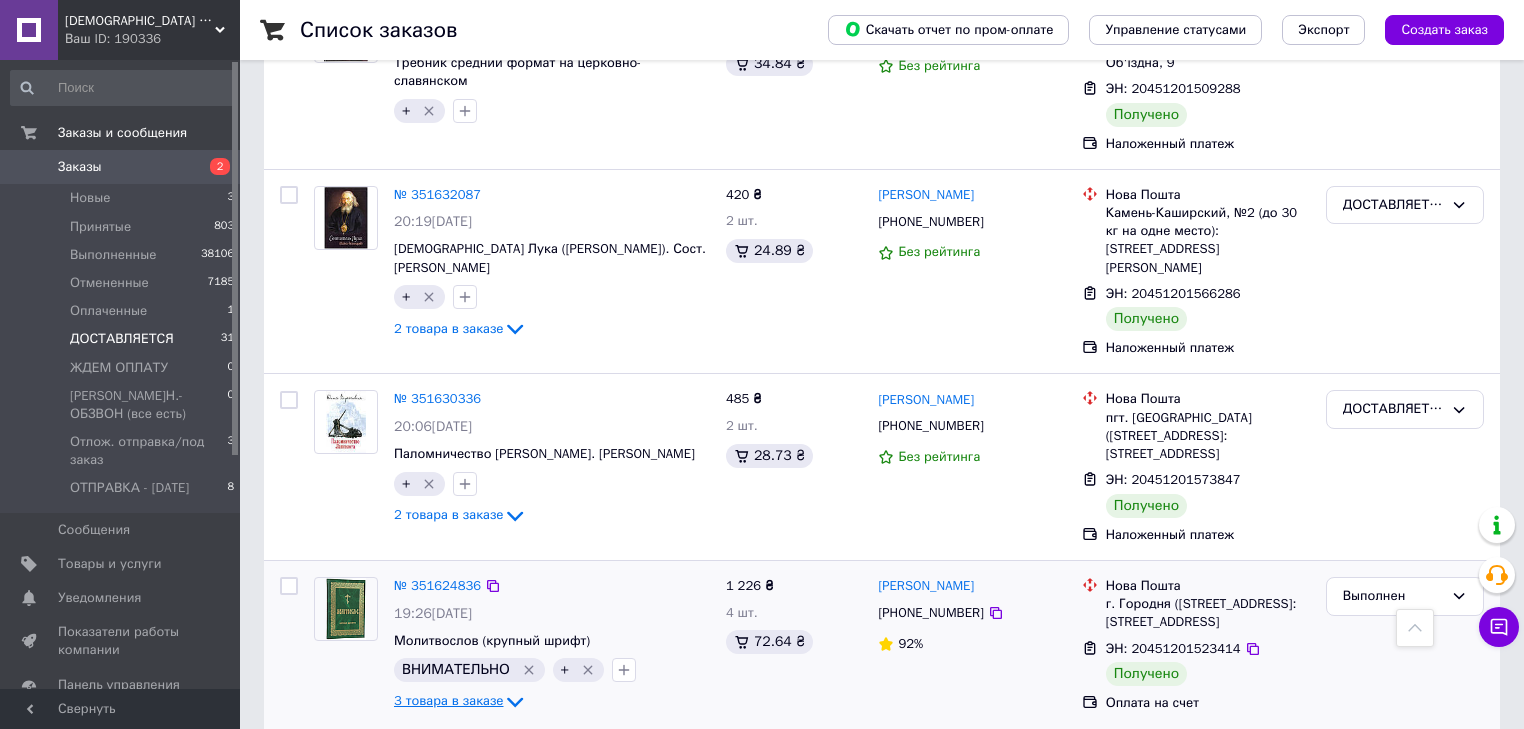 scroll, scrollTop: 4158, scrollLeft: 0, axis: vertical 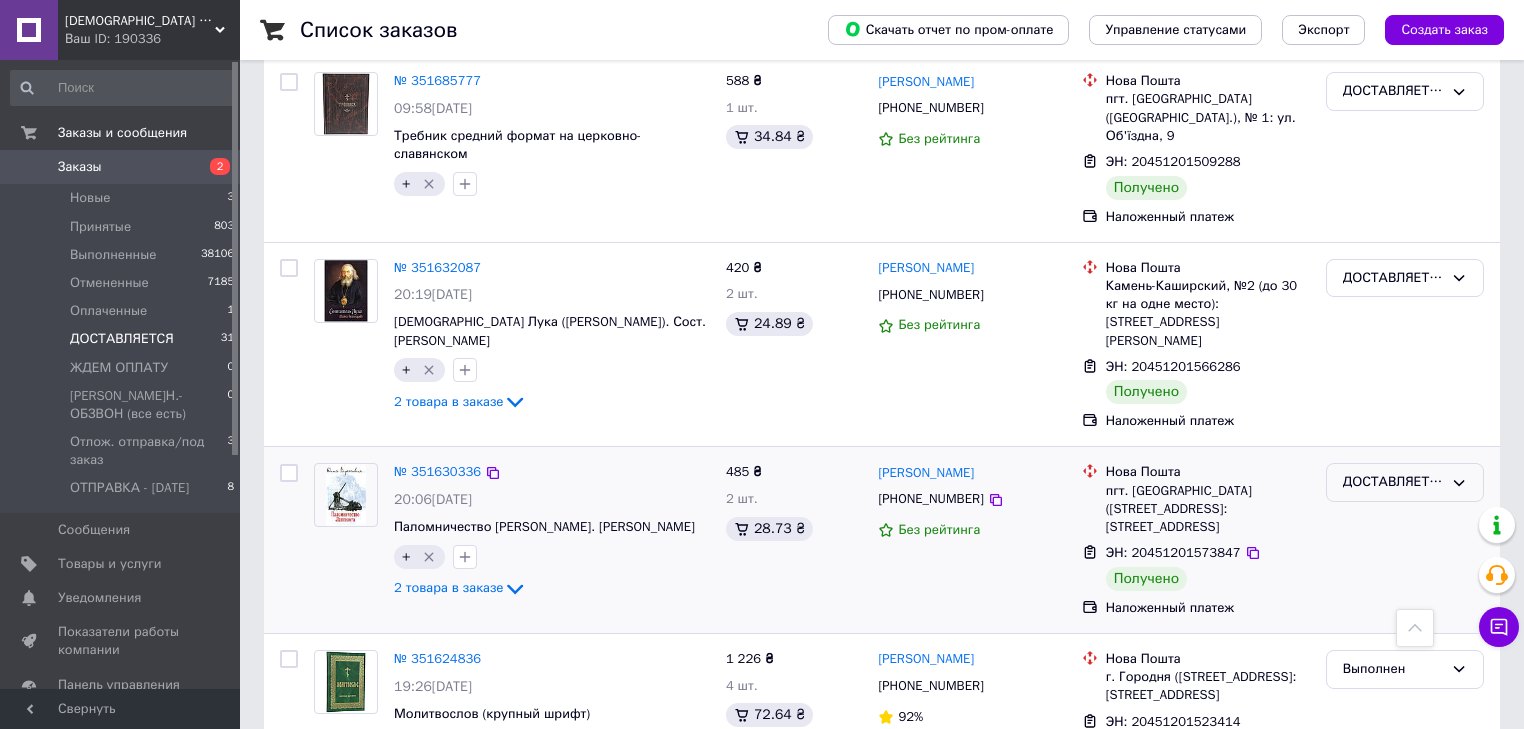 click on "ДОСТАВЛЯЕТСЯ" at bounding box center [1393, 482] 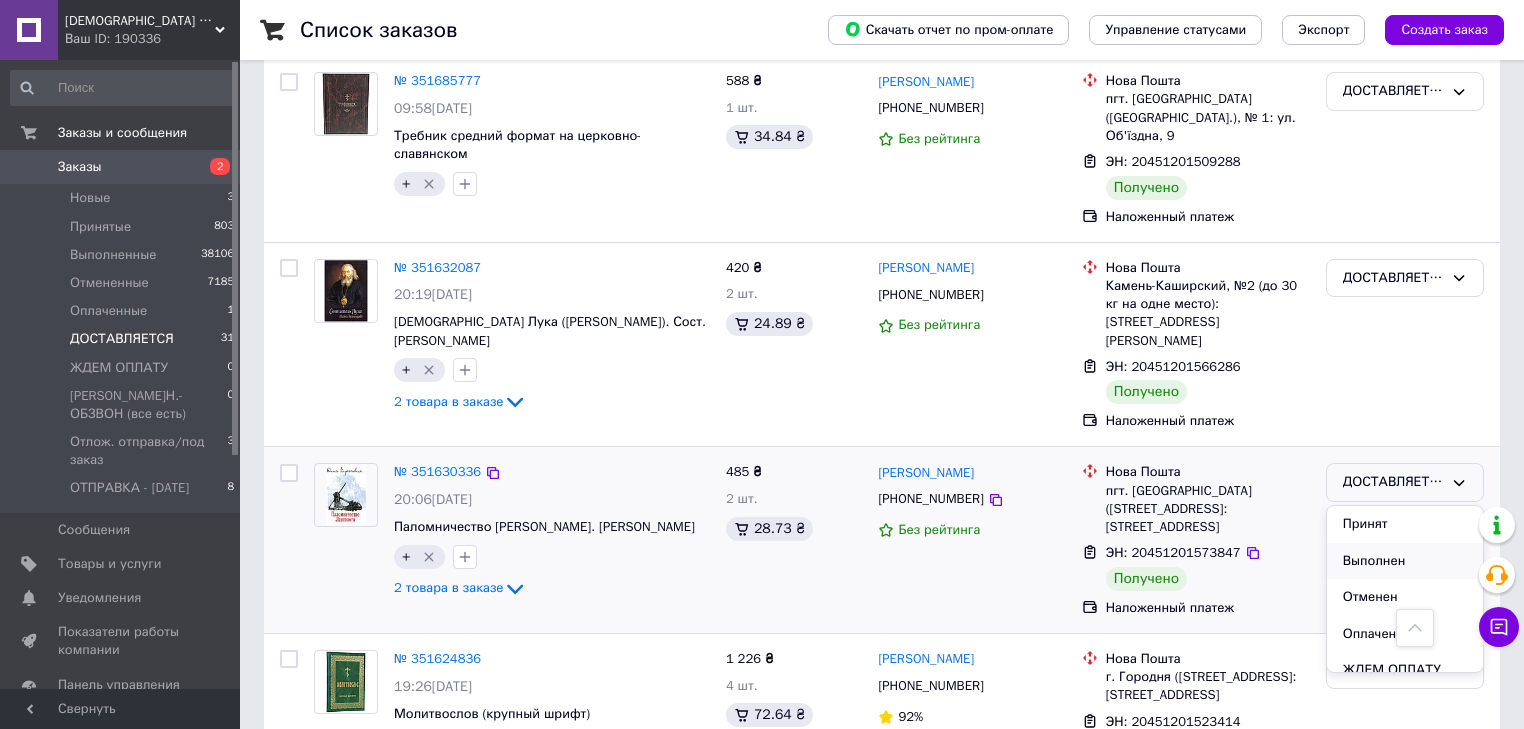 click on "Выполнен" at bounding box center [1405, 561] 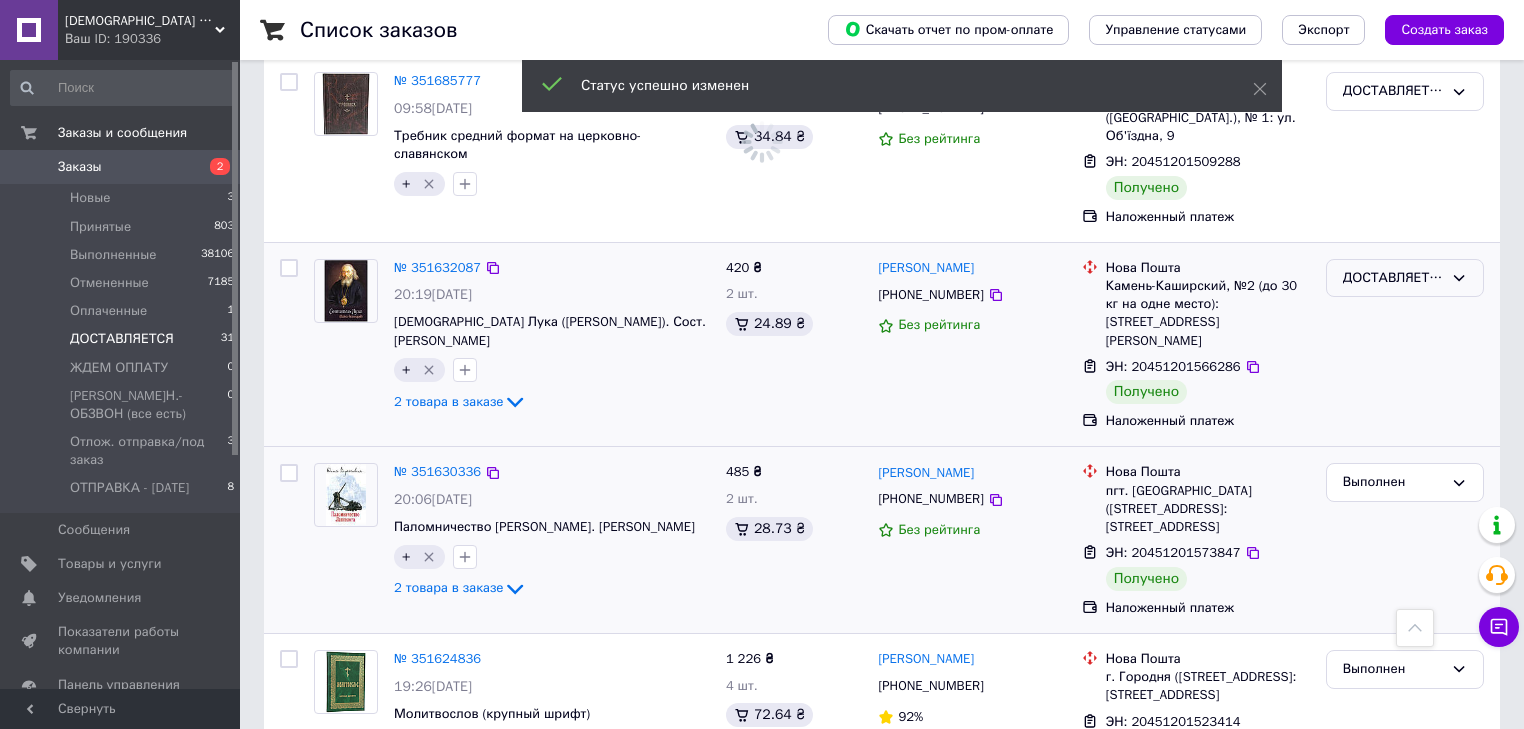 click on "ДОСТАВЛЯЕТСЯ" at bounding box center [1393, 278] 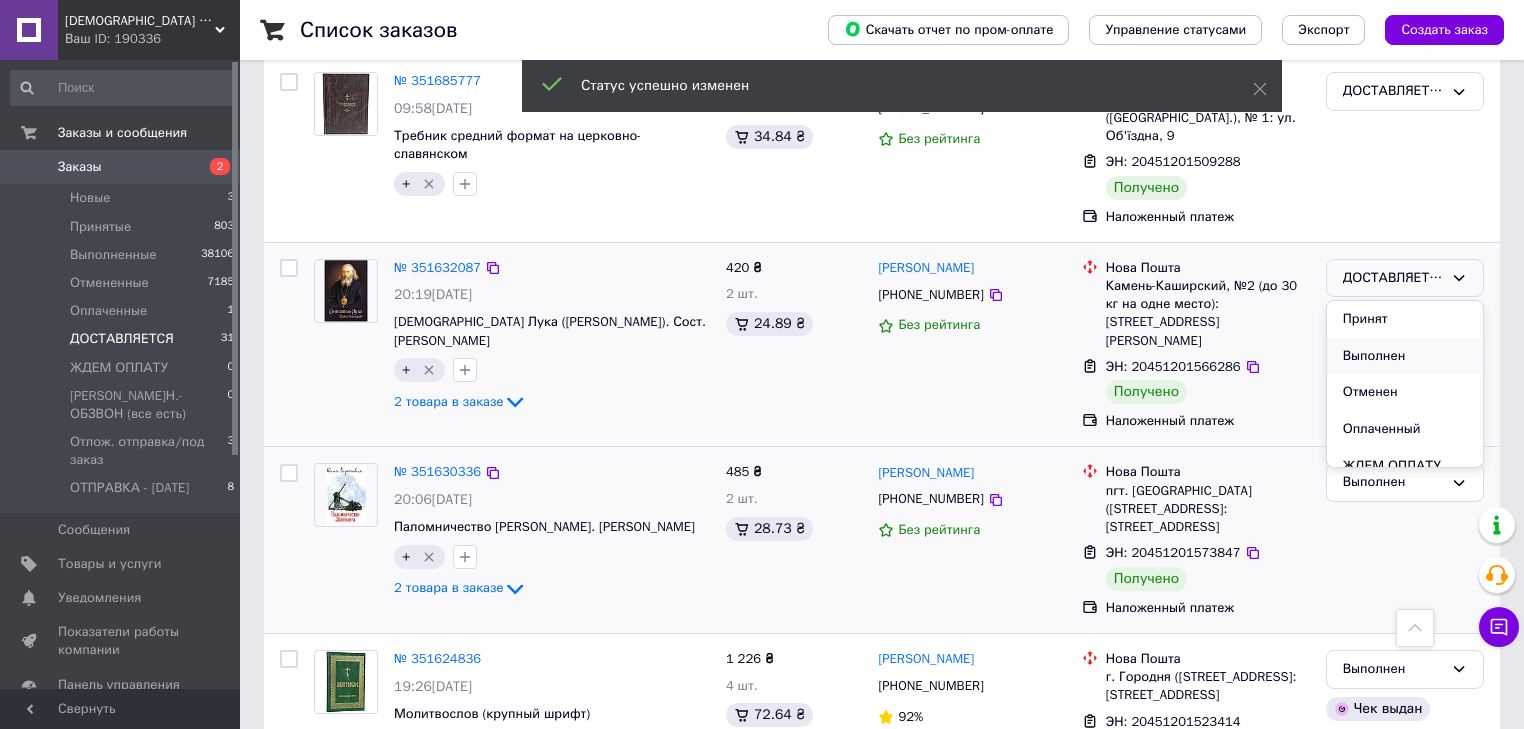 click on "Выполнен" at bounding box center (1405, 356) 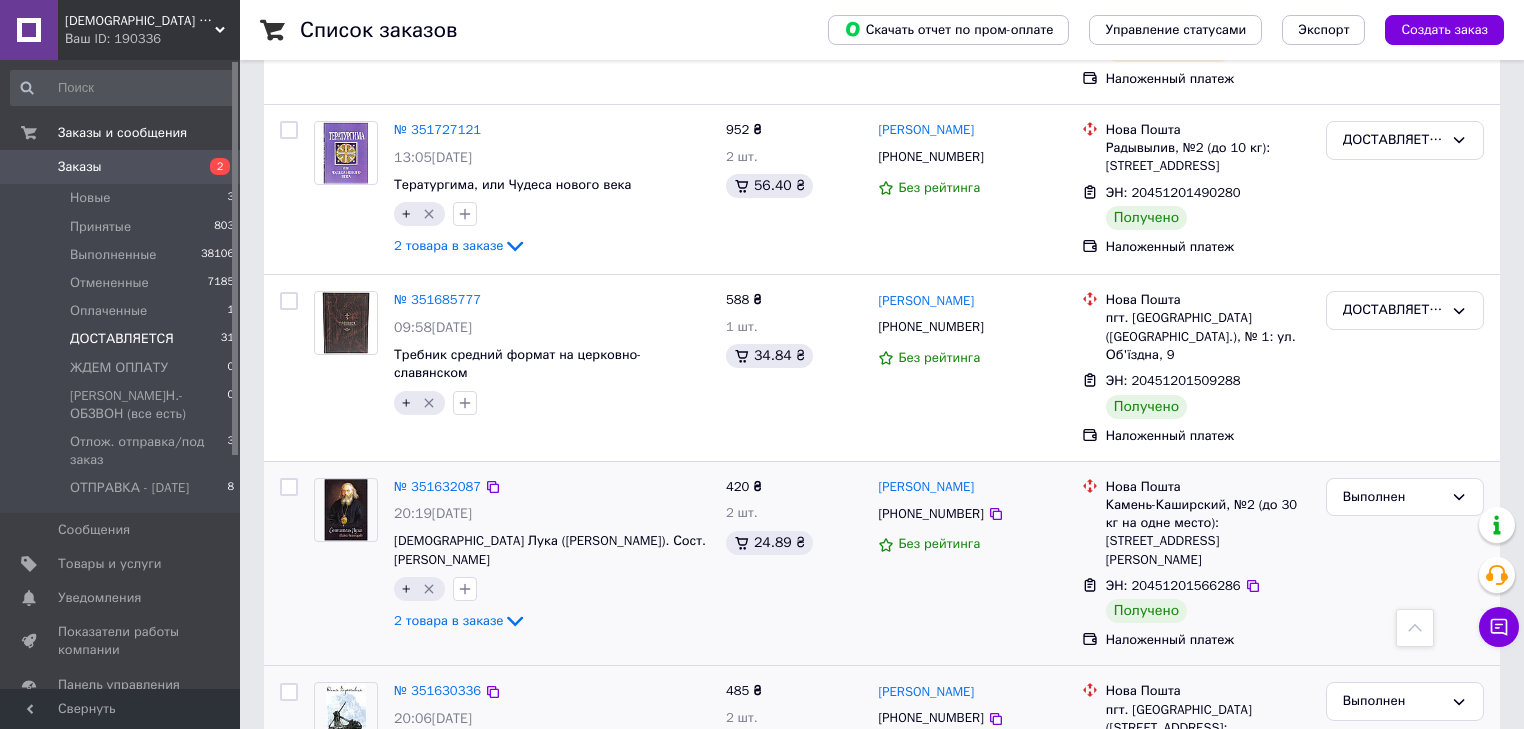 scroll, scrollTop: 3918, scrollLeft: 0, axis: vertical 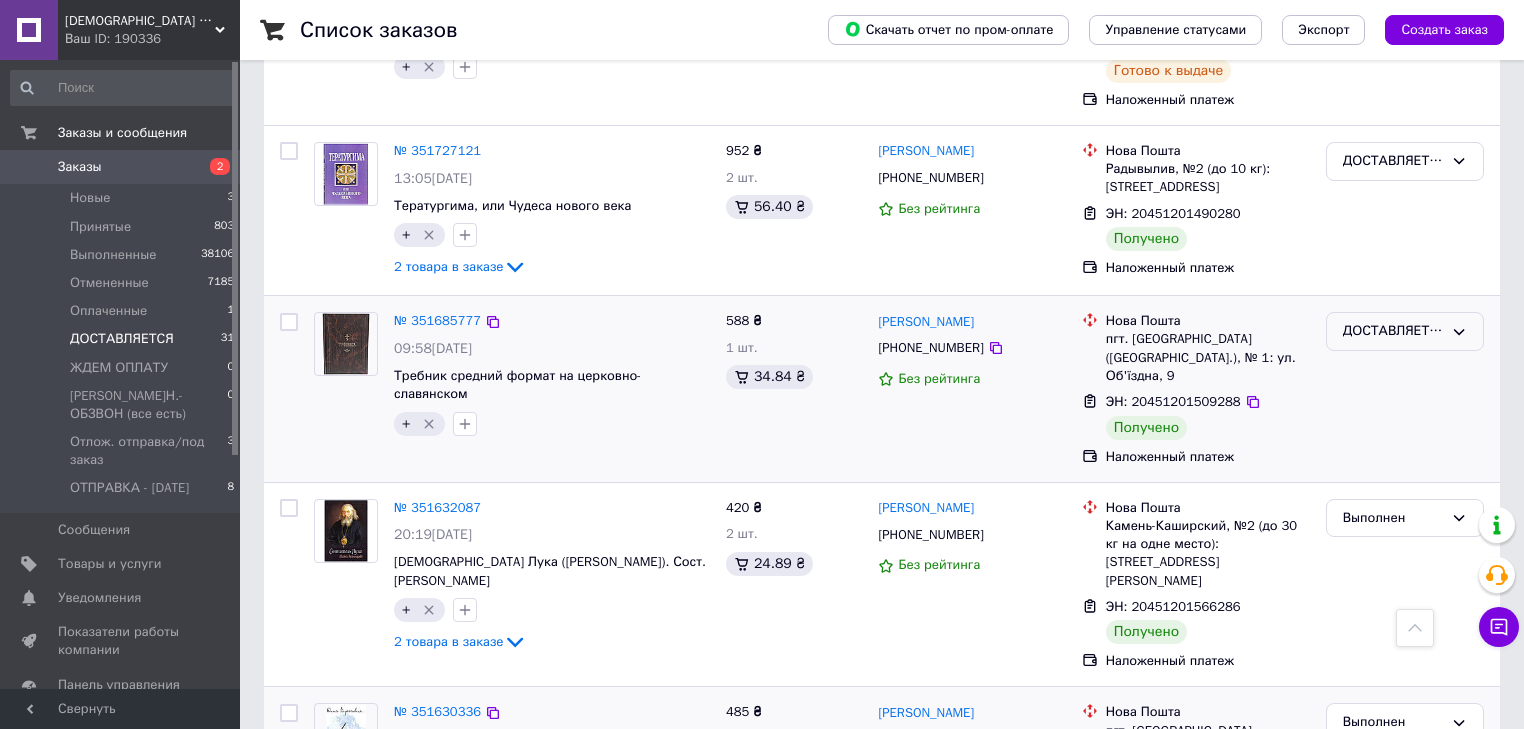 click on "ДОСТАВЛЯЕТСЯ" at bounding box center [1393, 331] 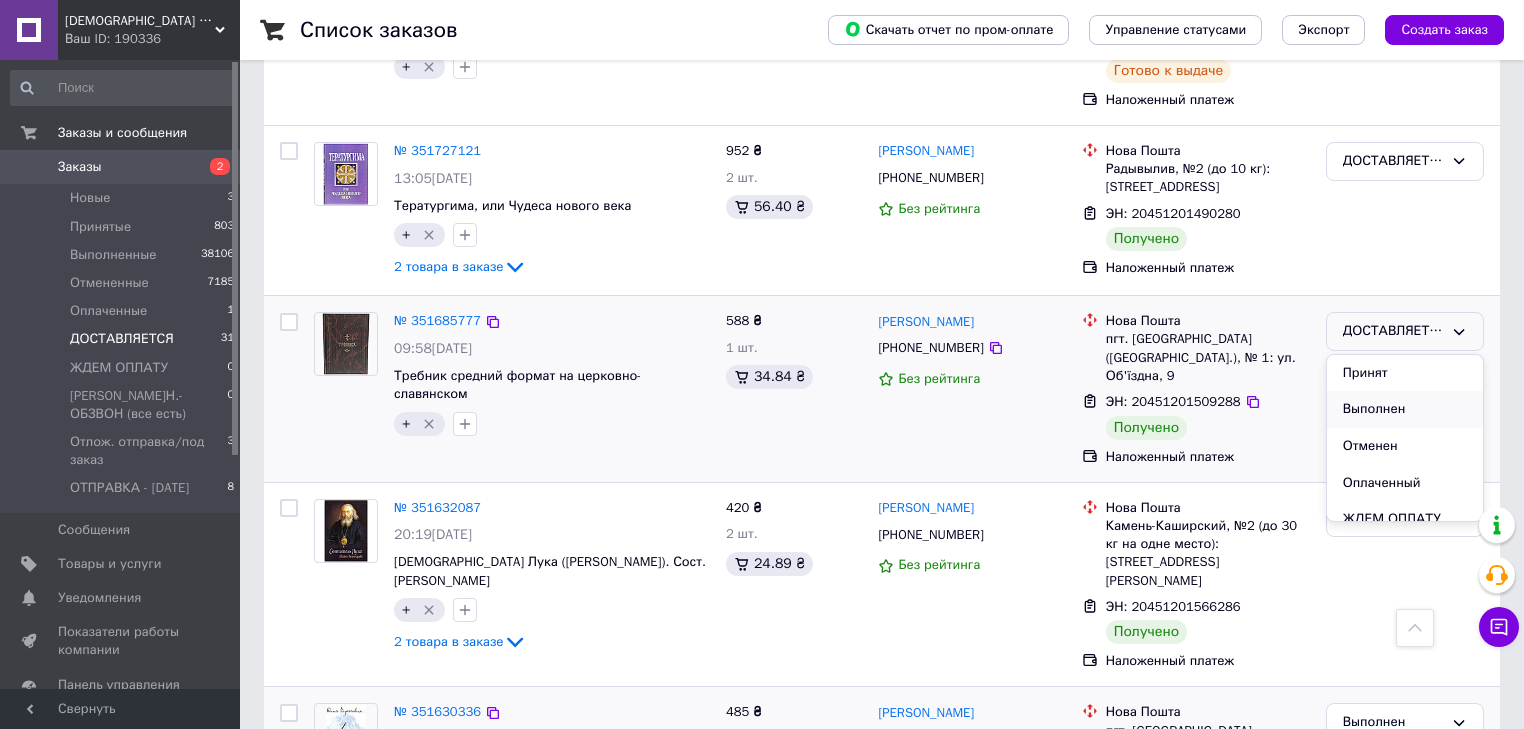 click on "Выполнен" at bounding box center [1405, 409] 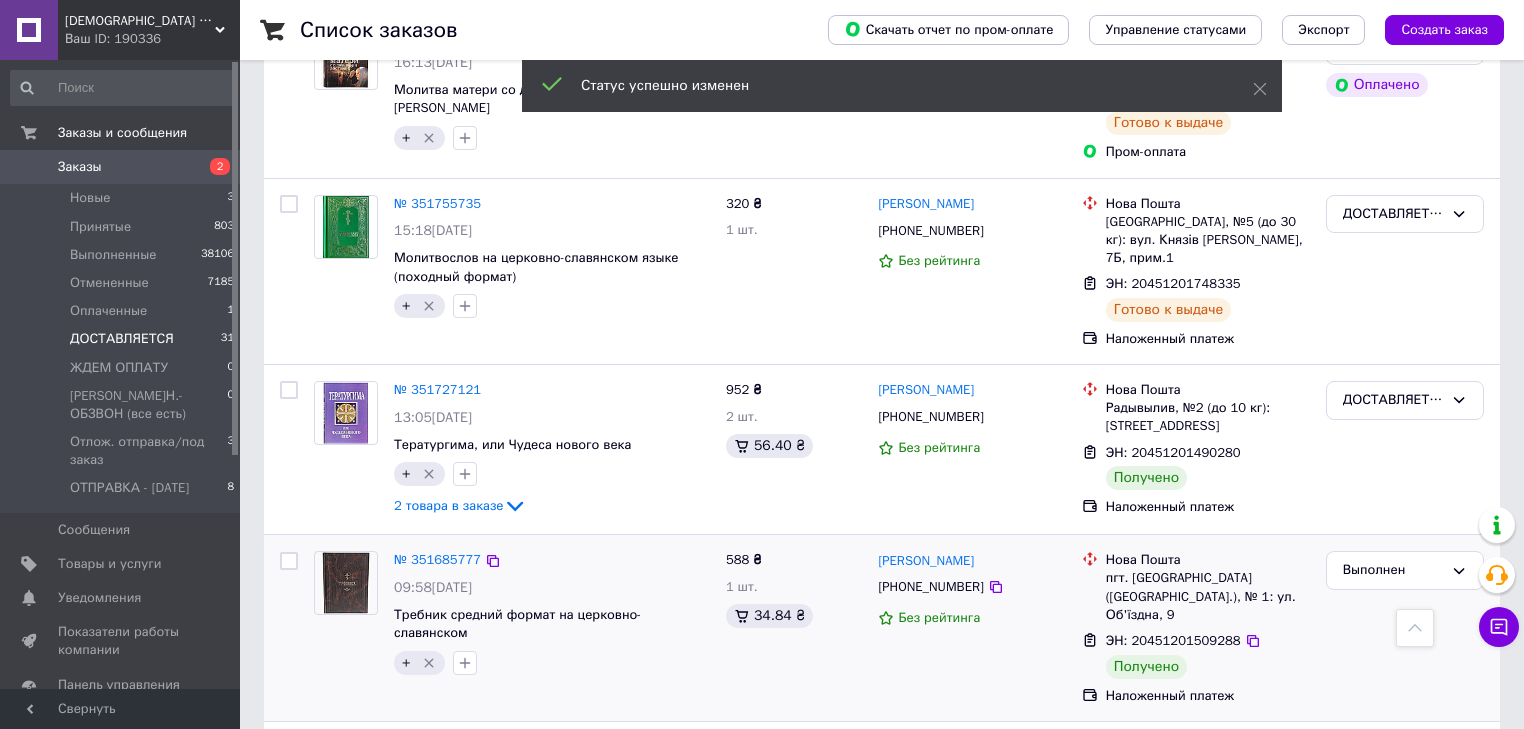 scroll, scrollTop: 3678, scrollLeft: 0, axis: vertical 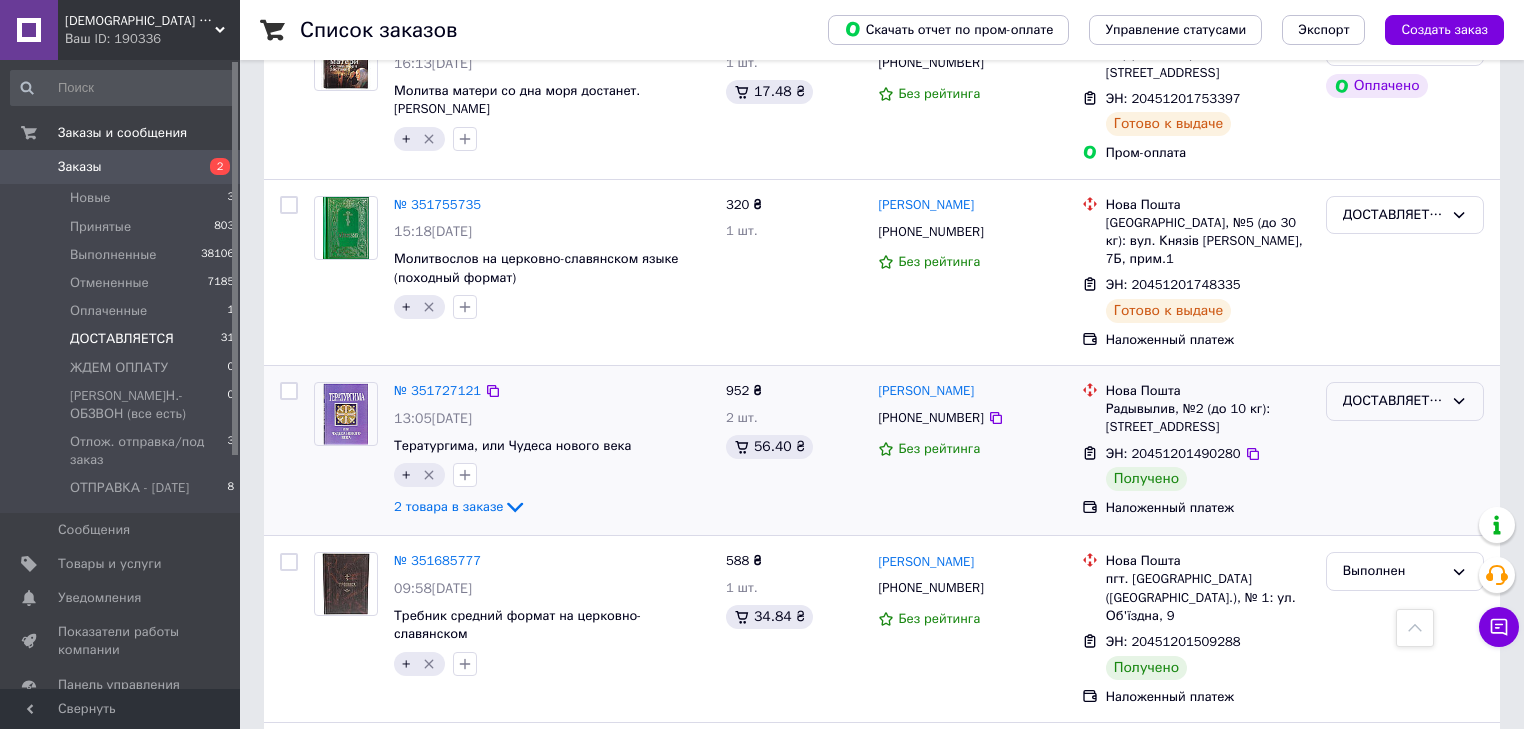 click on "ДОСТАВЛЯЕТСЯ" at bounding box center [1393, 401] 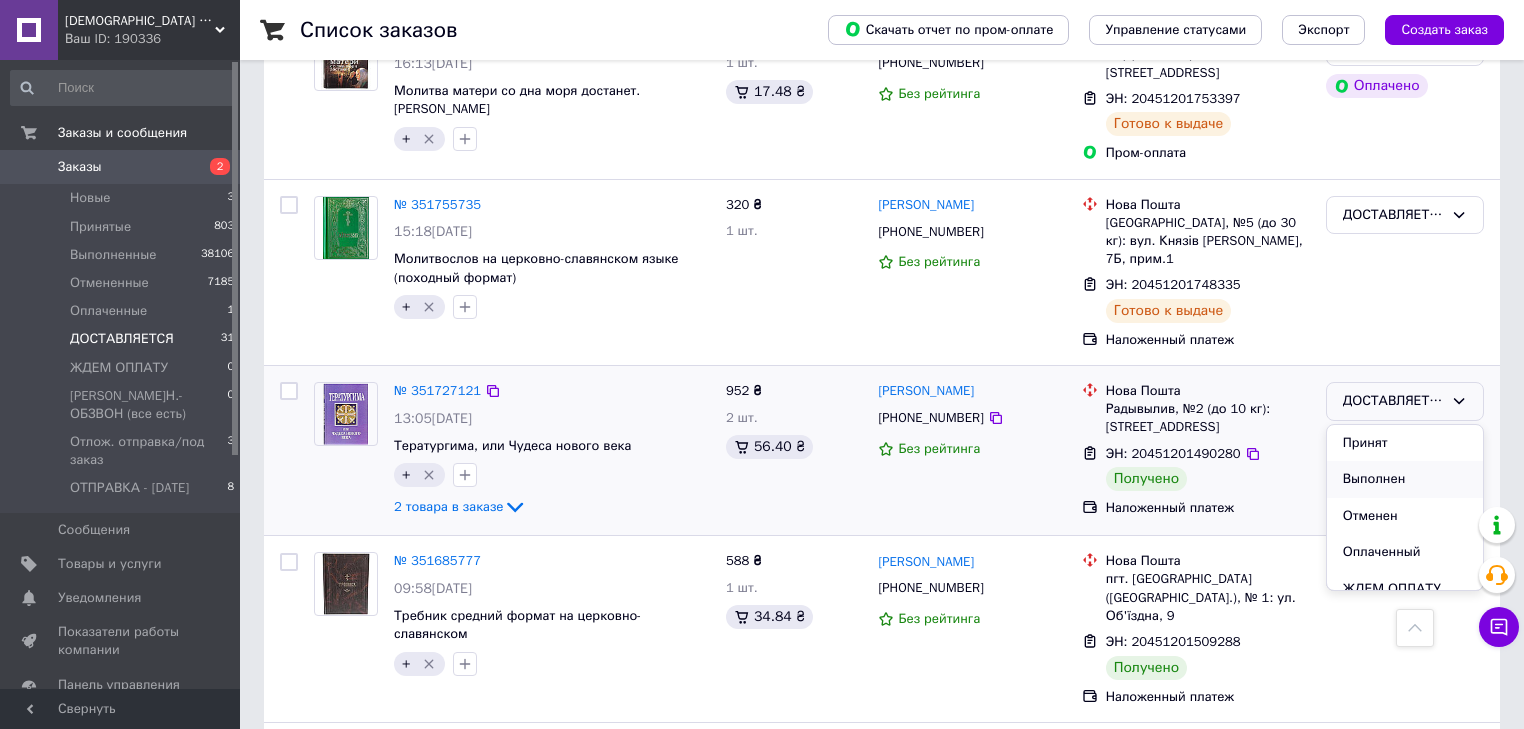 click on "Выполнен" at bounding box center [1405, 479] 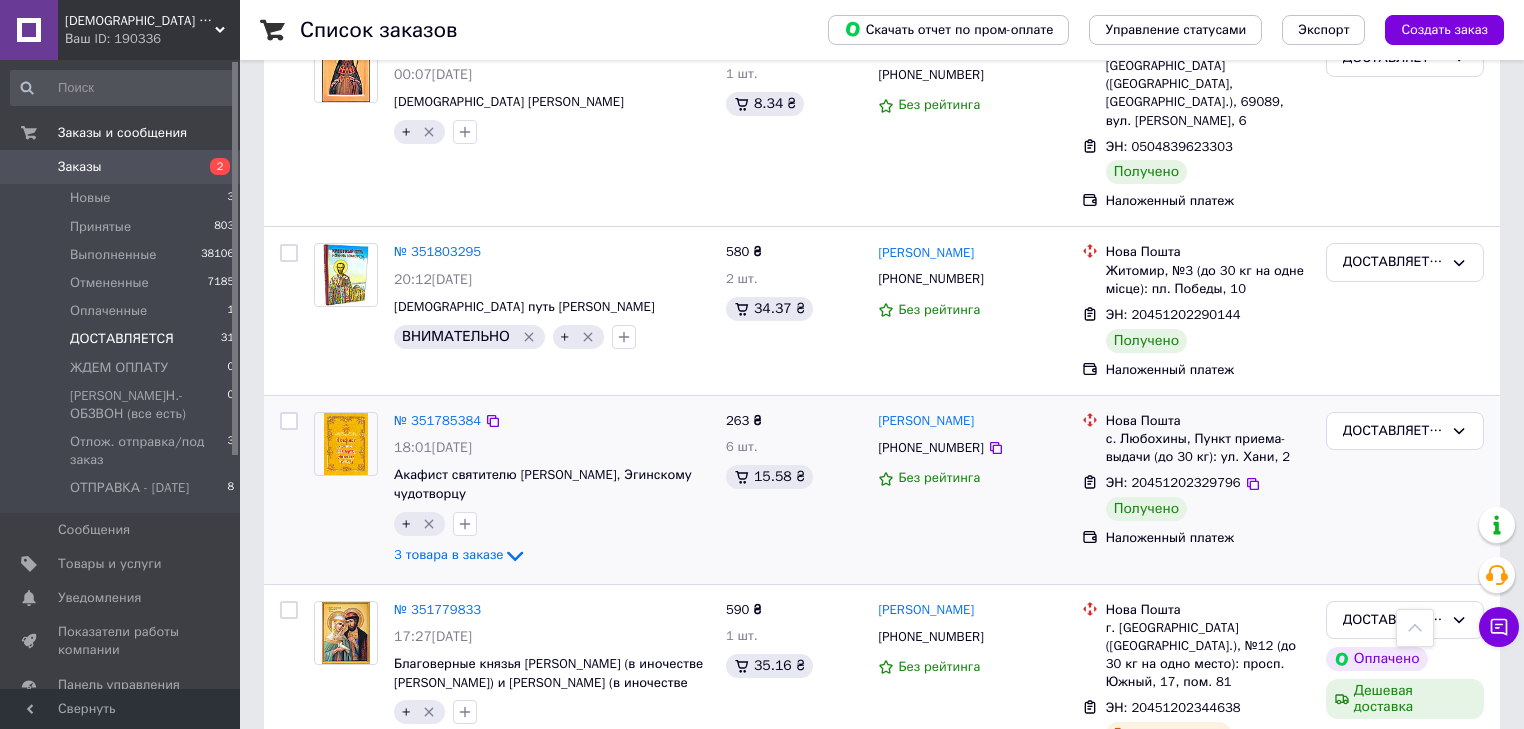 scroll, scrollTop: 2878, scrollLeft: 0, axis: vertical 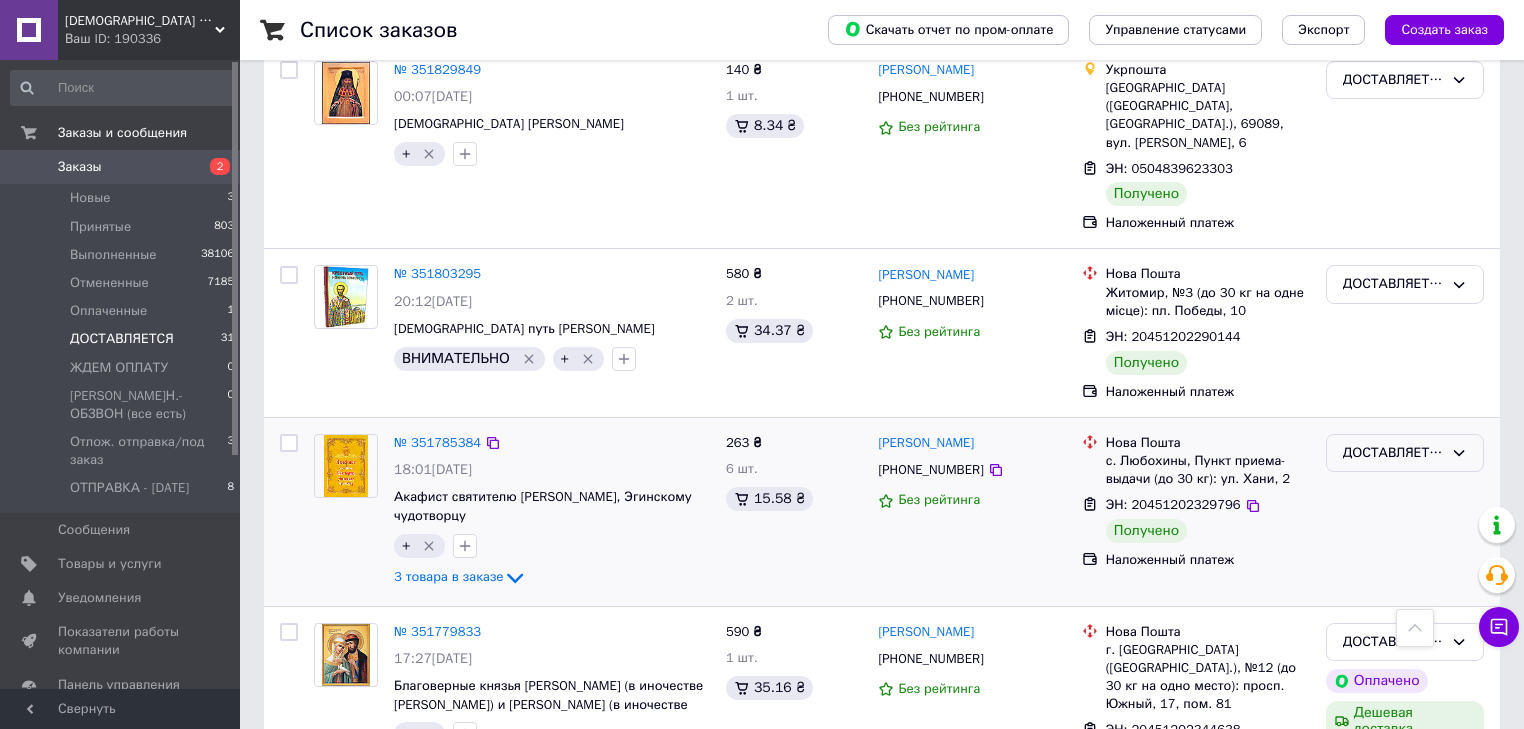 click on "ДОСТАВЛЯЕТСЯ" at bounding box center [1393, 453] 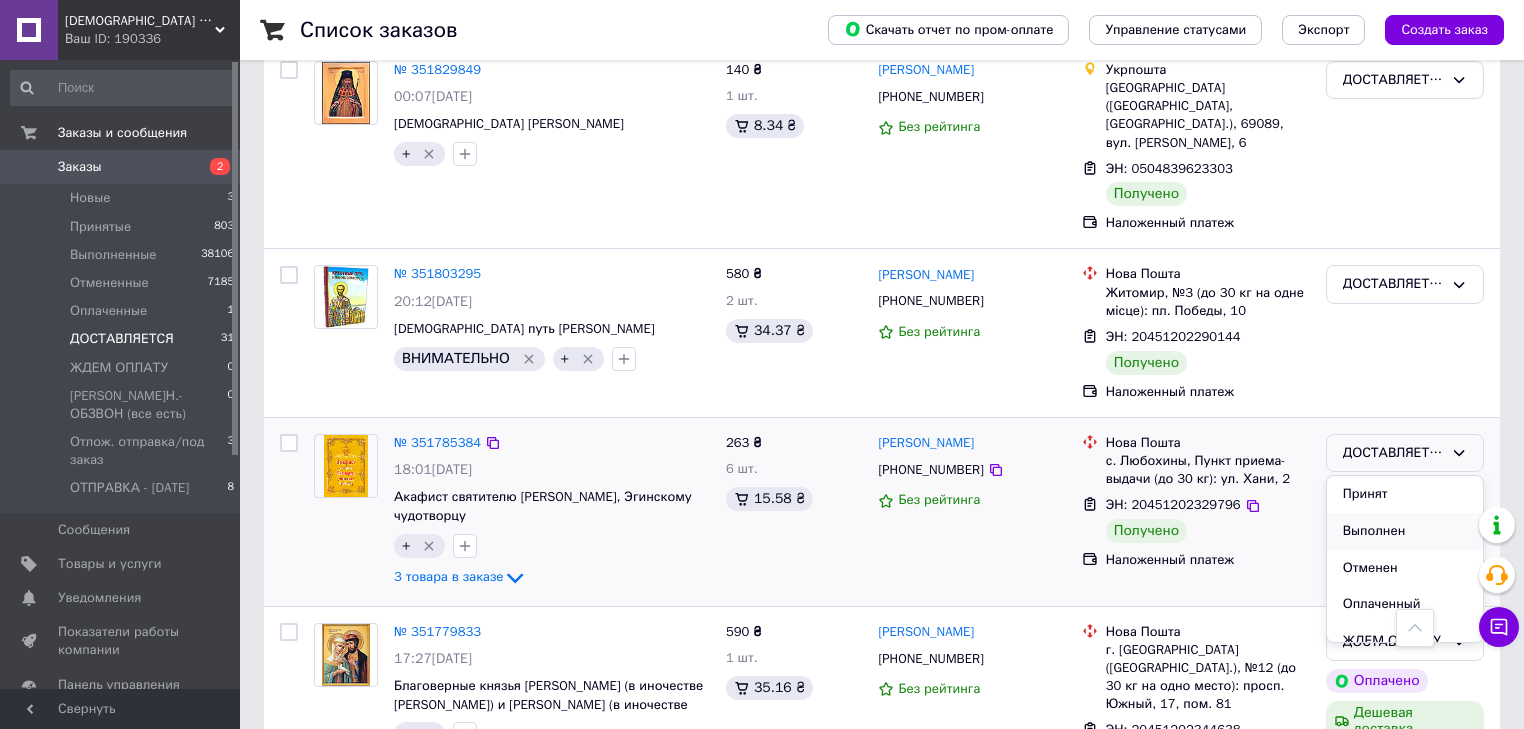 click on "Выполнен" at bounding box center [1405, 531] 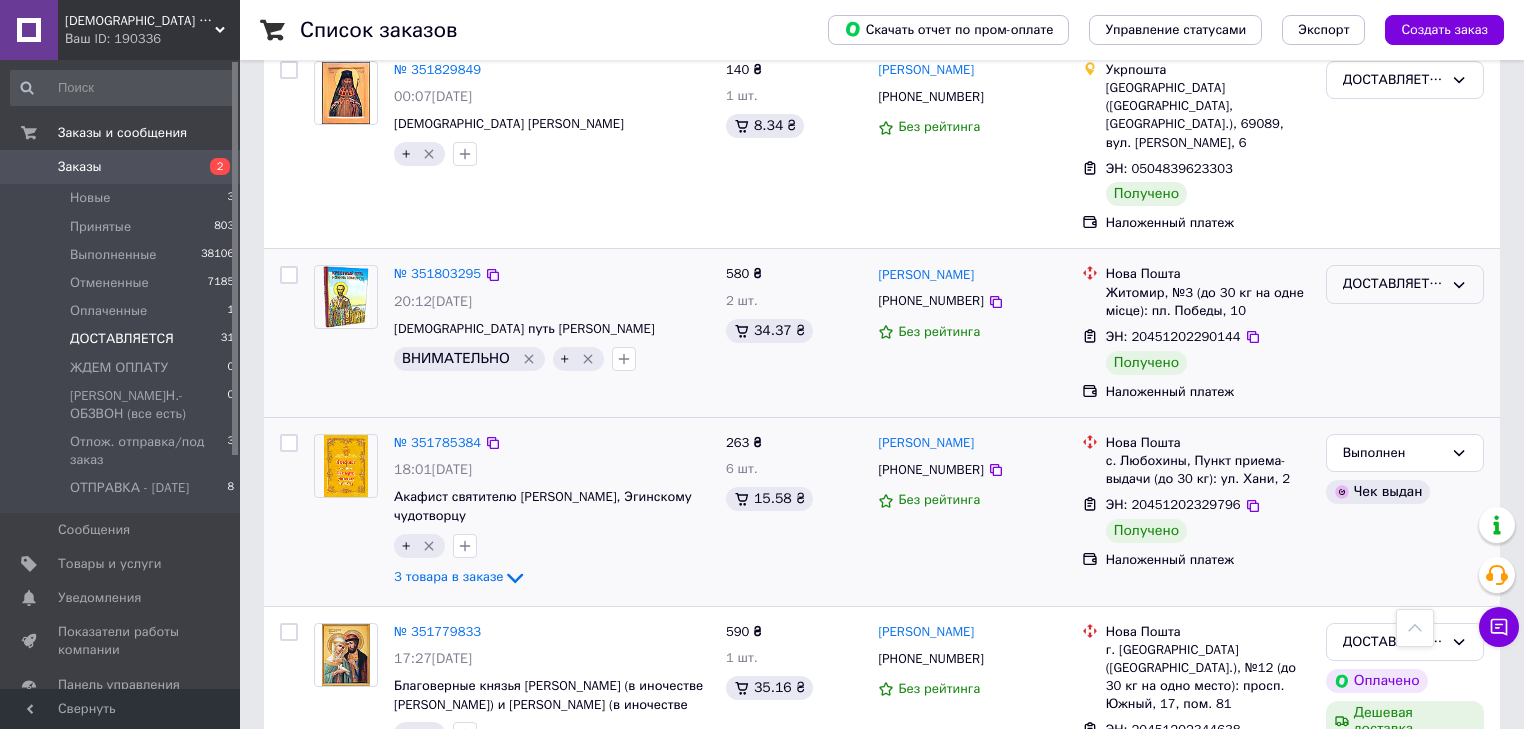 click on "ДОСТАВЛЯЕТСЯ" at bounding box center [1393, 284] 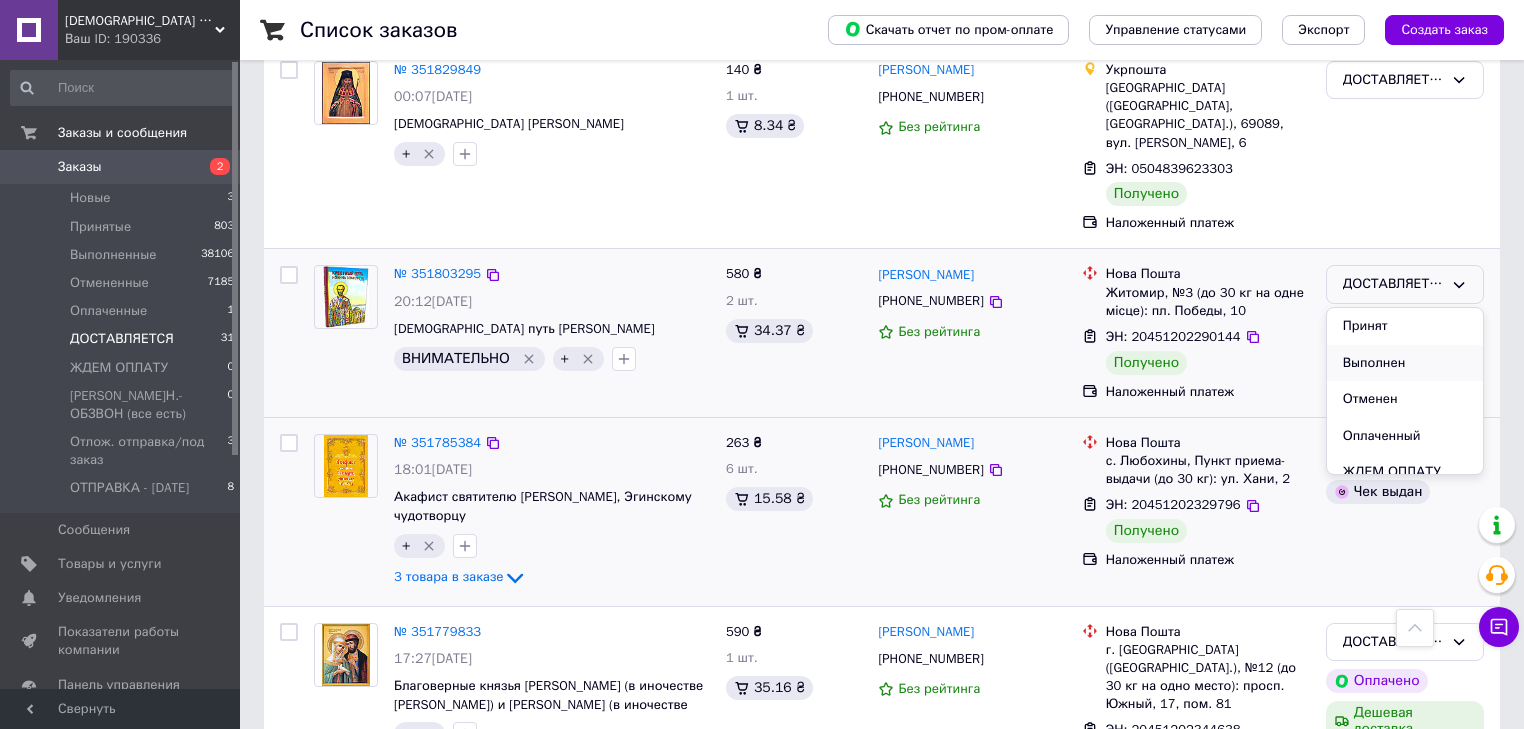 click on "Выполнен" at bounding box center (1405, 363) 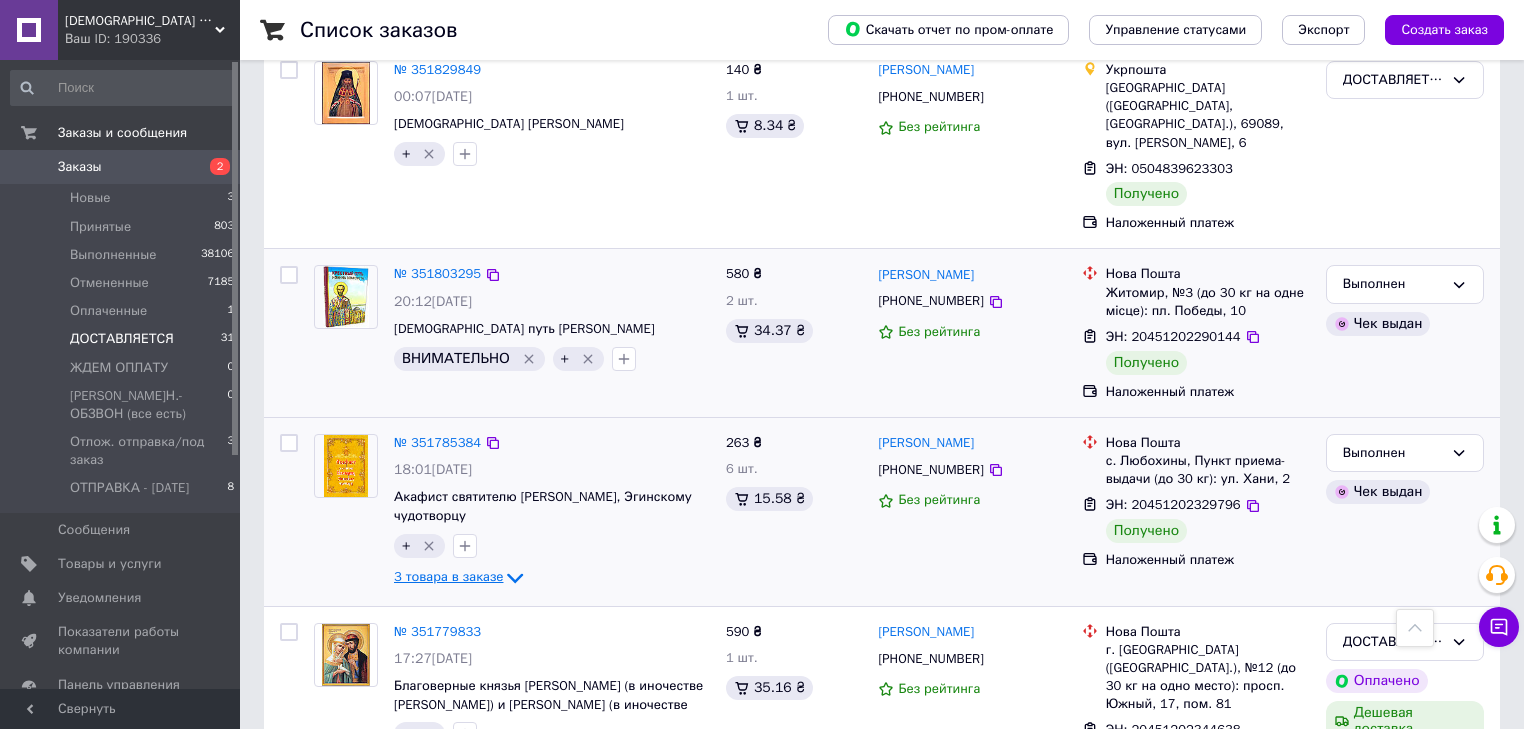 click 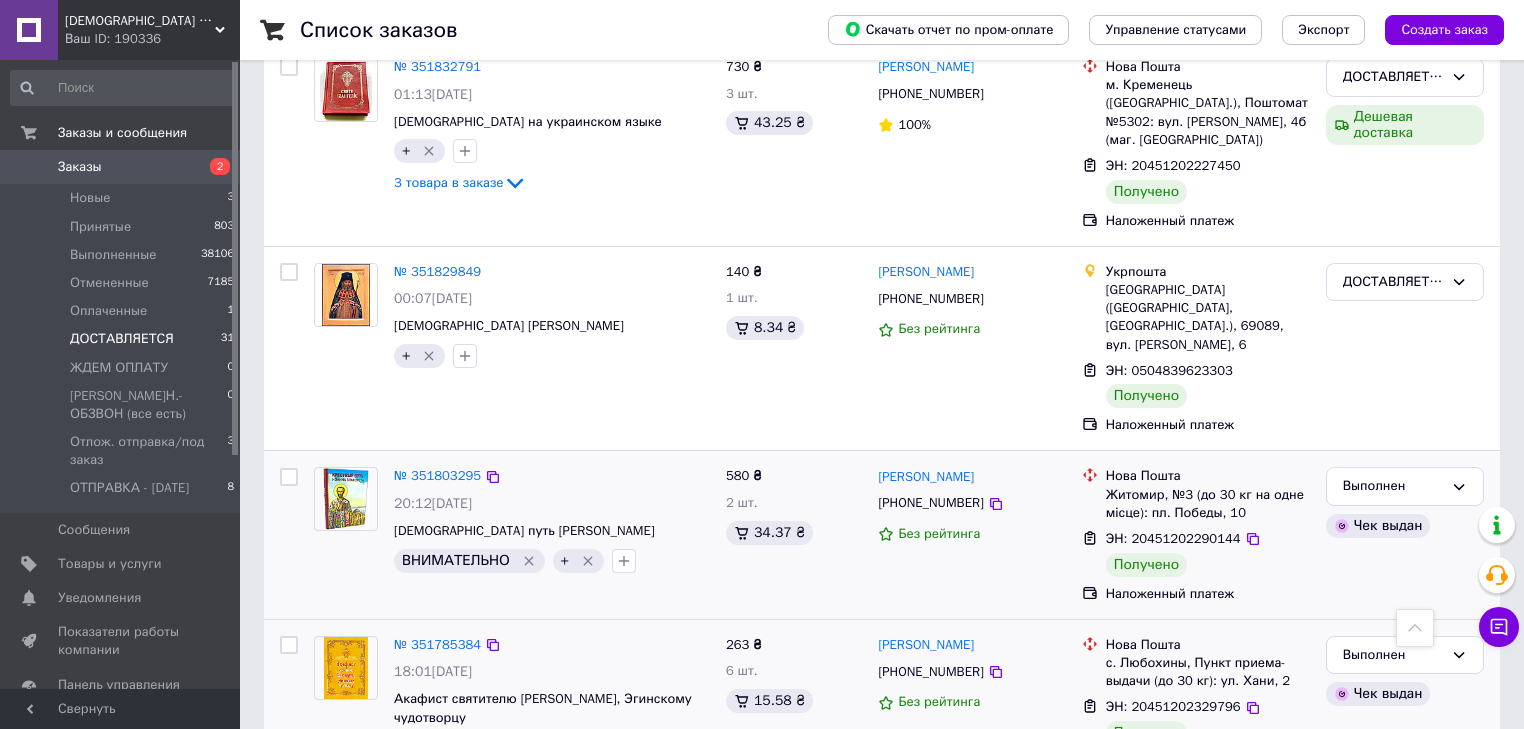 scroll, scrollTop: 2638, scrollLeft: 0, axis: vertical 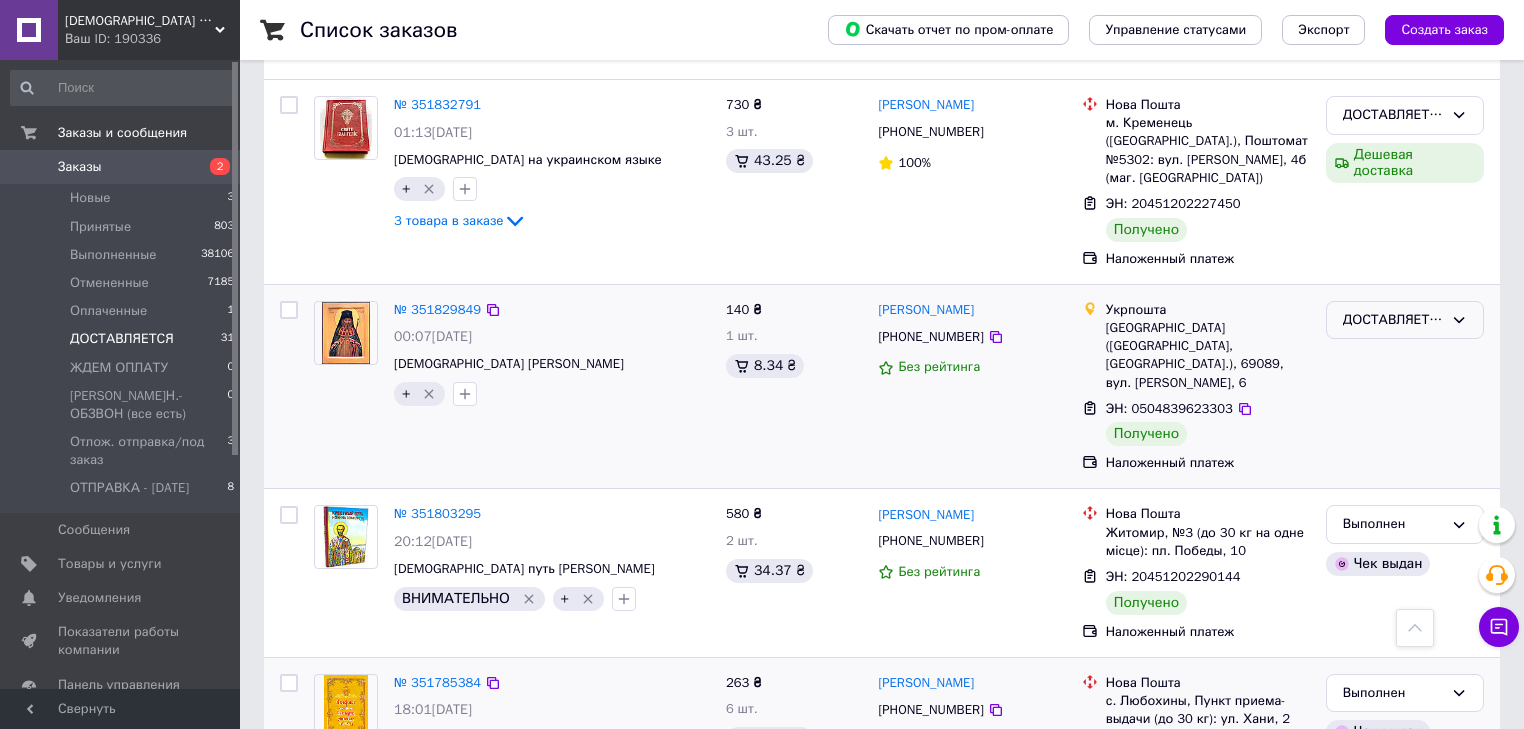 click on "ДОСТАВЛЯЕТСЯ" at bounding box center (1393, 320) 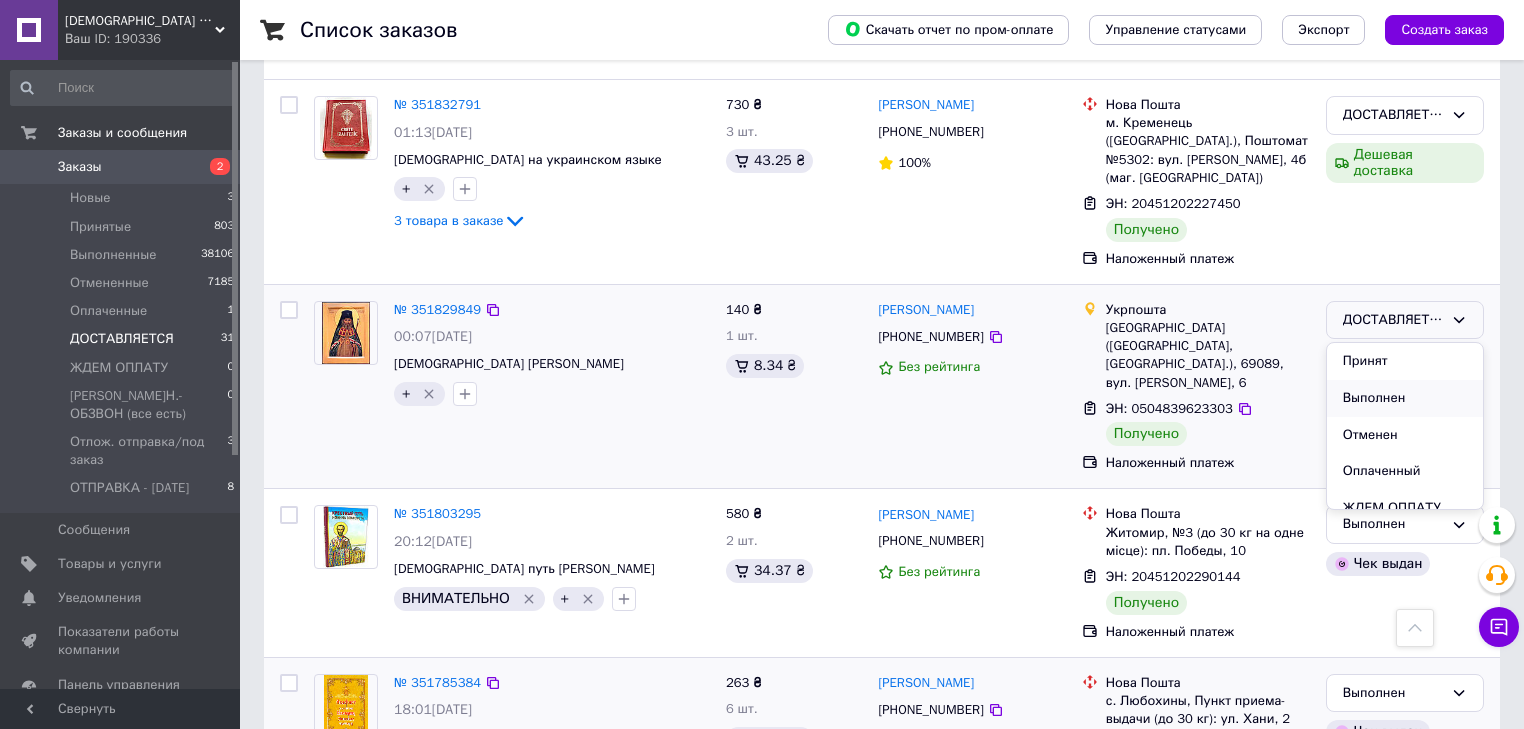 click on "Выполнен" at bounding box center [1405, 398] 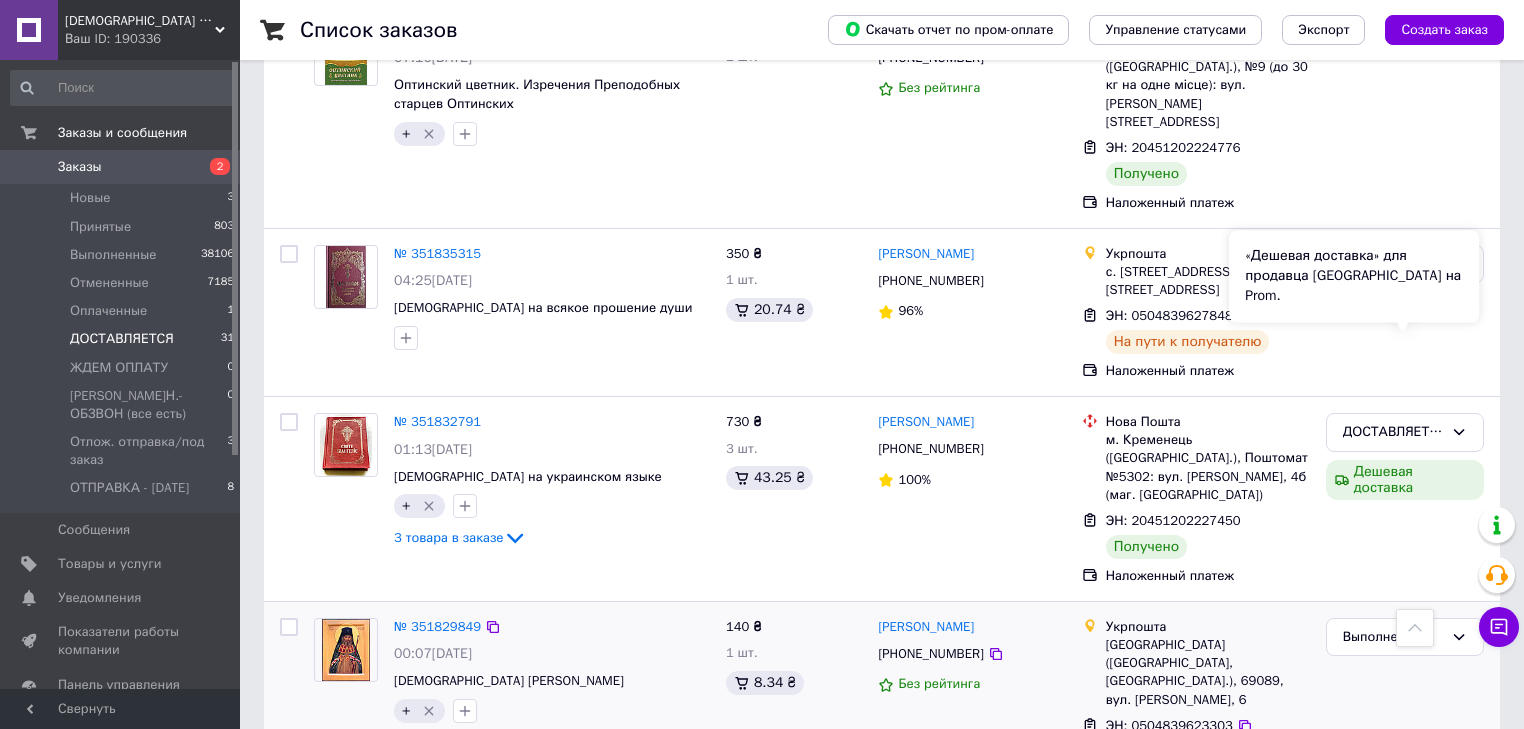 scroll, scrollTop: 2318, scrollLeft: 0, axis: vertical 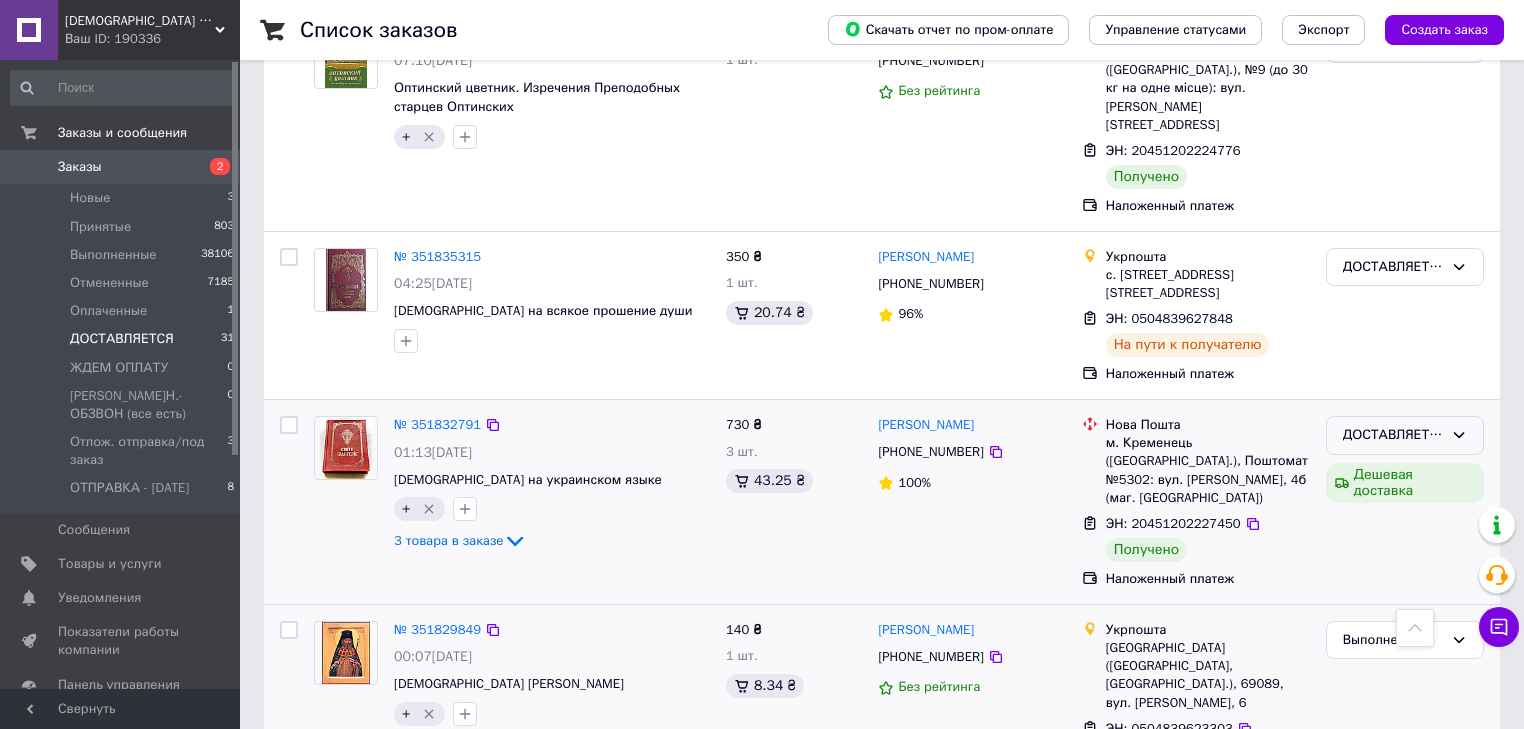 click 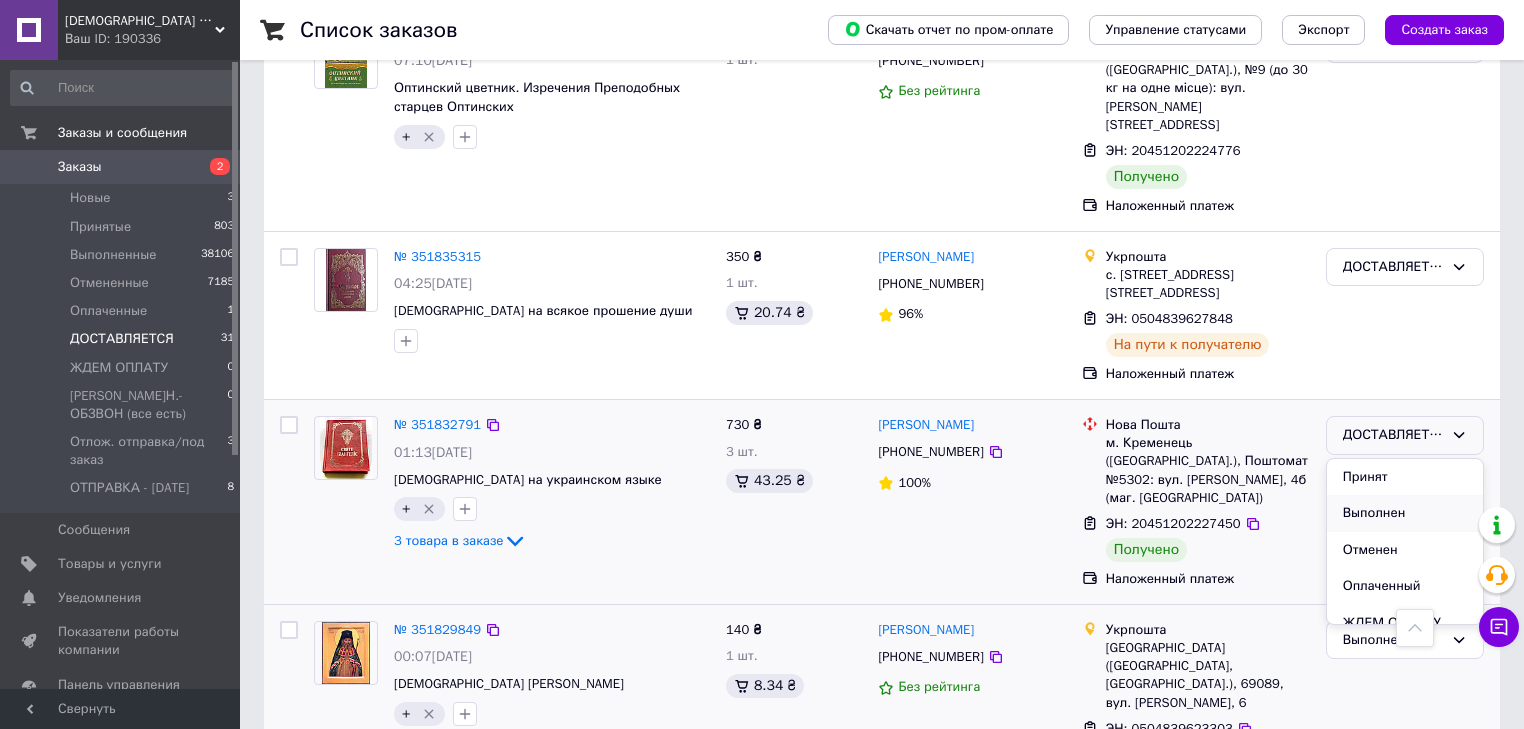 click on "Выполнен" at bounding box center (1405, 513) 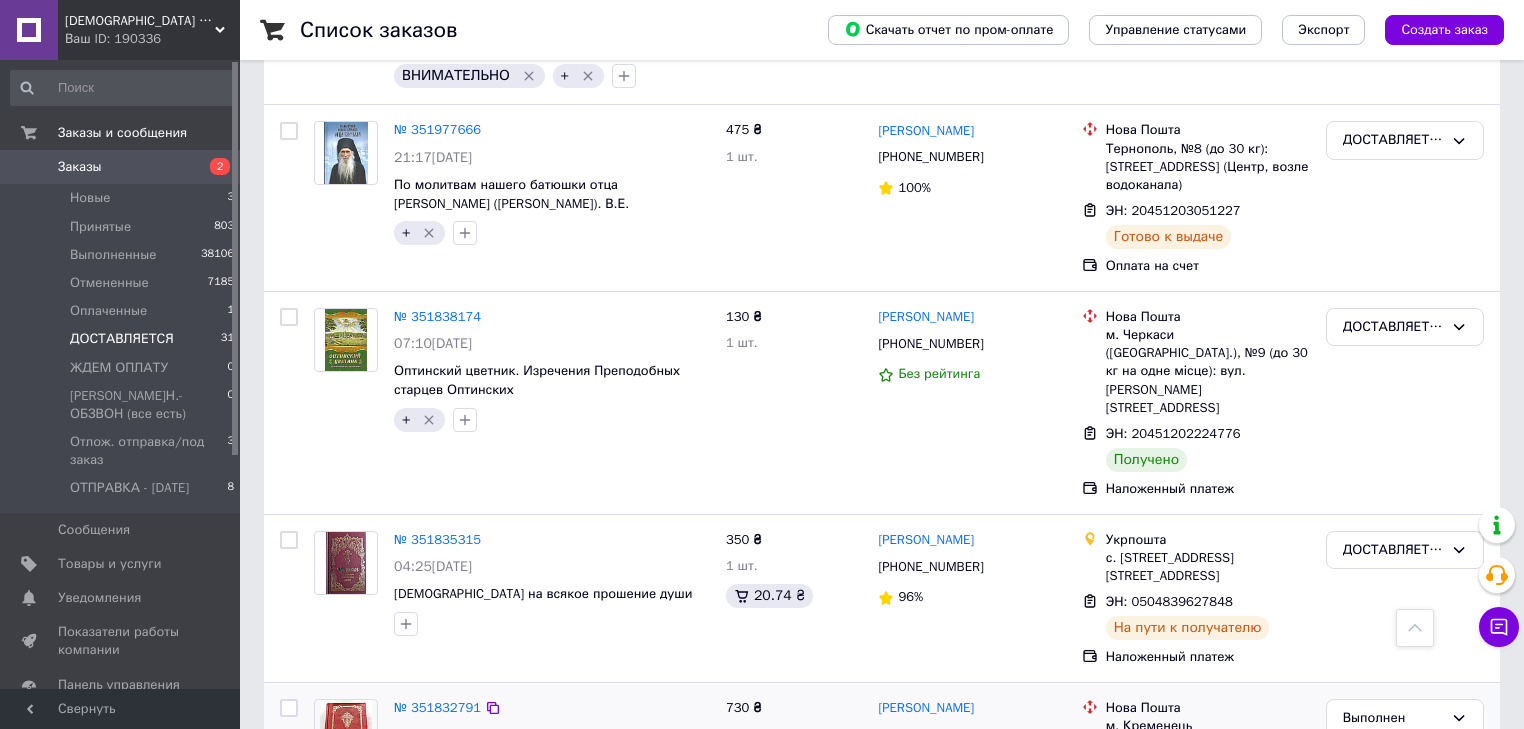 scroll, scrollTop: 1998, scrollLeft: 0, axis: vertical 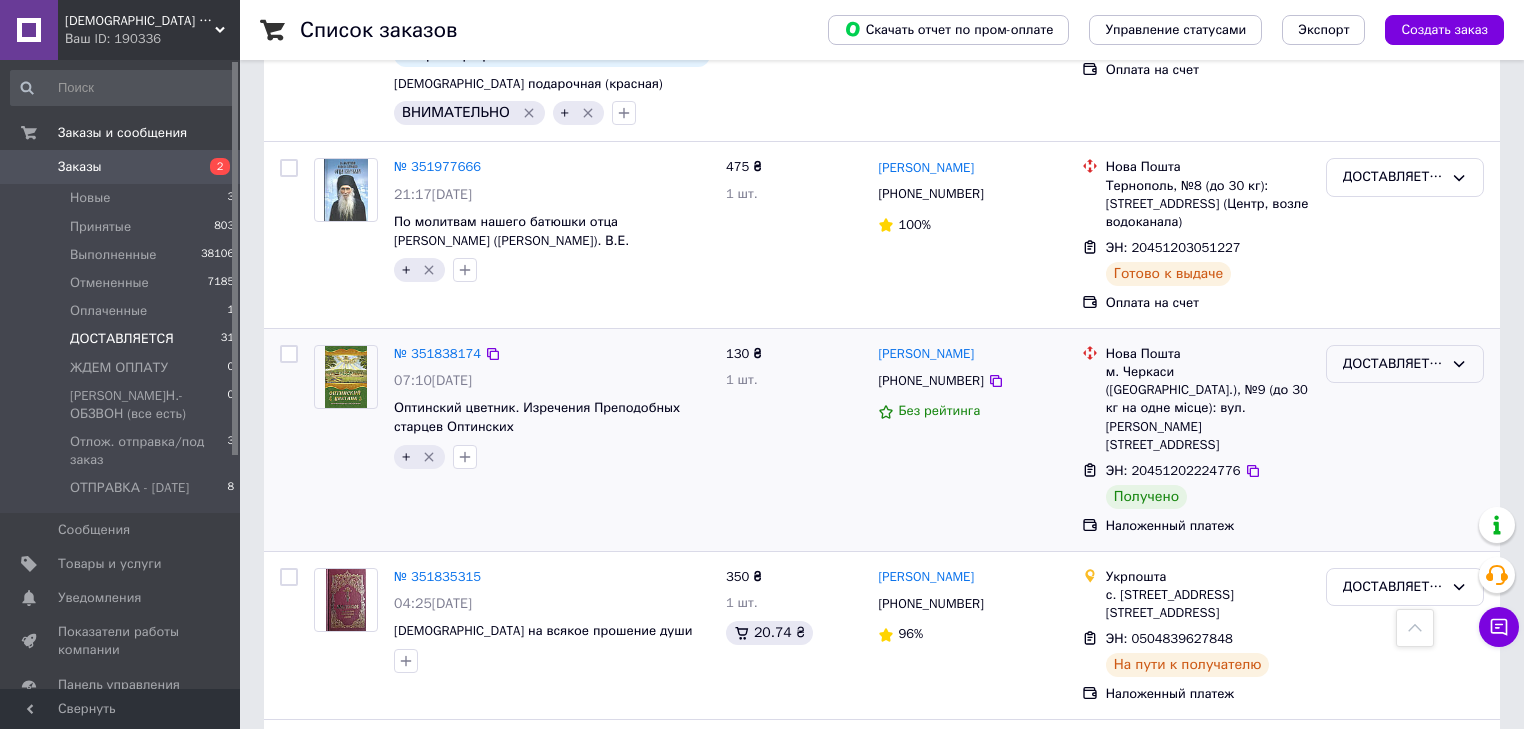 click on "ДОСТАВЛЯЕТСЯ" at bounding box center (1393, 364) 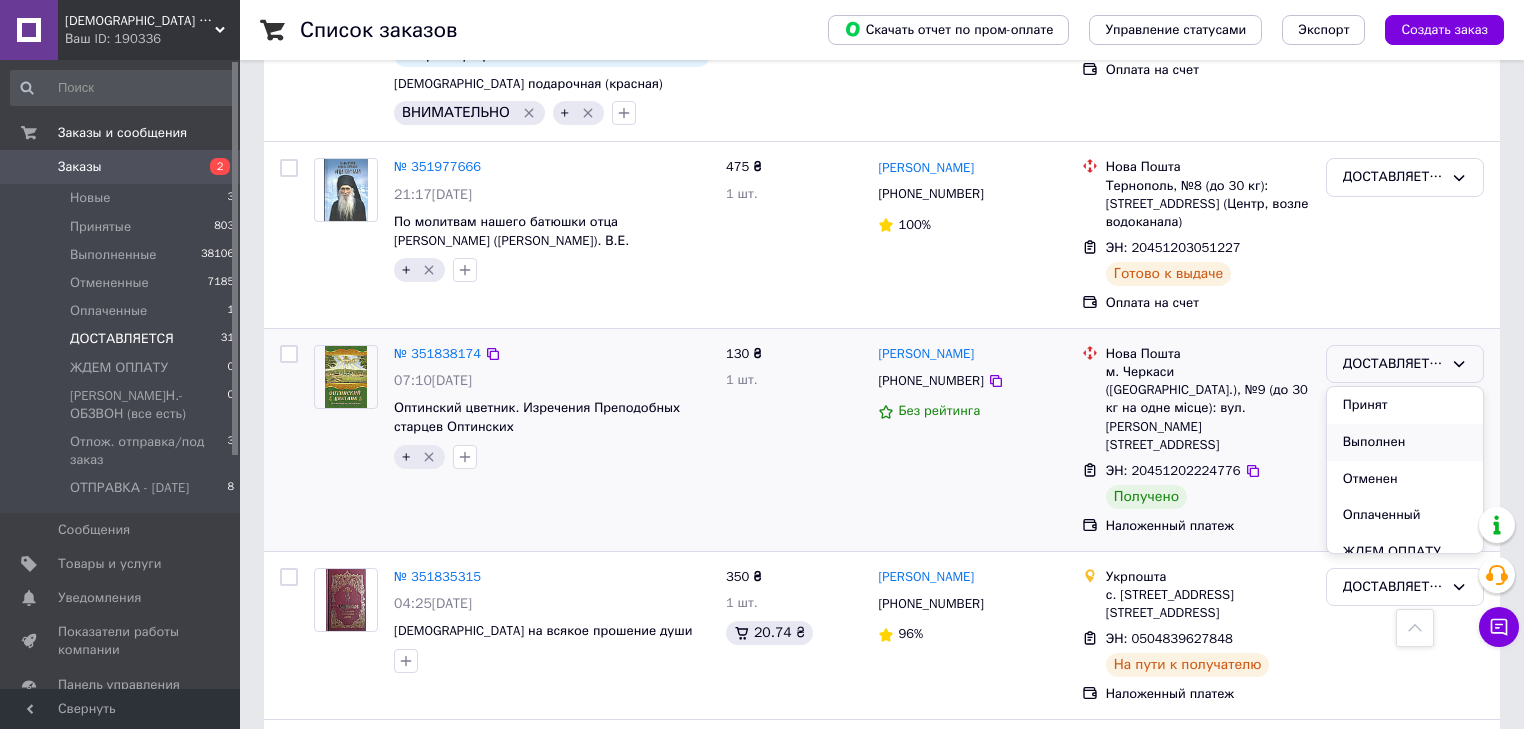 click on "Выполнен" at bounding box center (1405, 442) 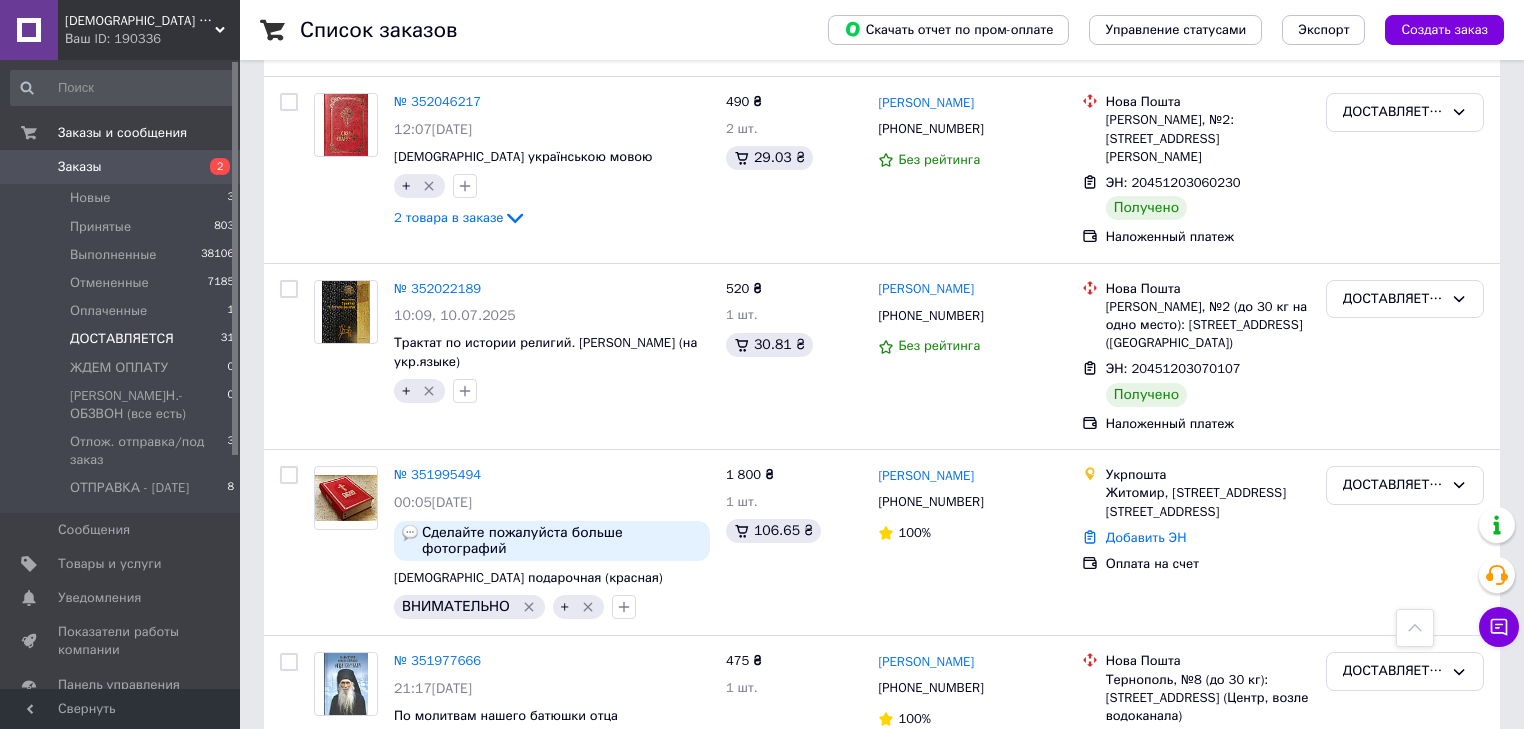 scroll, scrollTop: 1438, scrollLeft: 0, axis: vertical 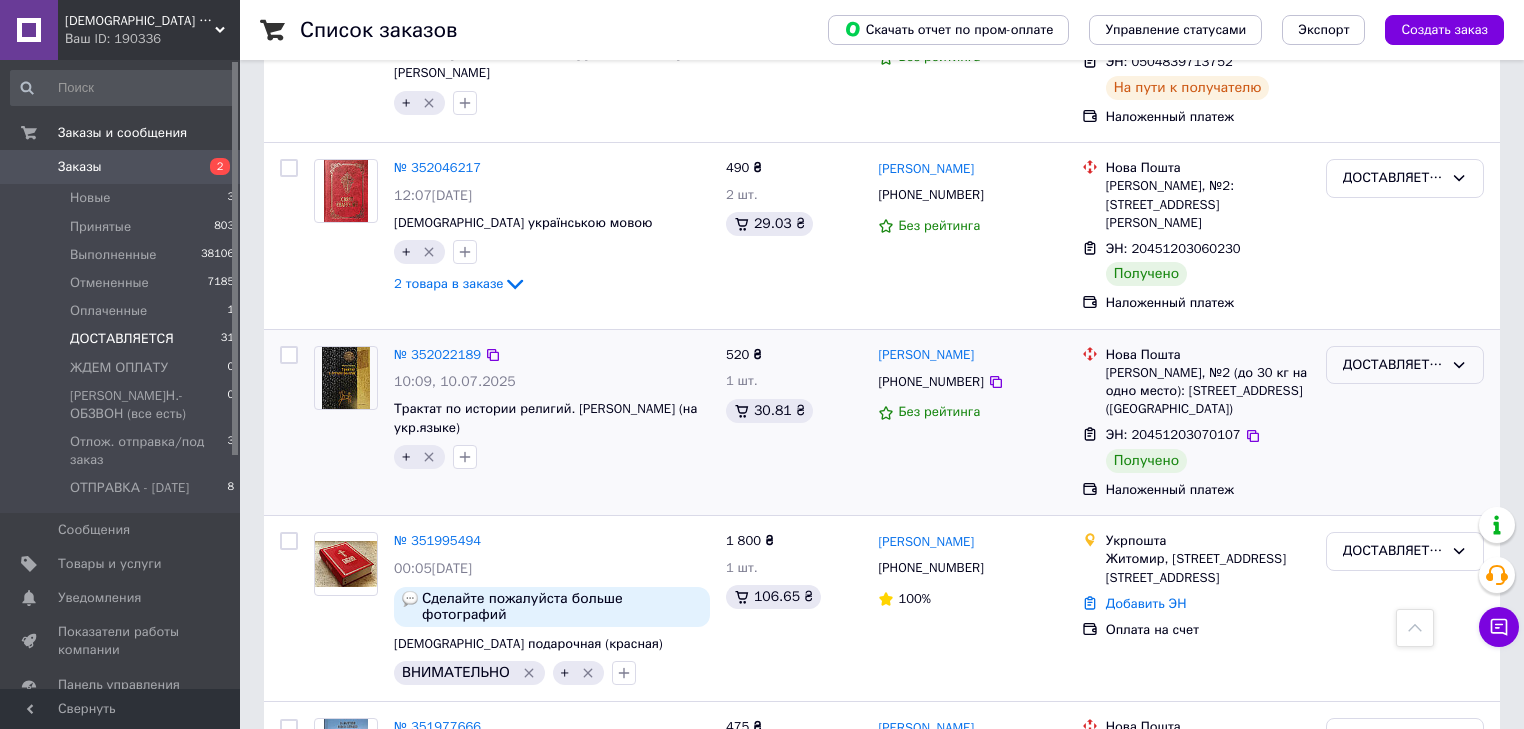 click on "ДОСТАВЛЯЕТСЯ" at bounding box center (1393, 365) 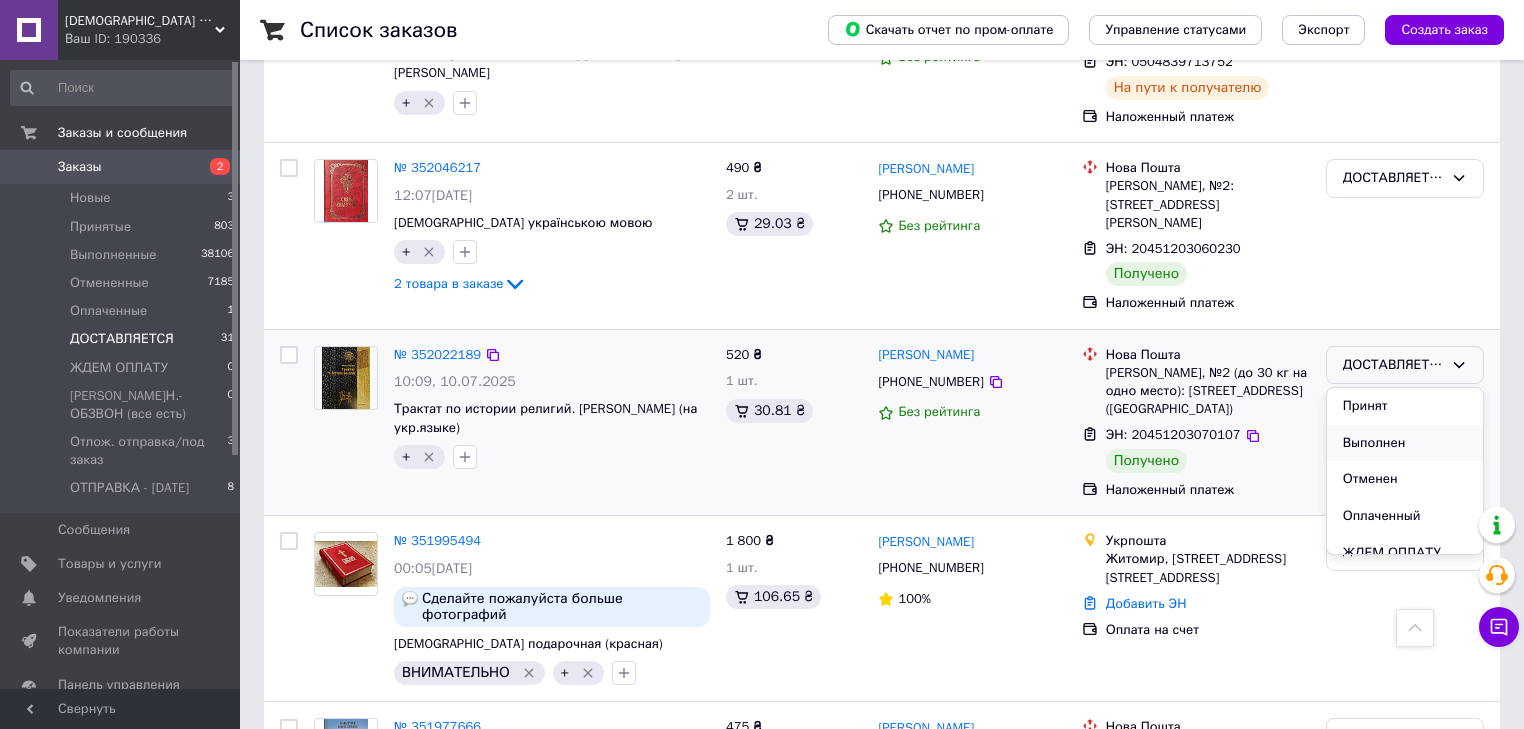 click on "Выполнен" at bounding box center (1405, 443) 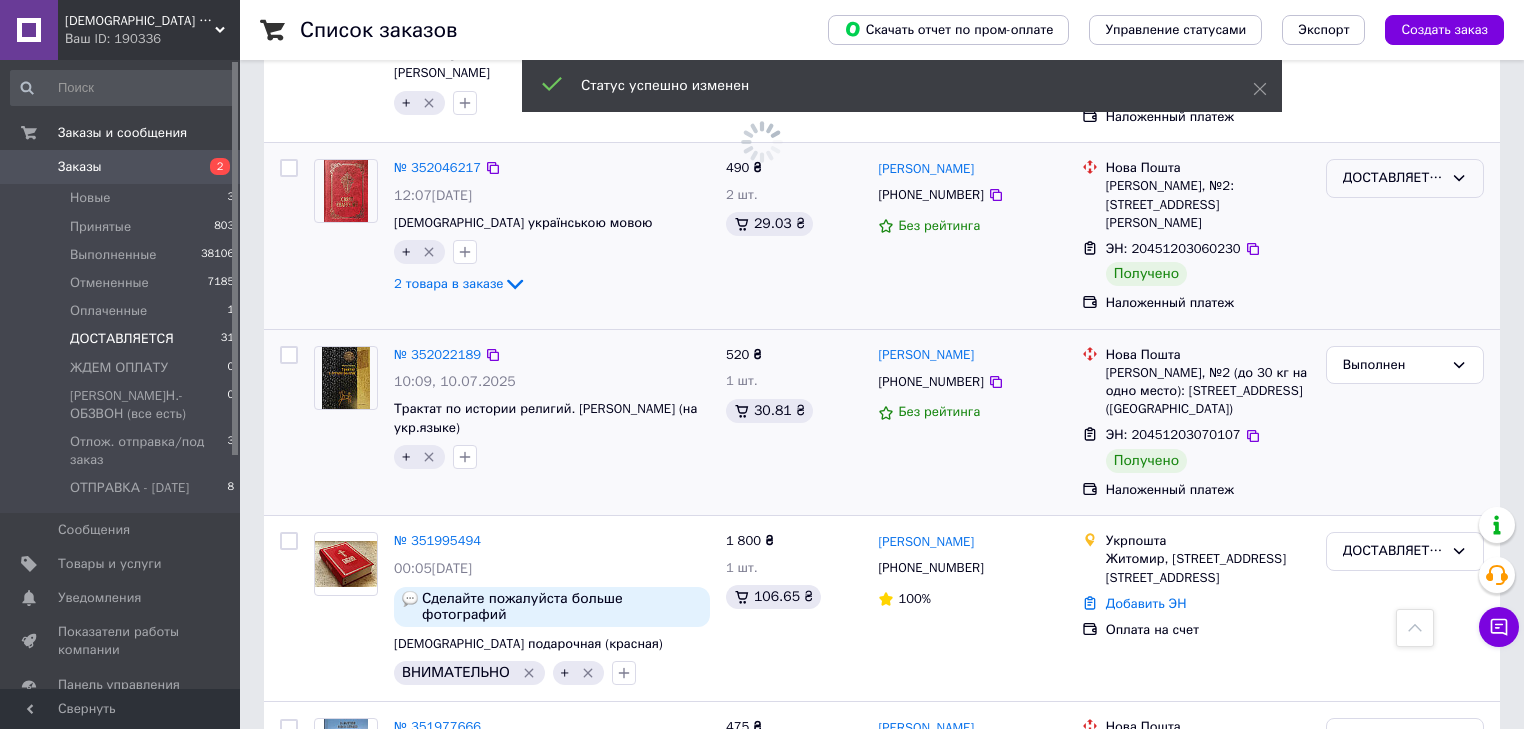 click on "ДОСТАВЛЯЕТСЯ" at bounding box center (1393, 178) 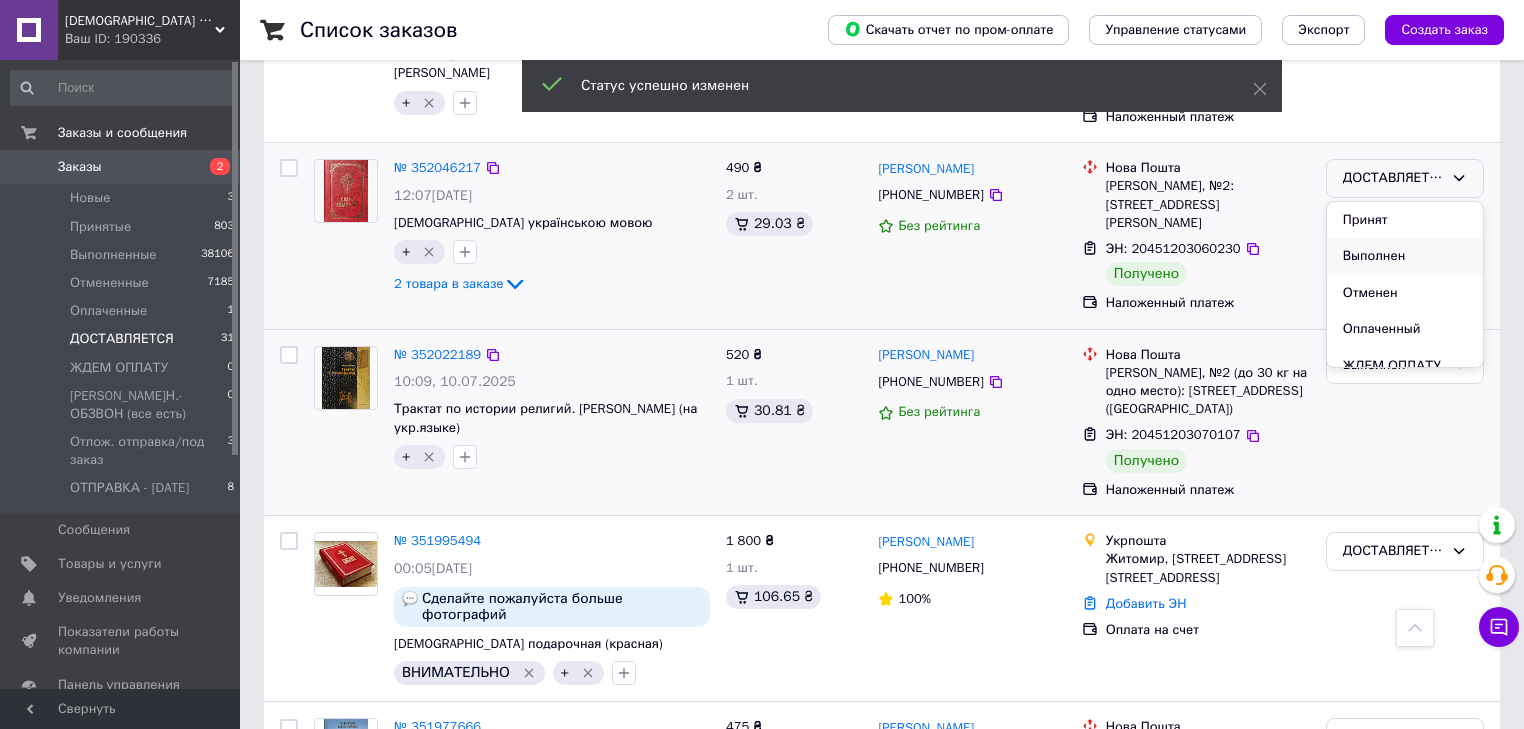 click on "Выполнен" at bounding box center [1405, 256] 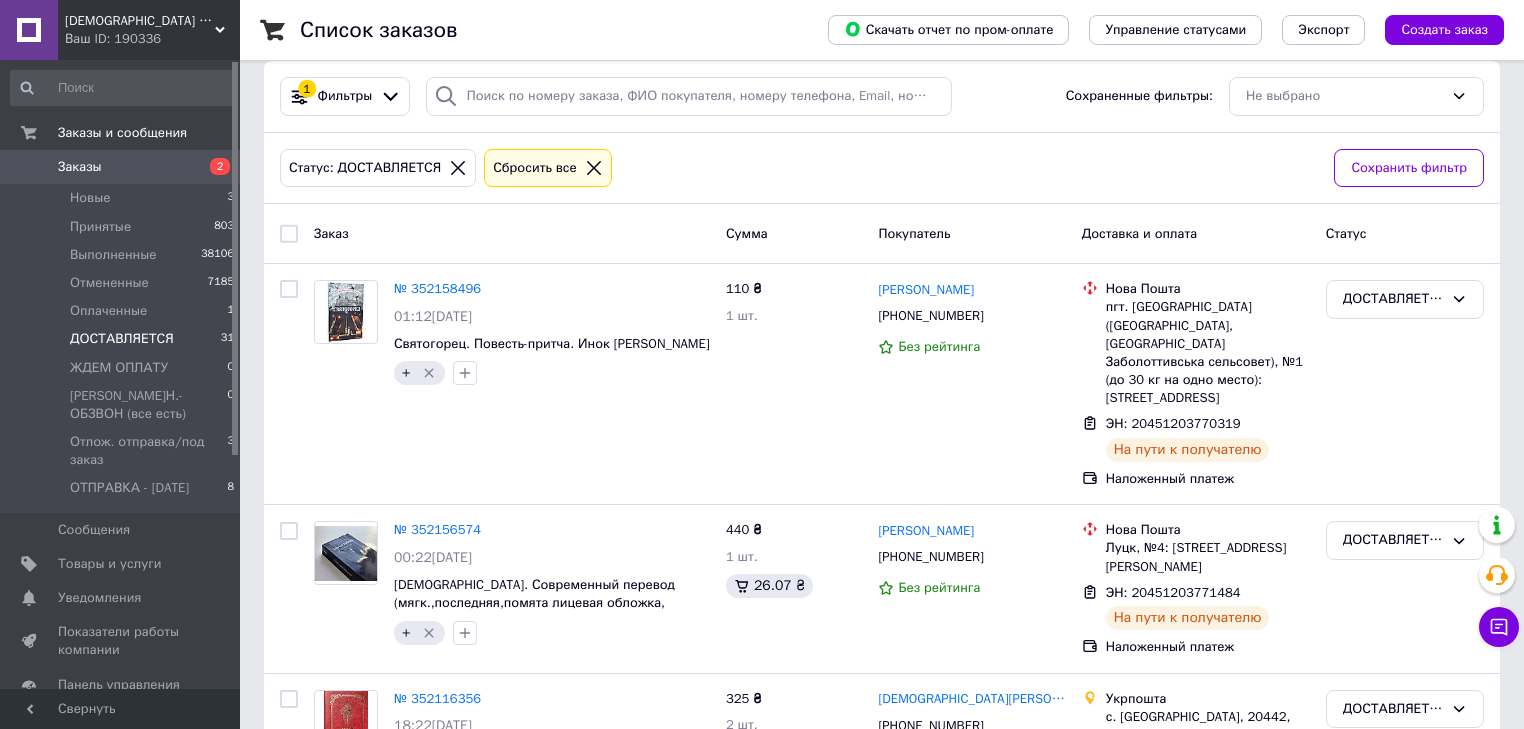 scroll, scrollTop: 0, scrollLeft: 0, axis: both 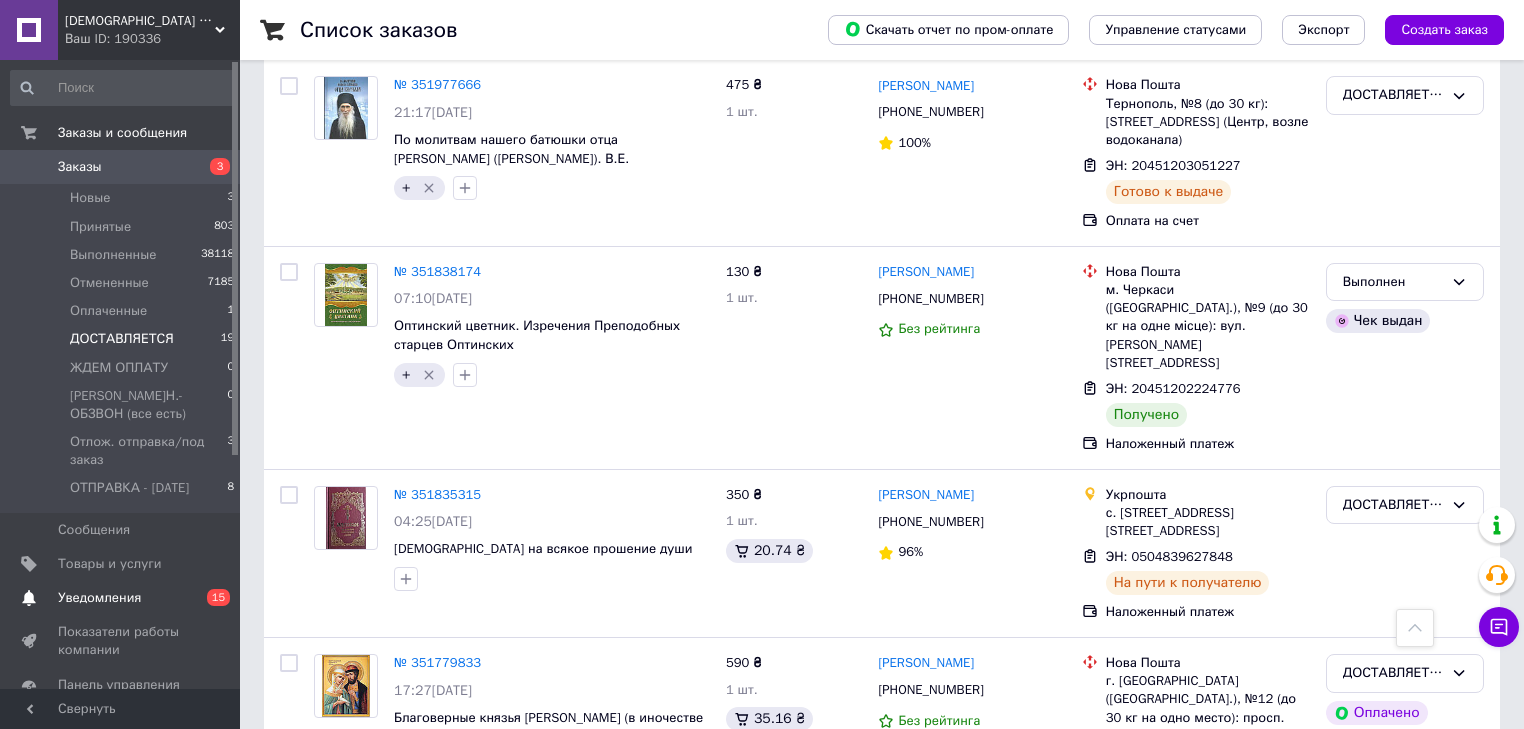 click on "Уведомления" at bounding box center [99, 598] 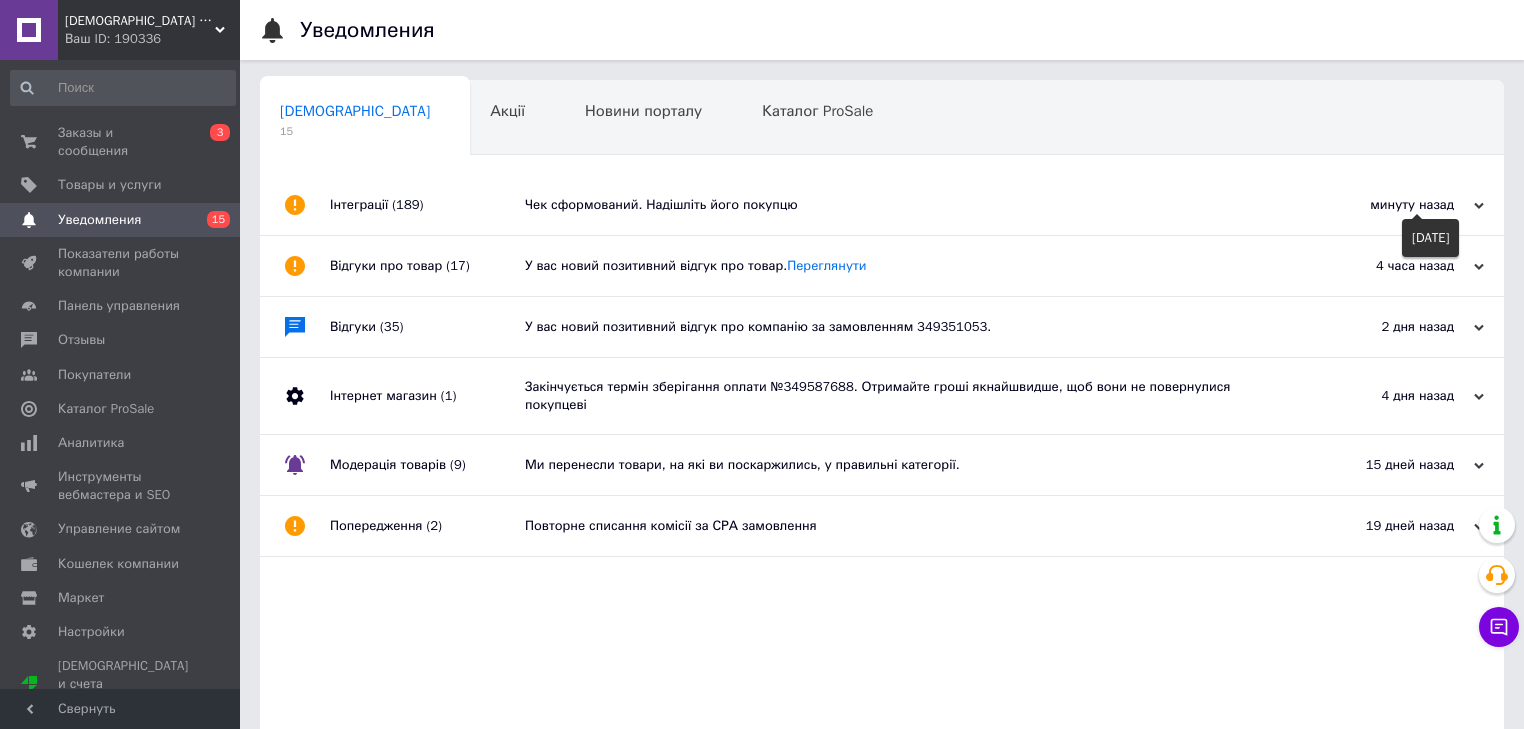 click 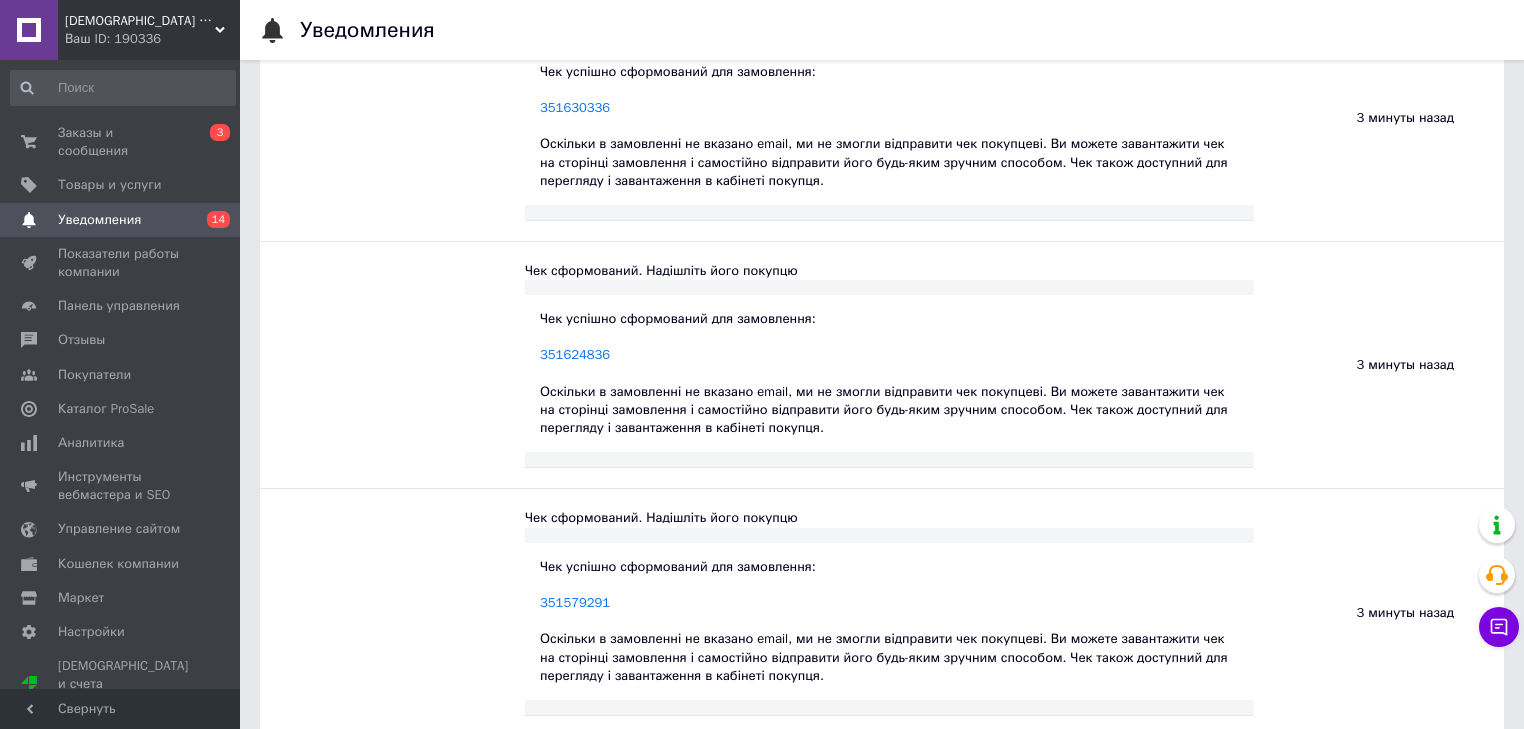 scroll, scrollTop: 2640, scrollLeft: 0, axis: vertical 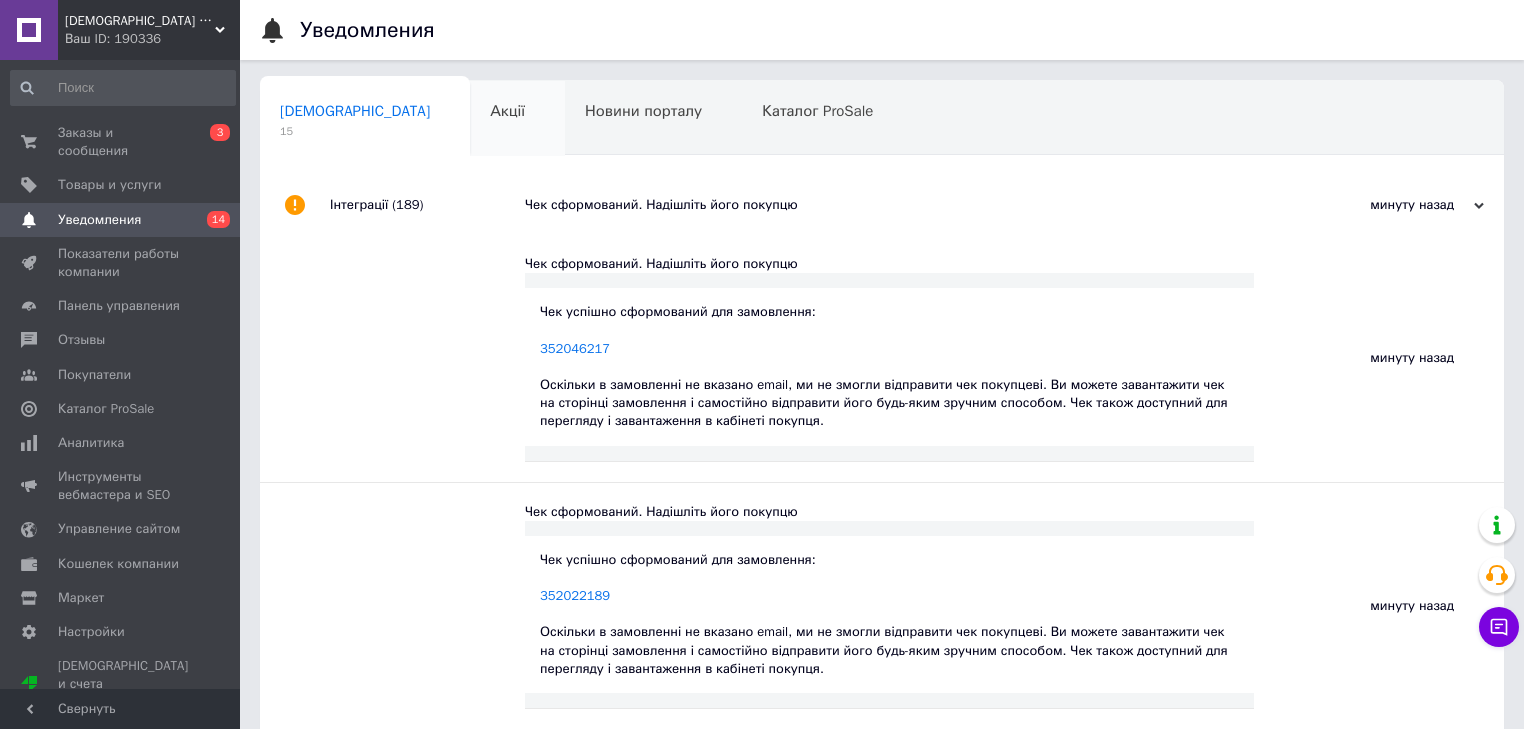 click on "Акції 0" at bounding box center (517, 119) 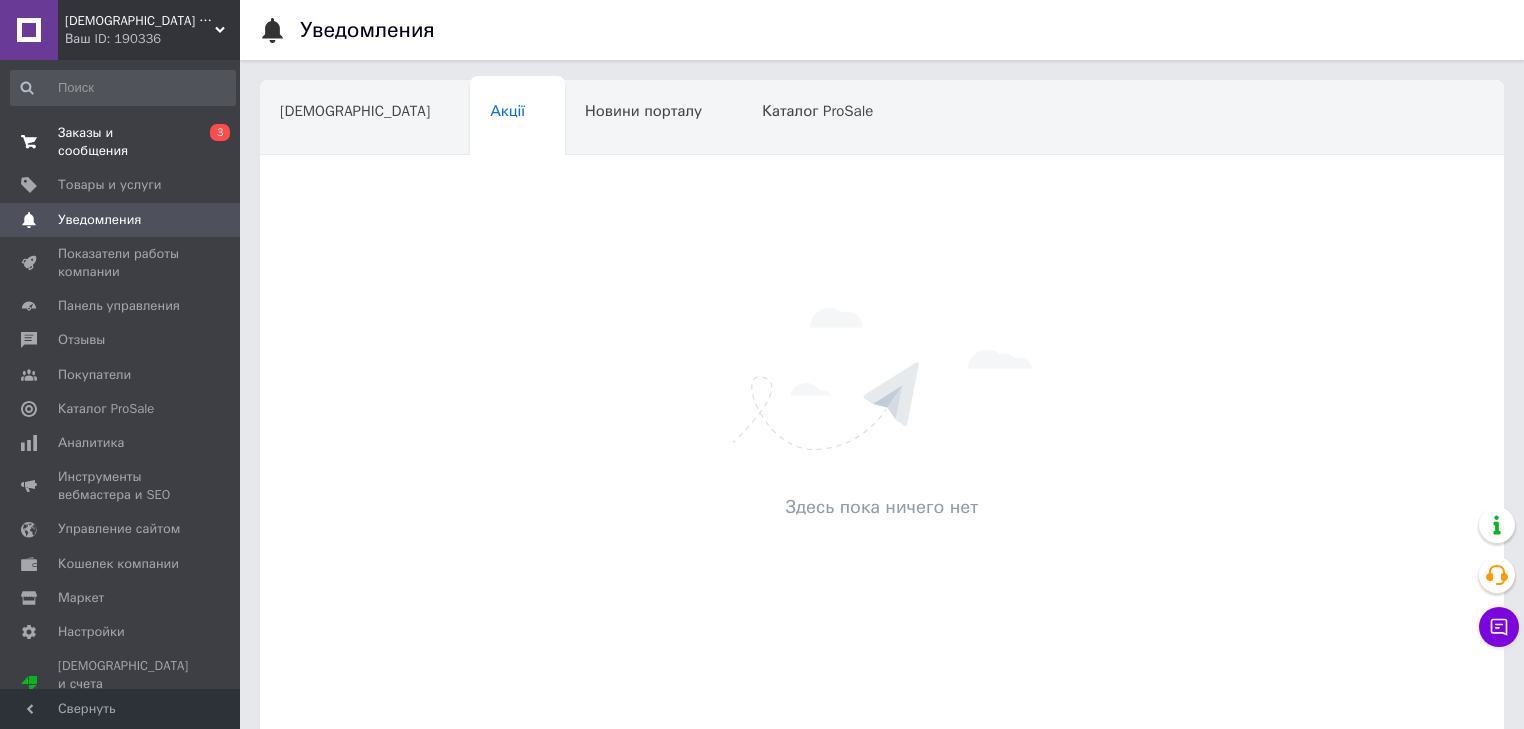 click on "Заказы и сообщения" at bounding box center [121, 142] 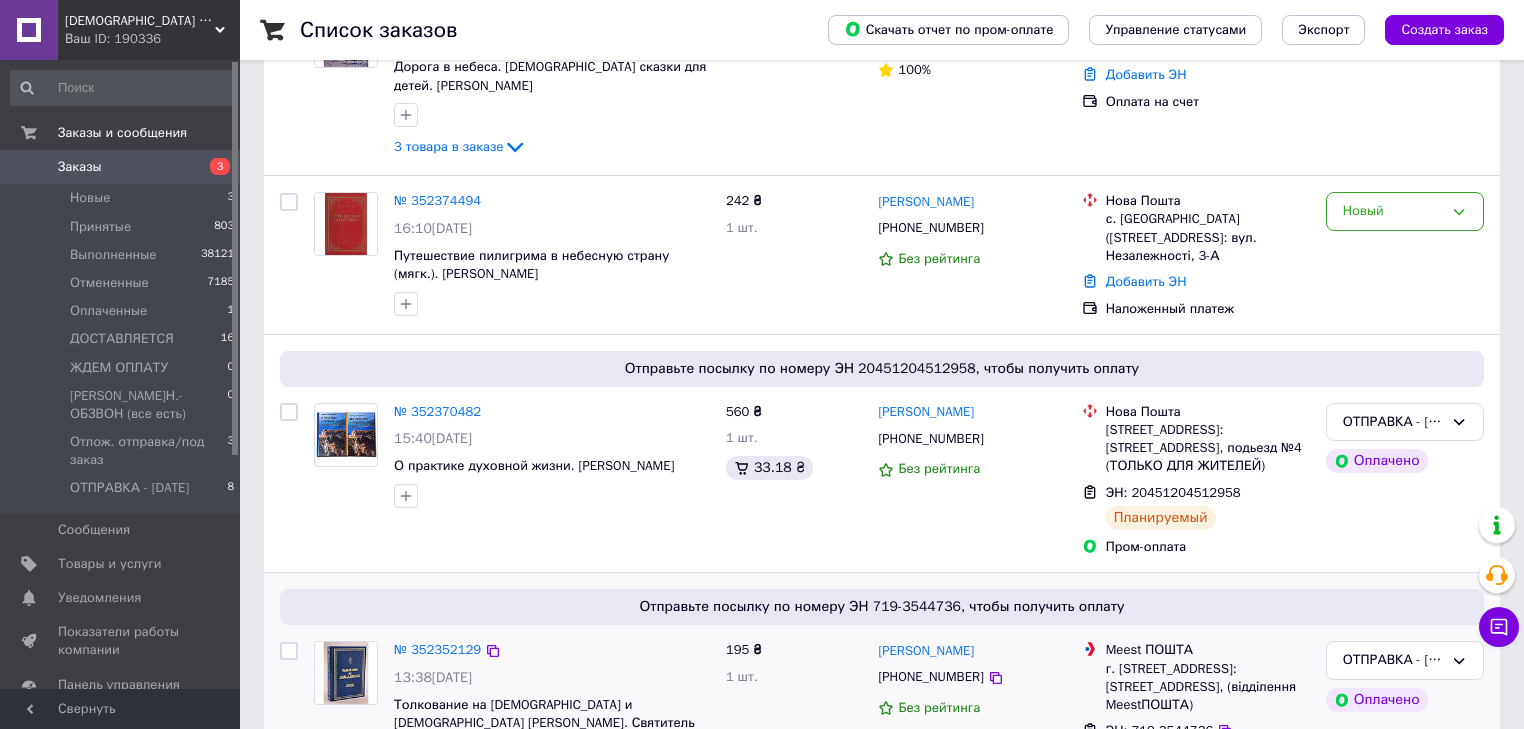 scroll, scrollTop: 240, scrollLeft: 0, axis: vertical 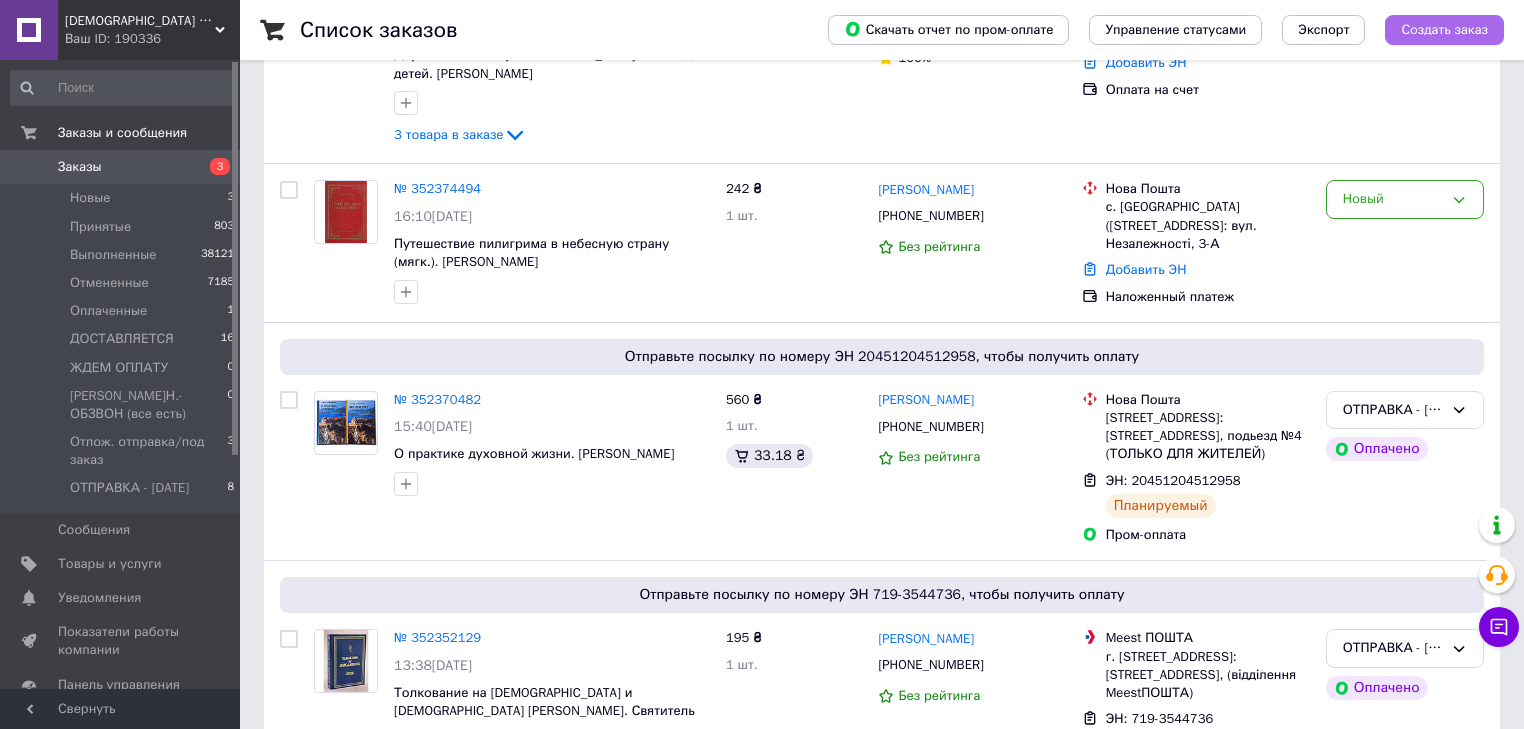 click on "Создать заказ" at bounding box center [1444, 30] 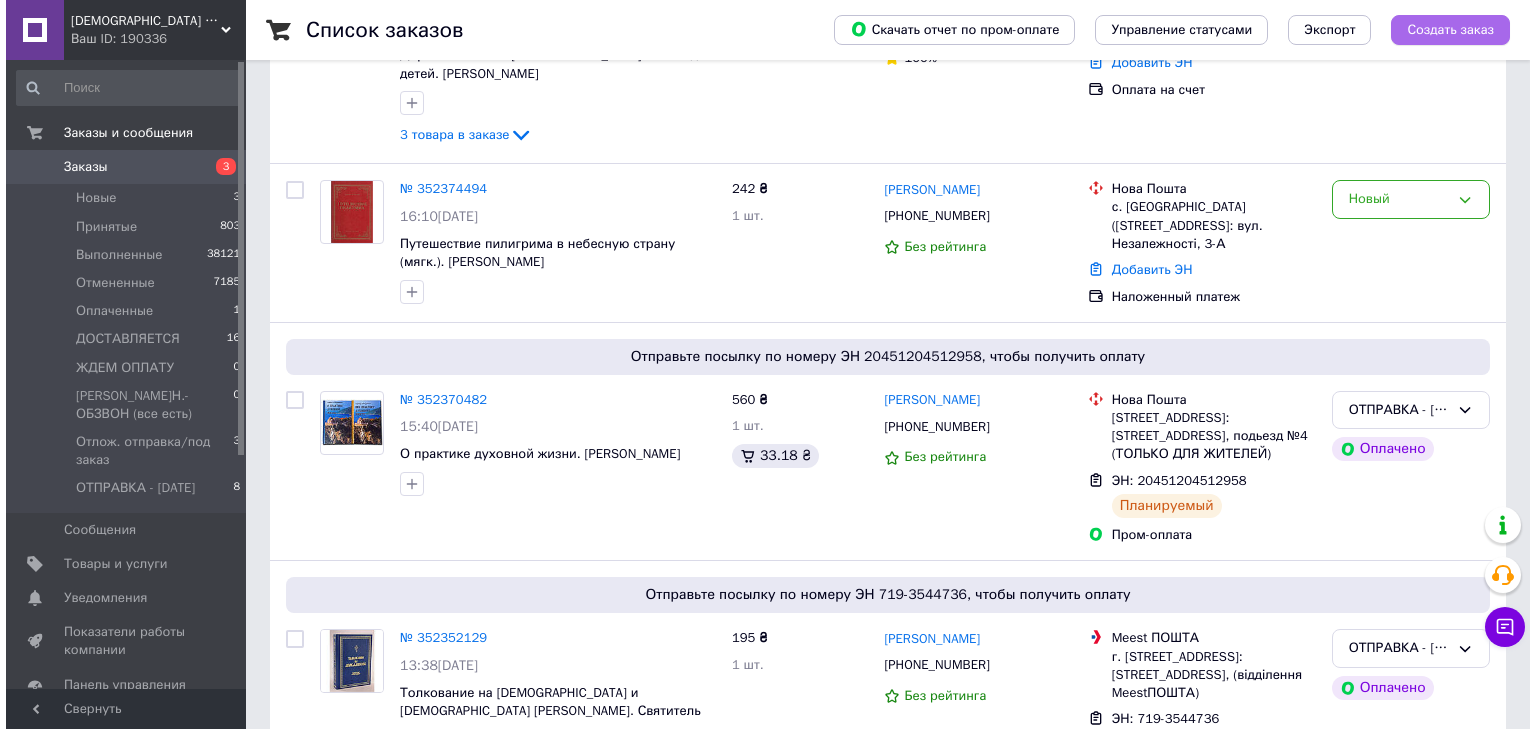 scroll, scrollTop: 0, scrollLeft: 0, axis: both 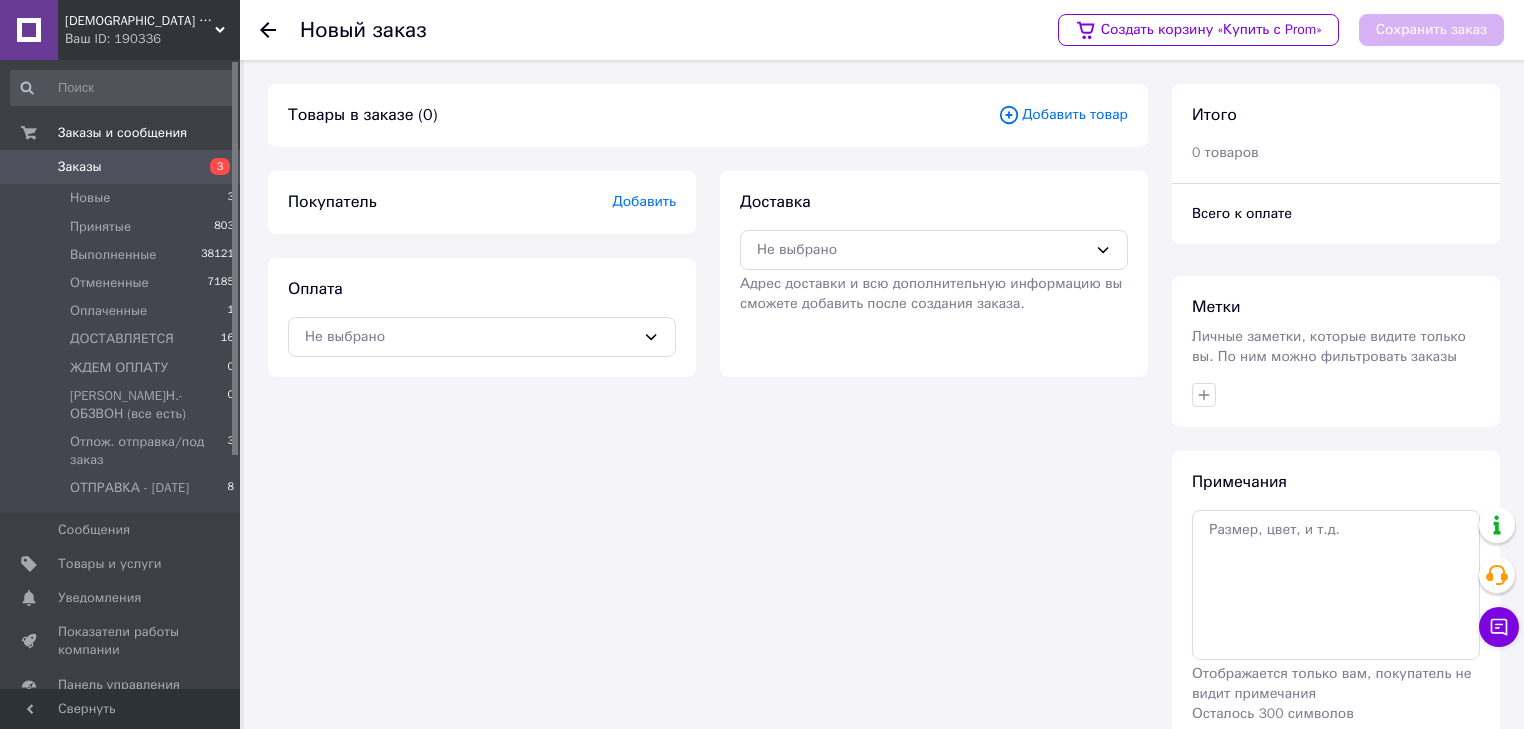click on "Добавить товар" at bounding box center [1063, 115] 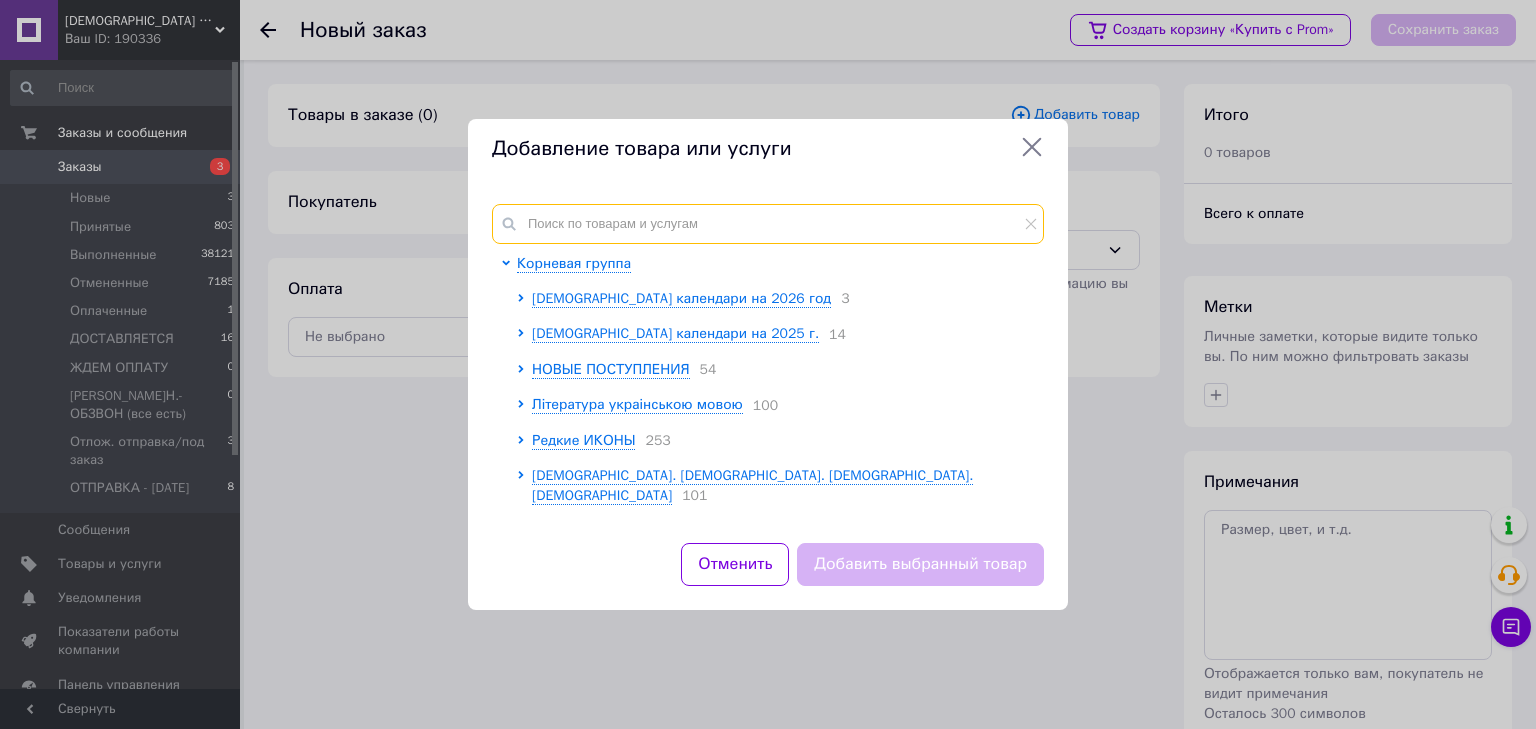 click at bounding box center (768, 224) 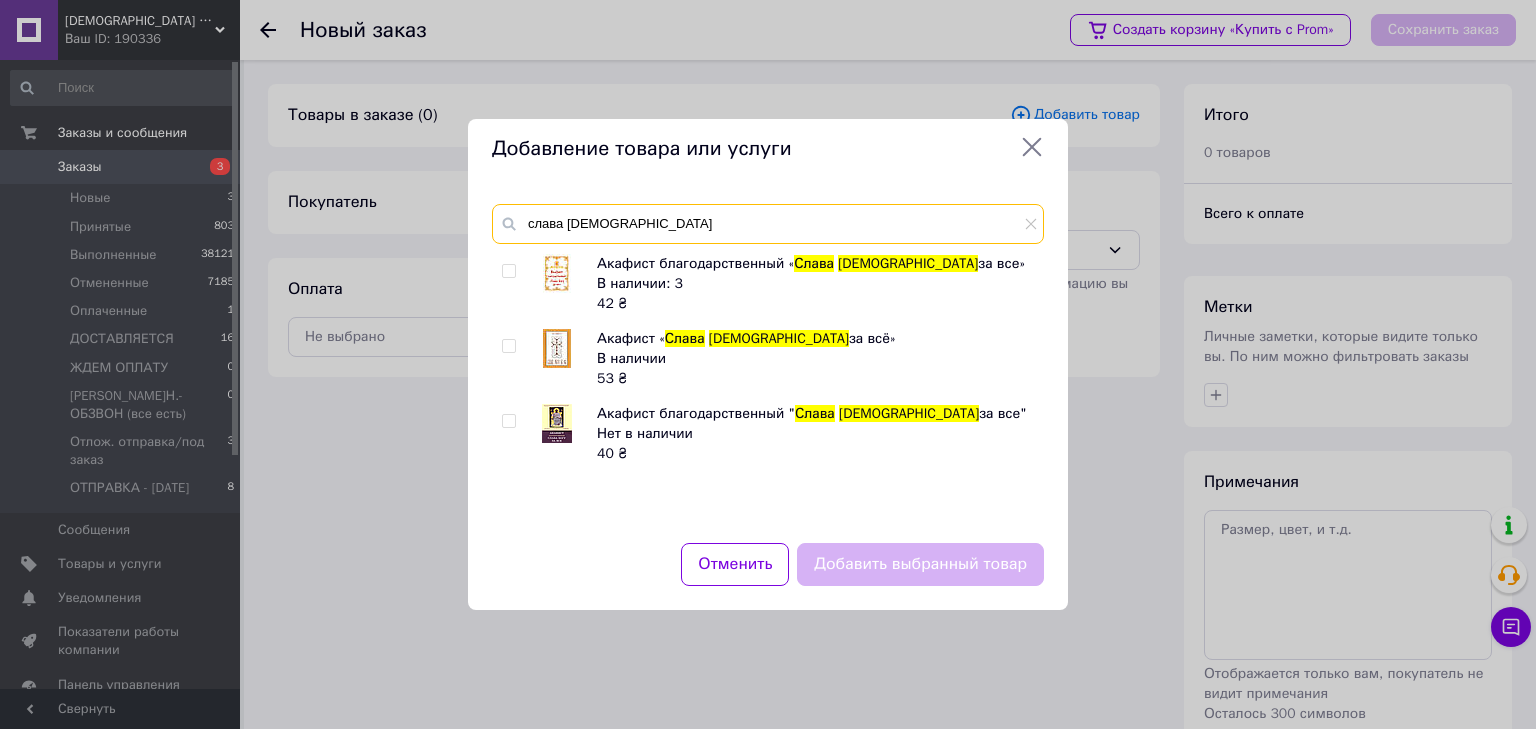 type on "слава [DEMOGRAPHIC_DATA]" 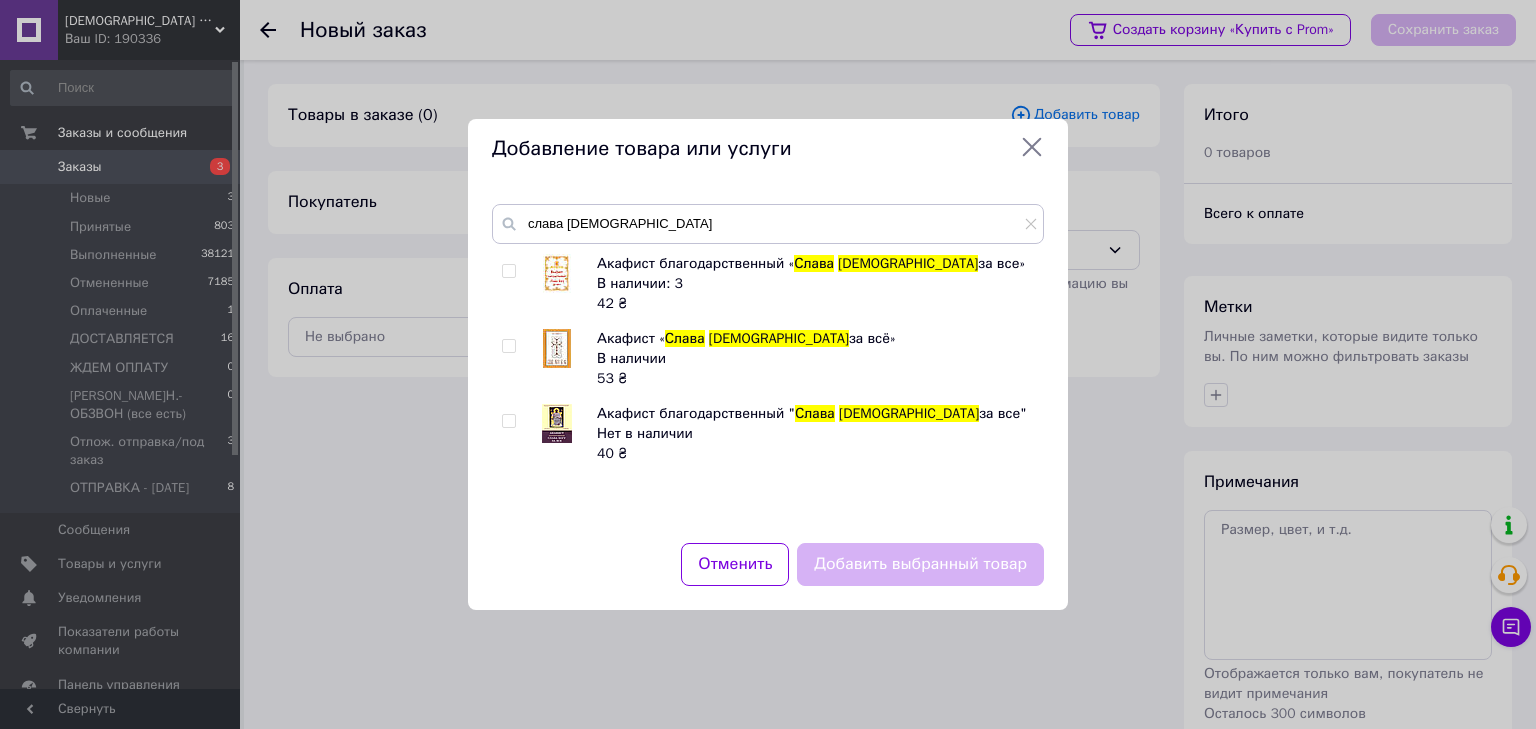 click at bounding box center (508, 271) 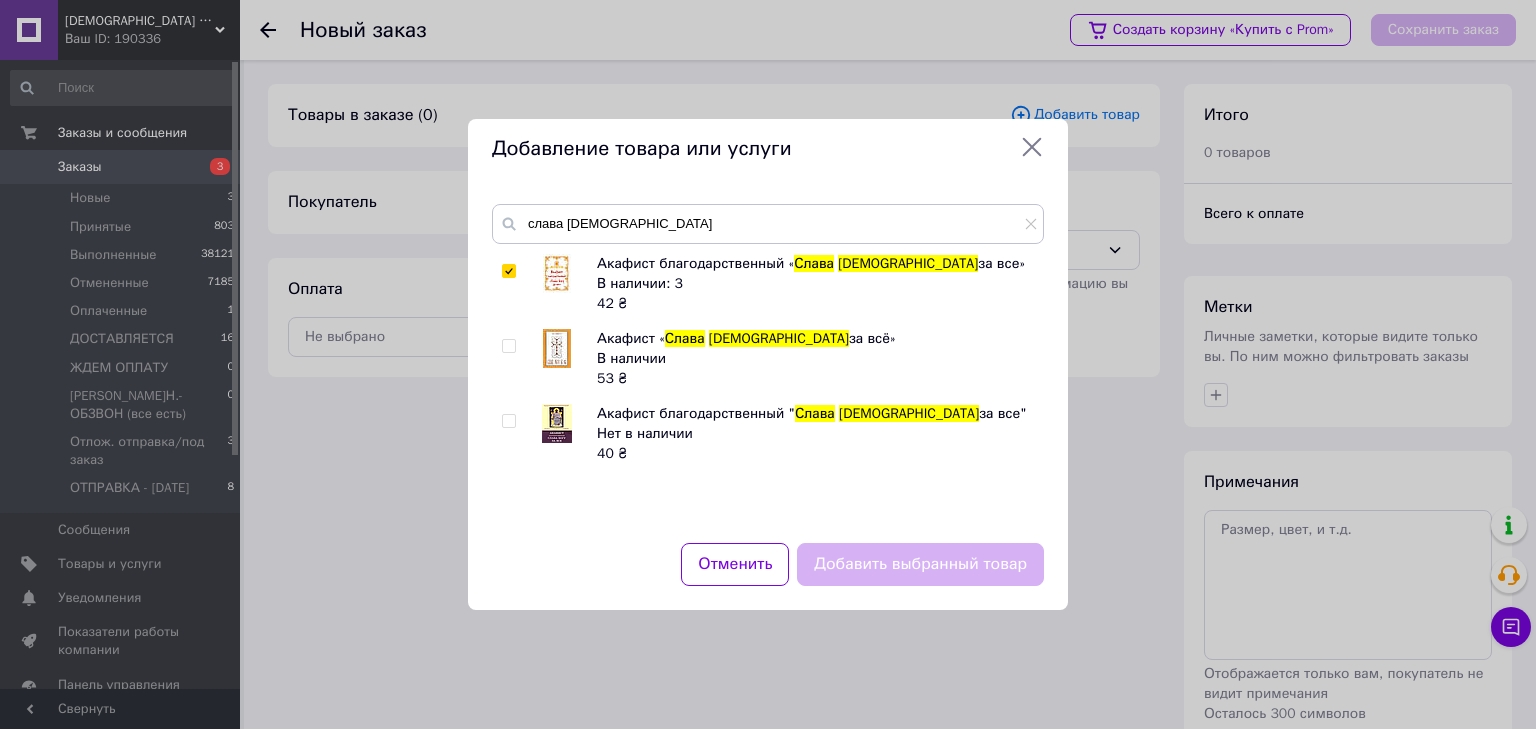 checkbox on "true" 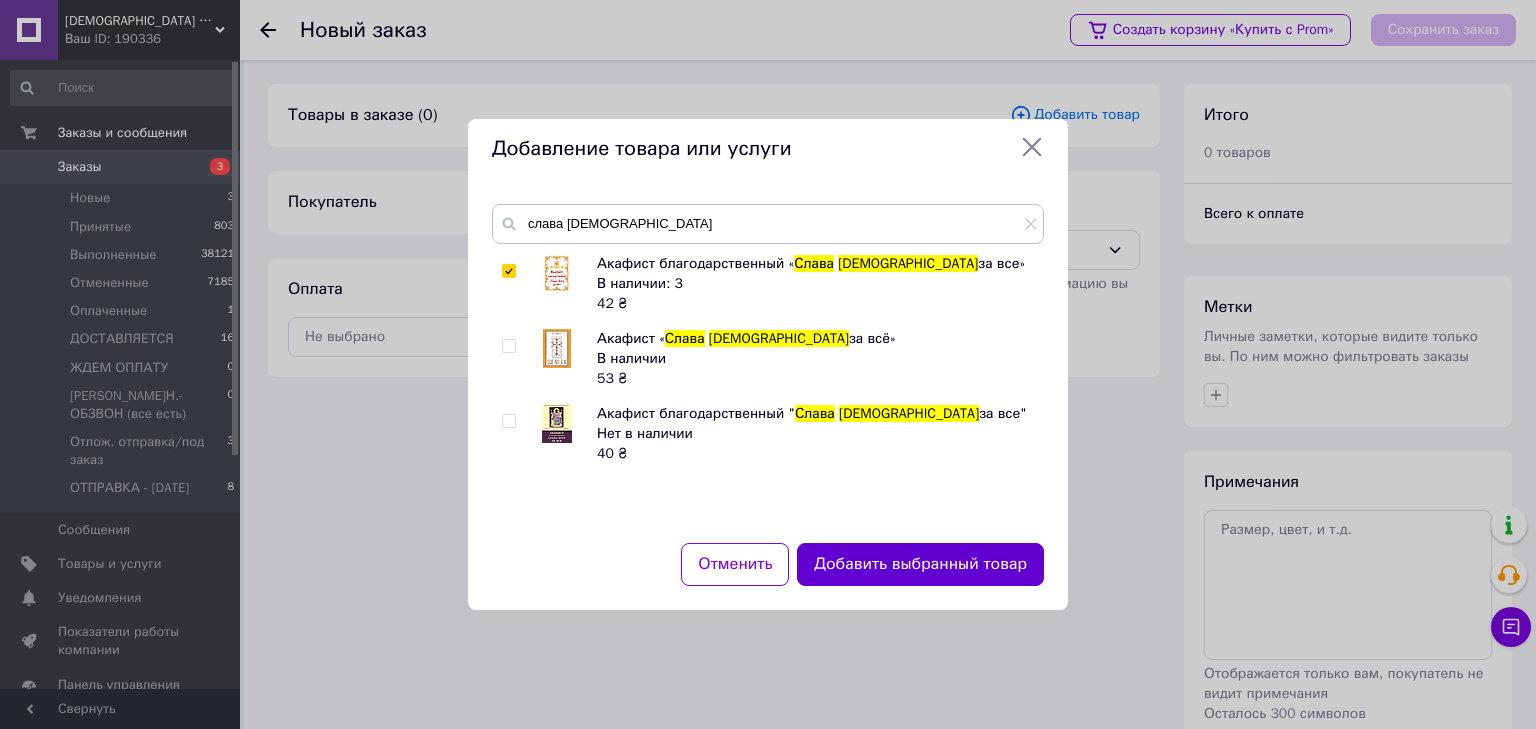 click on "Добавить выбранный товар" at bounding box center (920, 564) 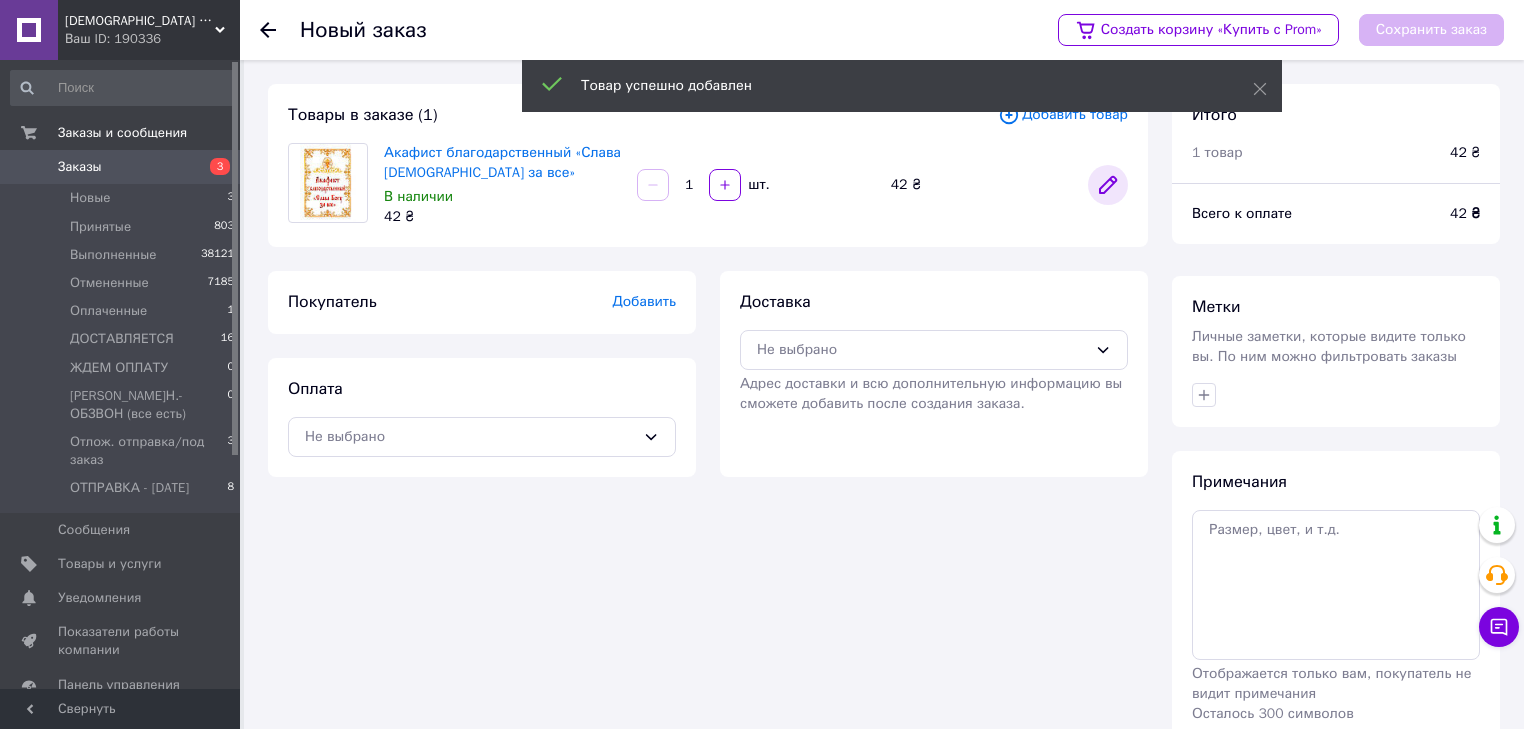 click 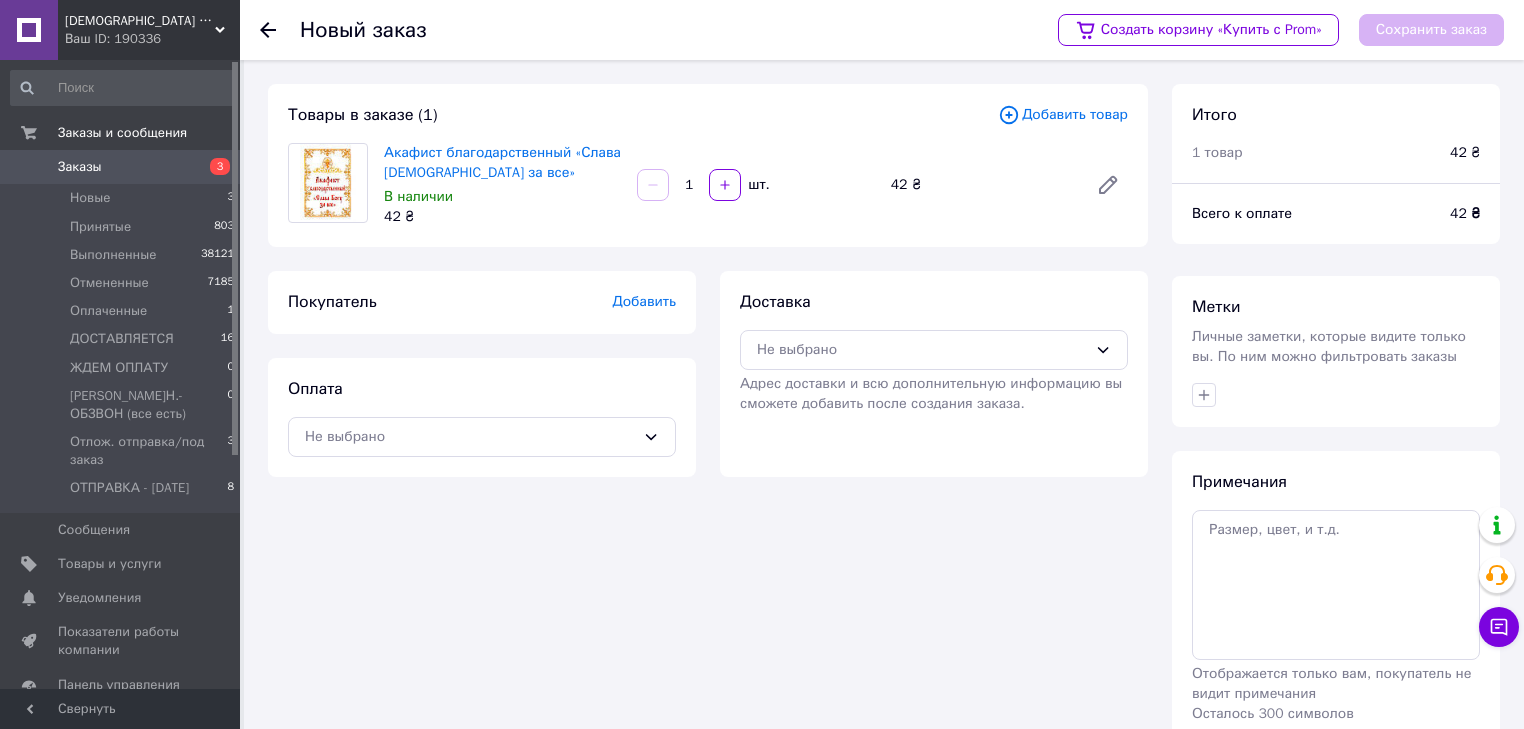 click on "Добавить товар" at bounding box center [1063, 115] 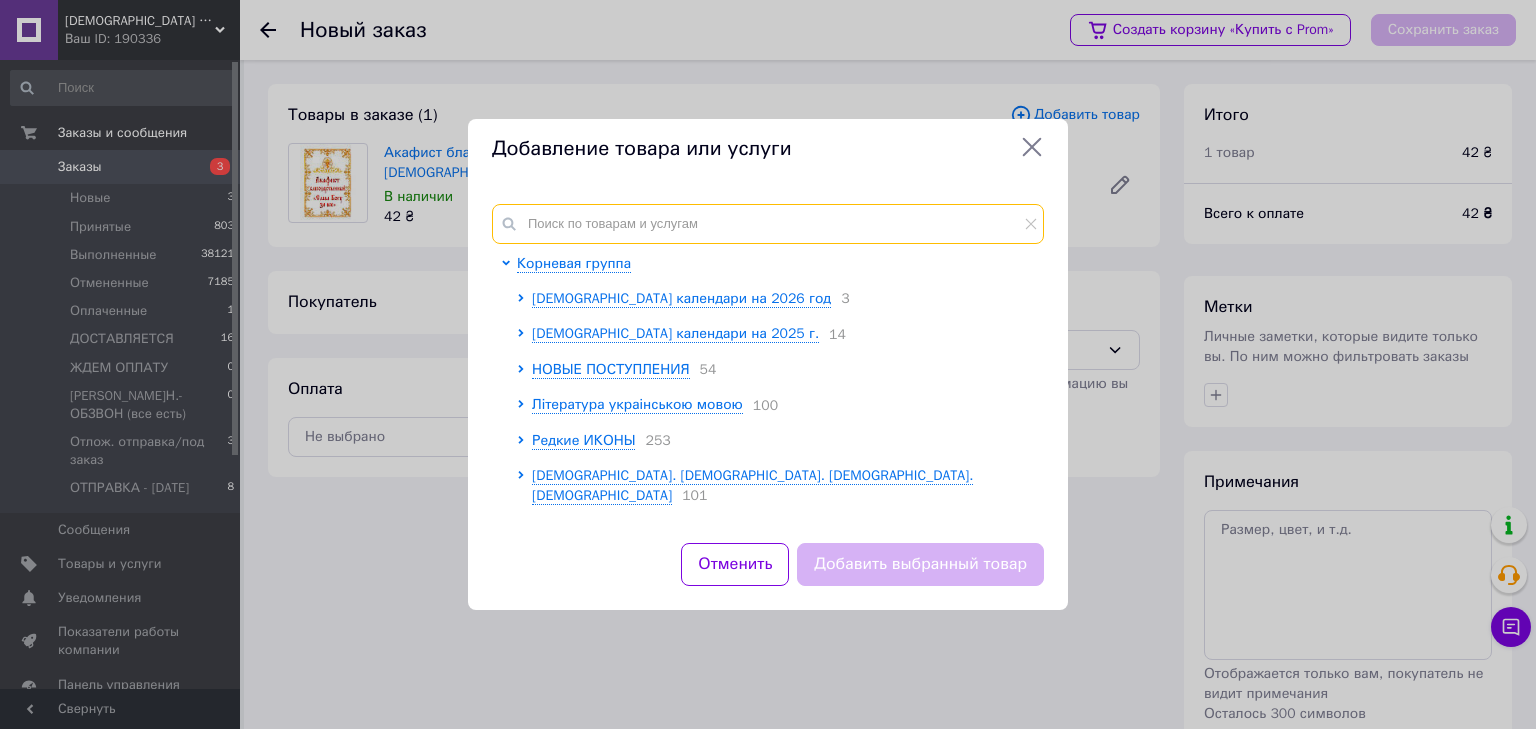 click at bounding box center (768, 224) 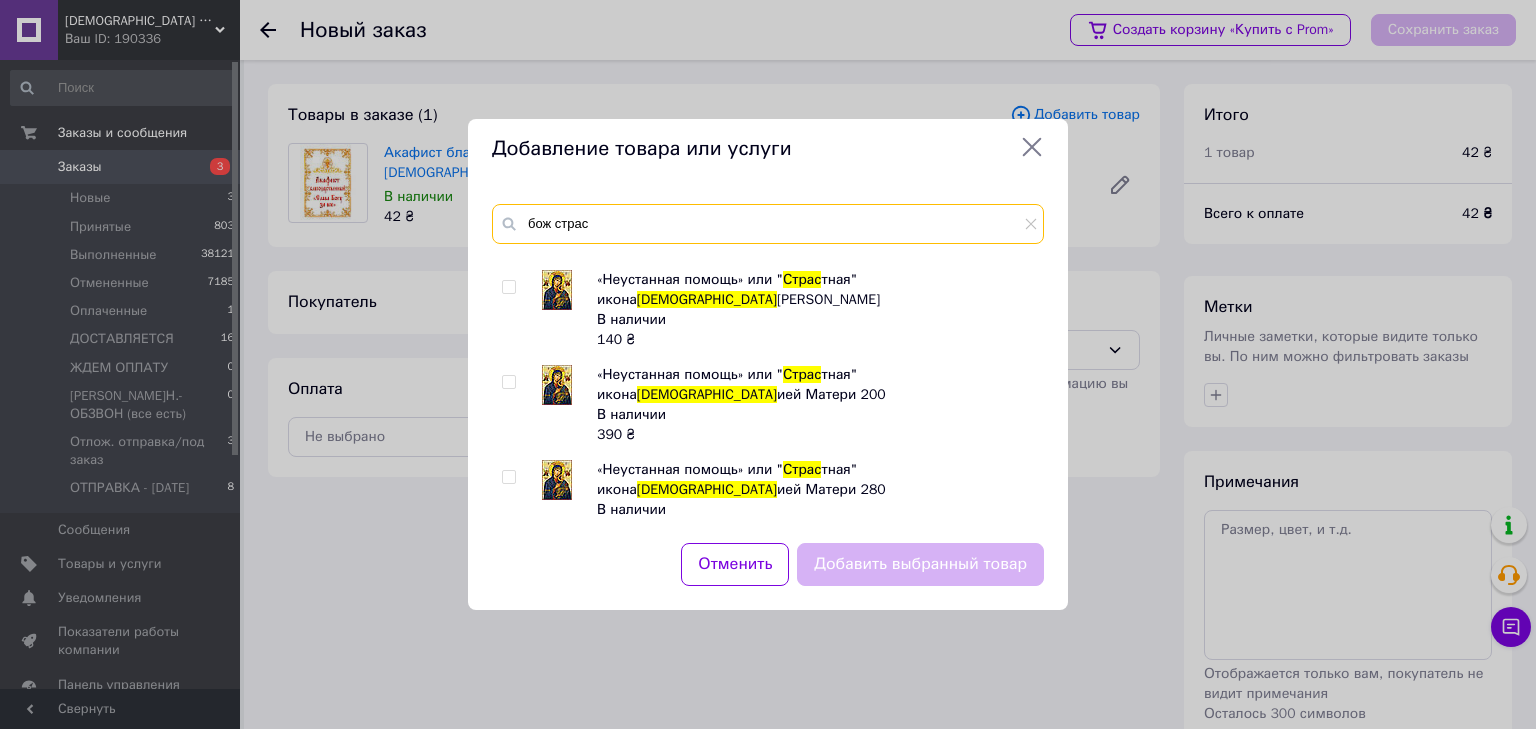 scroll, scrollTop: 210, scrollLeft: 0, axis: vertical 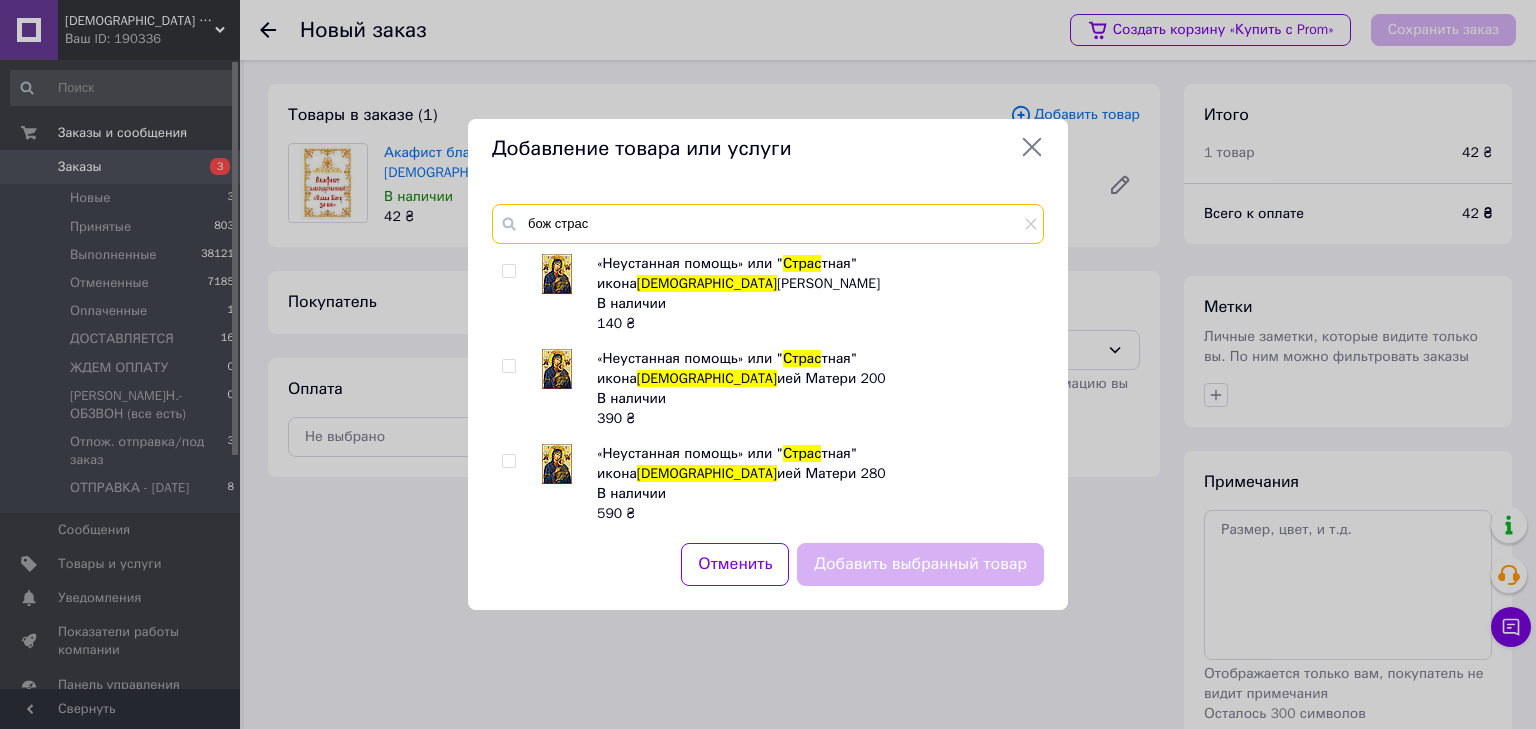 type on "бож страс" 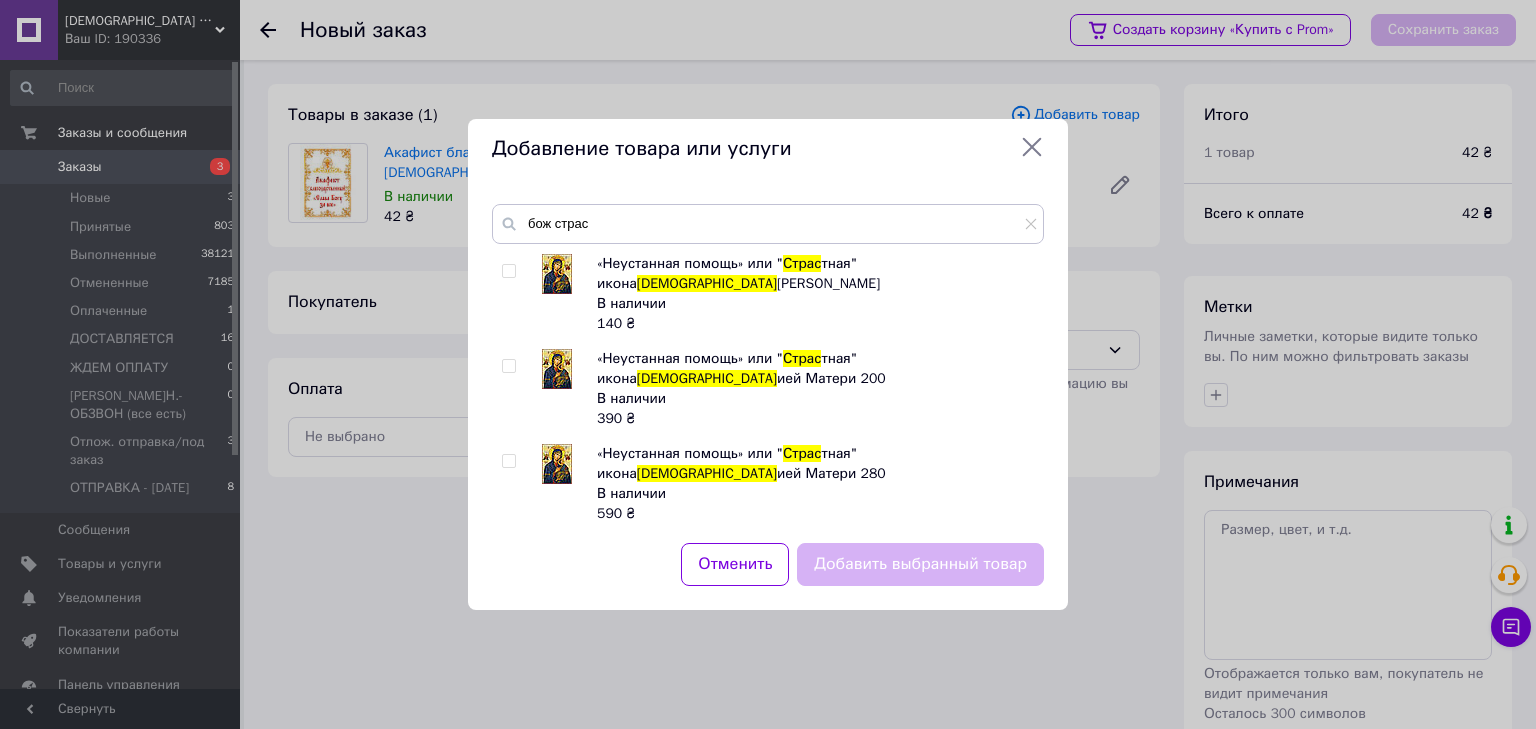 click at bounding box center [508, 556] 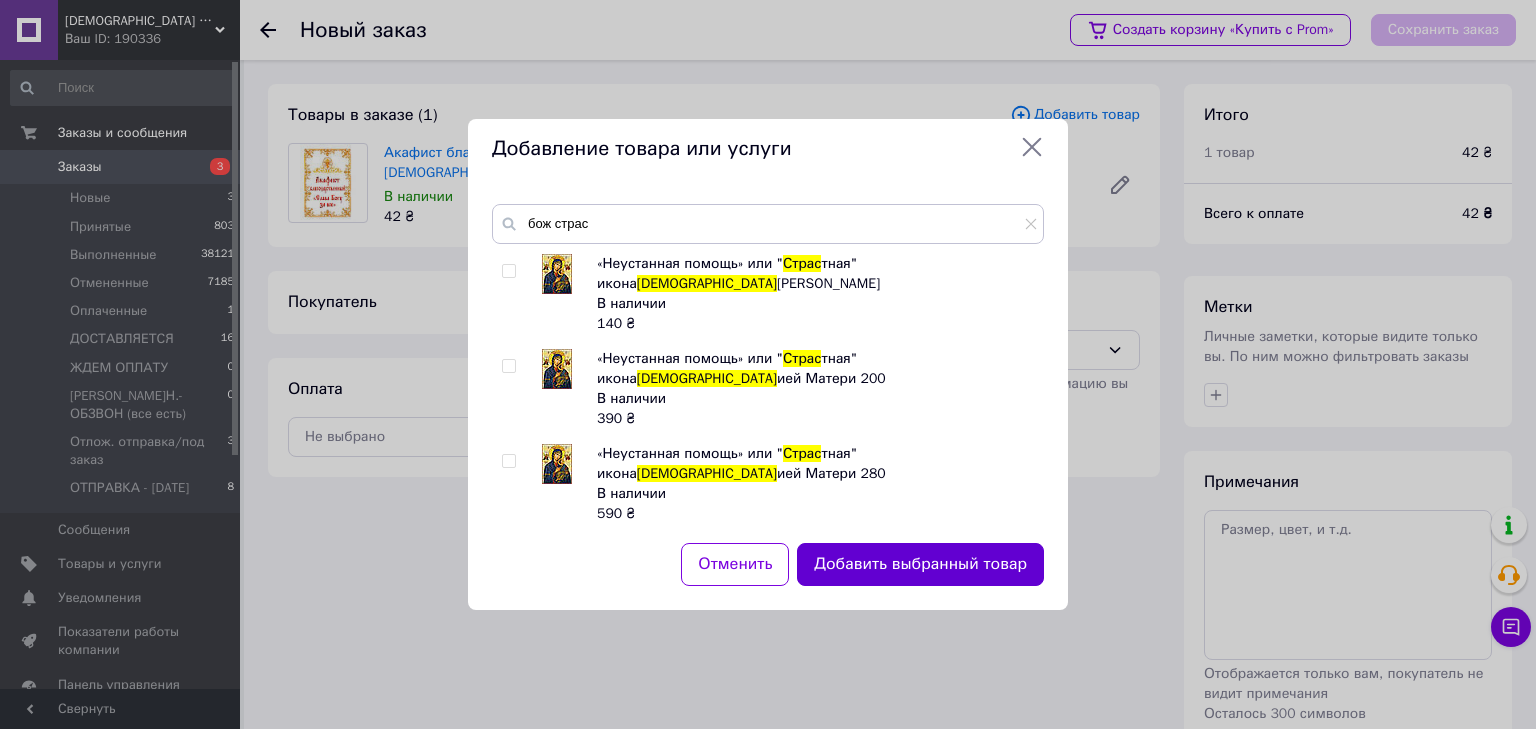 click on "Добавить выбранный товар" at bounding box center (920, 564) 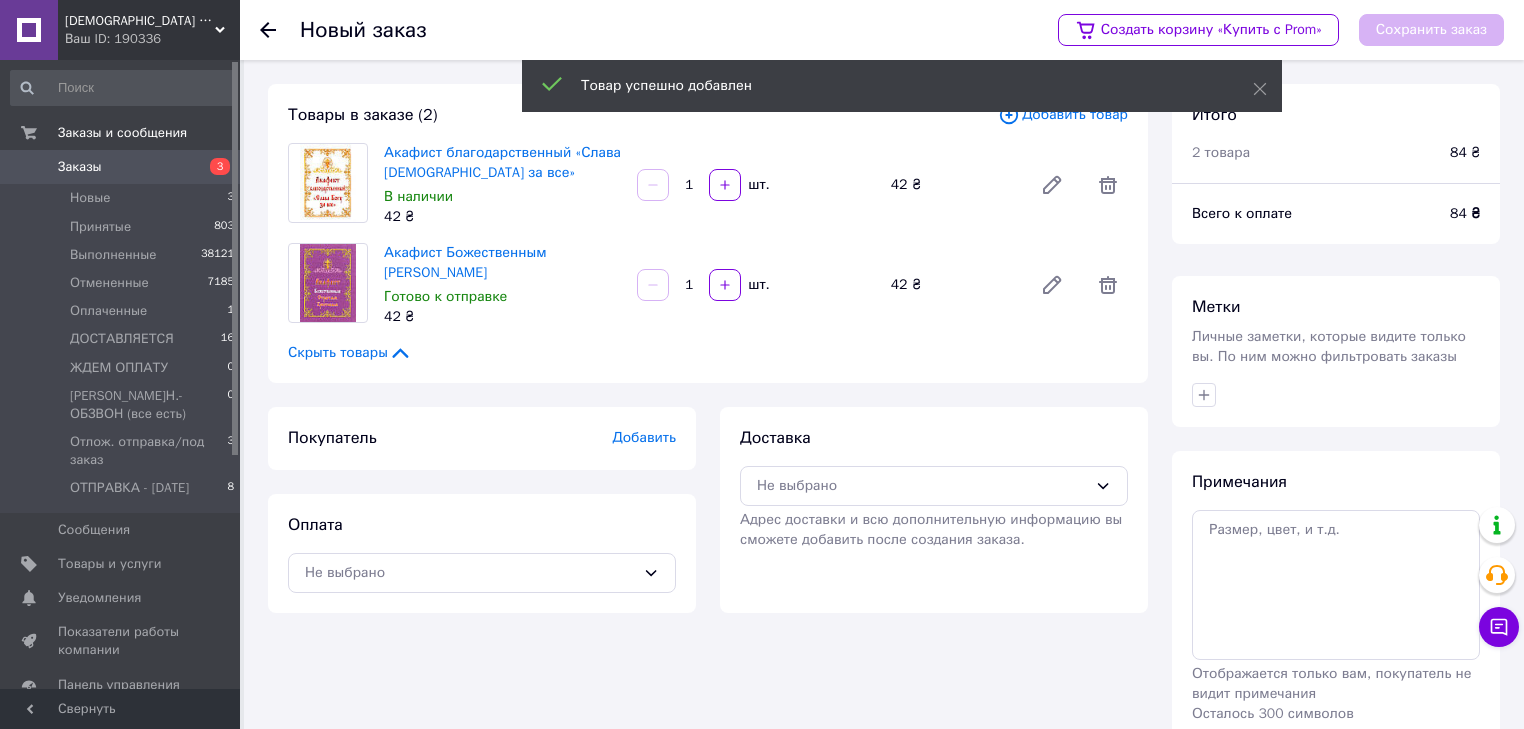 click on "Добавить товар" at bounding box center (1063, 115) 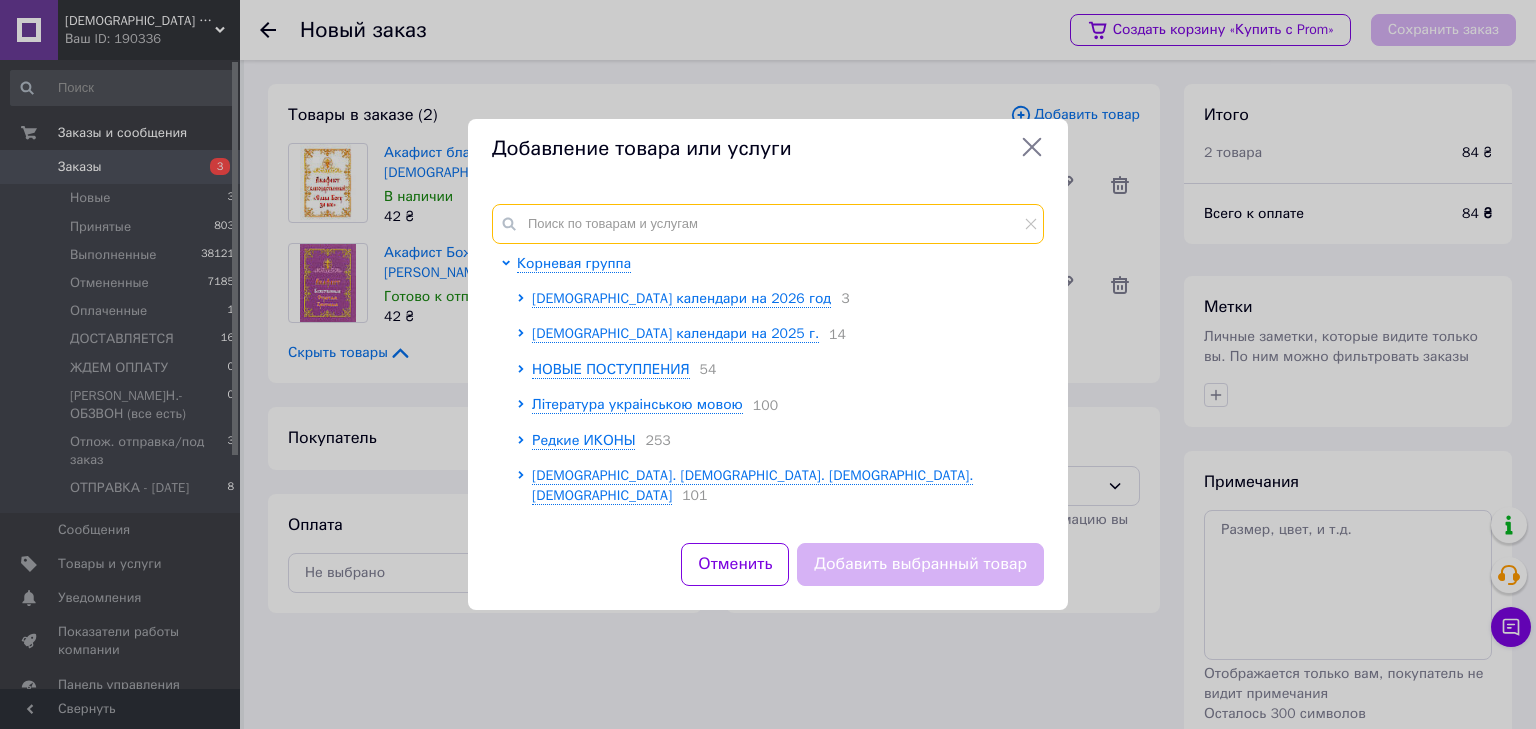 click at bounding box center (768, 224) 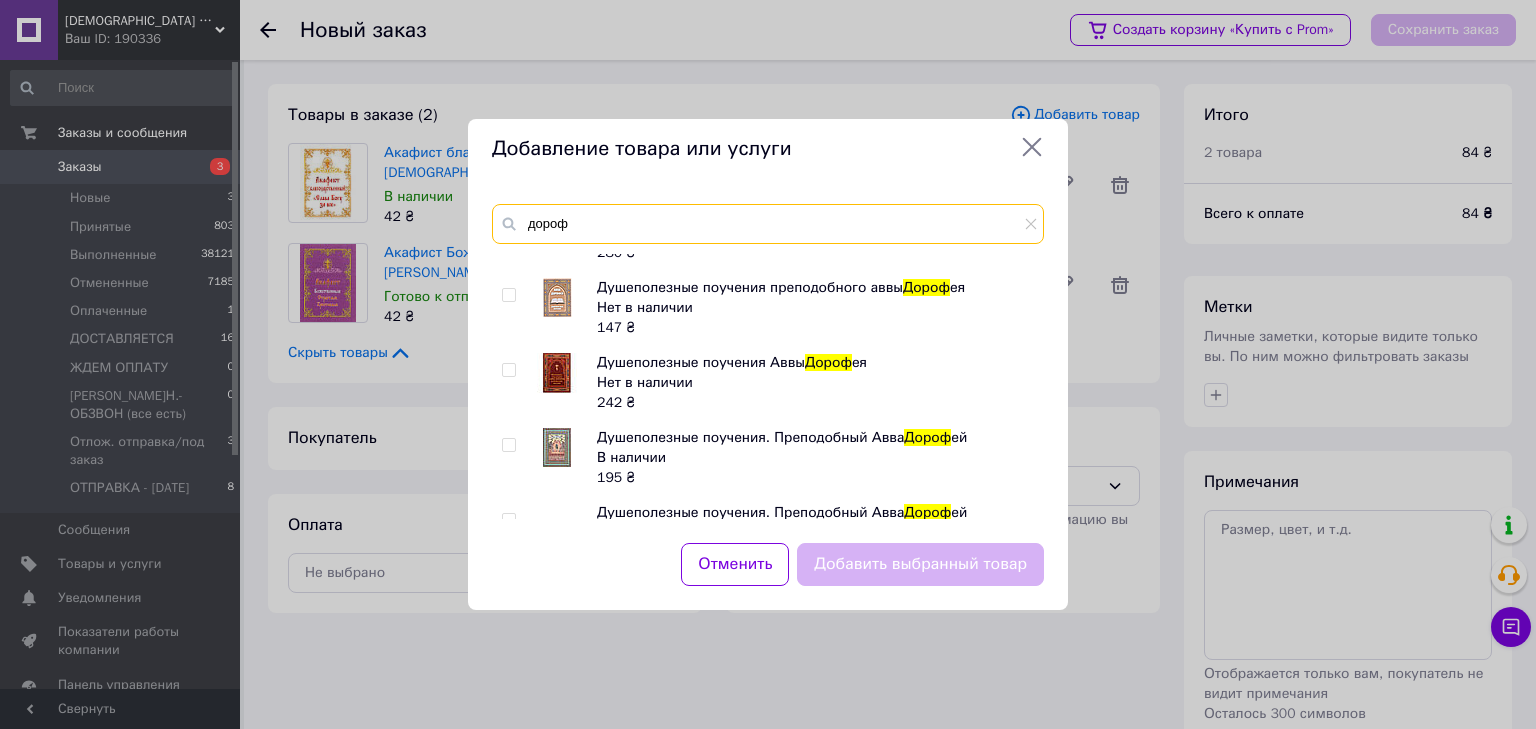 scroll, scrollTop: 160, scrollLeft: 0, axis: vertical 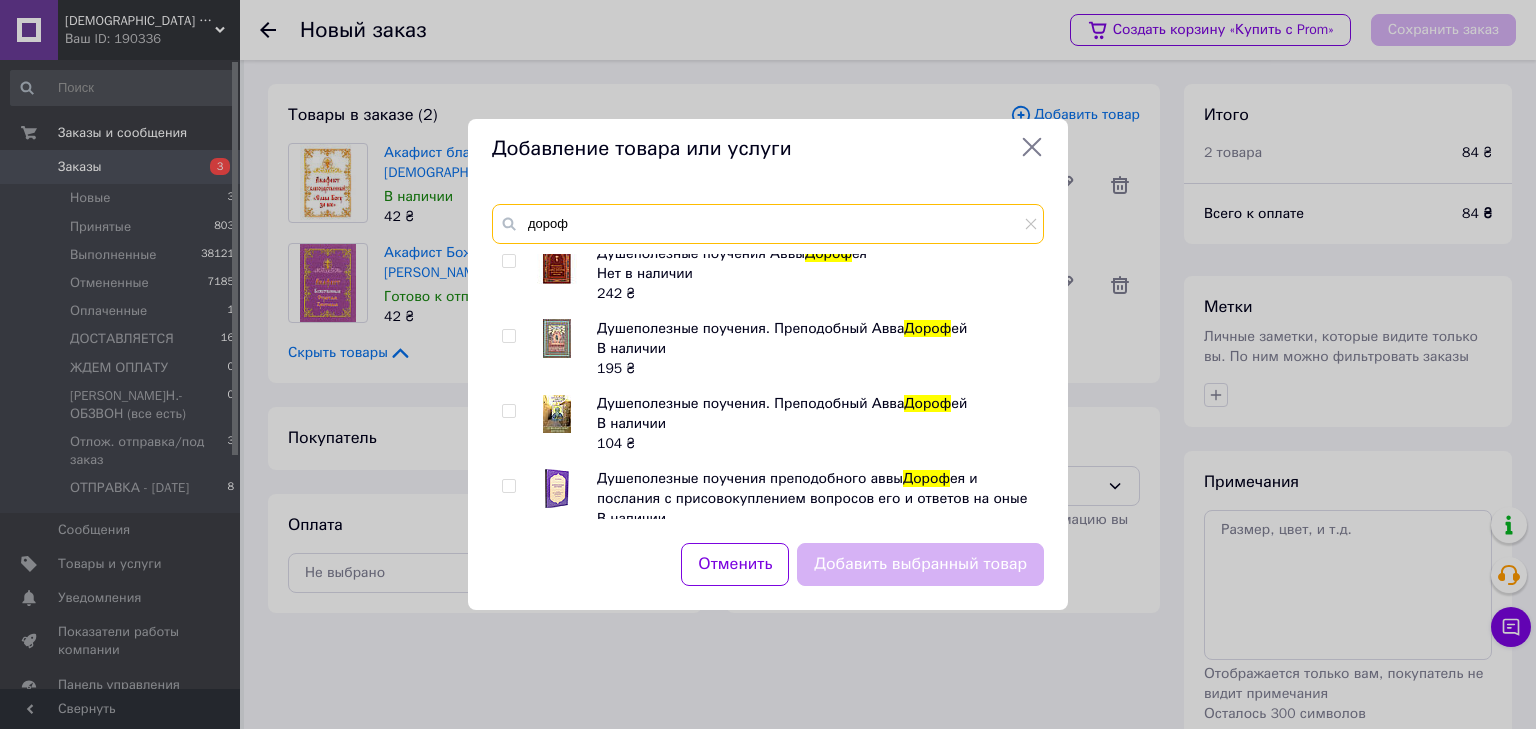 type on "дороф" 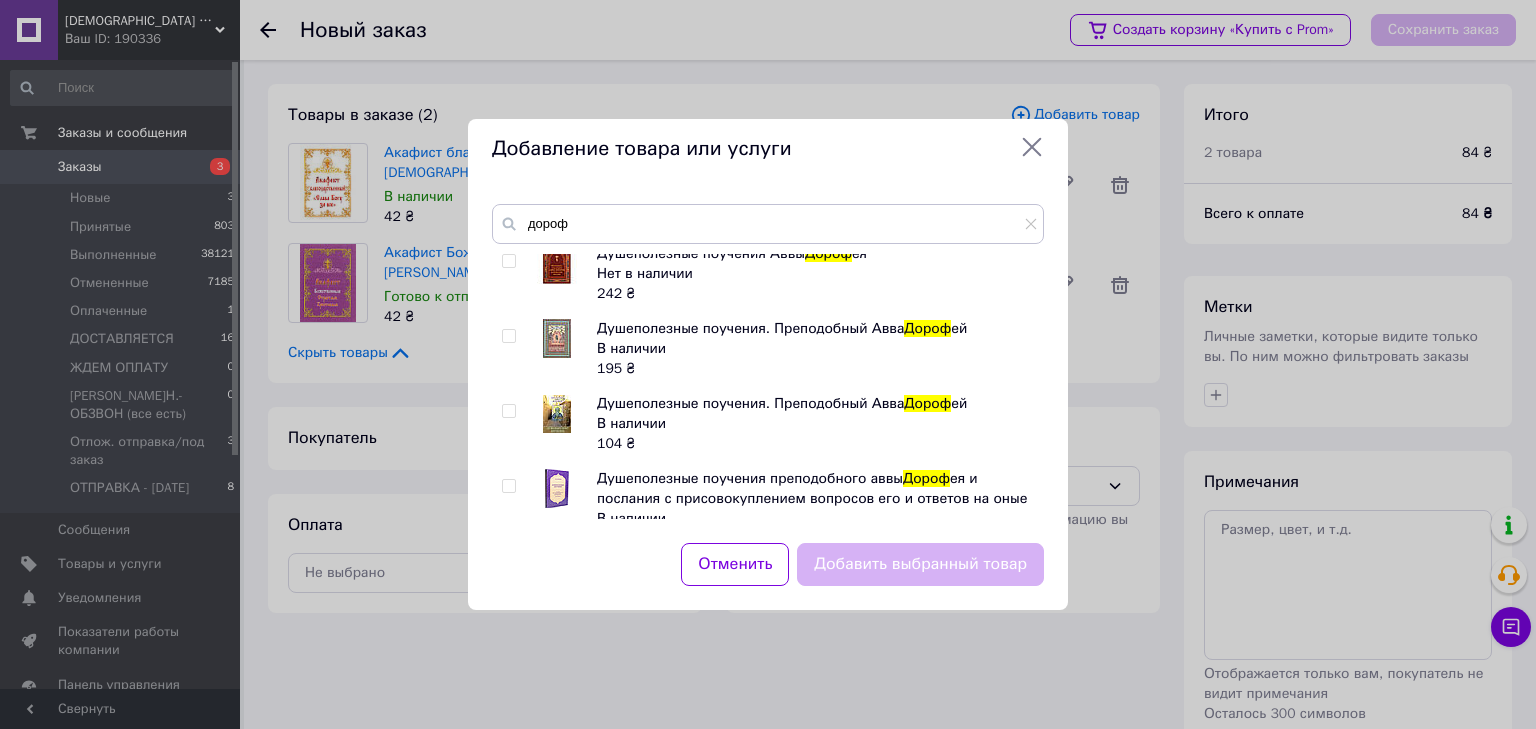 click at bounding box center [508, 336] 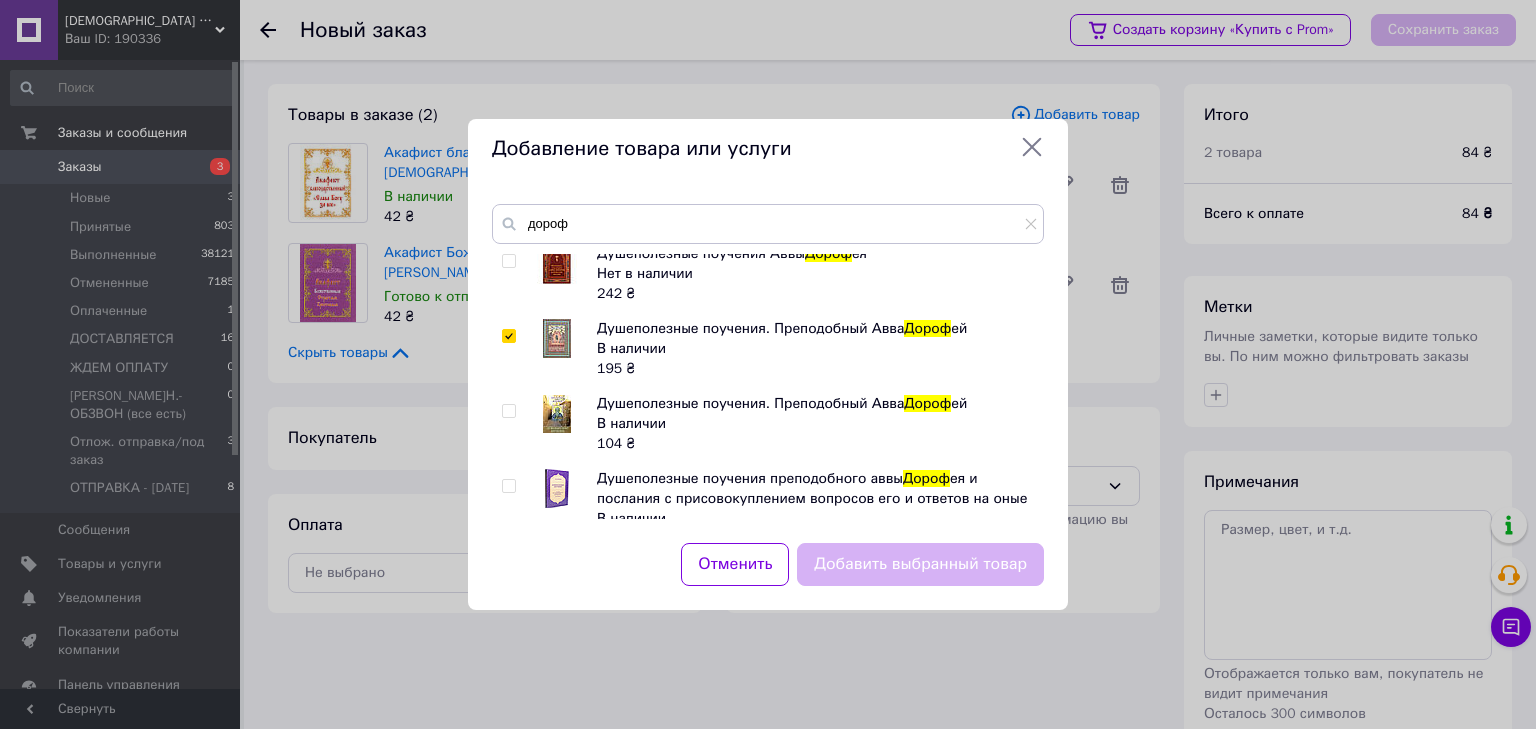 checkbox on "true" 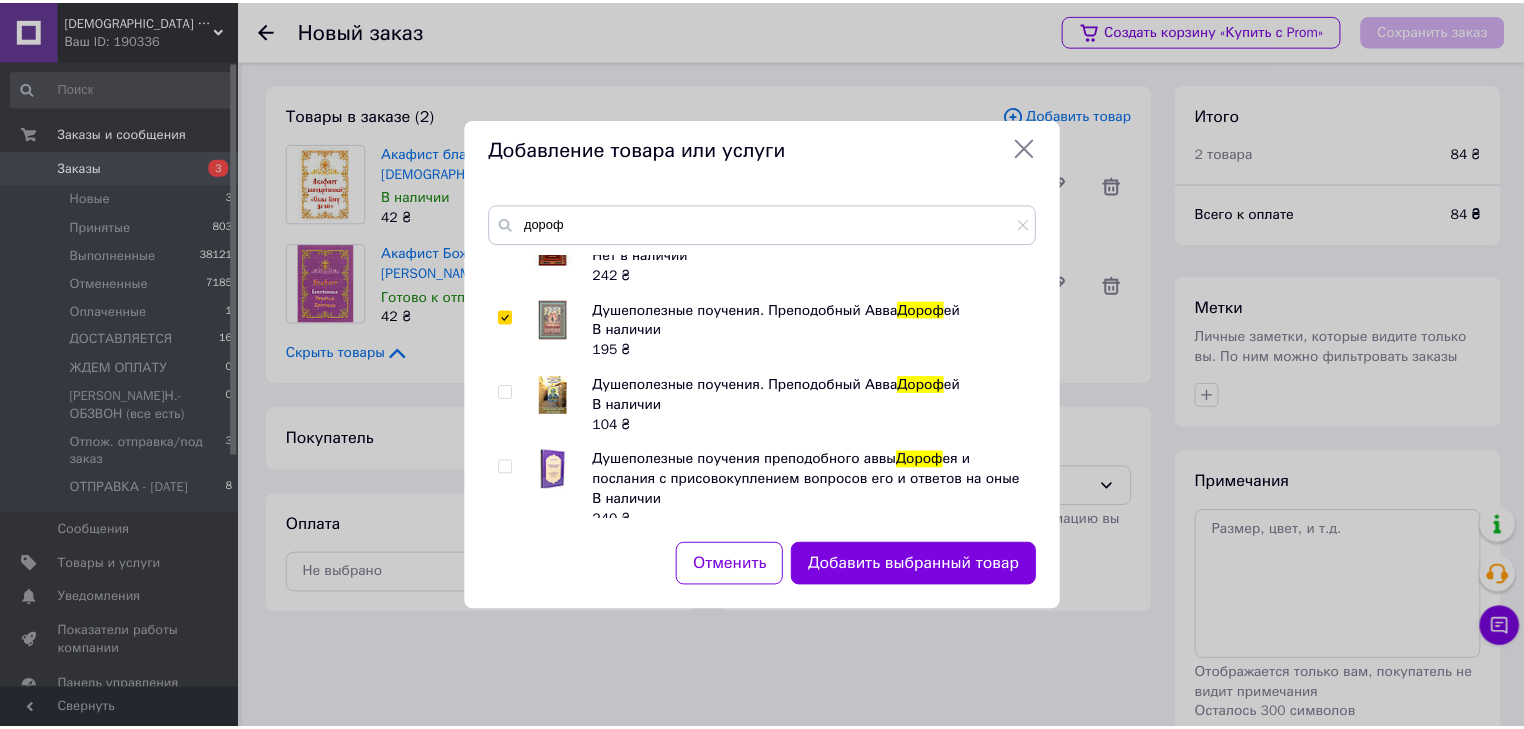 scroll, scrollTop: 190, scrollLeft: 0, axis: vertical 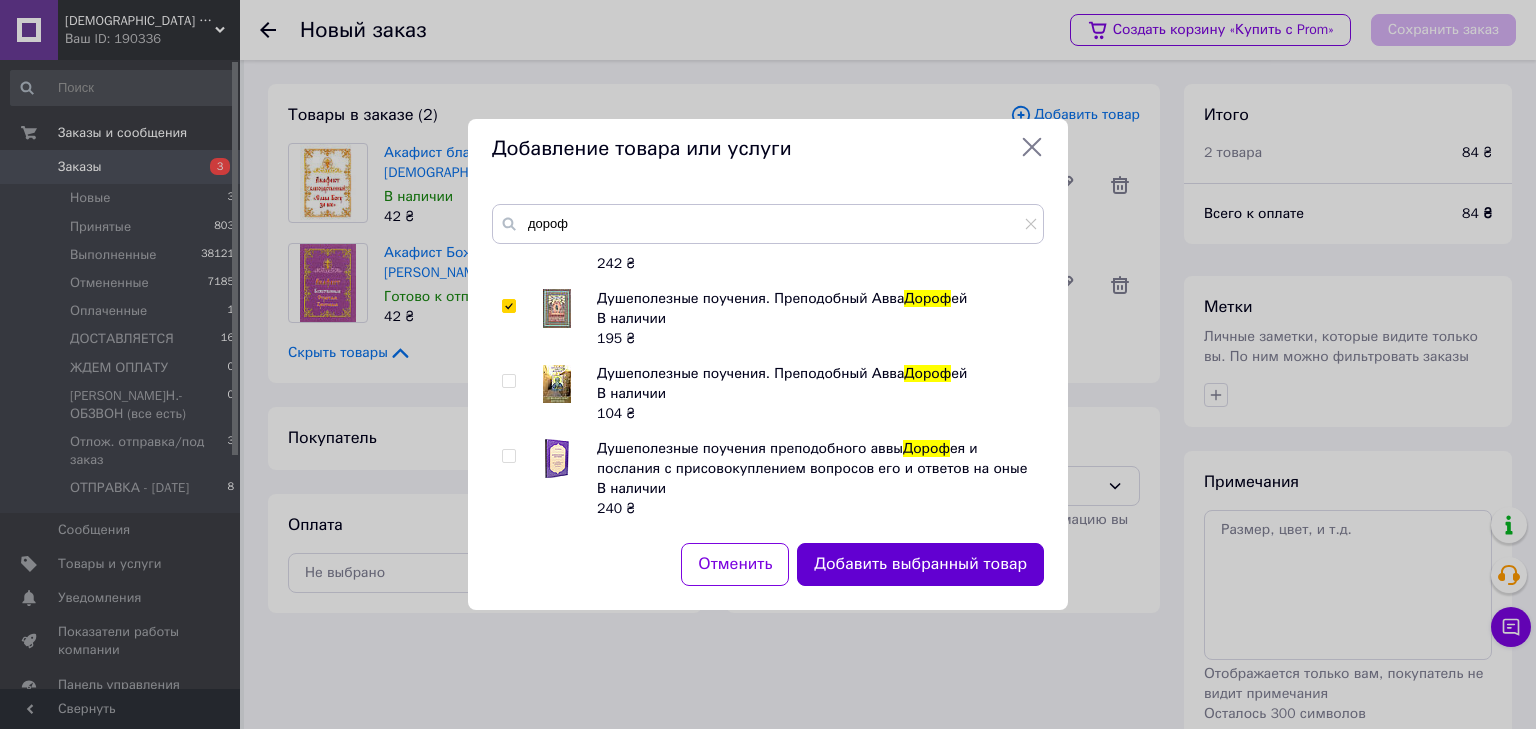 click on "Добавить выбранный товар" at bounding box center (920, 564) 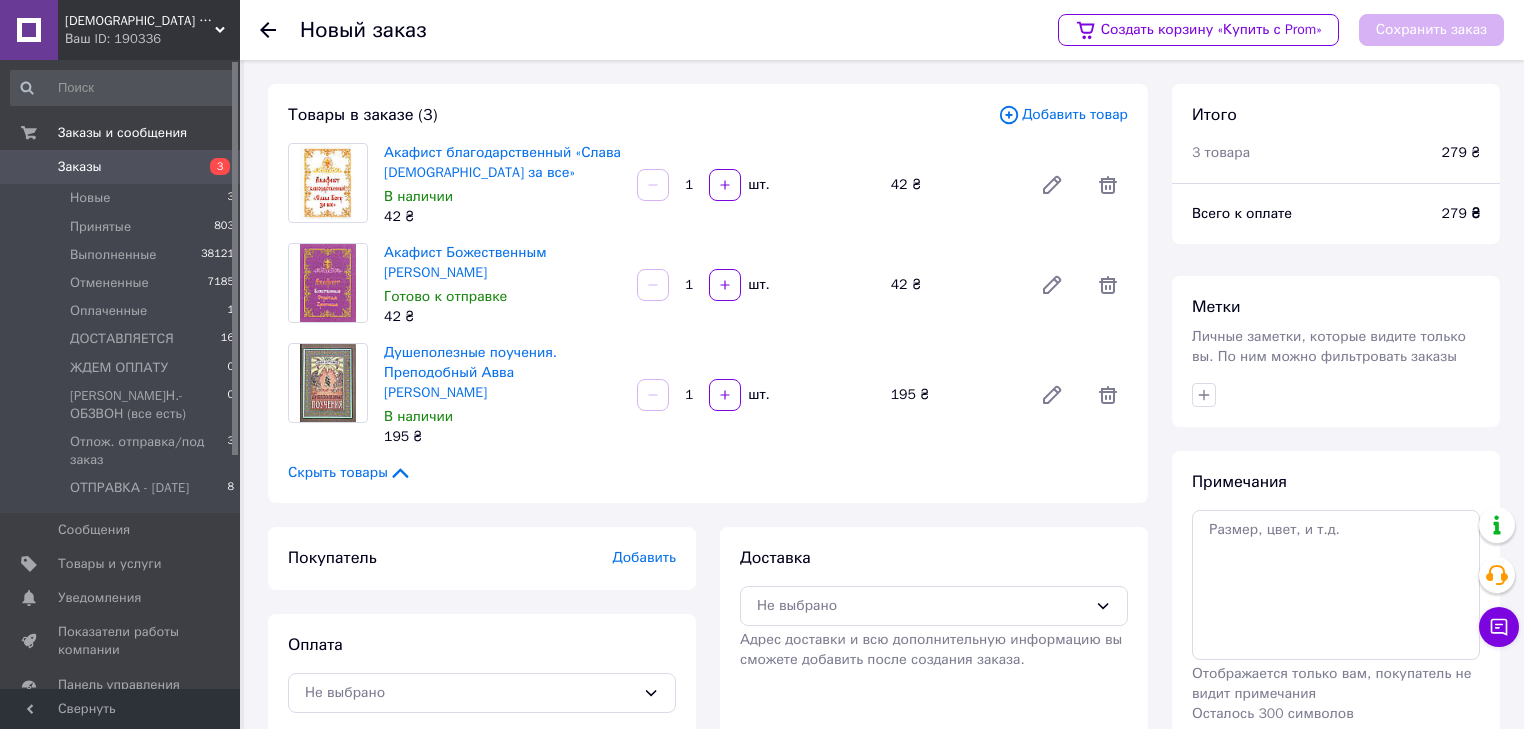 click on "Добавить товар" at bounding box center (1063, 115) 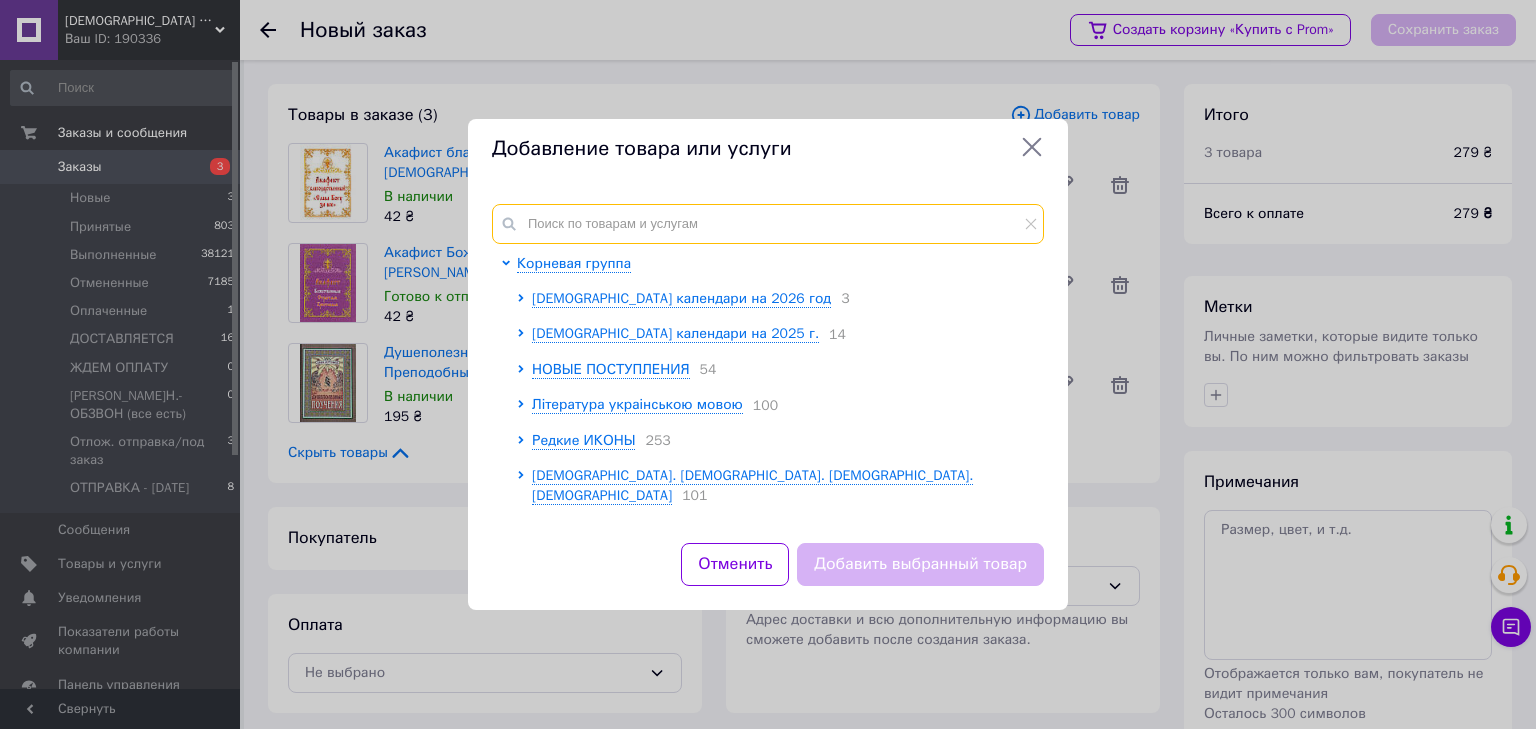 click at bounding box center [768, 224] 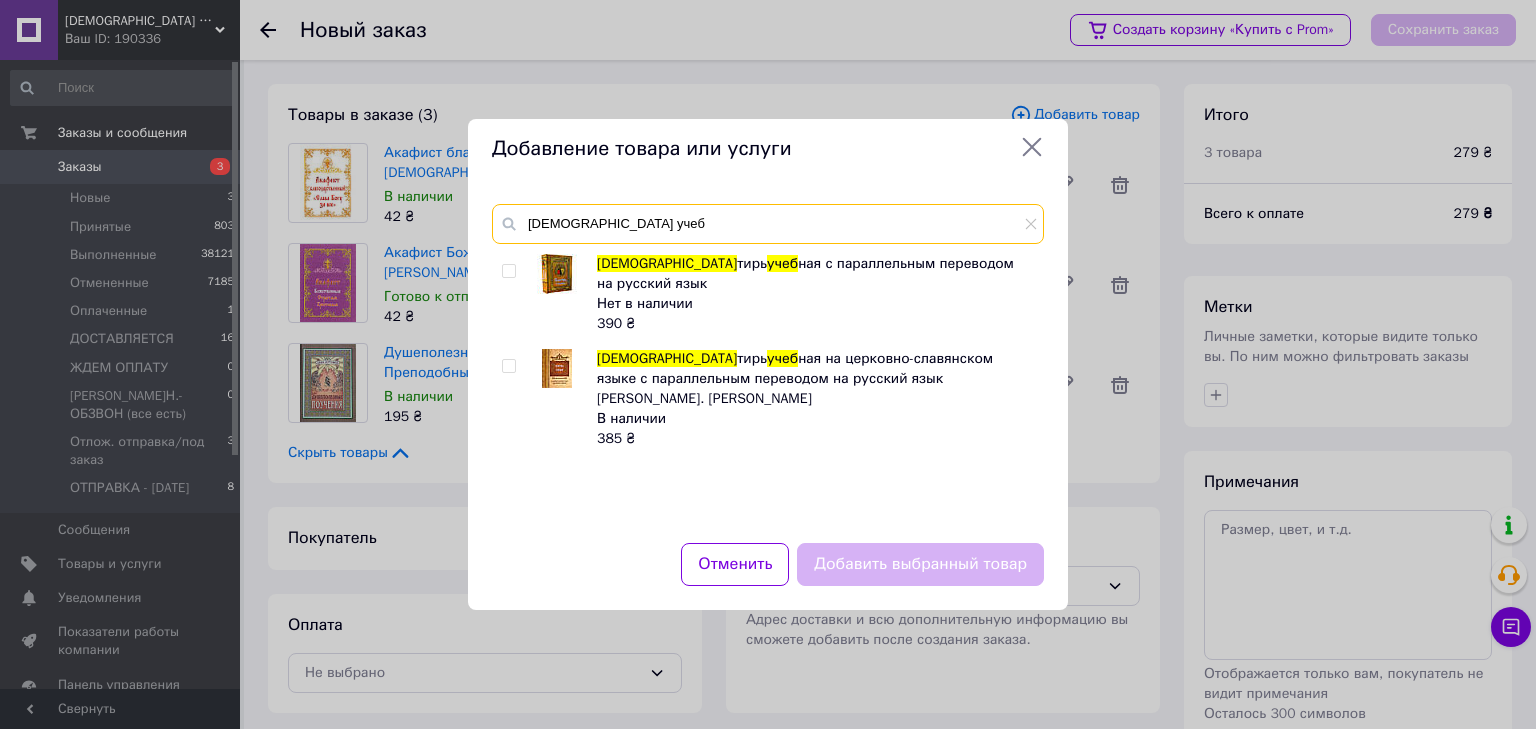 type on "псал учеб" 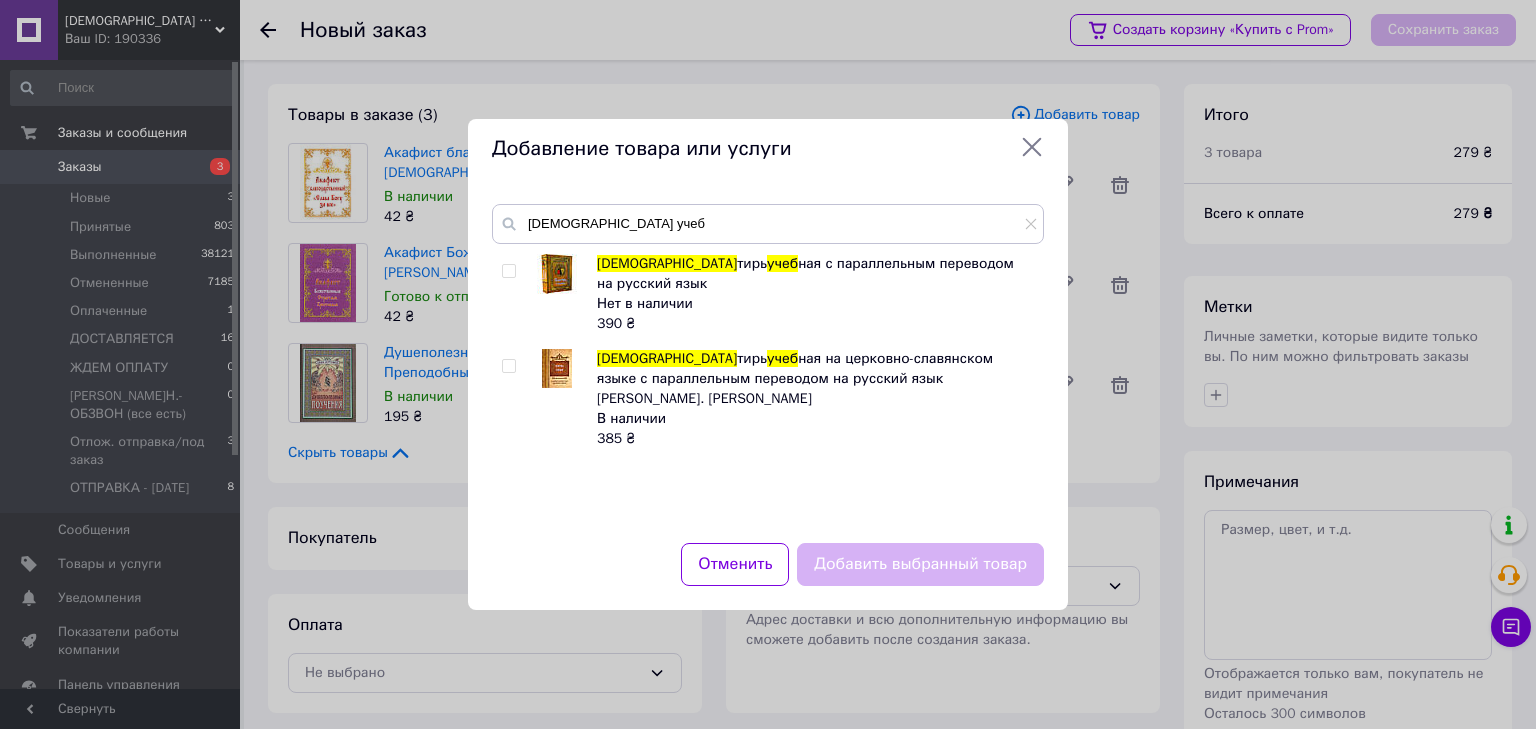 click at bounding box center (508, 366) 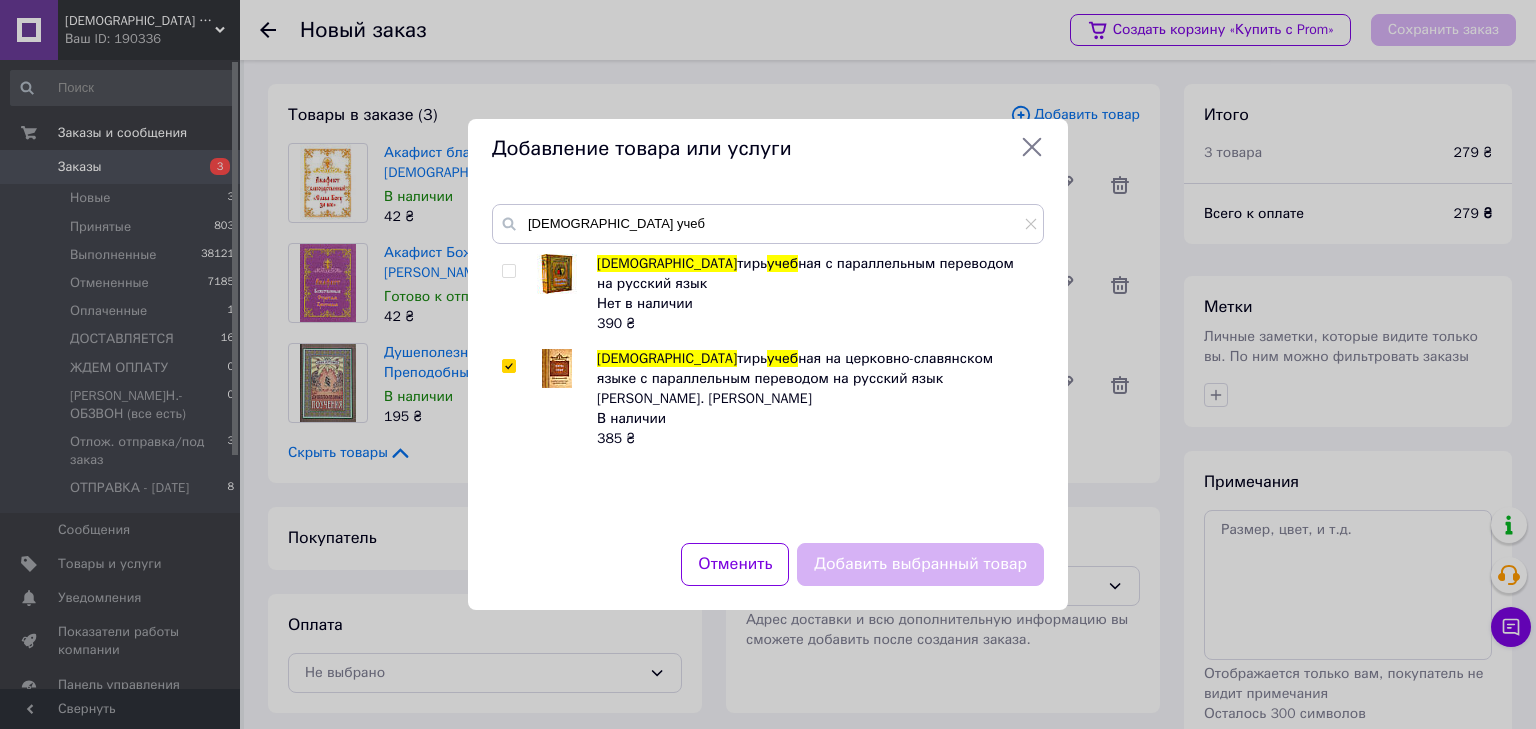 checkbox on "true" 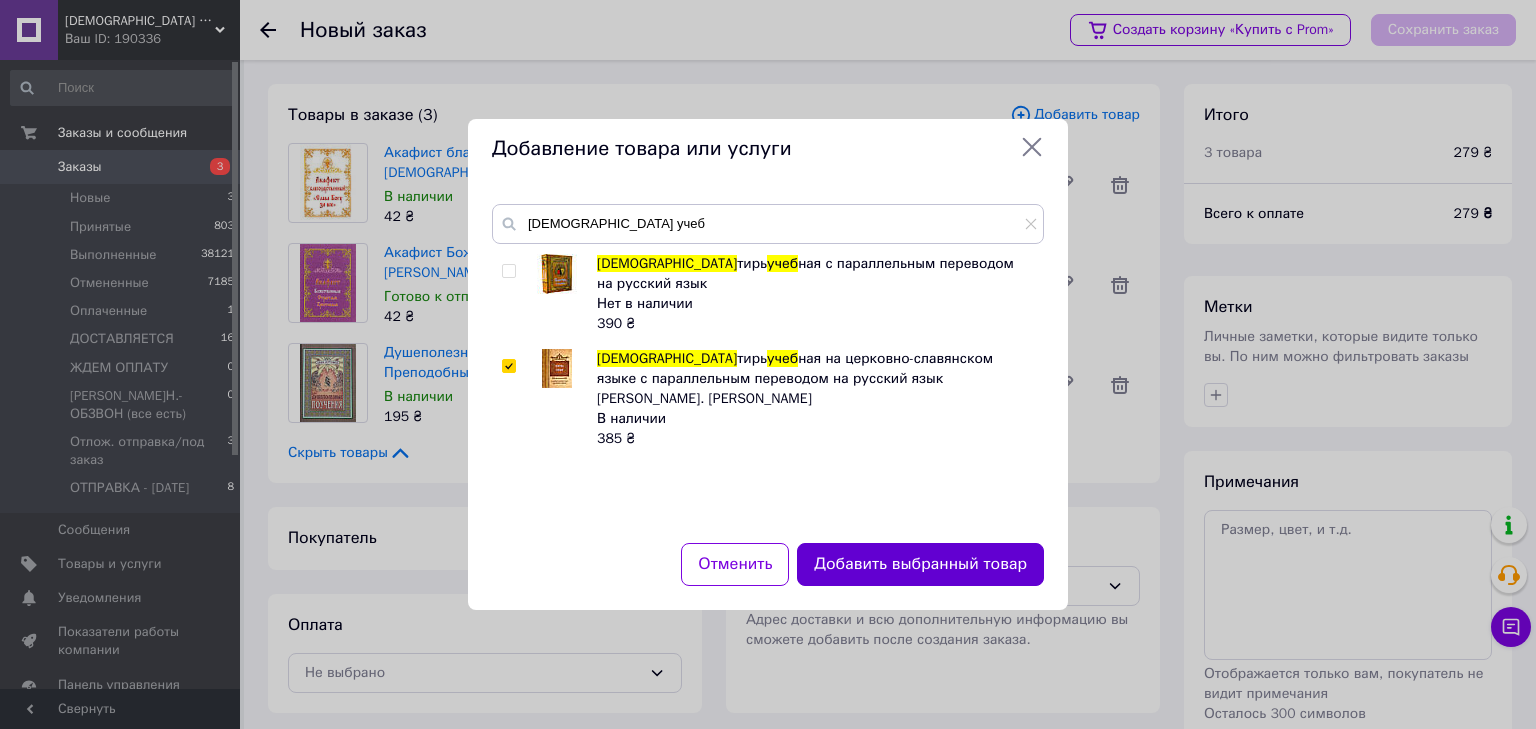 click on "Добавить выбранный товар" at bounding box center (920, 564) 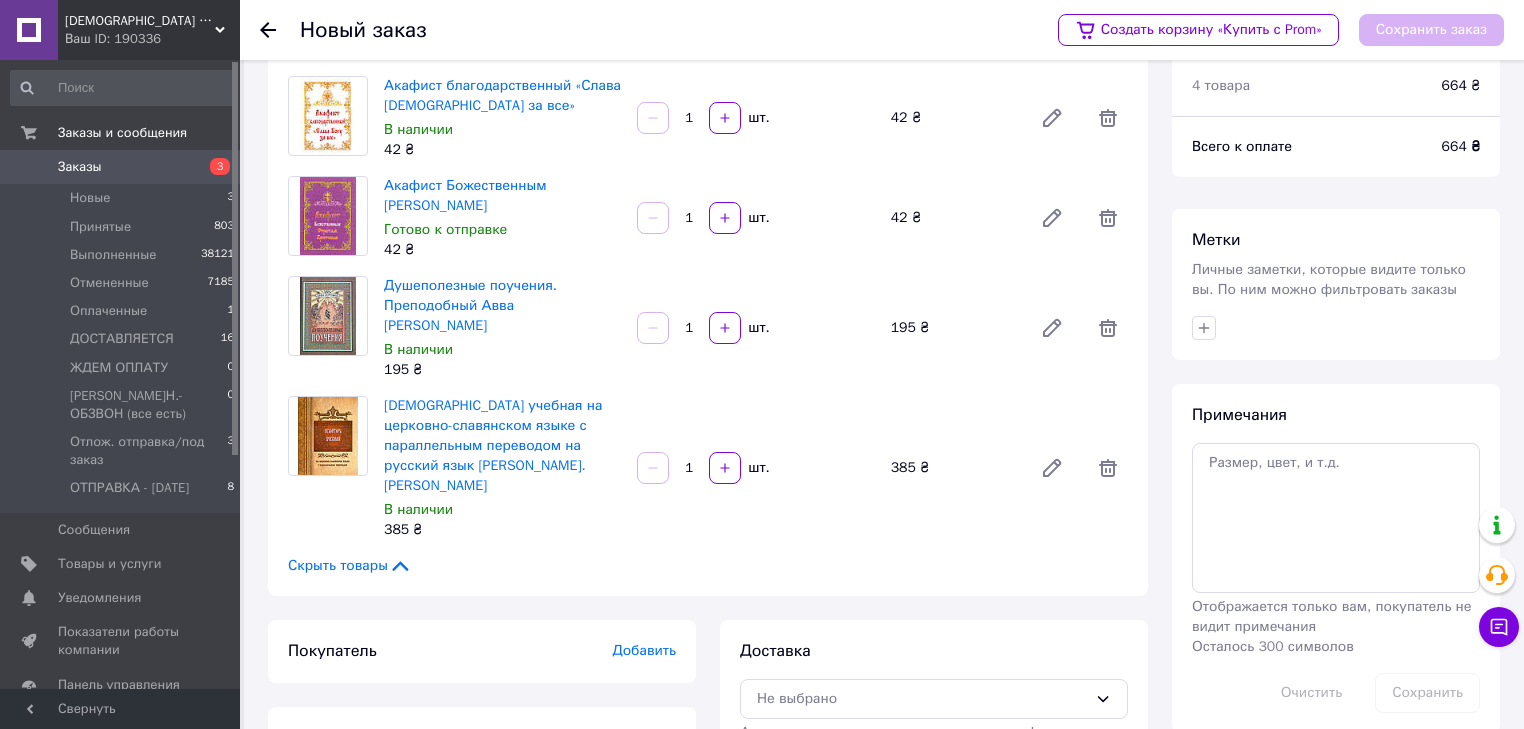 scroll, scrollTop: 0, scrollLeft: 0, axis: both 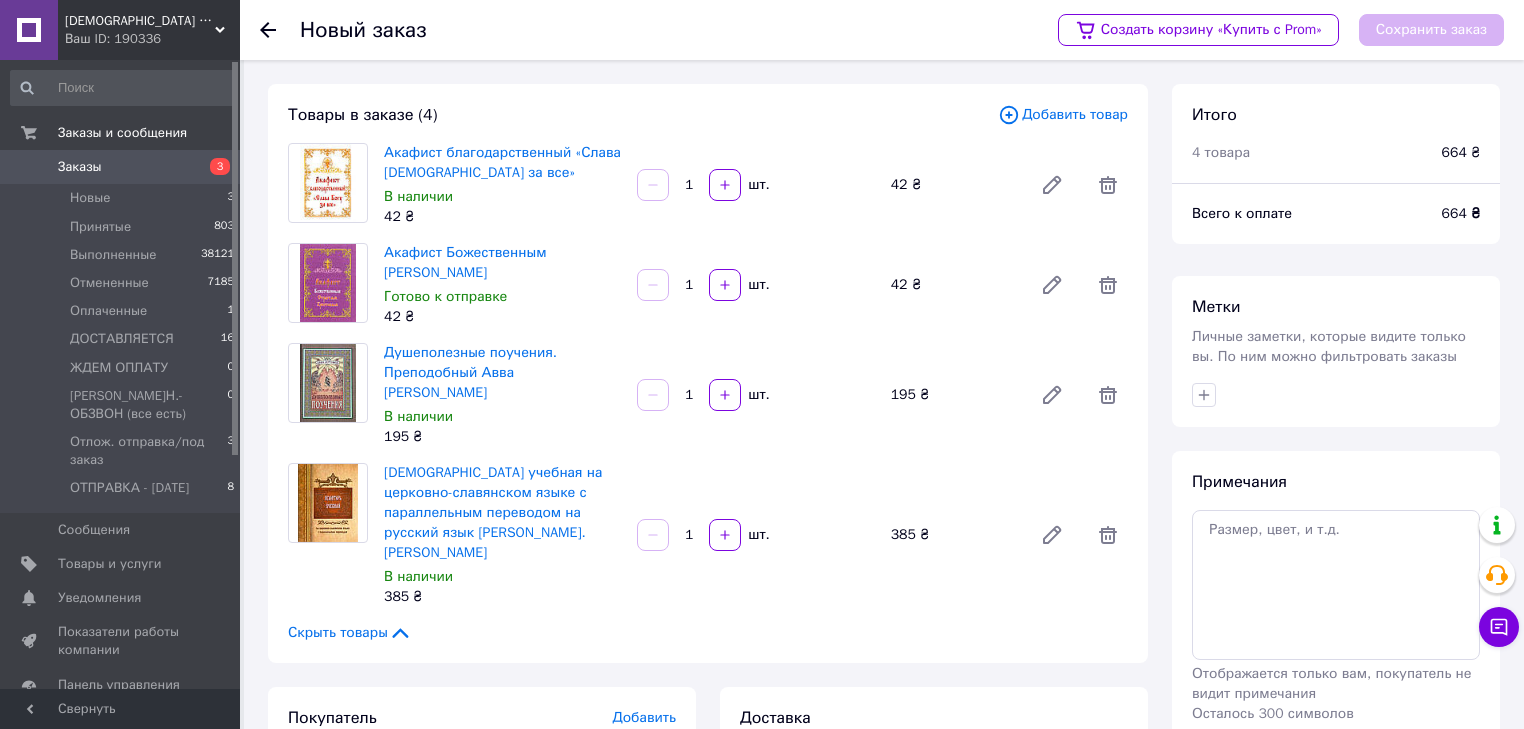 click at bounding box center [328, 535] 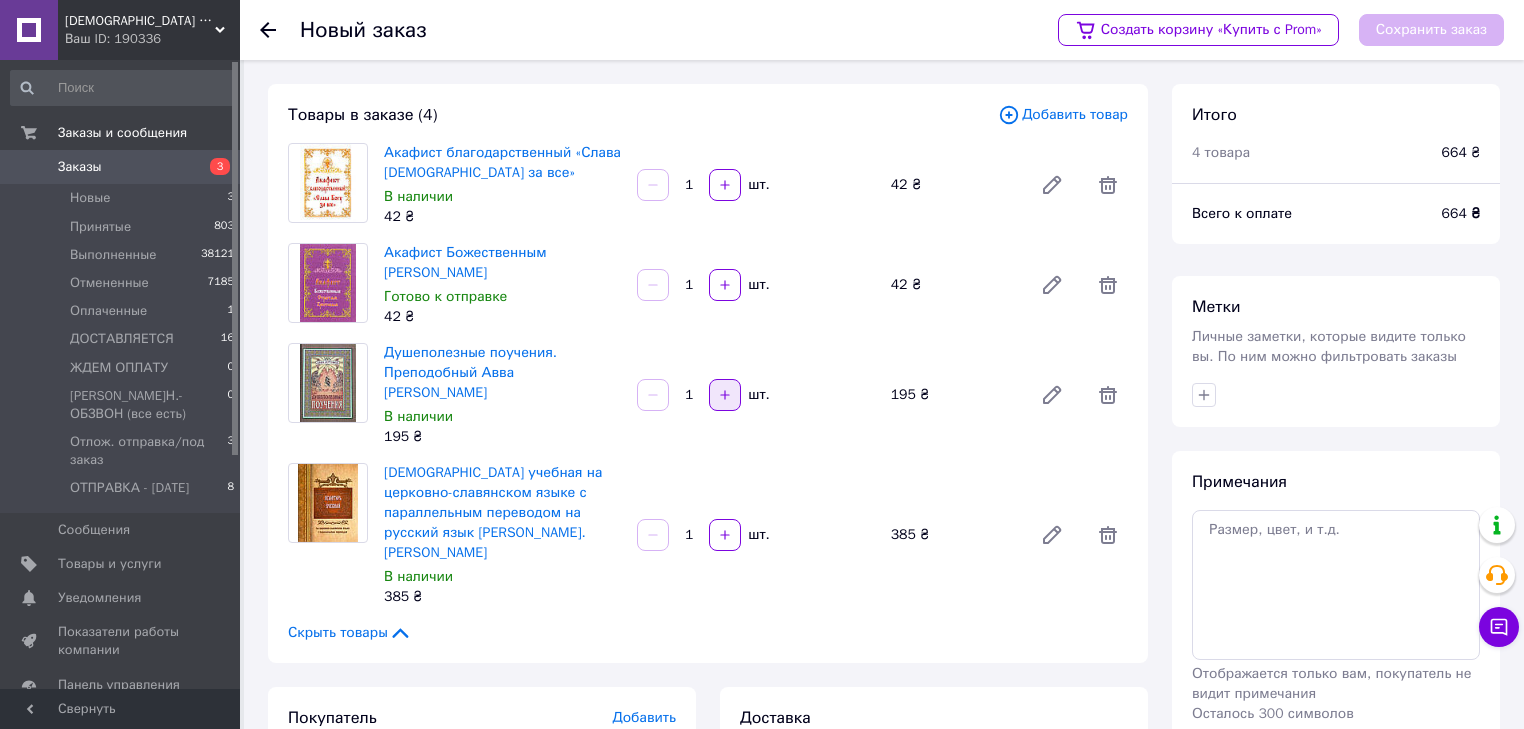 click 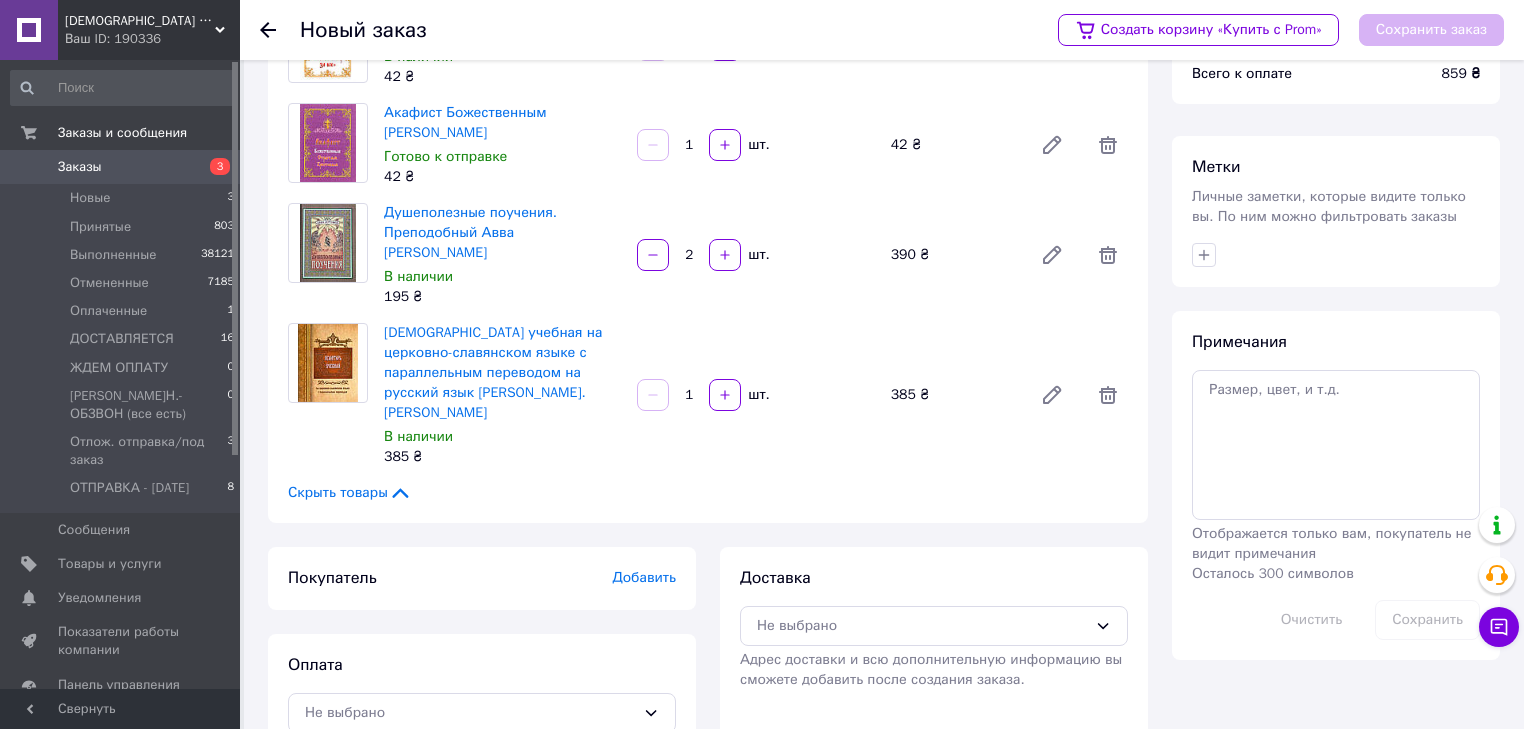 scroll, scrollTop: 147, scrollLeft: 0, axis: vertical 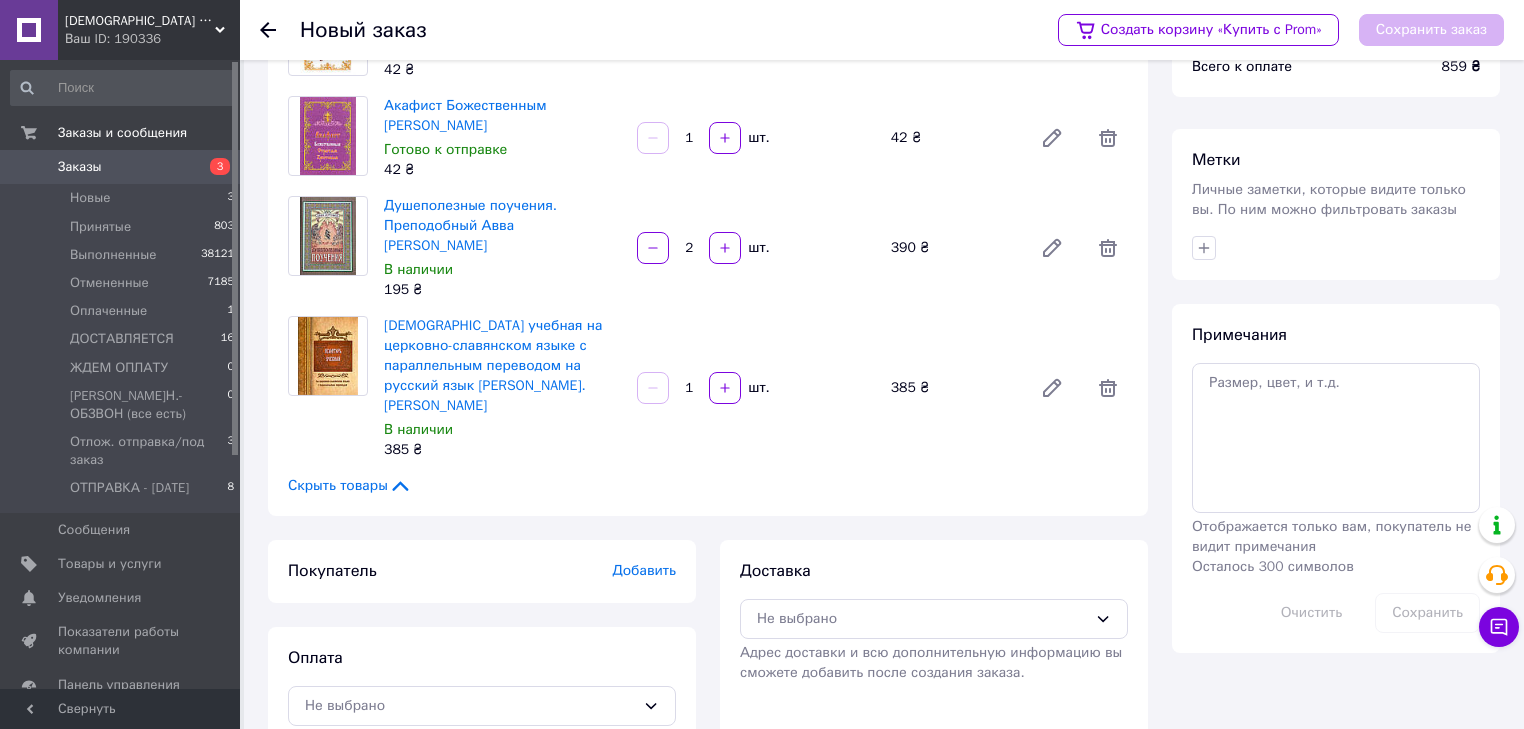 click 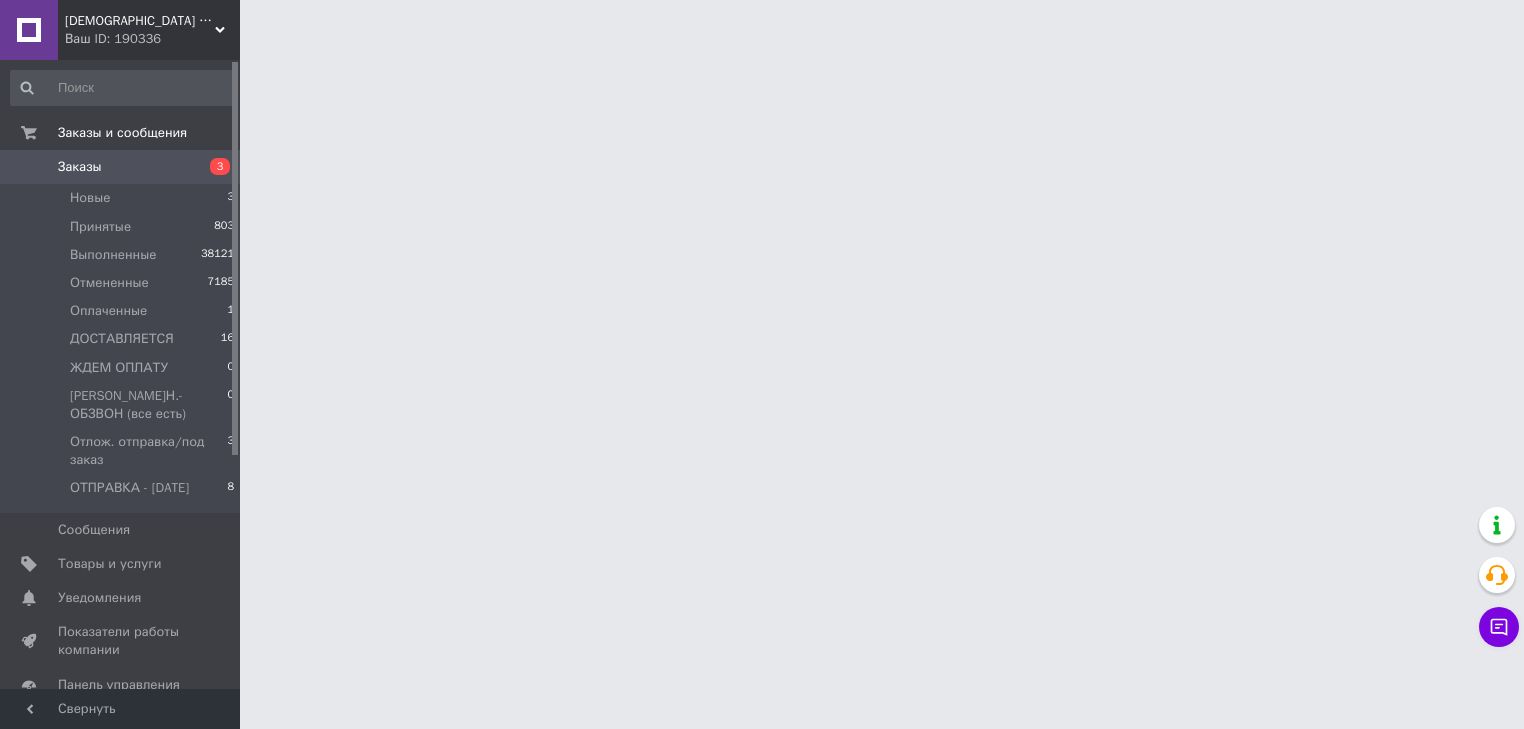 scroll, scrollTop: 0, scrollLeft: 0, axis: both 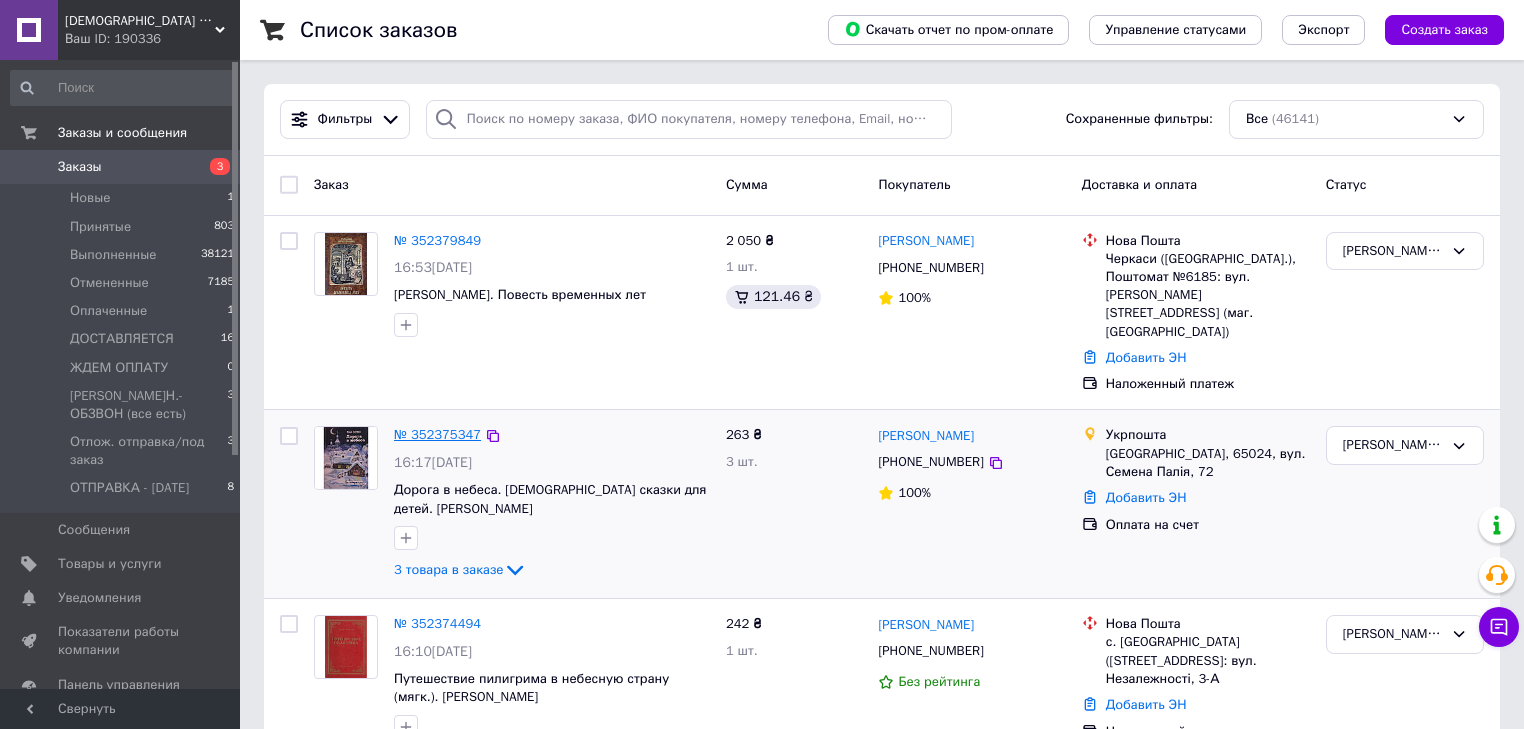 click on "№ 352375347" at bounding box center (437, 434) 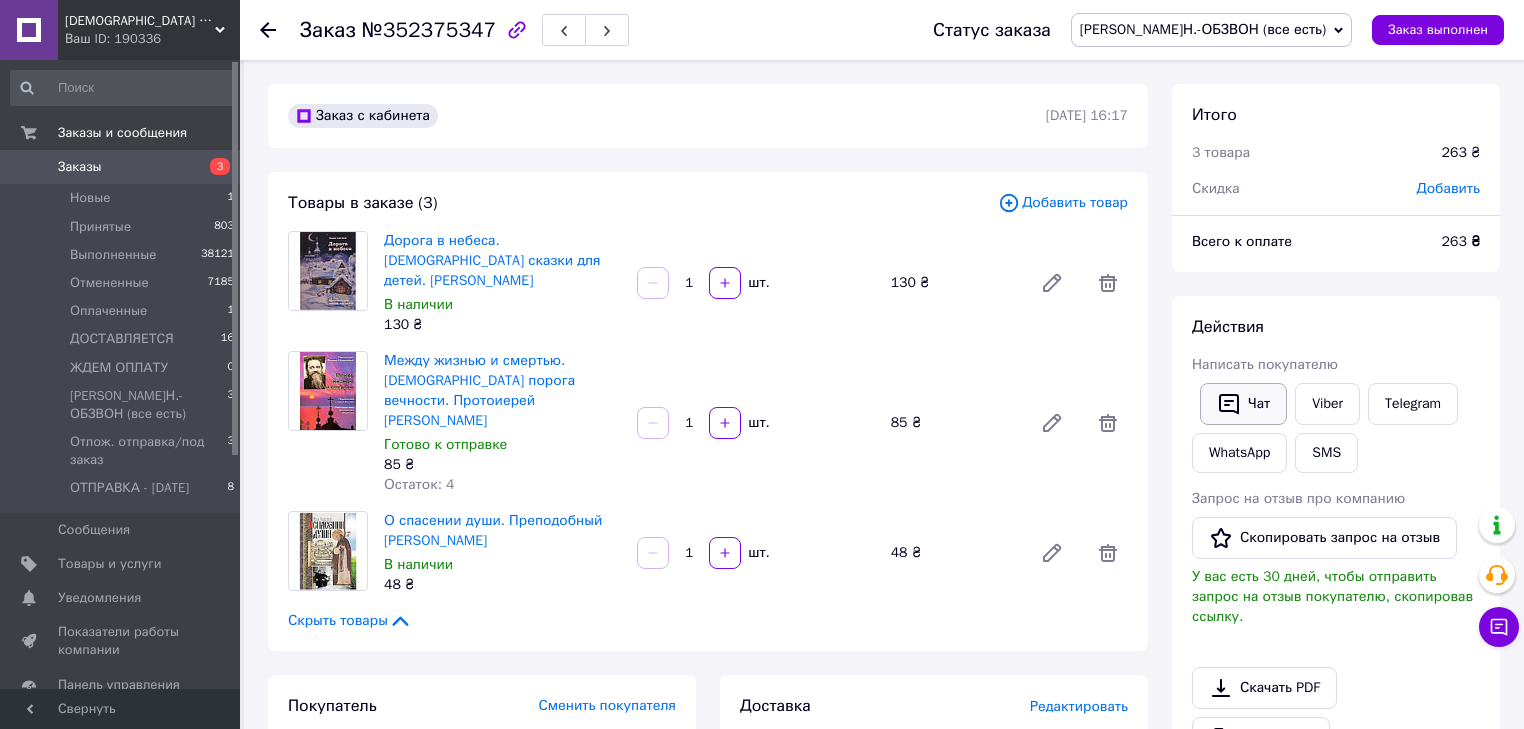 click on "Чат" at bounding box center [1243, 404] 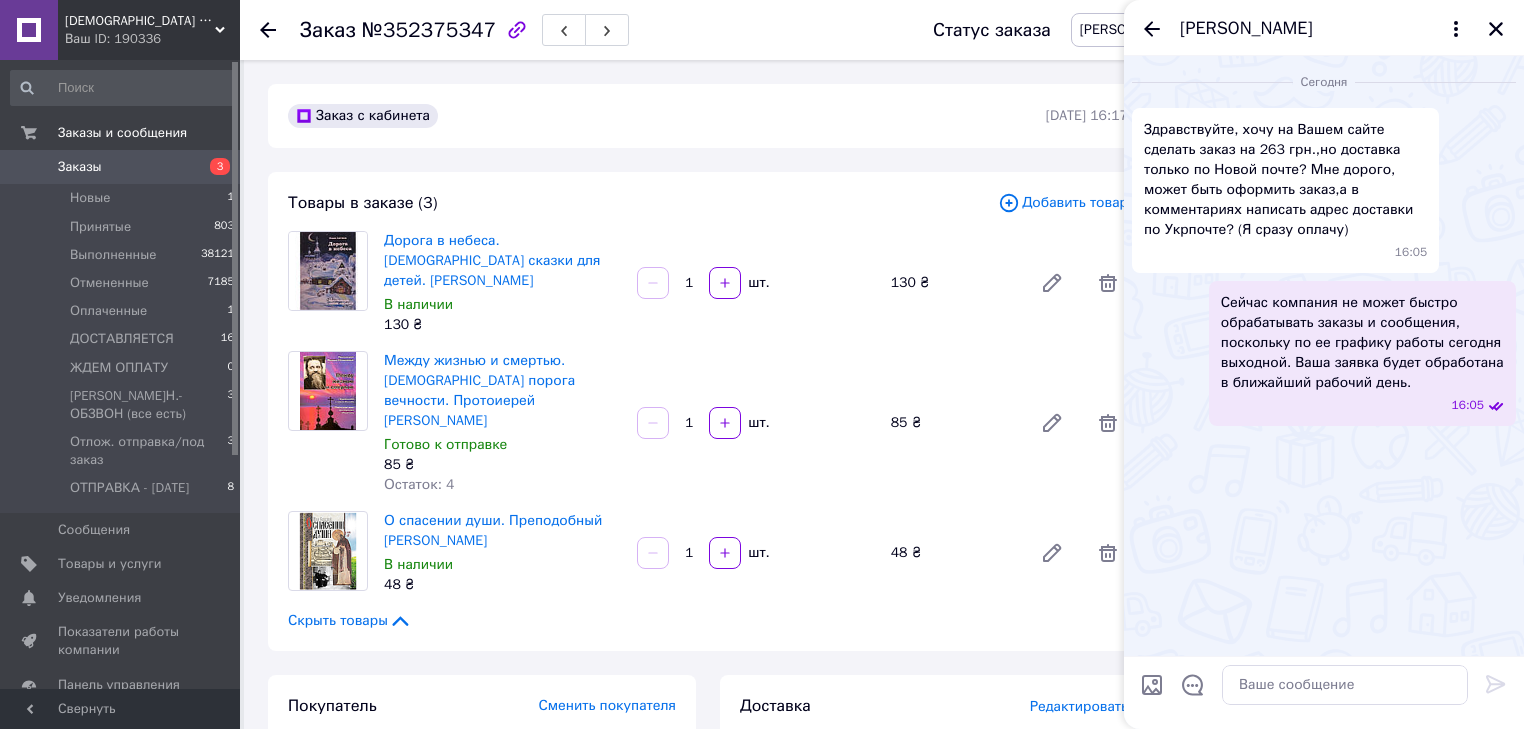 scroll, scrollTop: 746, scrollLeft: 0, axis: vertical 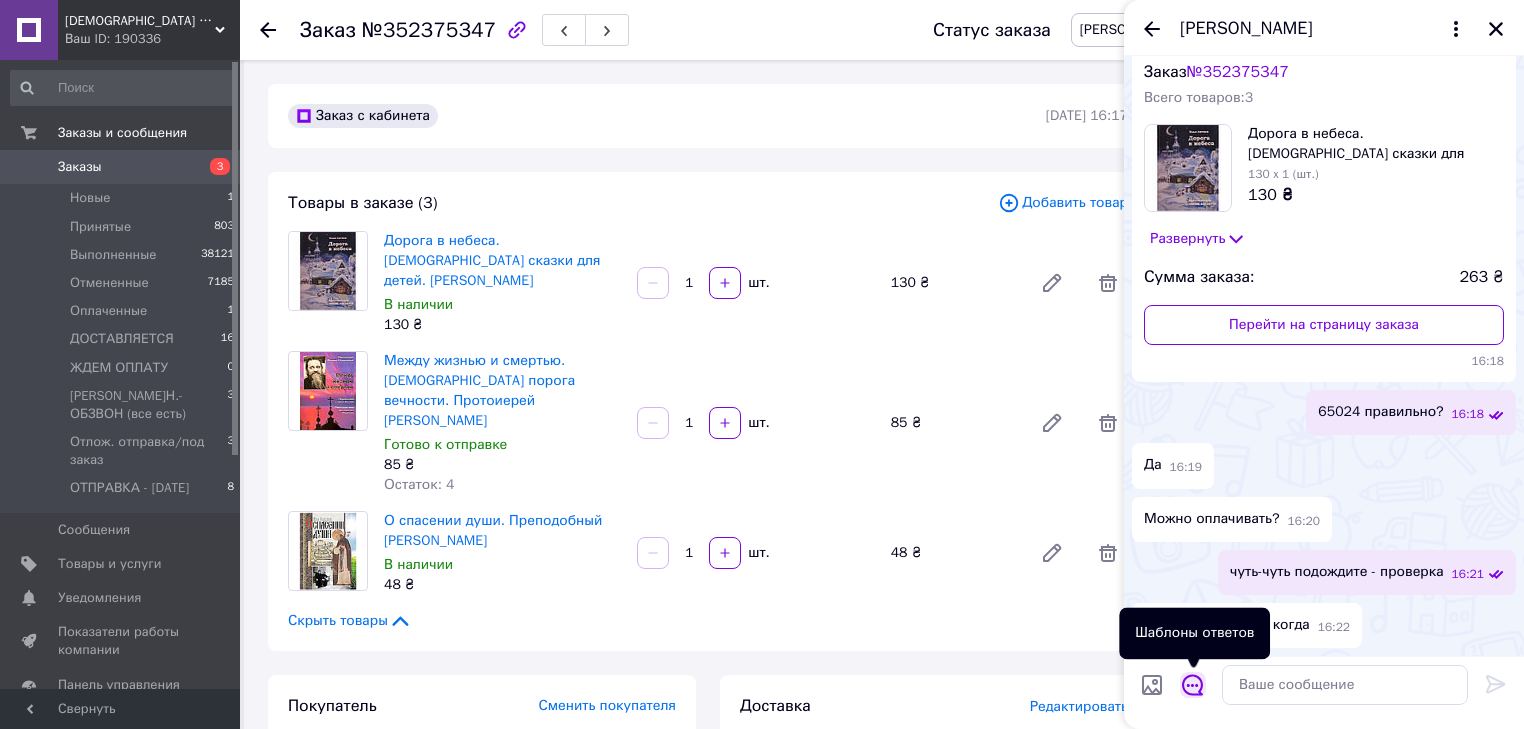 click 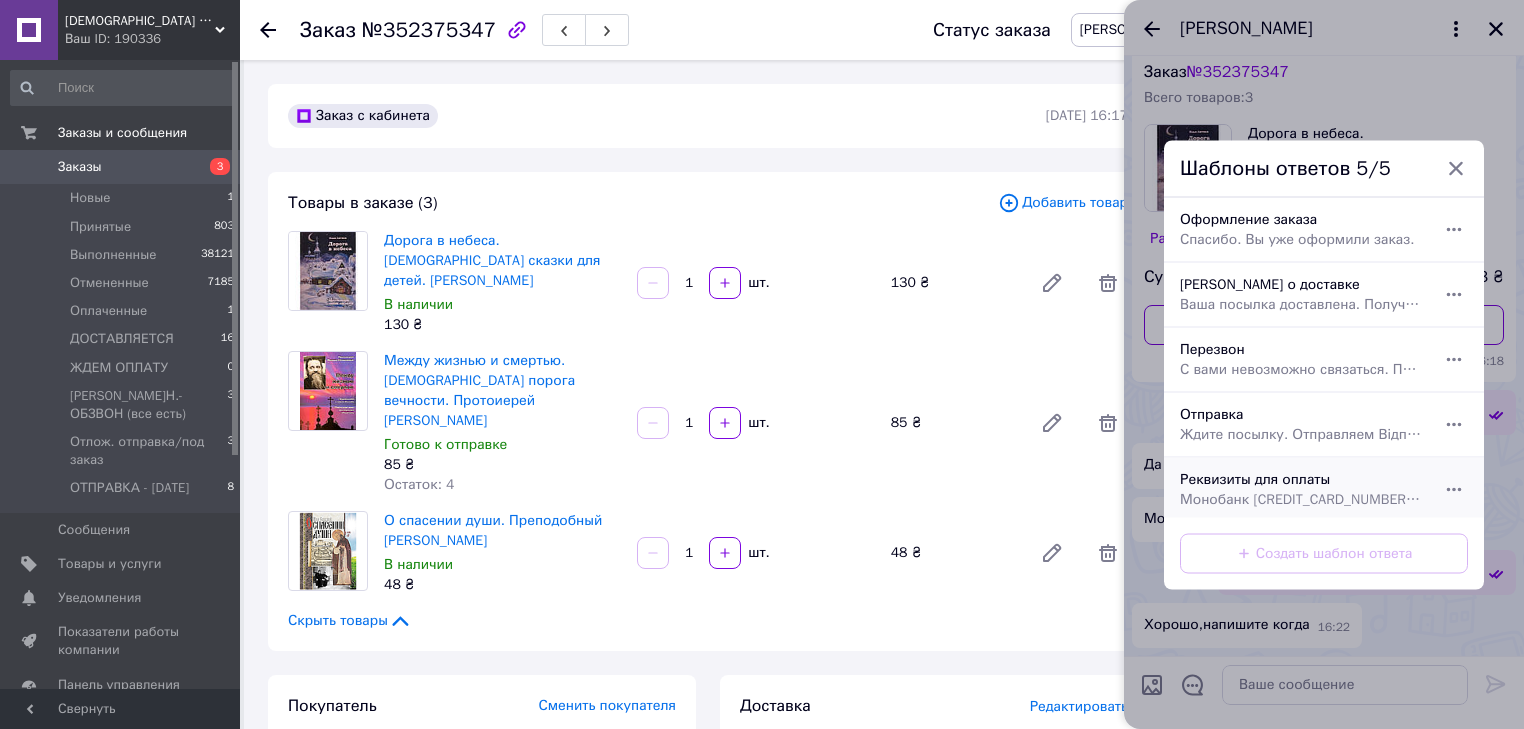 click on "Реквизиты для оплаты Монобанк 4035 2000 4059 7343 (Сергей Р.)  грн pravpochta.com.ua" at bounding box center (1302, 489) 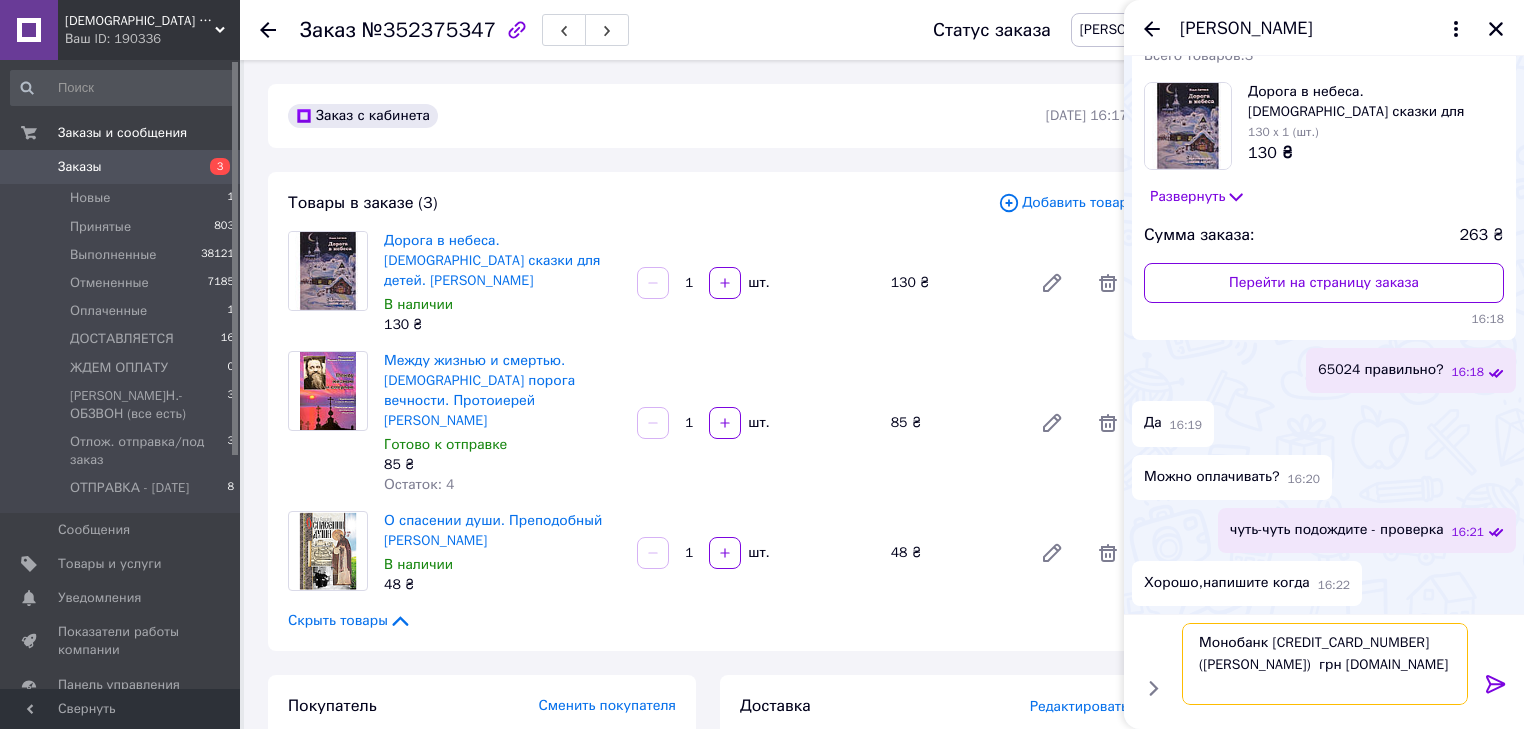 click on "Монобанк 4035 2000 4059 7343 (Сергей Р.)  грн pravpochta.com.ua" at bounding box center (1325, 664) 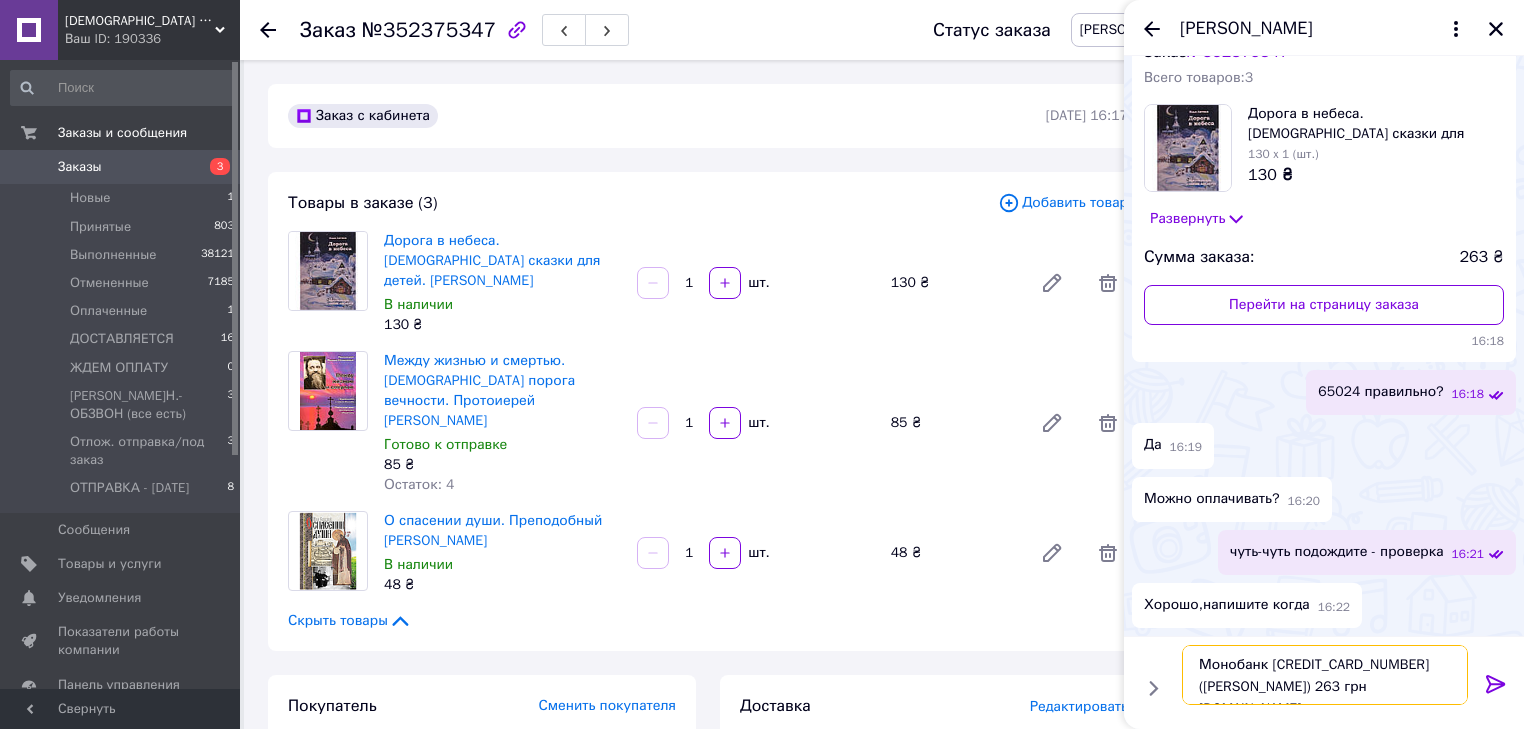 type on "Монобанк [CREDIT_CARD_NUMBER] ([PERSON_NAME]) 263 грн [DOMAIN_NAME]" 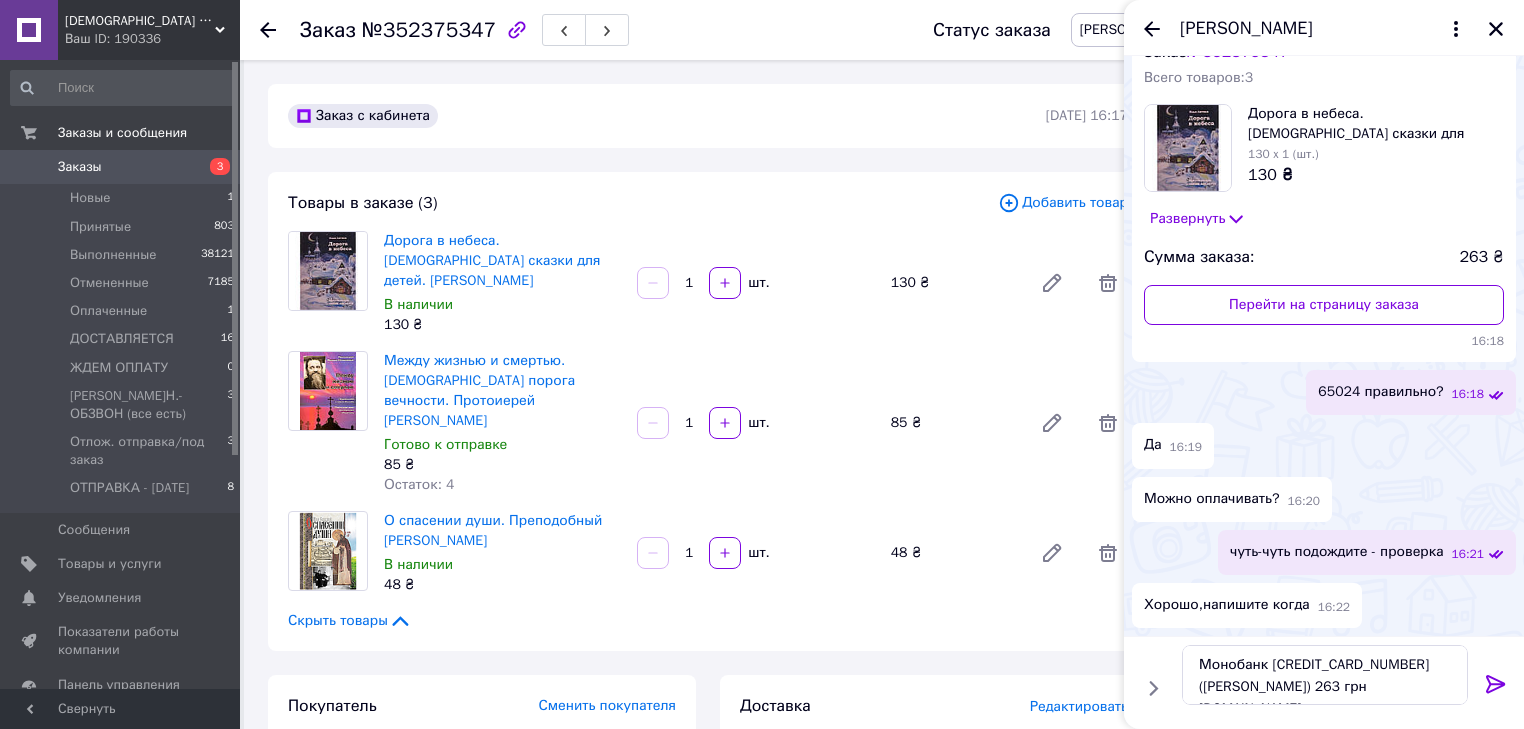 click 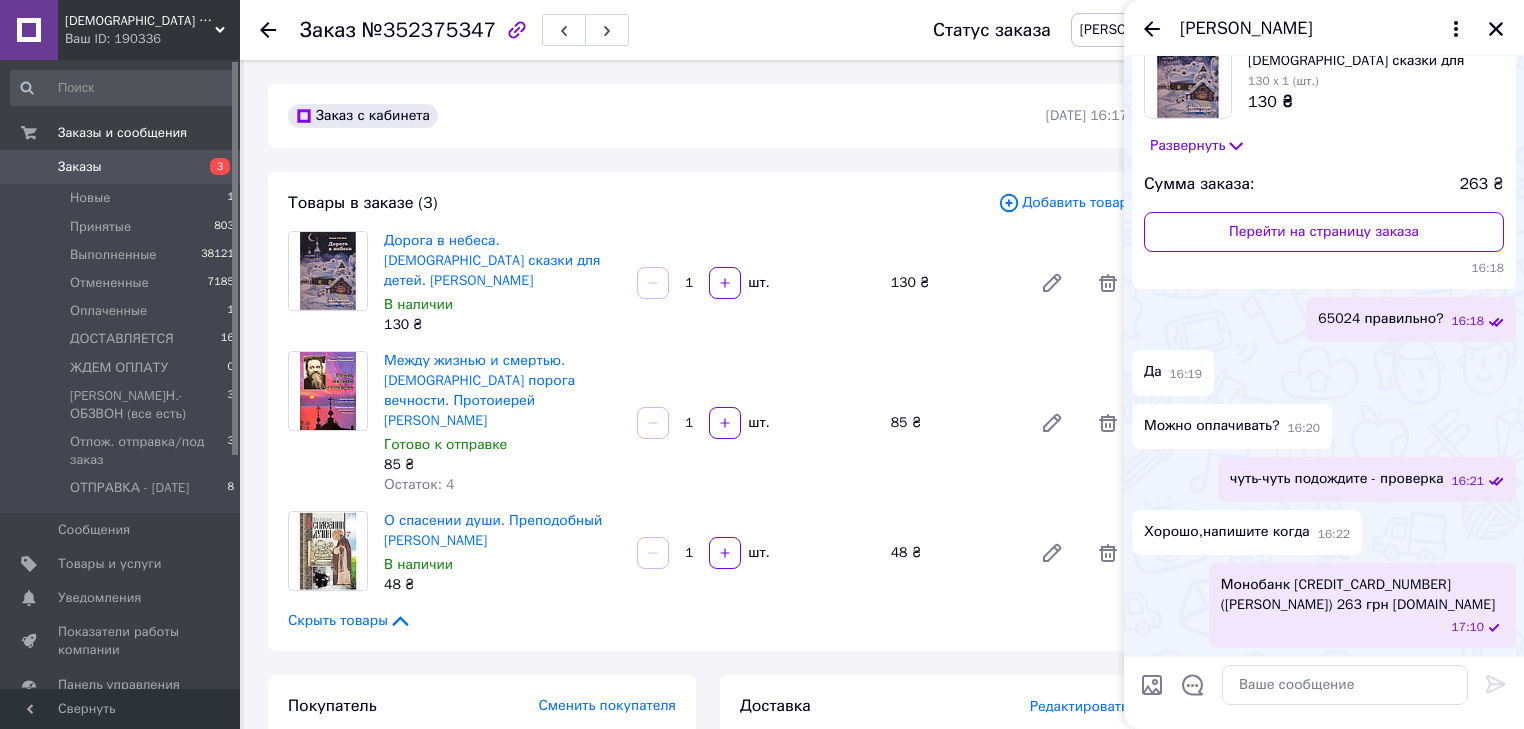 scroll, scrollTop: 839, scrollLeft: 0, axis: vertical 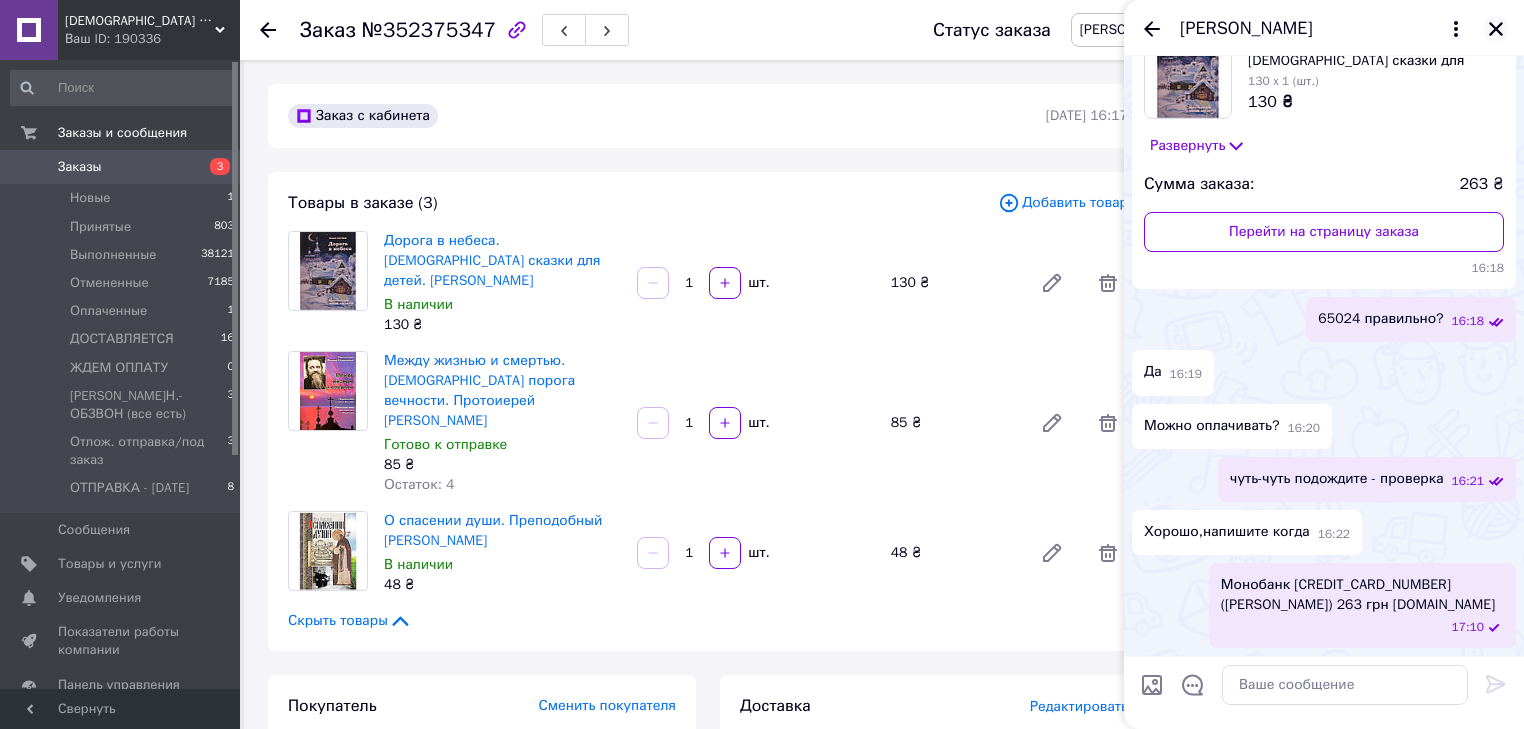 click 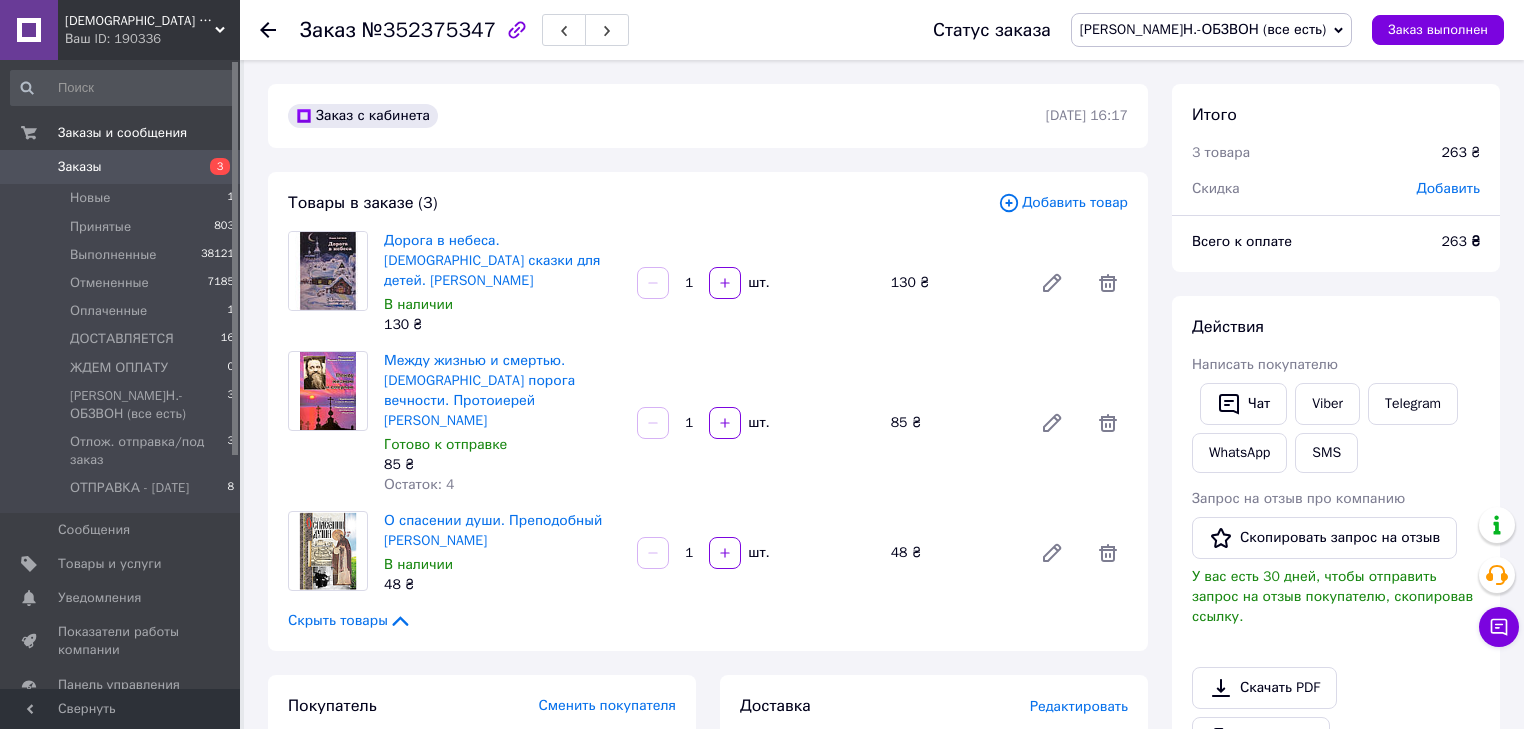 click on "[PERSON_NAME]Н.-ОБЗВОН (все есть)" at bounding box center [1203, 29] 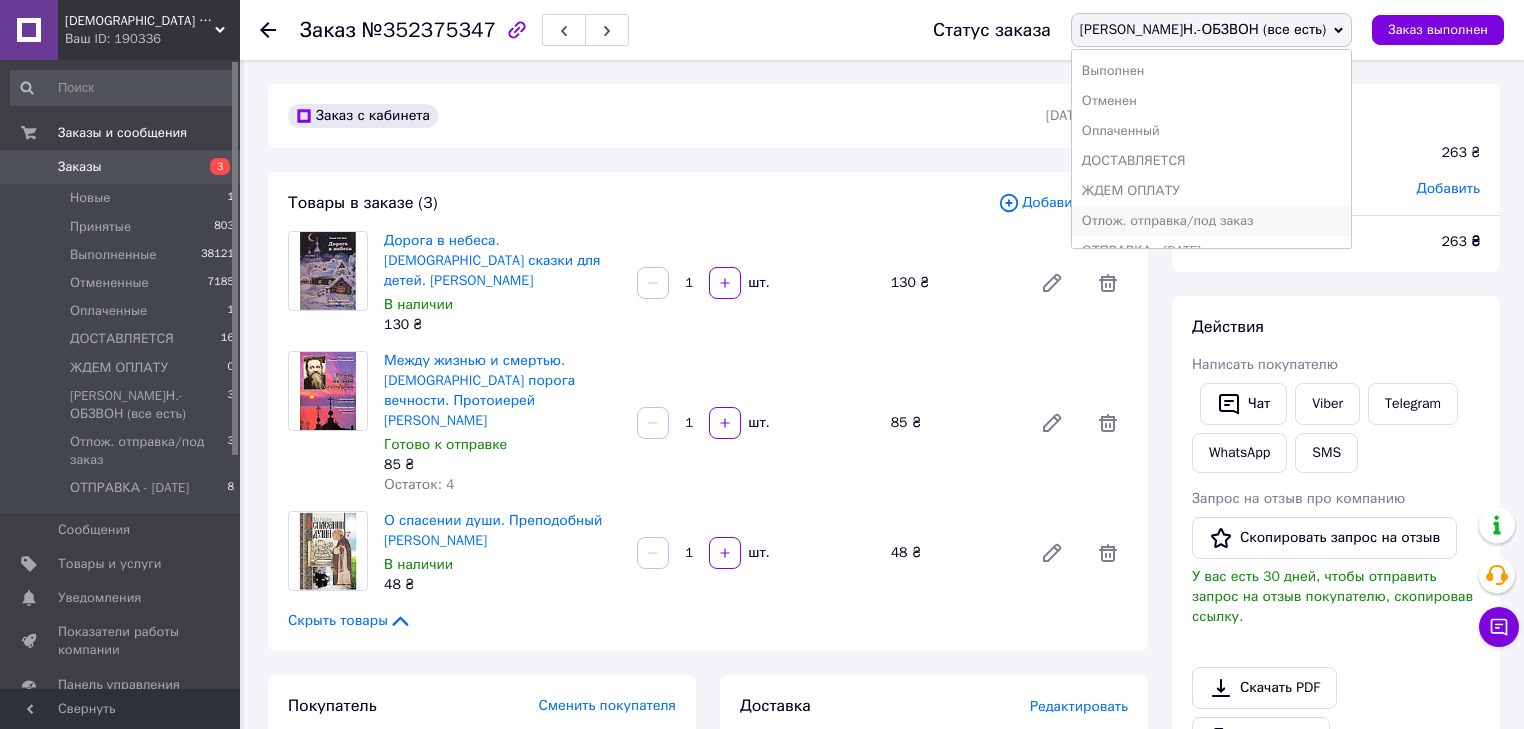 scroll, scrollTop: 52, scrollLeft: 0, axis: vertical 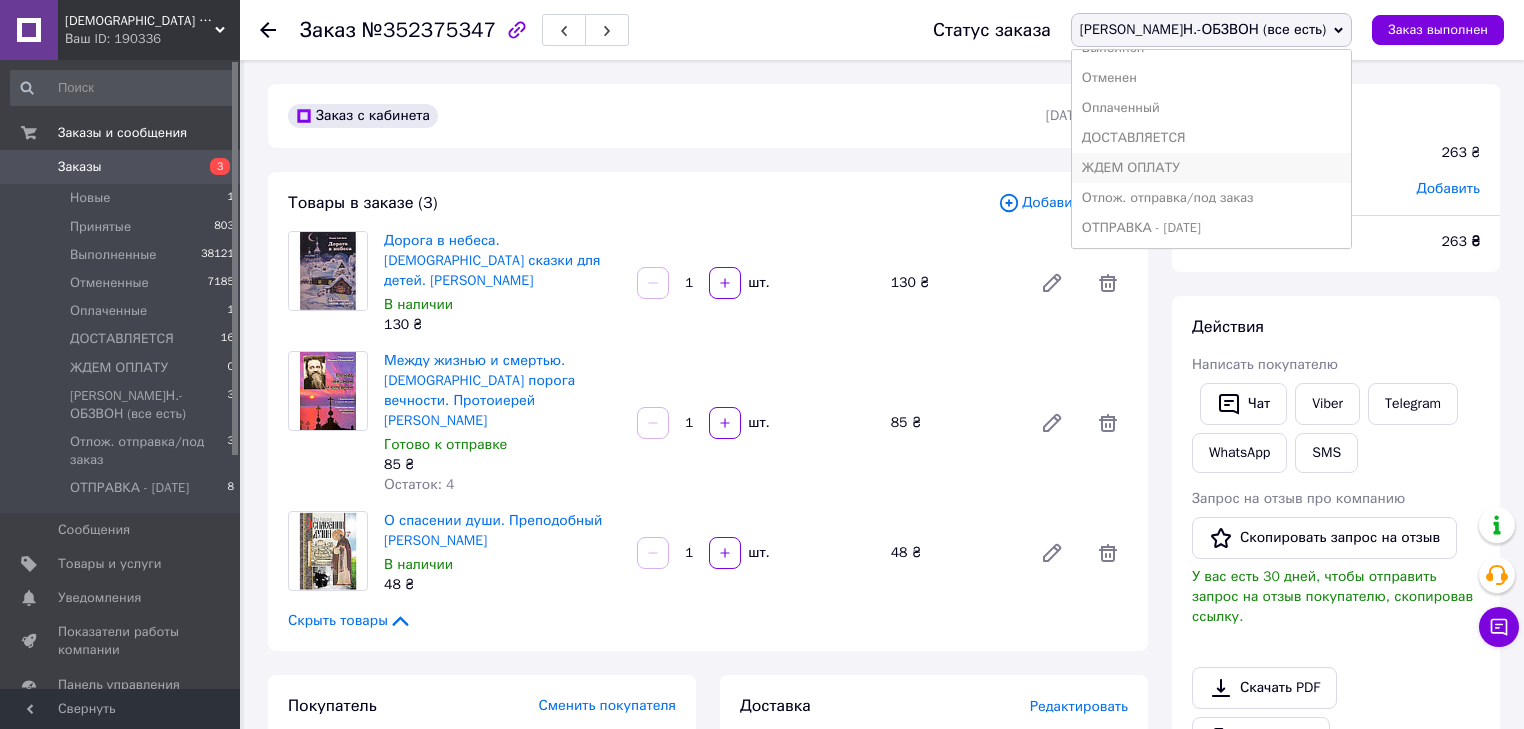 click on "ЖДЕМ ОПЛАТУ" at bounding box center (1211, 168) 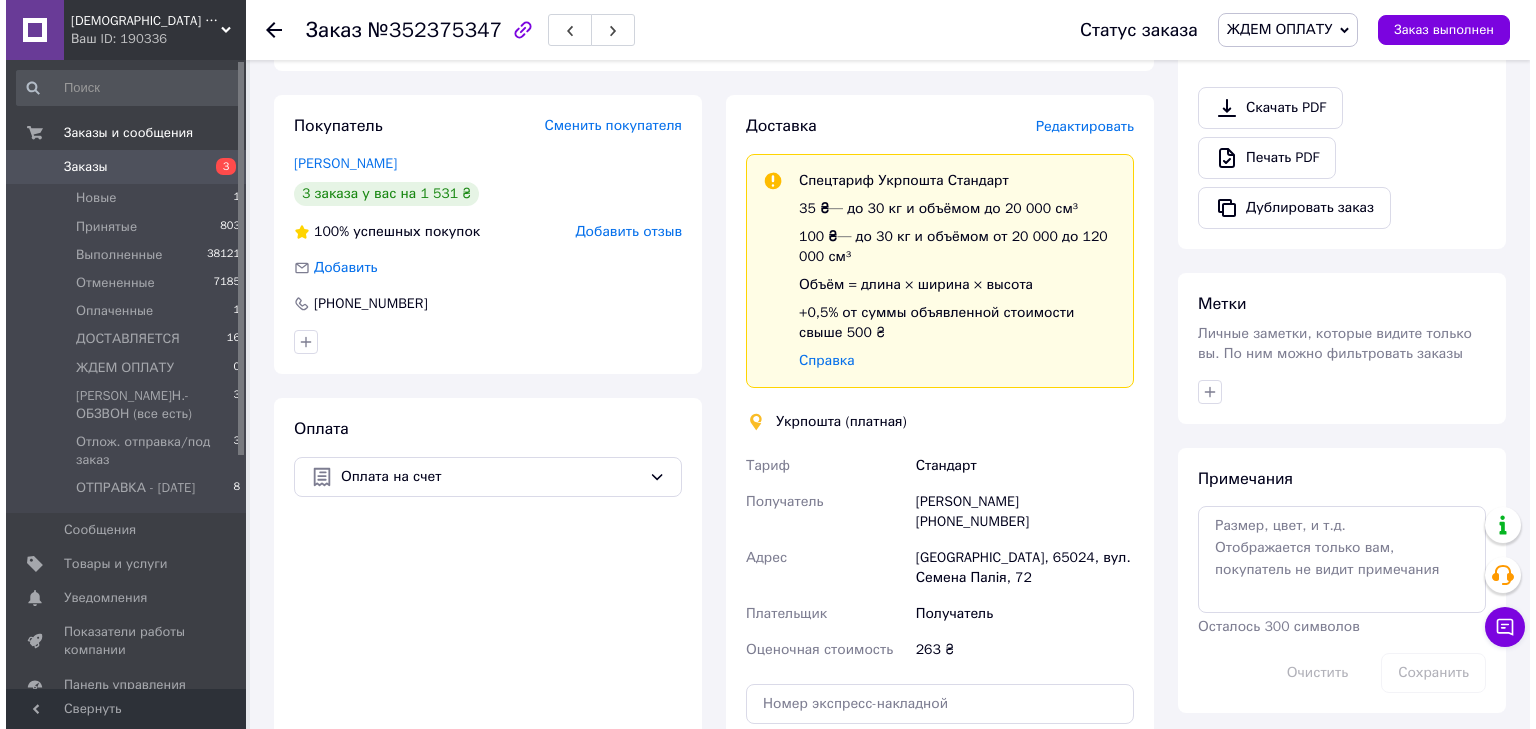 scroll, scrollTop: 480, scrollLeft: 0, axis: vertical 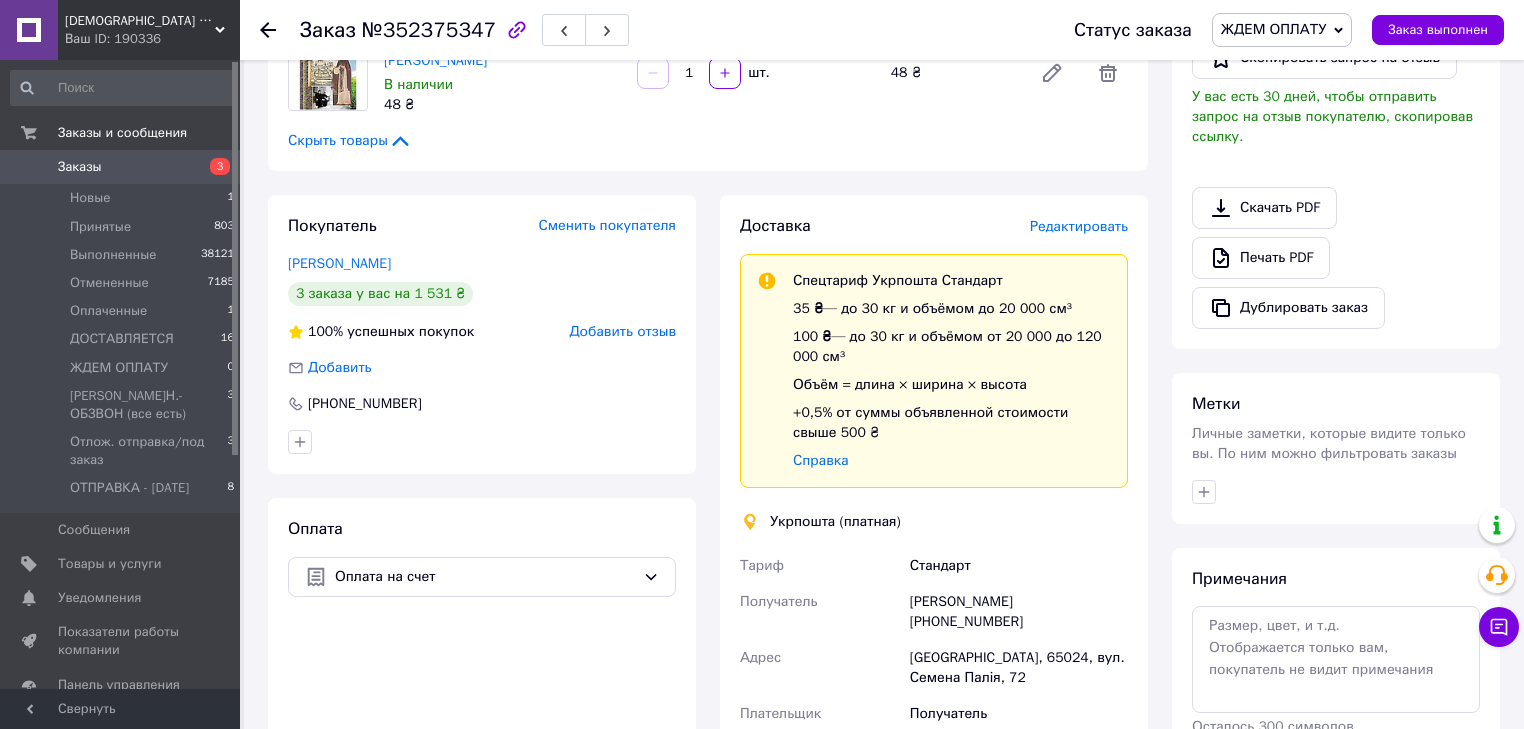 click on "Редактировать" at bounding box center (1079, 226) 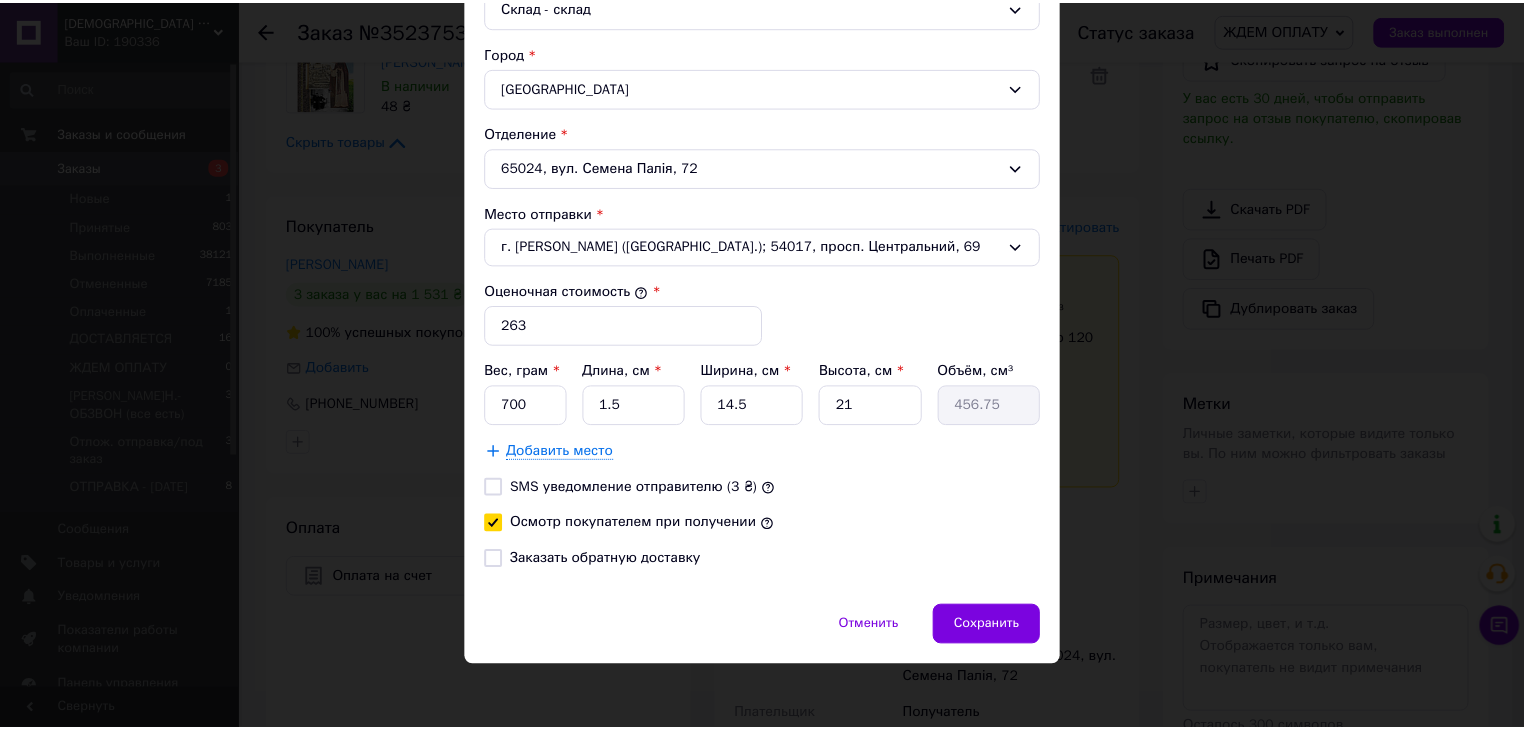 scroll, scrollTop: 589, scrollLeft: 0, axis: vertical 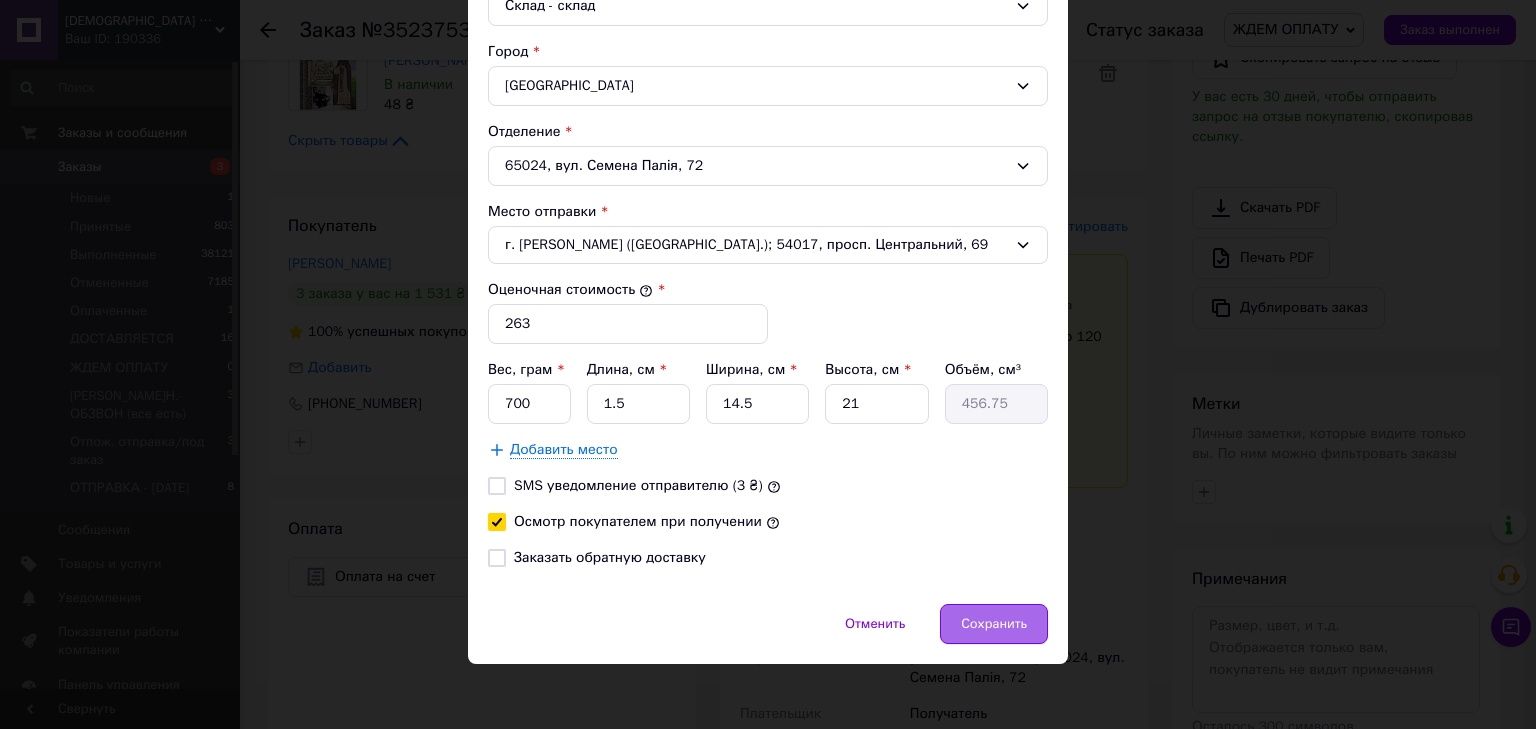 click on "Сохранить" at bounding box center [994, 624] 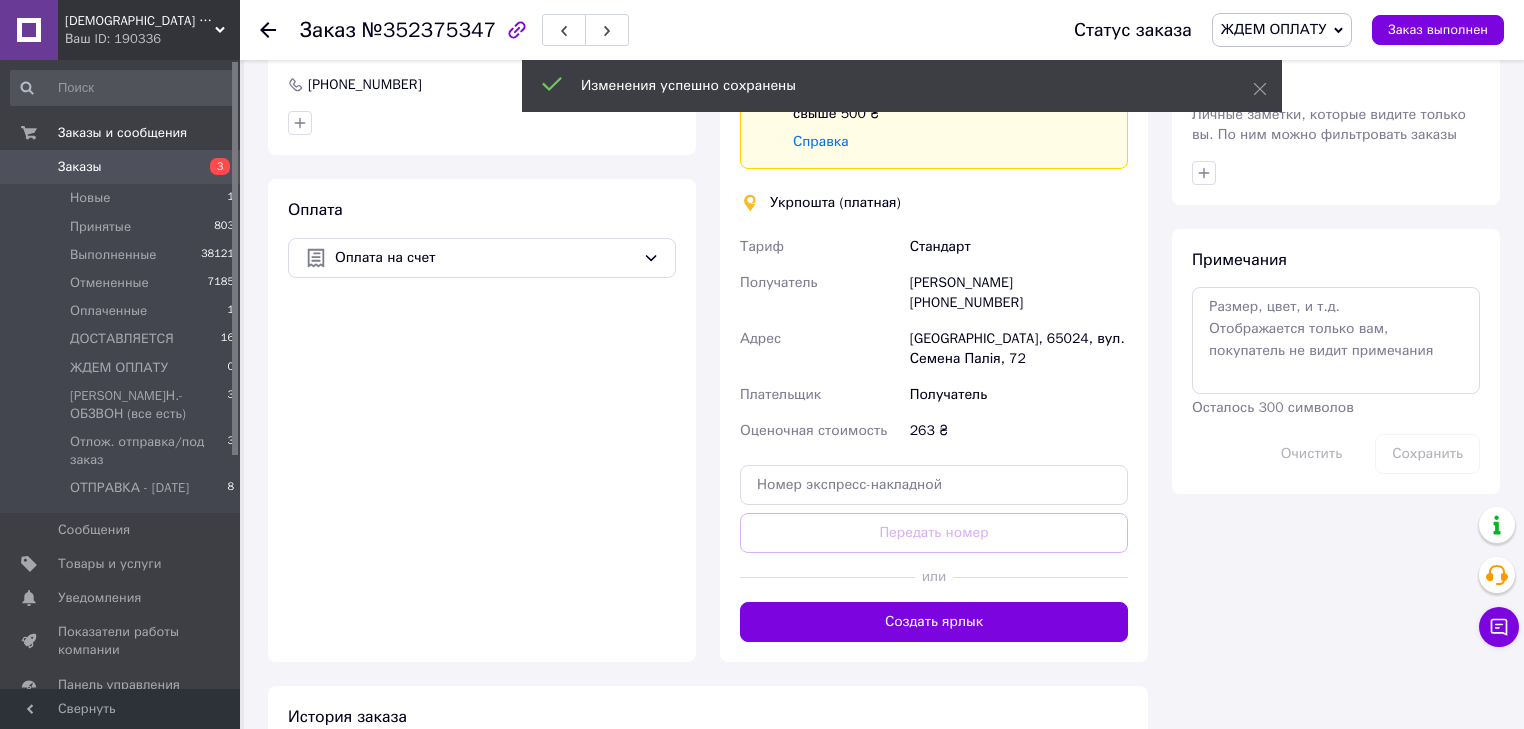 scroll, scrollTop: 800, scrollLeft: 0, axis: vertical 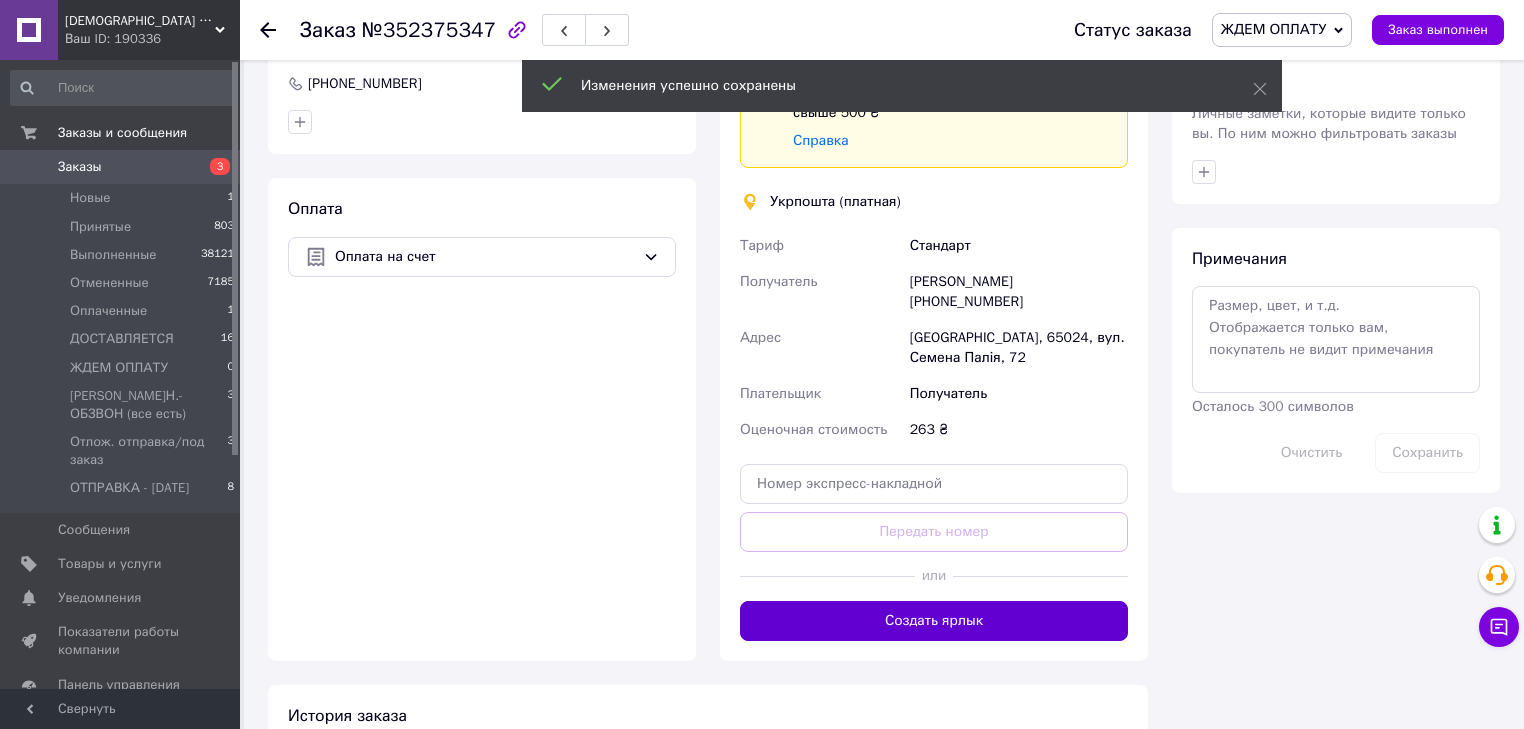click on "Создать ярлык" at bounding box center [934, 621] 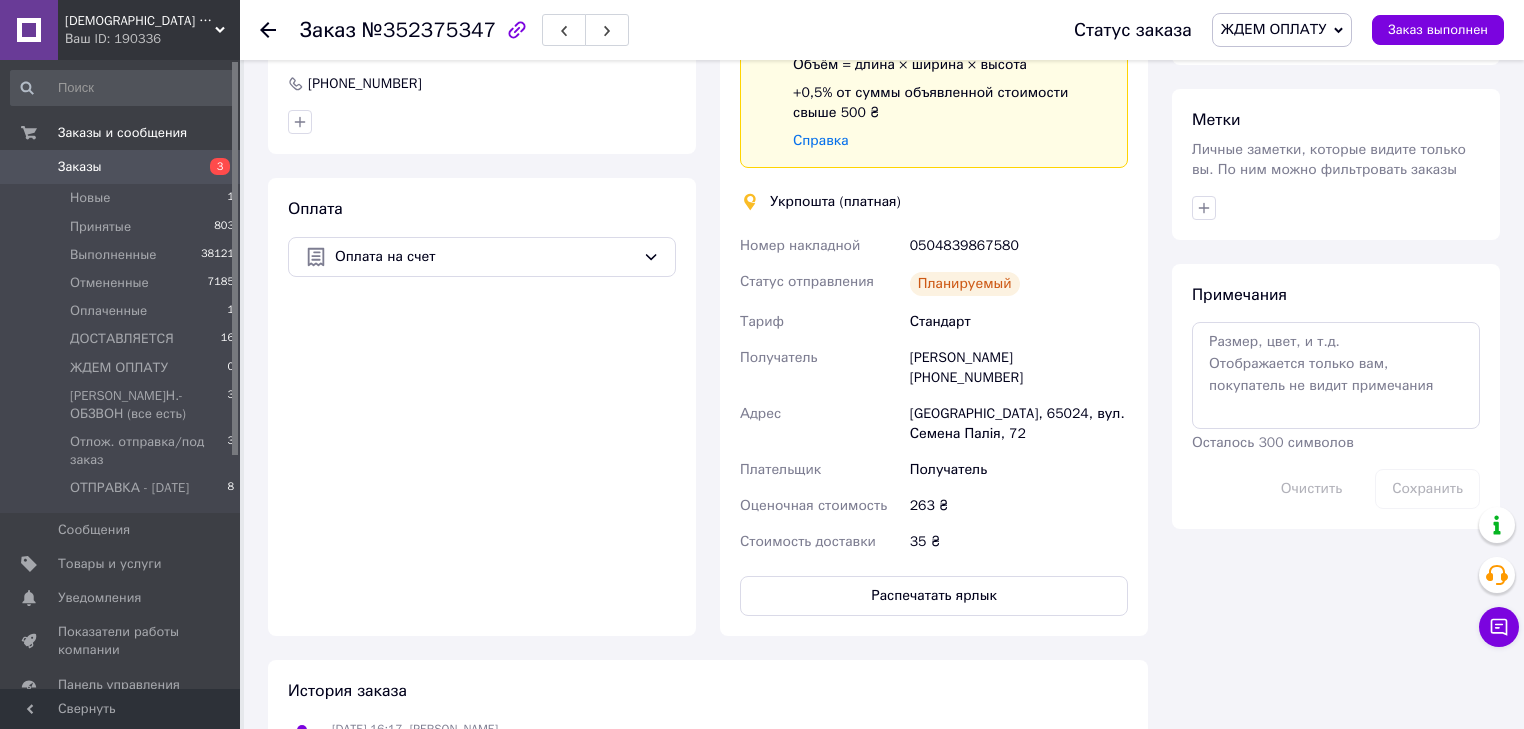 click 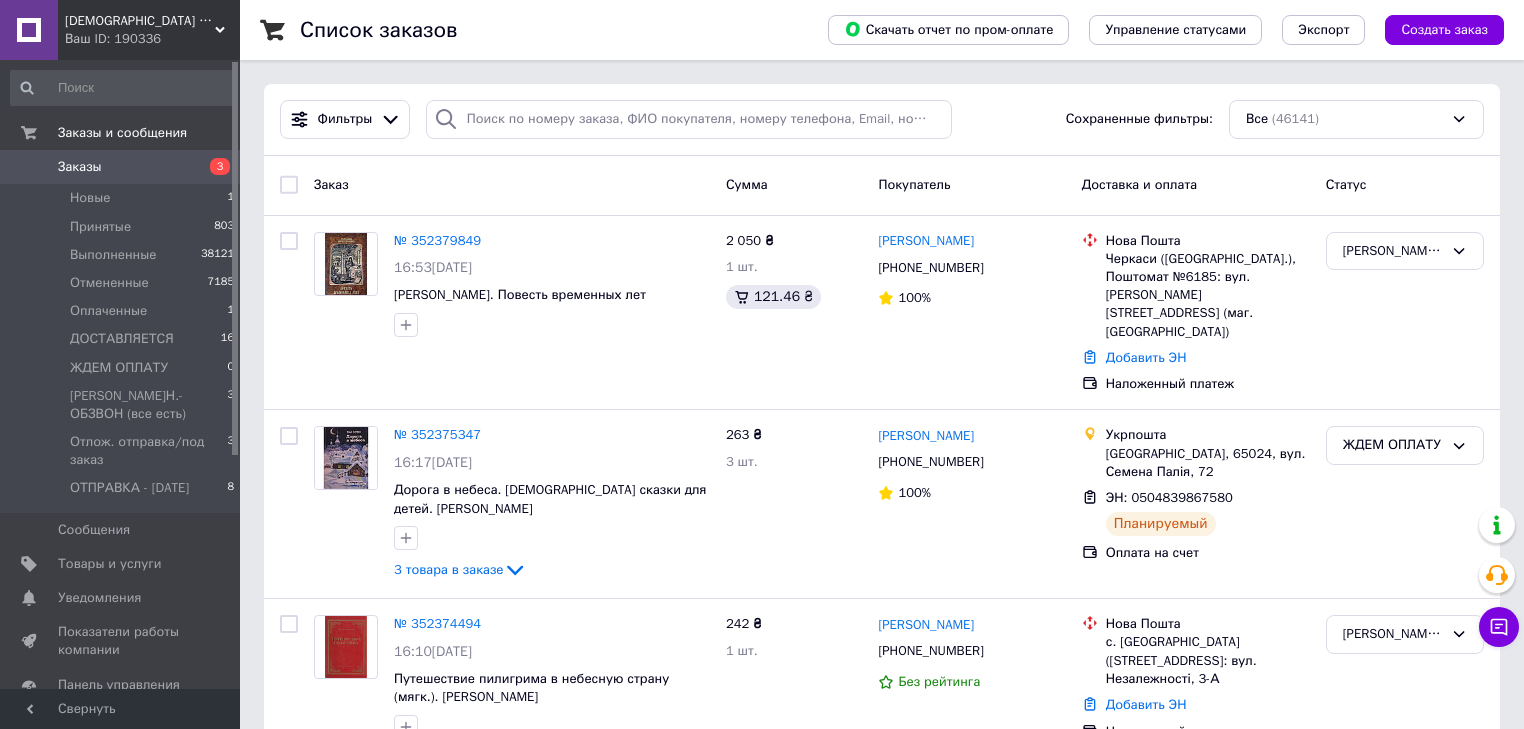 scroll, scrollTop: 320, scrollLeft: 0, axis: vertical 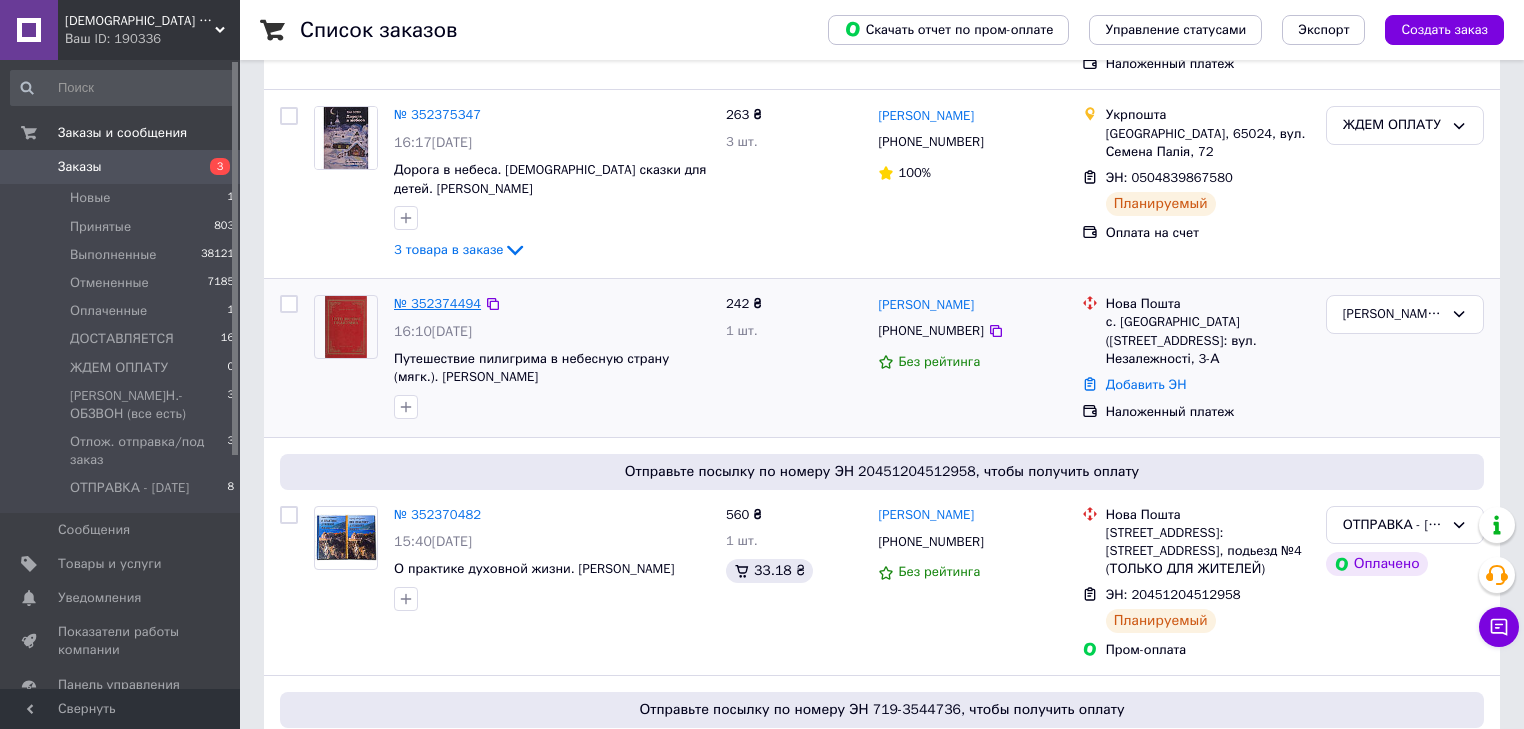 click on "№ 352374494" at bounding box center (437, 303) 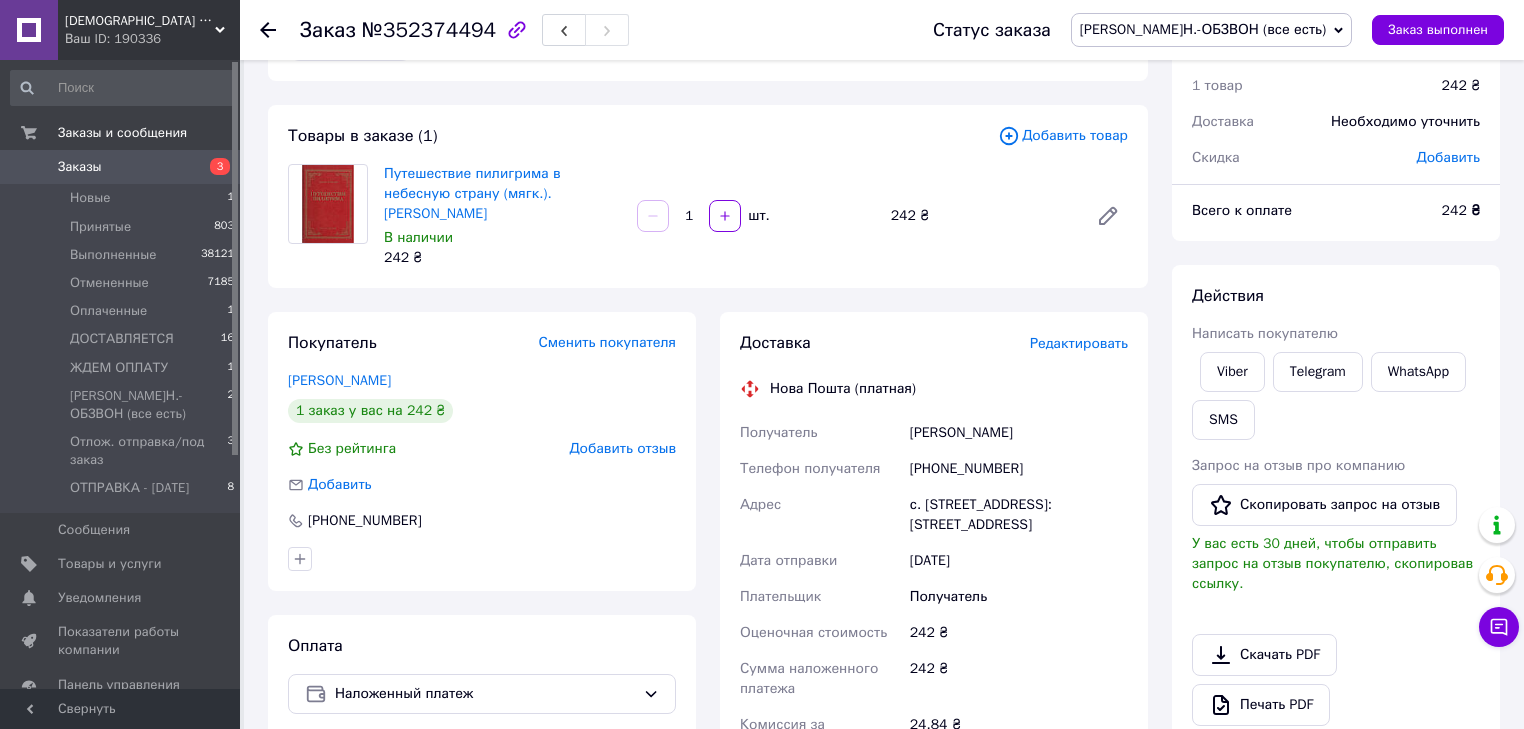 scroll, scrollTop: 0, scrollLeft: 0, axis: both 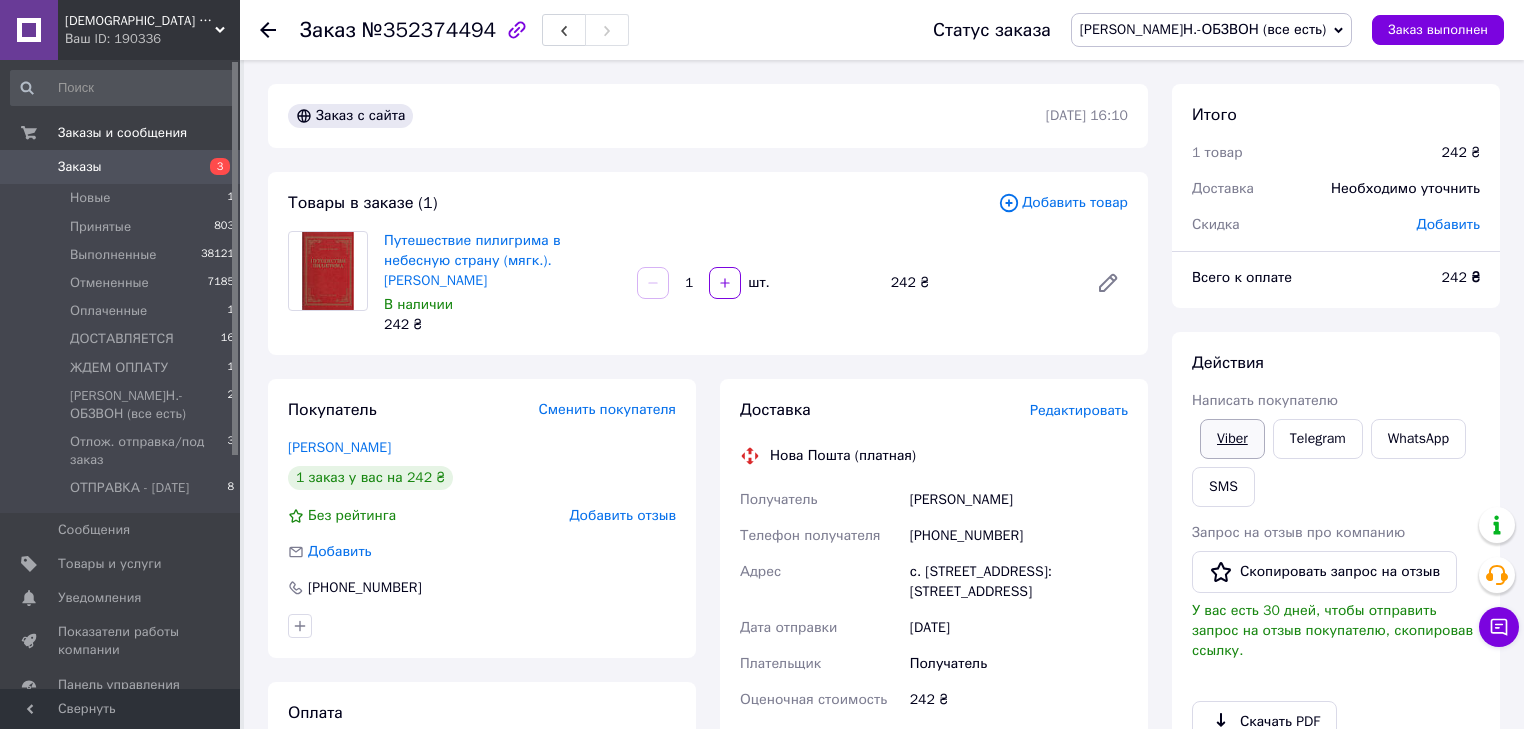 click on "Viber" at bounding box center [1232, 439] 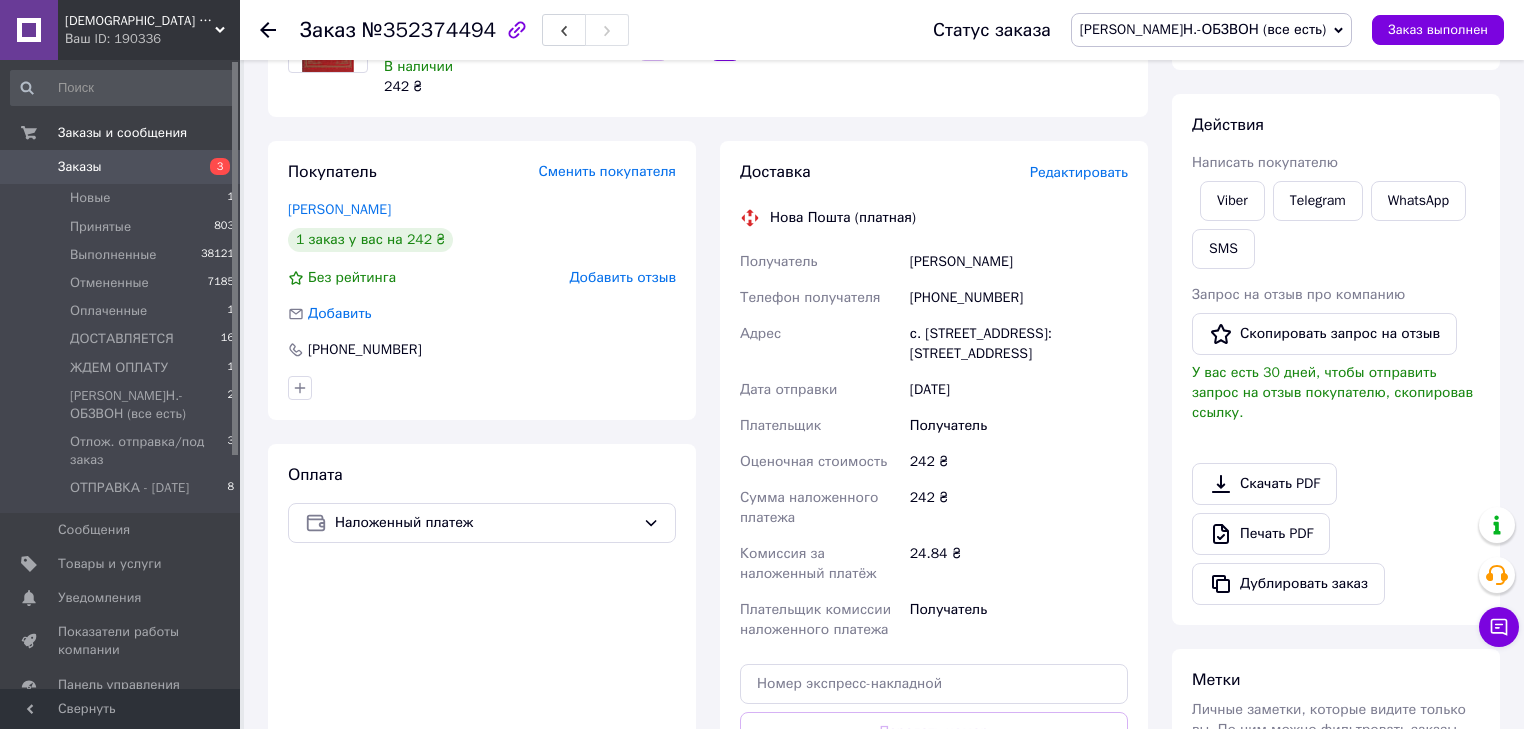 scroll, scrollTop: 240, scrollLeft: 0, axis: vertical 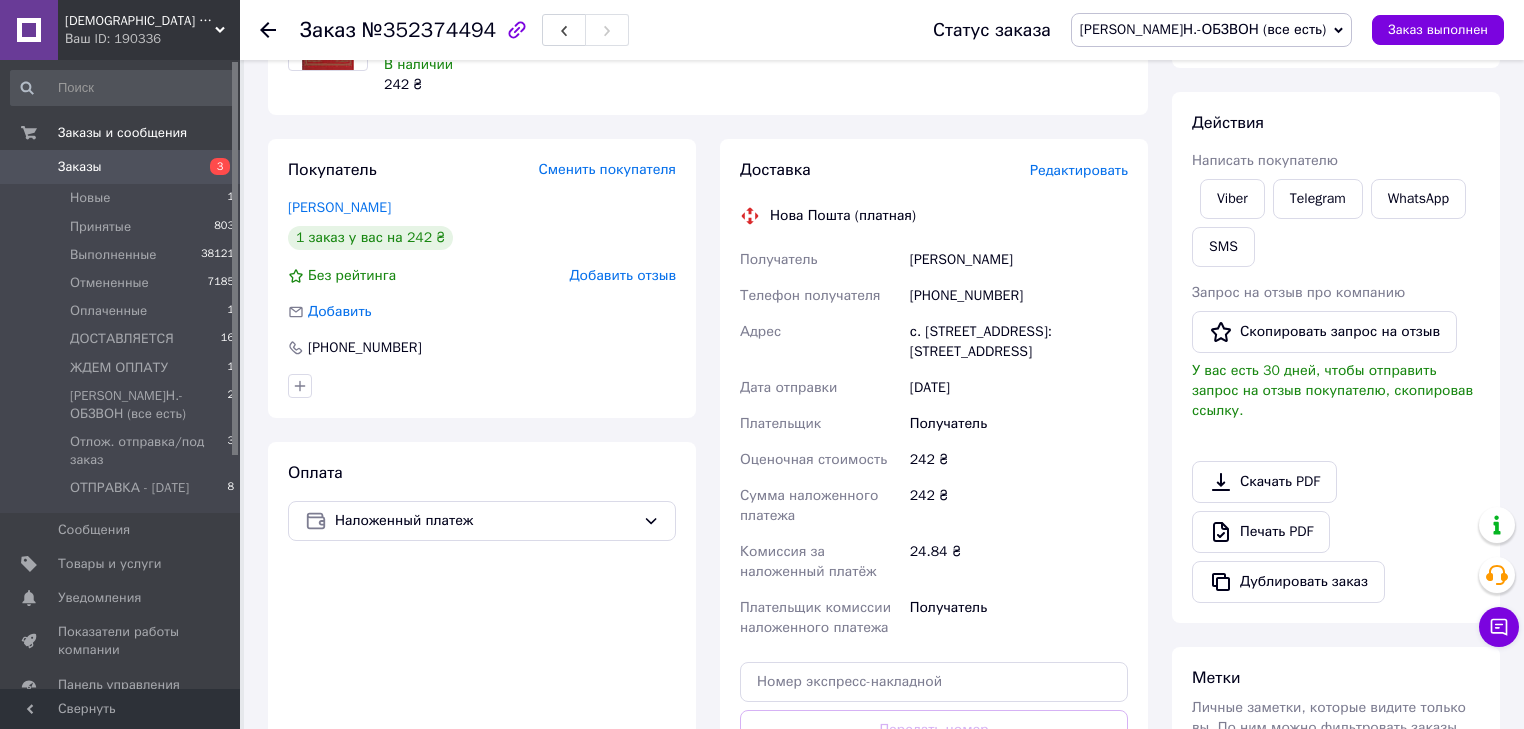 click on "[PERSON_NAME]Н.-ОБЗВОН (все есть)" at bounding box center (1203, 29) 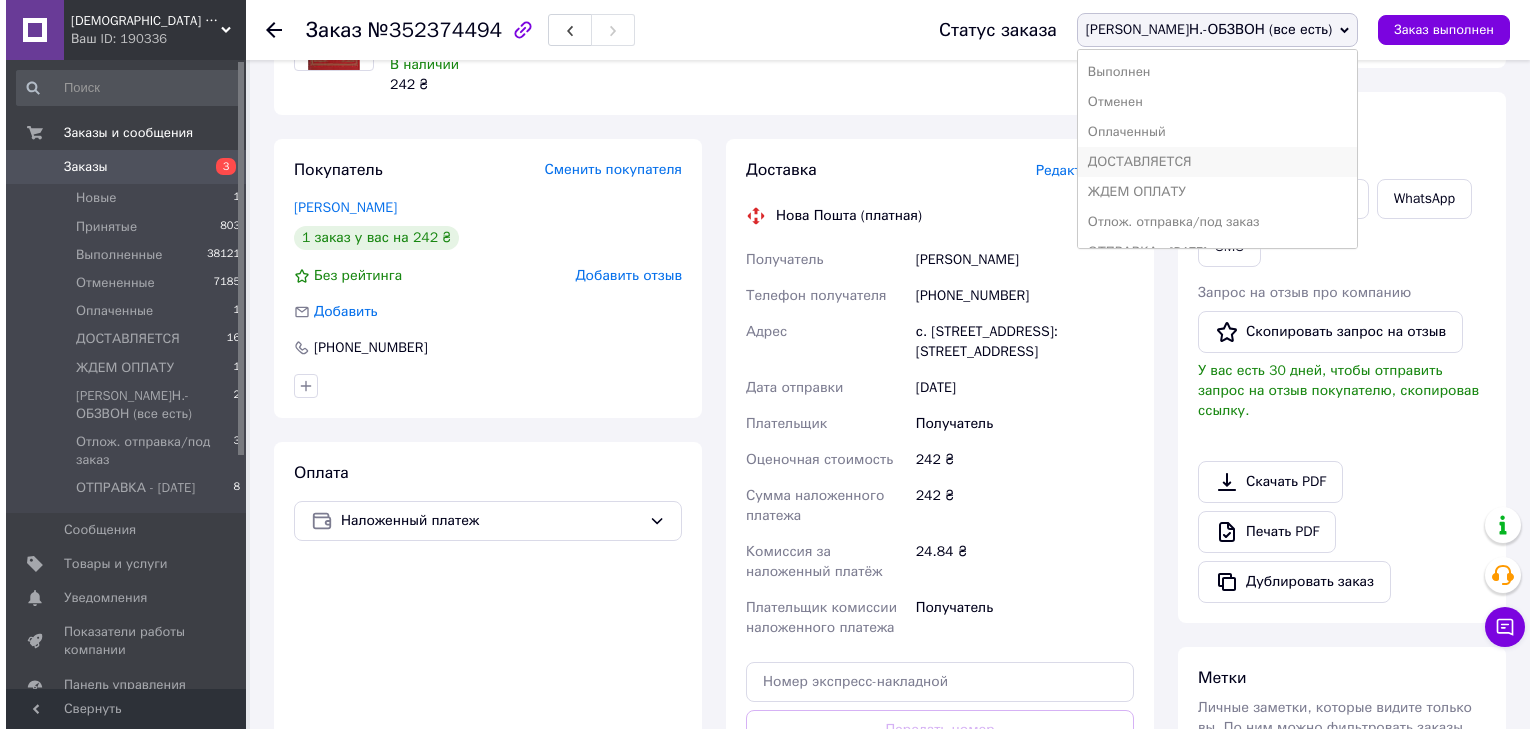 scroll, scrollTop: 52, scrollLeft: 0, axis: vertical 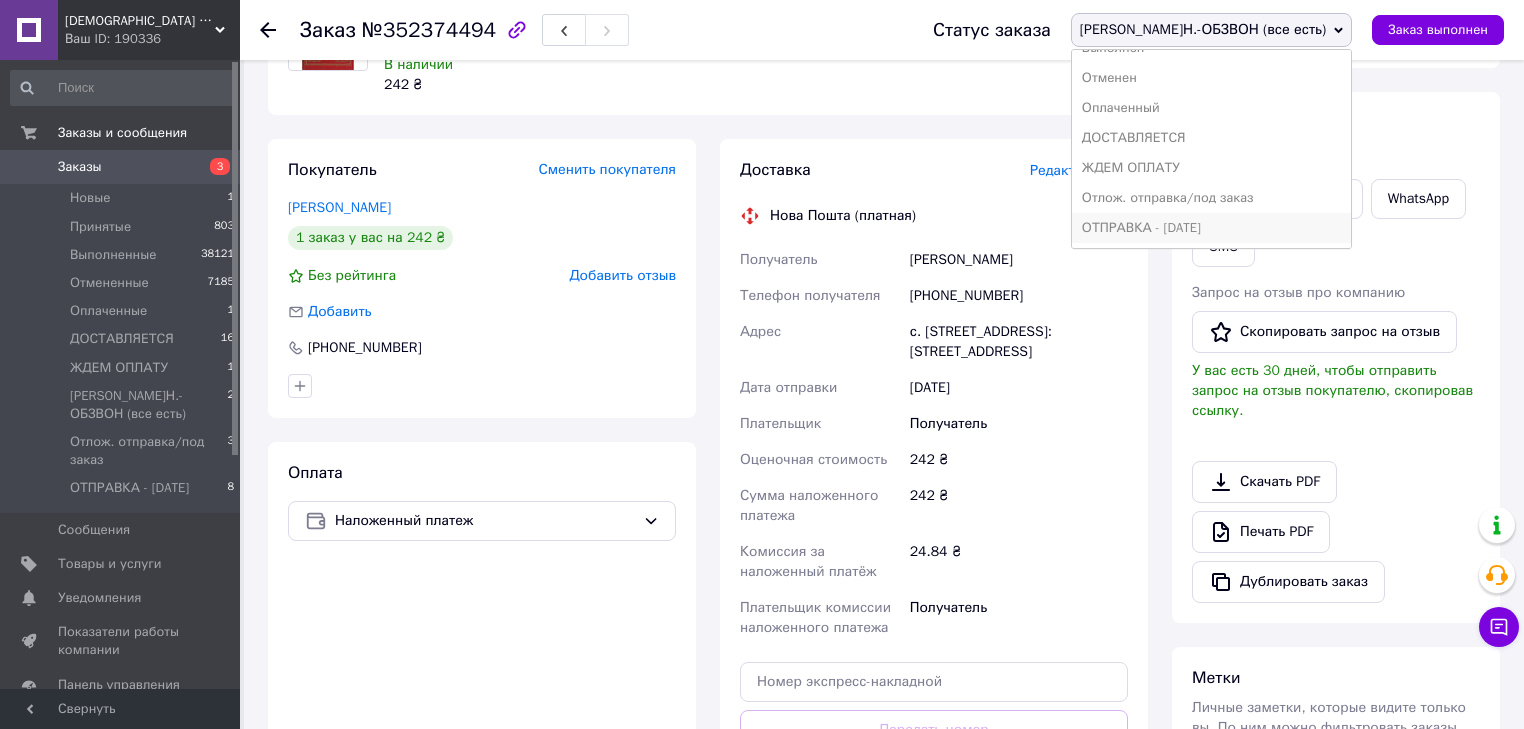 click on "ОТПРАВКА - [DATE]" at bounding box center [1211, 228] 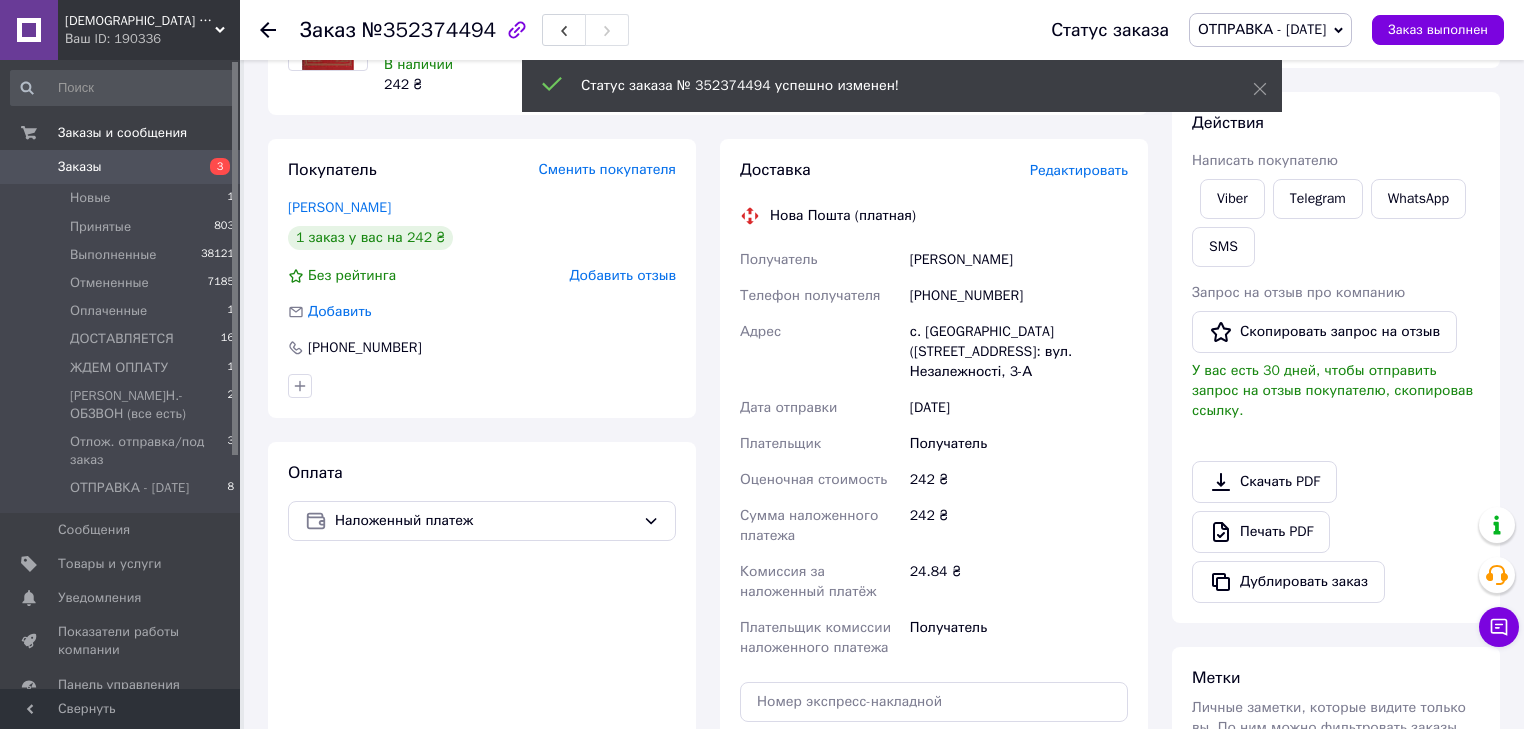 click on "Редактировать" at bounding box center (1079, 170) 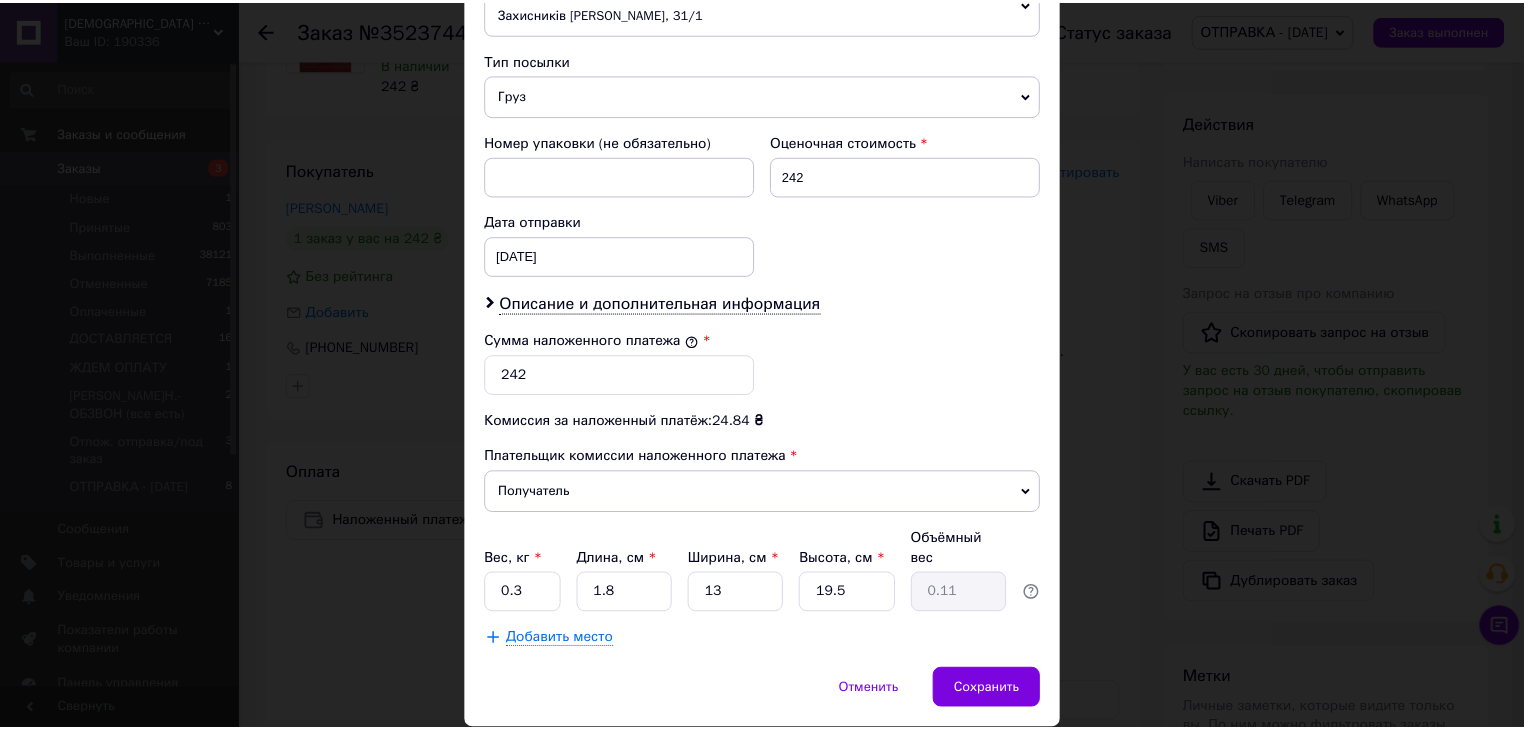 scroll, scrollTop: 811, scrollLeft: 0, axis: vertical 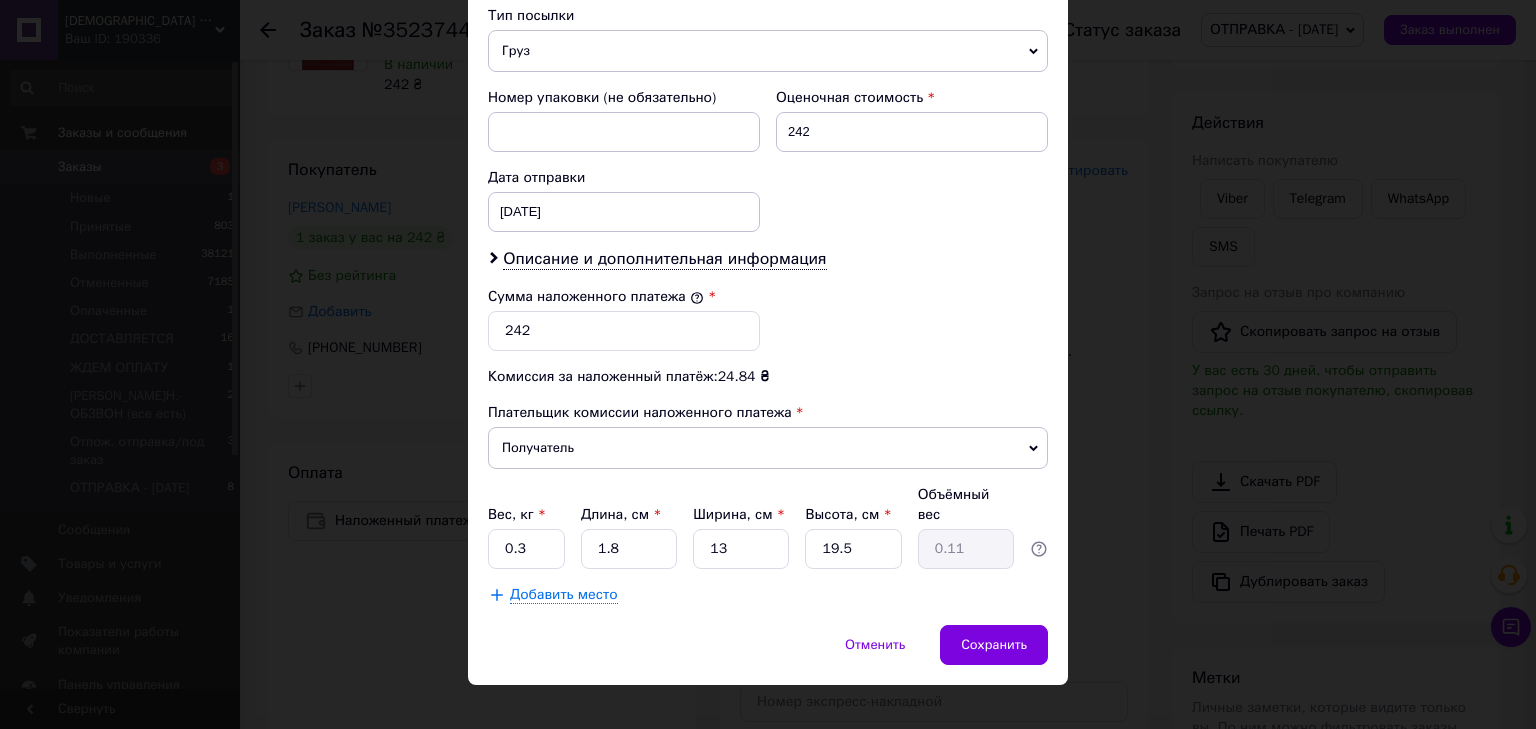 click on "Груз" at bounding box center [768, 51] 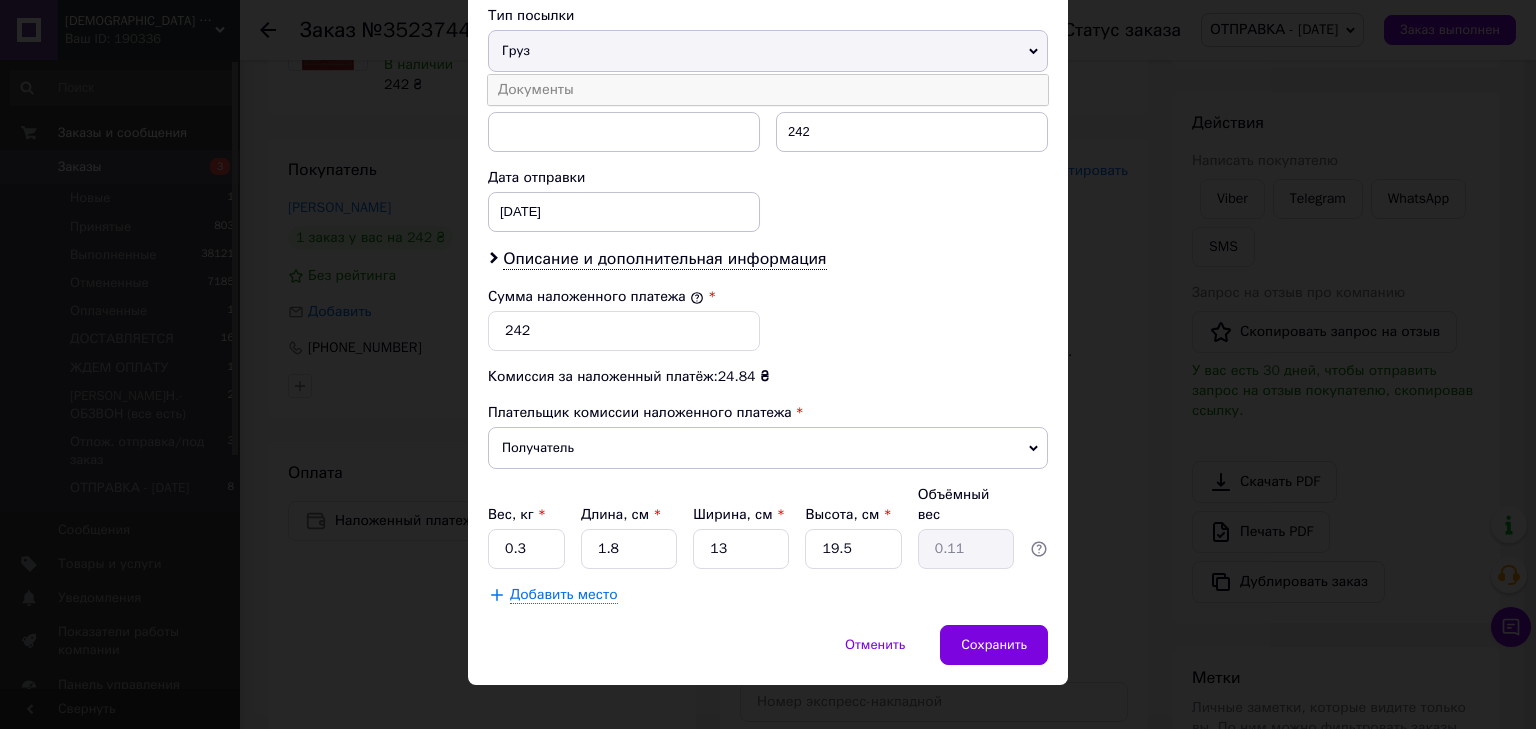 click on "Документы" at bounding box center (768, 90) 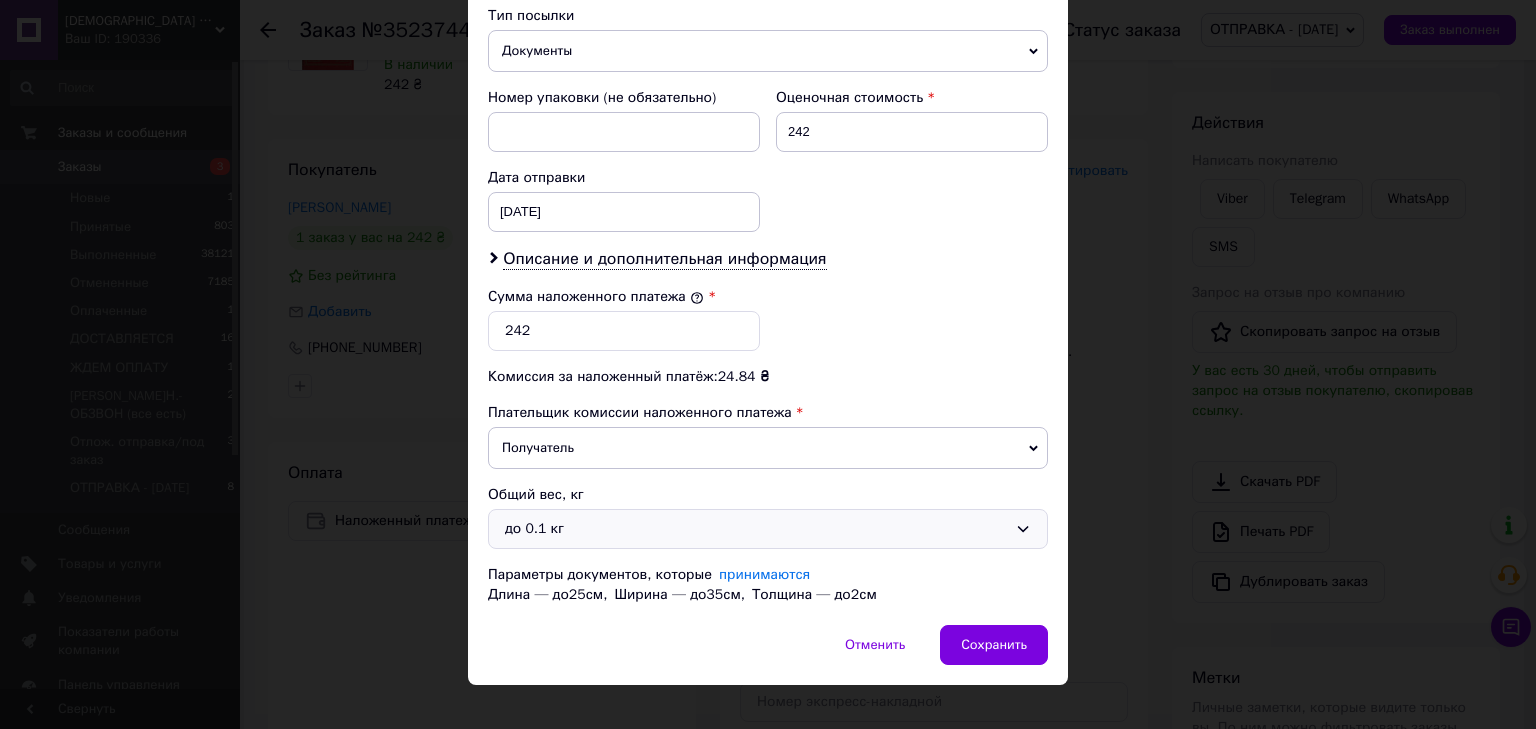 click on "до 0.1 кг" at bounding box center [756, 529] 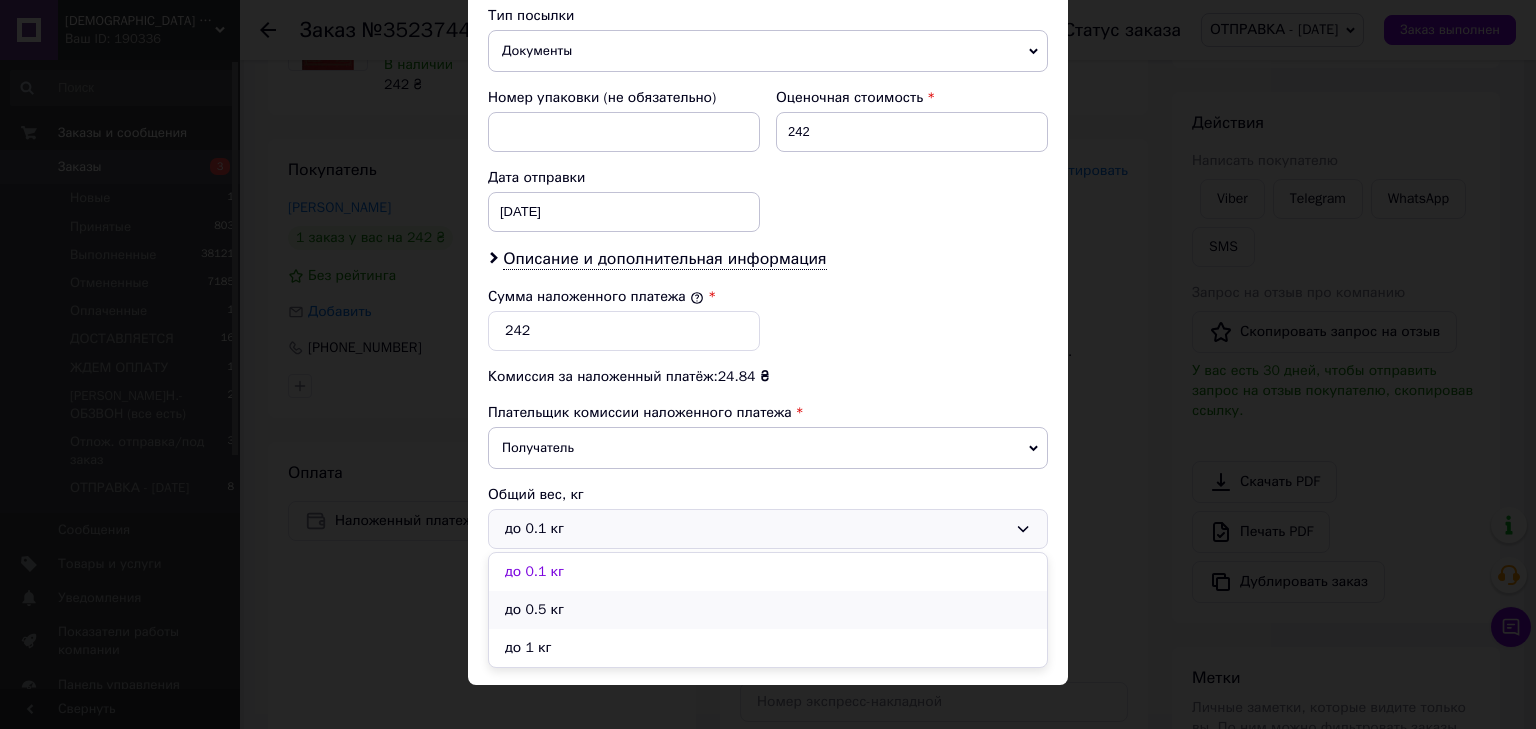 click on "до 0.5 кг" at bounding box center [768, 610] 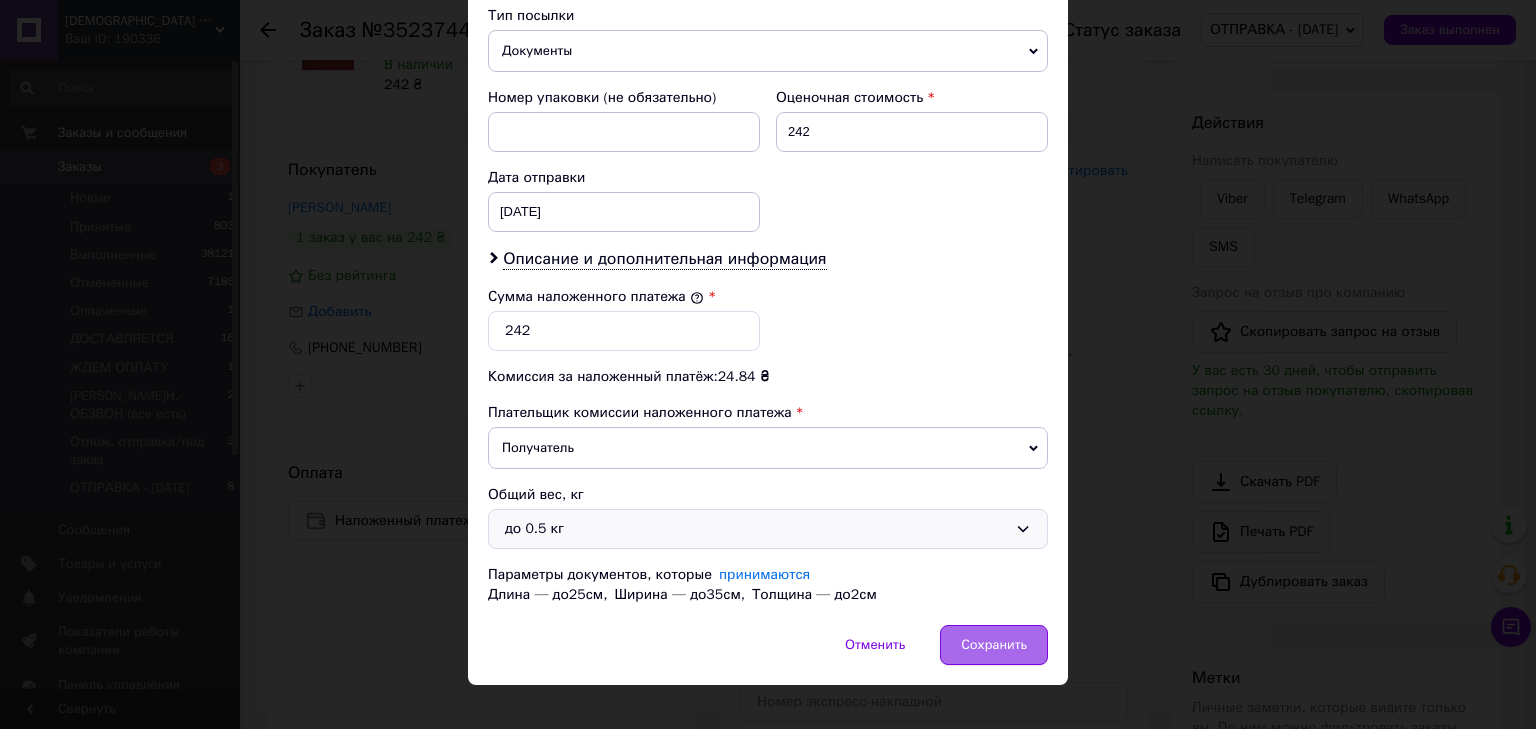 click on "Сохранить" at bounding box center [994, 645] 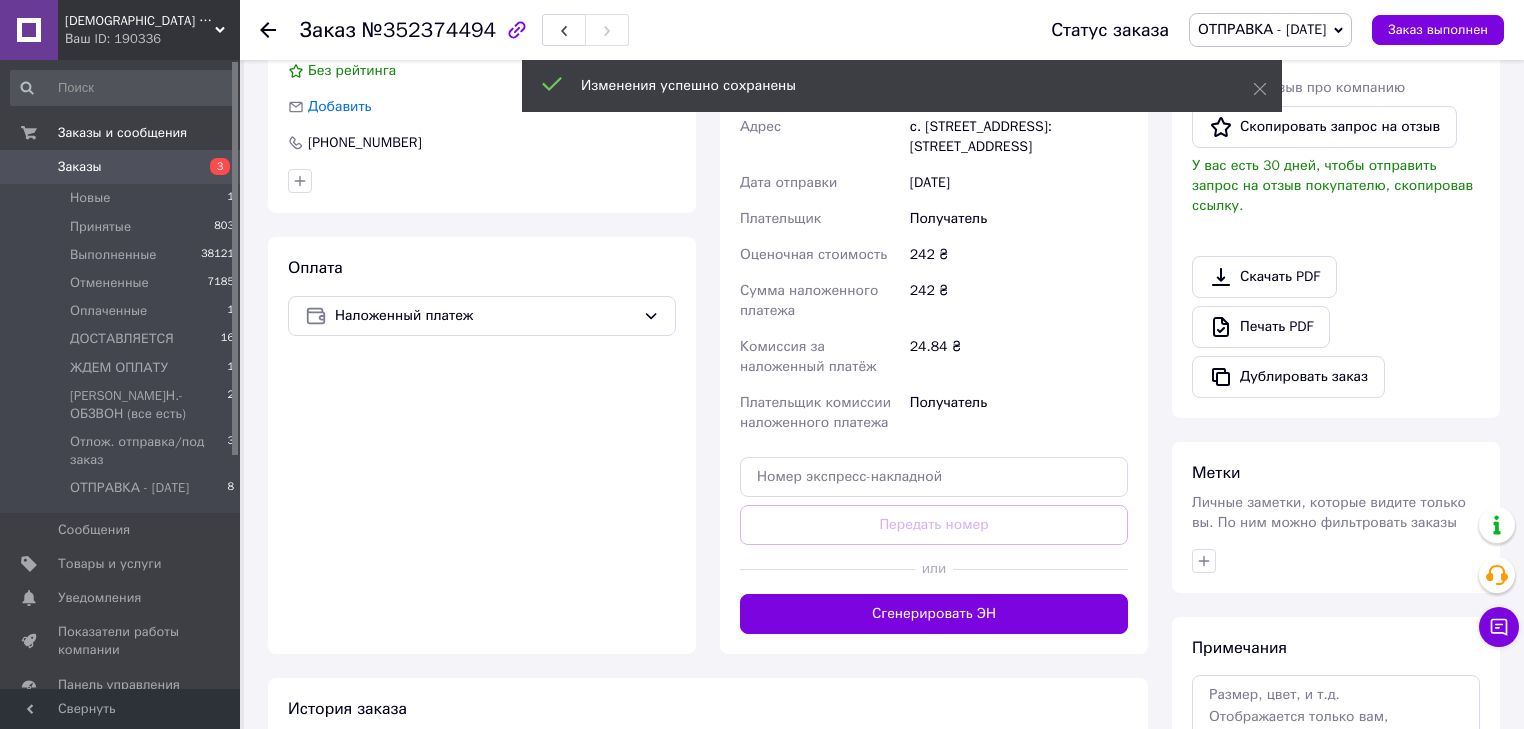 scroll, scrollTop: 480, scrollLeft: 0, axis: vertical 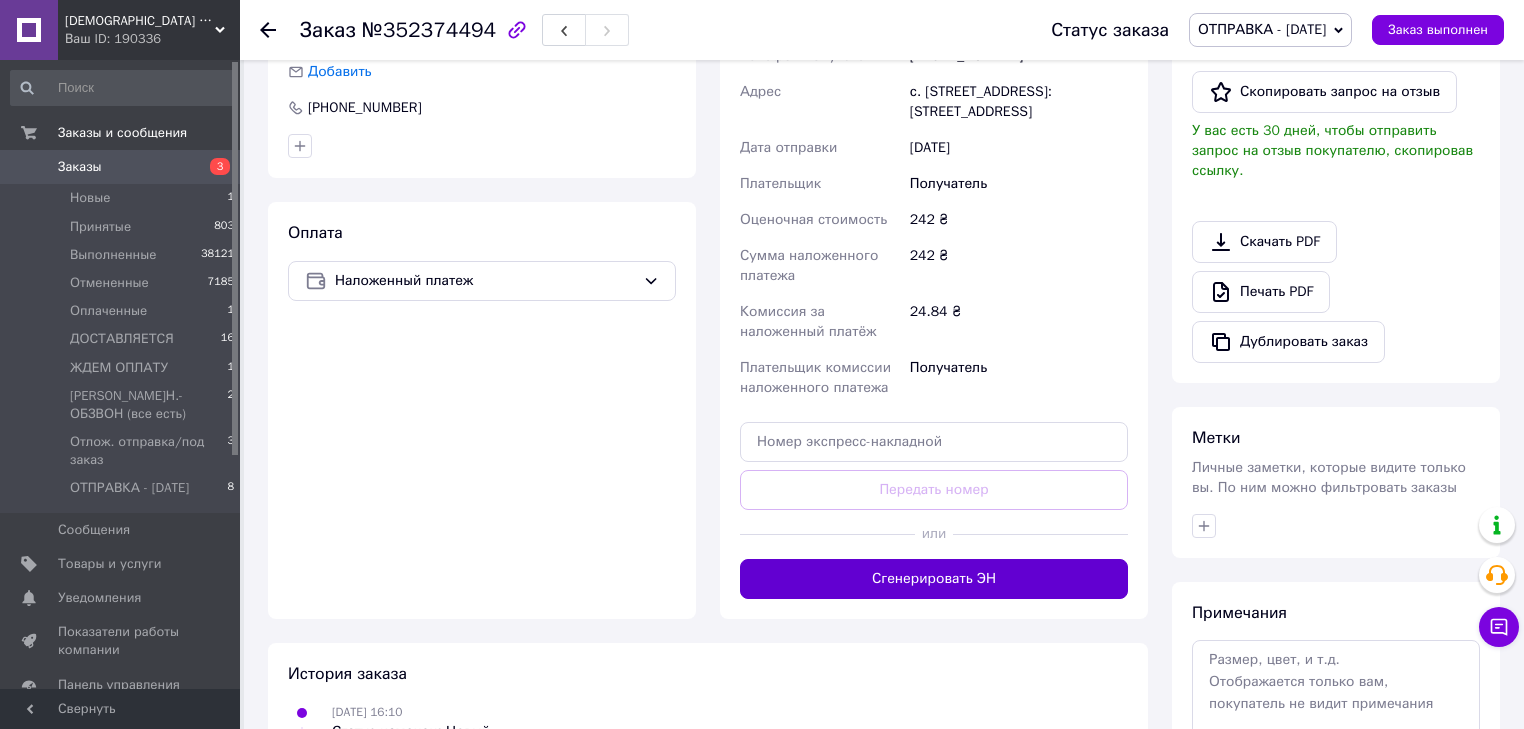 click on "Сгенерировать ЭН" at bounding box center (934, 579) 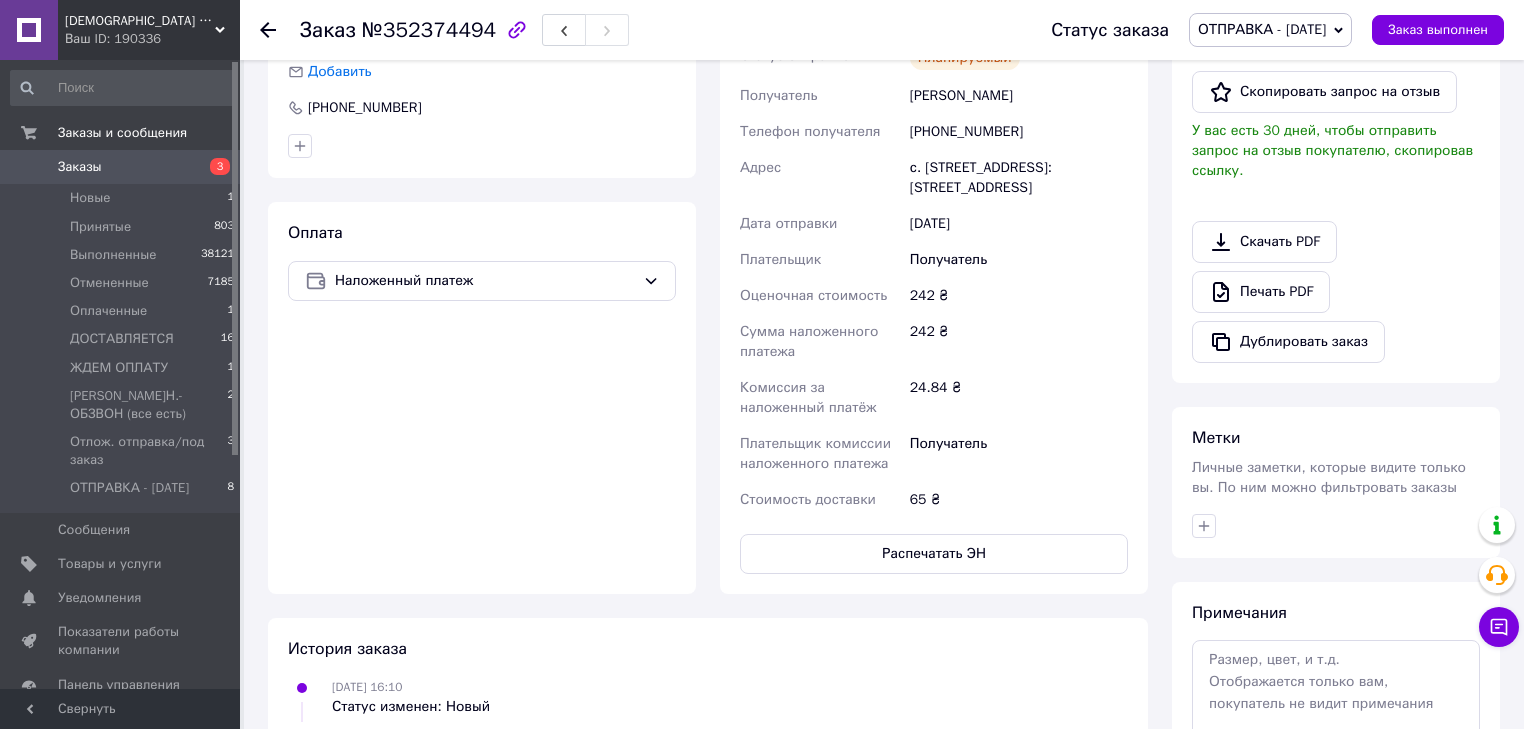click 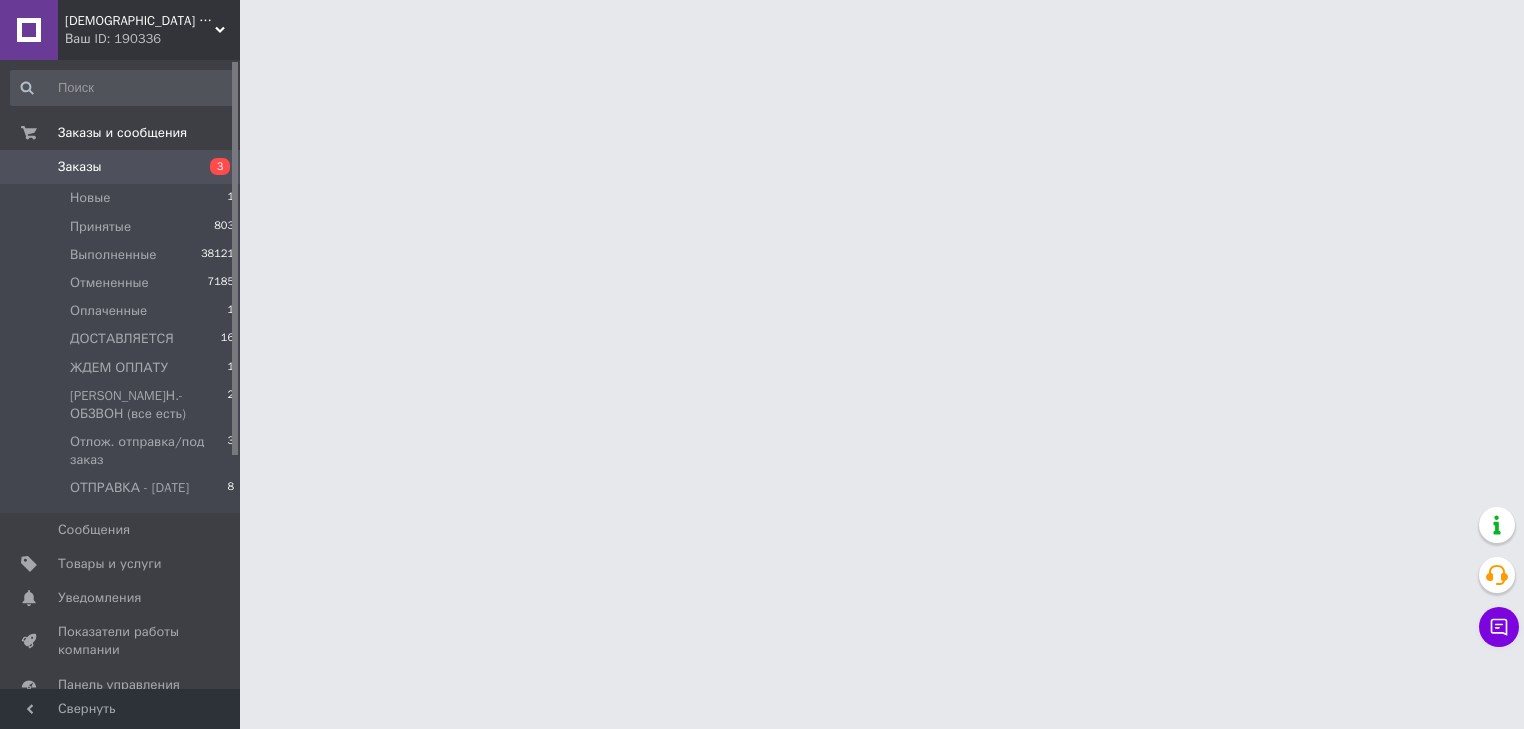 scroll, scrollTop: 0, scrollLeft: 0, axis: both 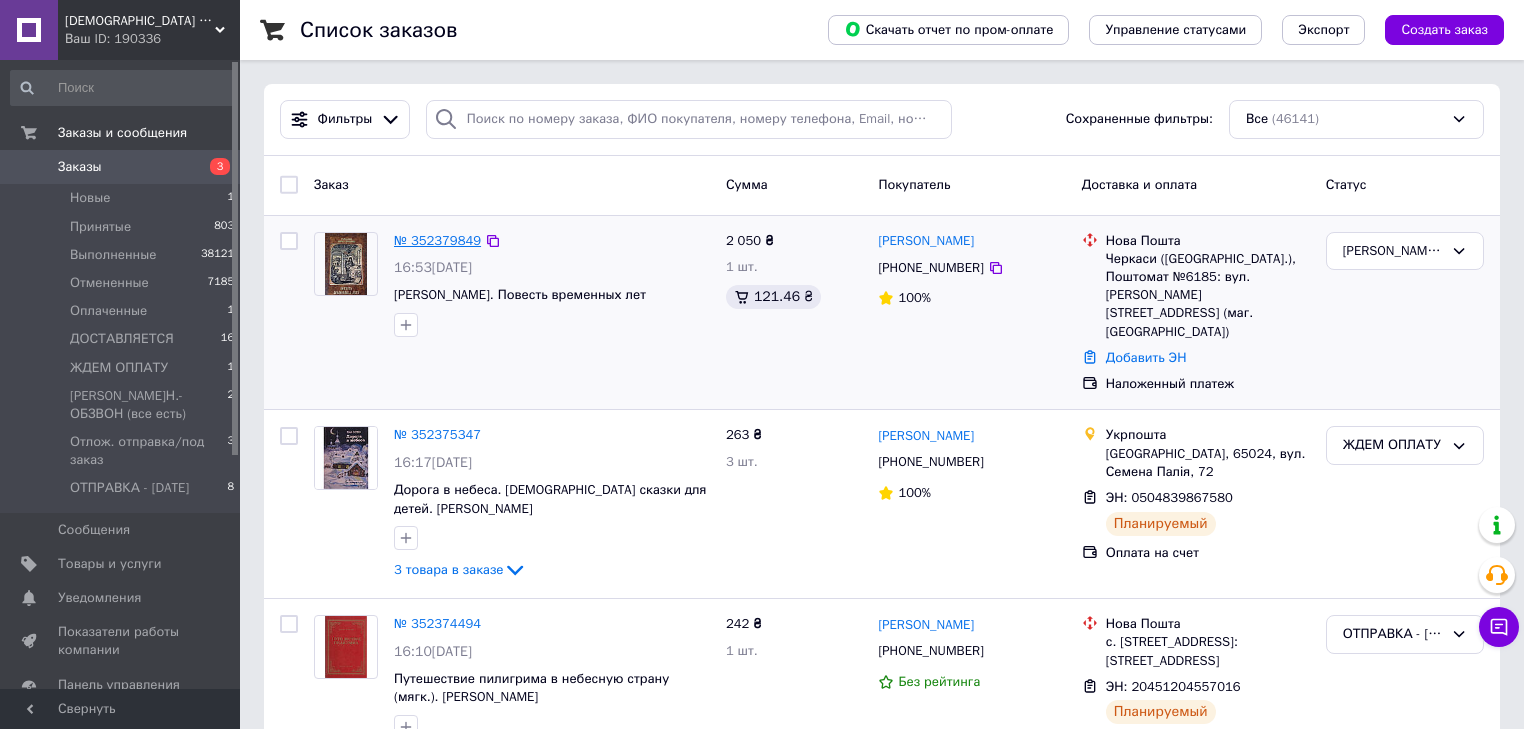 click on "№ 352379849" at bounding box center [437, 240] 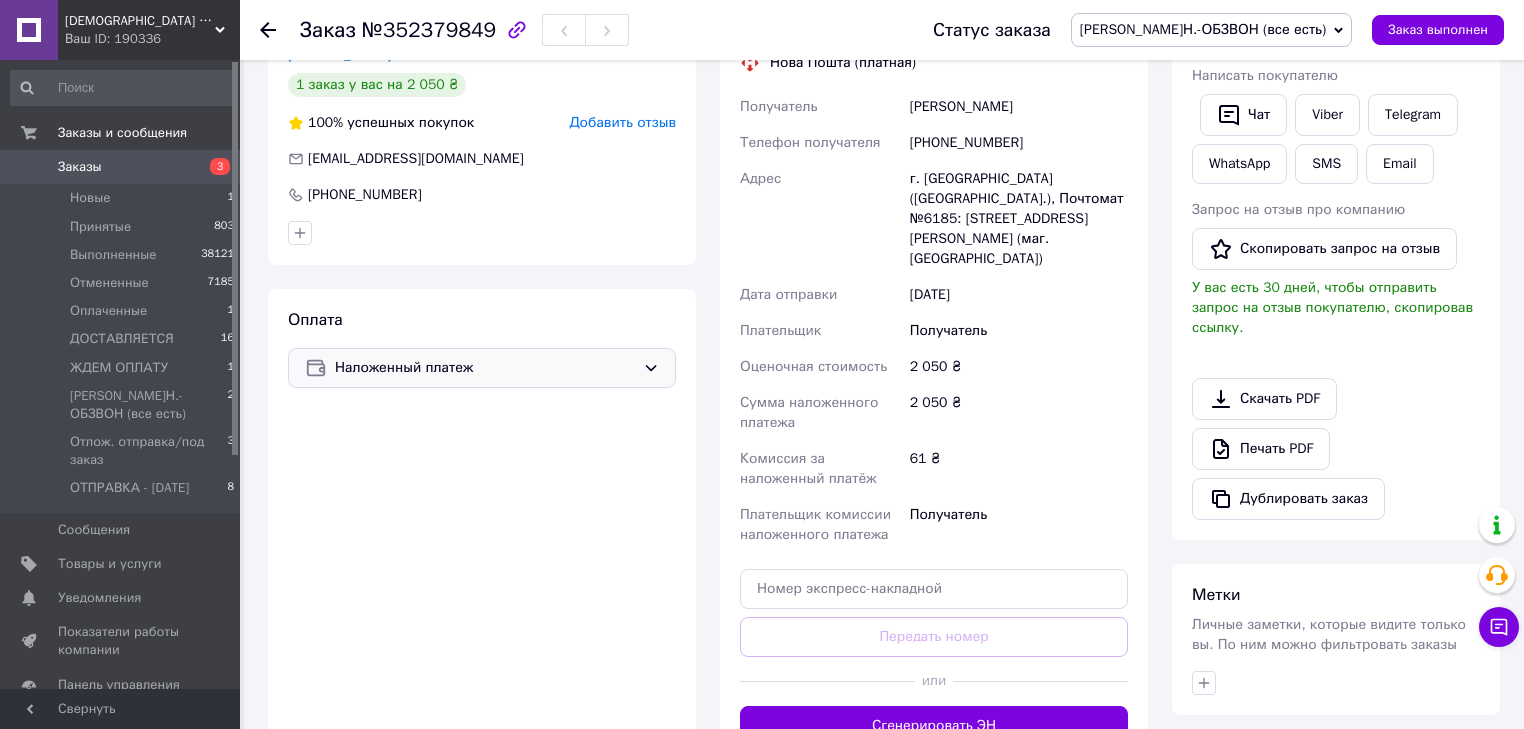 scroll, scrollTop: 400, scrollLeft: 0, axis: vertical 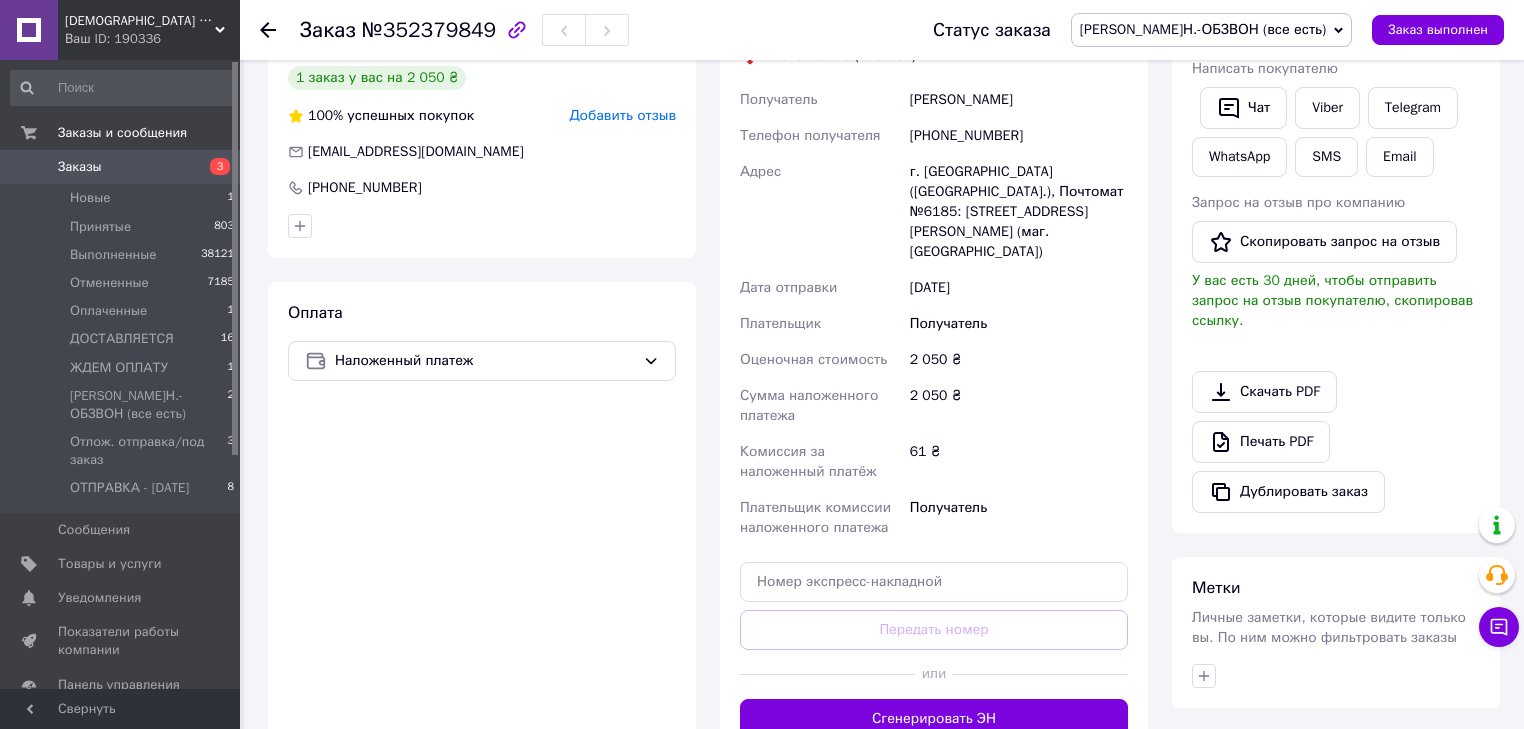 click on "[PERSON_NAME]Н.-ОБЗВОН (все есть)" at bounding box center (1203, 29) 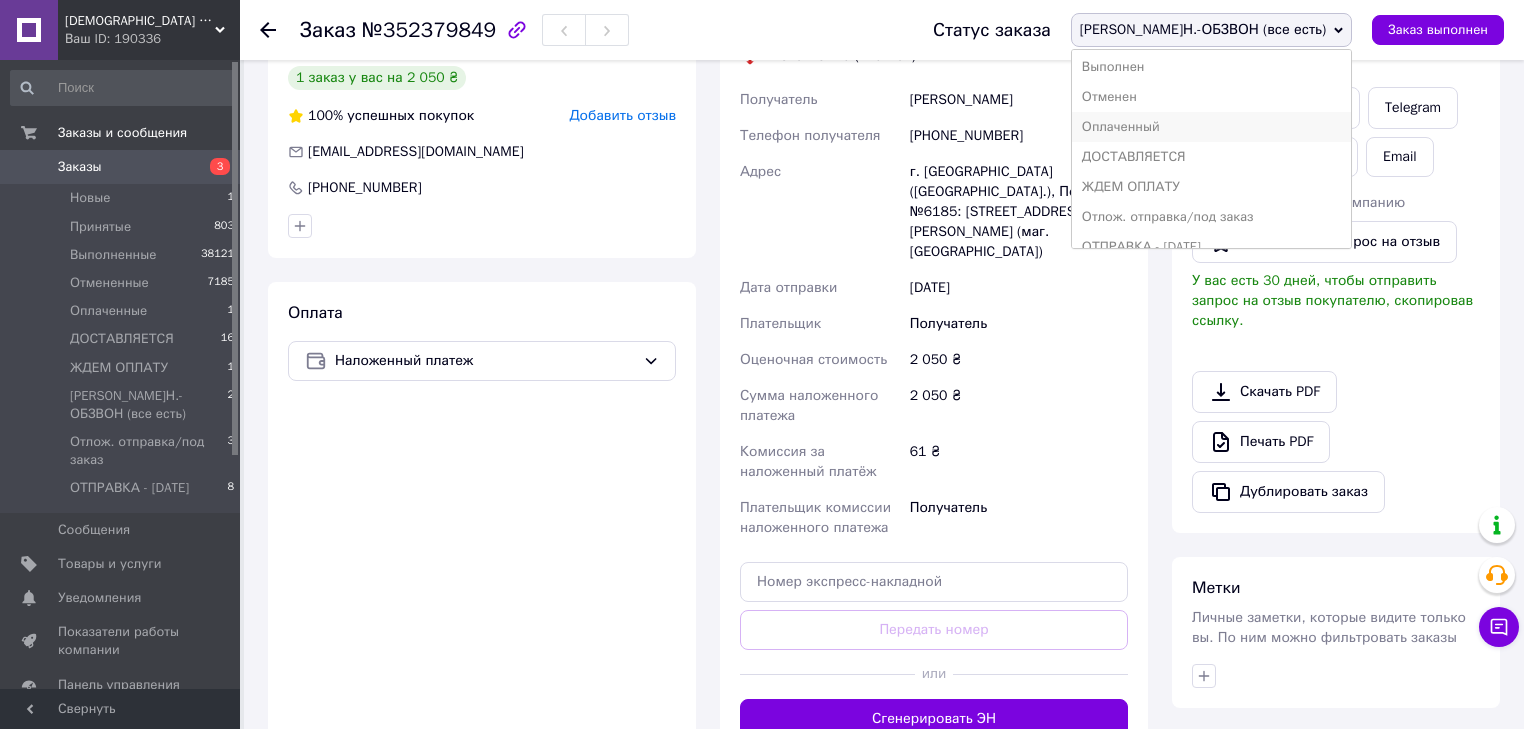 scroll, scrollTop: 52, scrollLeft: 0, axis: vertical 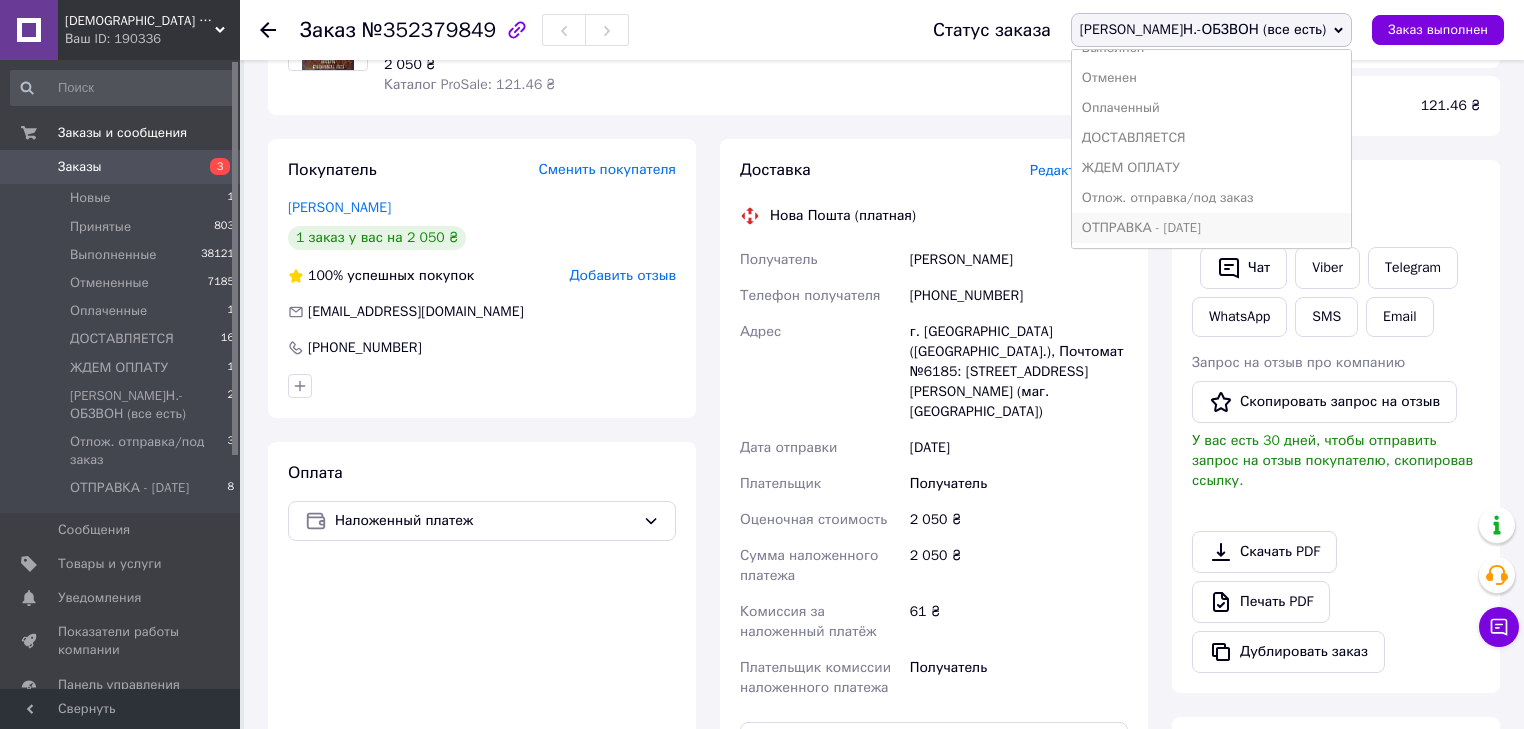 click on "ОТПРАВКА - [DATE]" at bounding box center (1211, 228) 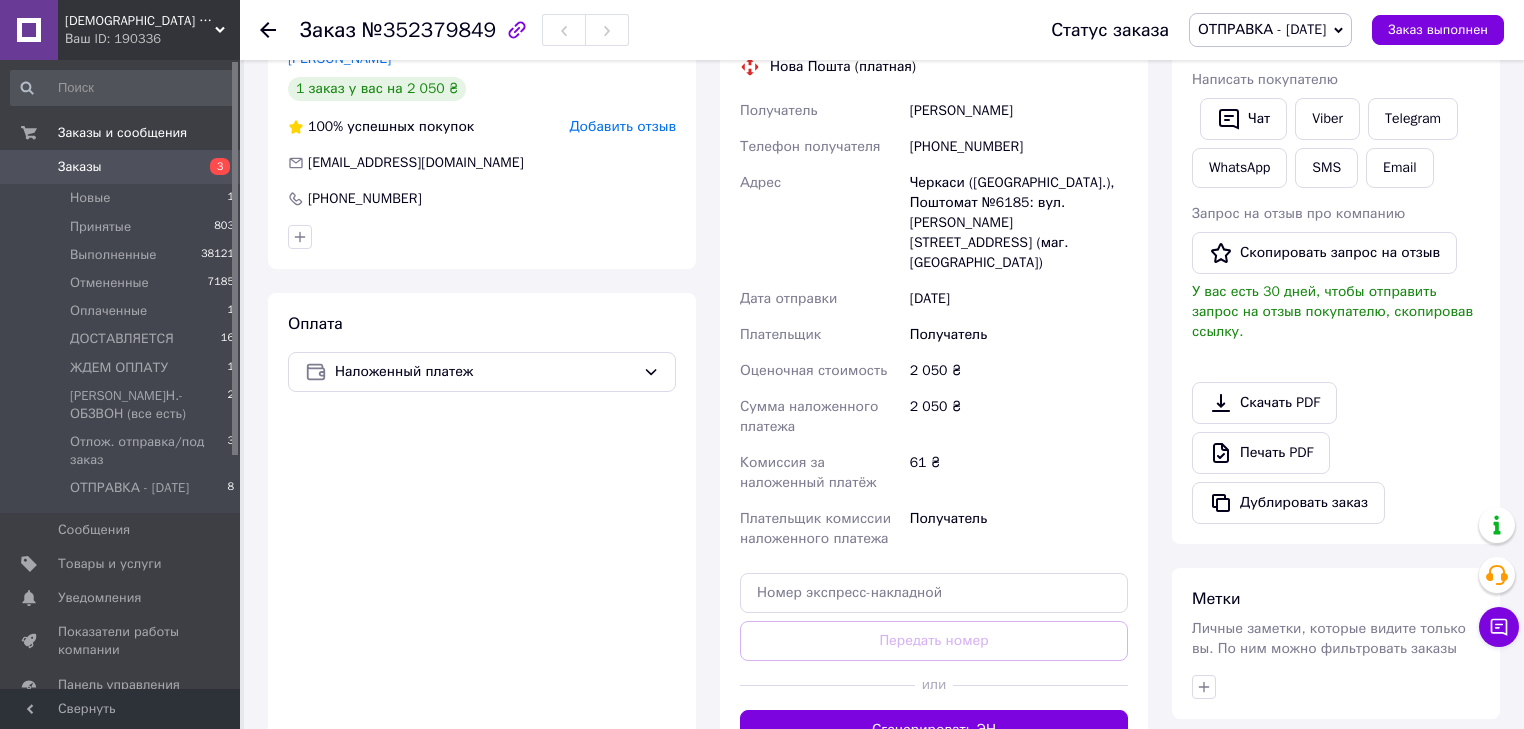 scroll, scrollTop: 400, scrollLeft: 0, axis: vertical 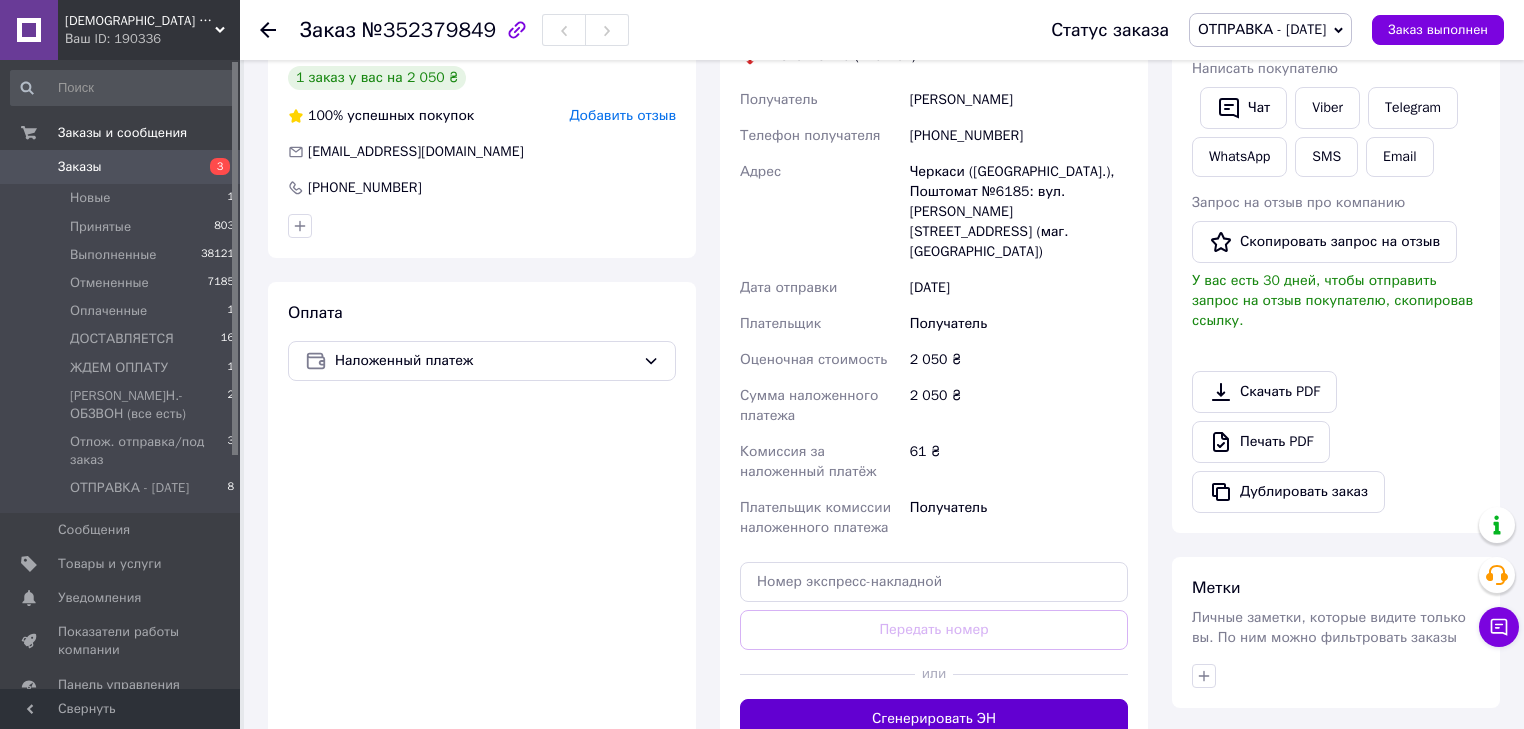 click on "Сгенерировать ЭН" at bounding box center (934, 719) 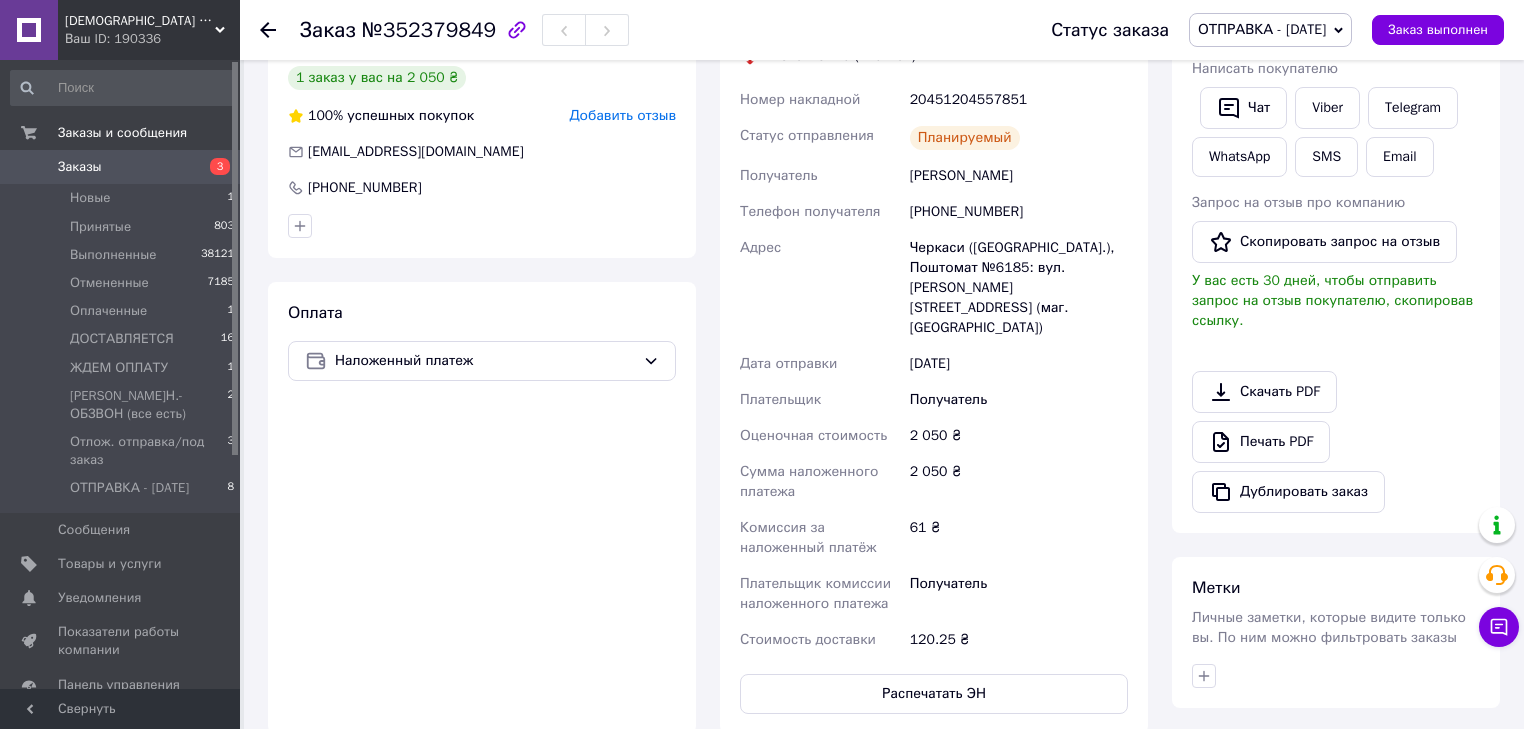 click on "Заказы" at bounding box center [80, 167] 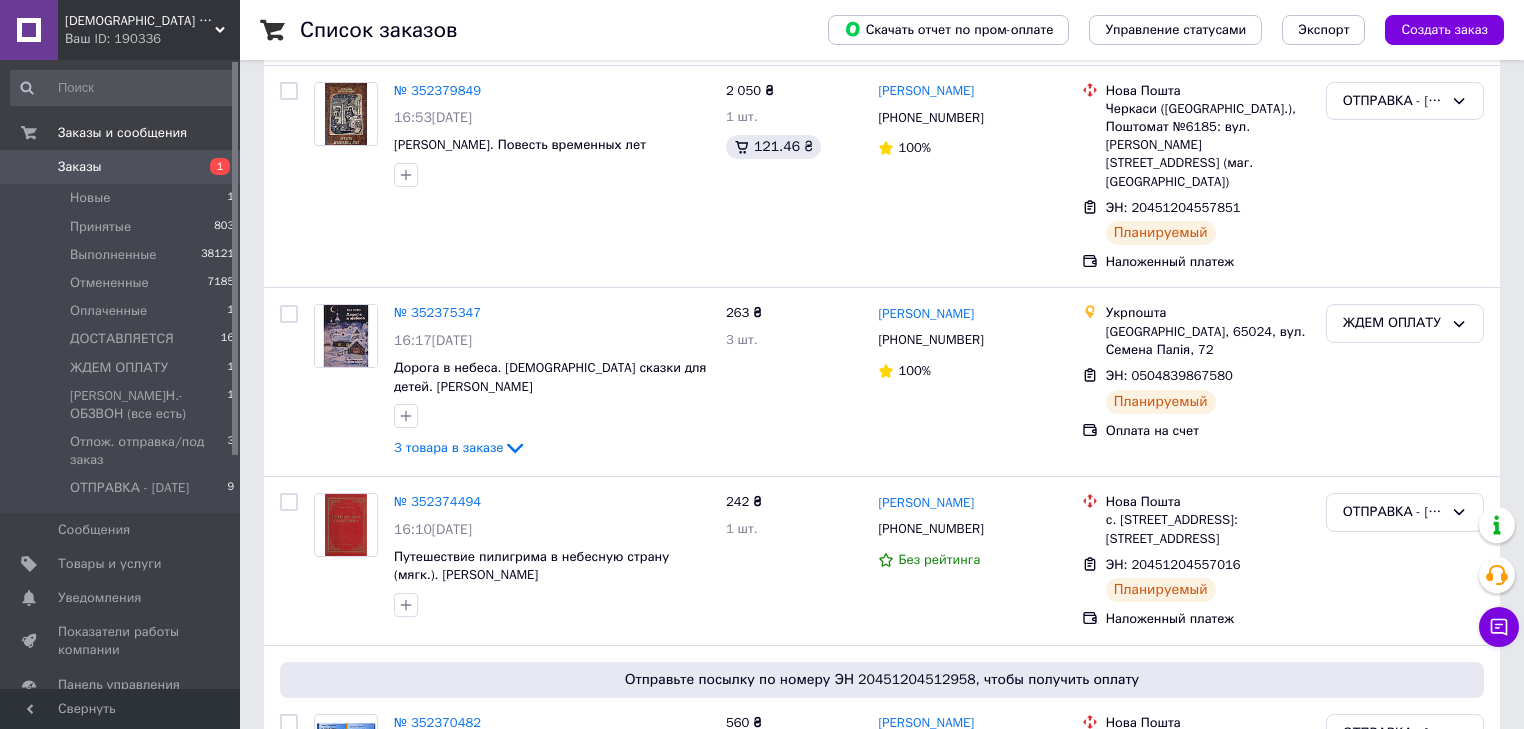 scroll, scrollTop: 160, scrollLeft: 0, axis: vertical 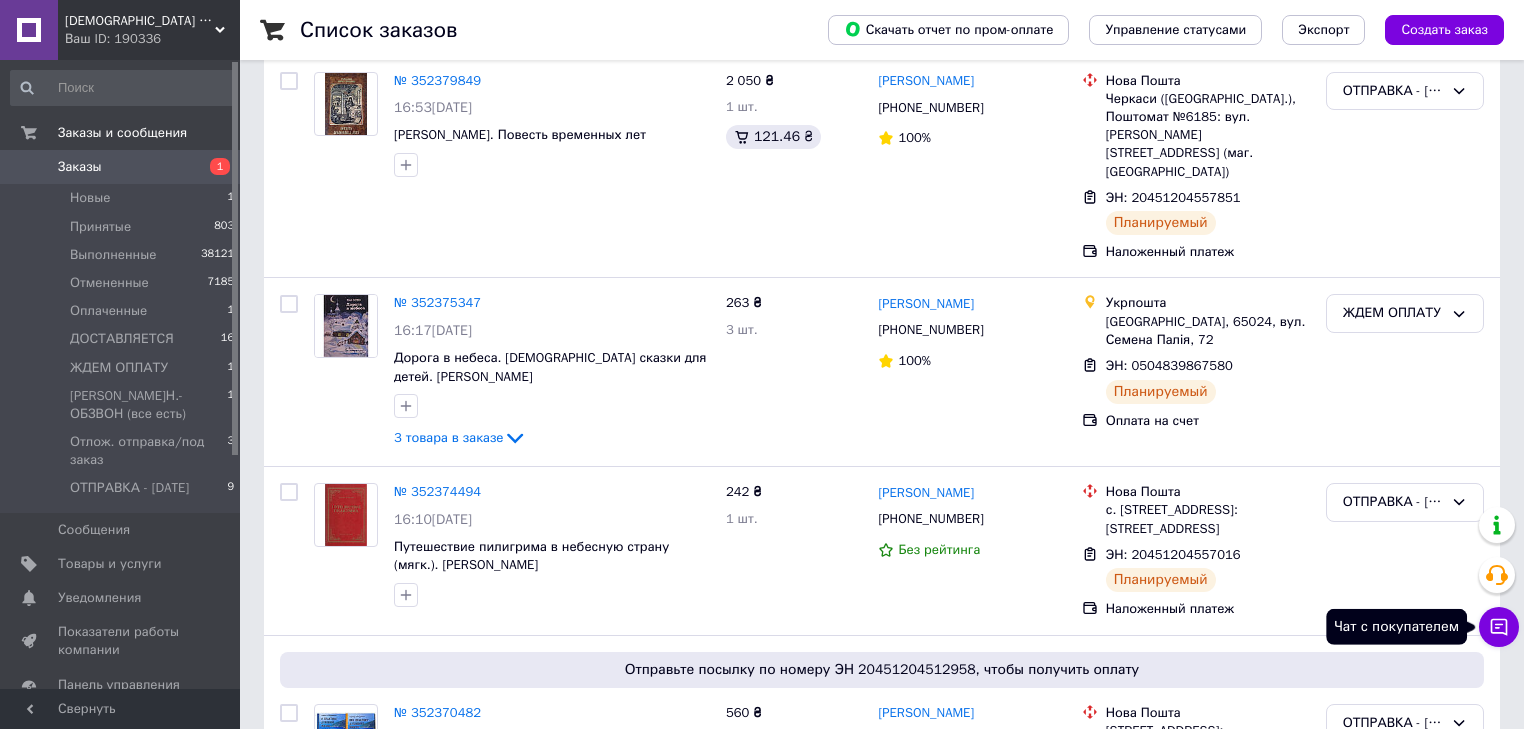 click 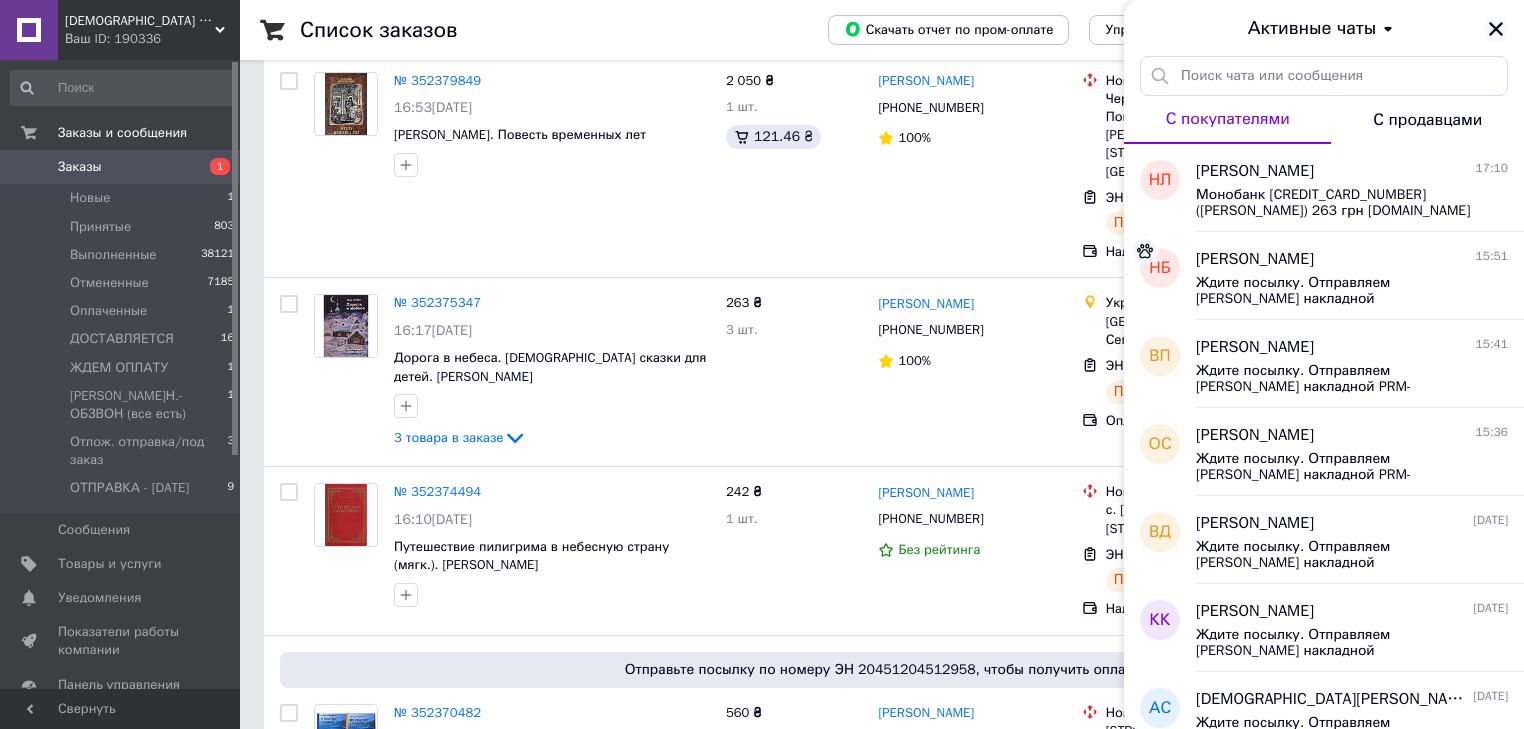 click 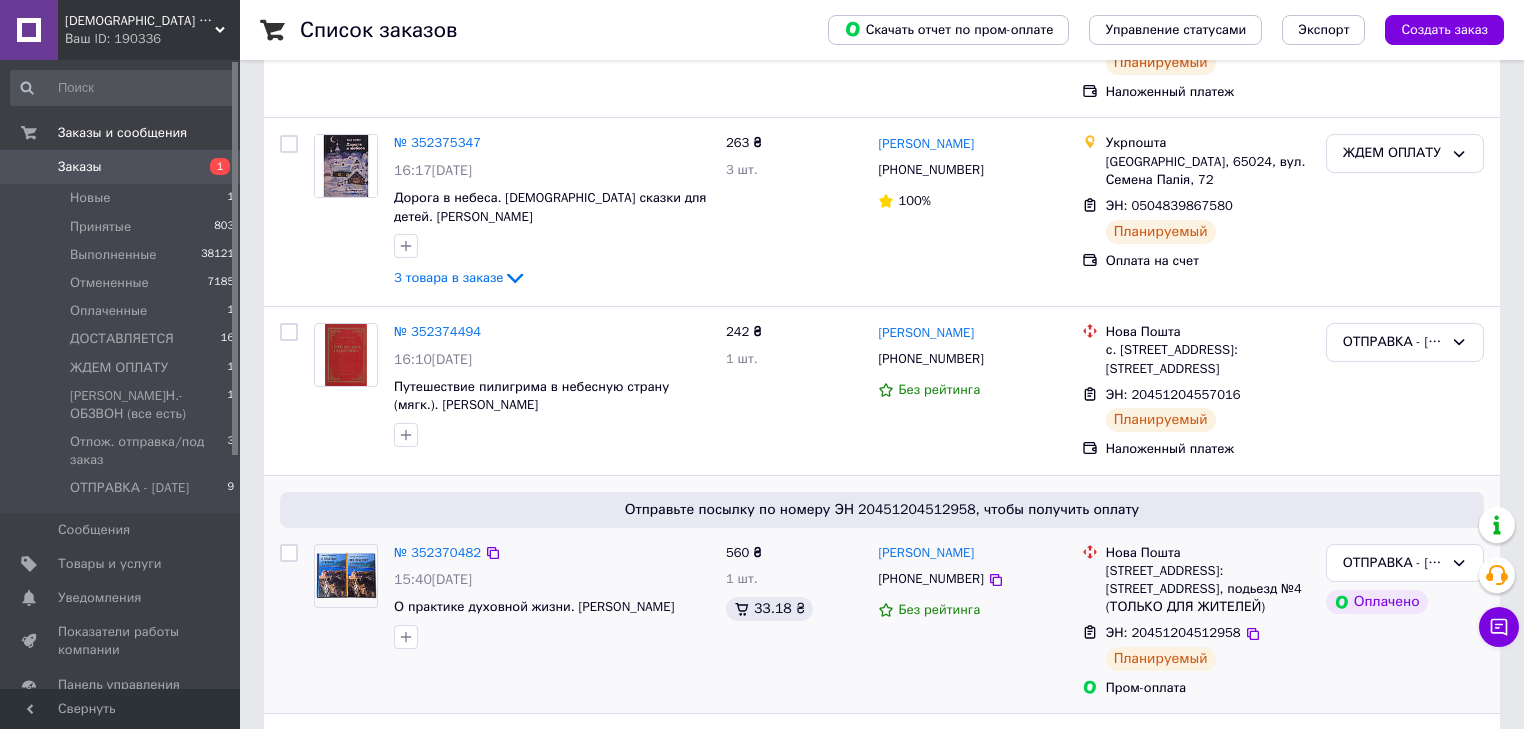 scroll, scrollTop: 240, scrollLeft: 0, axis: vertical 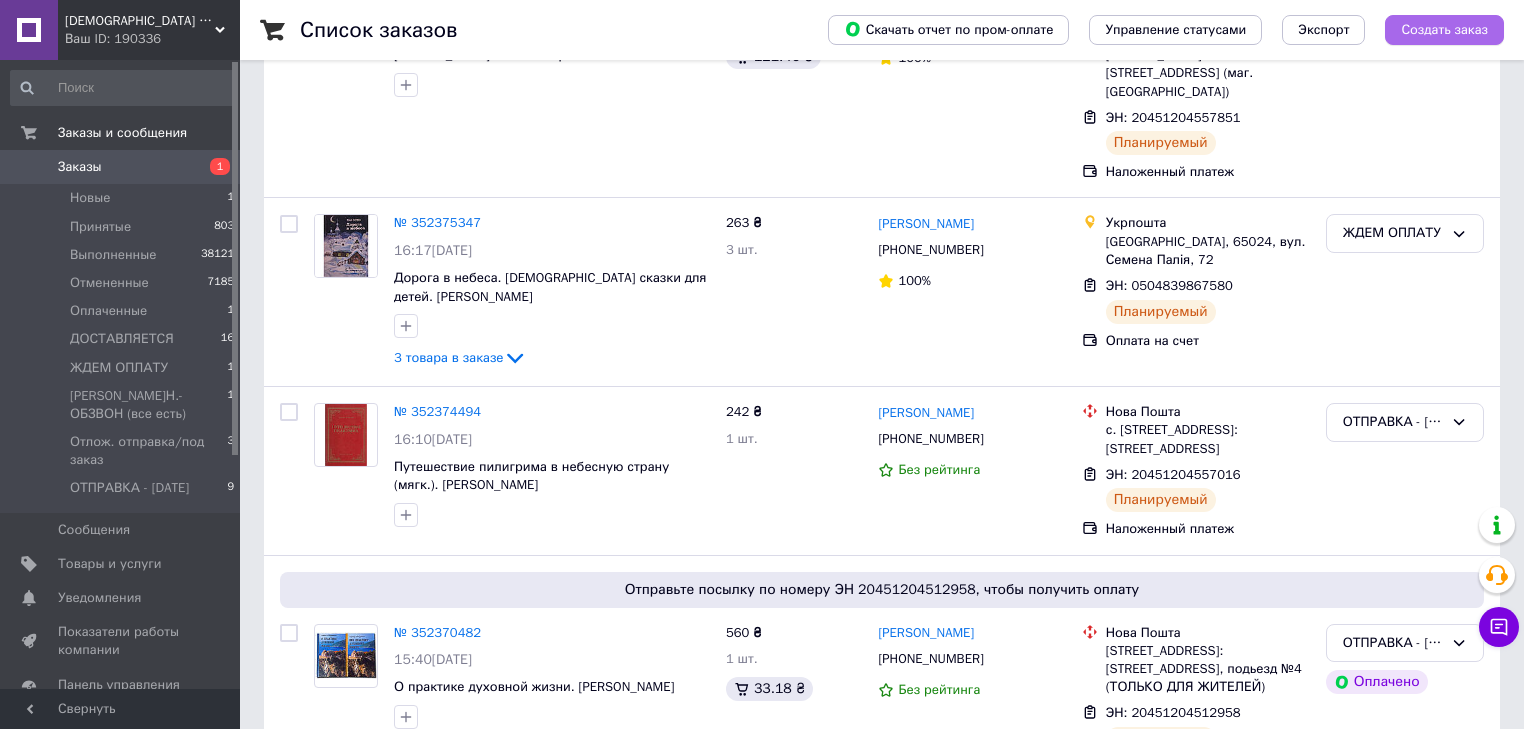 click on "Создать заказ" at bounding box center [1444, 30] 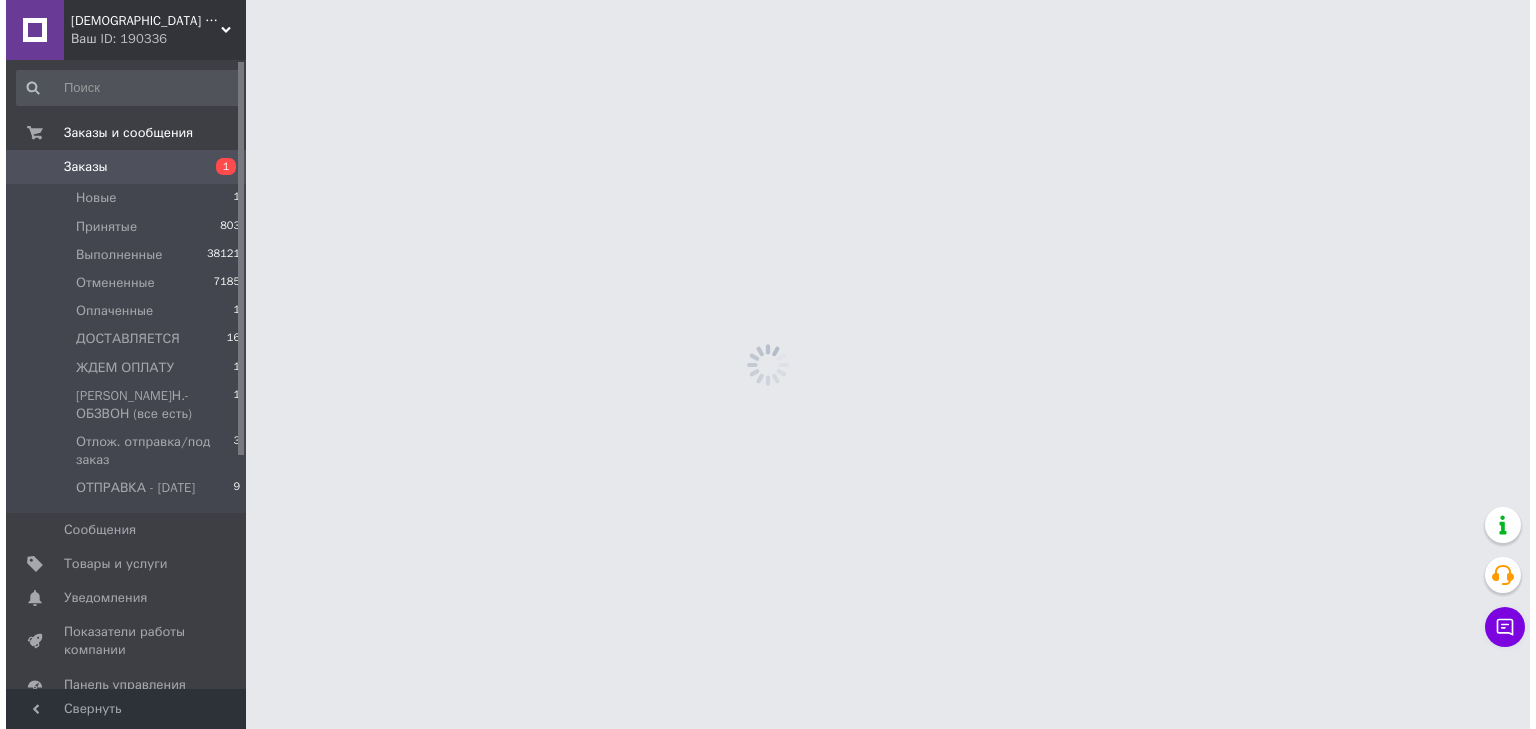 scroll, scrollTop: 0, scrollLeft: 0, axis: both 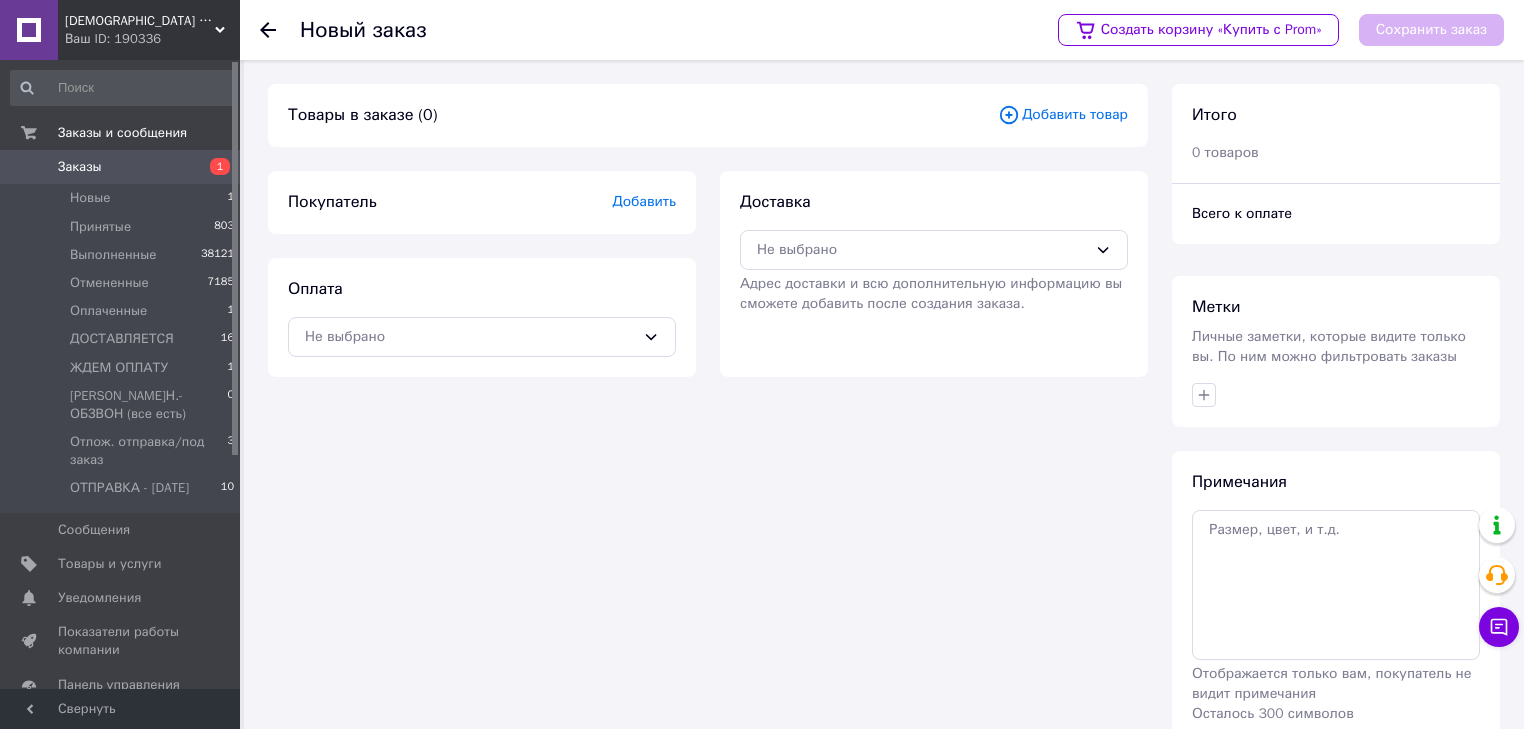 click on "Добавить" at bounding box center (644, 201) 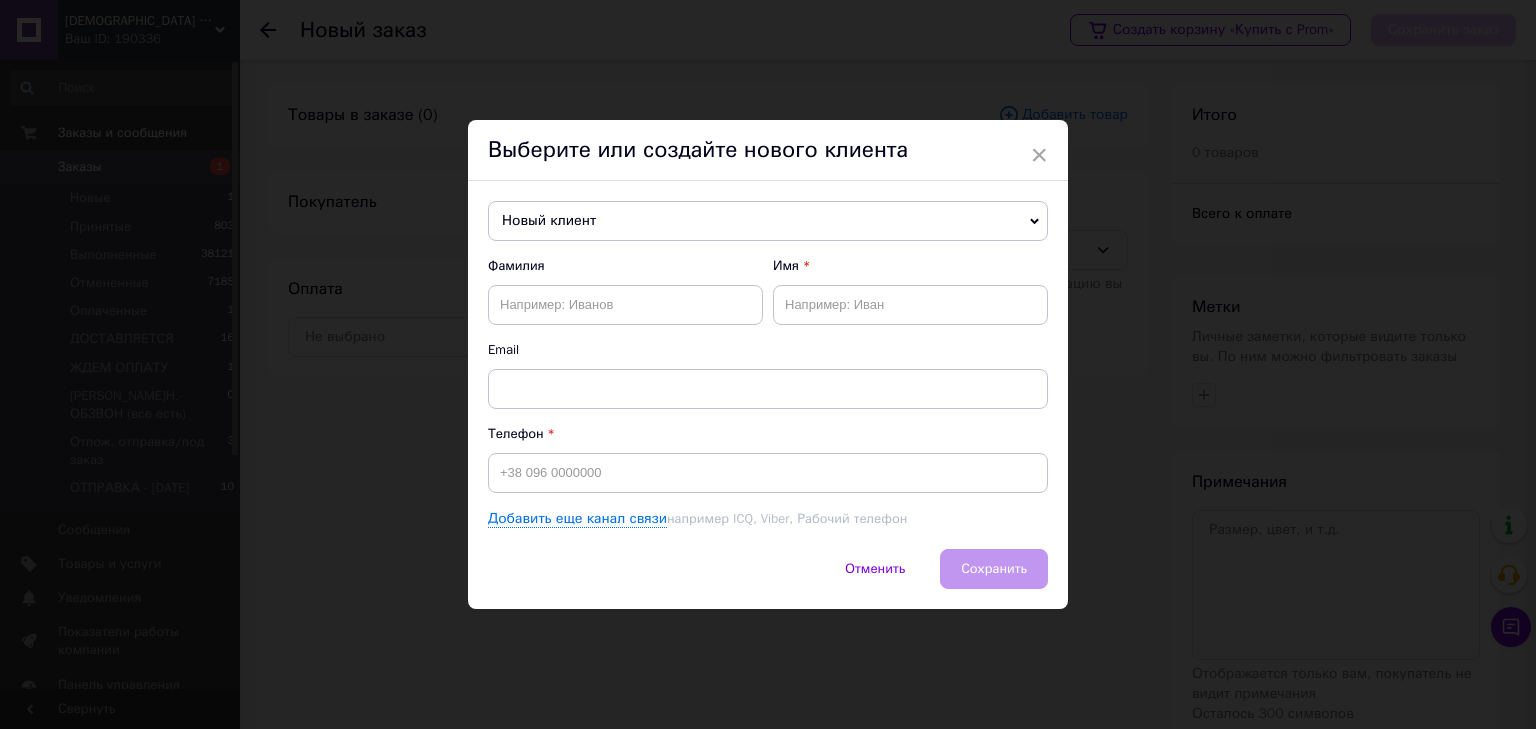 click on "Новый клиент" at bounding box center [768, 221] 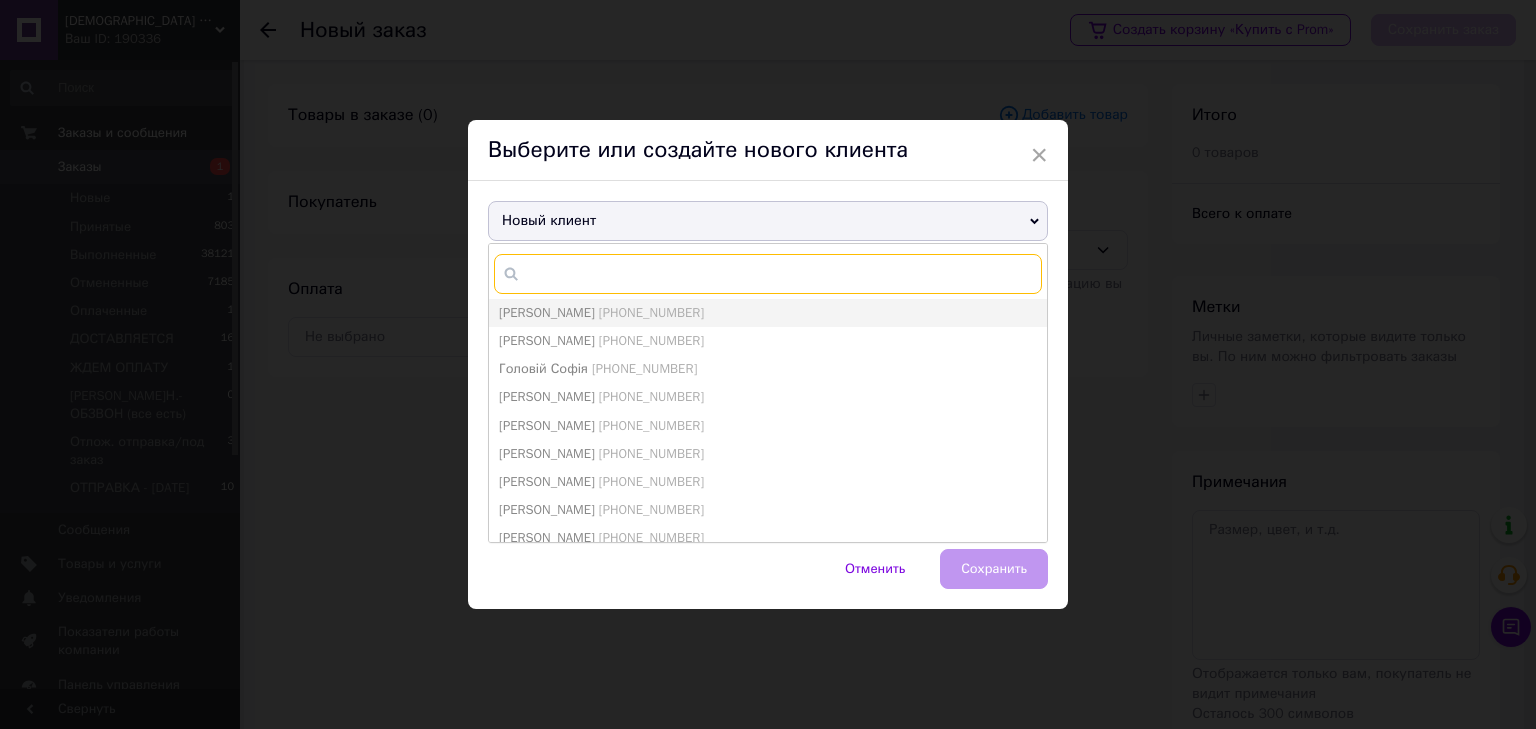 paste on "[PHONE_NUMBER]" 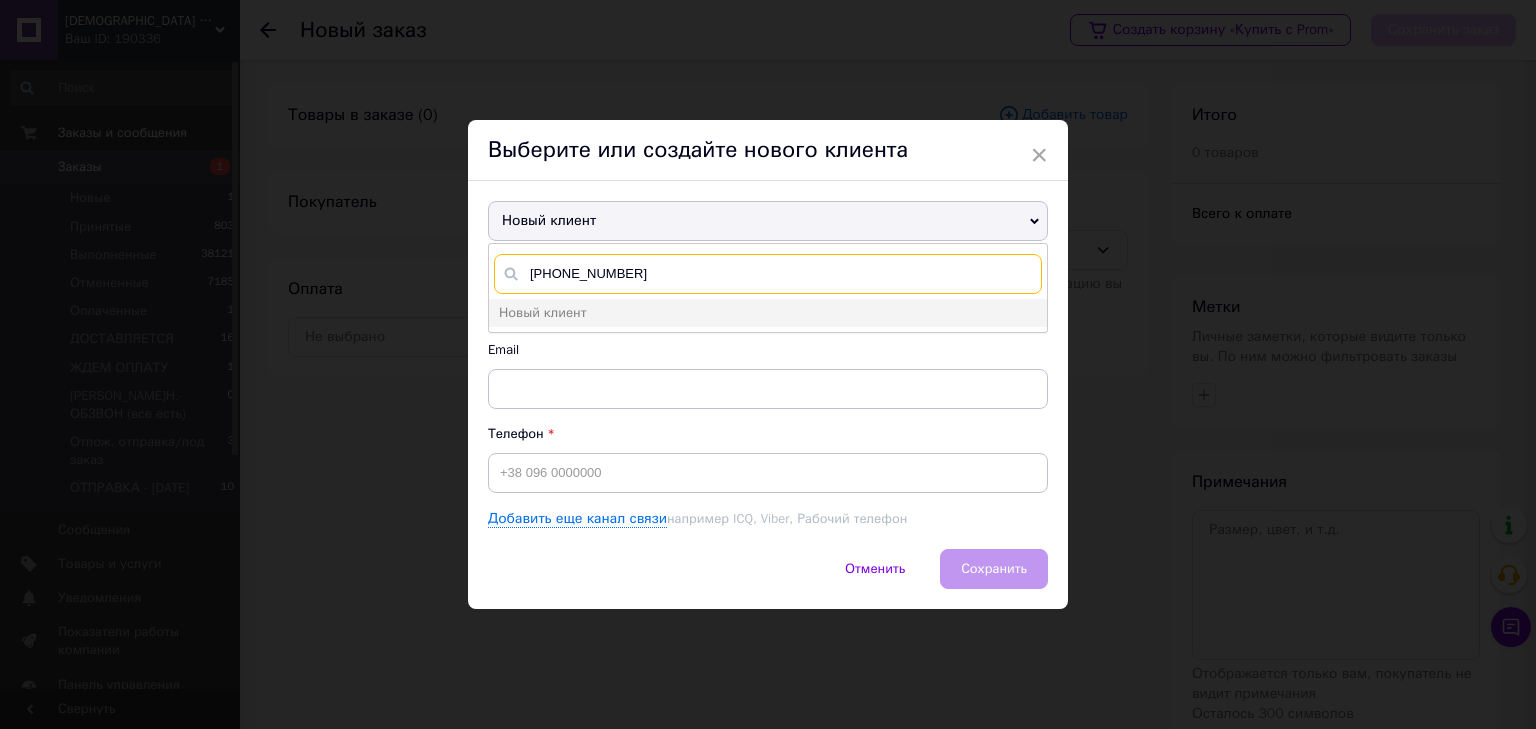 drag, startPoint x: 632, startPoint y: 276, endPoint x: 428, endPoint y: 273, distance: 204.02206 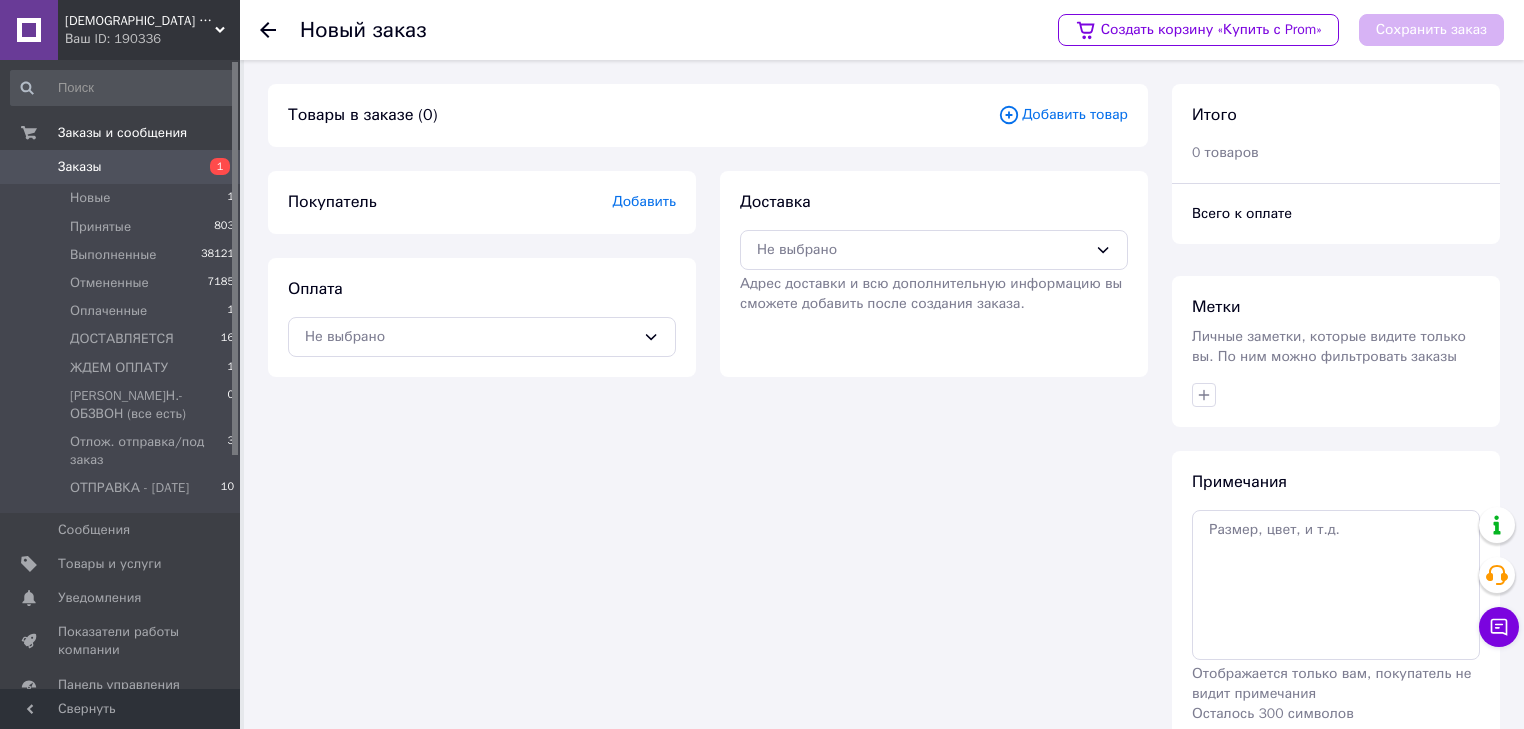 click on "Добавить" at bounding box center [644, 201] 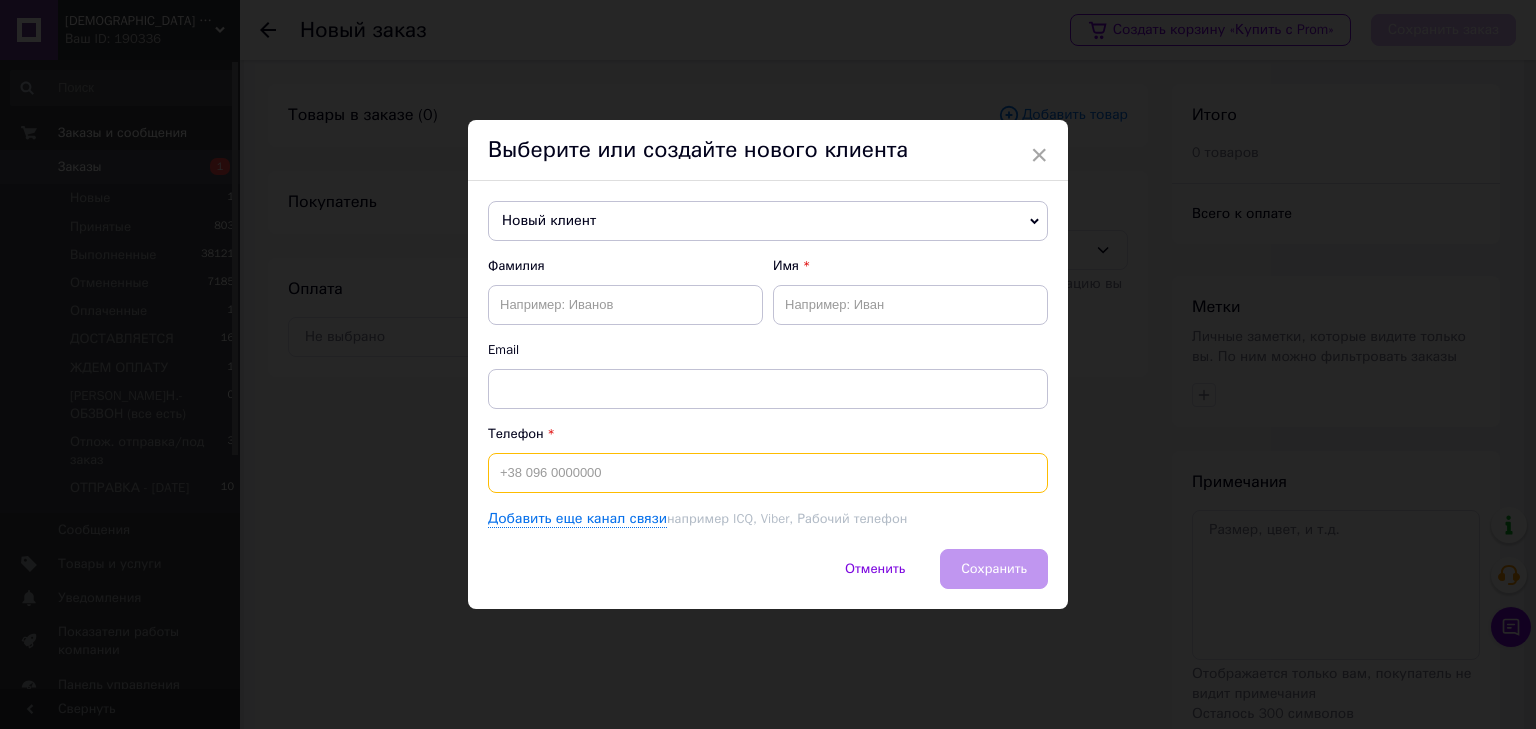 paste on "[PHONE_NUMBER]" 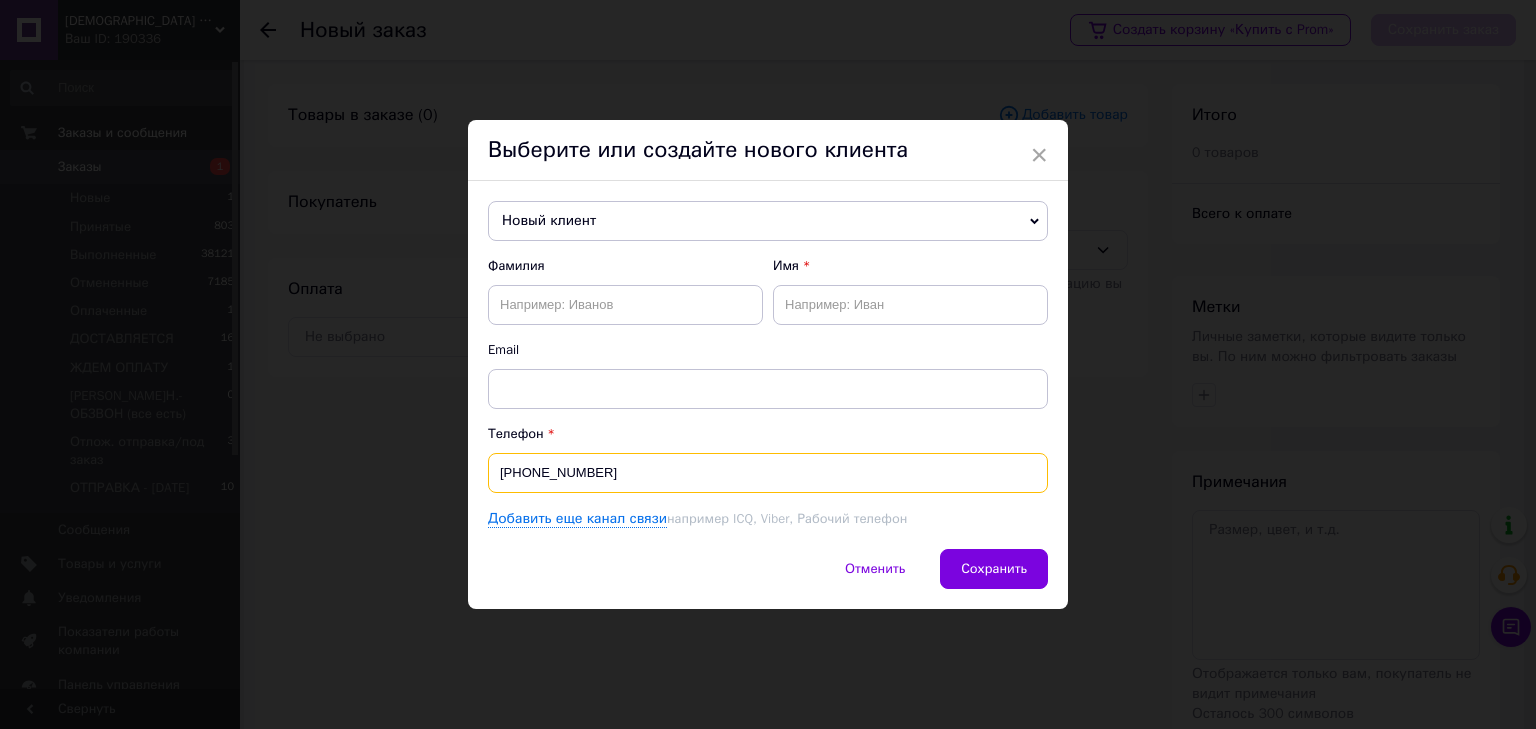 type on "[PHONE_NUMBER]" 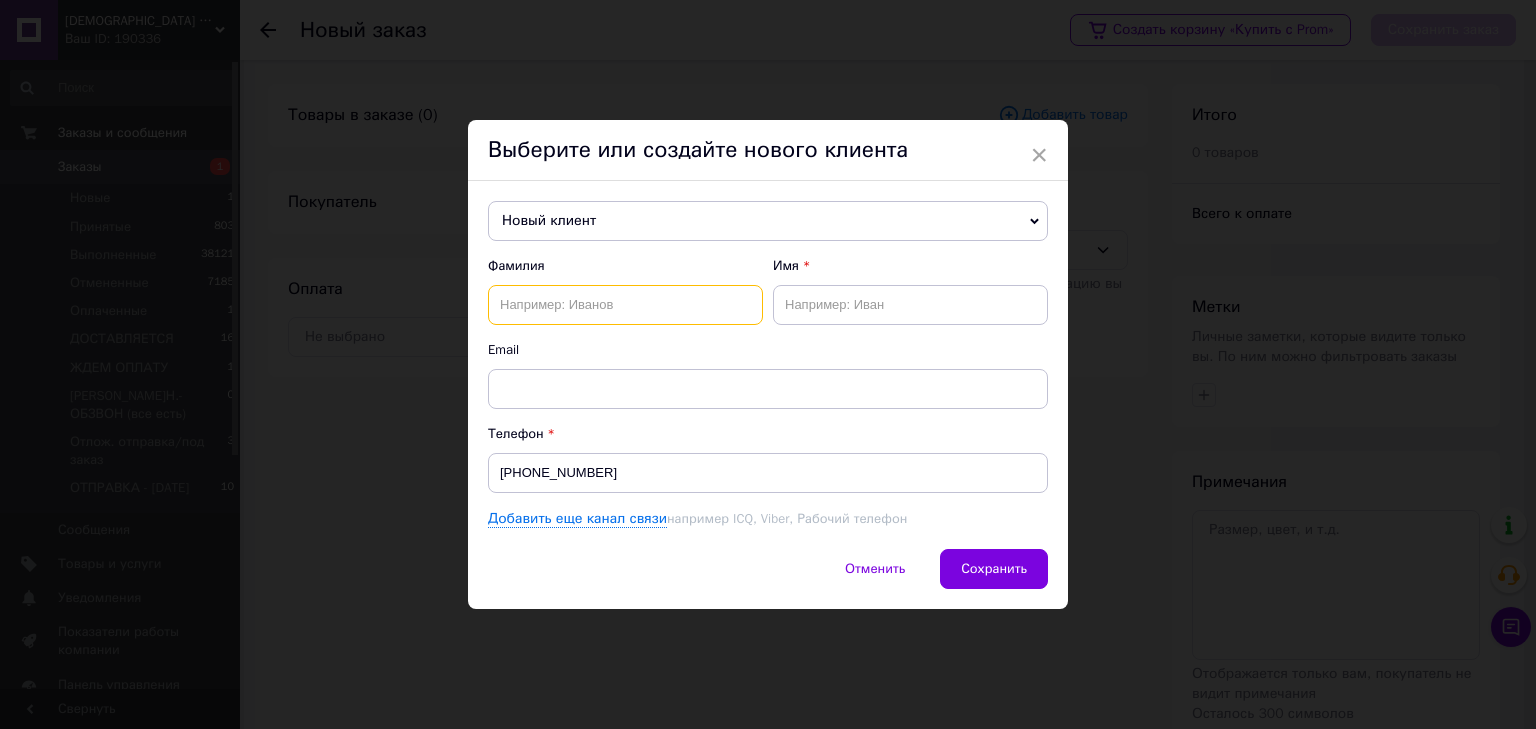 click at bounding box center (625, 305) 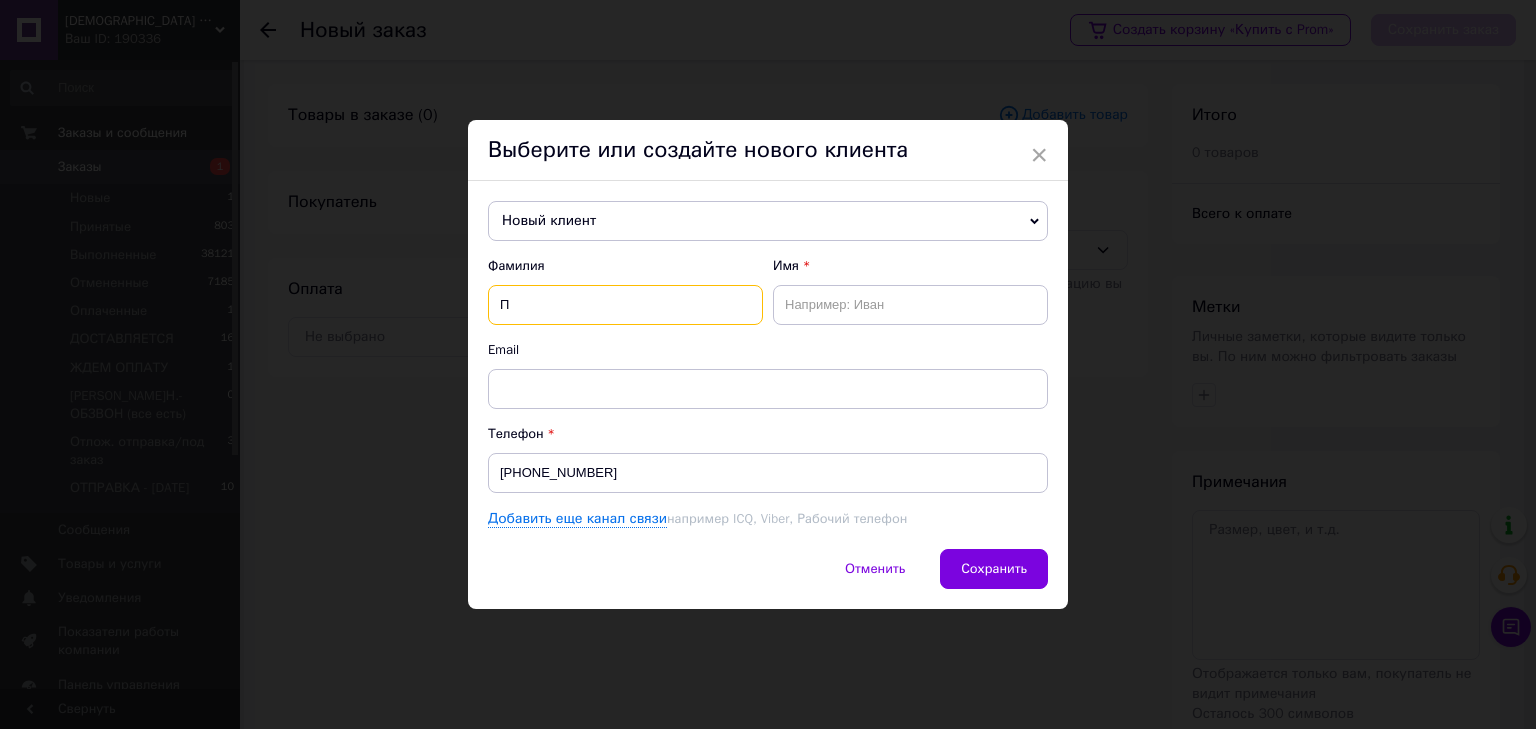 type on "Позднюк" 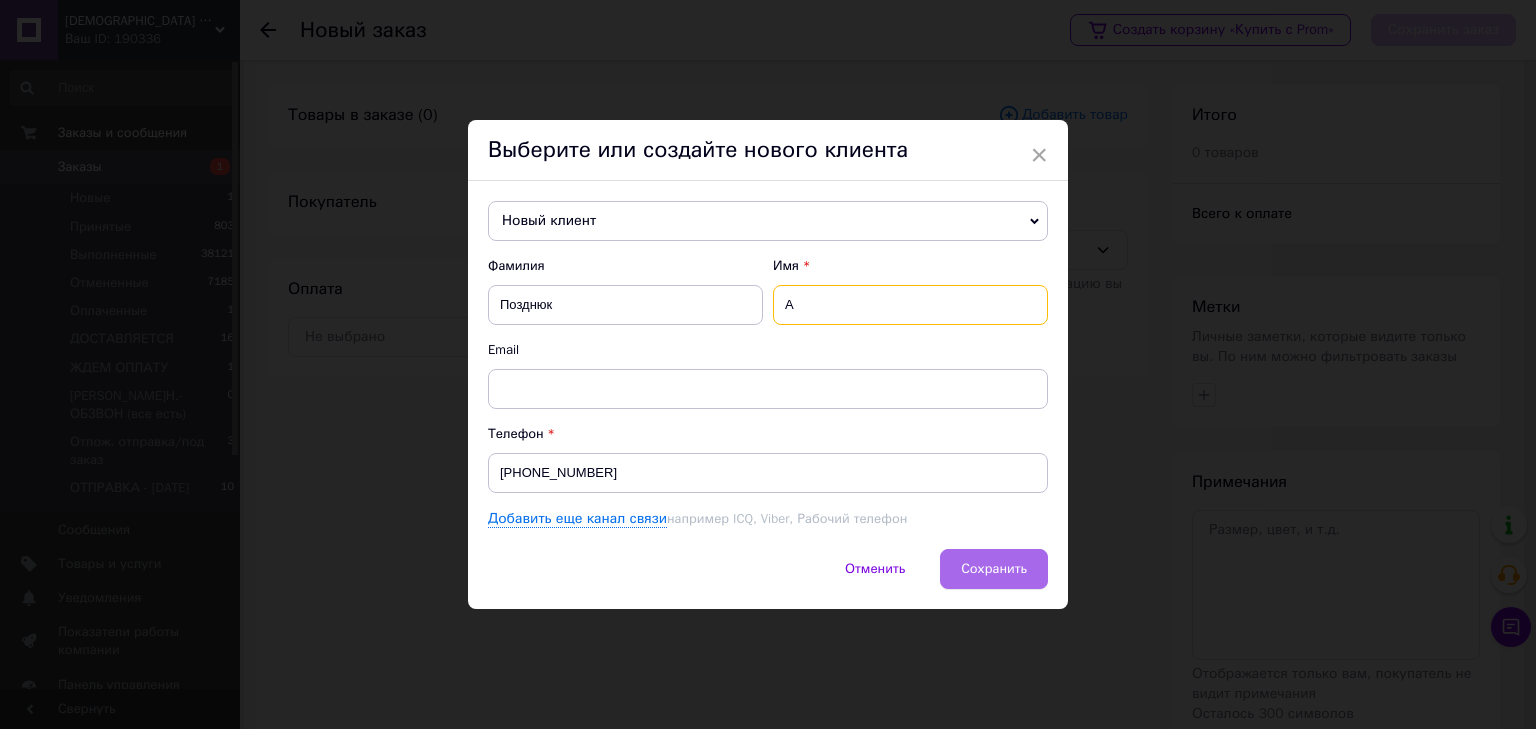 type on "[PERSON_NAME]" 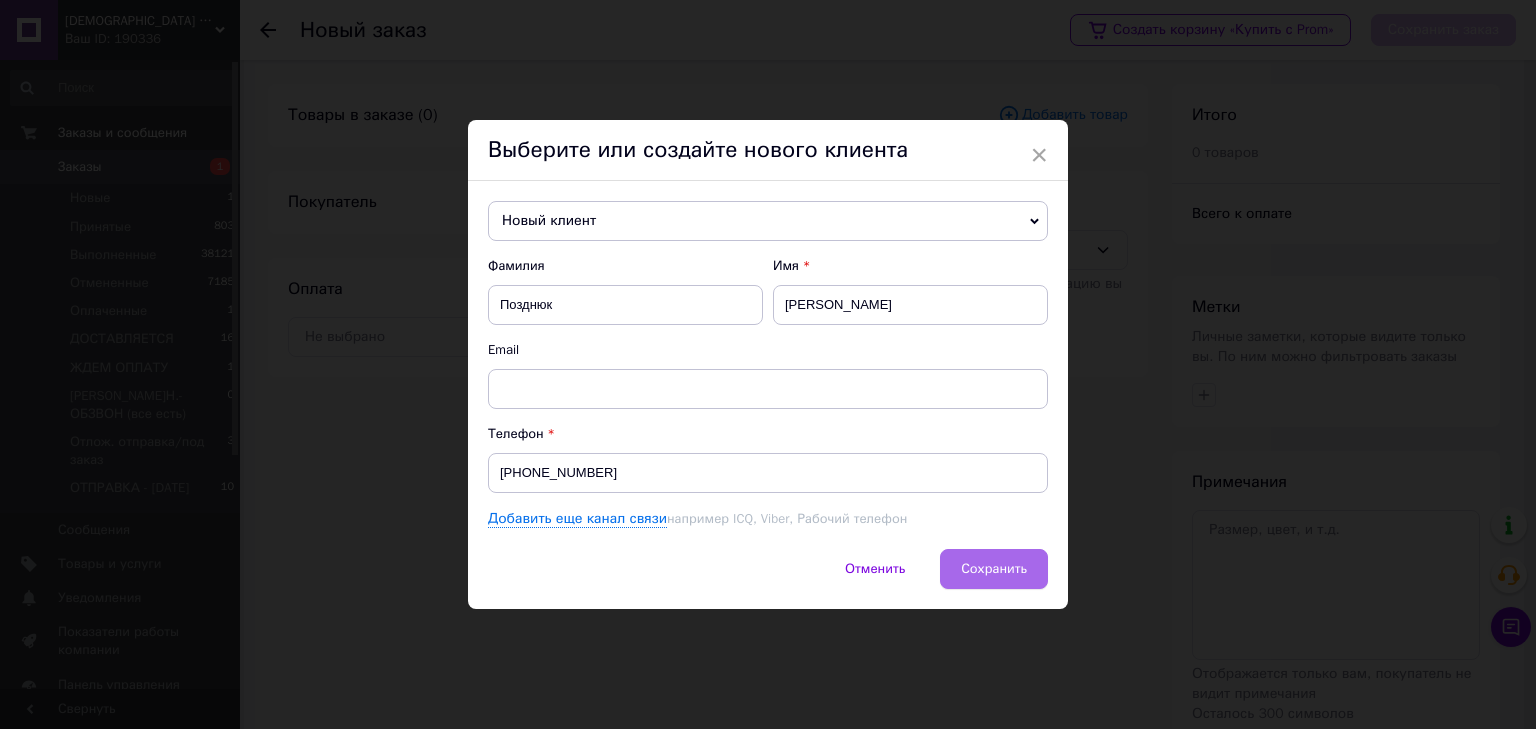 click on "Сохранить" at bounding box center [994, 568] 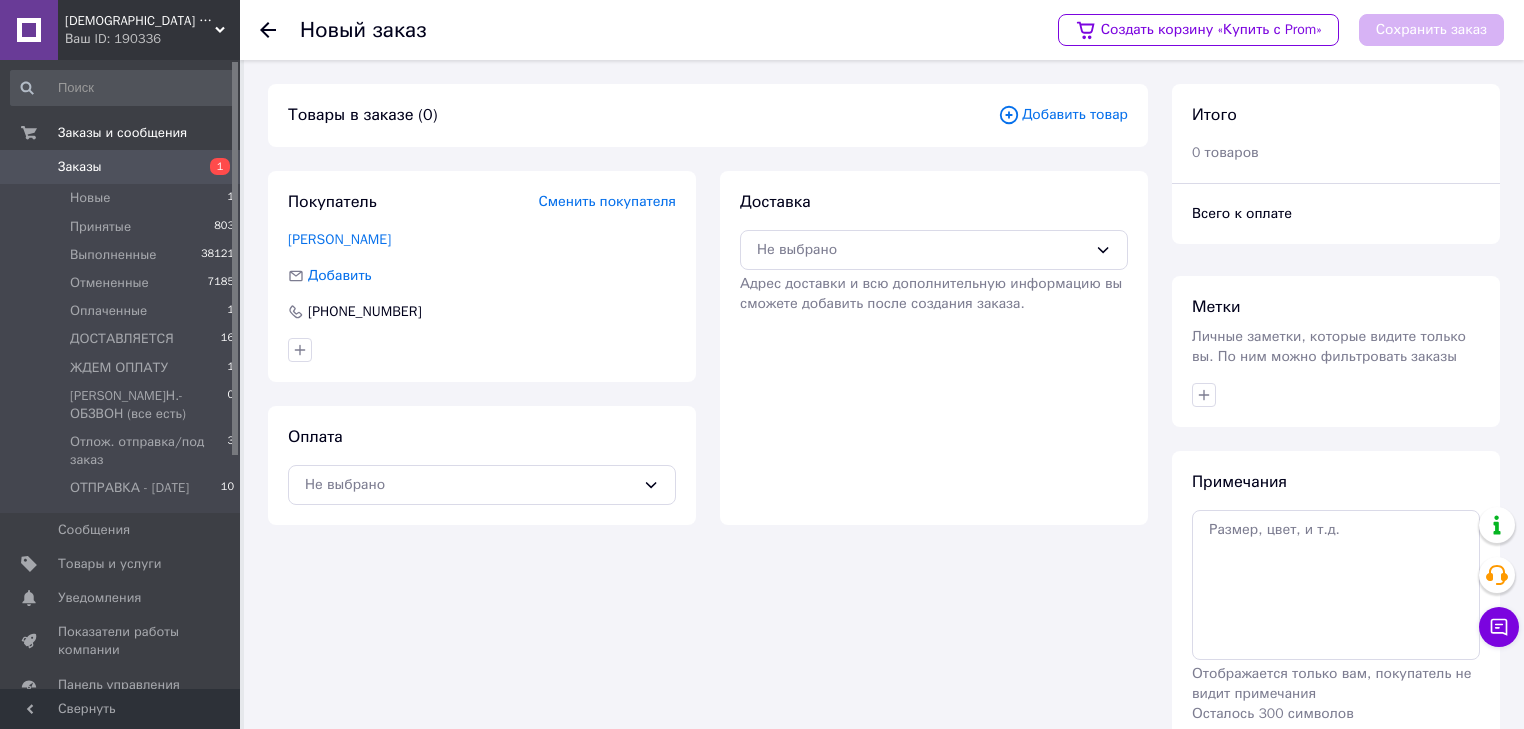 click on "Добавить товар" at bounding box center [1063, 115] 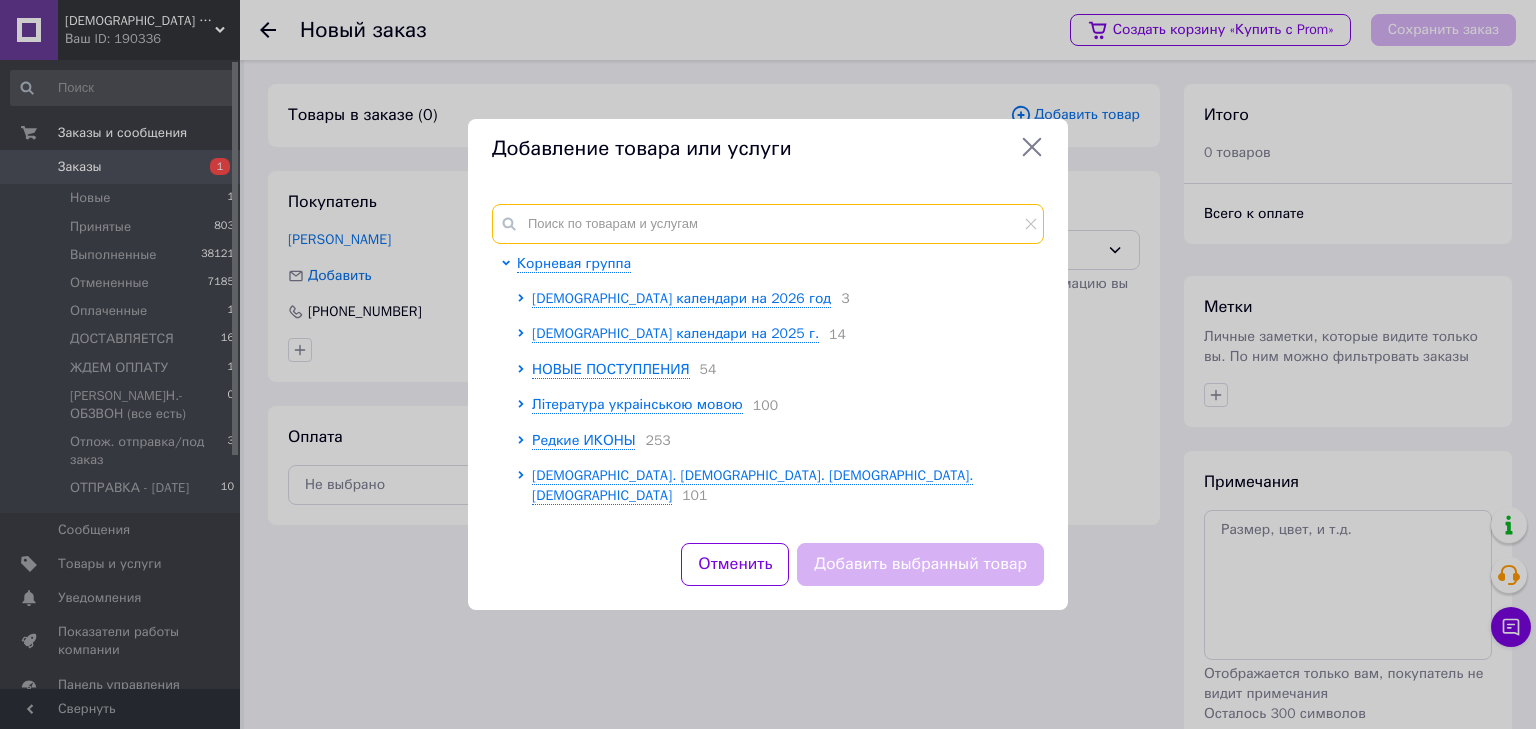 click at bounding box center (768, 224) 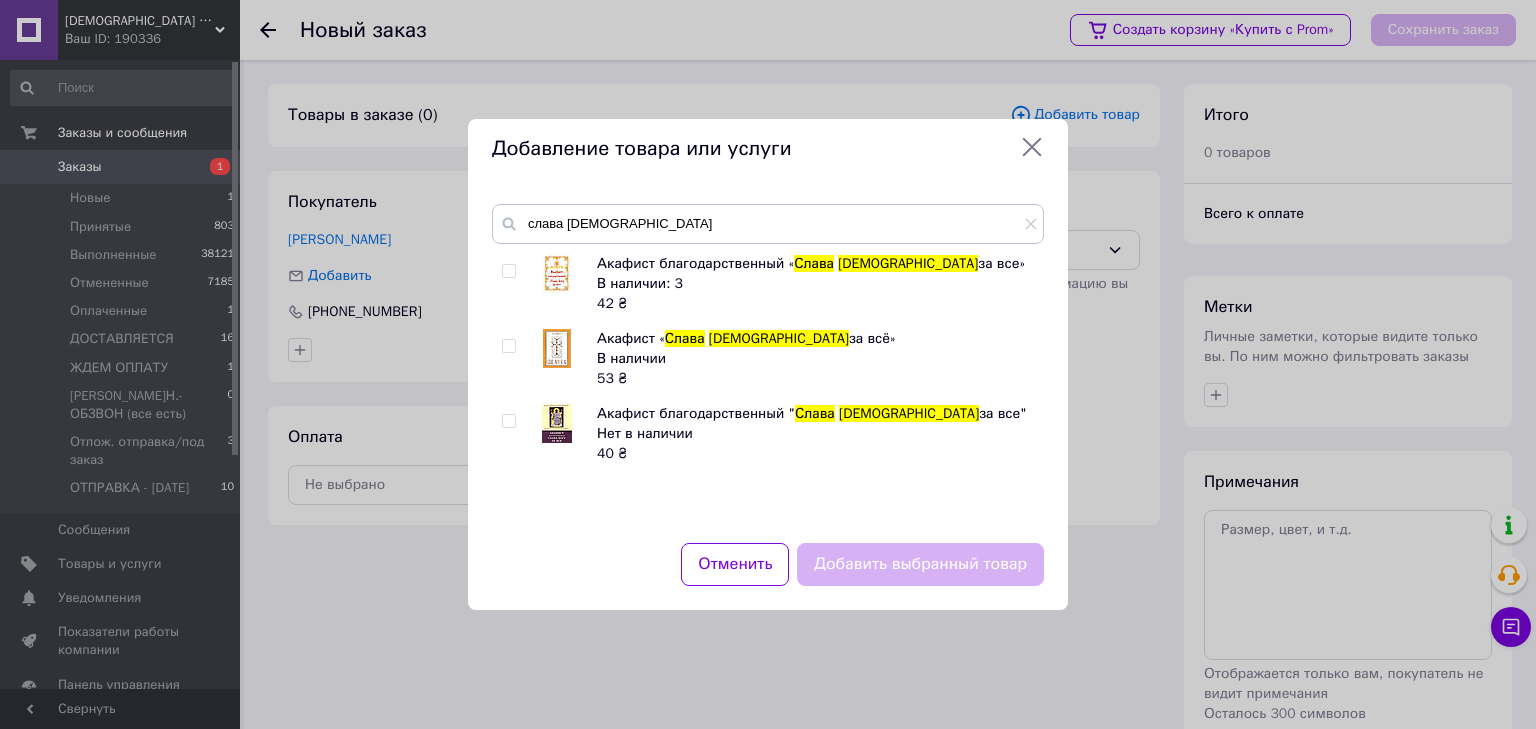 type on "слава [DEMOGRAPHIC_DATA]" 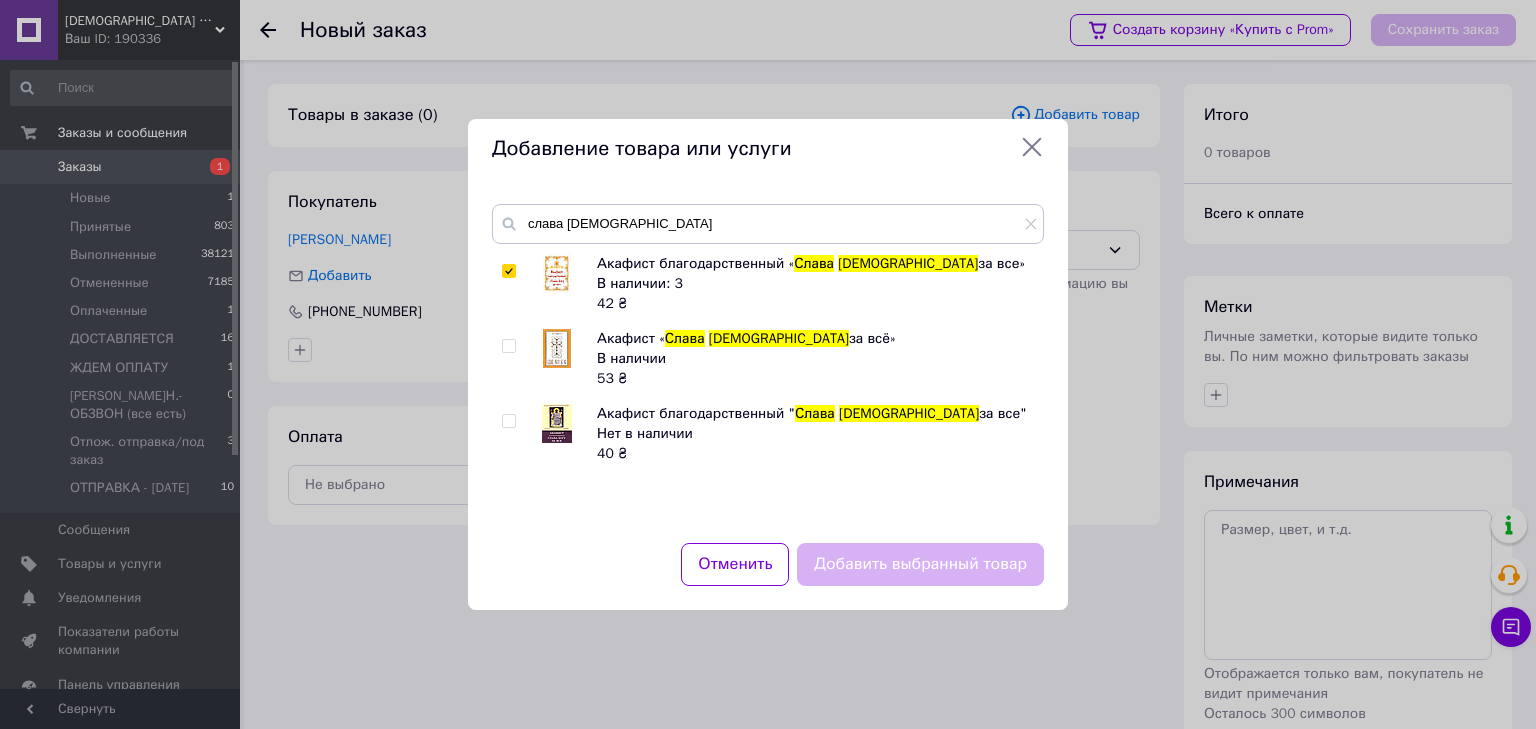 checkbox on "true" 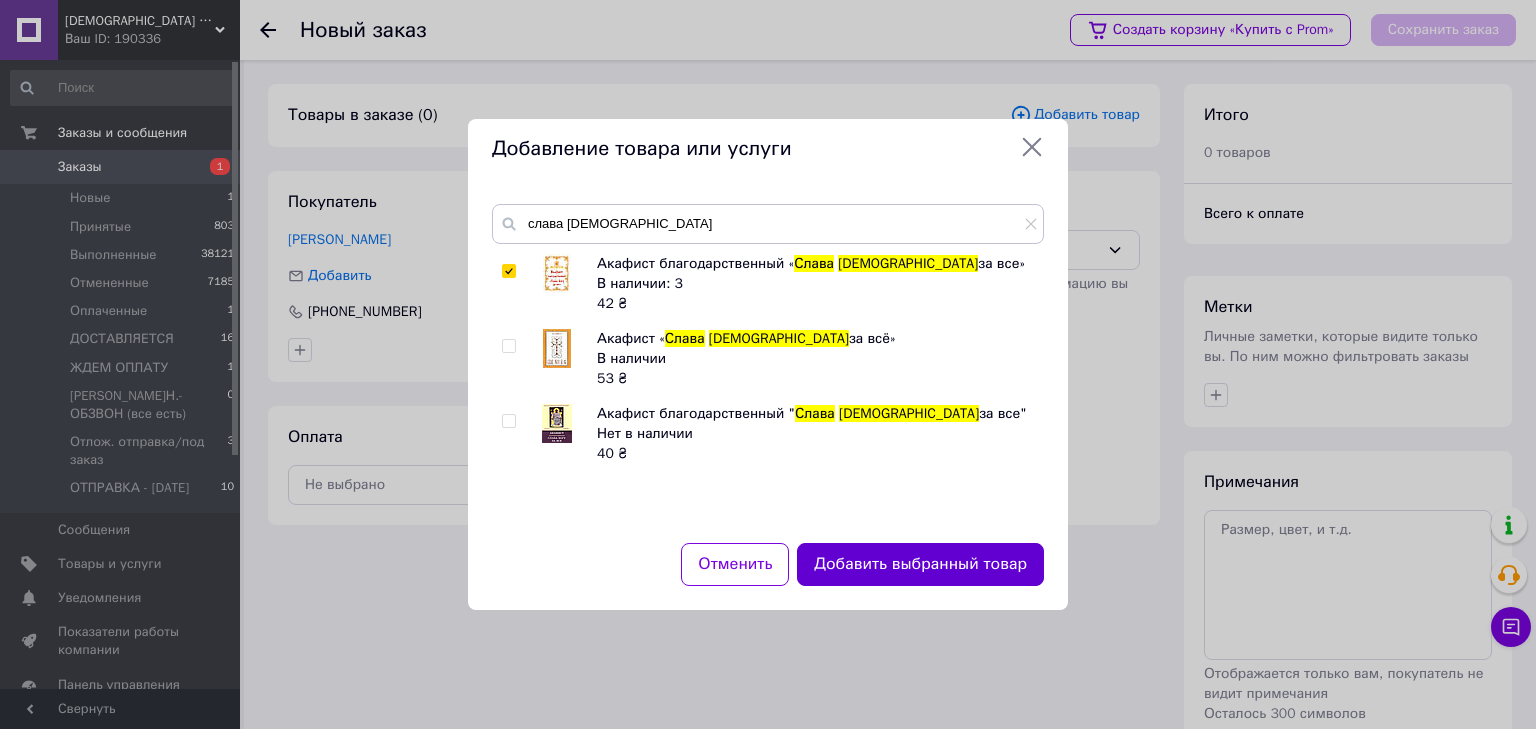 click on "Добавить выбранный товар" at bounding box center (920, 564) 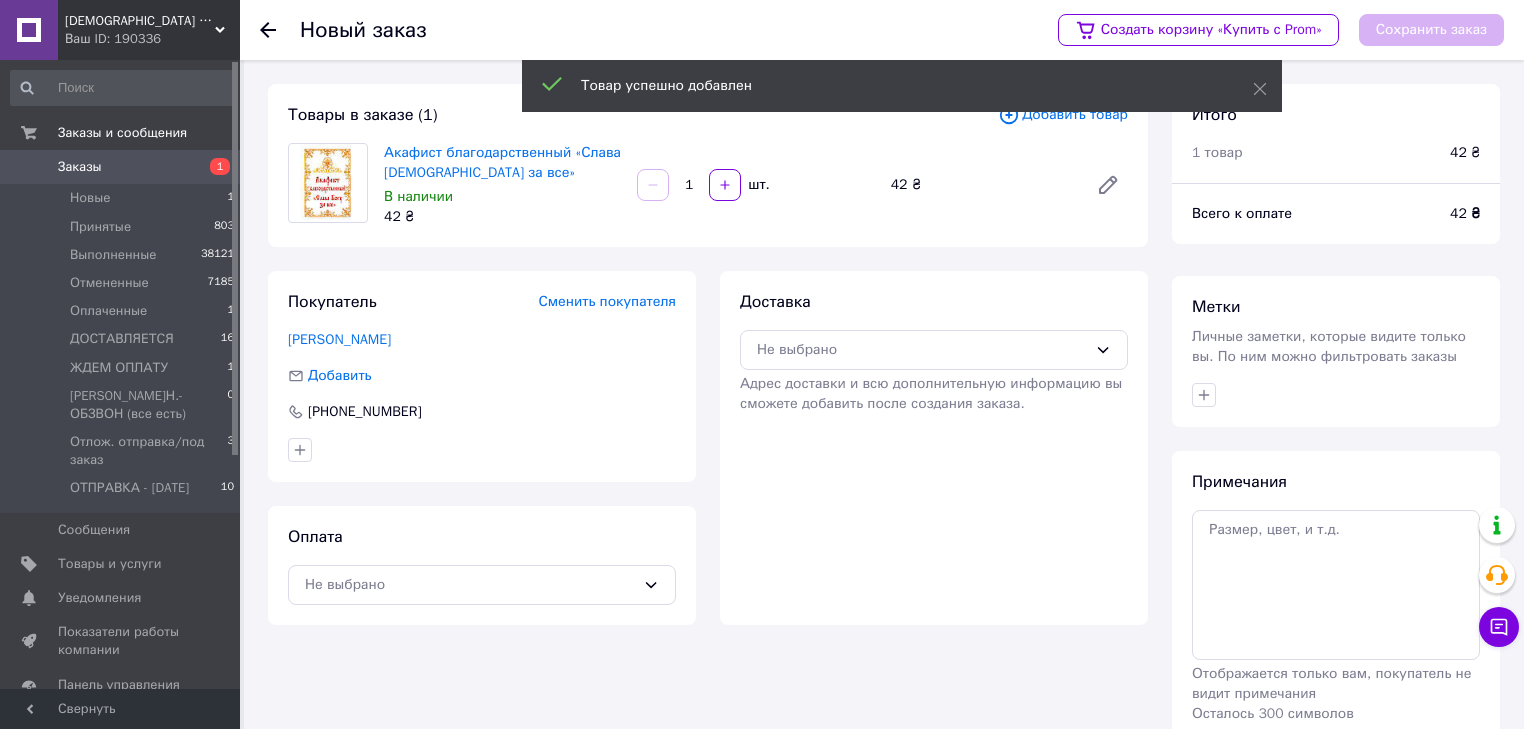 click on "Добавить товар" at bounding box center [1063, 115] 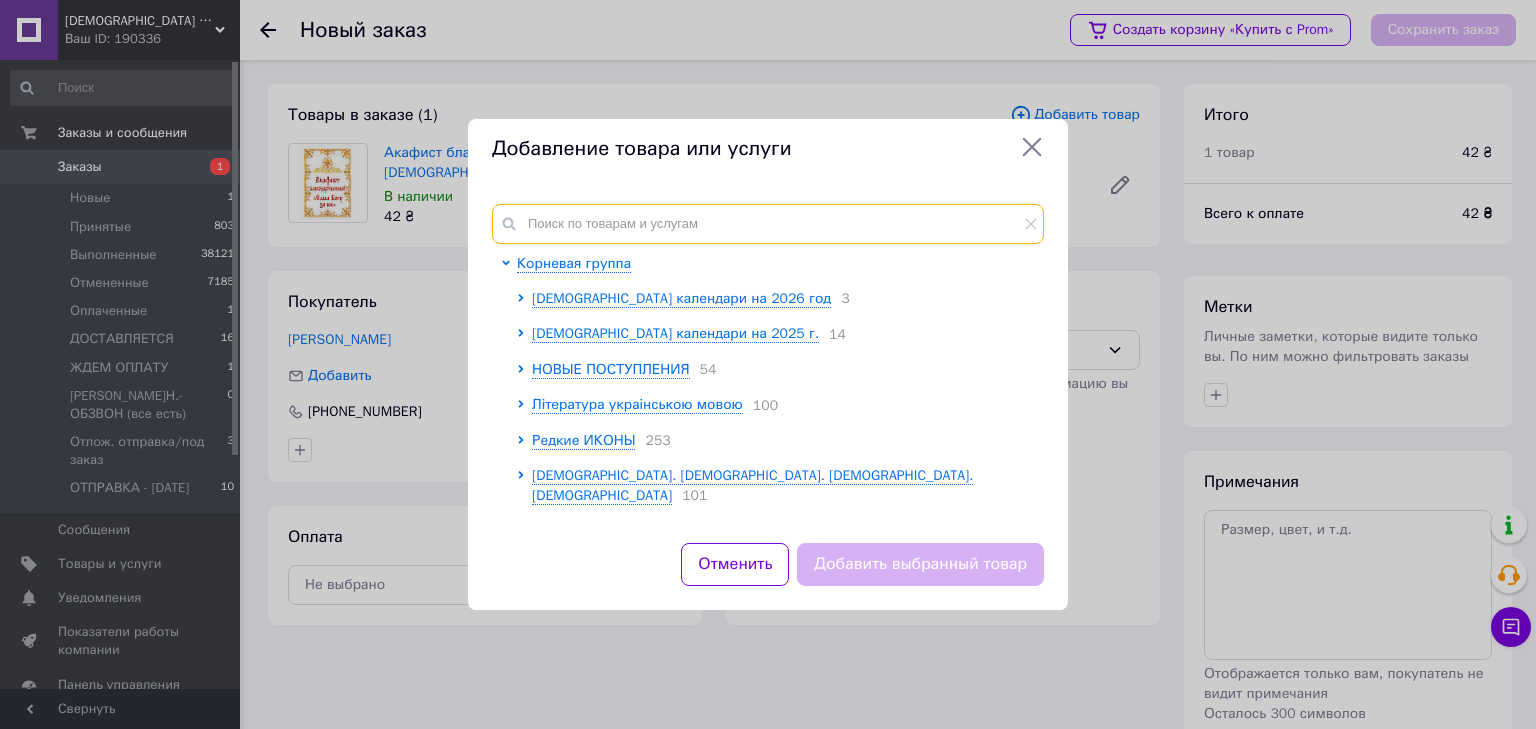 click at bounding box center [768, 224] 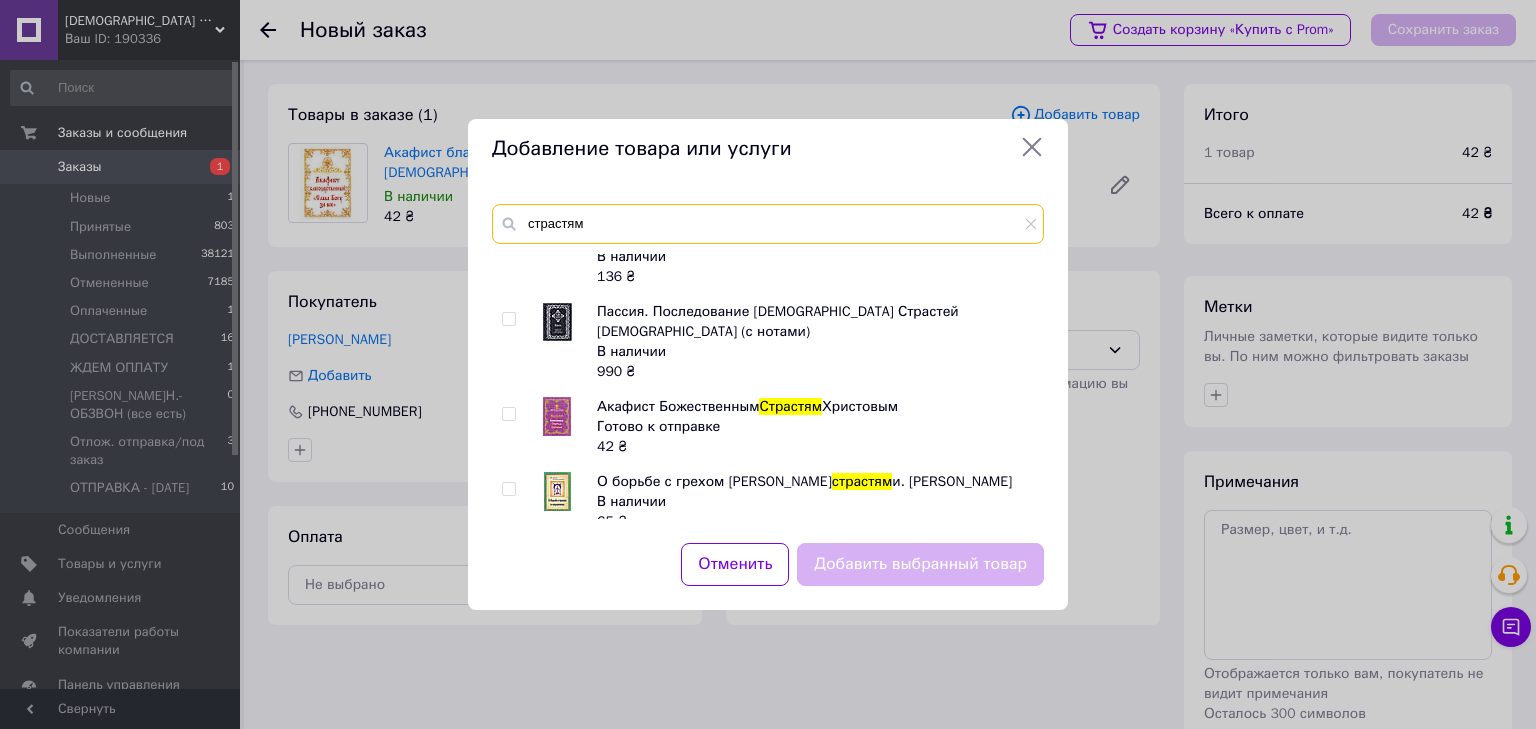 scroll, scrollTop: 515, scrollLeft: 0, axis: vertical 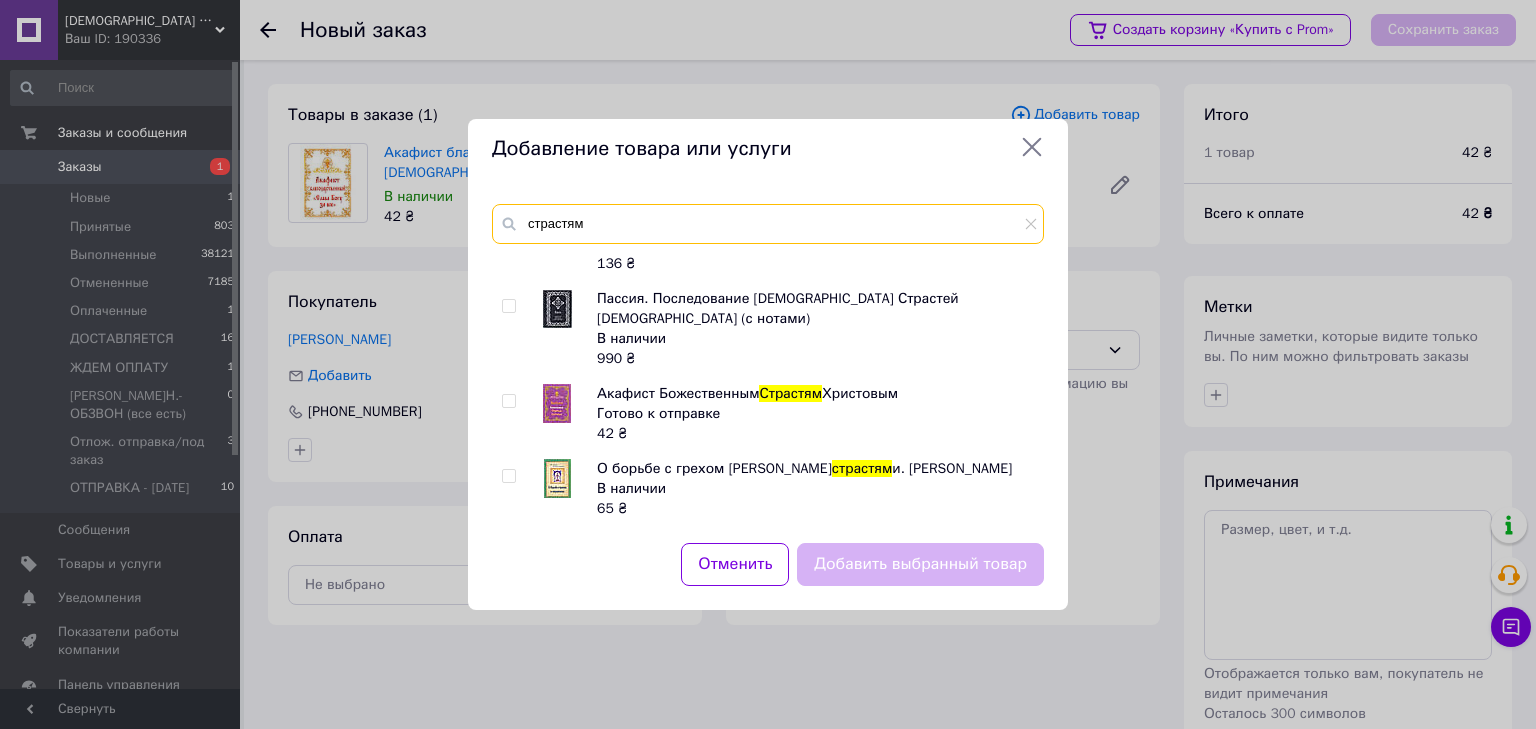 type on "страстям" 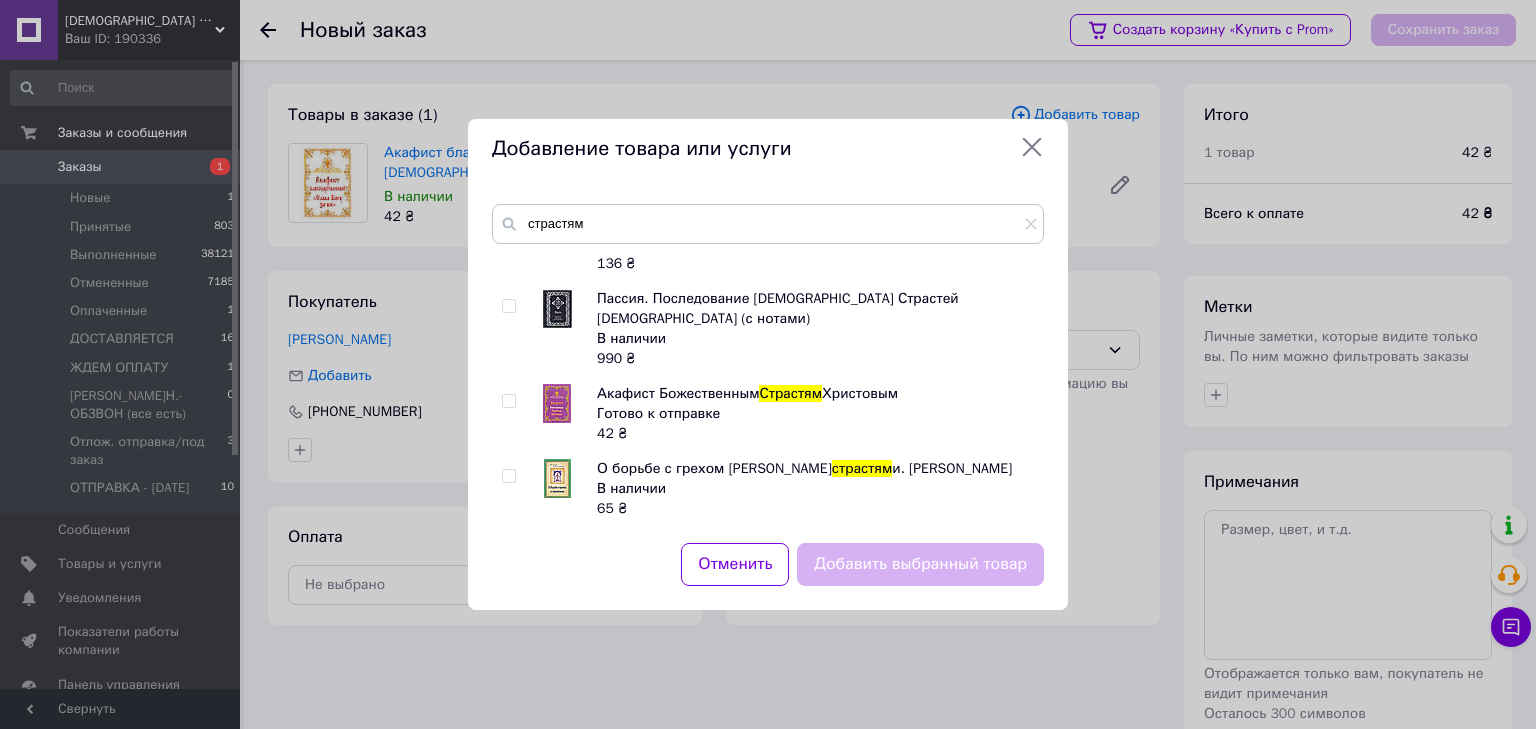 click at bounding box center (508, 401) 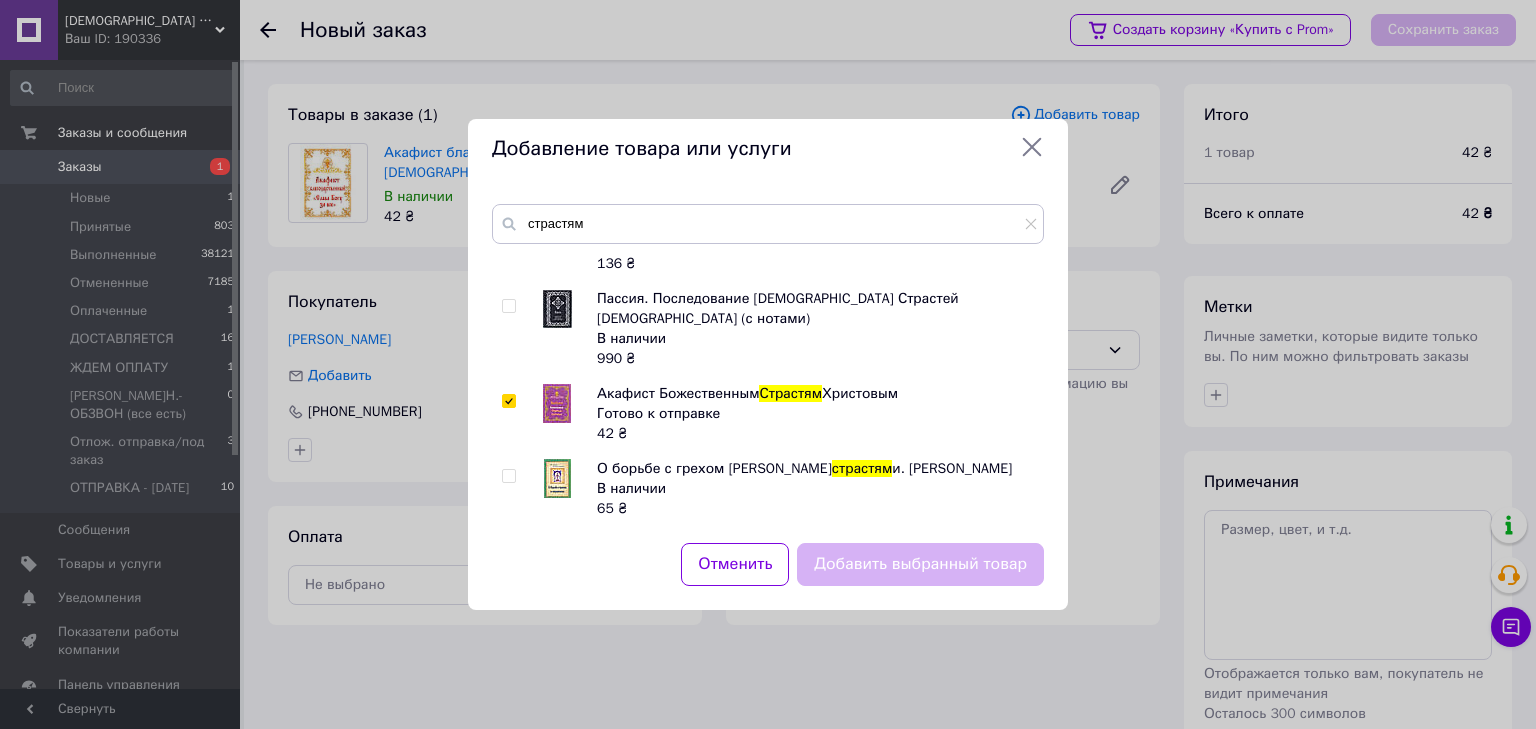 checkbox on "true" 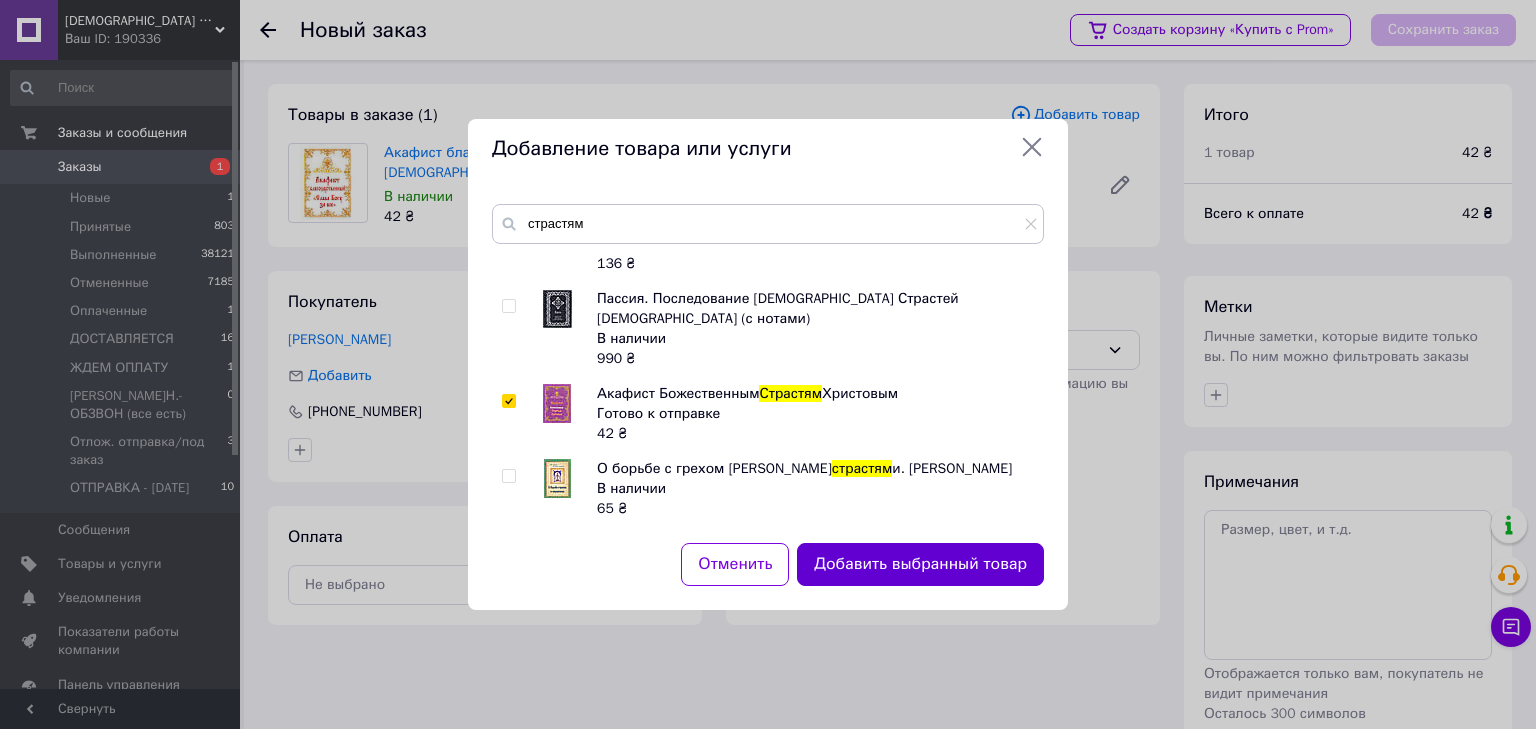 click on "Добавить выбранный товар" at bounding box center (920, 564) 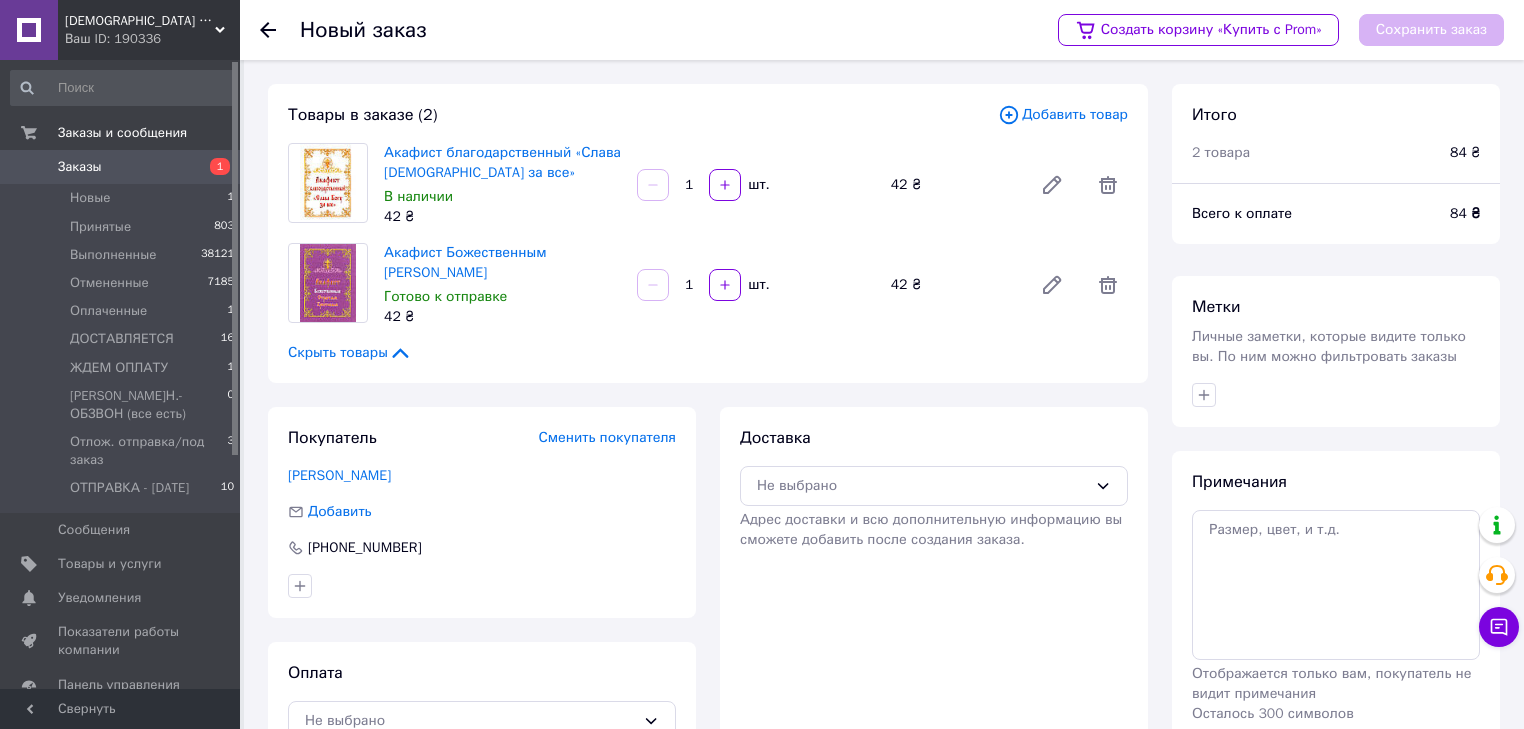 click on "Добавить товар" at bounding box center (1063, 115) 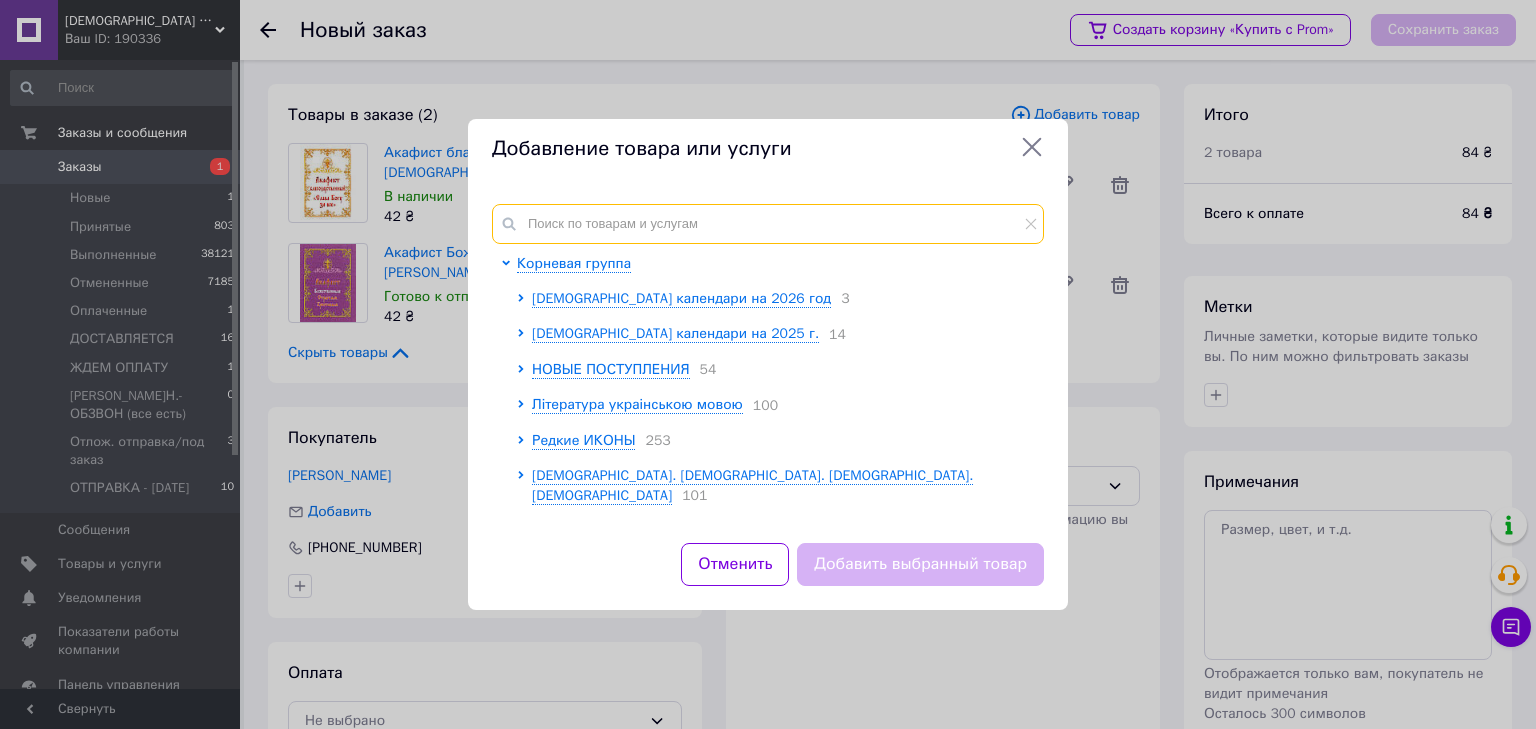 click at bounding box center [768, 224] 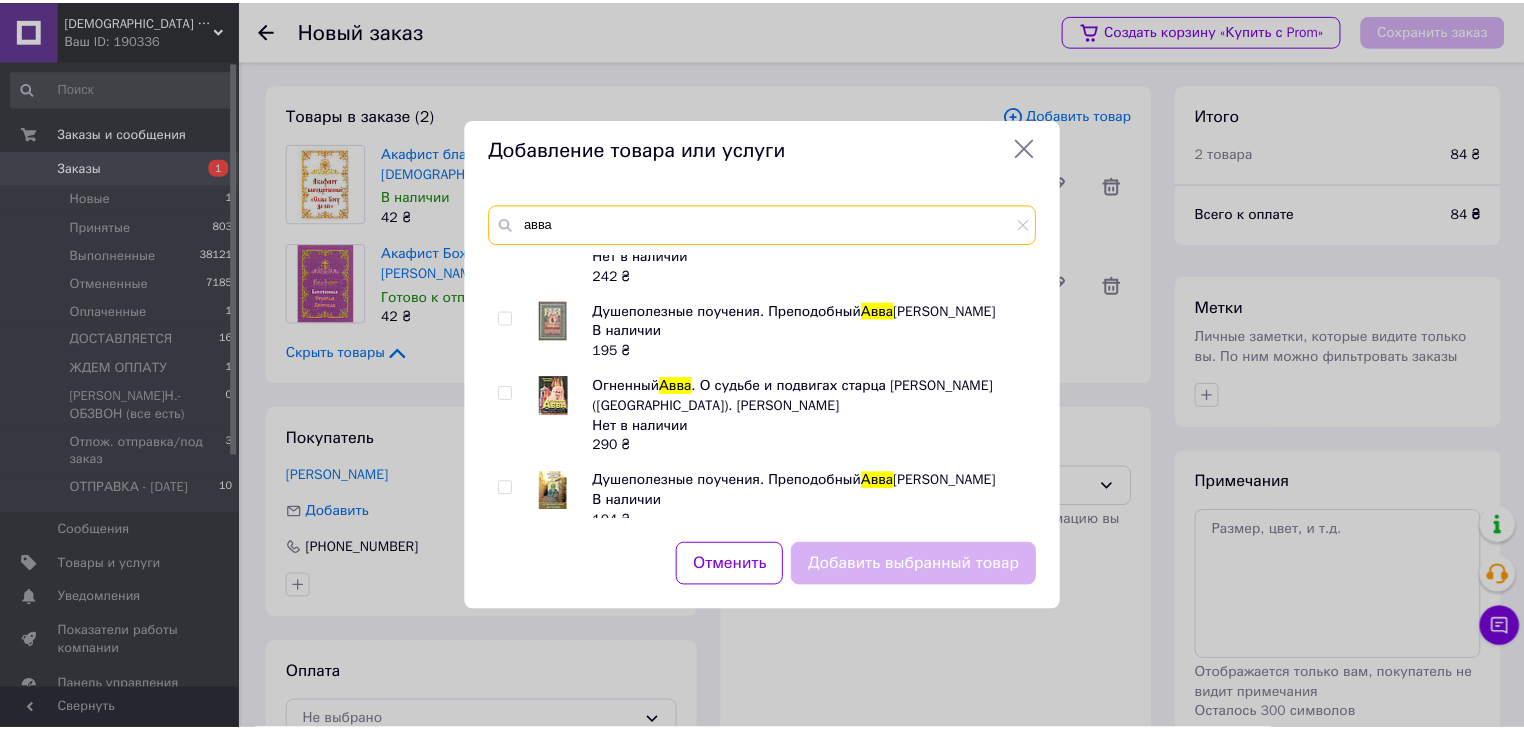 scroll, scrollTop: 320, scrollLeft: 0, axis: vertical 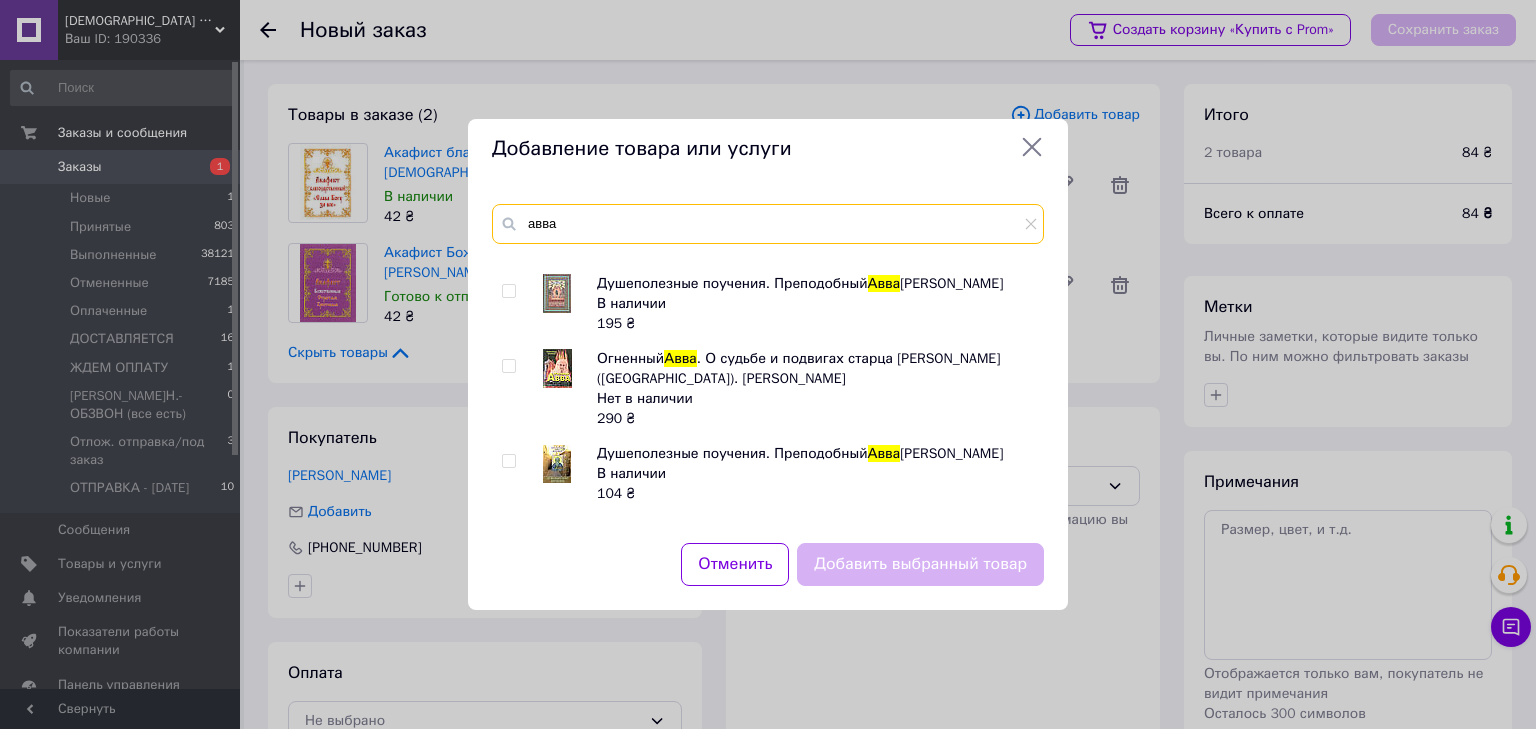type on "авва" 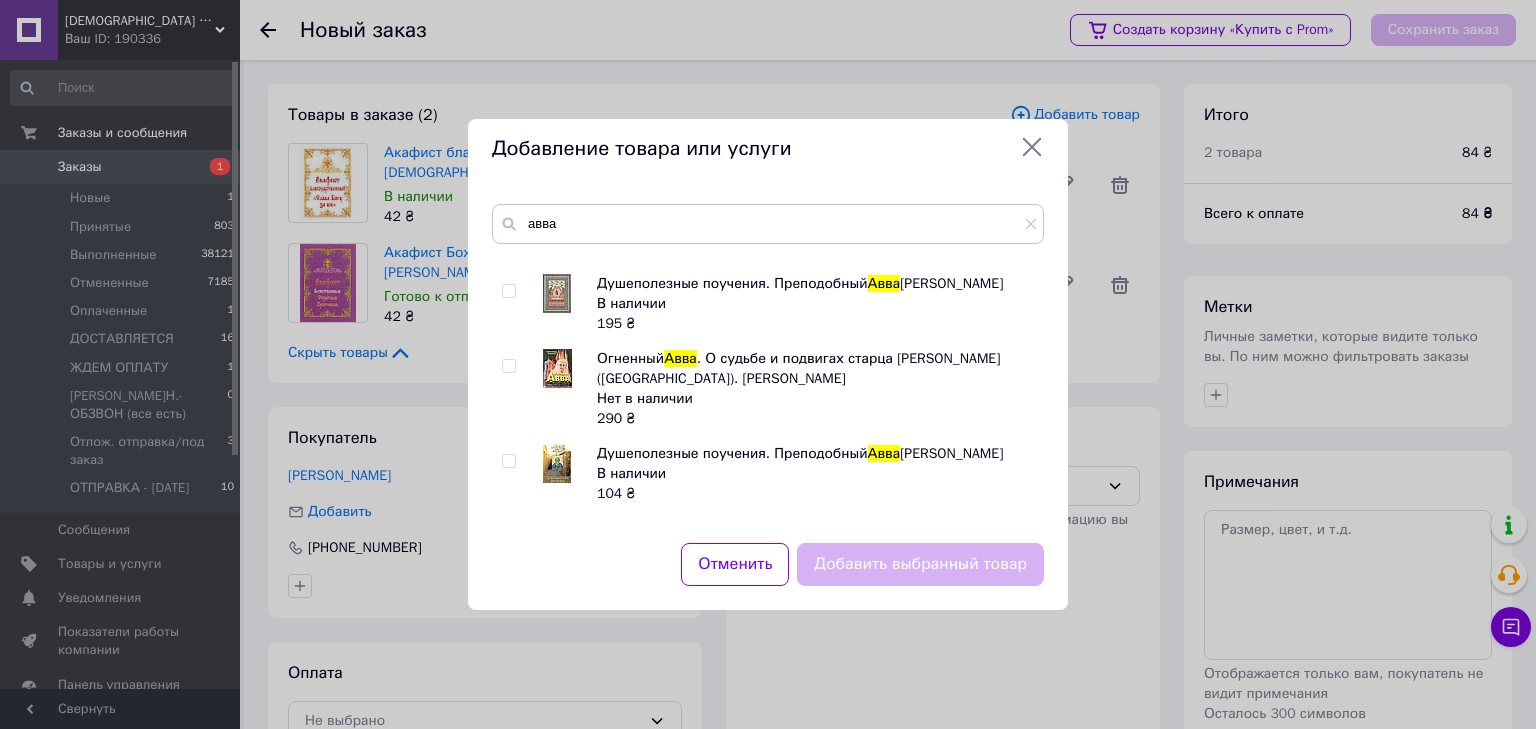 click at bounding box center (508, 291) 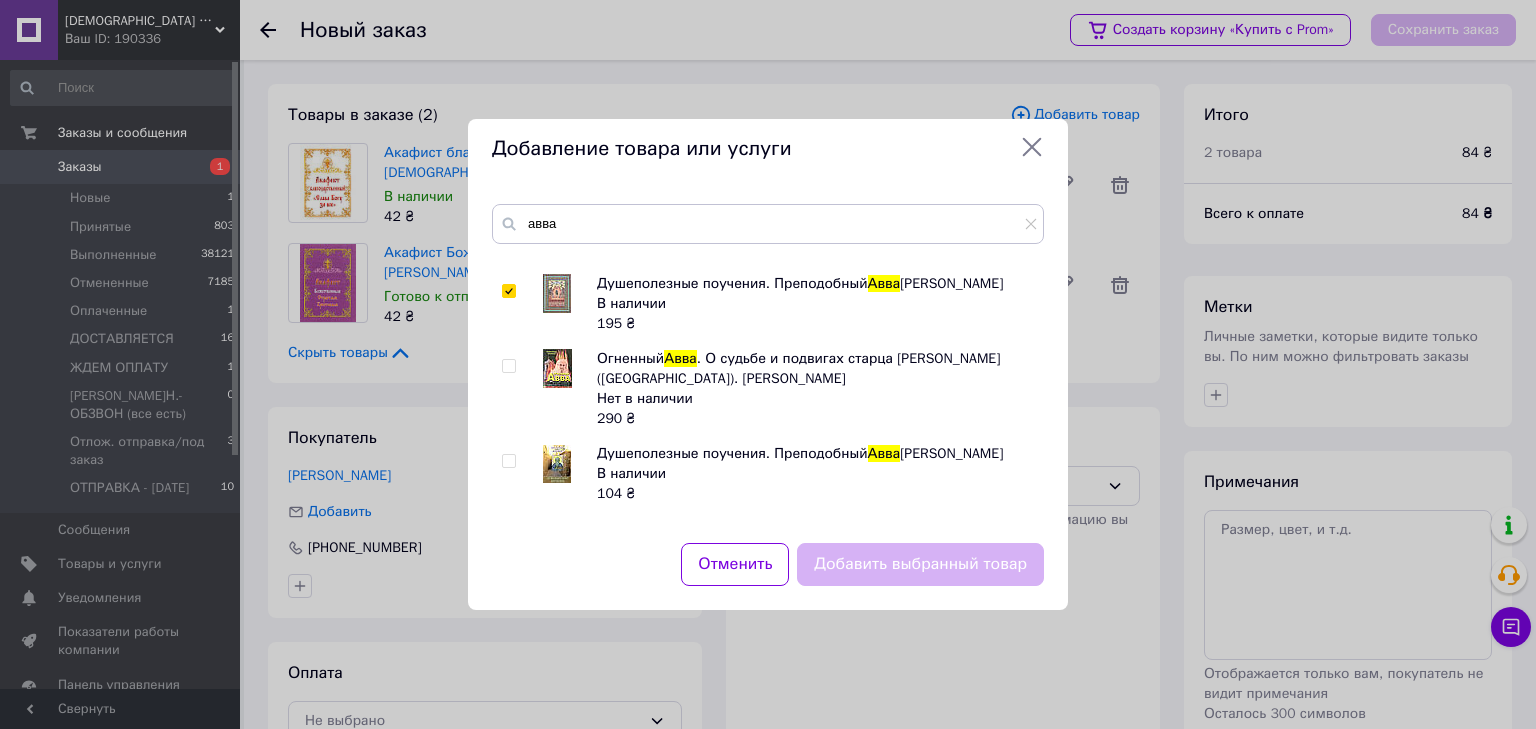checkbox on "true" 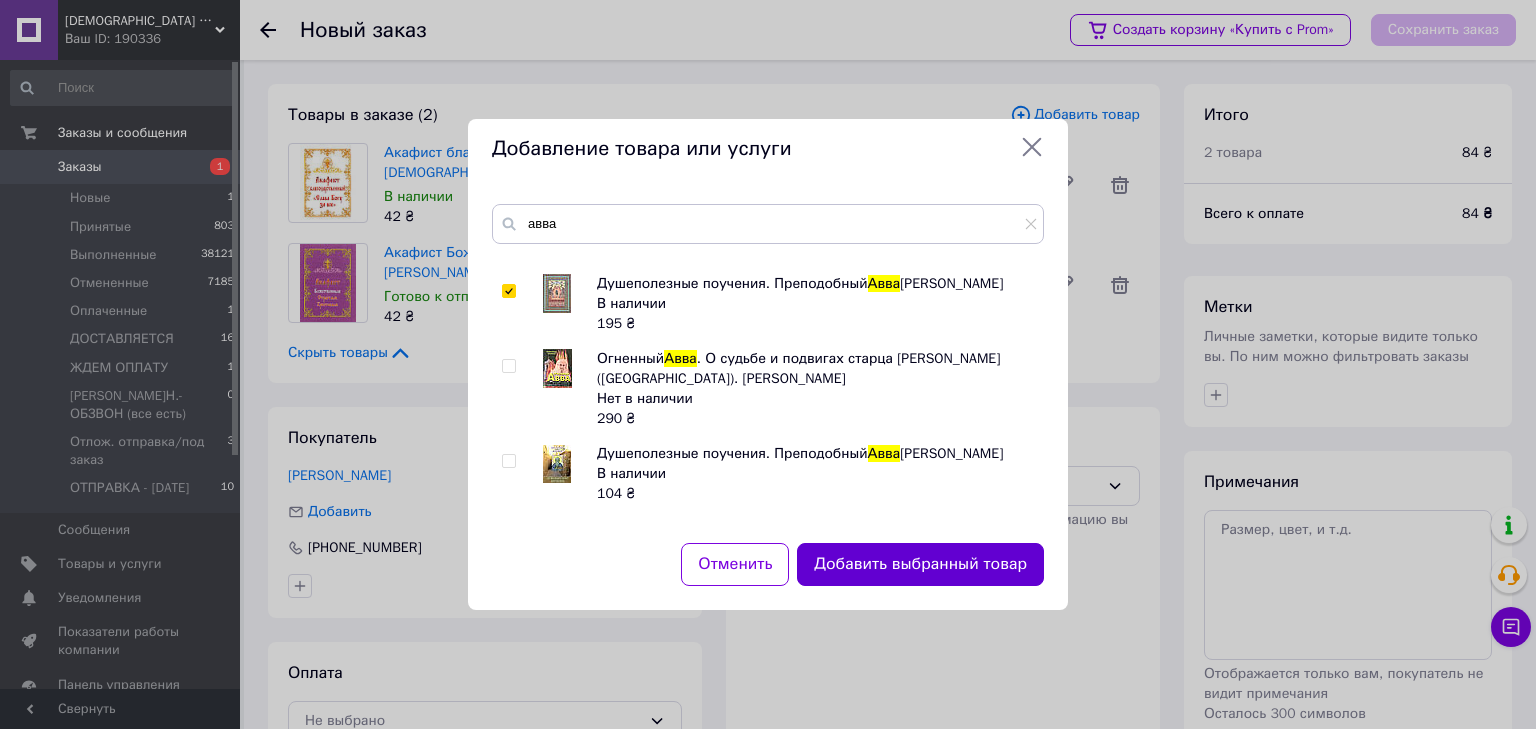 click on "Добавить выбранный товар" at bounding box center (920, 564) 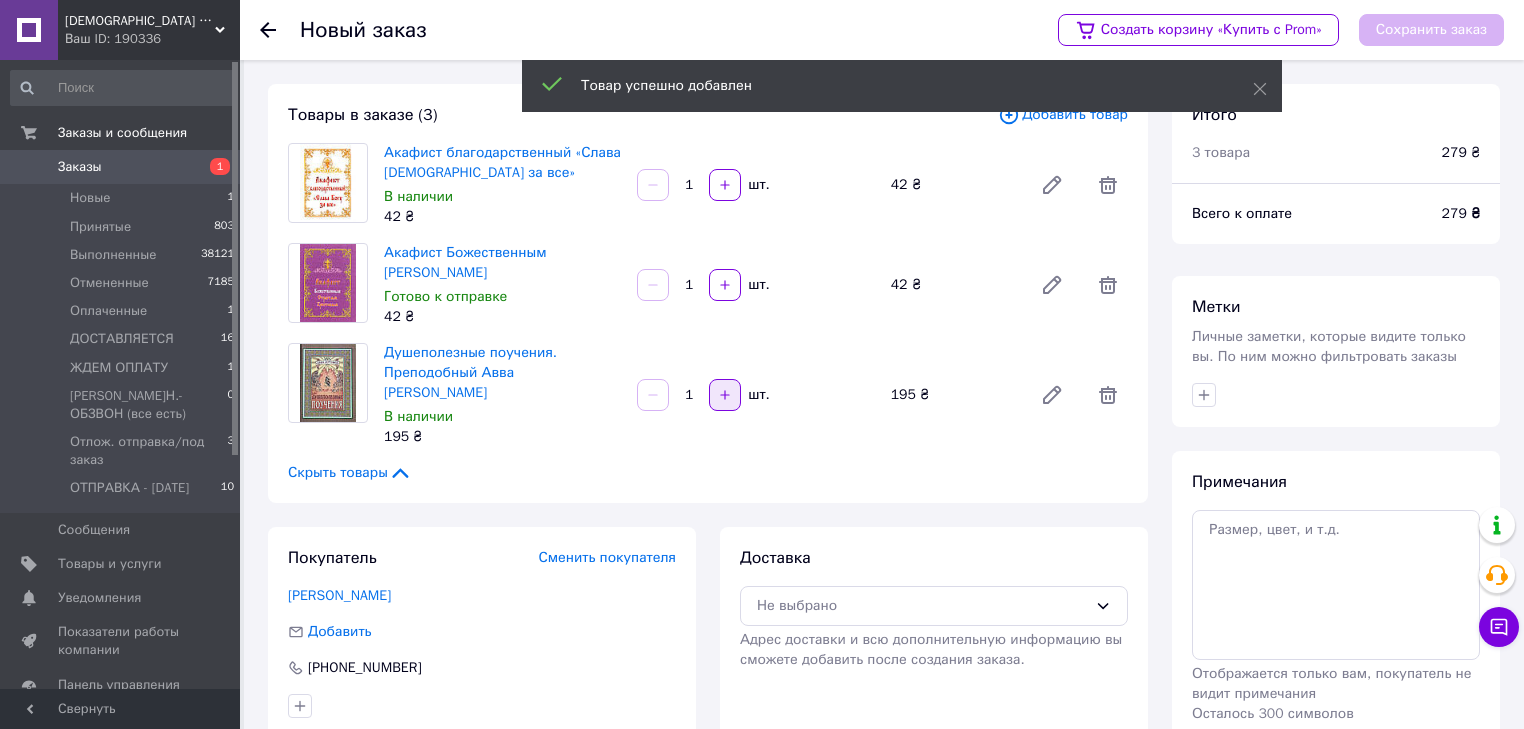 click 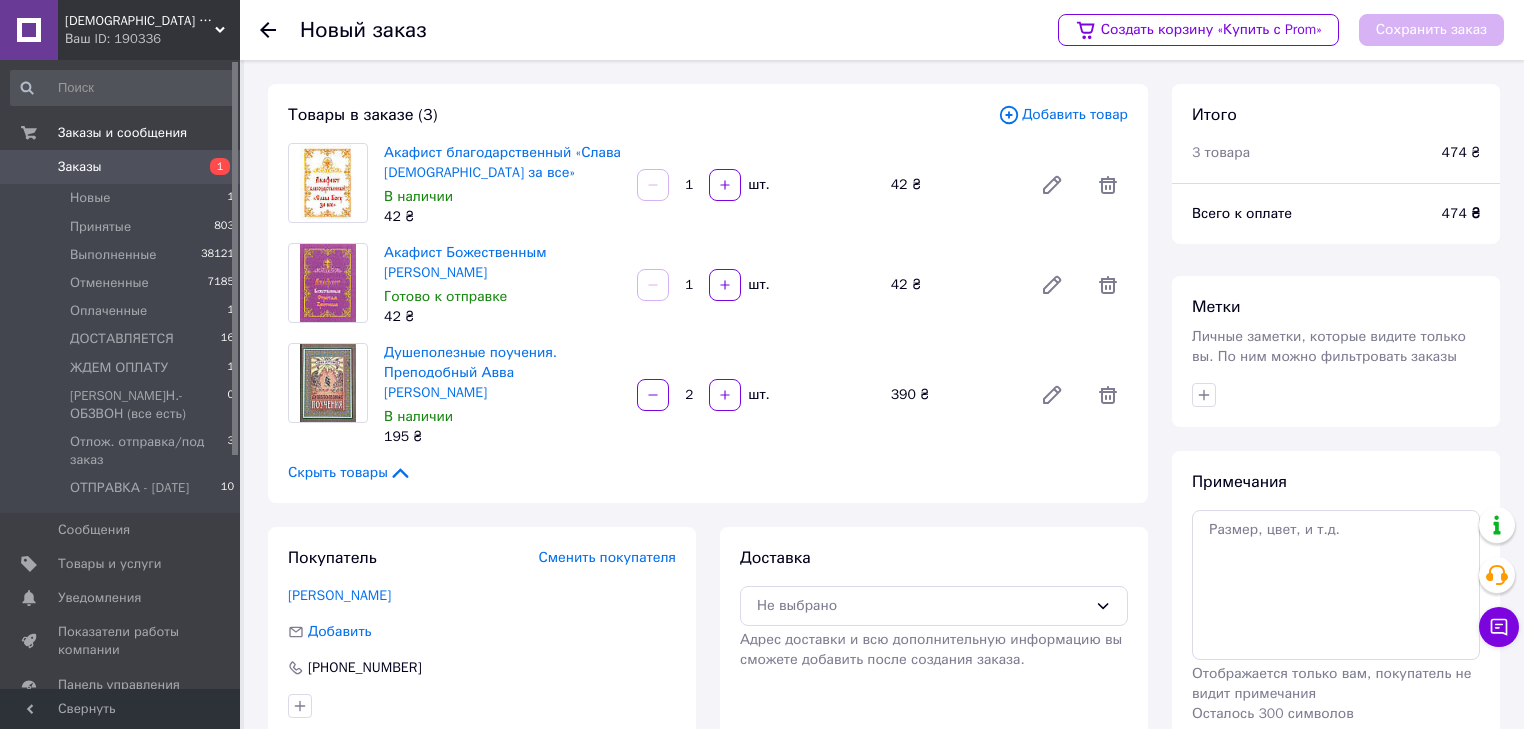 click on "Добавить товар" at bounding box center (1063, 115) 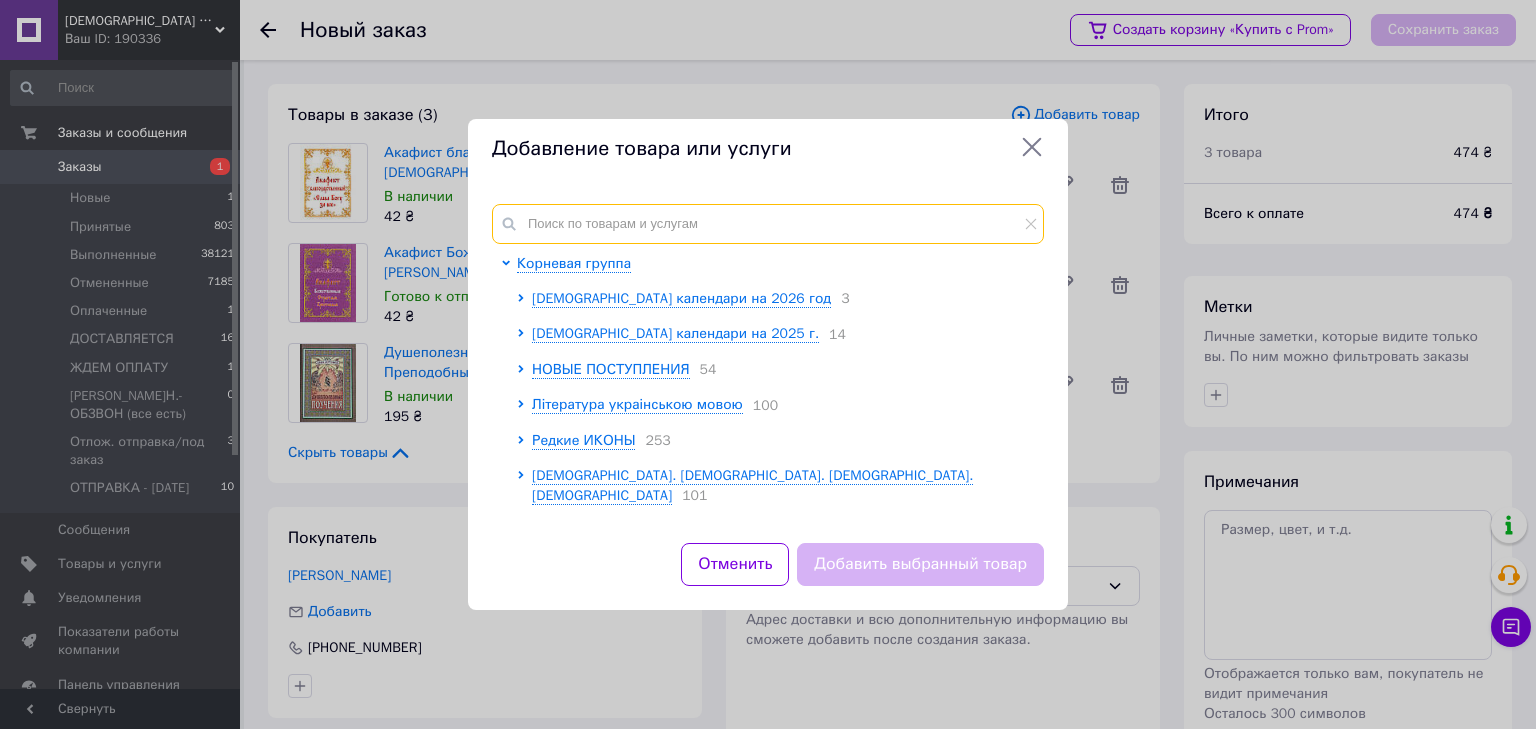 click at bounding box center [768, 224] 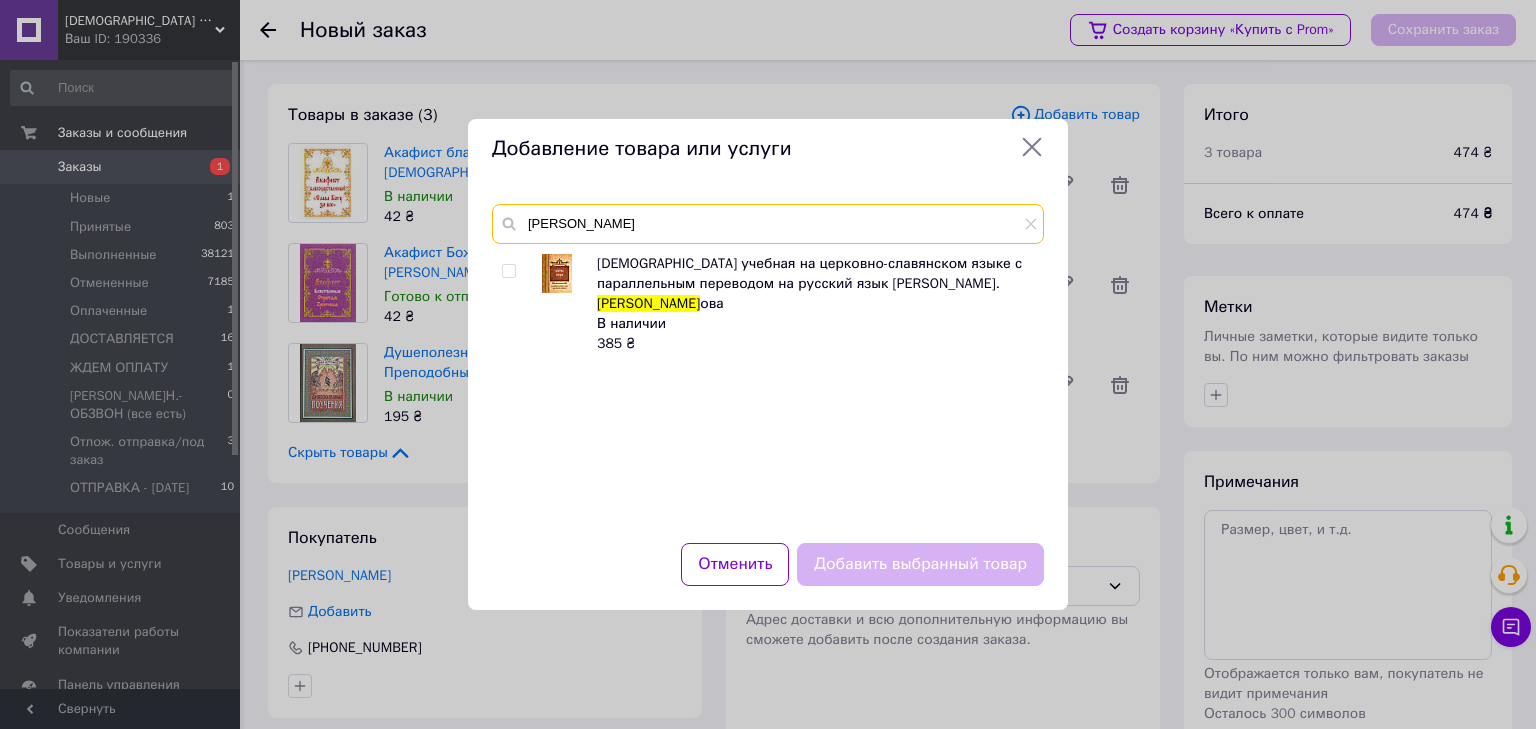type on "[PERSON_NAME]" 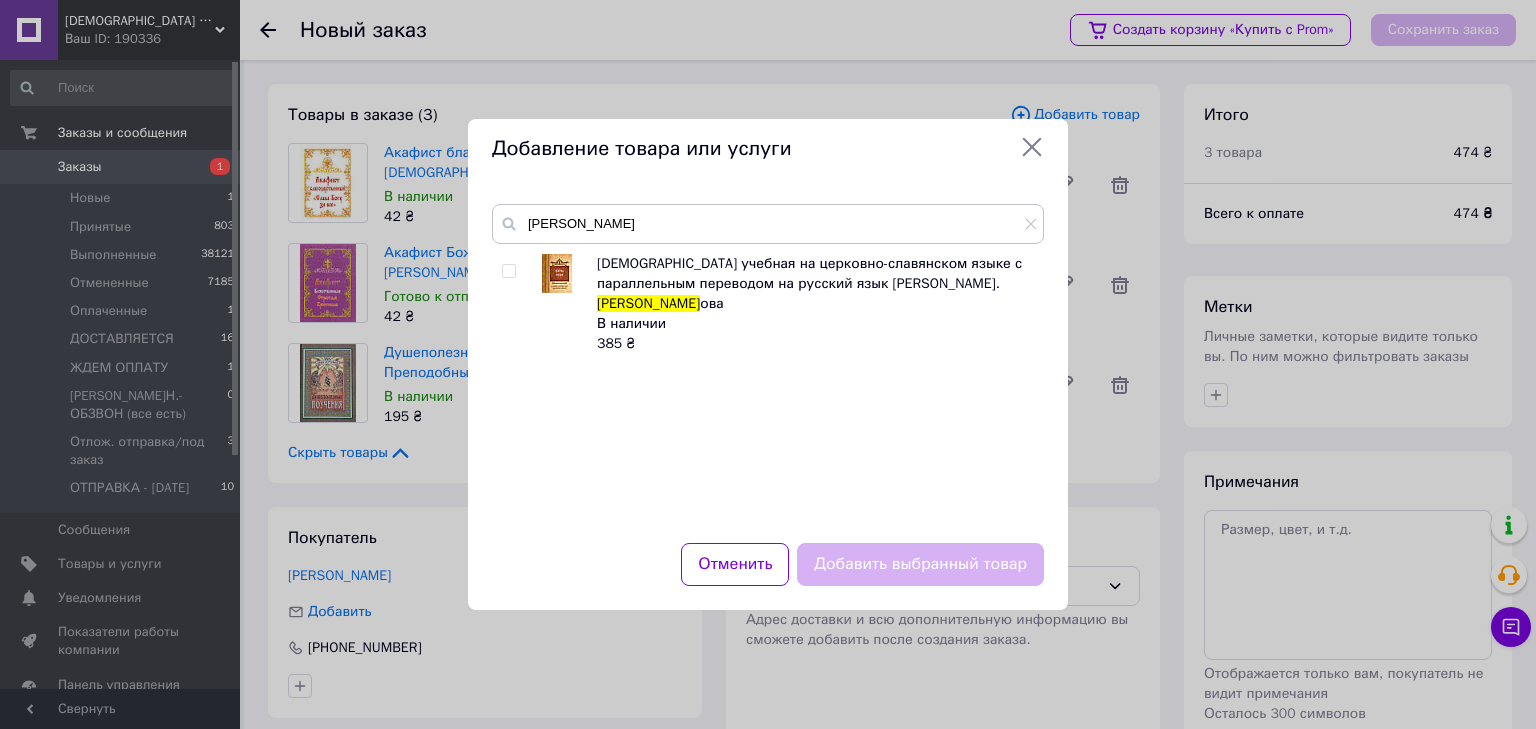 click at bounding box center [508, 271] 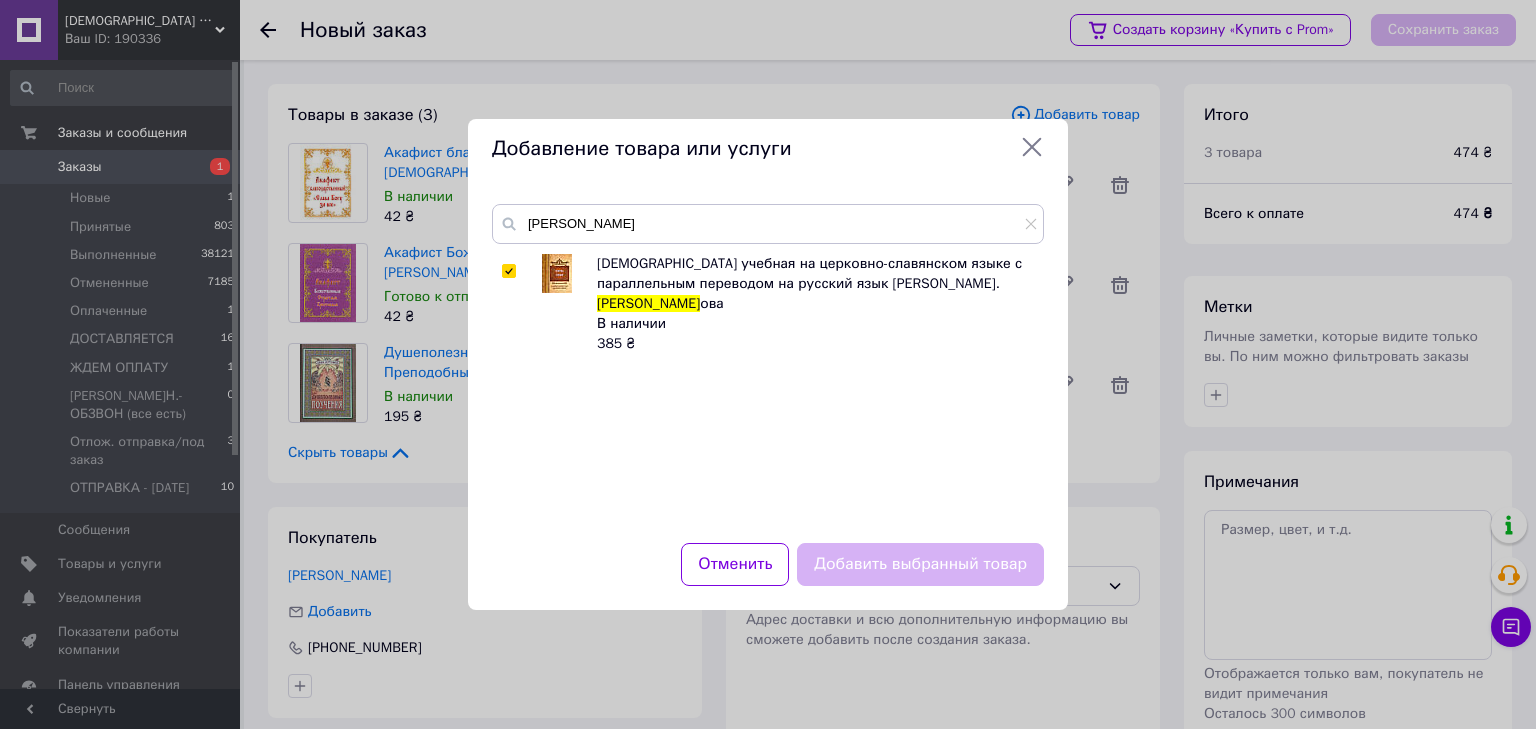 checkbox on "true" 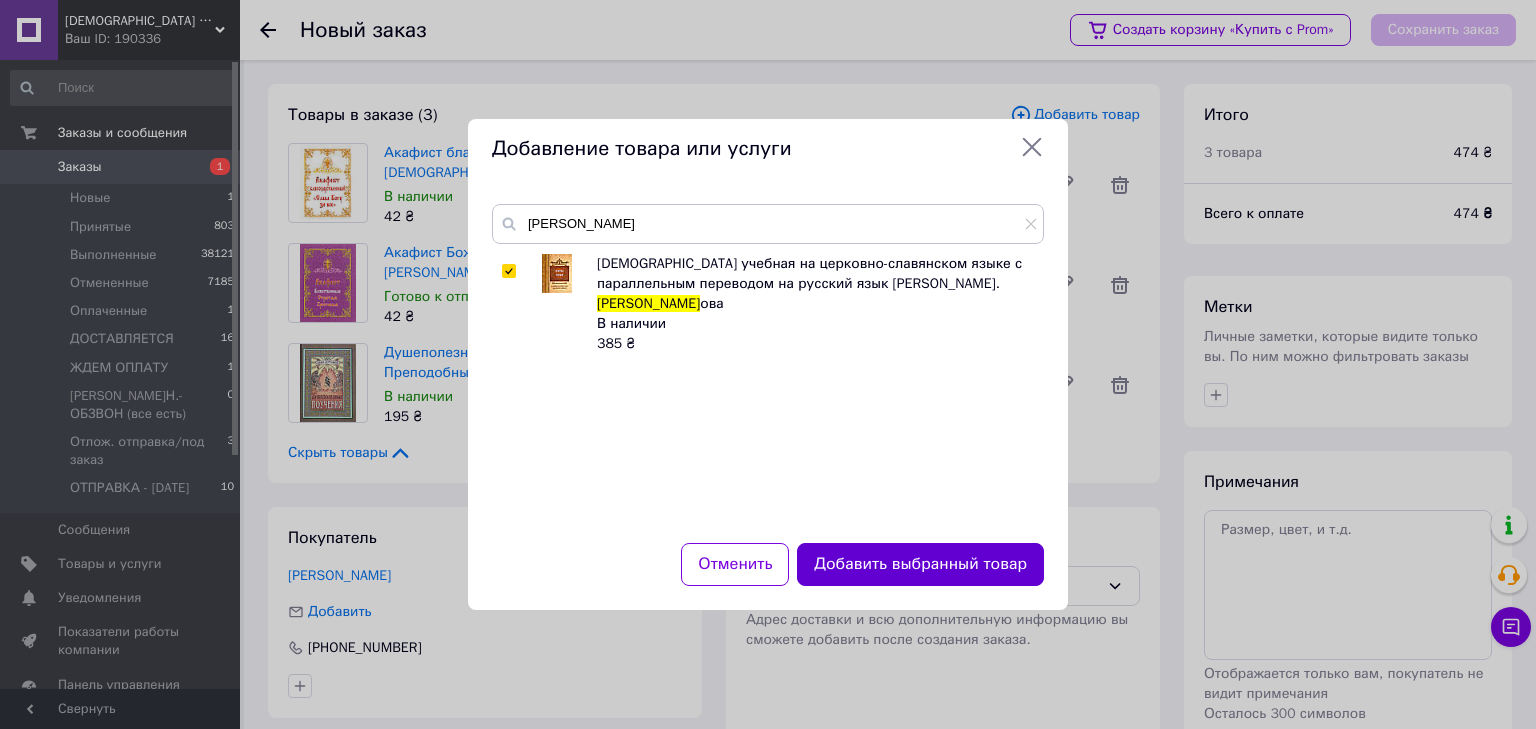 click on "Добавить выбранный товар" at bounding box center [920, 564] 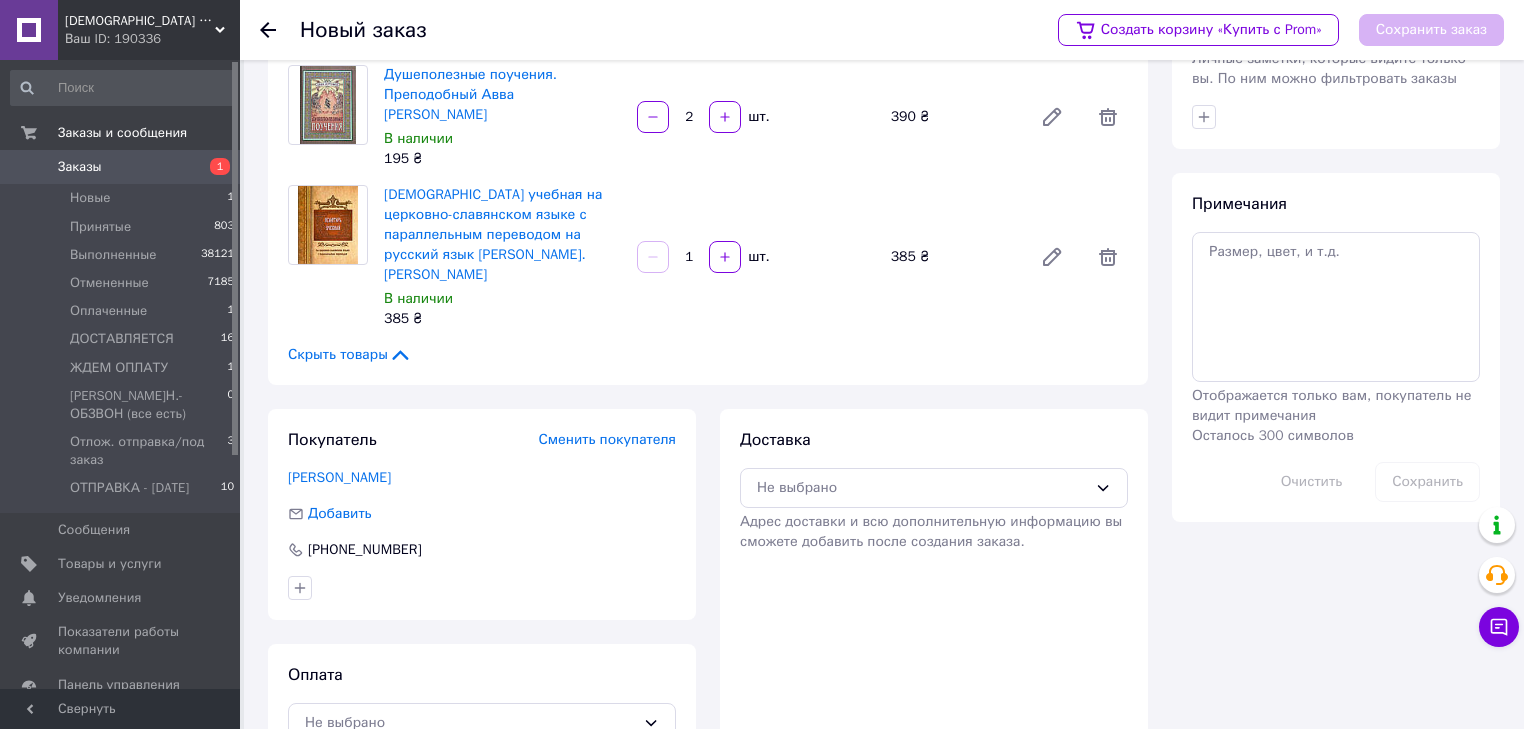 scroll, scrollTop: 296, scrollLeft: 0, axis: vertical 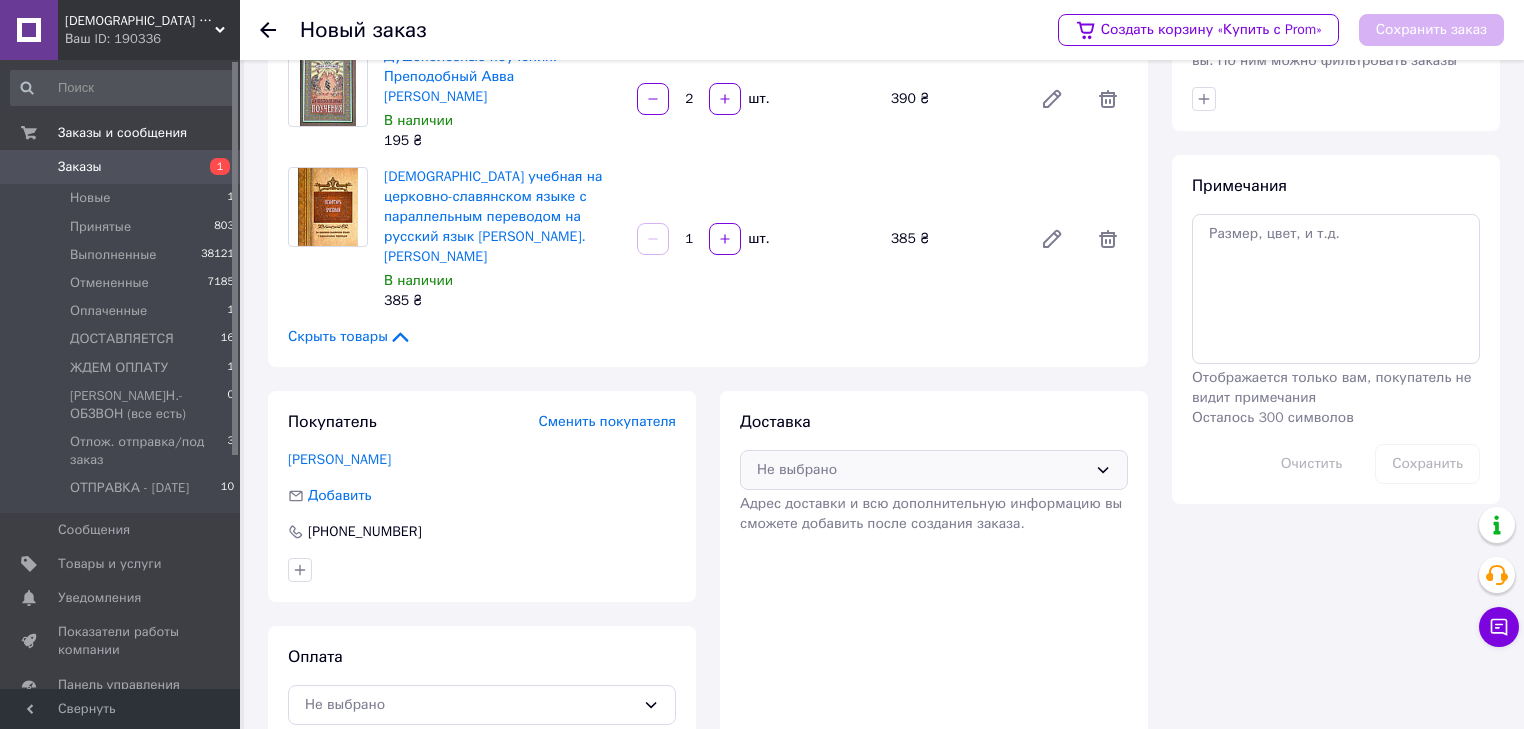 click on "Не выбрано" at bounding box center (922, 470) 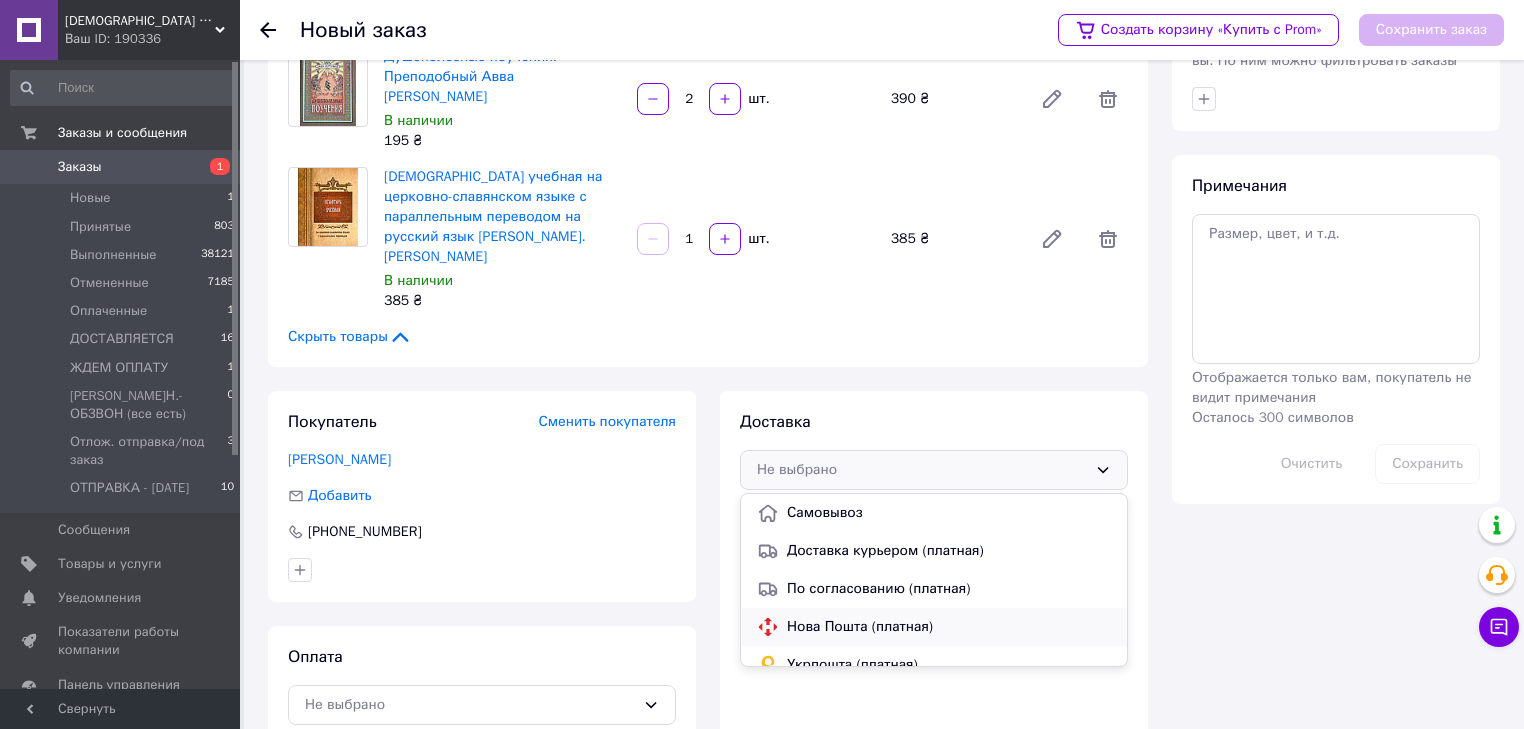 click on "Нова Пошта (платная)" at bounding box center (949, 627) 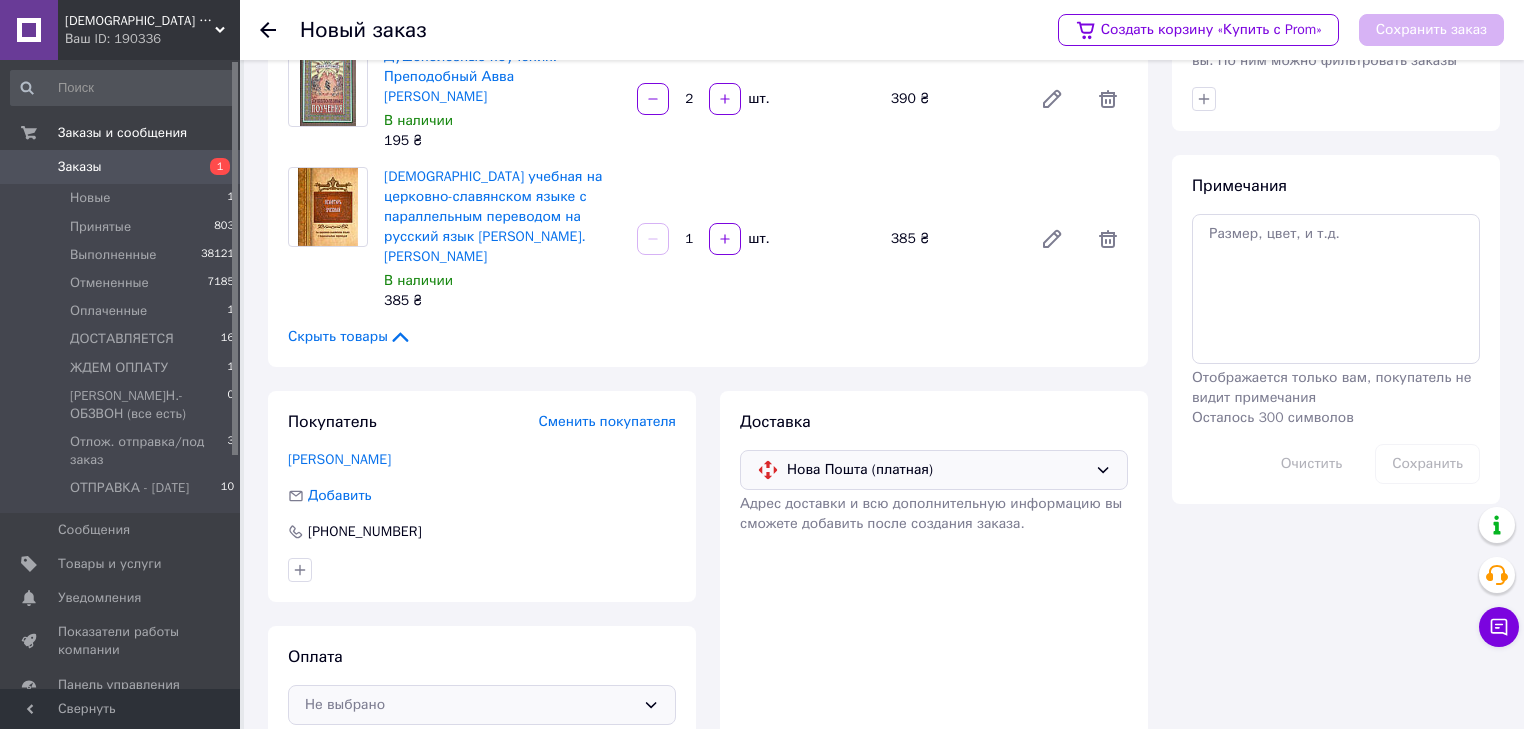 click on "Не выбрано" at bounding box center (470, 705) 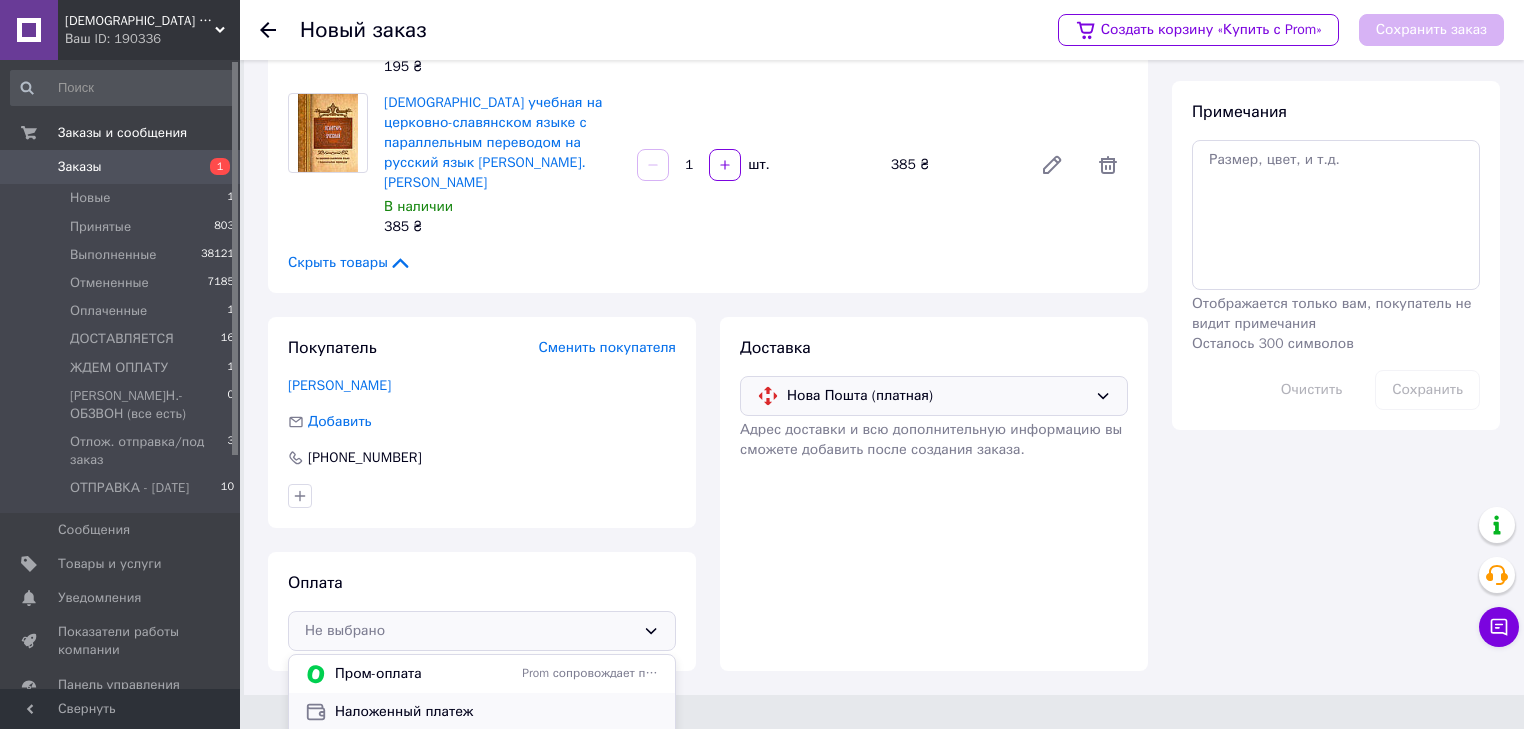 click on "Наложенный платеж" at bounding box center [497, 712] 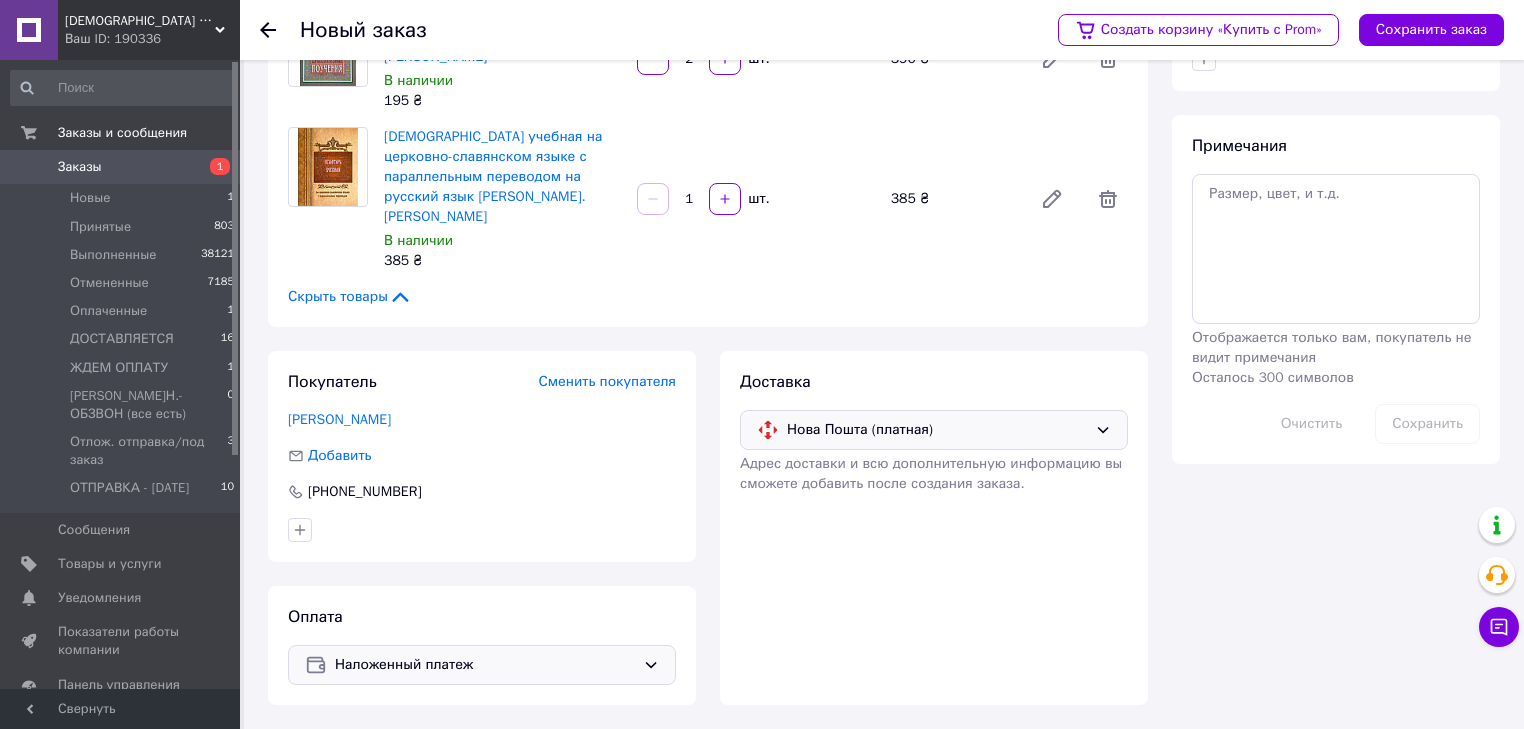 scroll, scrollTop: 296, scrollLeft: 0, axis: vertical 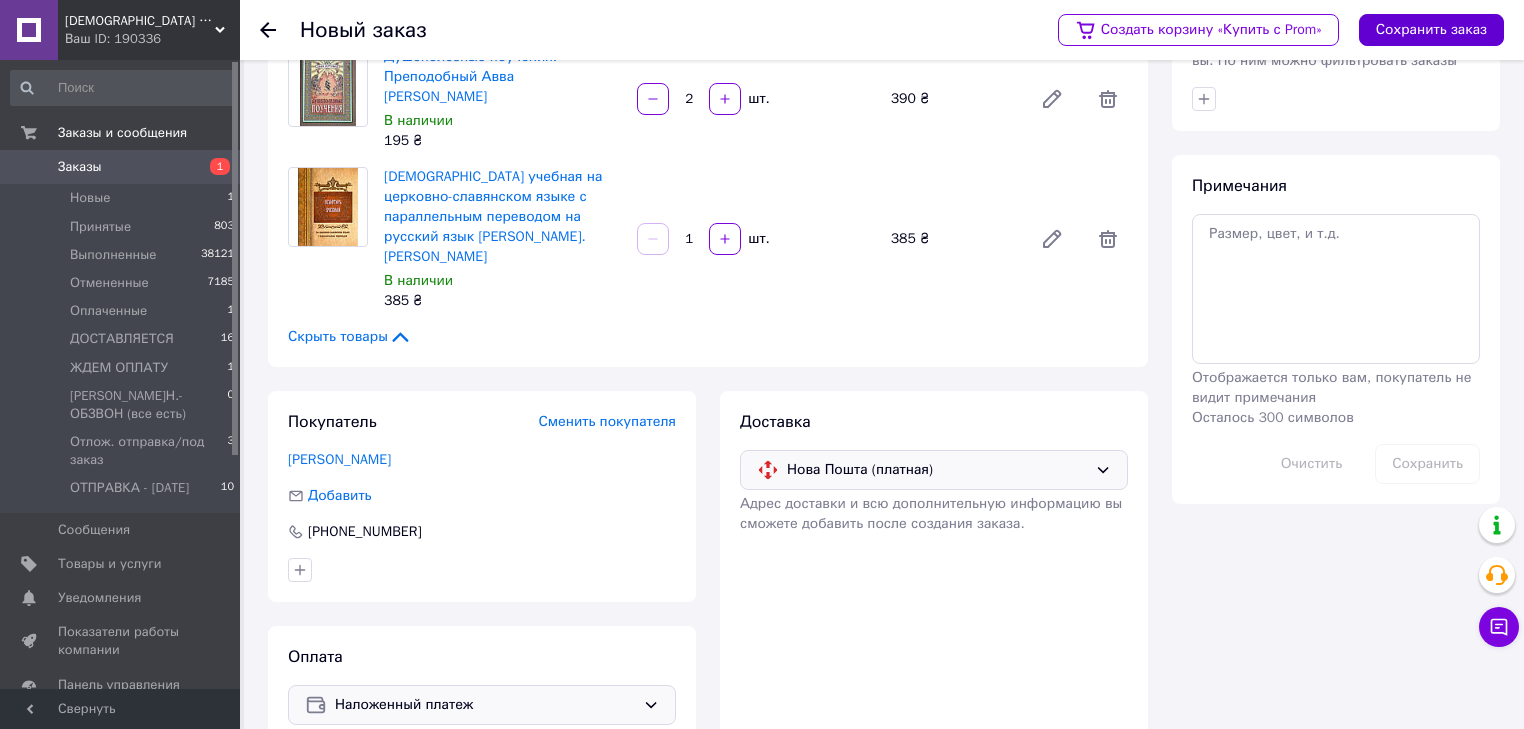 click on "Сохранить заказ" at bounding box center [1431, 30] 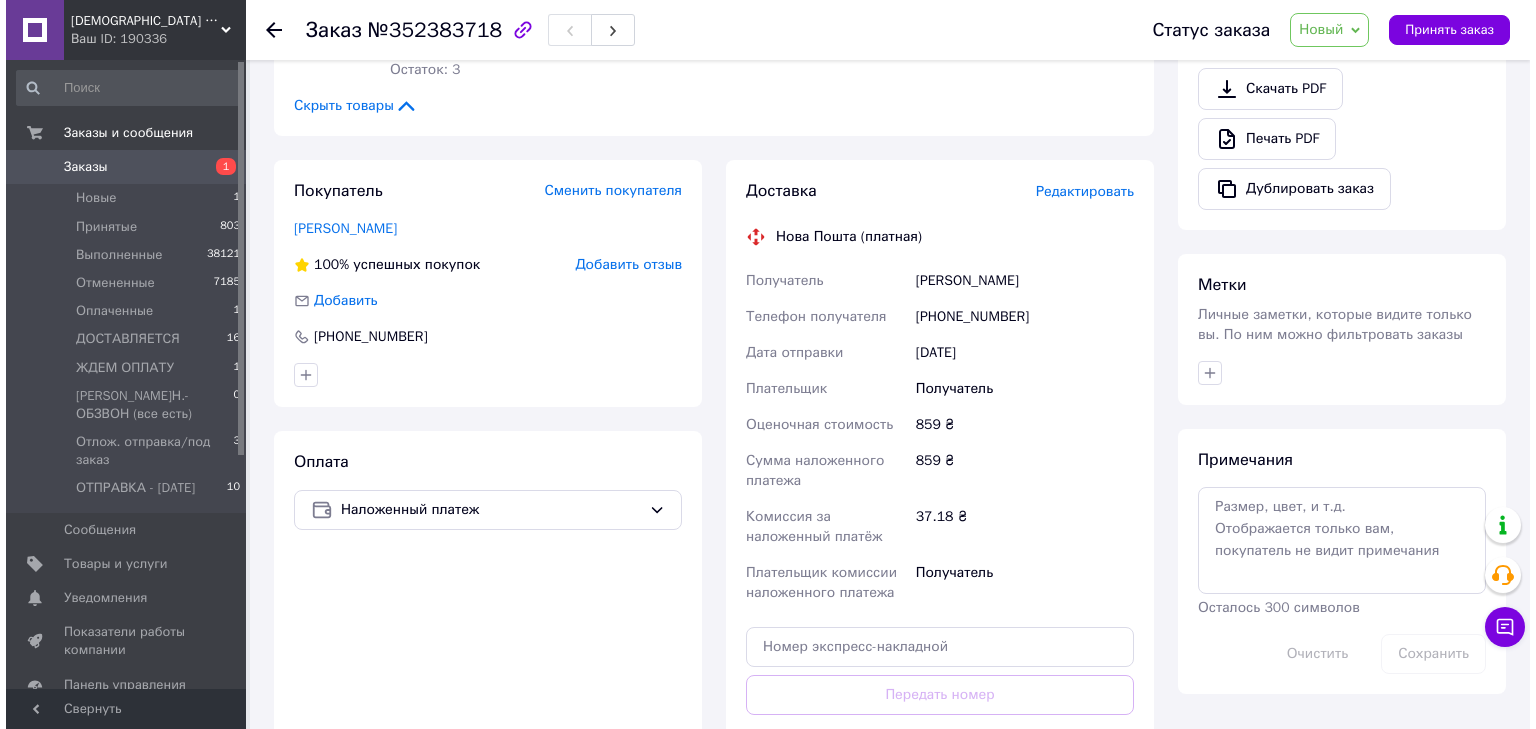 scroll, scrollTop: 720, scrollLeft: 0, axis: vertical 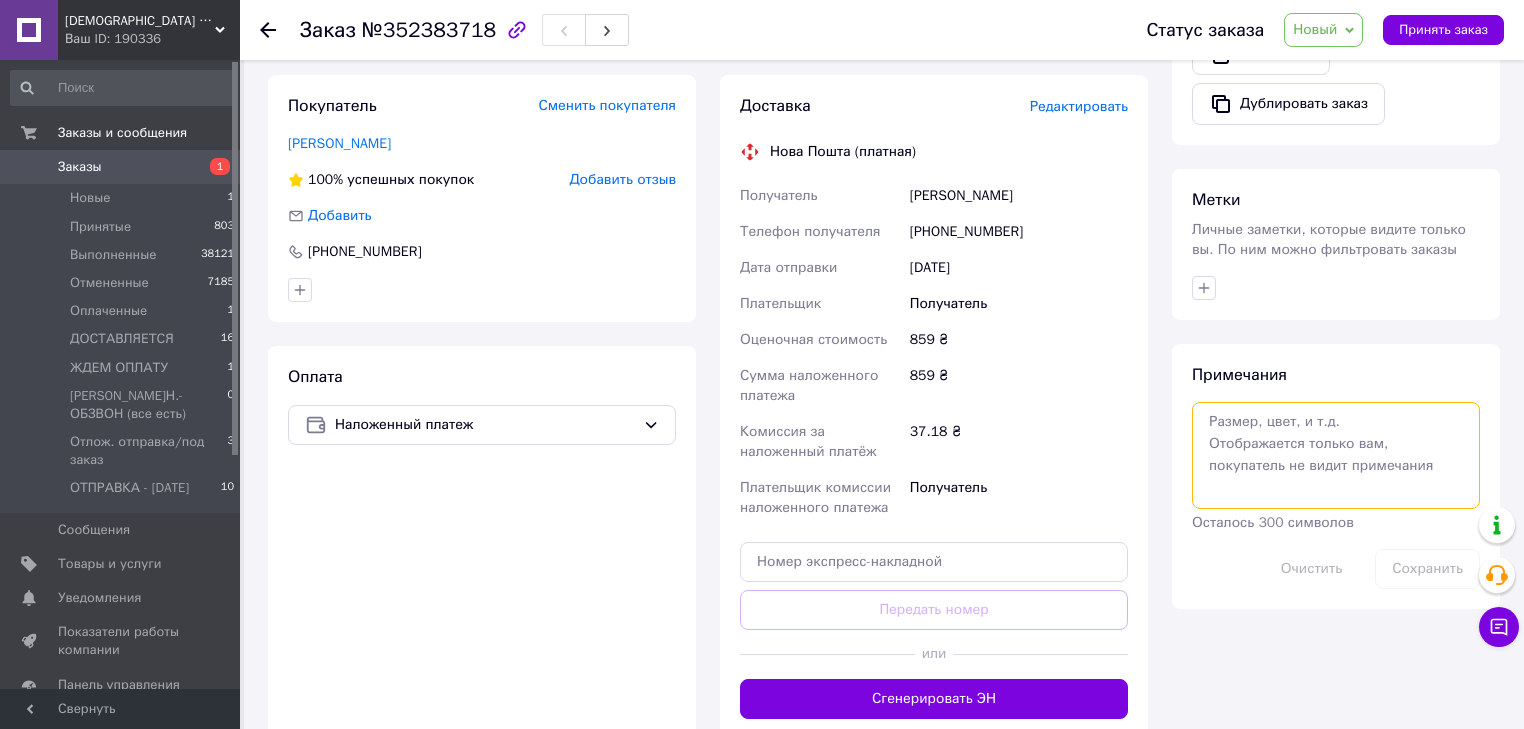 click at bounding box center [1336, 455] 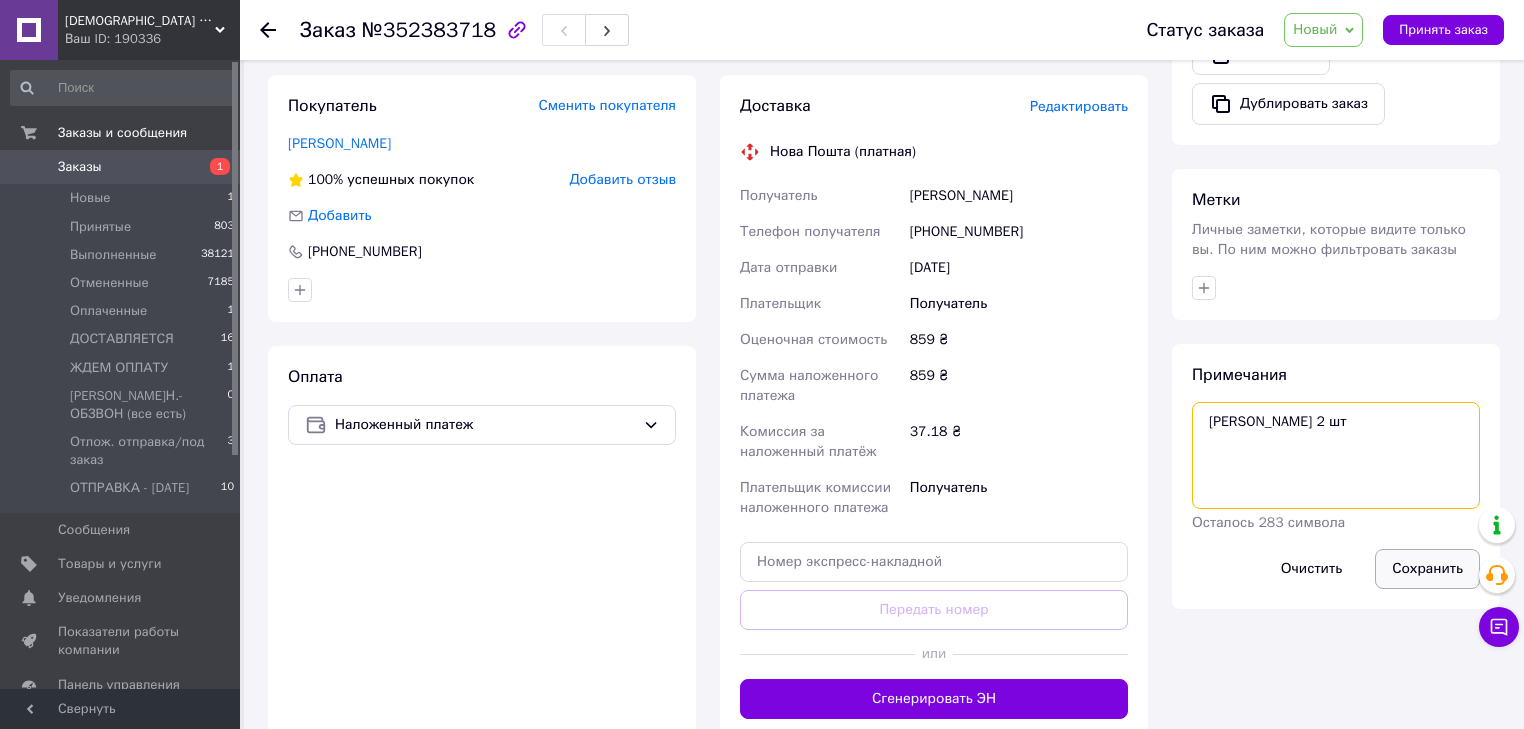 type on "[PERSON_NAME] 2 шт" 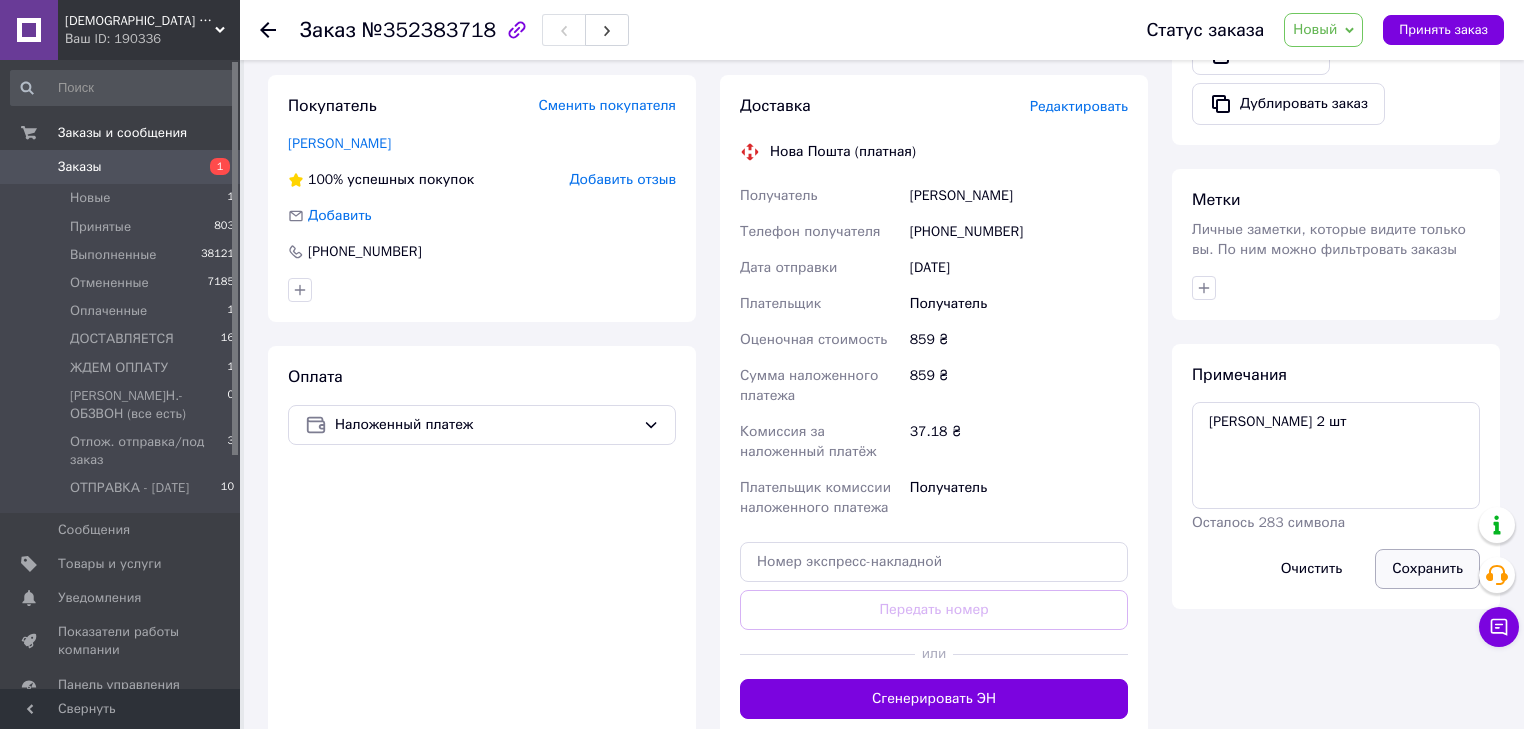 click on "Сохранить" at bounding box center [1427, 569] 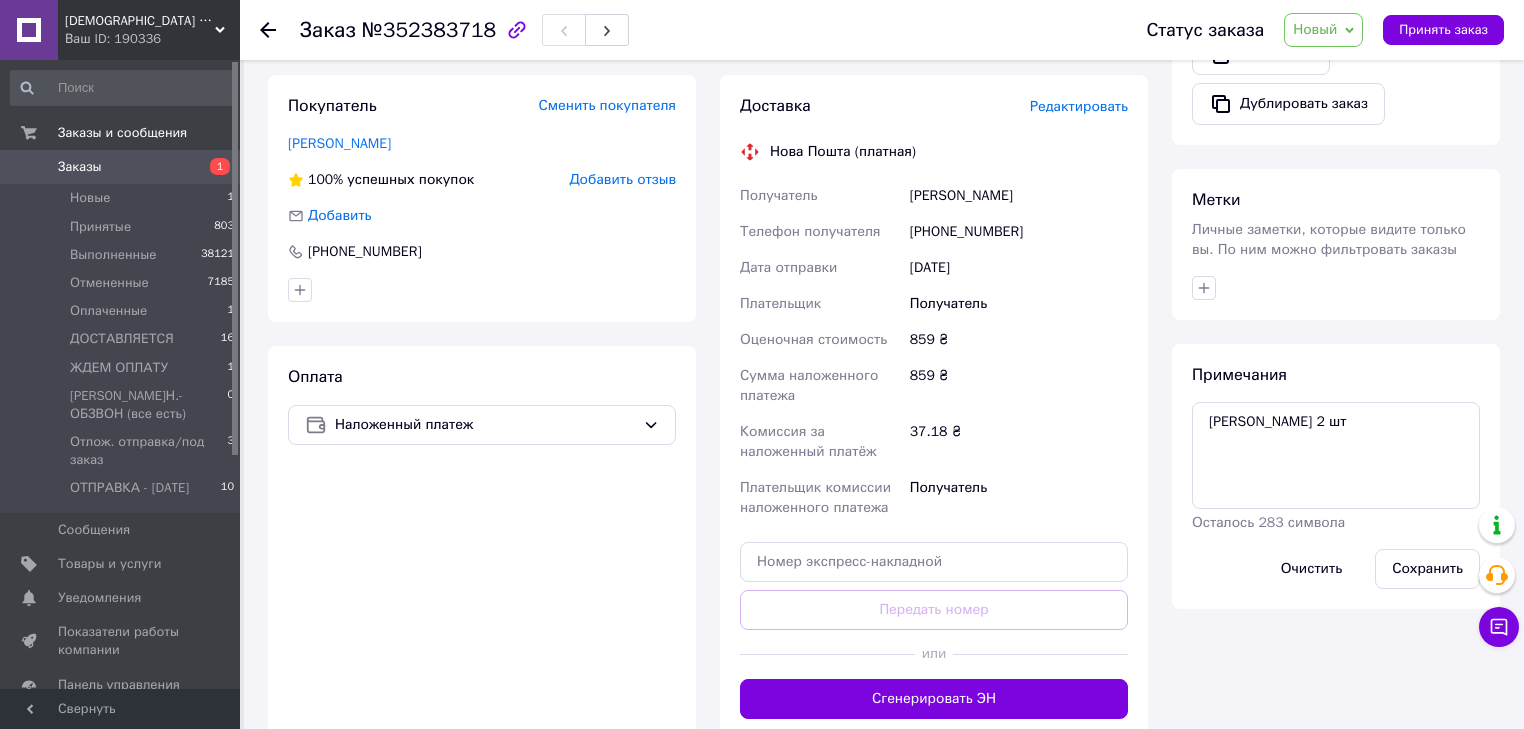 click on "Редактировать" at bounding box center (1079, 106) 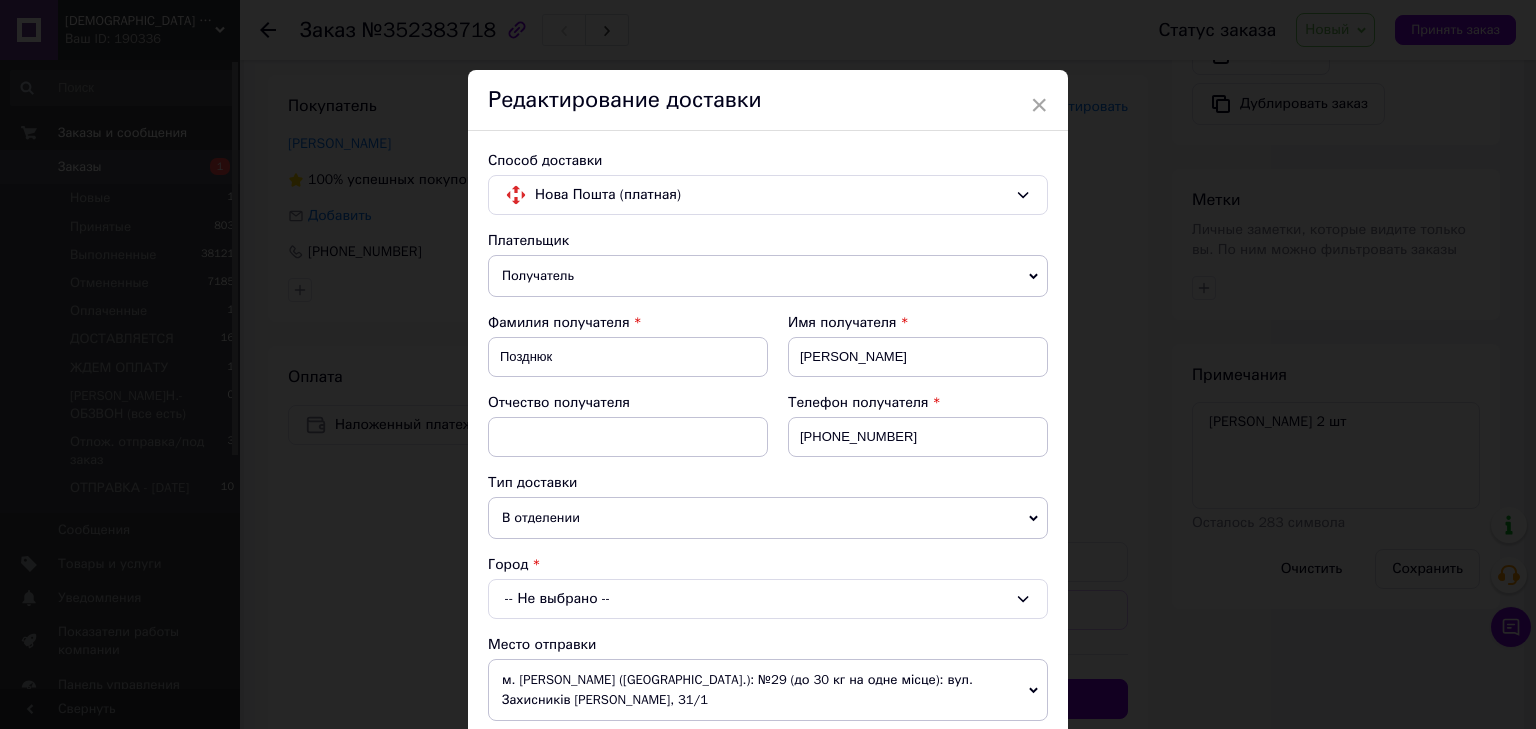 scroll, scrollTop: 160, scrollLeft: 0, axis: vertical 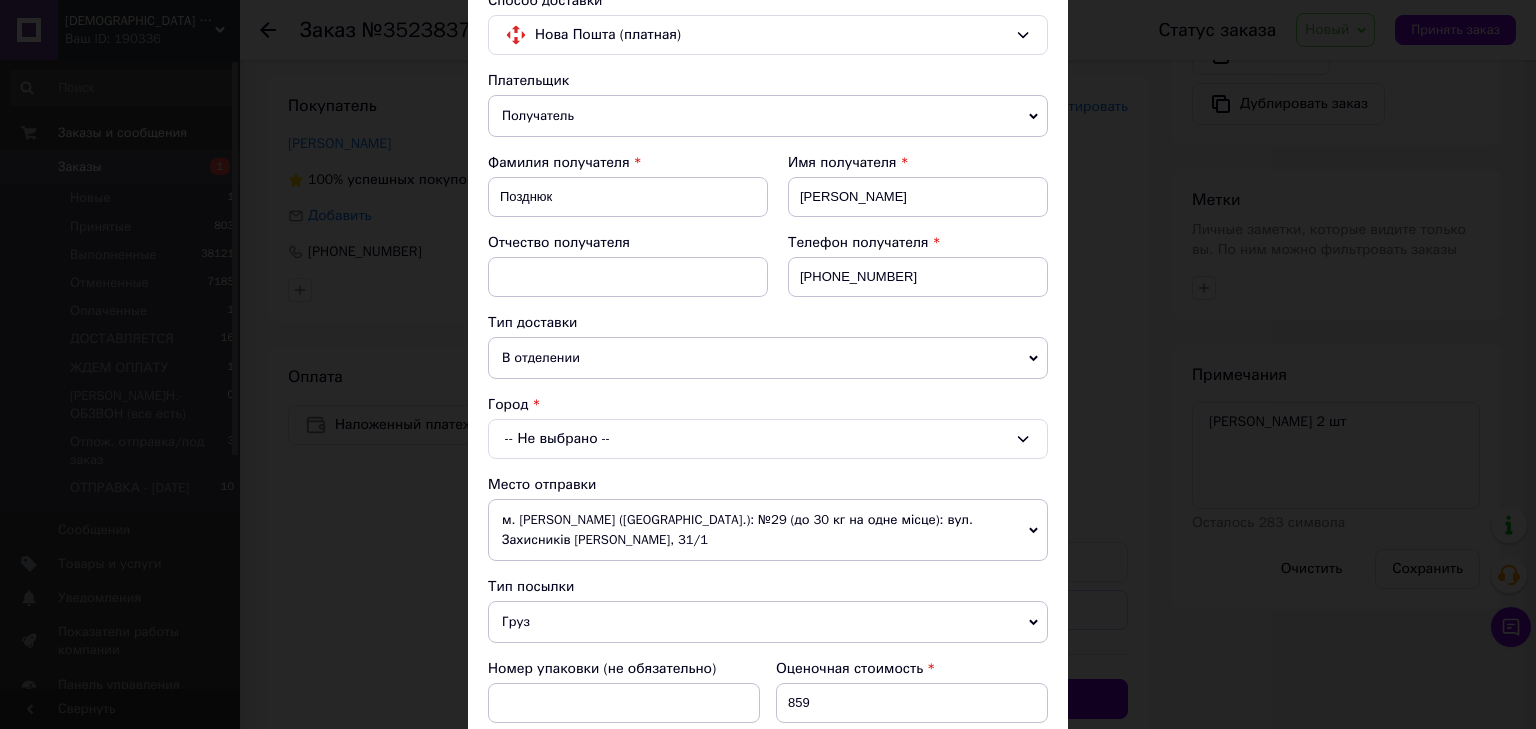 click on "-- Не выбрано --" at bounding box center [768, 439] 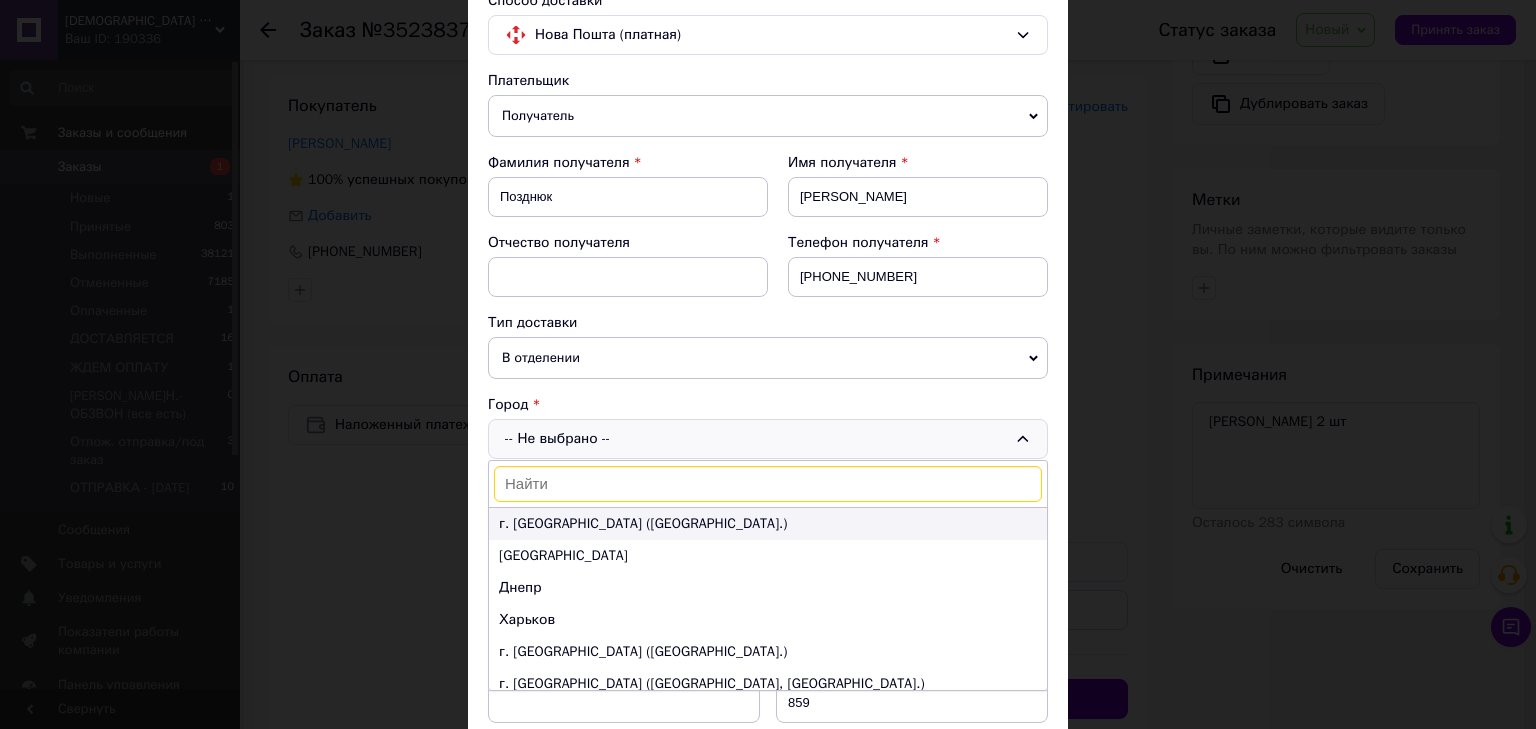 click on "г. [GEOGRAPHIC_DATA] ([GEOGRAPHIC_DATA].)" at bounding box center [768, 524] 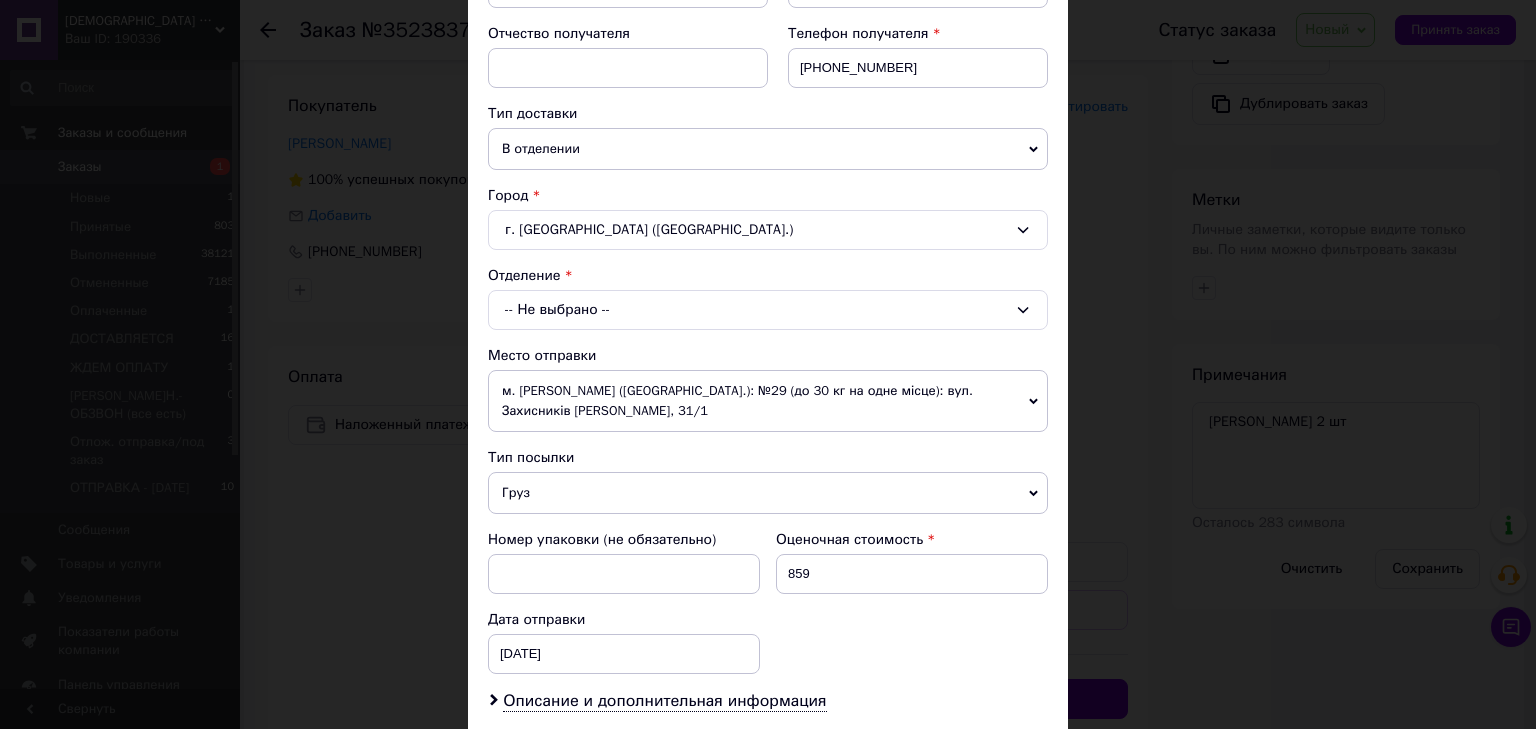 scroll, scrollTop: 400, scrollLeft: 0, axis: vertical 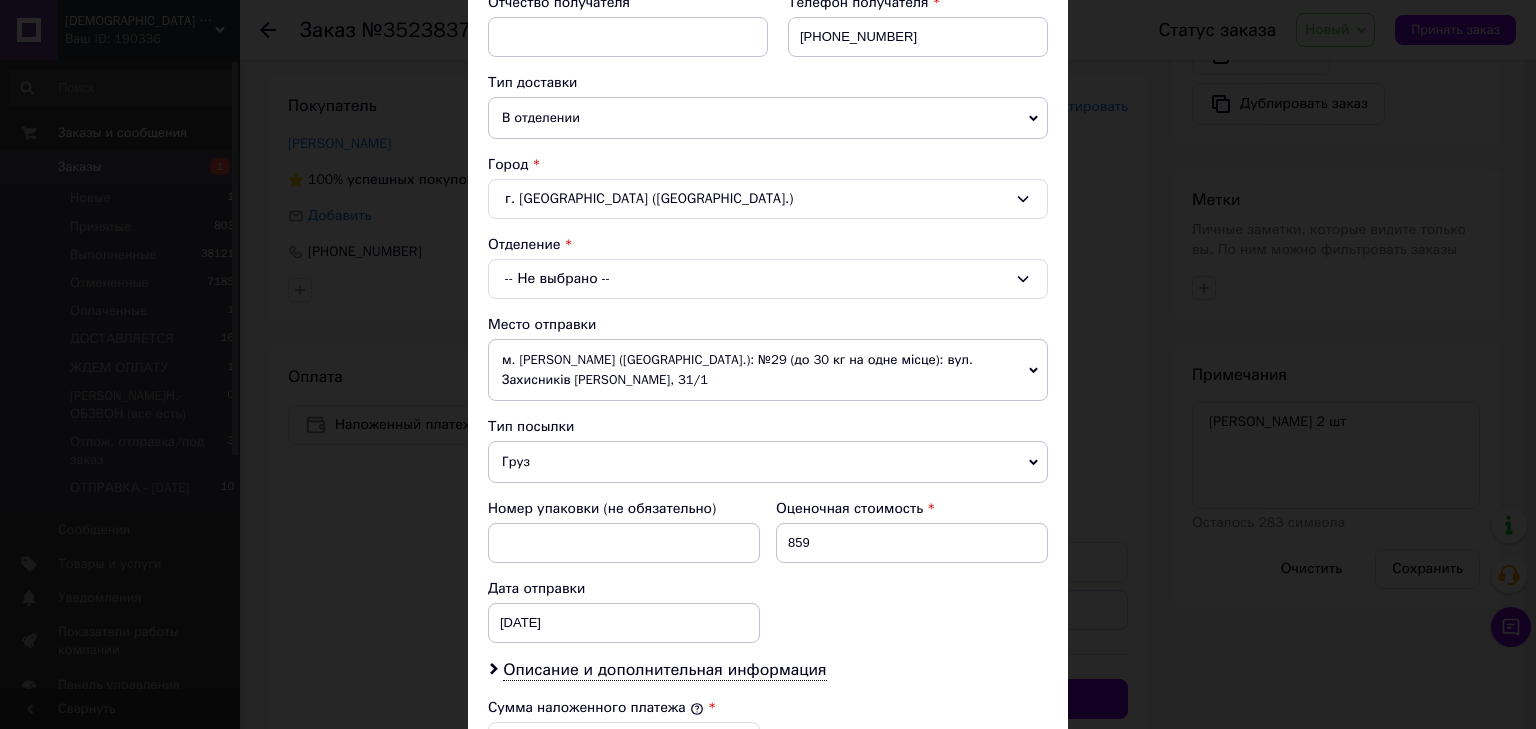 click on "-- Не выбрано --" at bounding box center [768, 279] 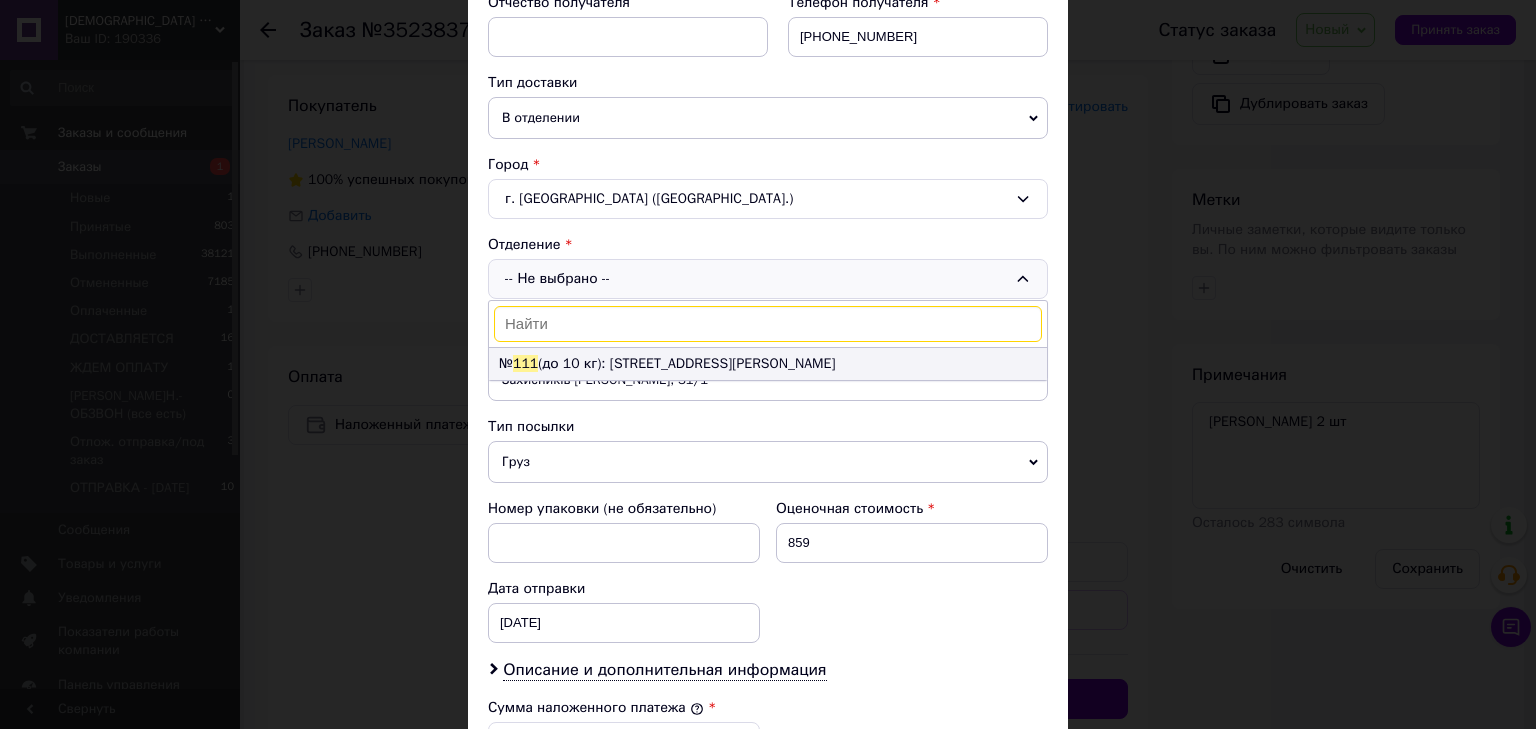type on "111" 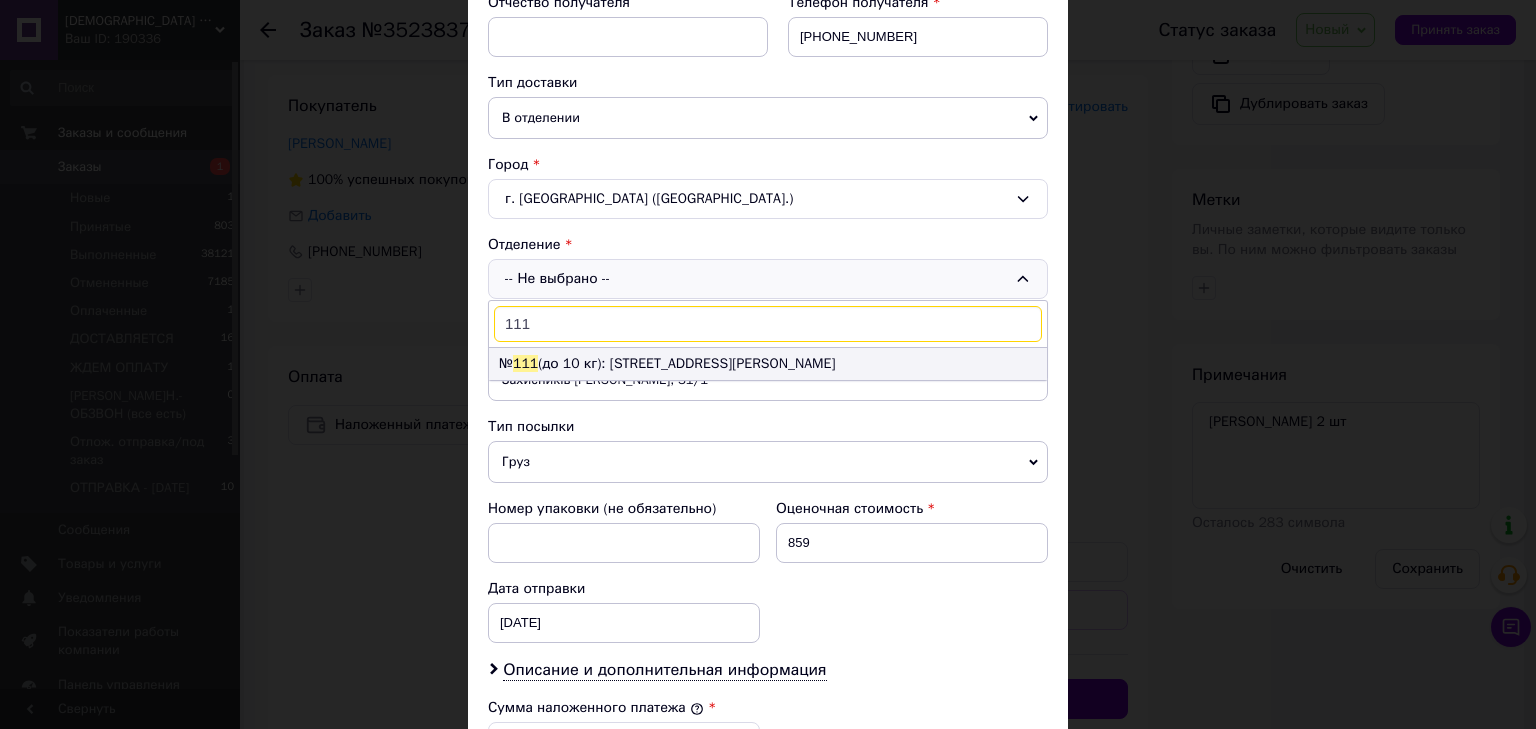 click on "№ 111  (до 10 кг): [STREET_ADDRESS][PERSON_NAME]" at bounding box center (768, 364) 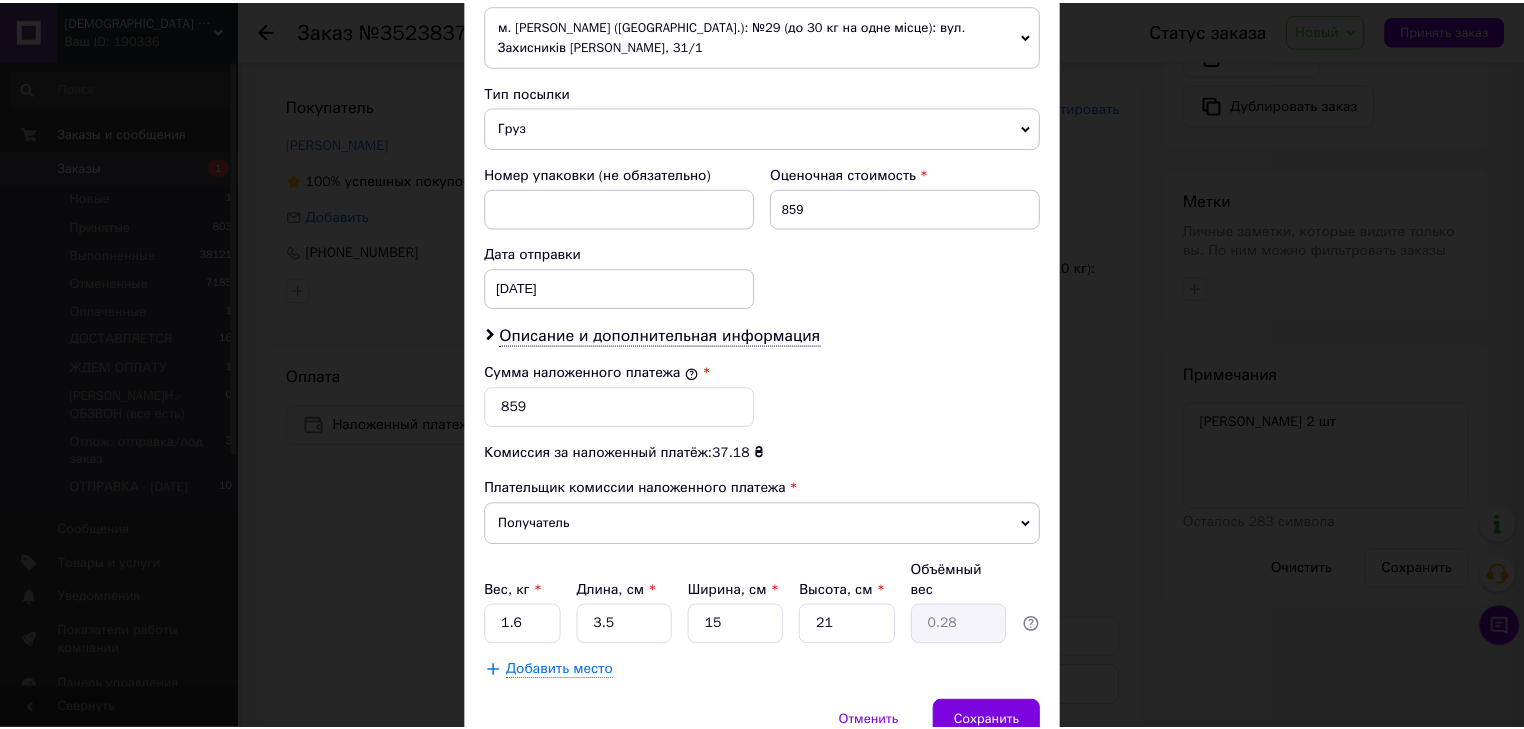 scroll, scrollTop: 811, scrollLeft: 0, axis: vertical 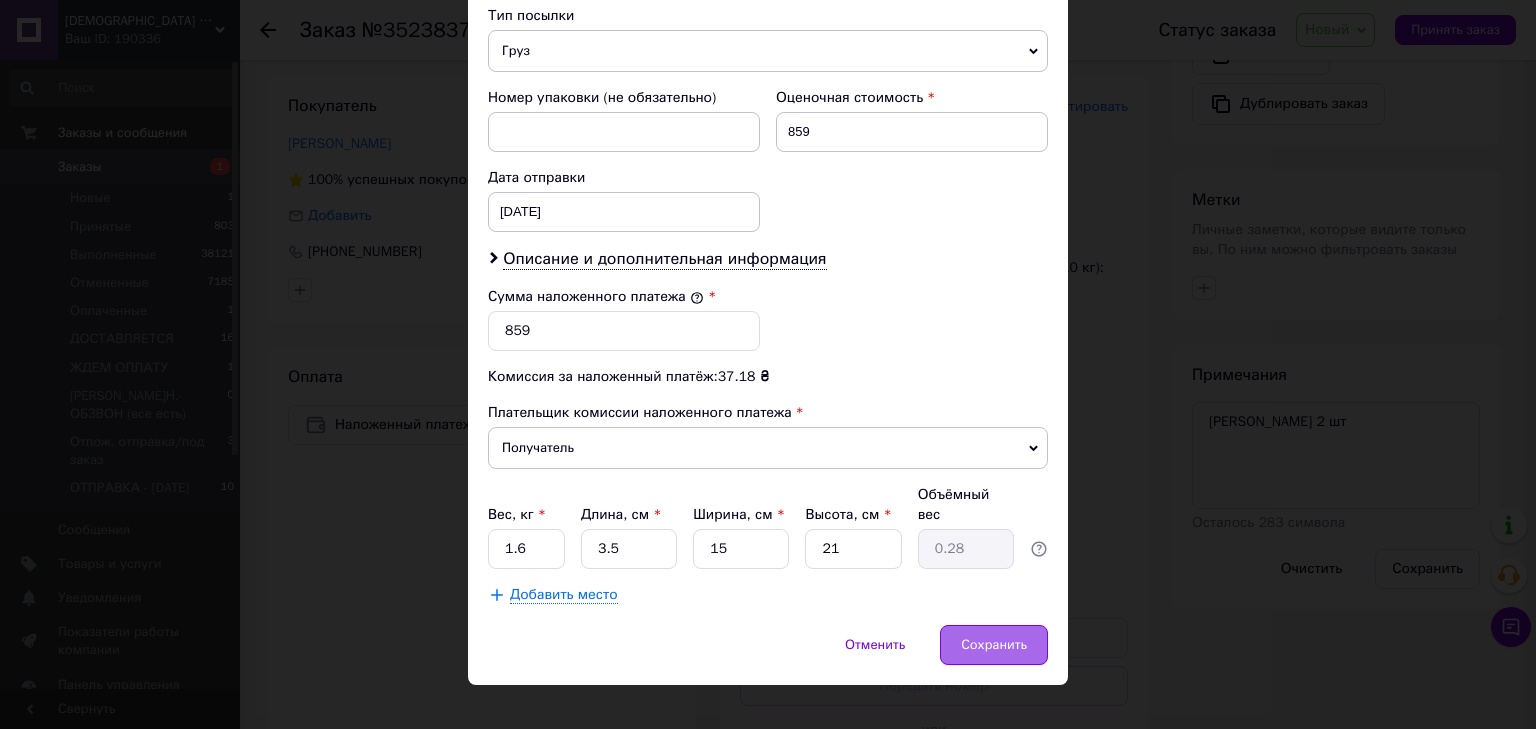 click on "Сохранить" at bounding box center (994, 645) 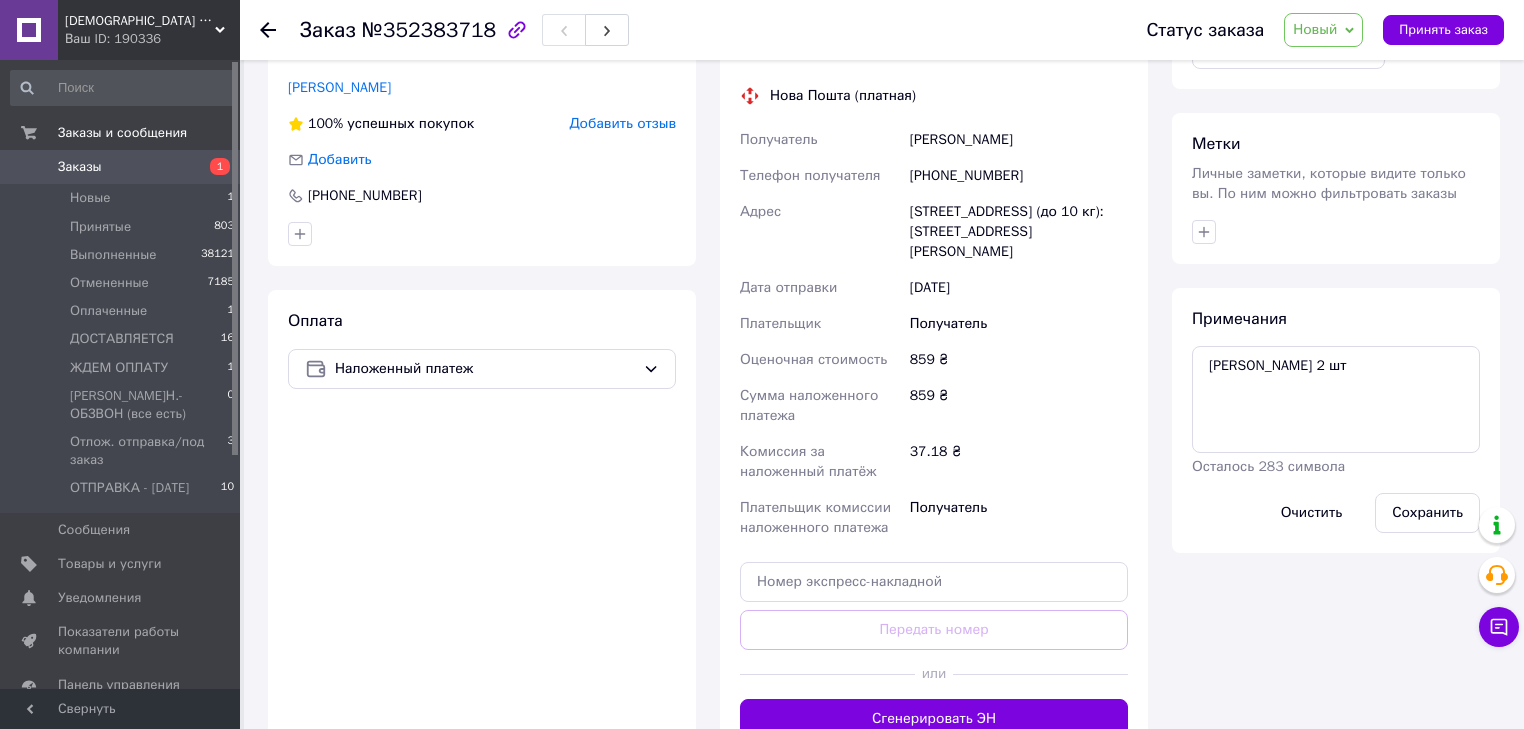 scroll, scrollTop: 800, scrollLeft: 0, axis: vertical 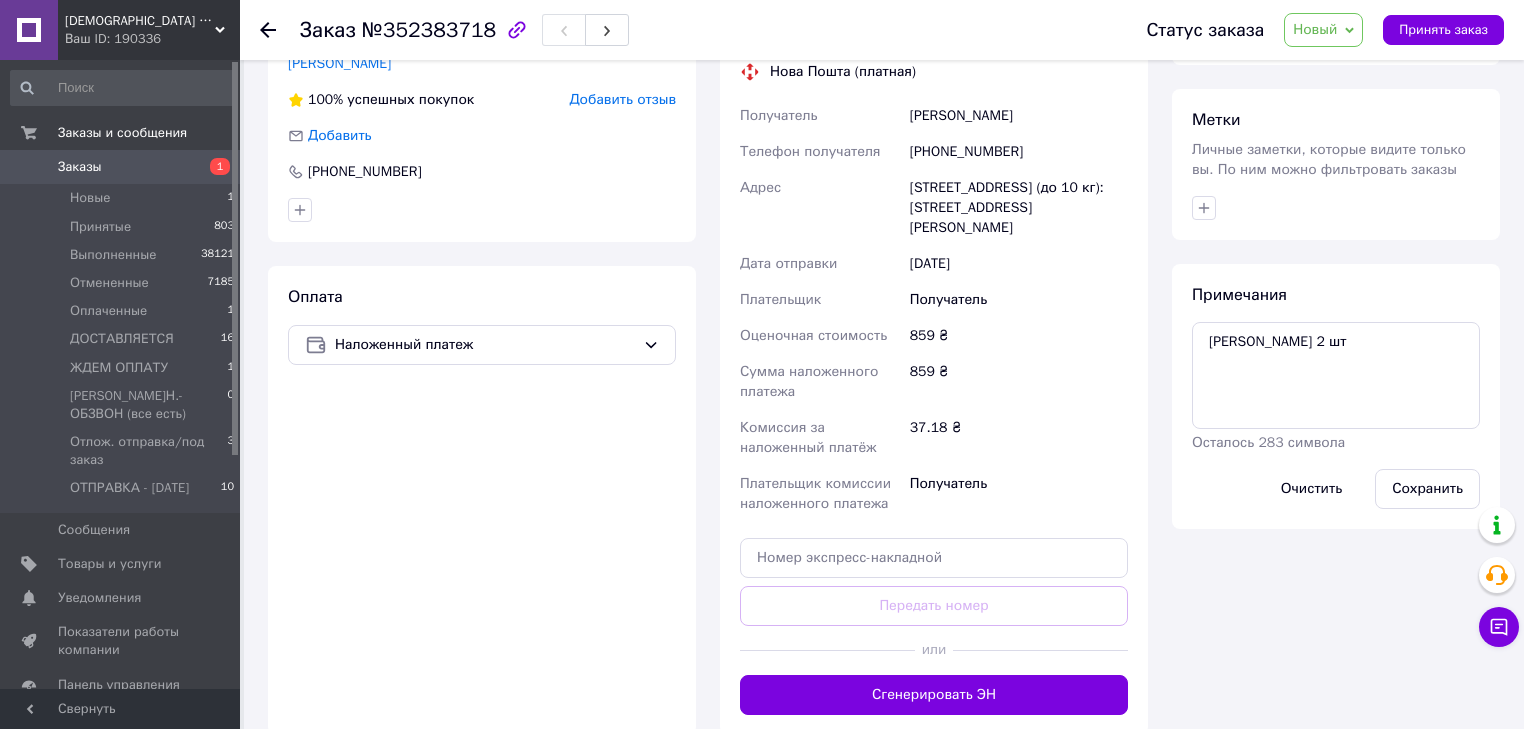 drag, startPoint x: 902, startPoint y: 144, endPoint x: 1119, endPoint y: 176, distance: 219.34676 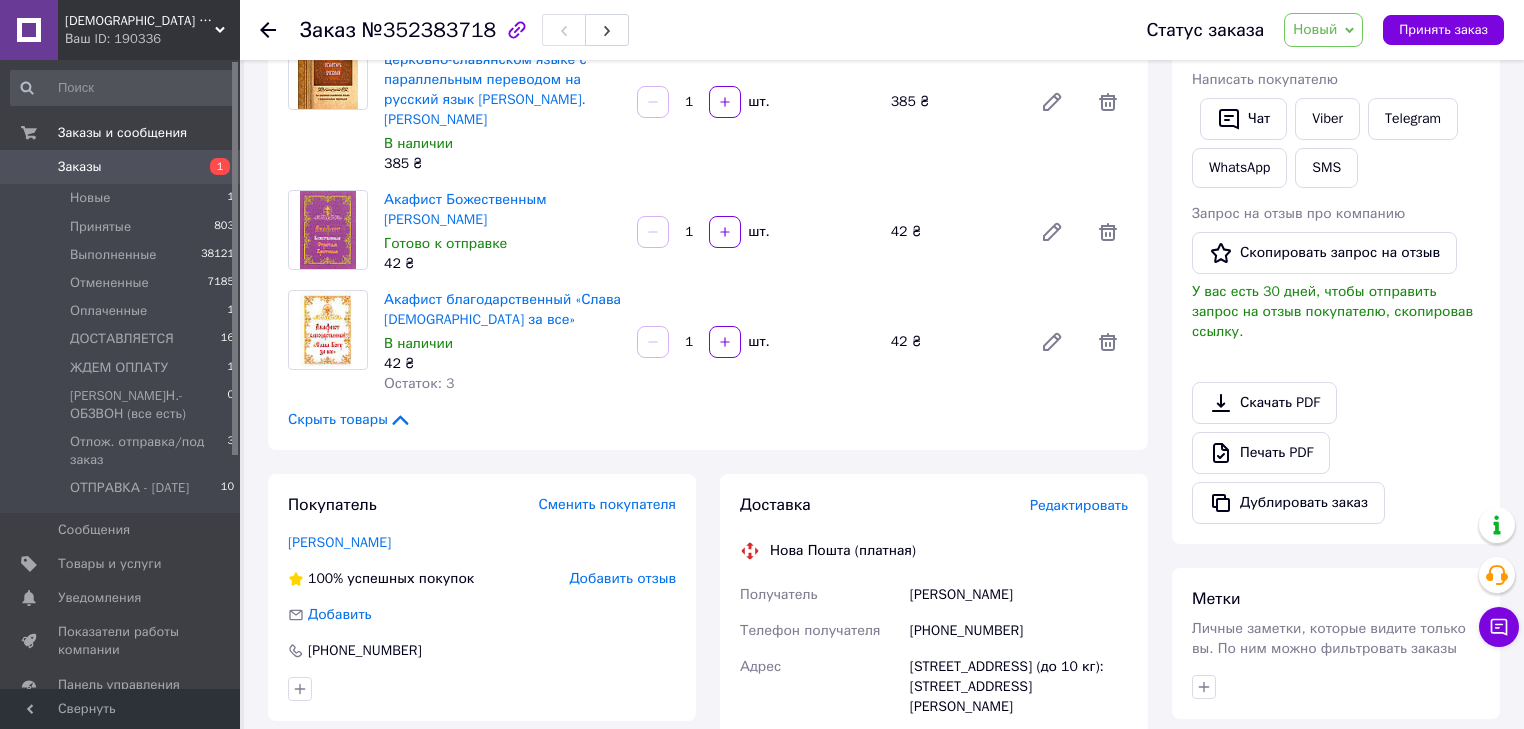 scroll, scrollTop: 160, scrollLeft: 0, axis: vertical 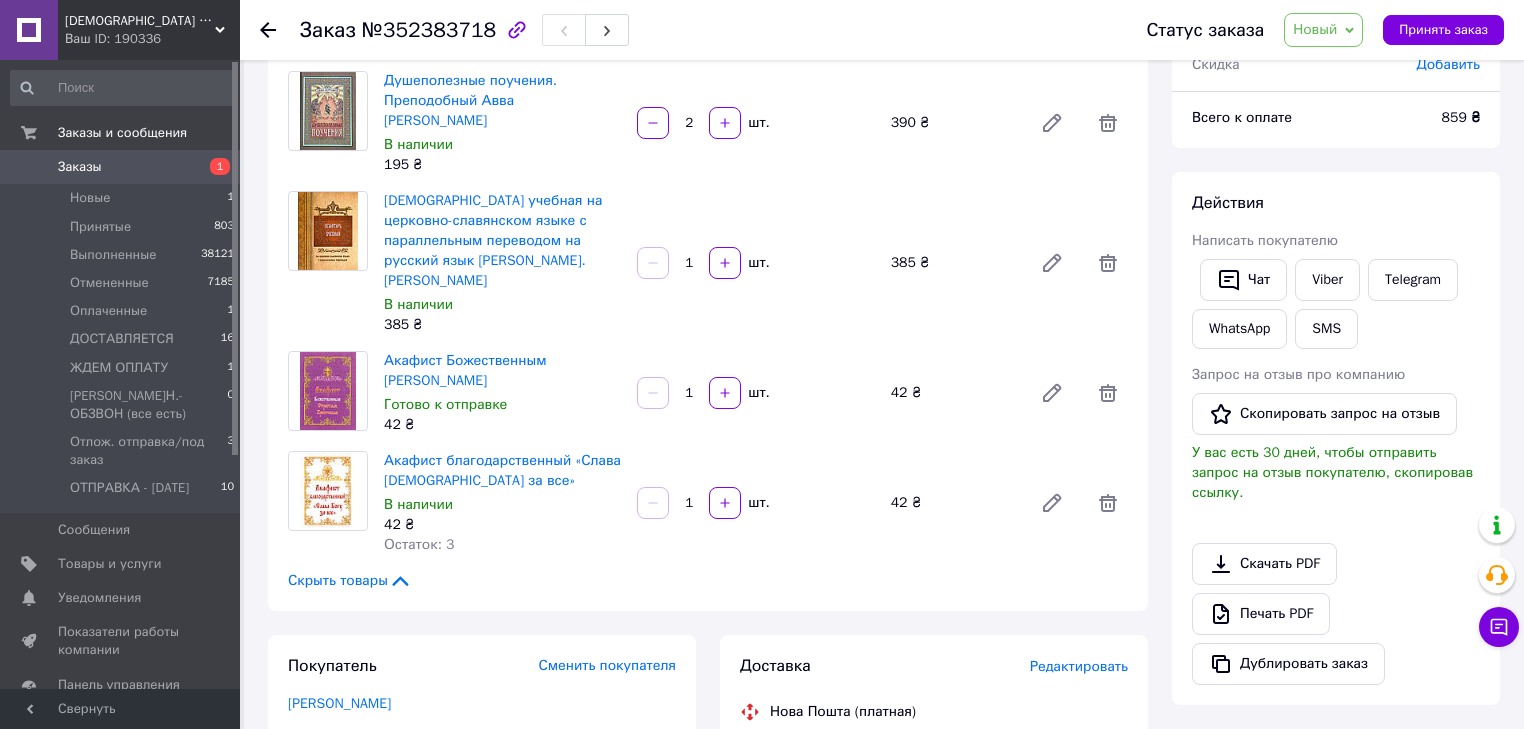 click on "Заказы" at bounding box center [80, 167] 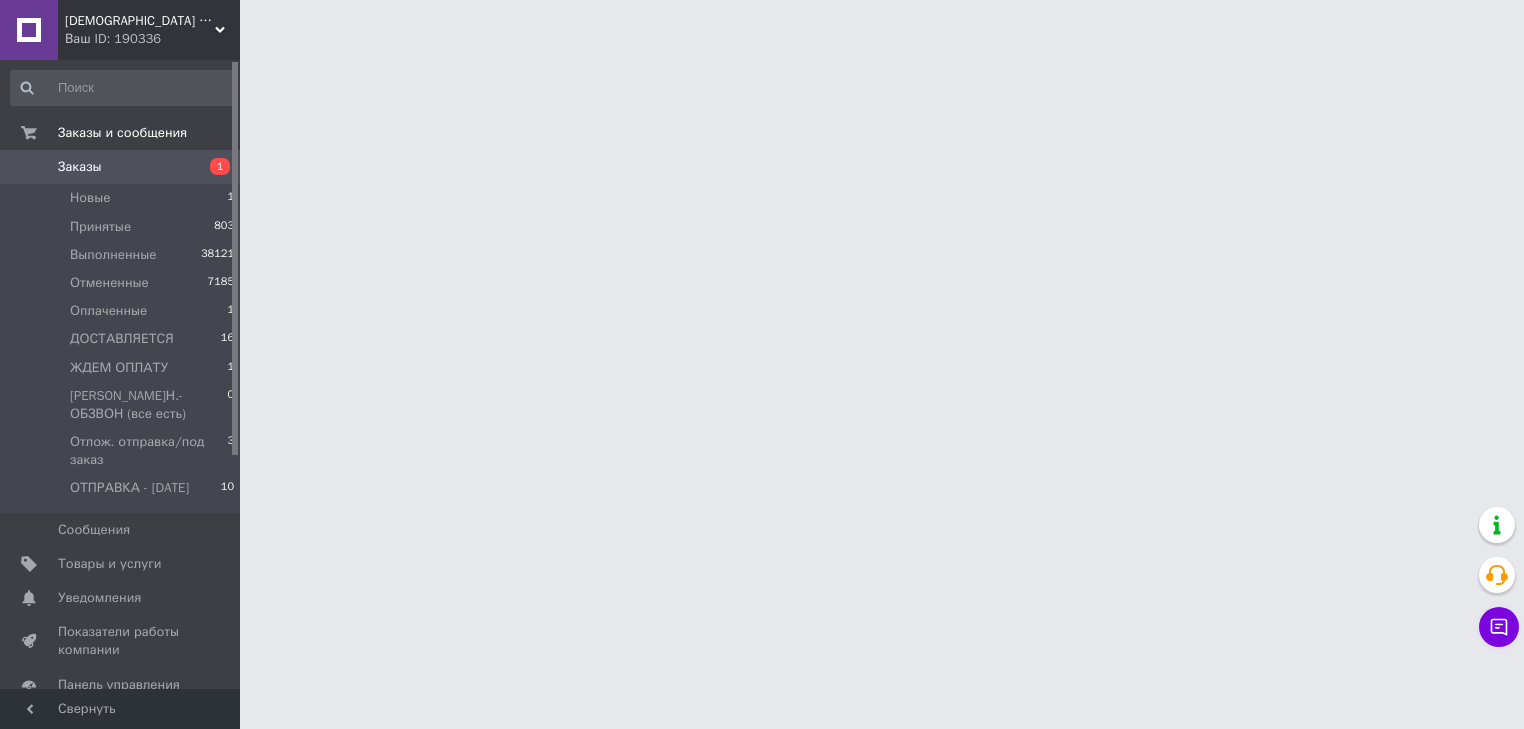 scroll, scrollTop: 0, scrollLeft: 0, axis: both 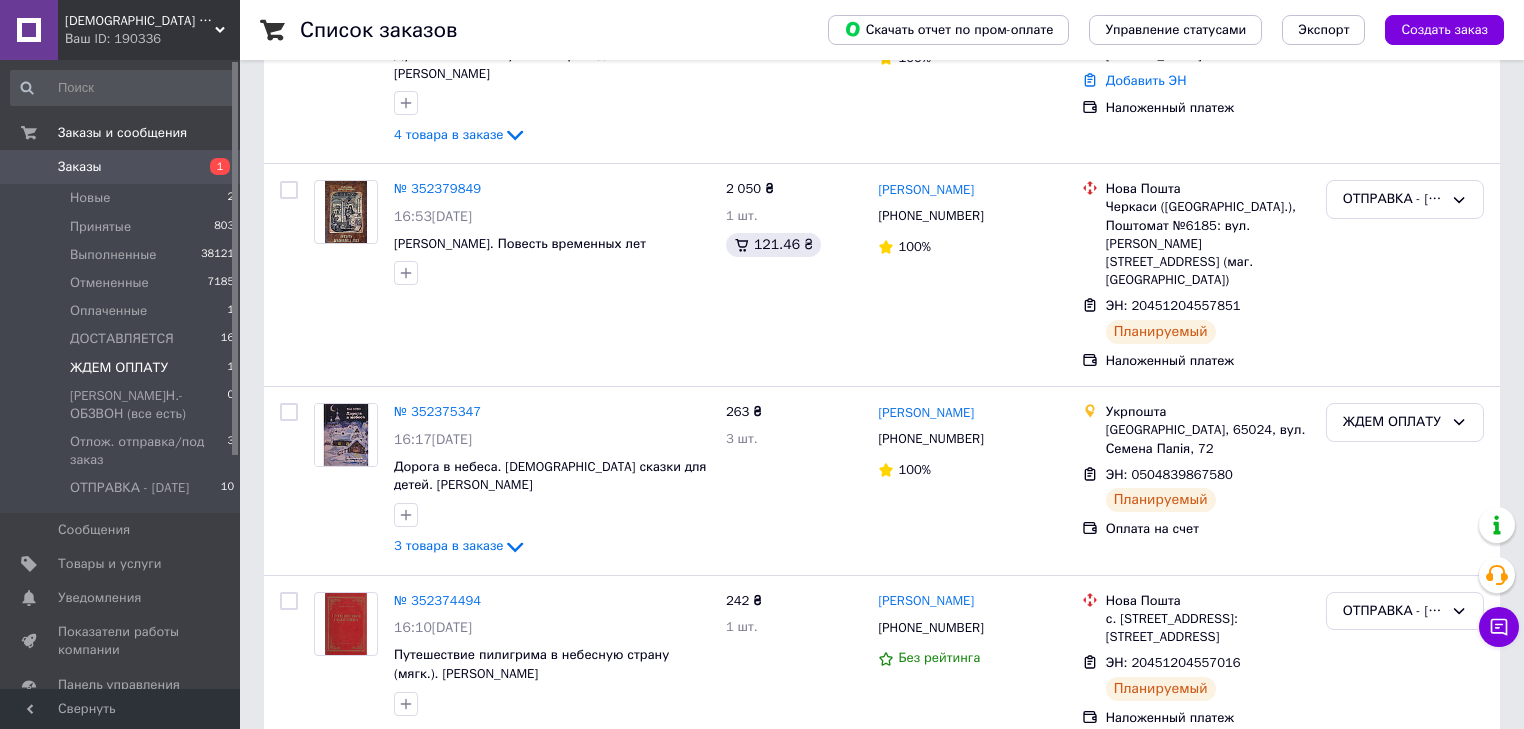 click on "ЖДЕМ ОПЛАТУ" at bounding box center [119, 368] 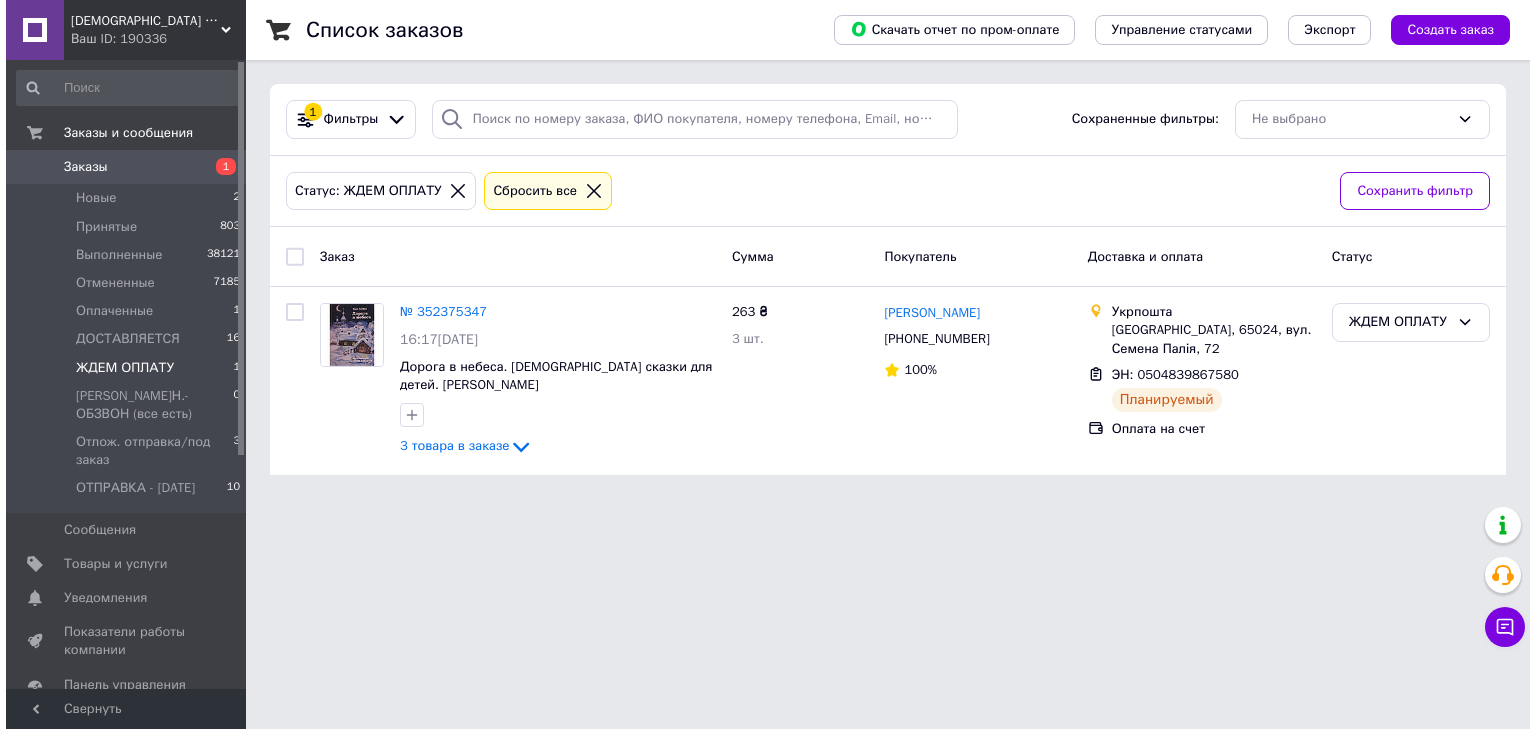 scroll, scrollTop: 0, scrollLeft: 0, axis: both 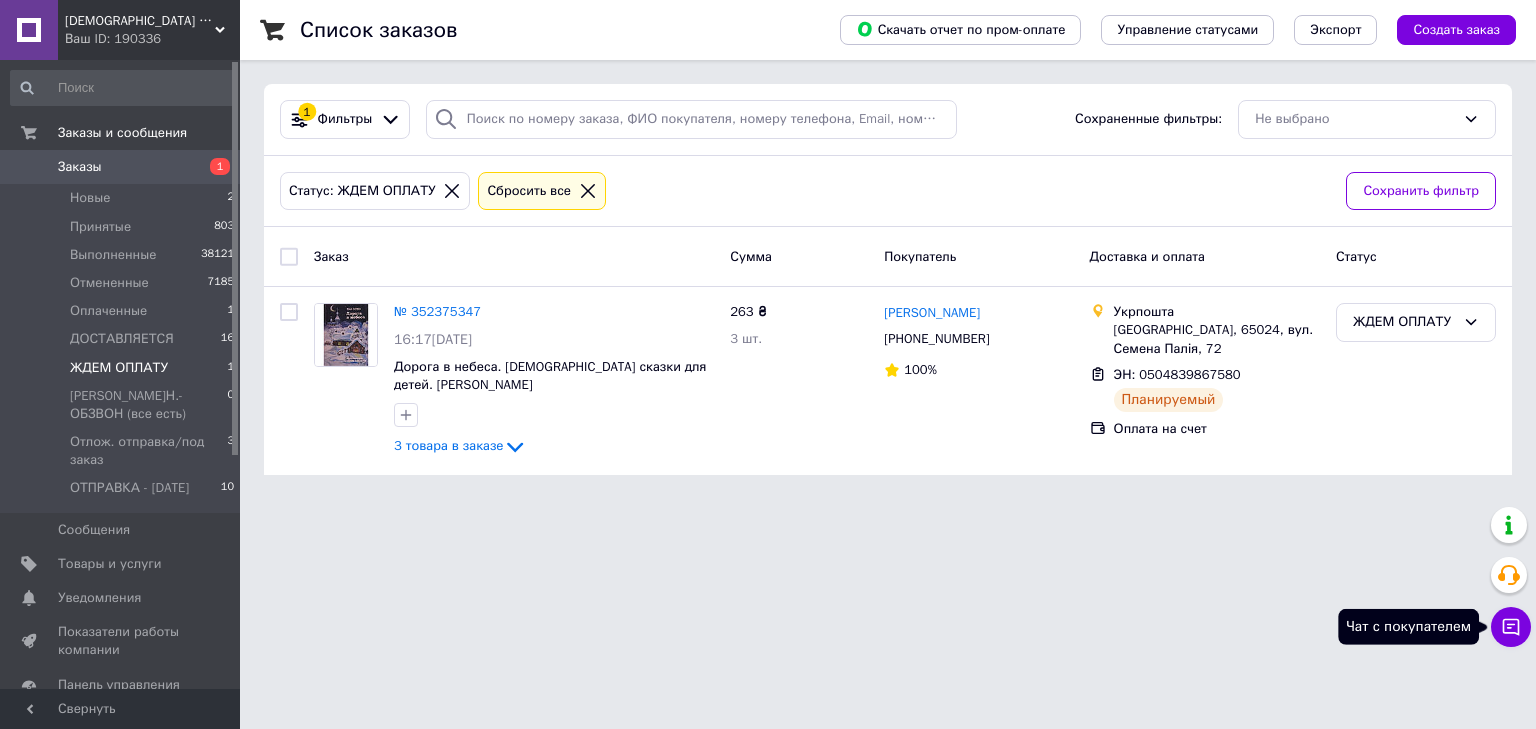 click on "Чат с покупателем" at bounding box center [1511, 627] 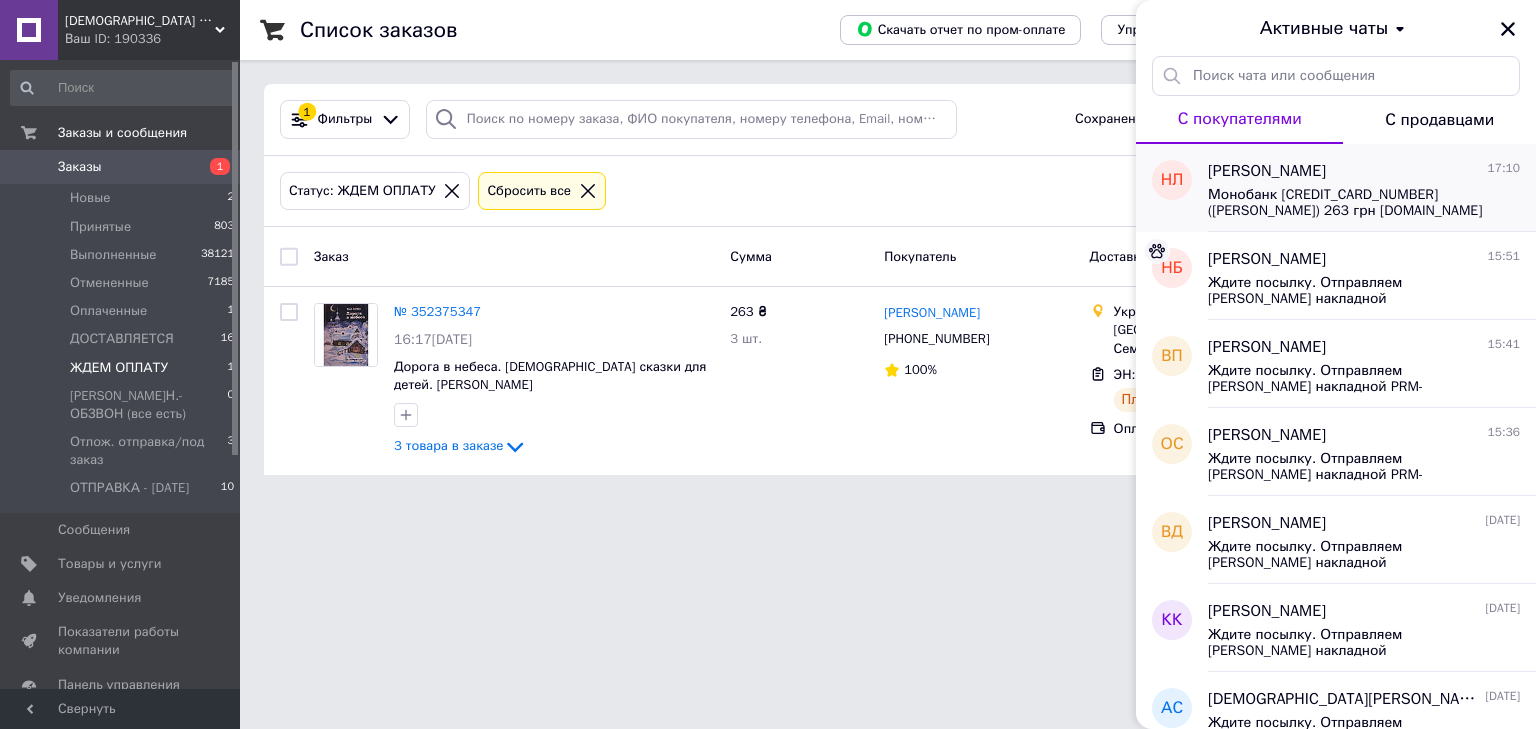 click on "Монобанк 4035 2000 4059 7343 (Сергей Р.) 263 грн pravpochta.com.ua" at bounding box center [1350, 203] 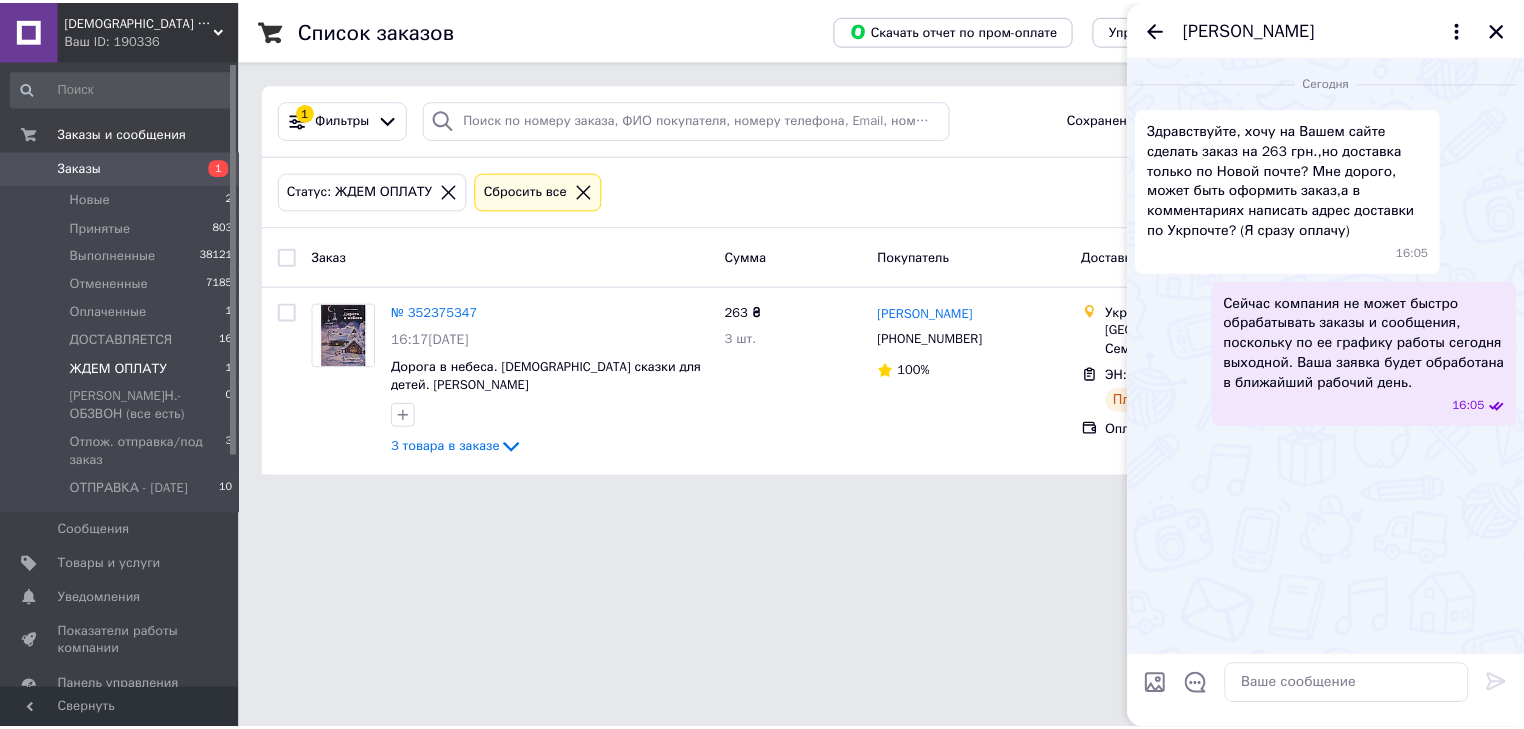 scroll, scrollTop: 839, scrollLeft: 0, axis: vertical 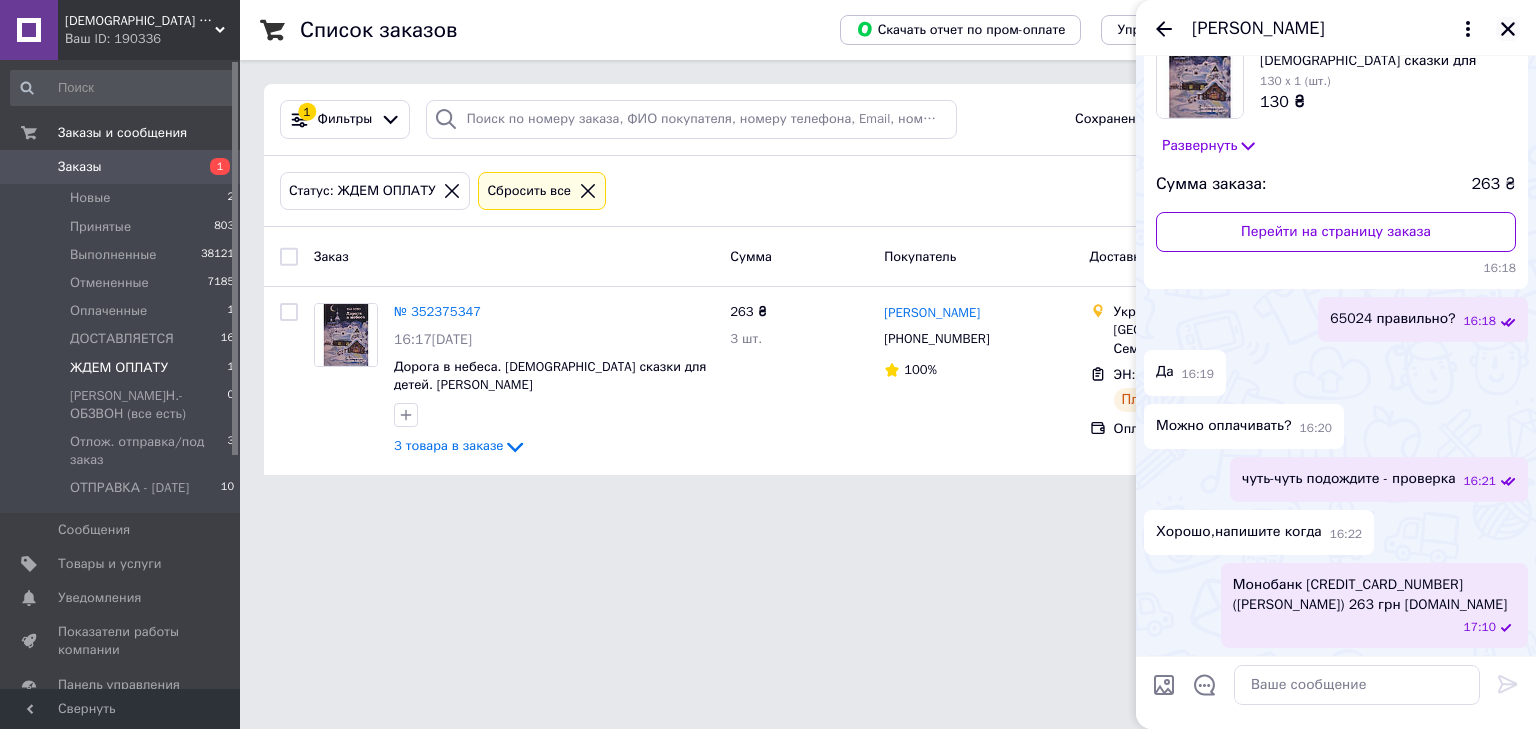 click 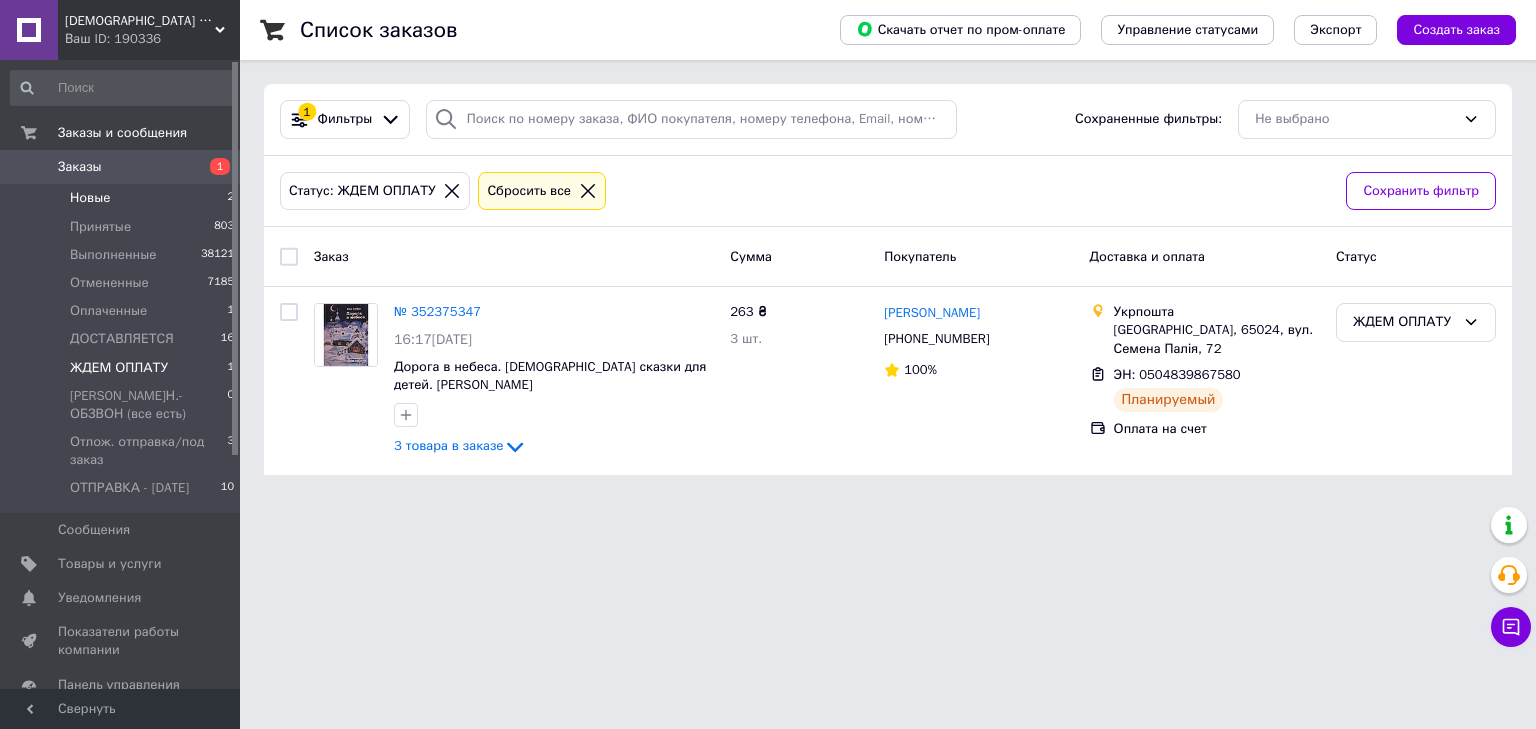 click on "Новые" at bounding box center [90, 198] 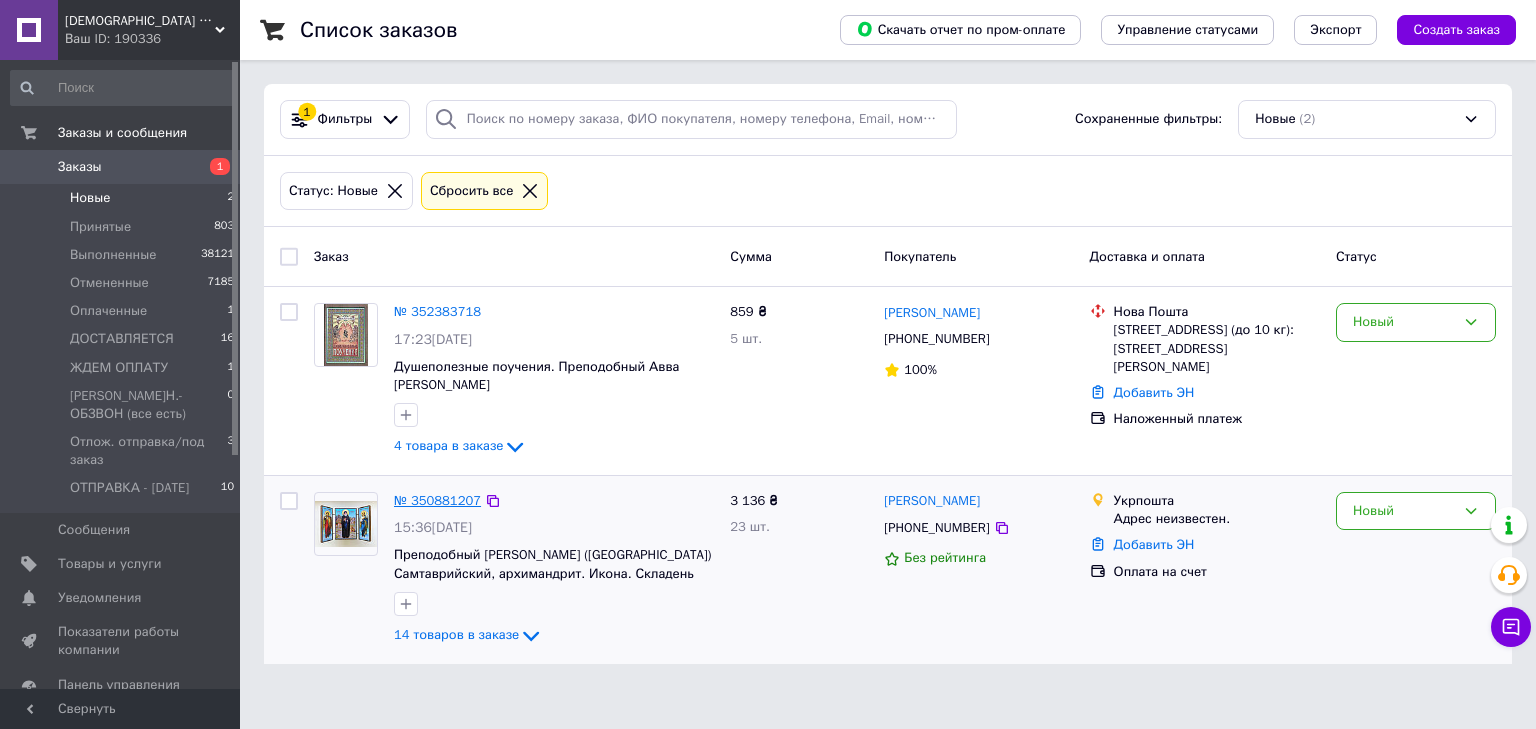 click on "№ 350881207" at bounding box center [437, 500] 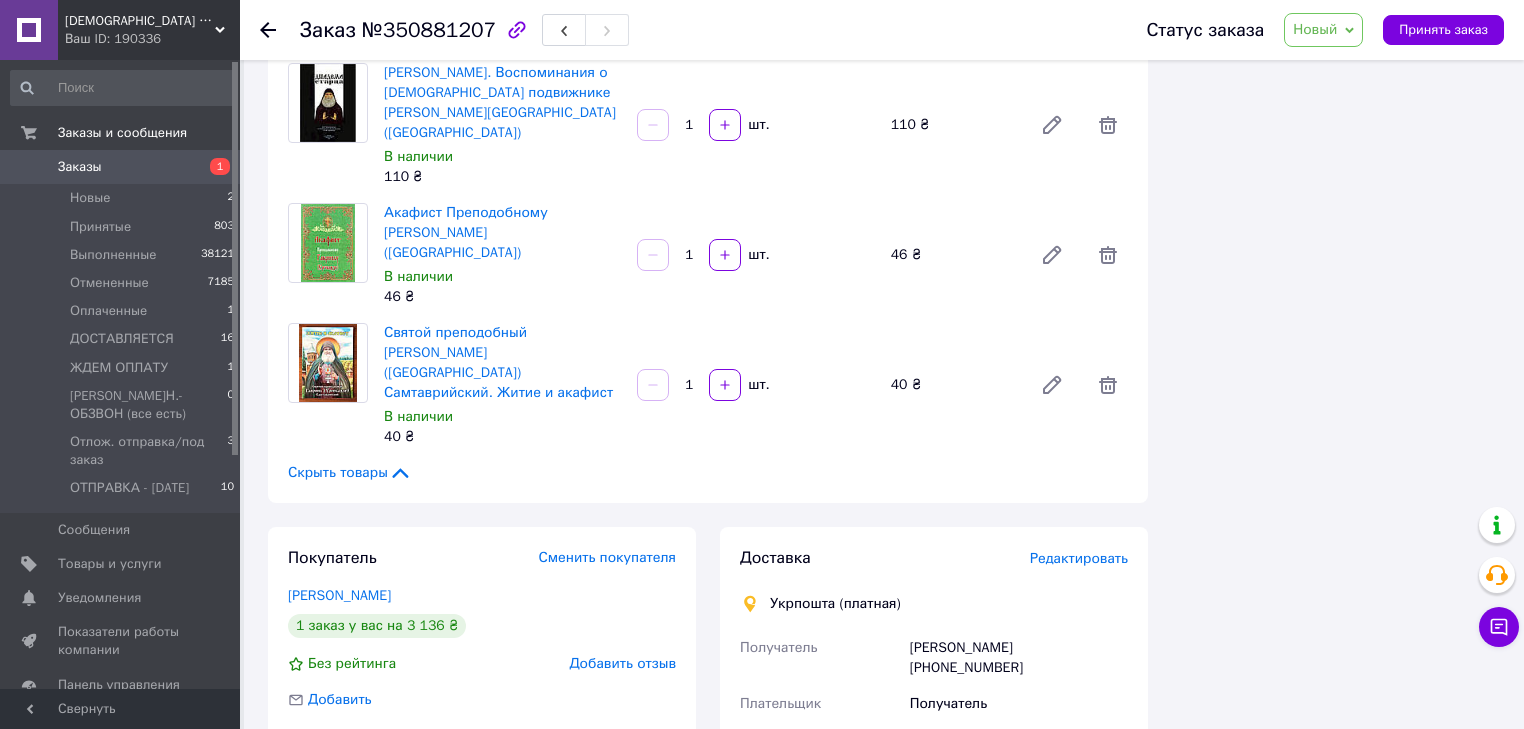 scroll, scrollTop: 1440, scrollLeft: 0, axis: vertical 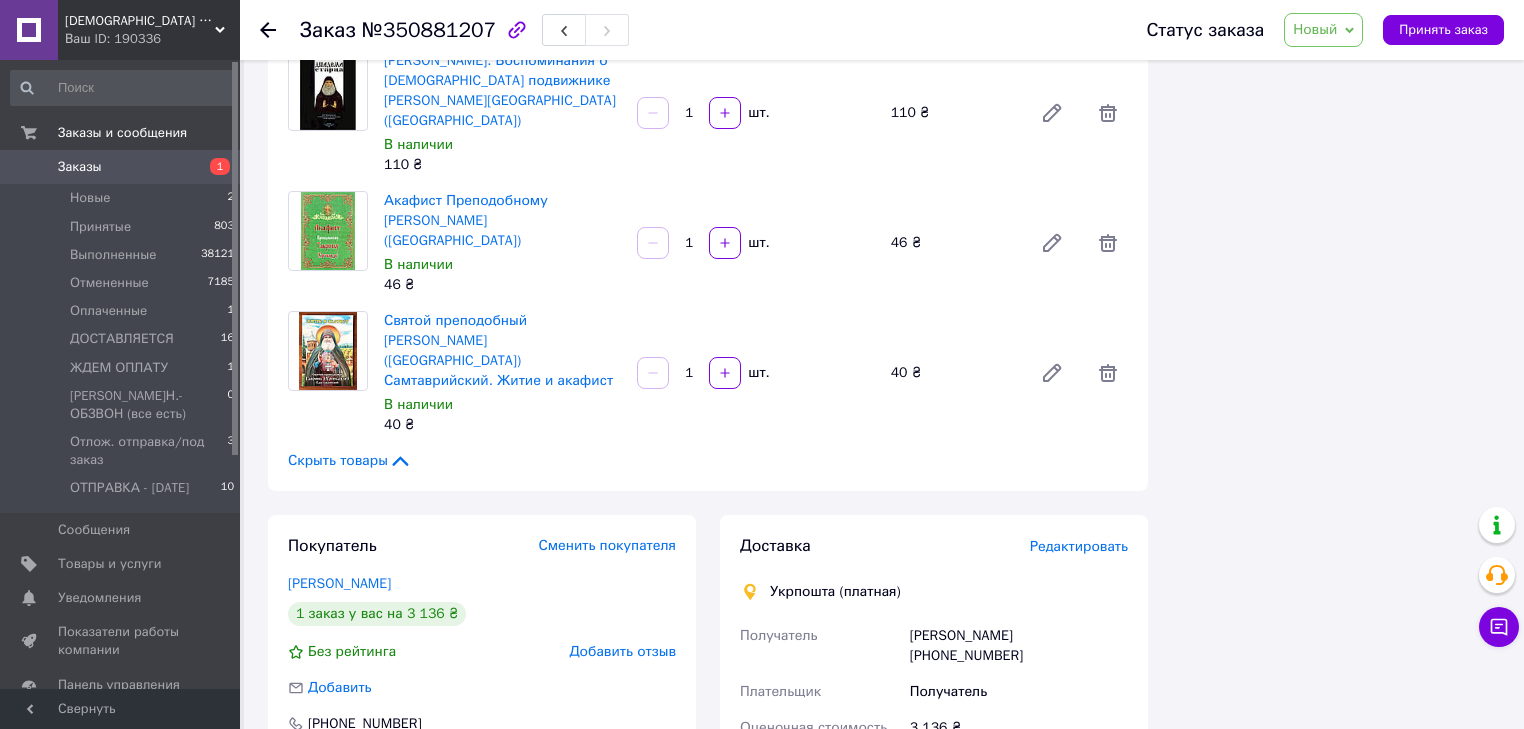 click on "Новый" at bounding box center [1315, 29] 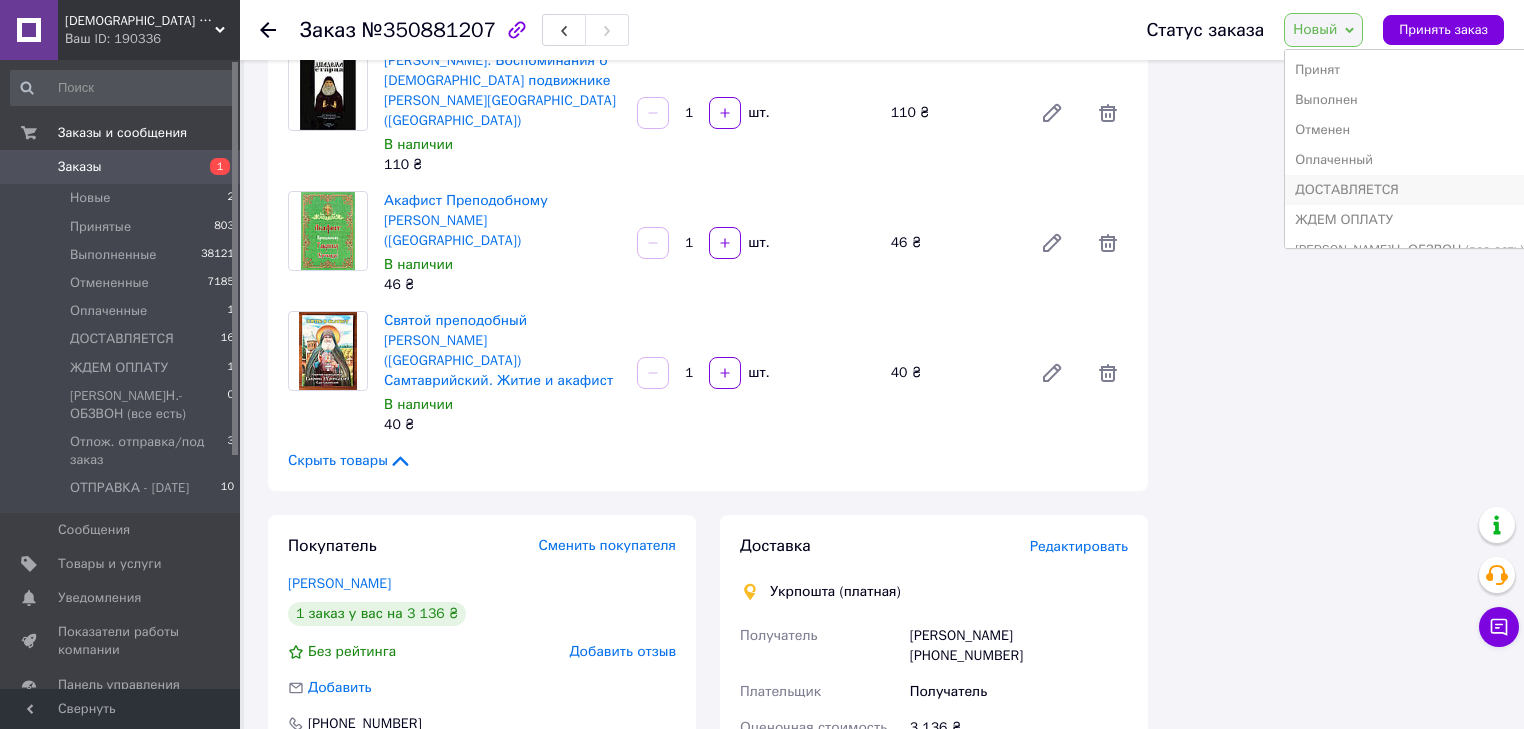 scroll, scrollTop: 81, scrollLeft: 0, axis: vertical 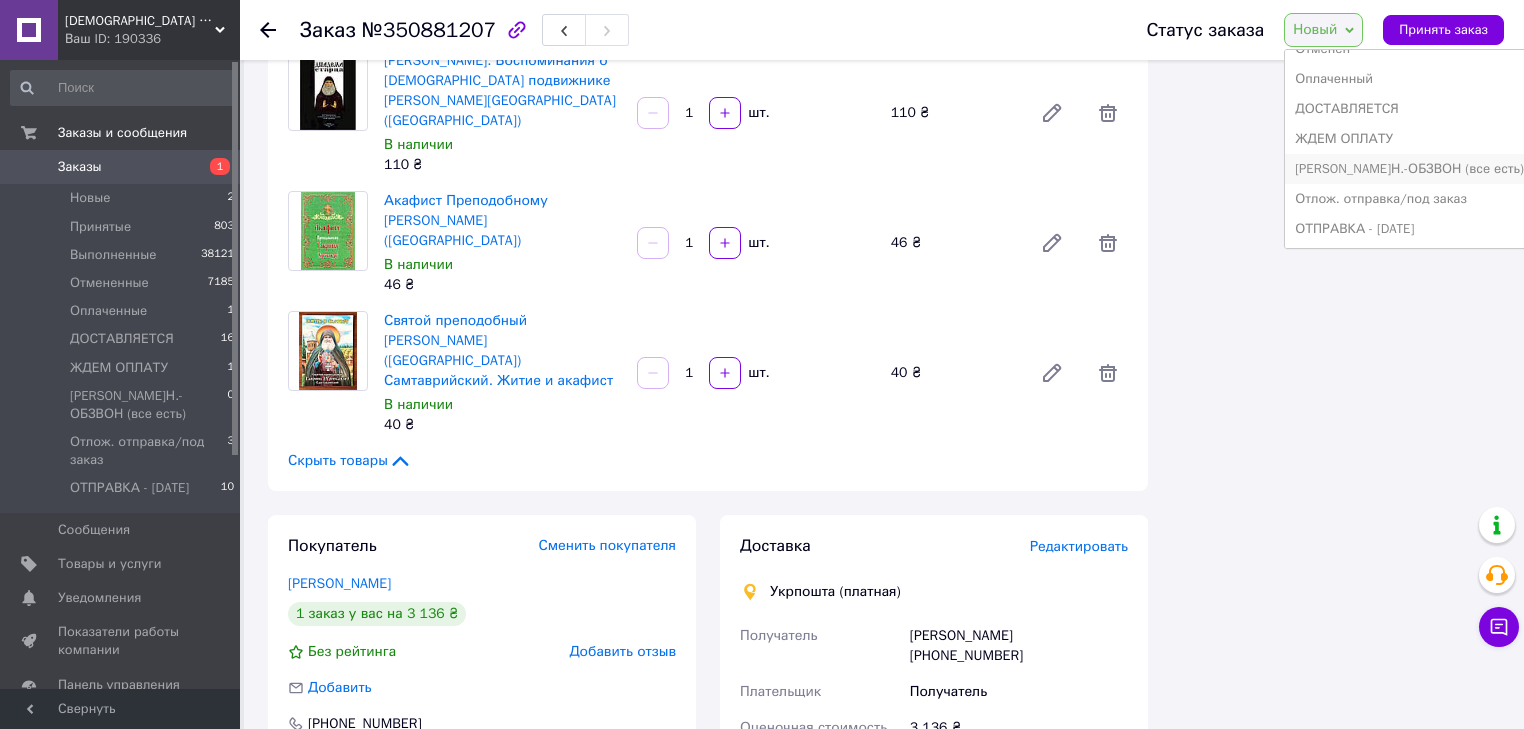 click on "[PERSON_NAME]Н.-ОБЗВОН (все есть)" at bounding box center (1409, 169) 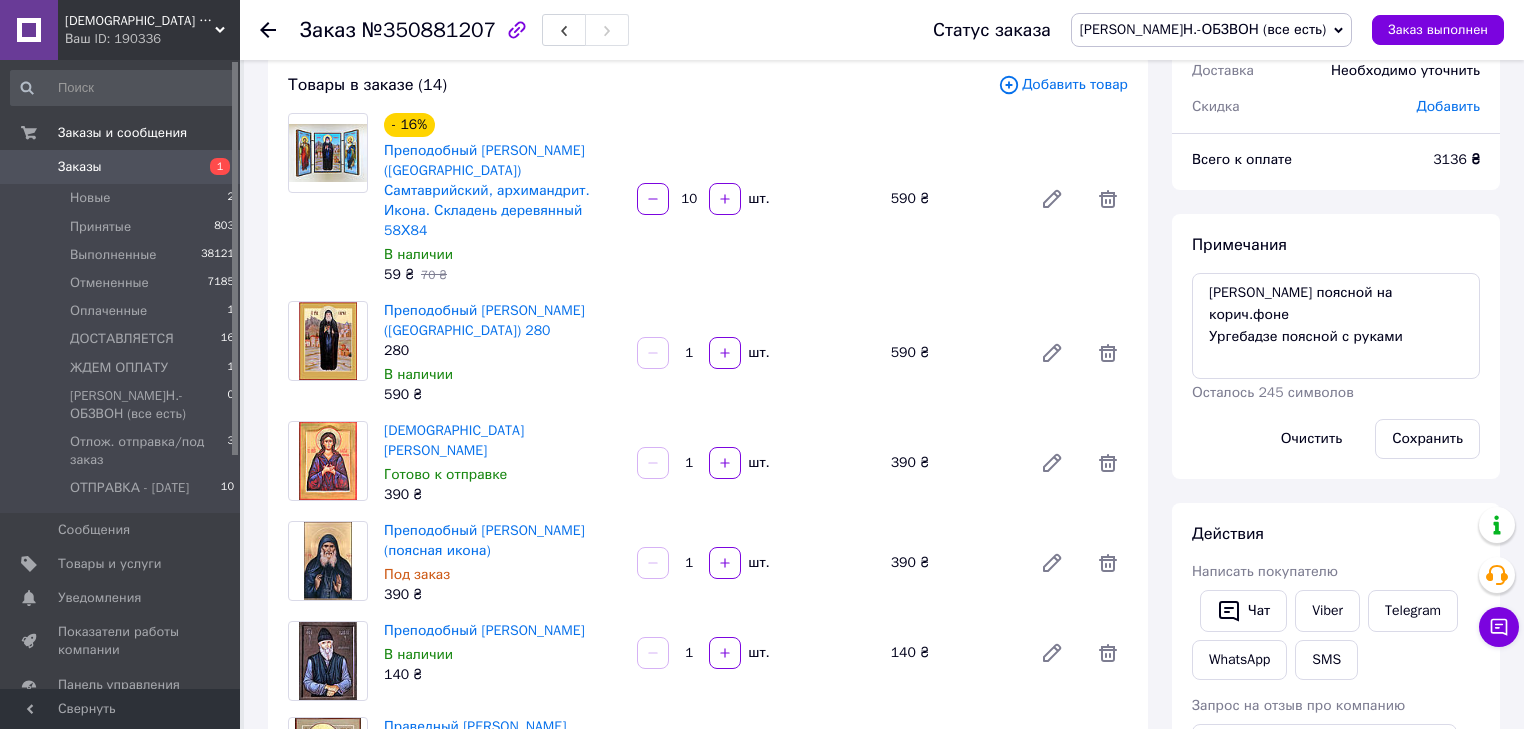 scroll, scrollTop: 0, scrollLeft: 0, axis: both 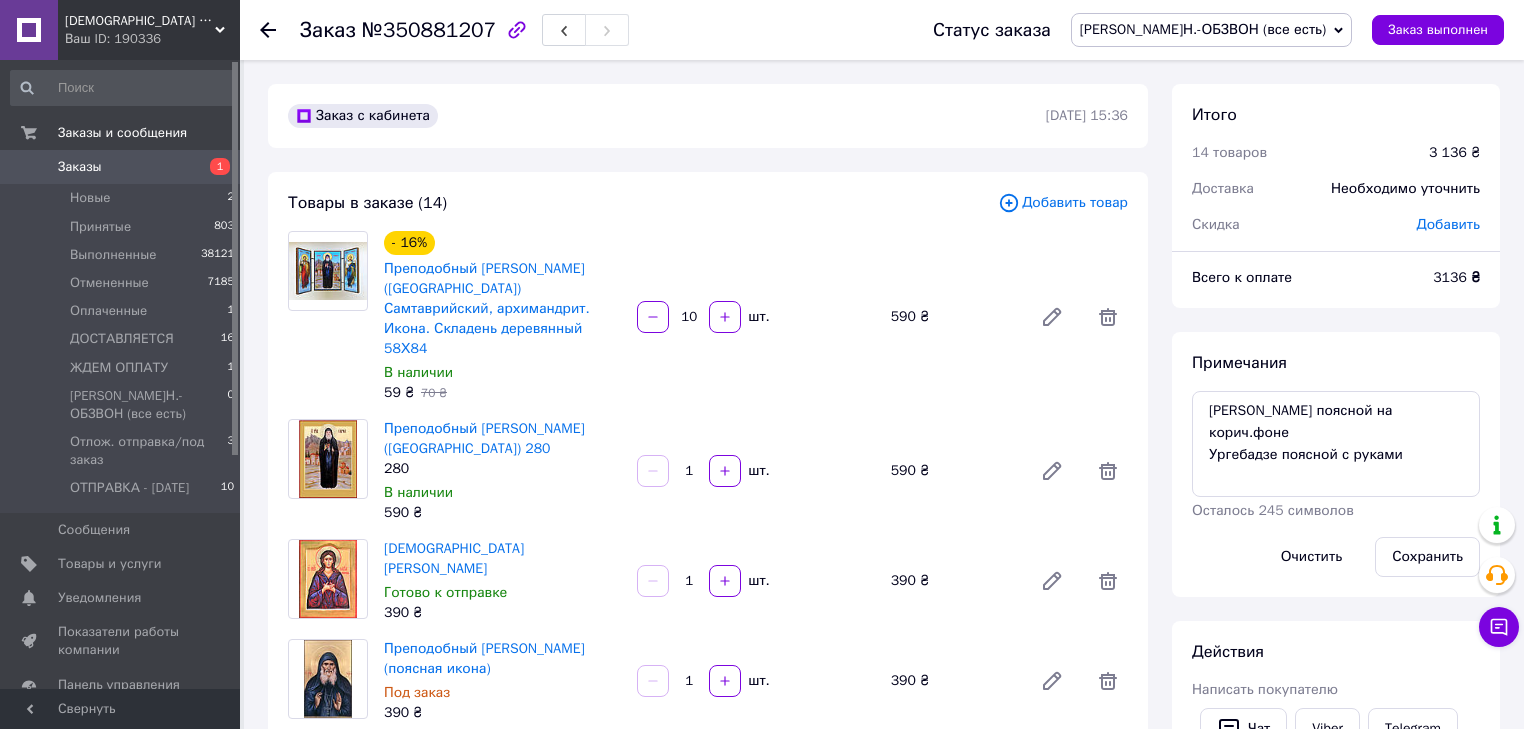 click on "Заказы" at bounding box center (80, 167) 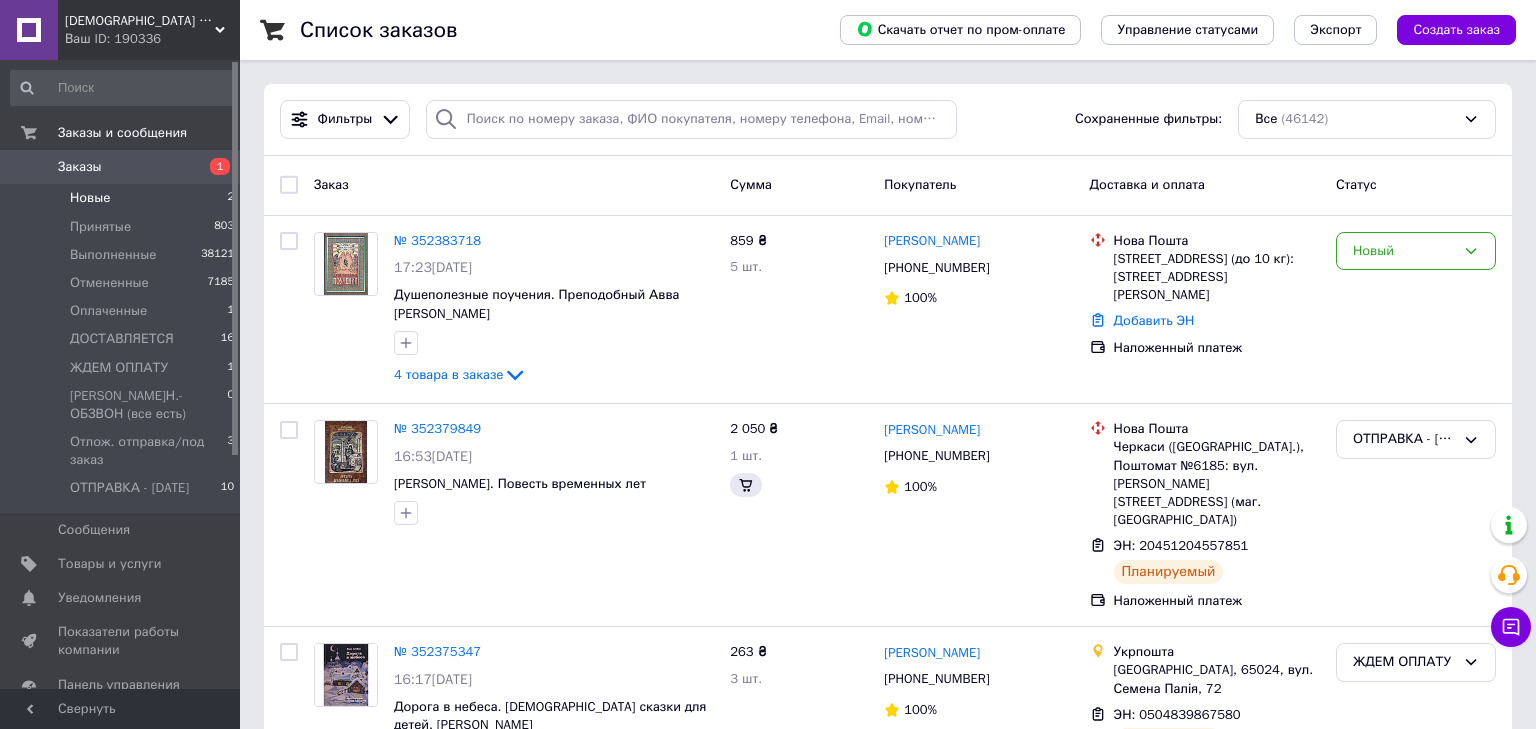 click on "Новые" at bounding box center [90, 198] 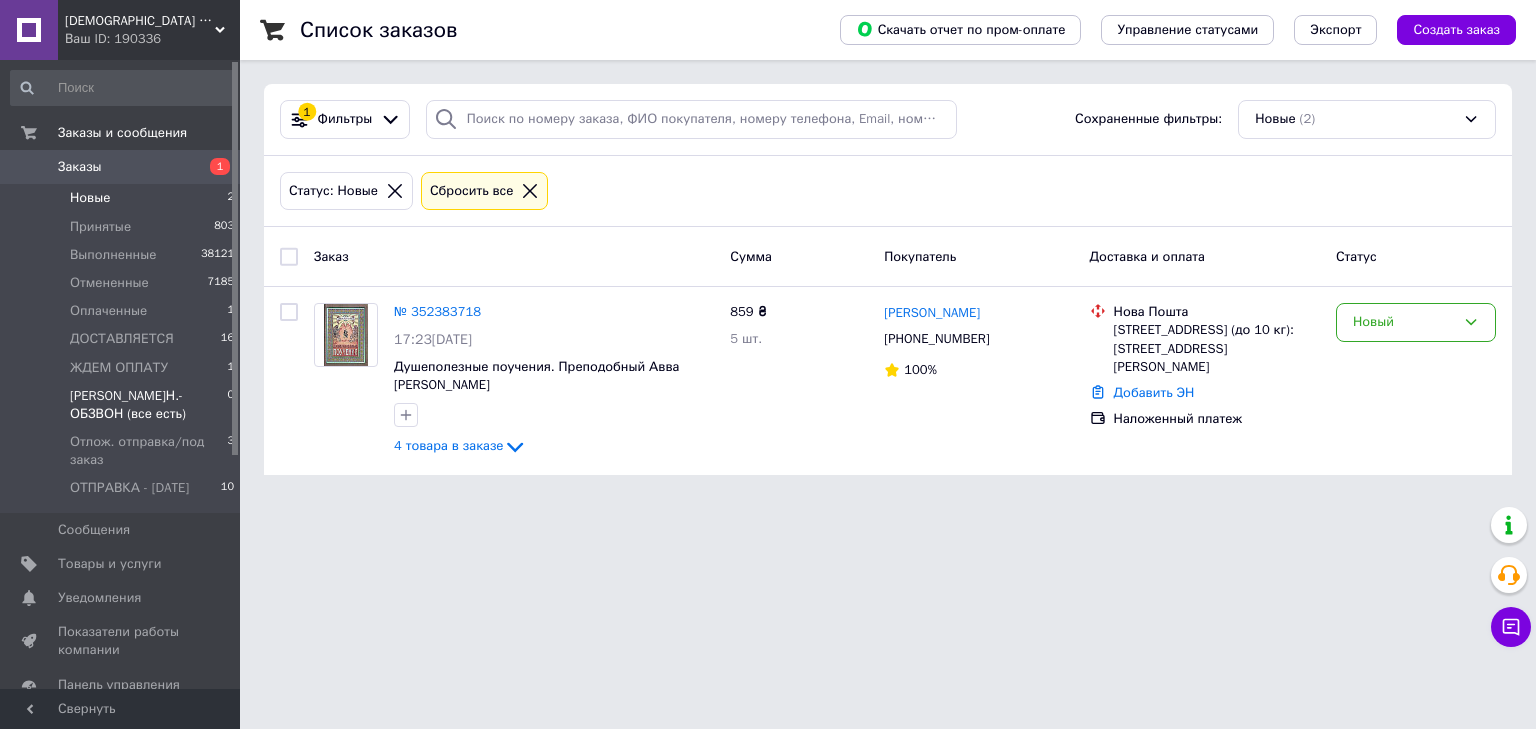 click on "[PERSON_NAME]Н.-ОБЗВОН (все есть)" at bounding box center (148, 405) 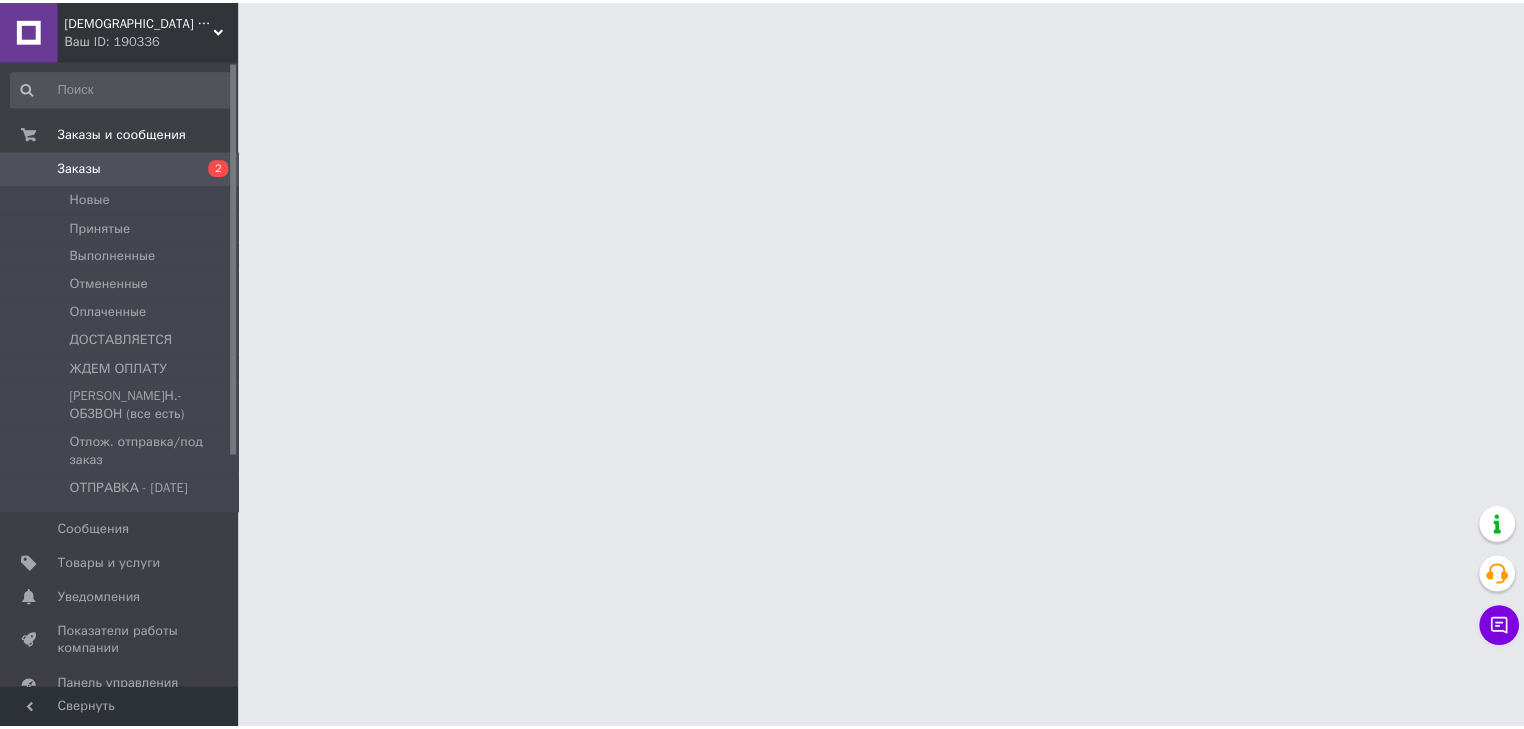 scroll, scrollTop: 0, scrollLeft: 0, axis: both 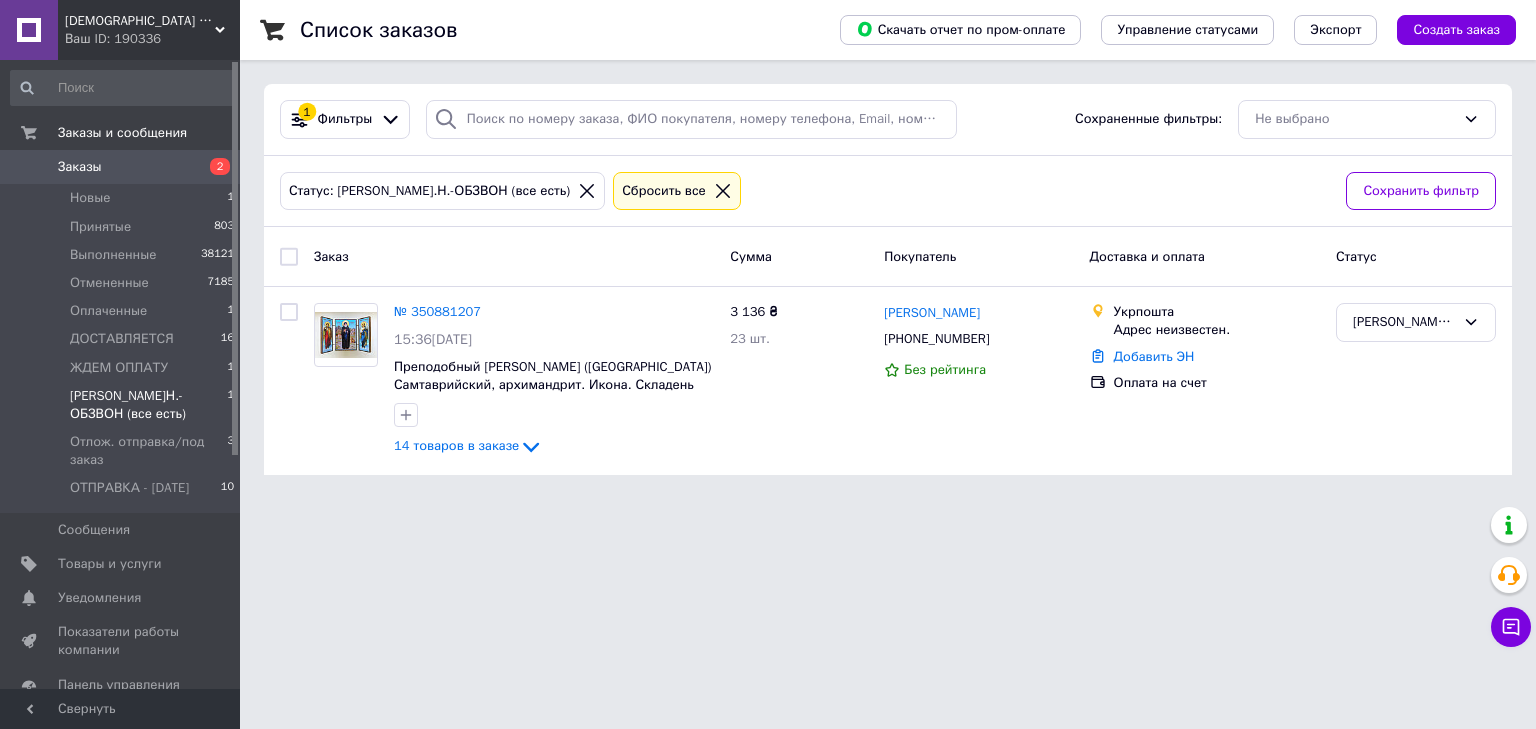click on "Заказы" at bounding box center (80, 167) 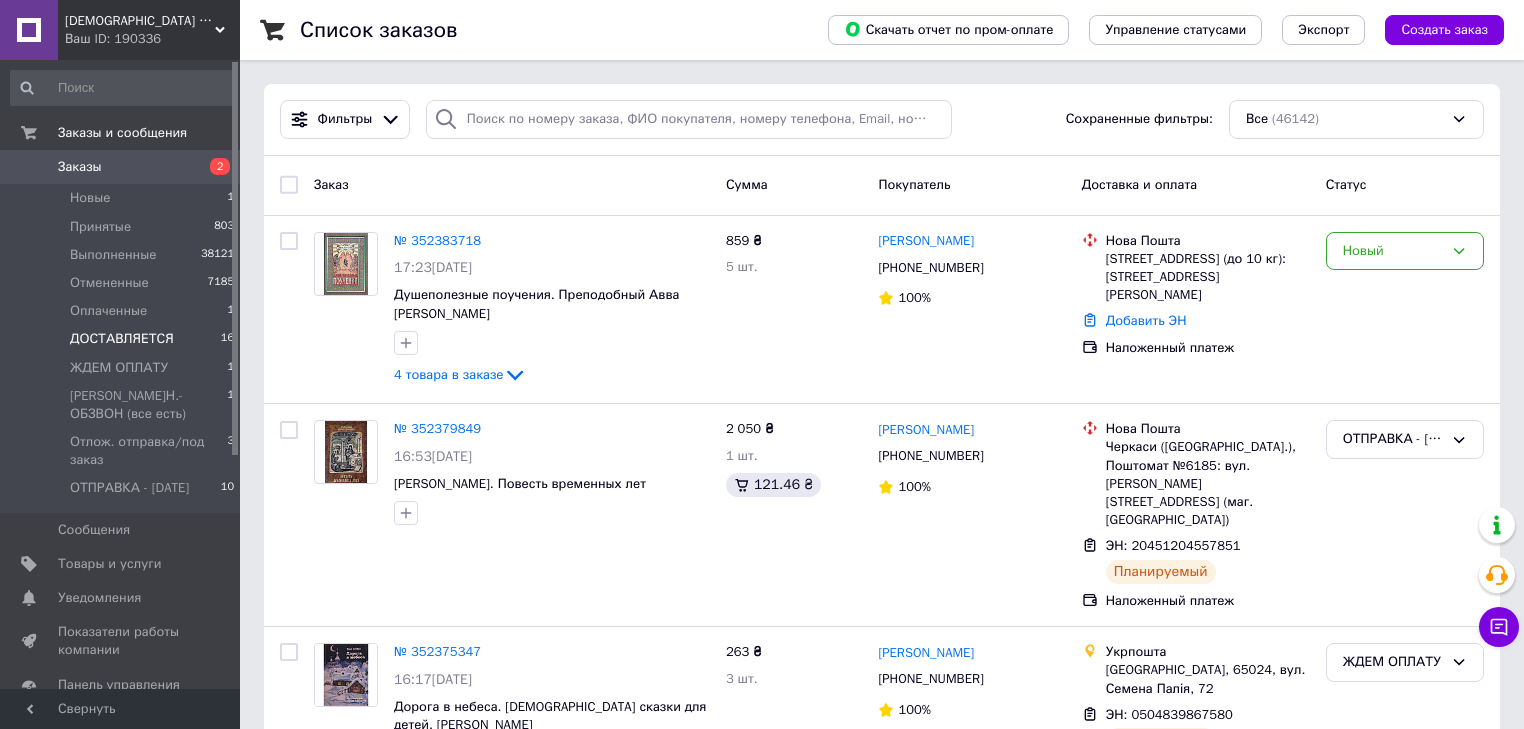 click on "ДОСТАВЛЯЕТСЯ" at bounding box center [122, 339] 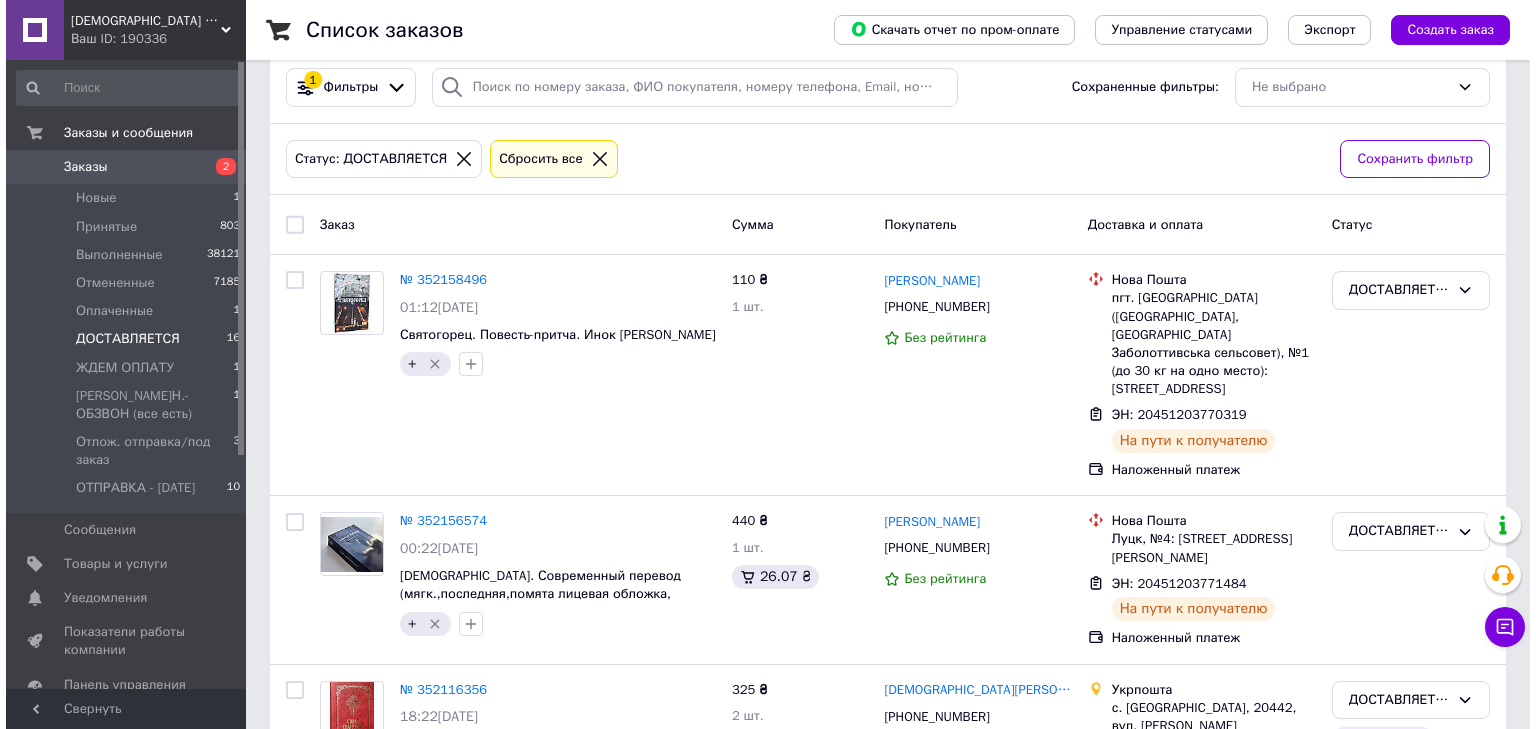 scroll, scrollTop: 0, scrollLeft: 0, axis: both 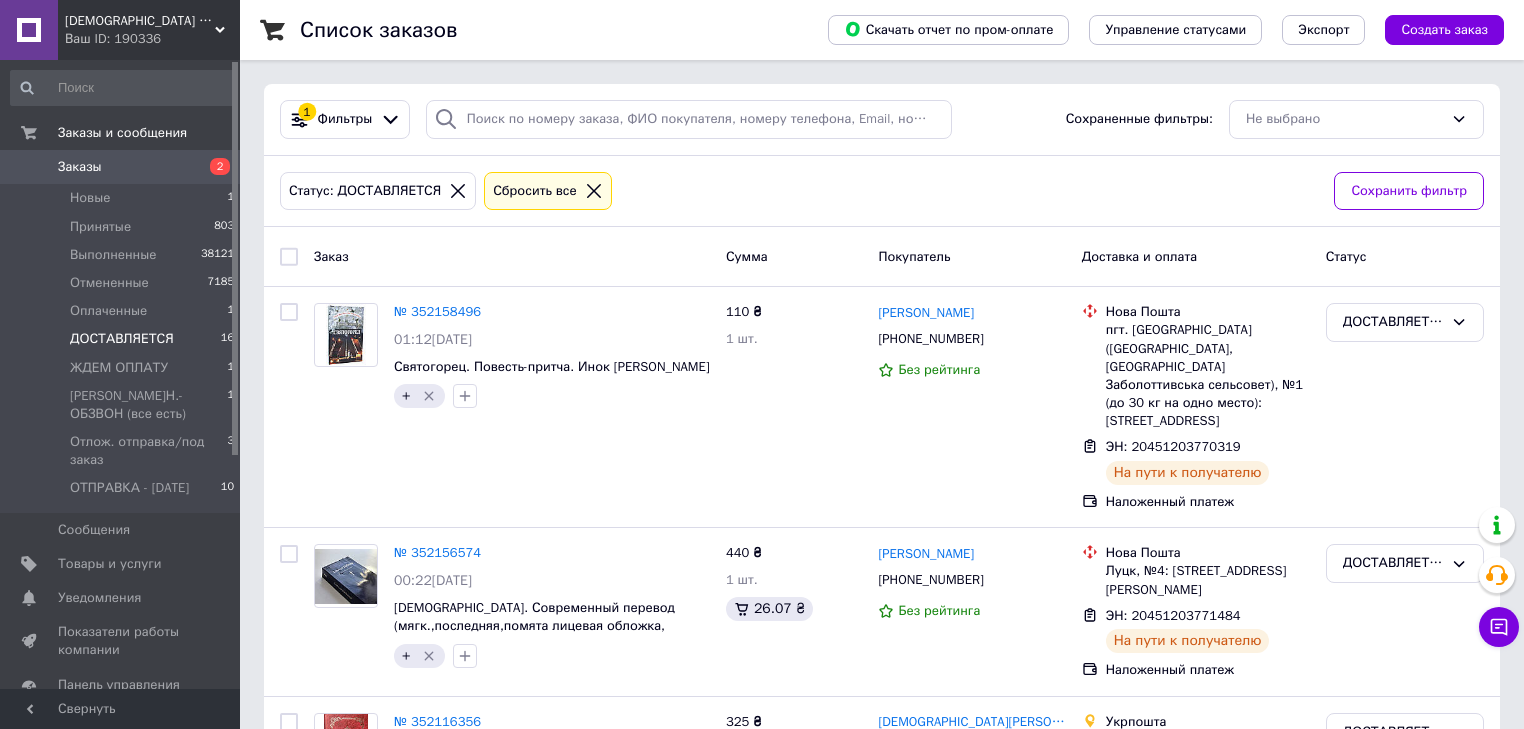 click on "Заказы" at bounding box center (80, 167) 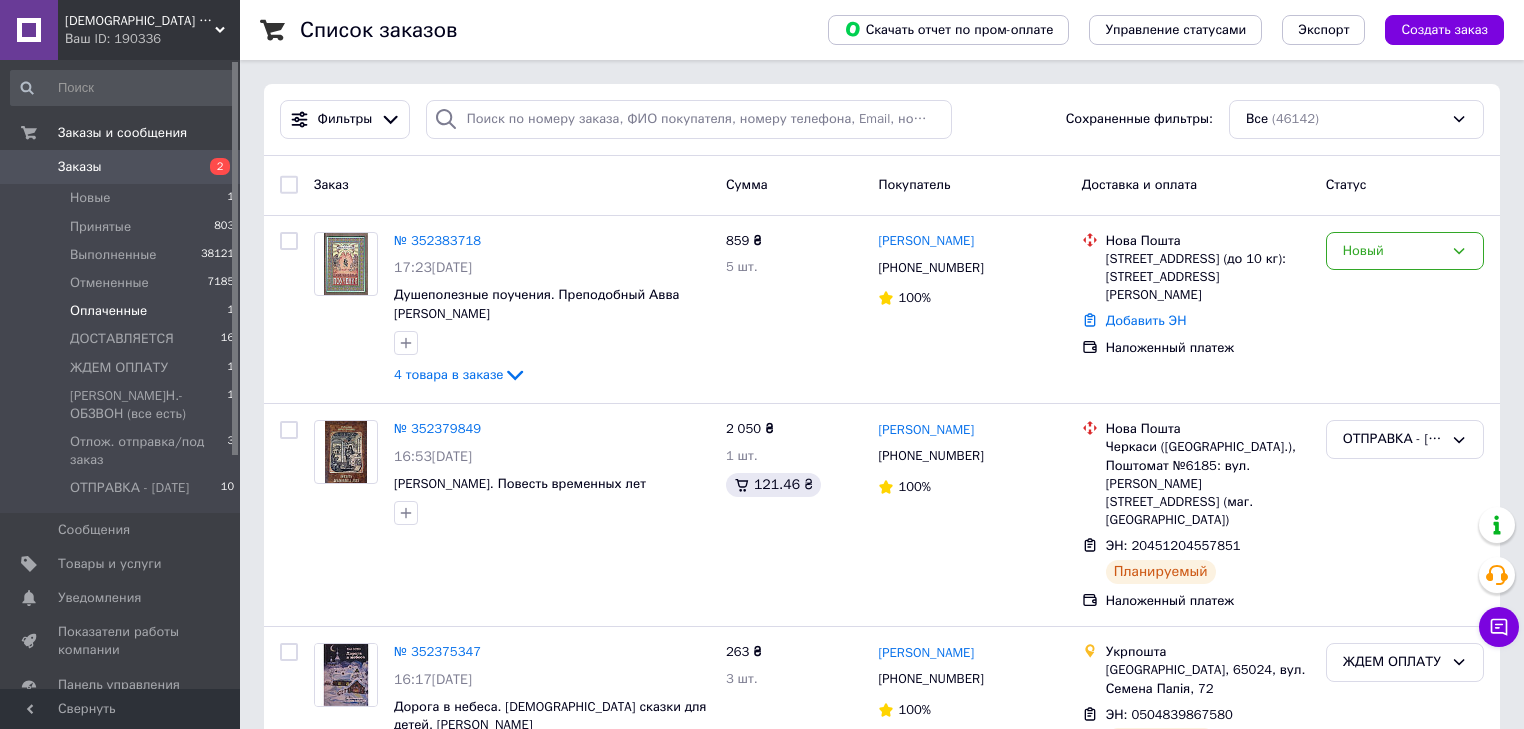 click on "Оплаченные" at bounding box center (108, 311) 